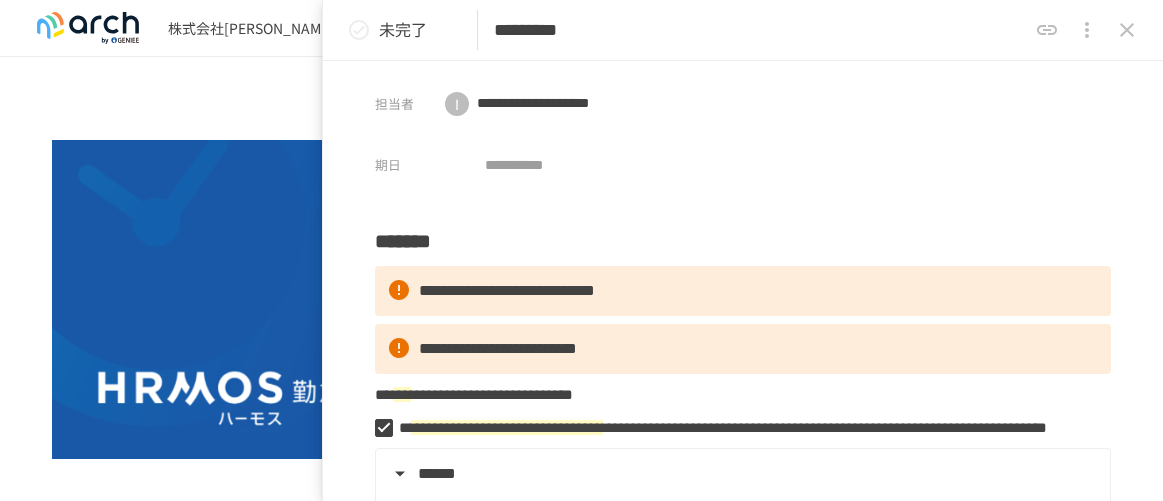 scroll, scrollTop: 0, scrollLeft: 0, axis: both 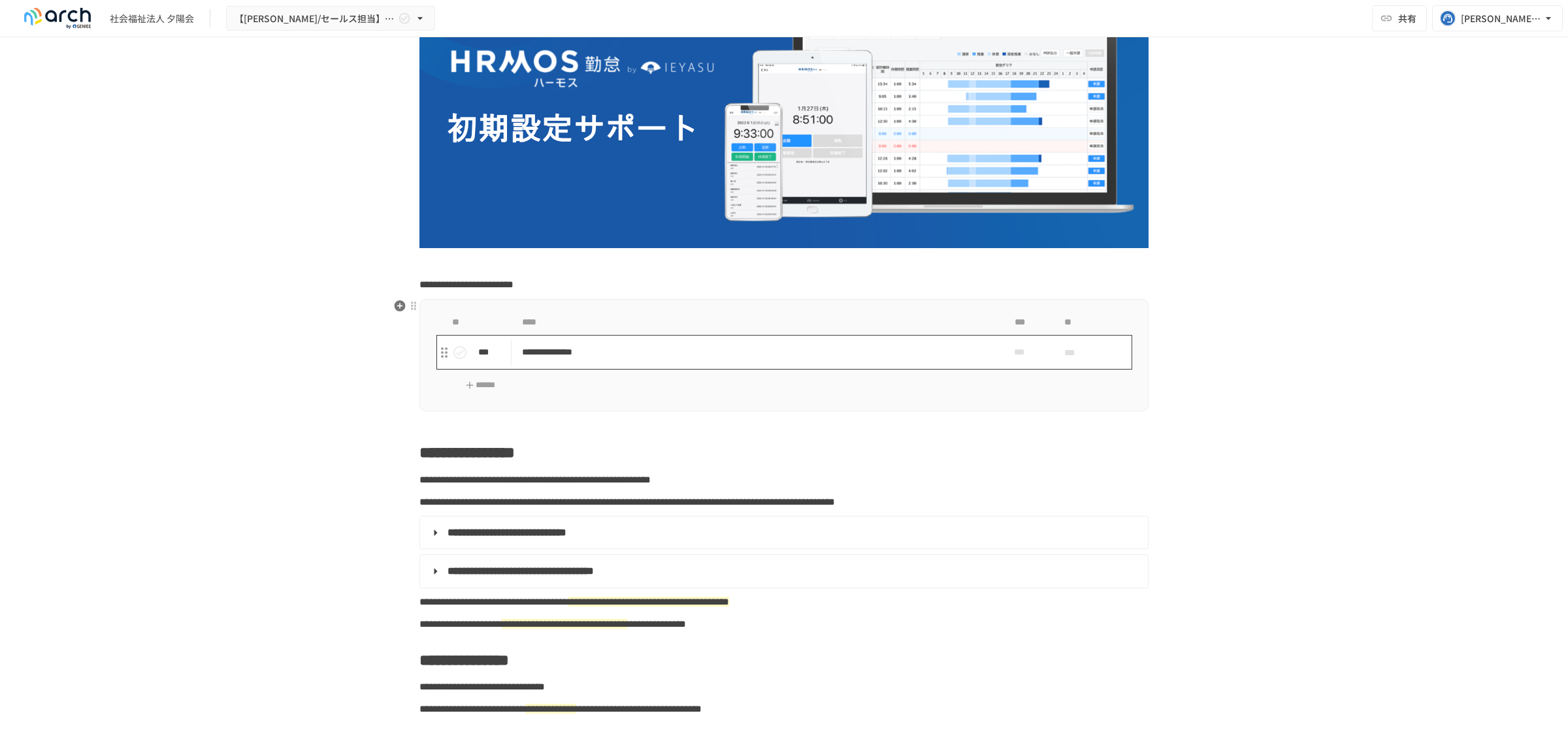 click on "**********" at bounding box center (756, 352) 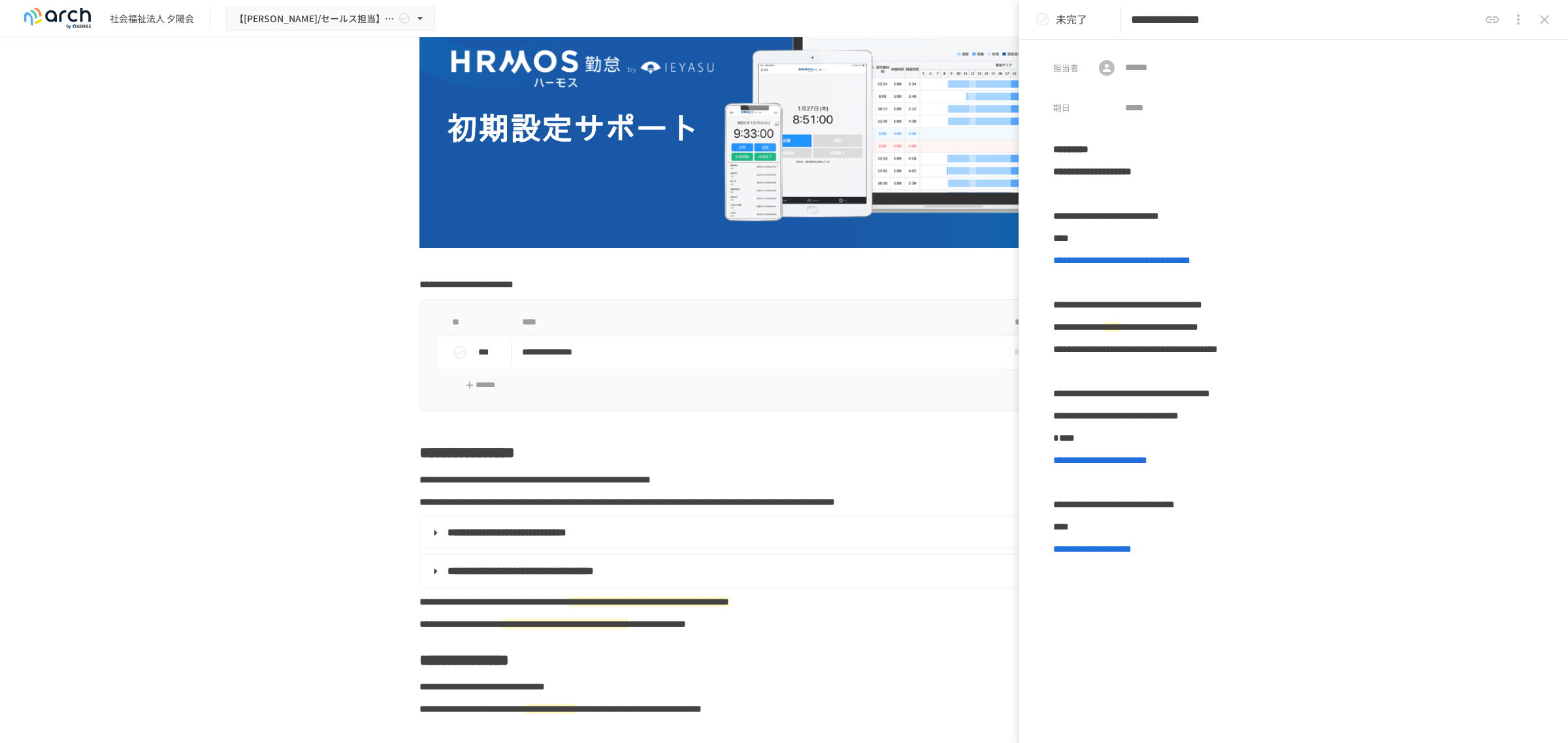 click 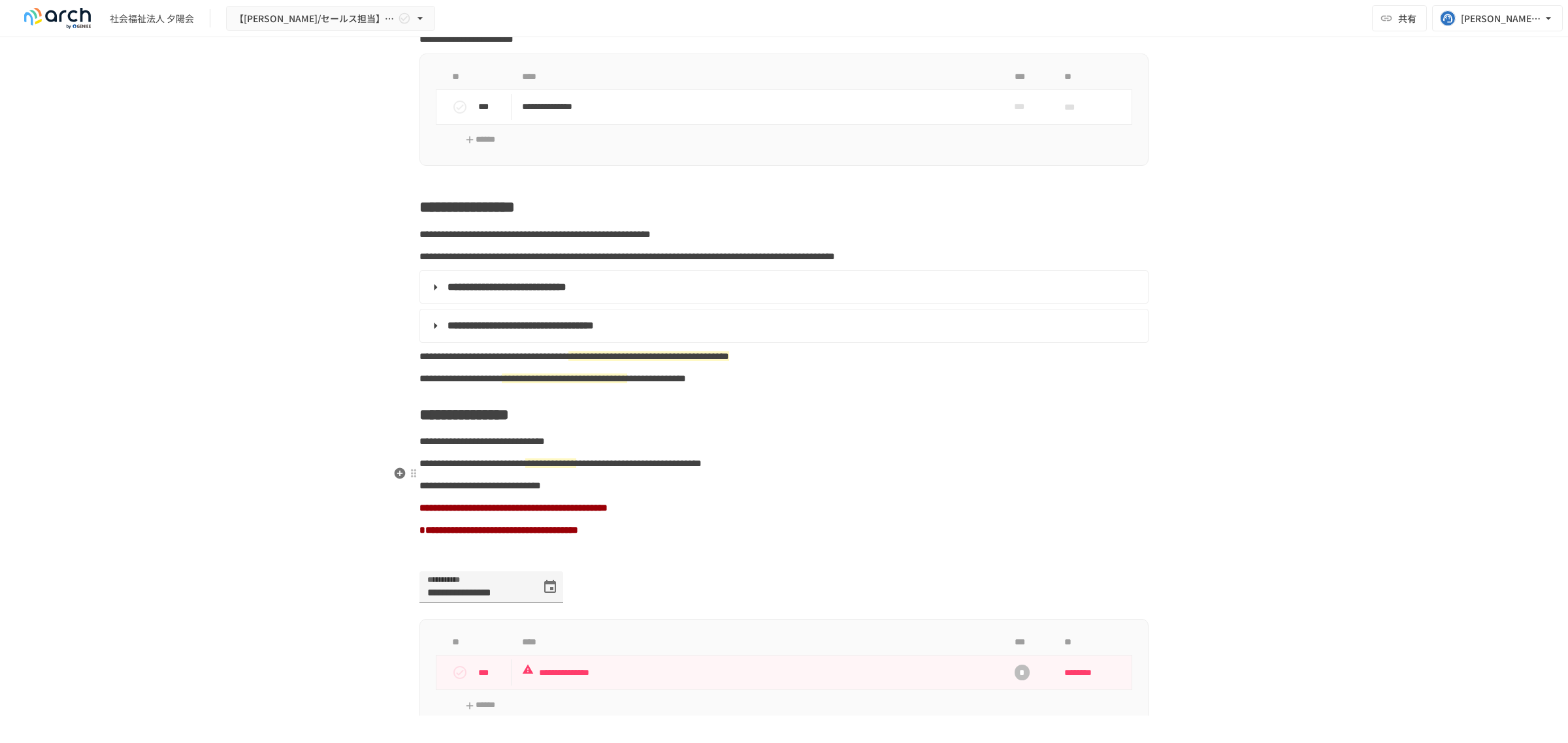 scroll, scrollTop: 609, scrollLeft: 0, axis: vertical 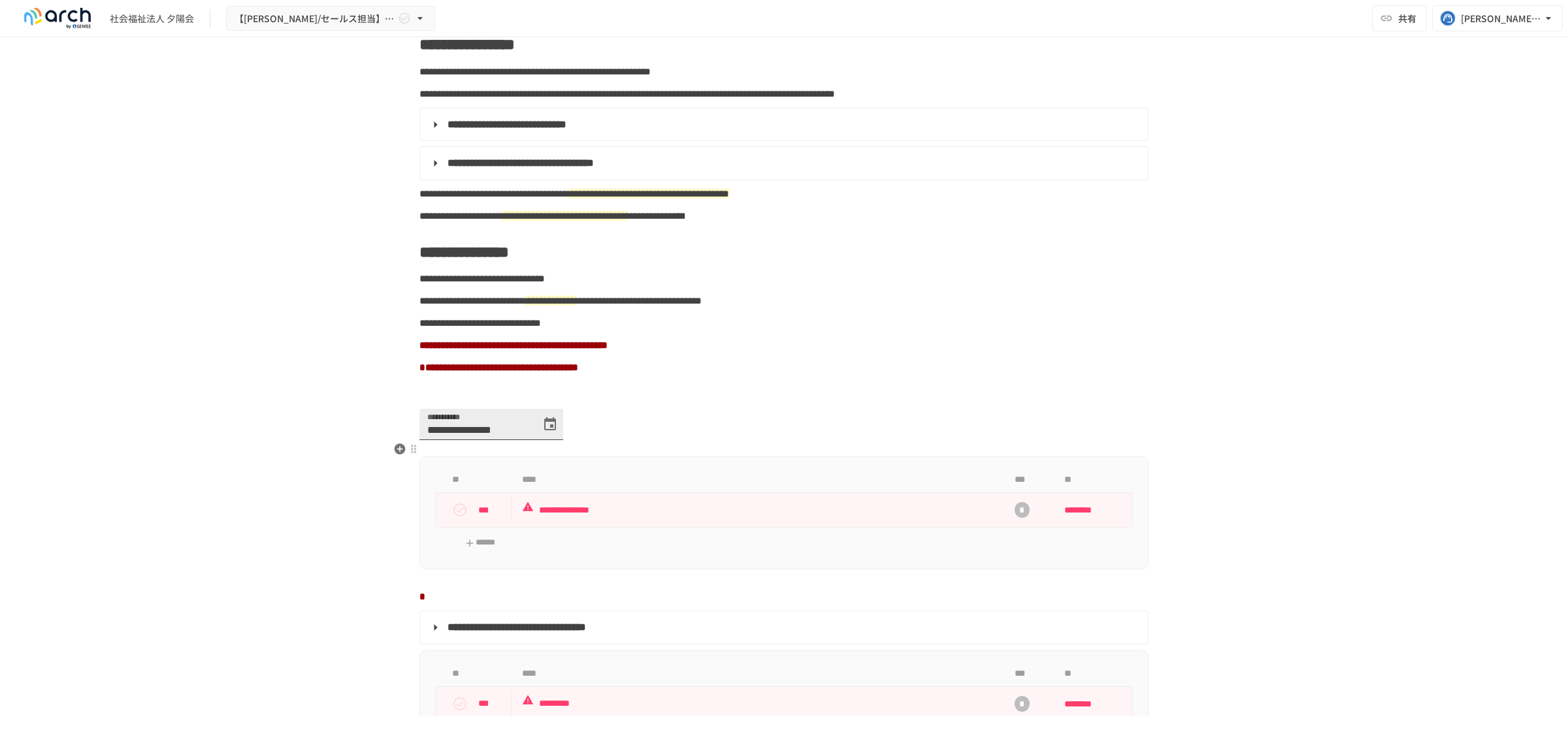 click 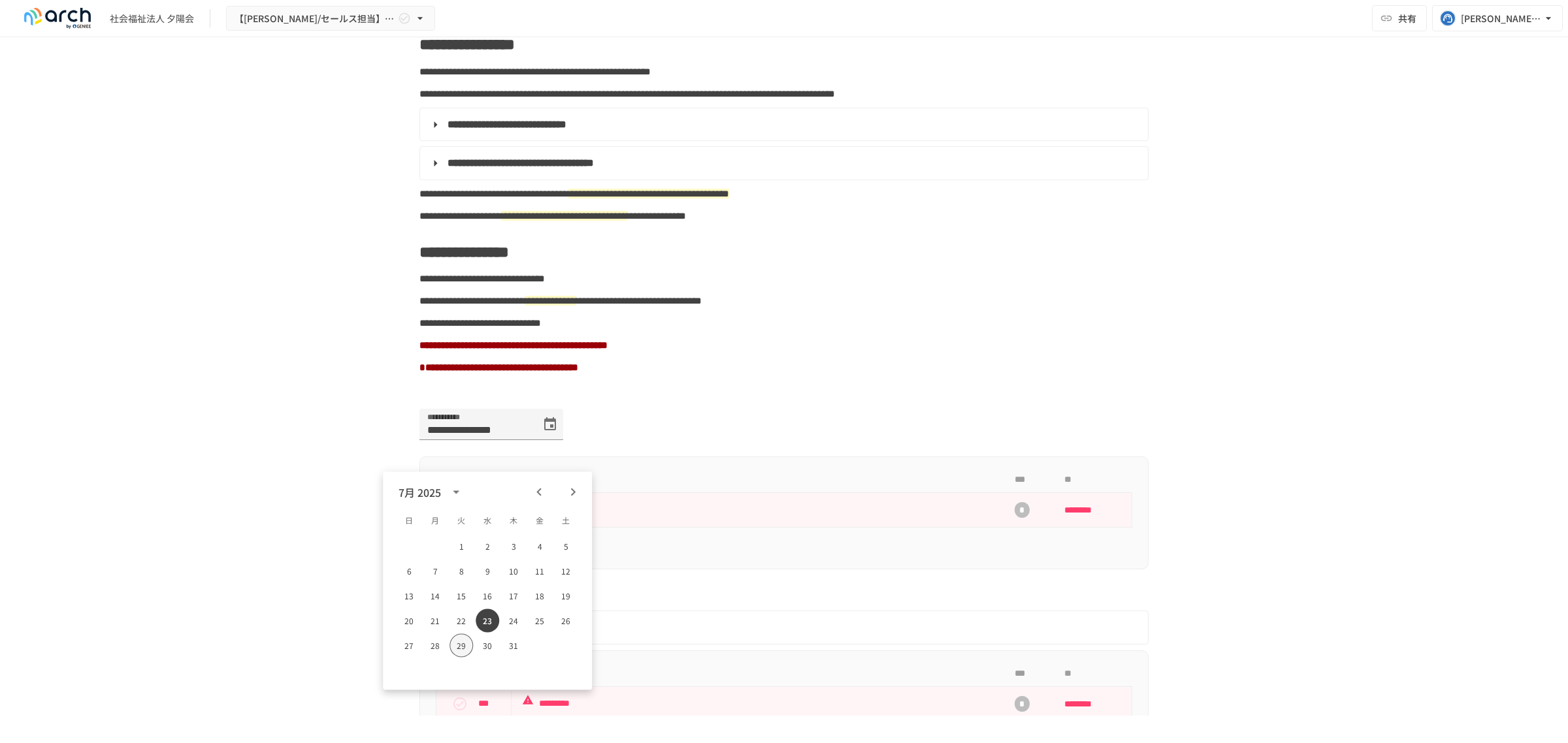 click on "29" at bounding box center (461, 646) 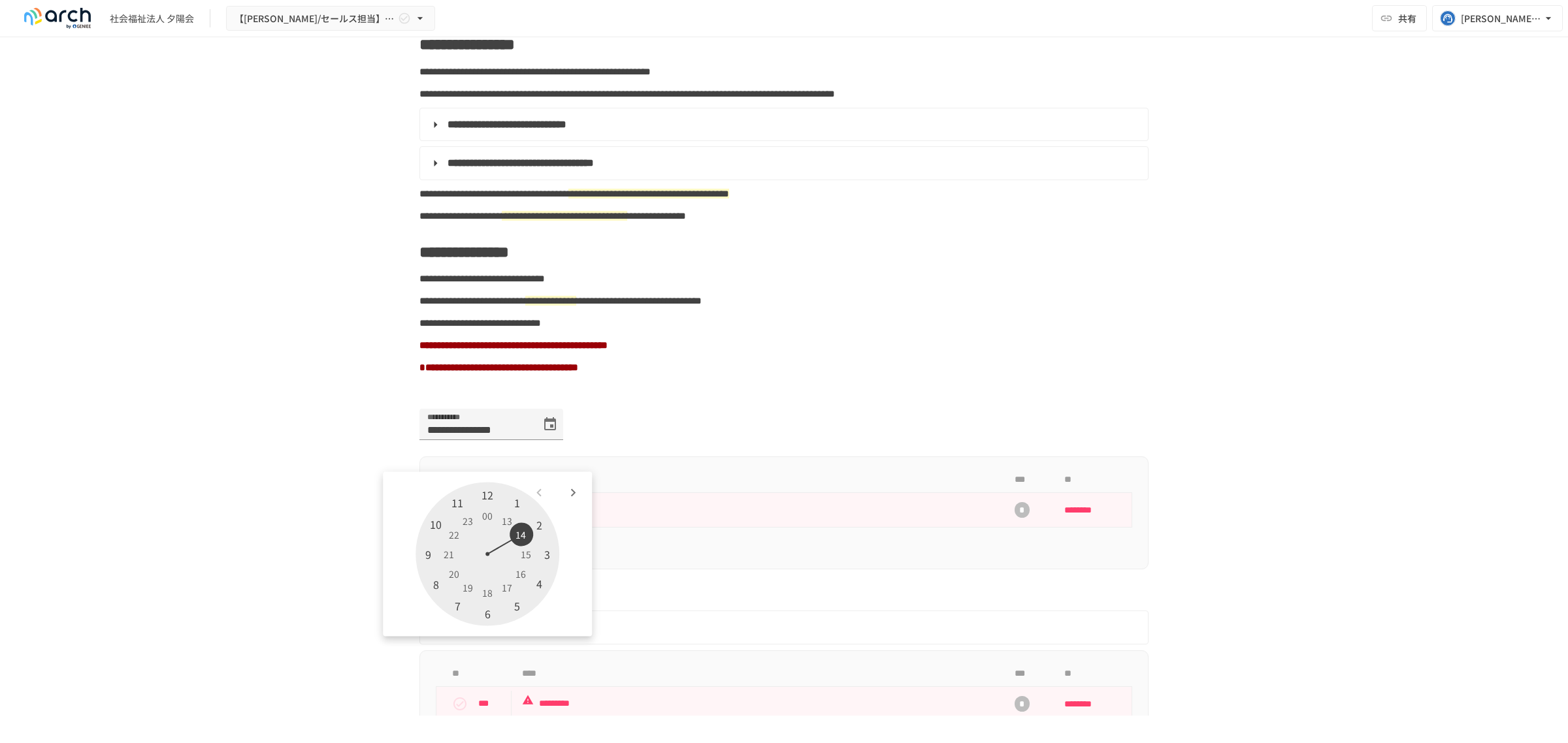 click at bounding box center (487, 554) 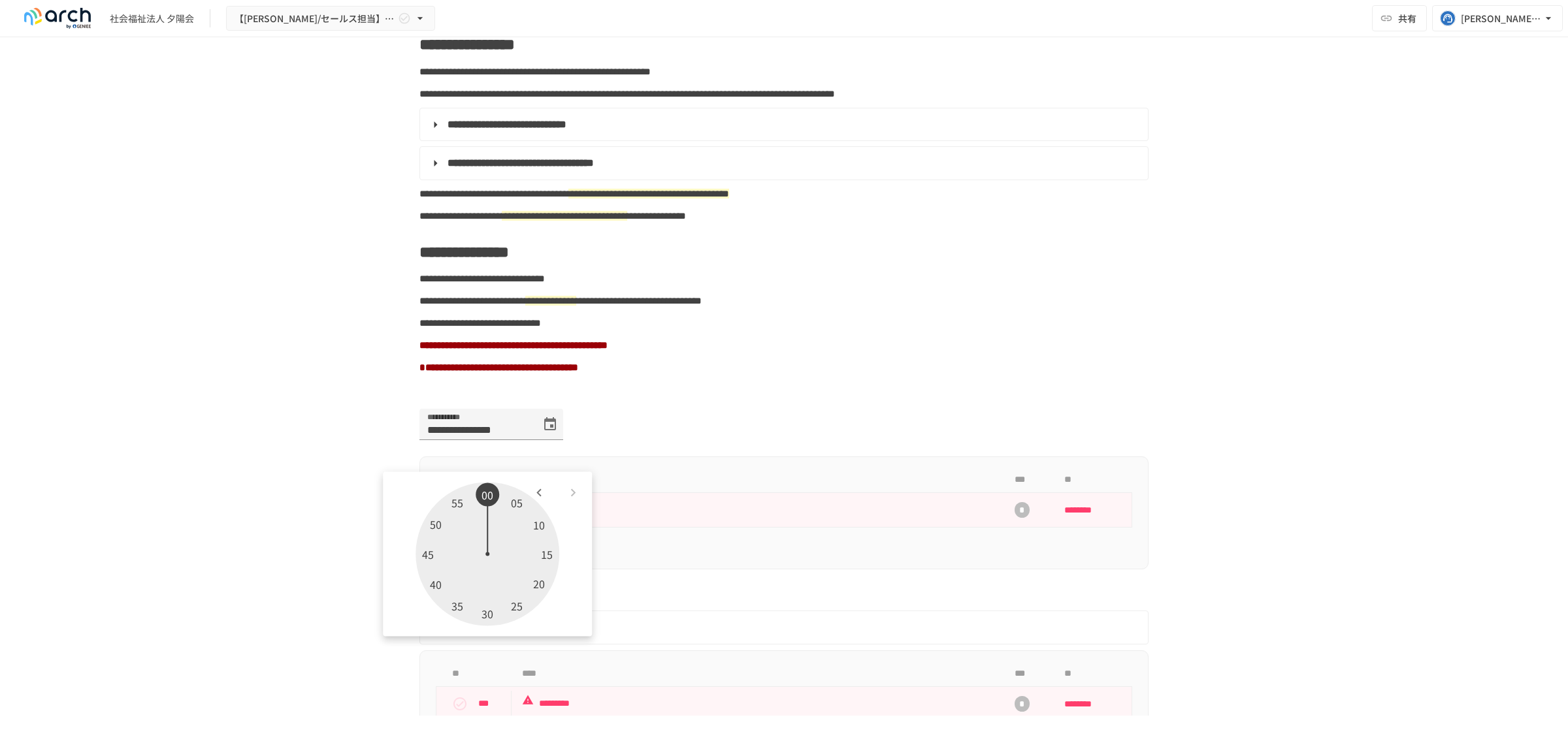 click at bounding box center (487, 554) 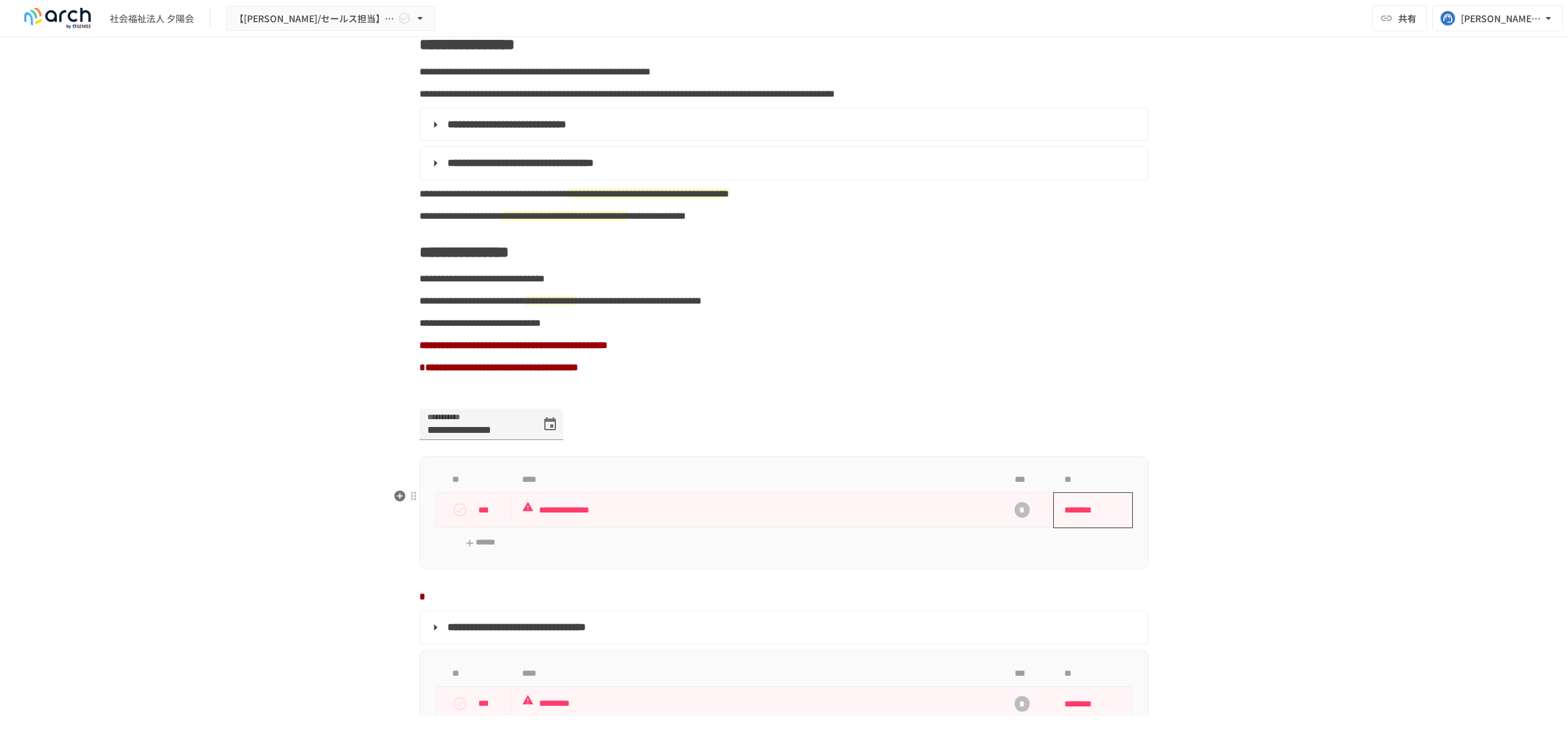 click on "********" at bounding box center [1088, 510] 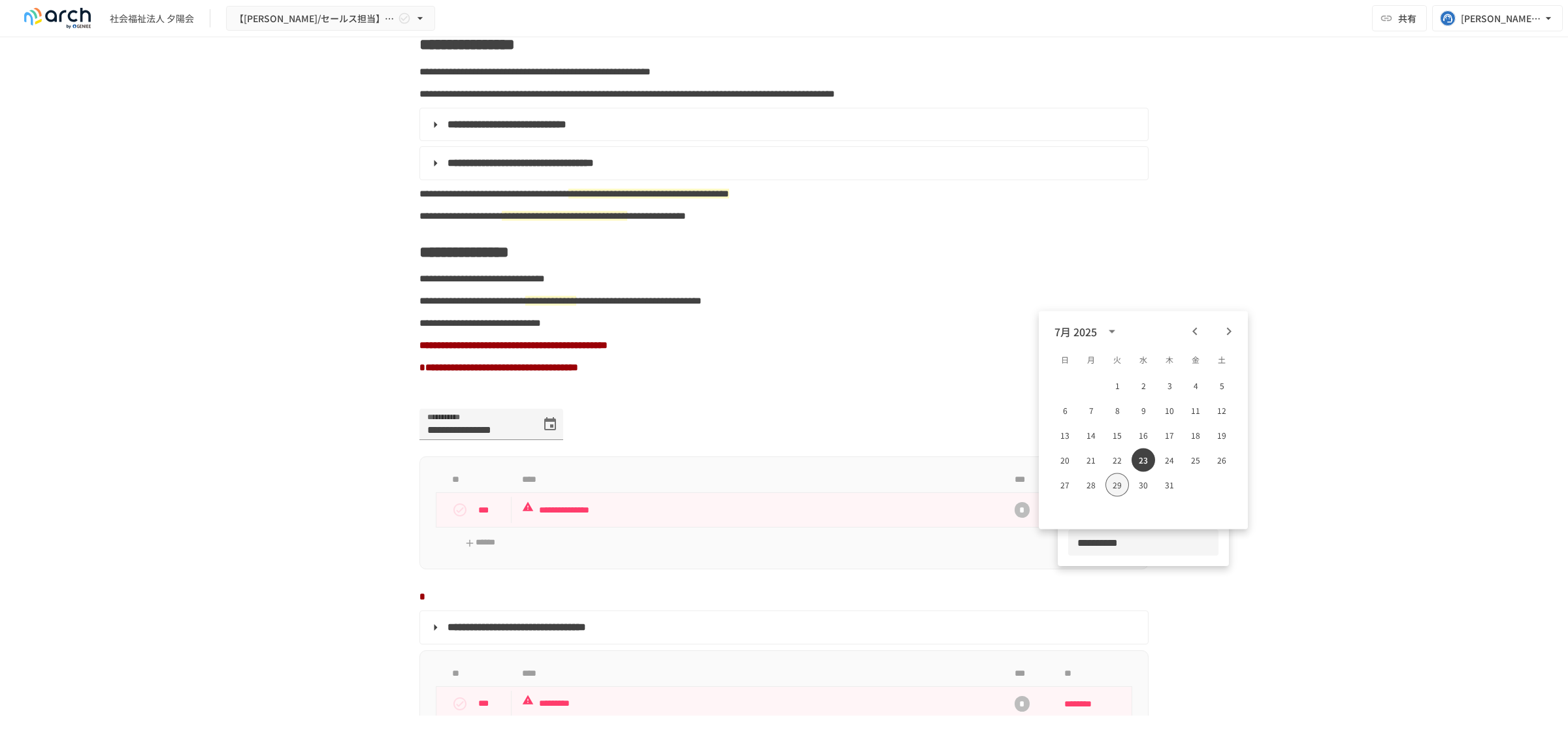 click on "29" at bounding box center [1117, 485] 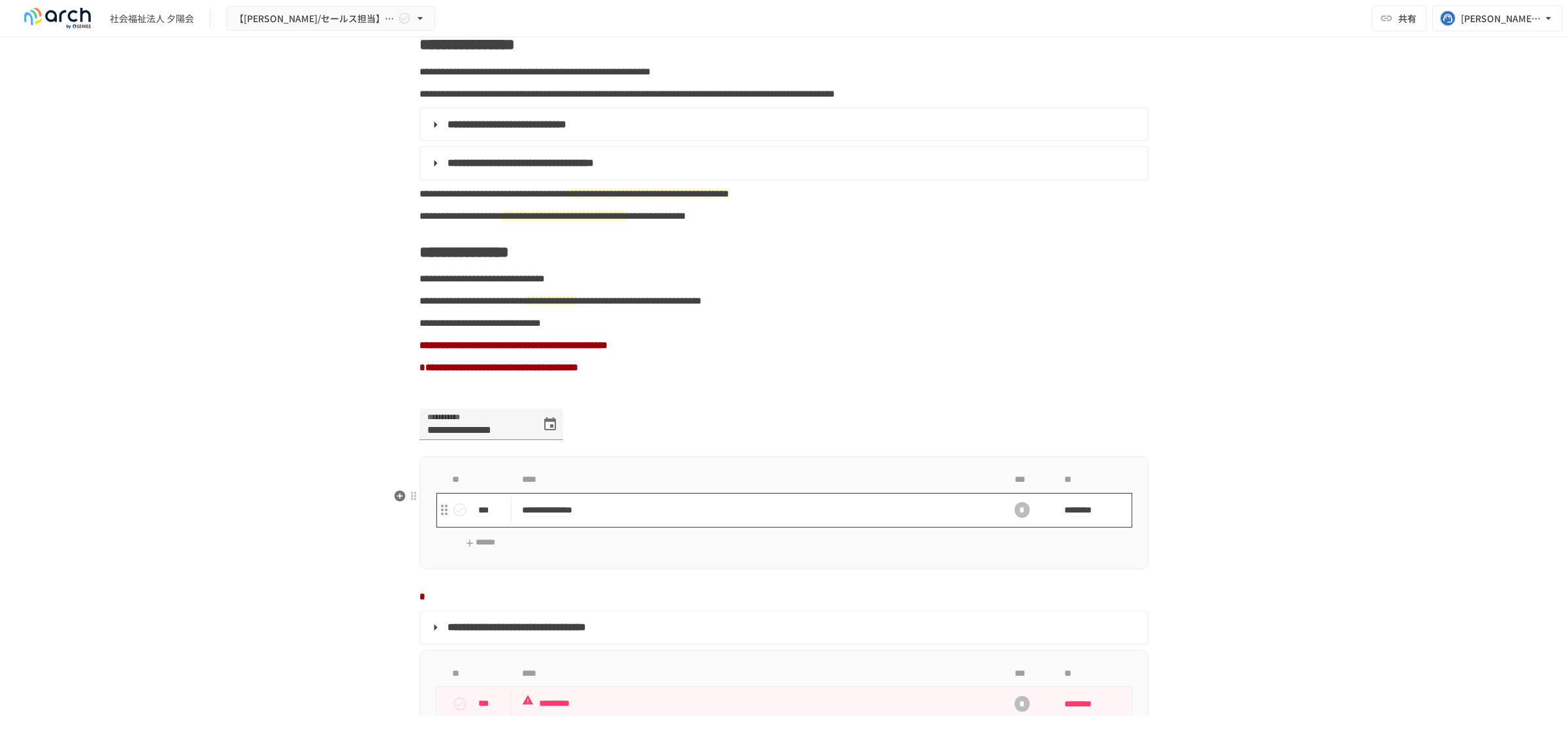 click on "**********" at bounding box center (756, 510) 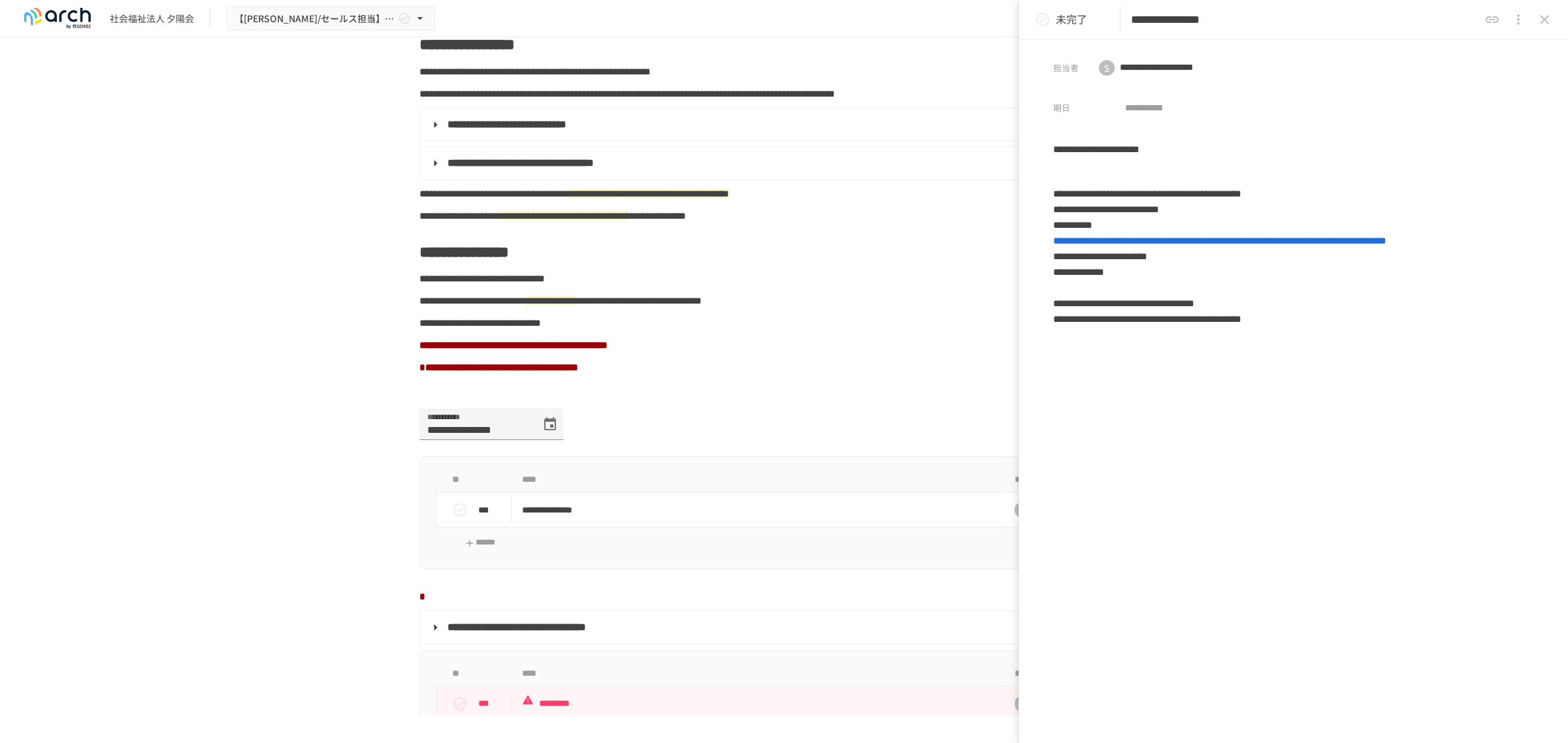 click 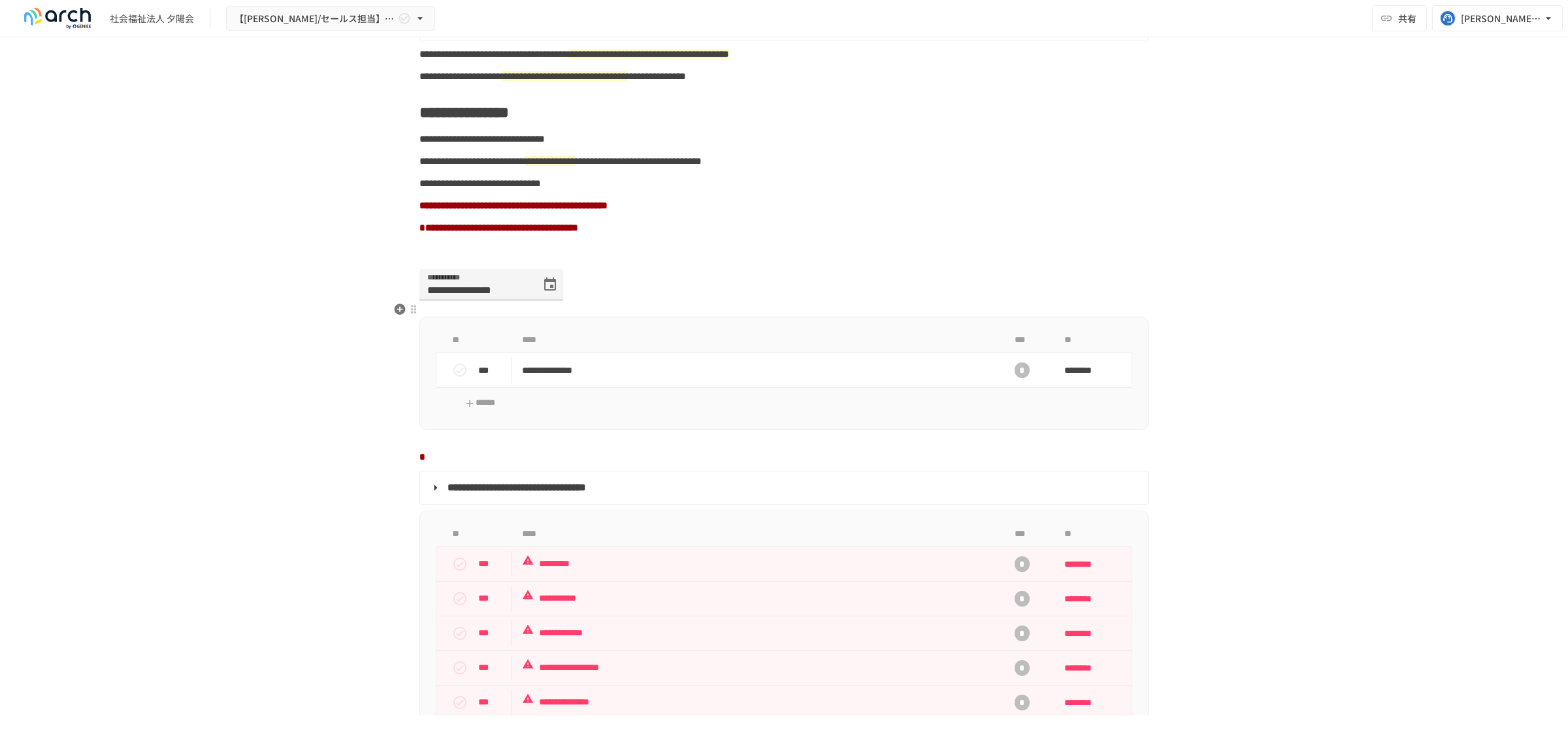 scroll, scrollTop: 853, scrollLeft: 0, axis: vertical 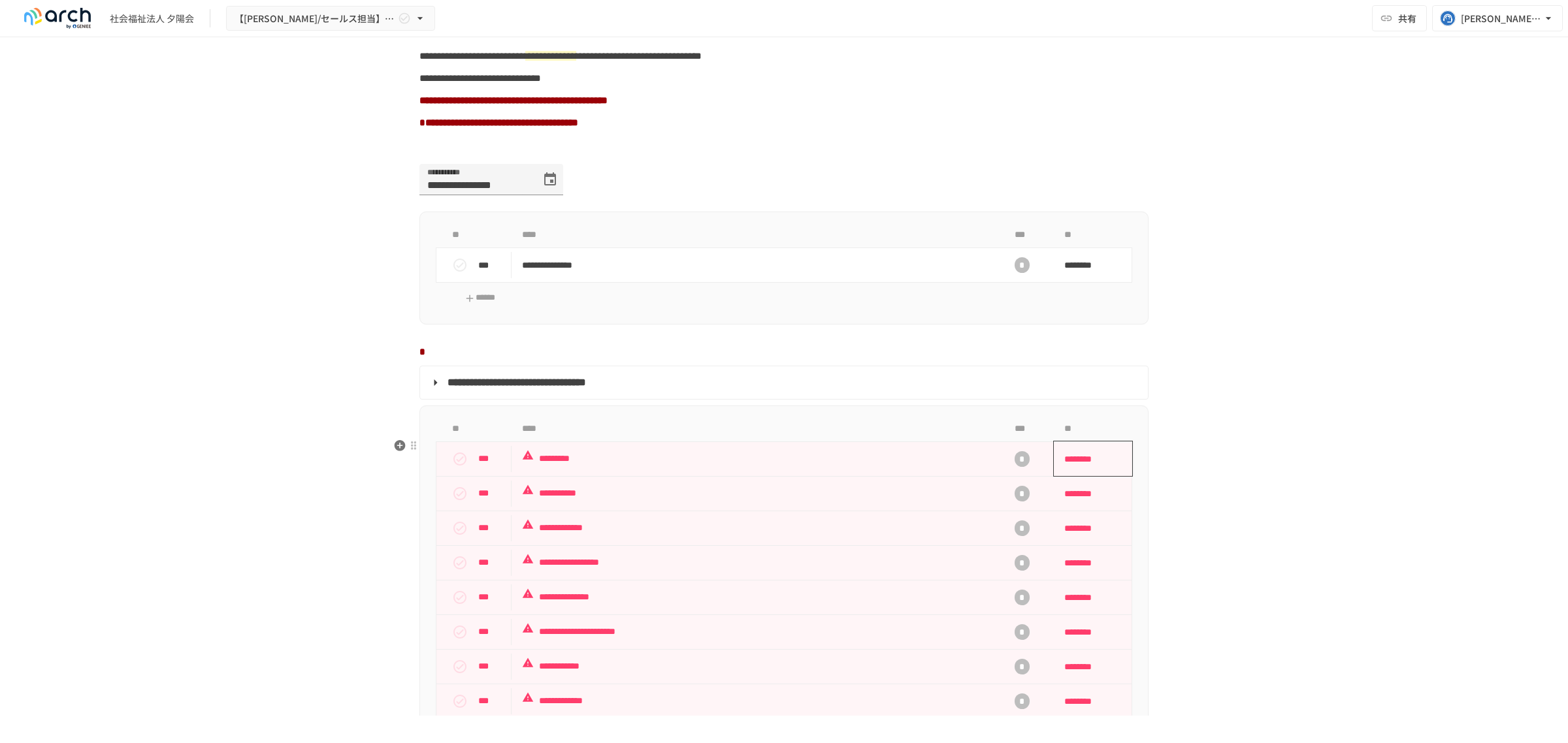 click on "********" at bounding box center (1088, 459) 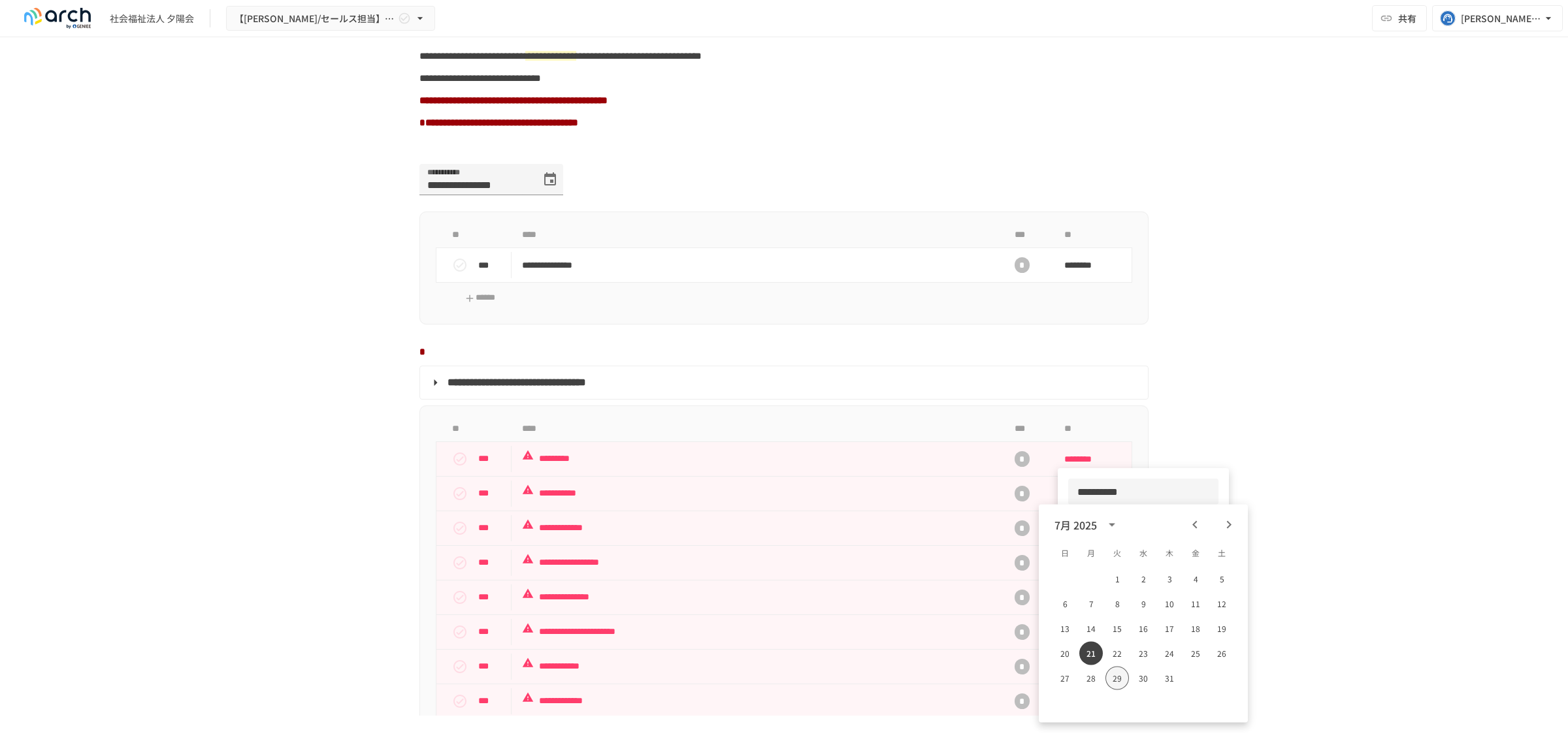 click on "29" at bounding box center (1117, 678) 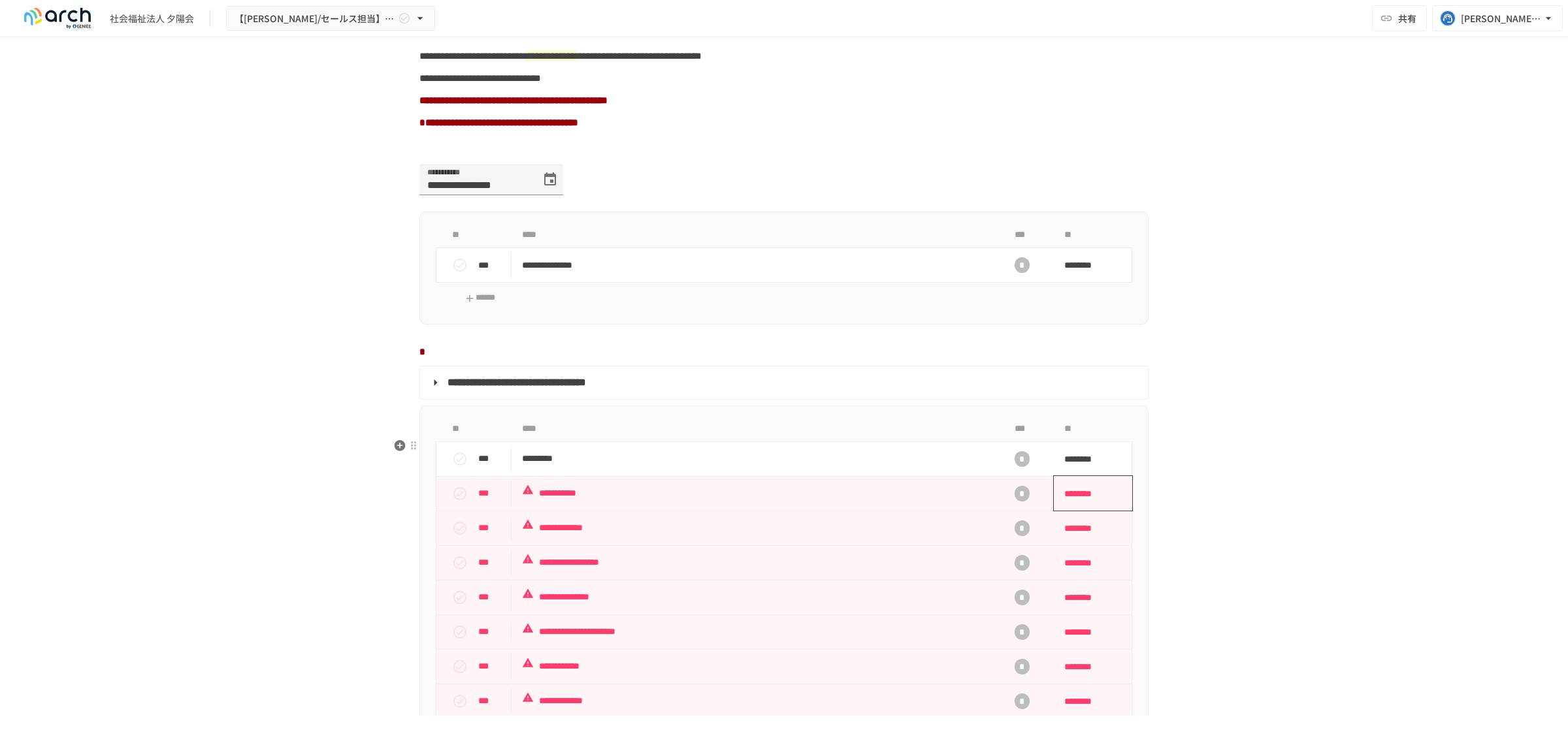 click on "********" at bounding box center (1088, 494) 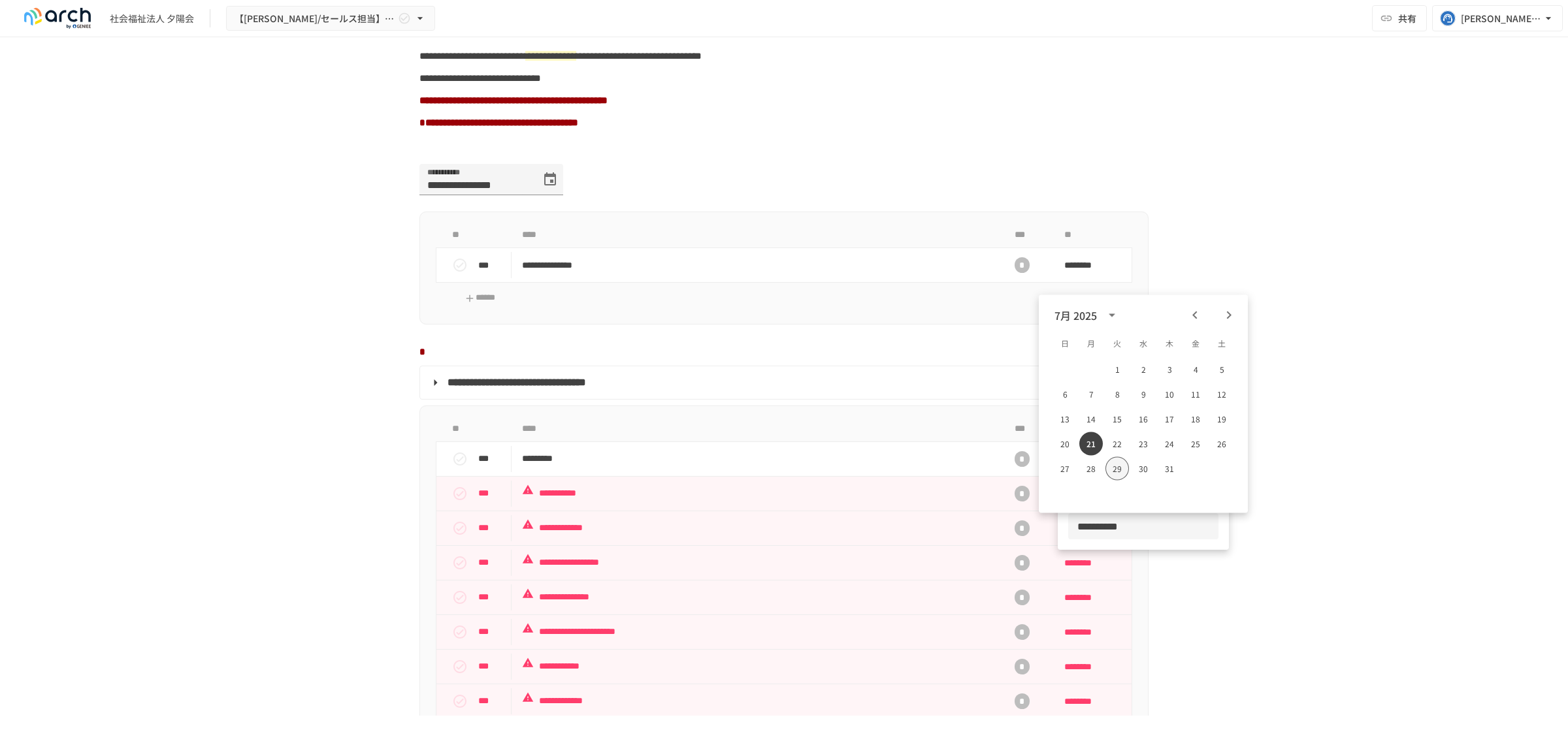 click on "29" at bounding box center [1117, 469] 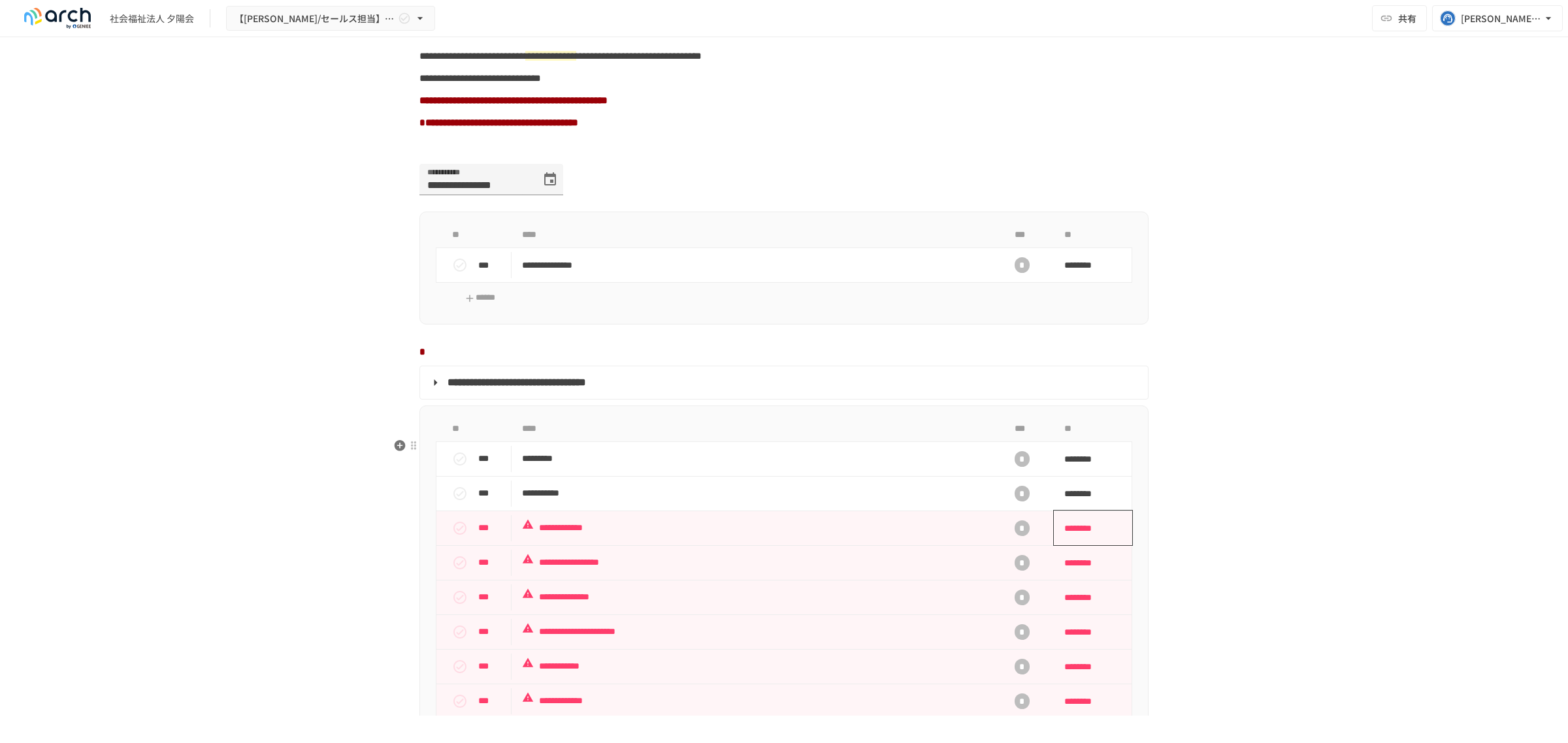 click on "********" at bounding box center (1088, 528) 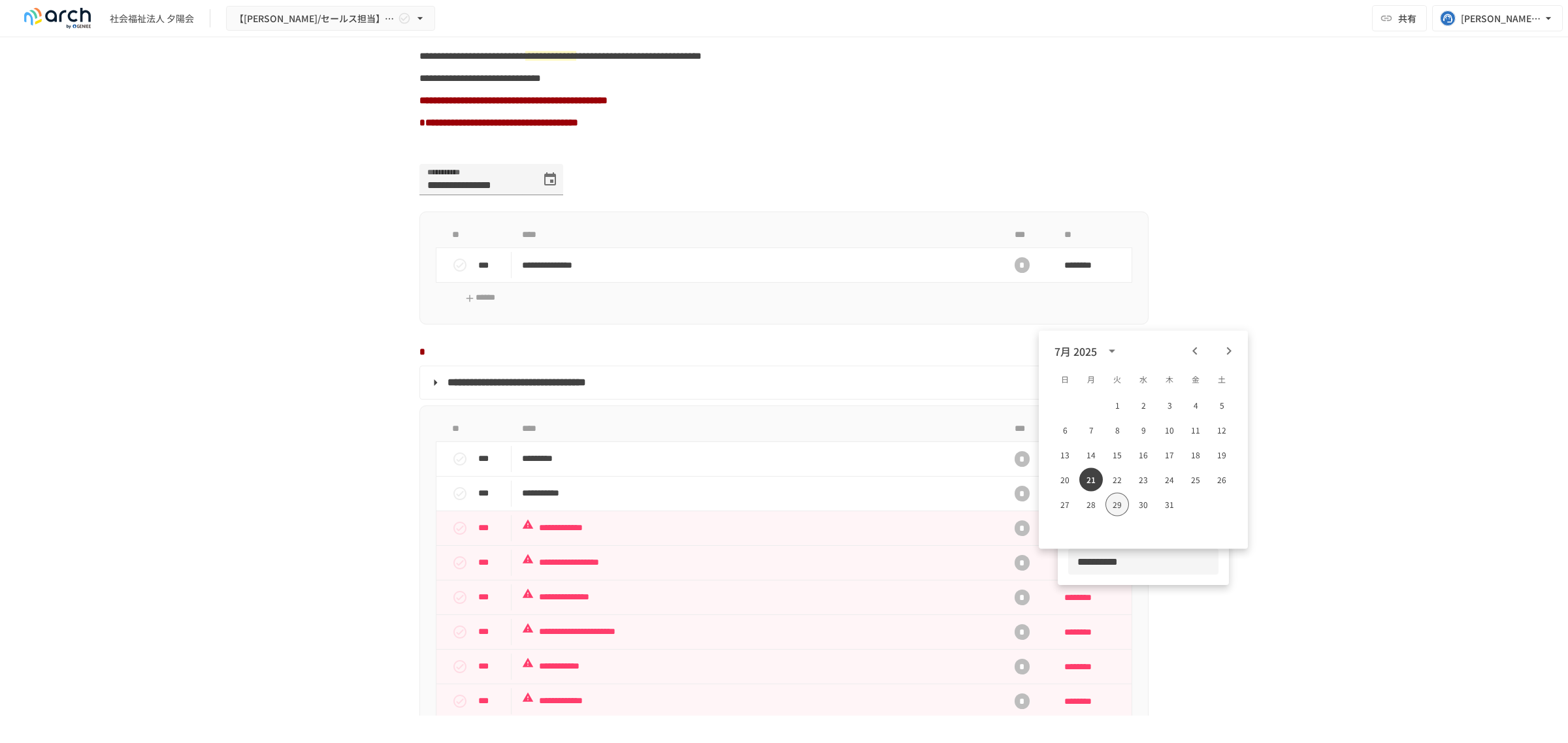 click on "29" at bounding box center (1117, 505) 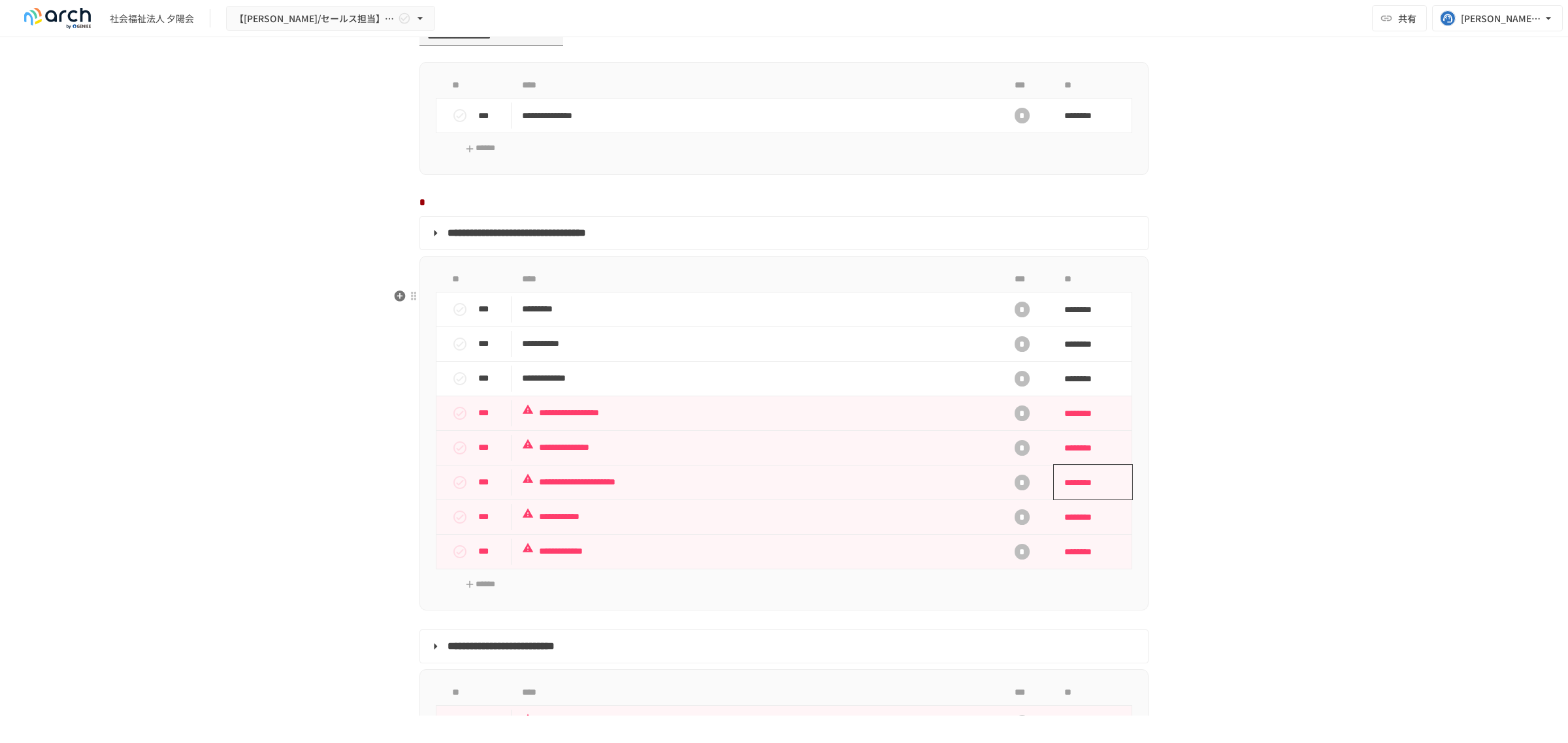 scroll, scrollTop: 1017, scrollLeft: 0, axis: vertical 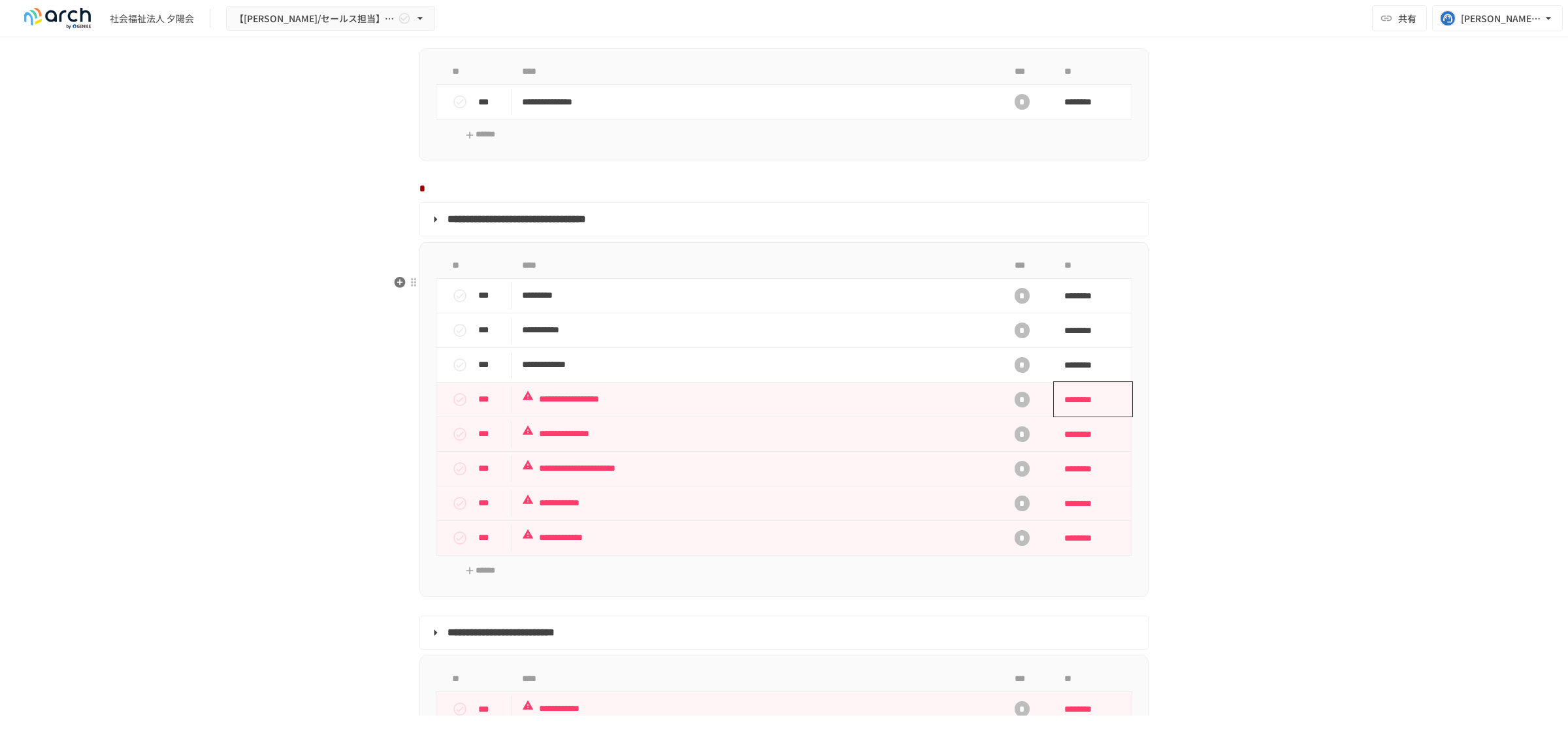 click on "********" at bounding box center [1088, 400] 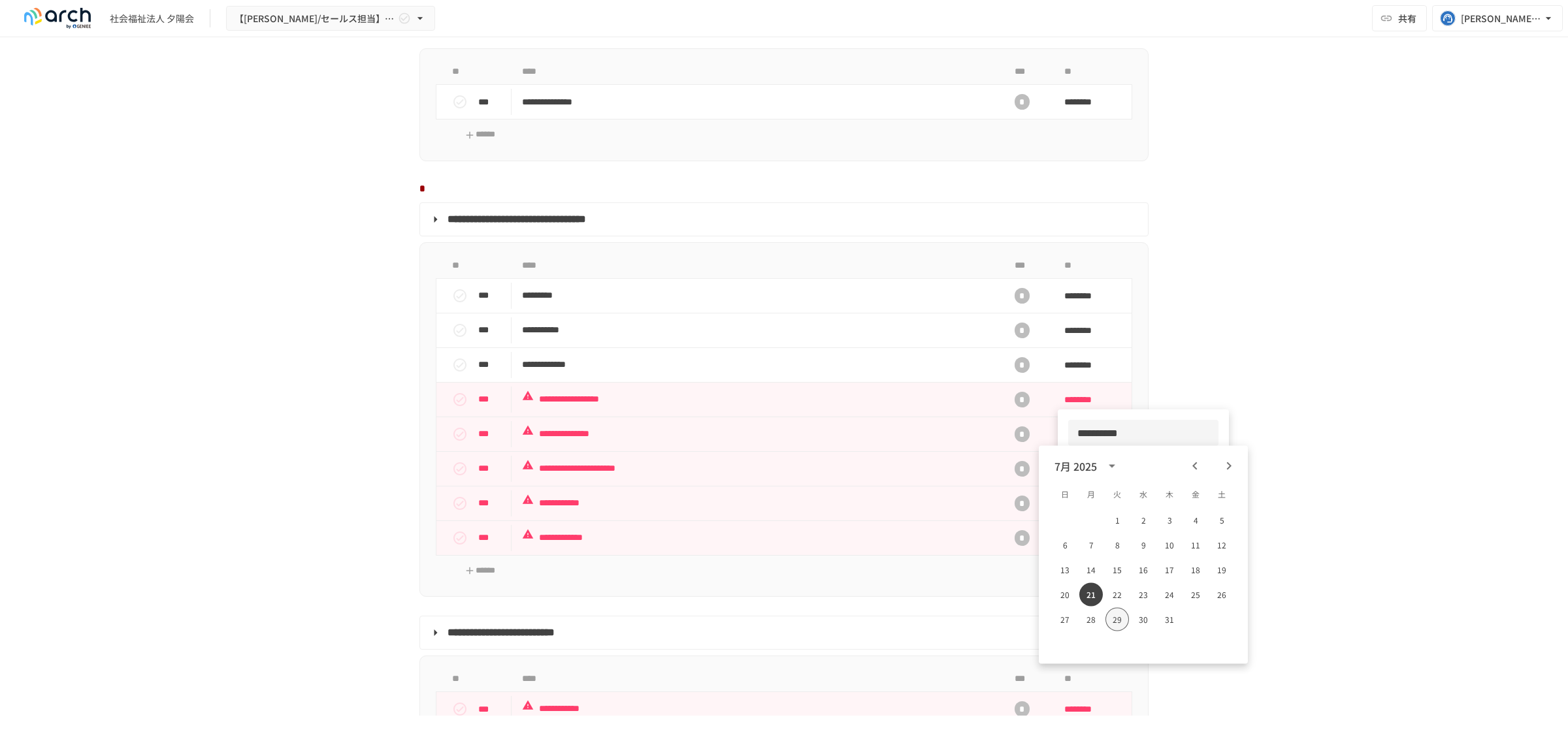 click on "29" at bounding box center (1117, 620) 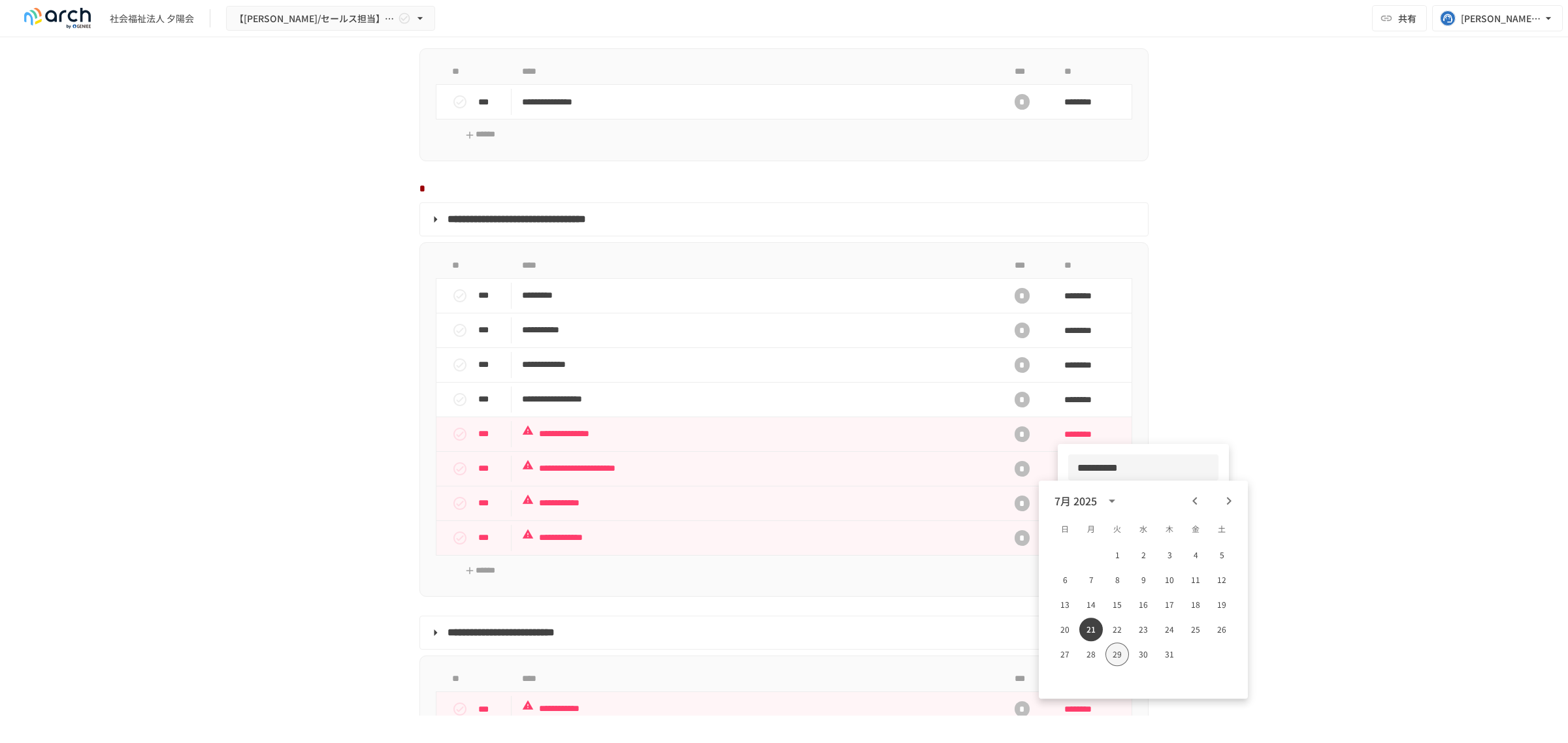 click on "29" at bounding box center [1117, 654] 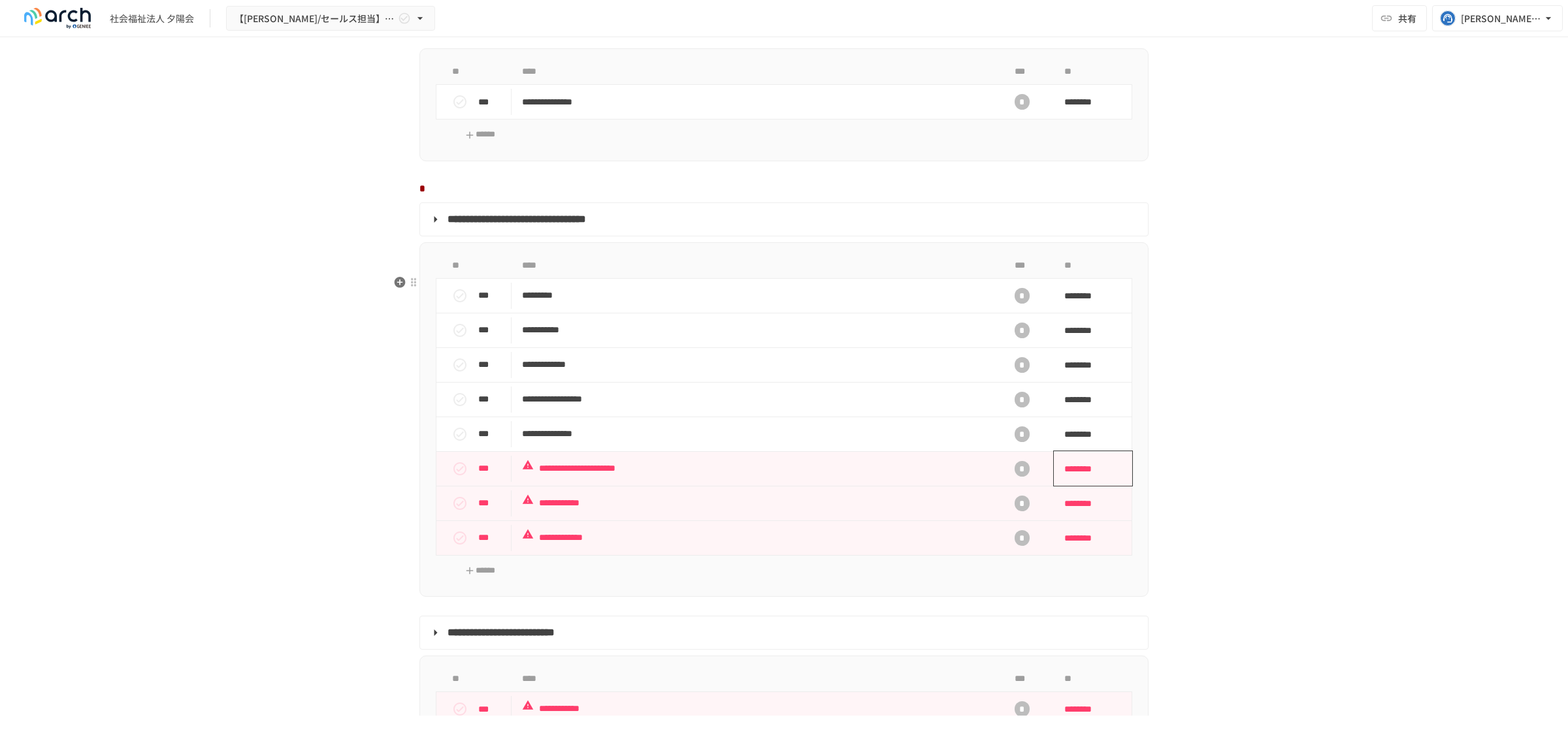click on "********" at bounding box center [1088, 469] 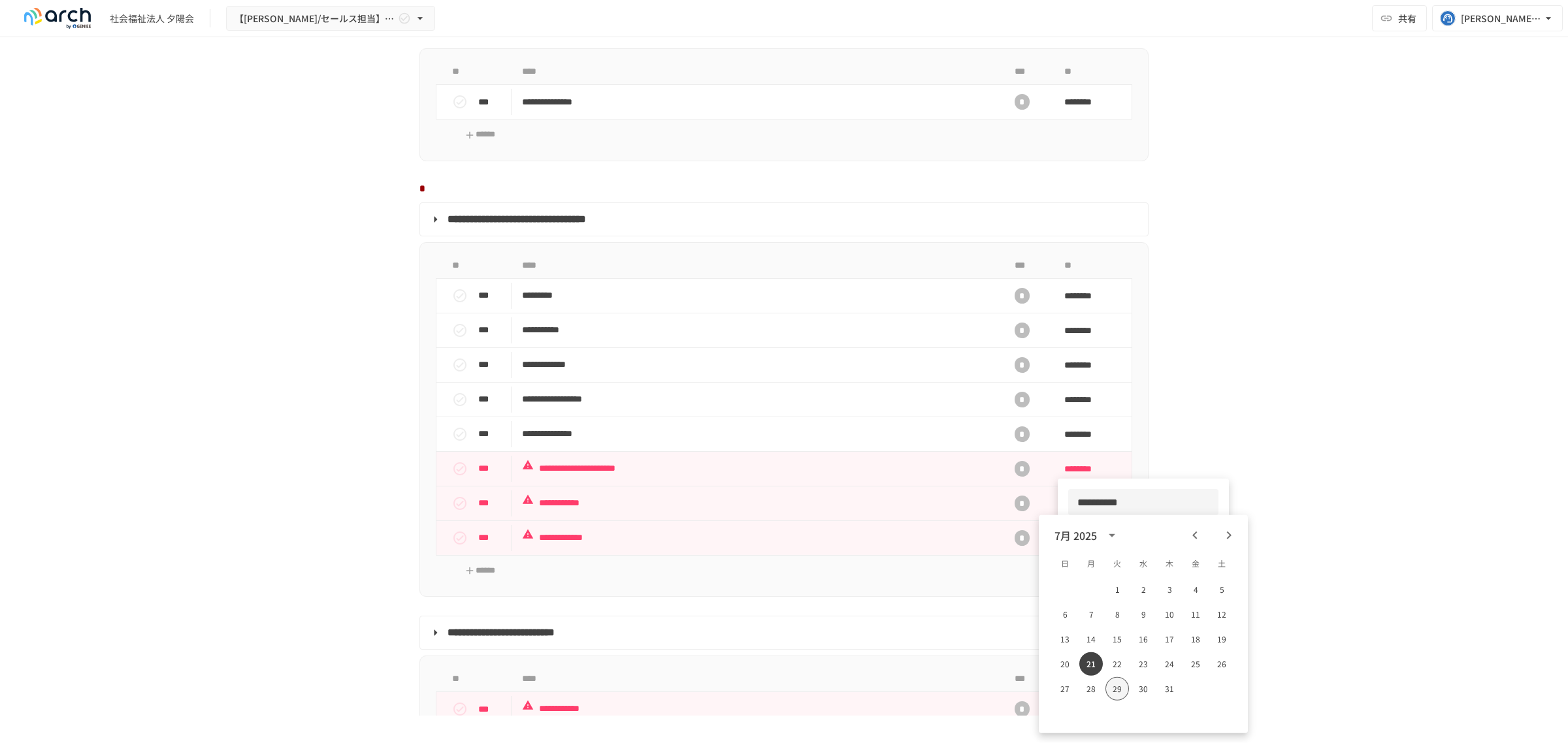 click on "29" at bounding box center [1117, 689] 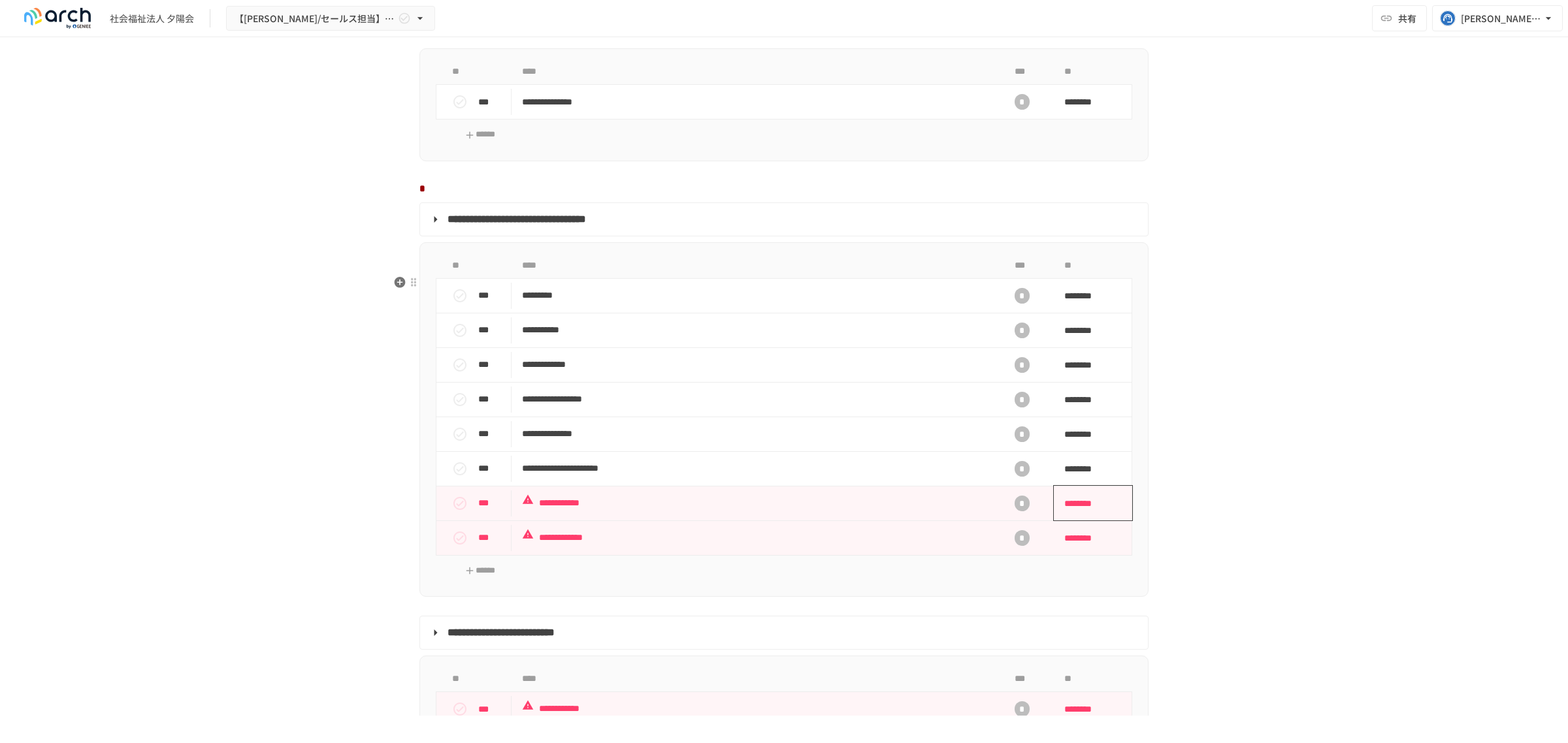 click on "********" at bounding box center [1088, 503] 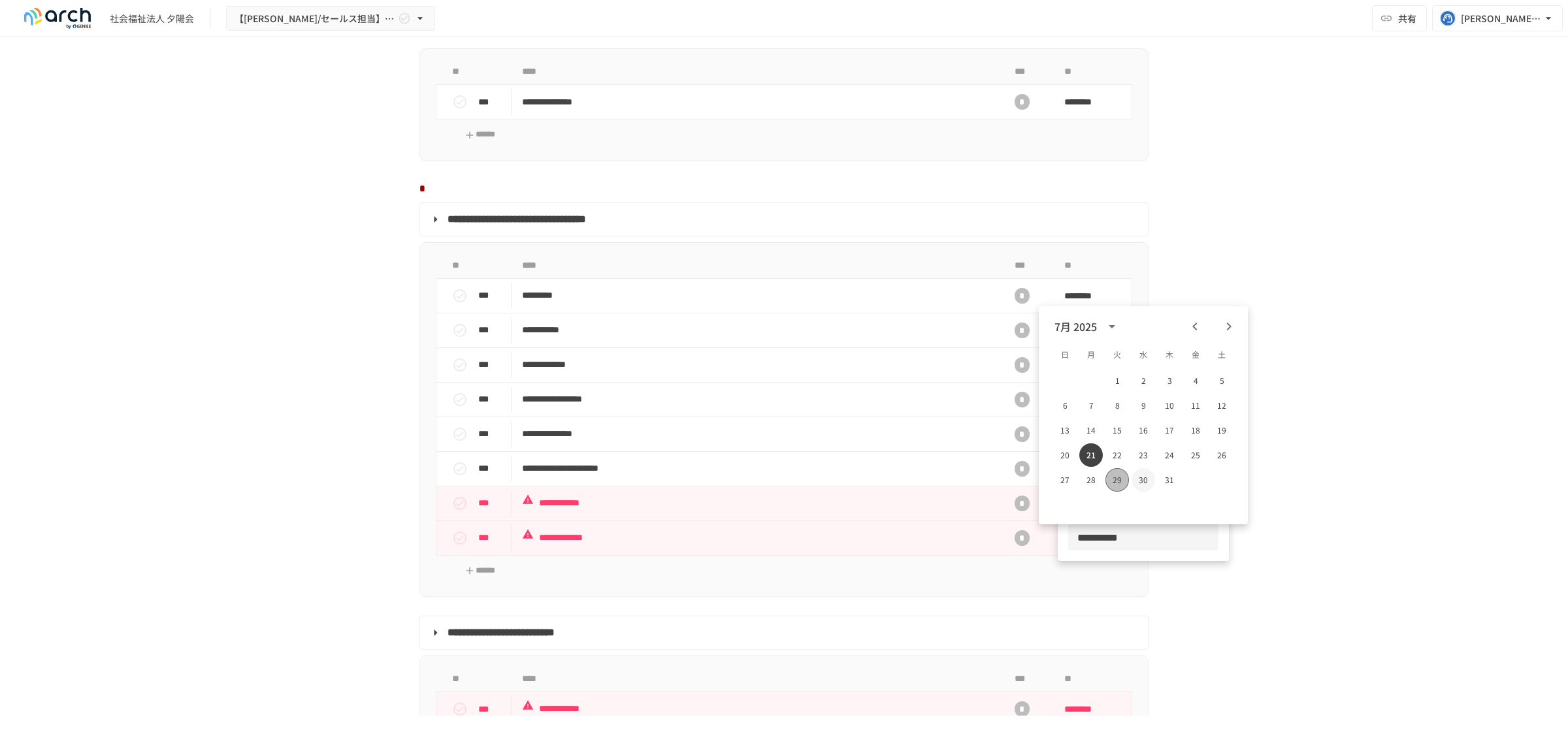 click on "29" at bounding box center (1117, 480) 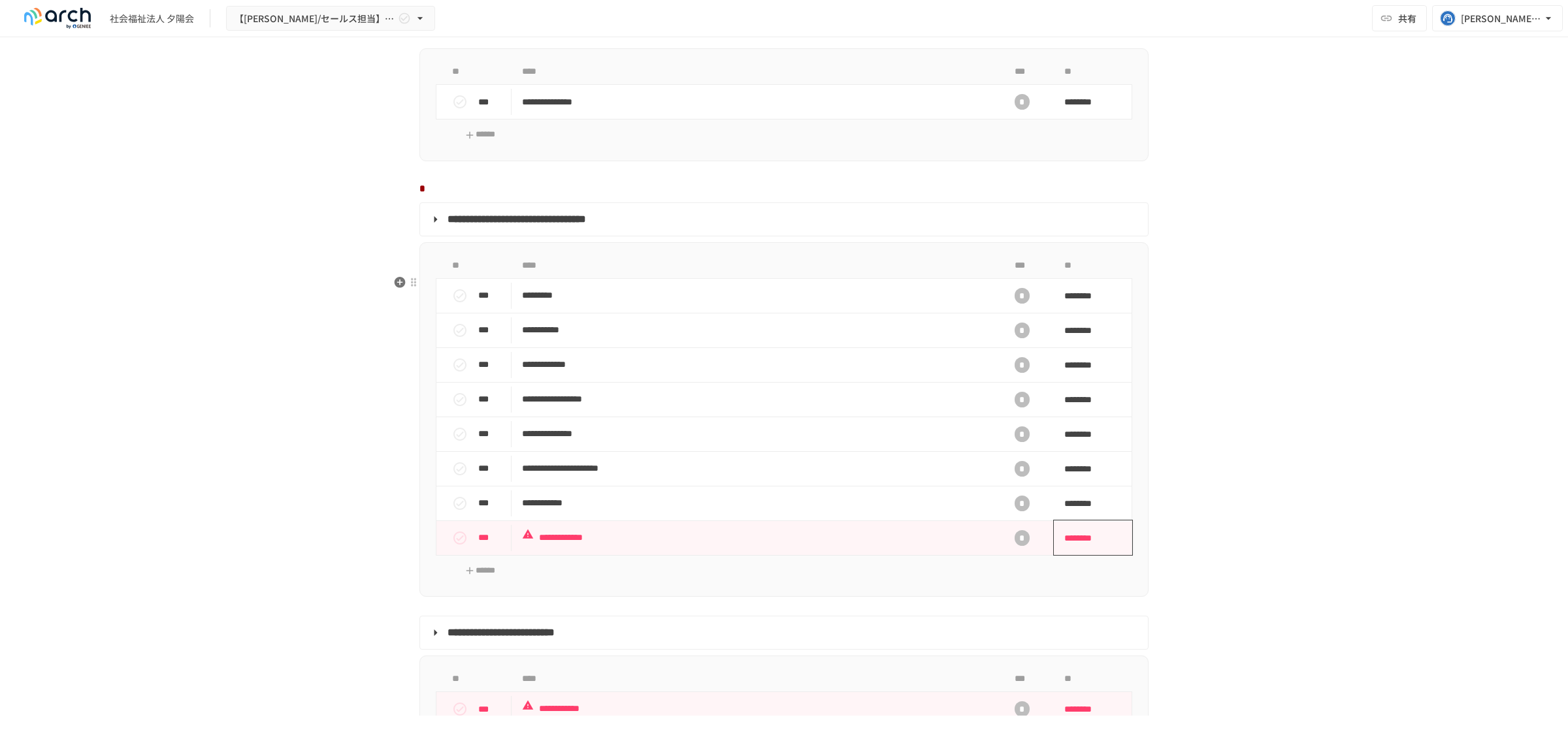 click on "********" at bounding box center [1088, 538] 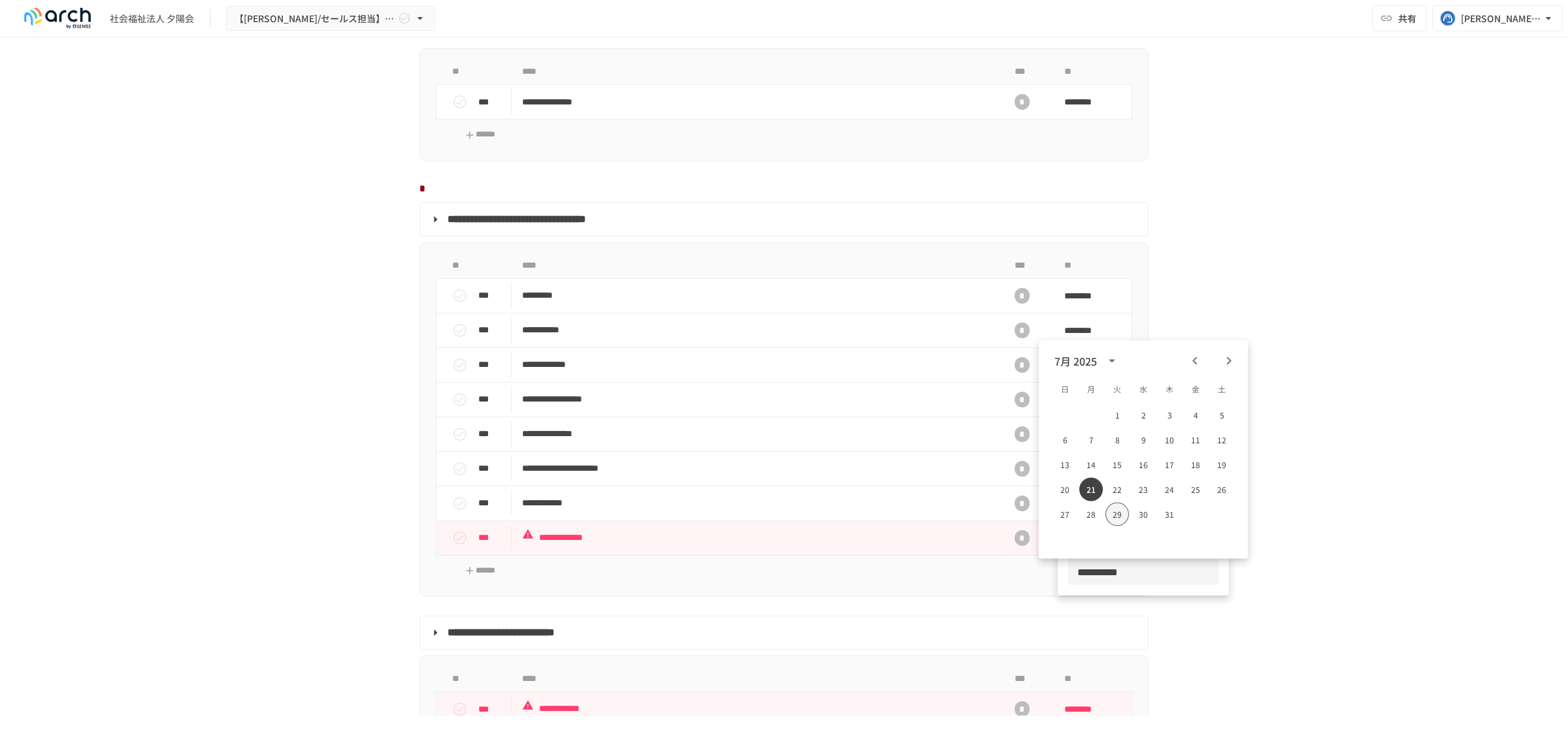 click on "29" at bounding box center (1117, 514) 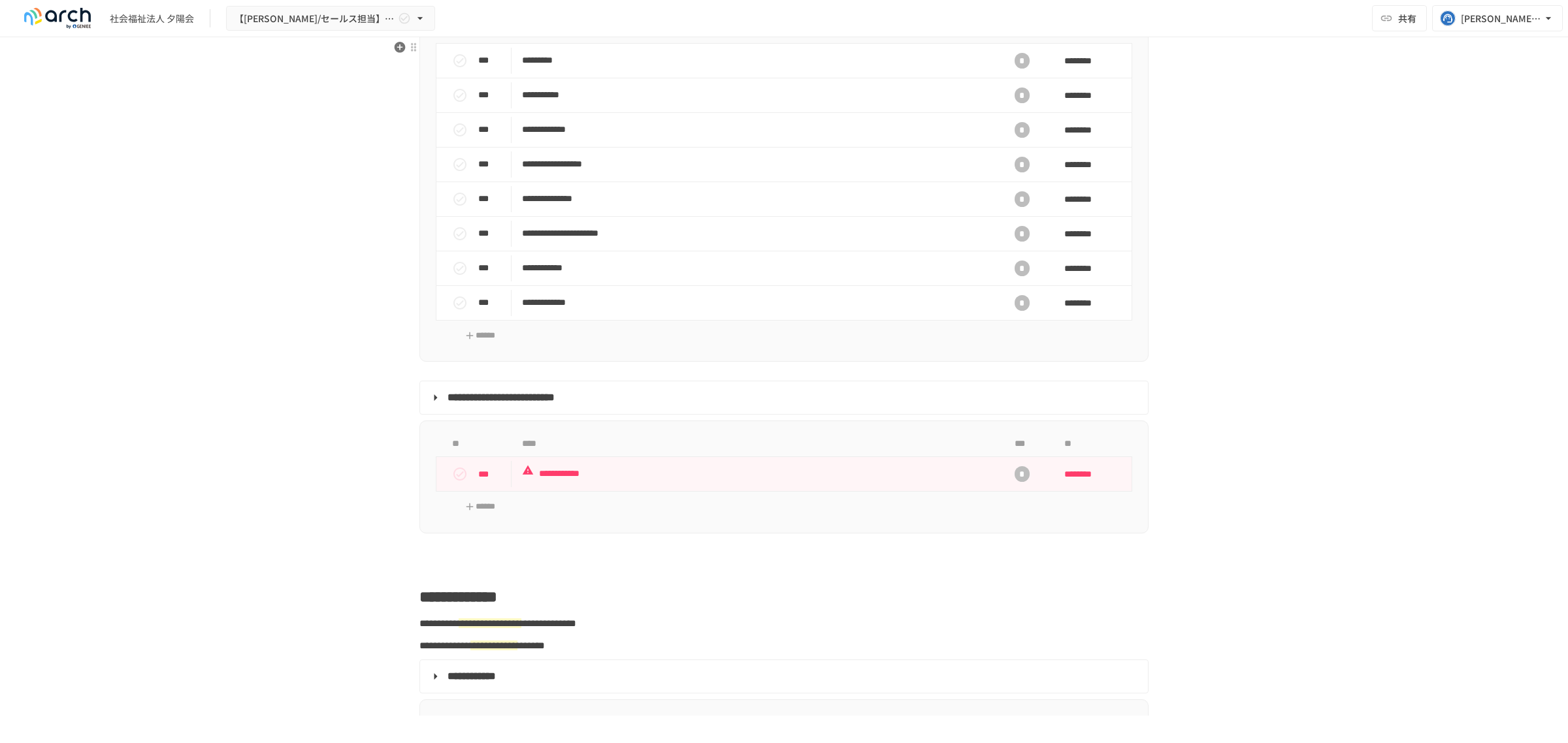scroll, scrollTop: 1261, scrollLeft: 0, axis: vertical 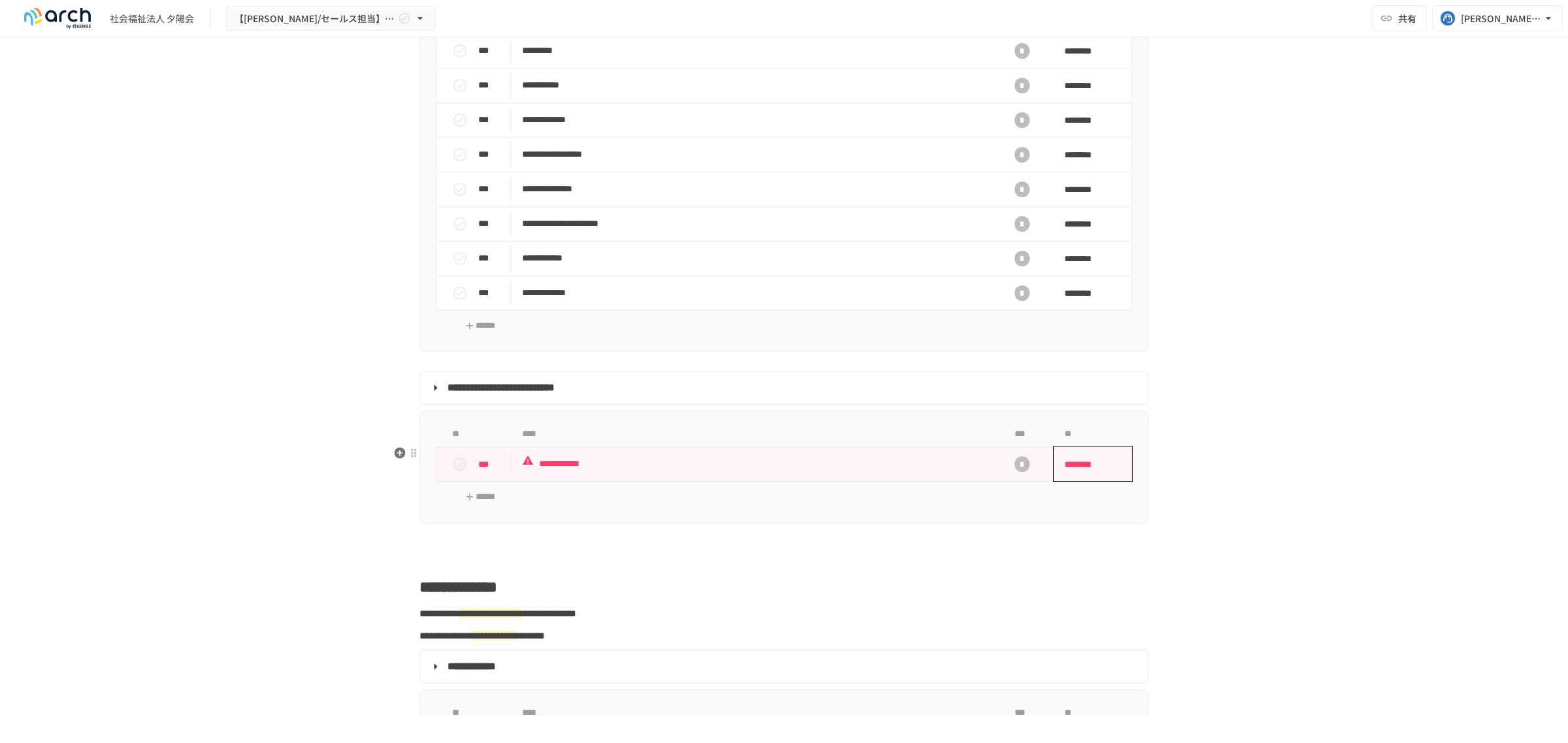 click on "********" at bounding box center [1088, 464] 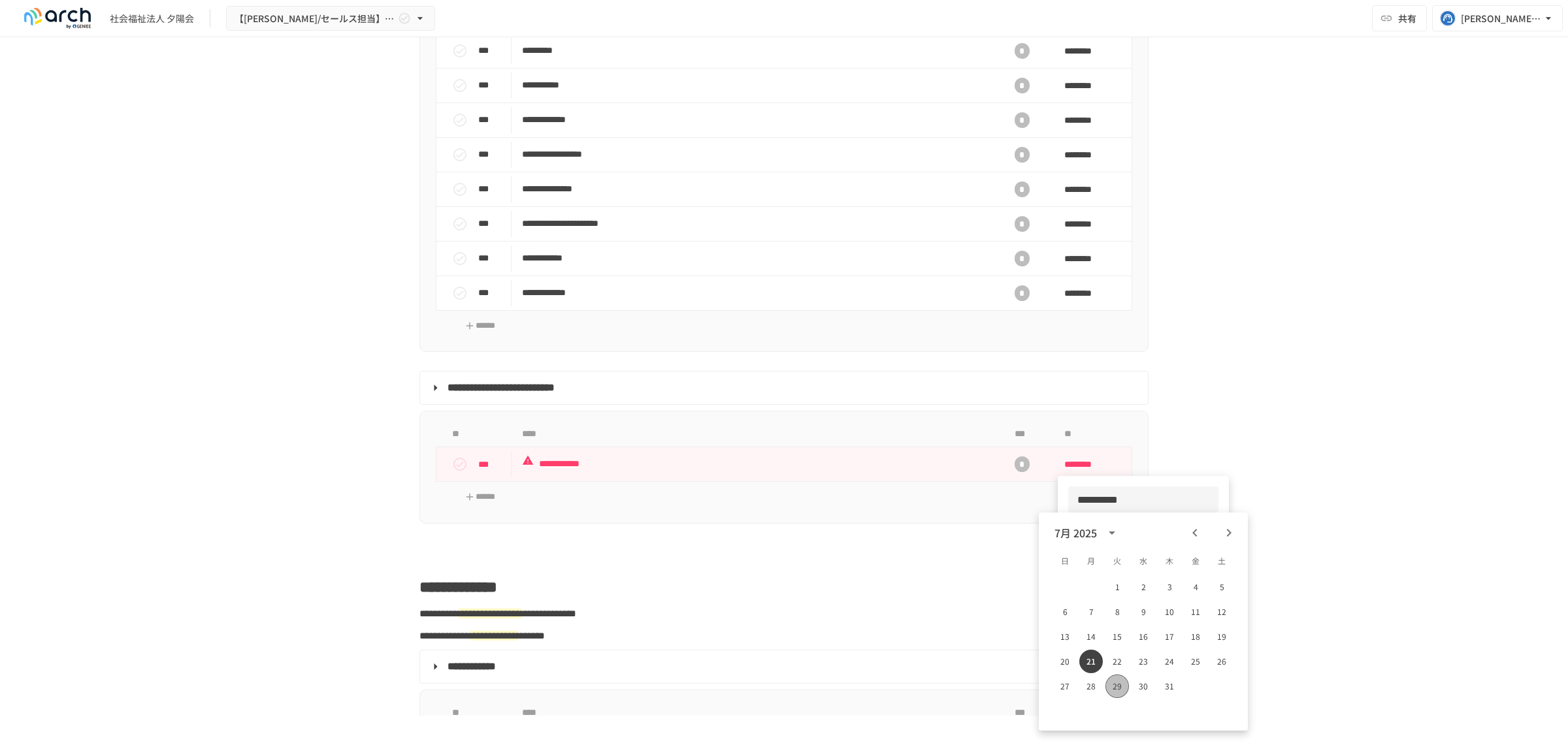 click on "29" at bounding box center (1117, 686) 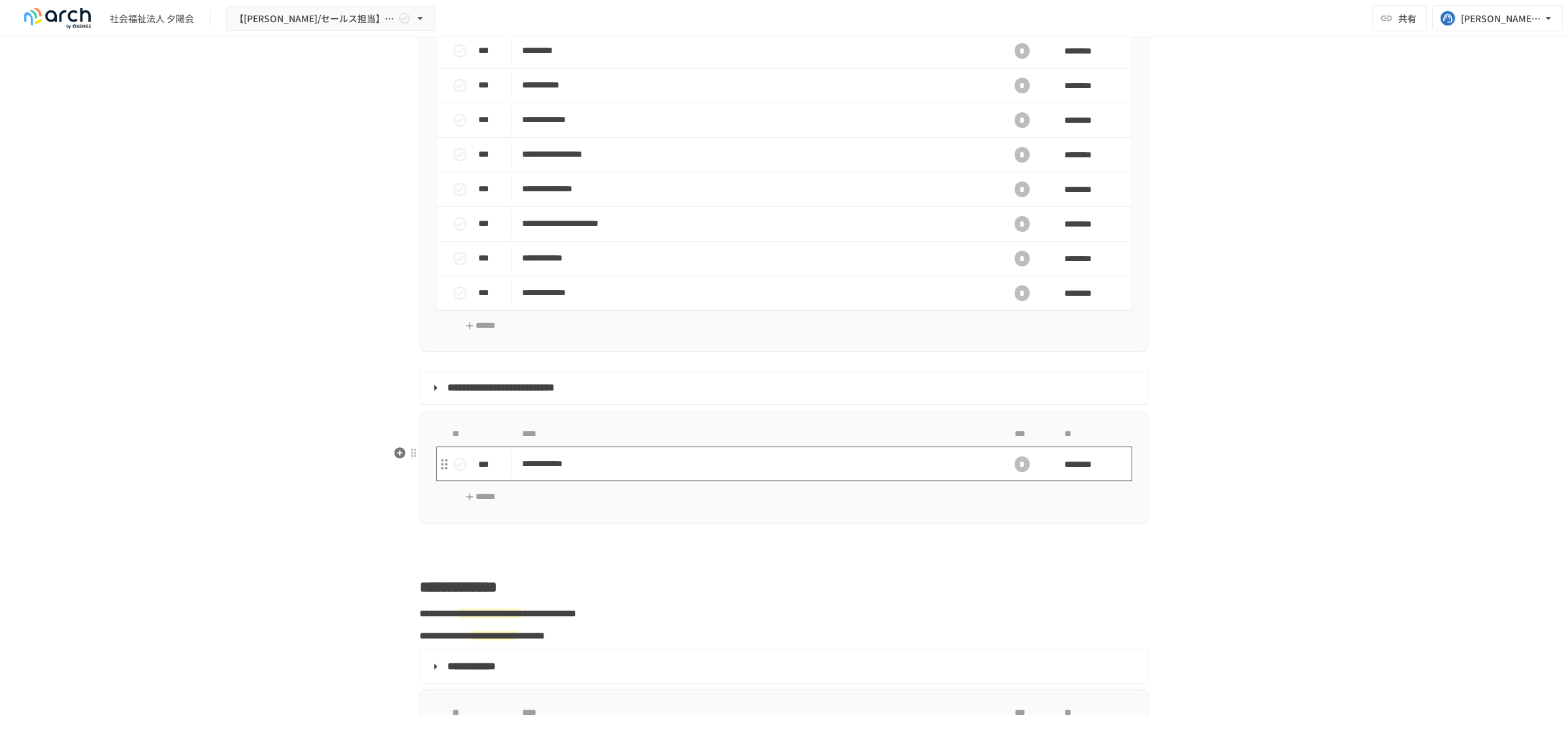 click on "**********" at bounding box center [756, 464] 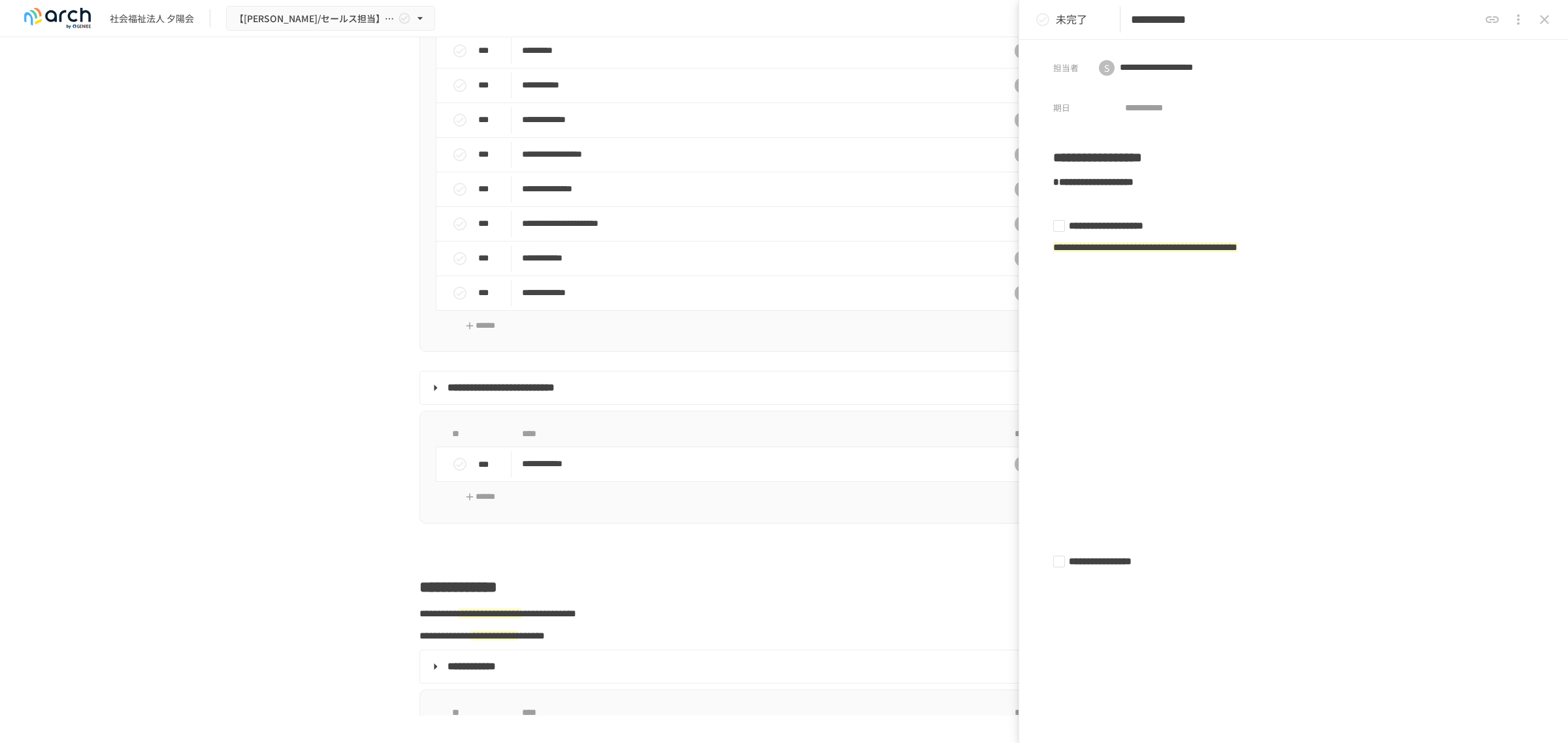 click 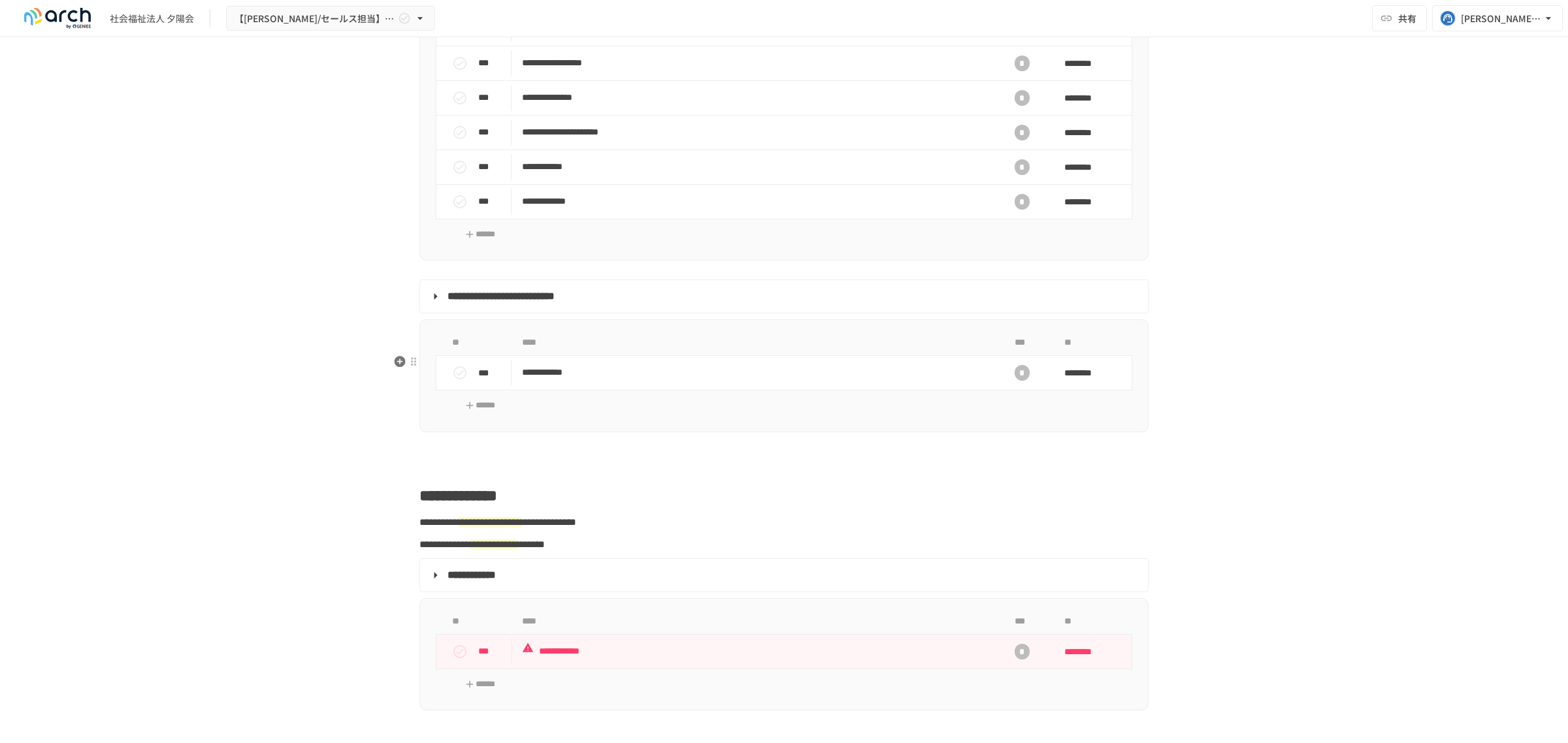 scroll, scrollTop: 1588, scrollLeft: 0, axis: vertical 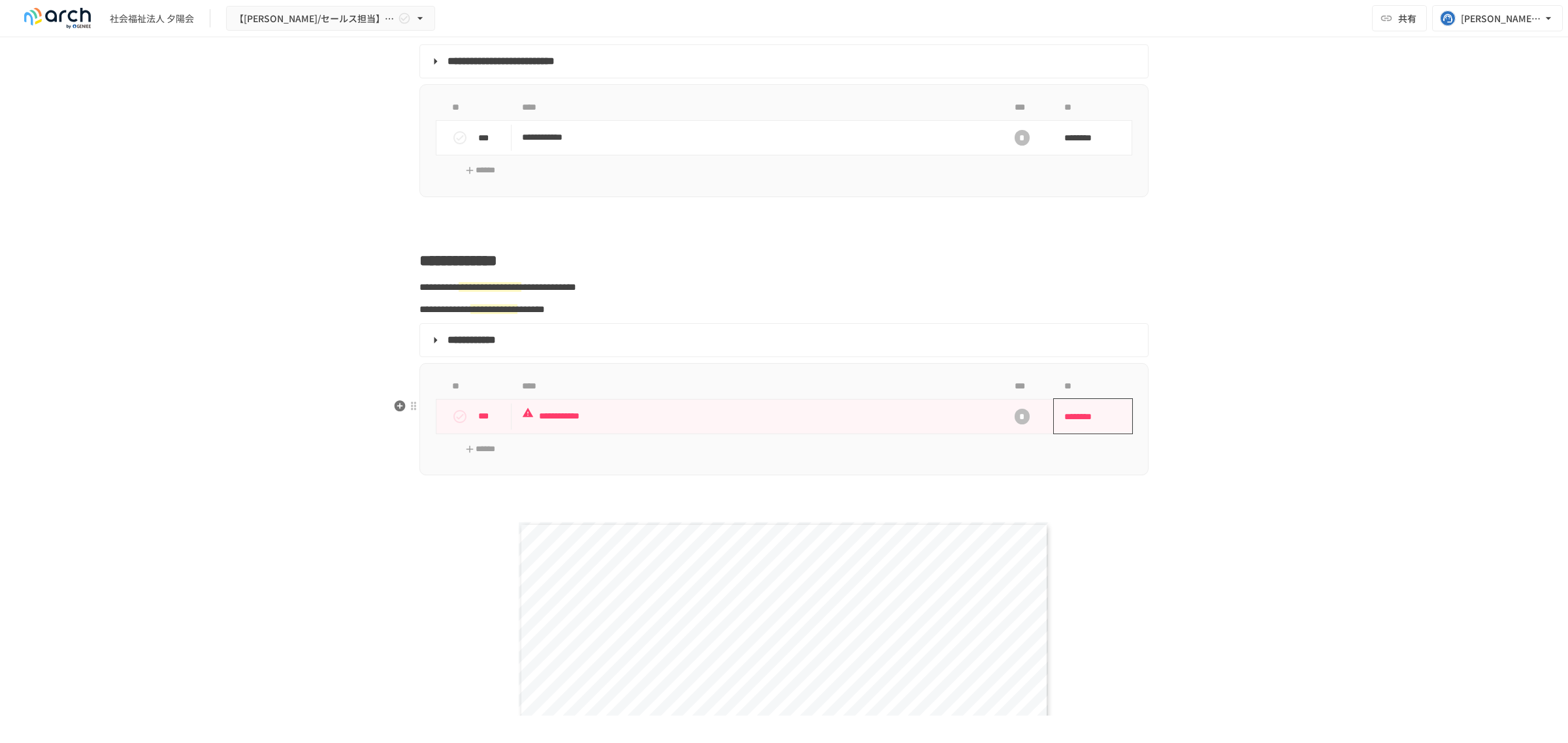 click on "********" at bounding box center (1088, 417) 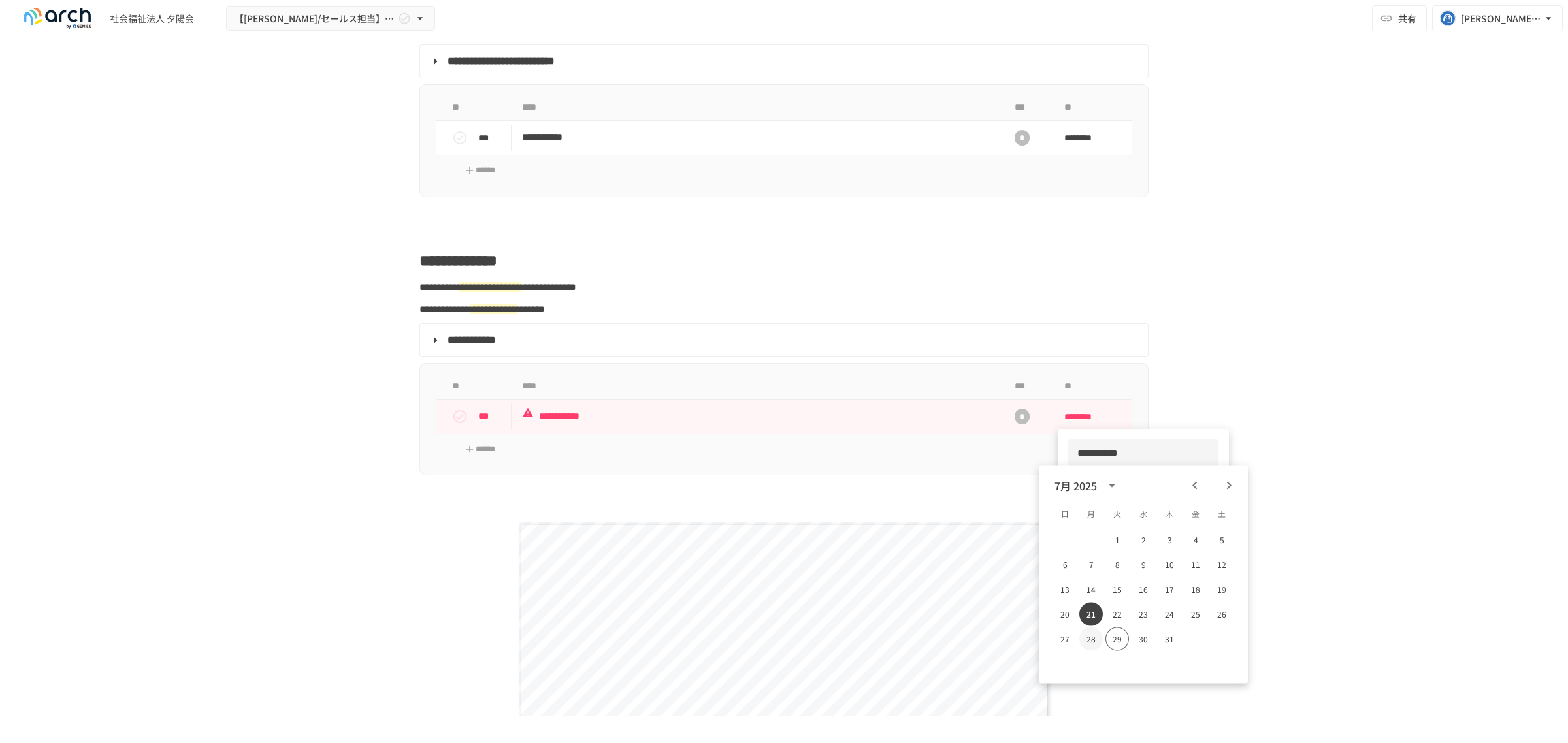 click on "28" at bounding box center [1091, 639] 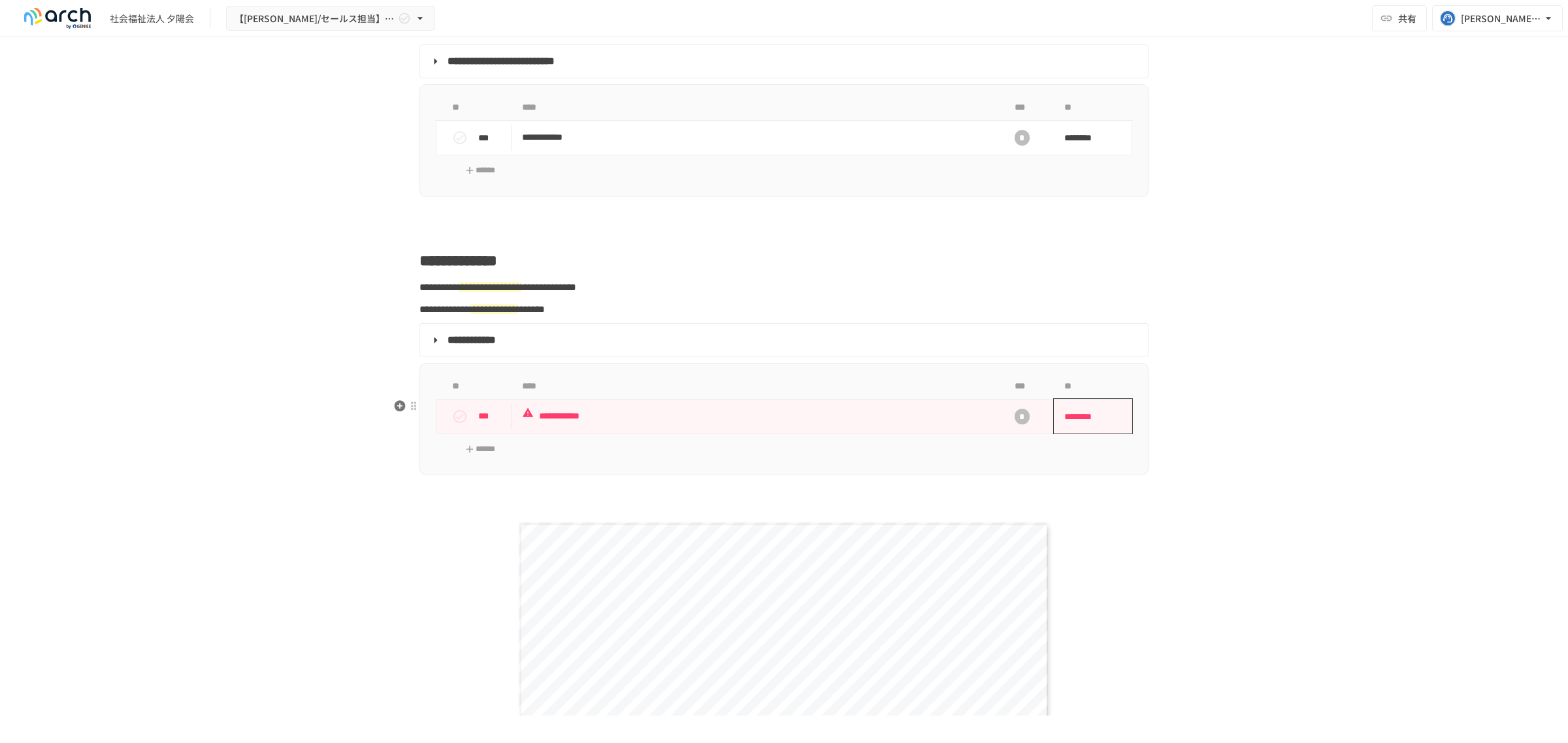 click on "********" at bounding box center [1088, 417] 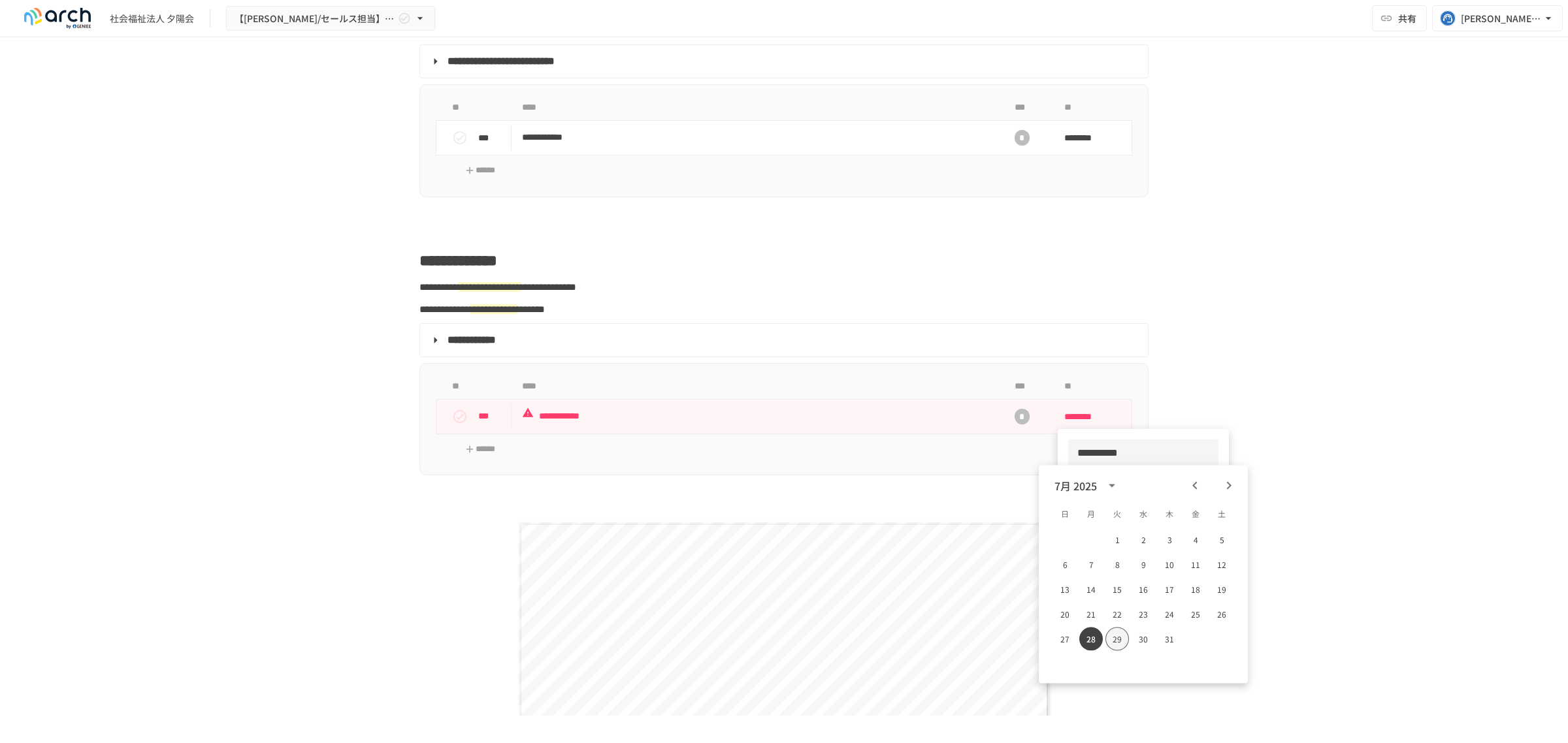 click on "29" at bounding box center (1117, 639) 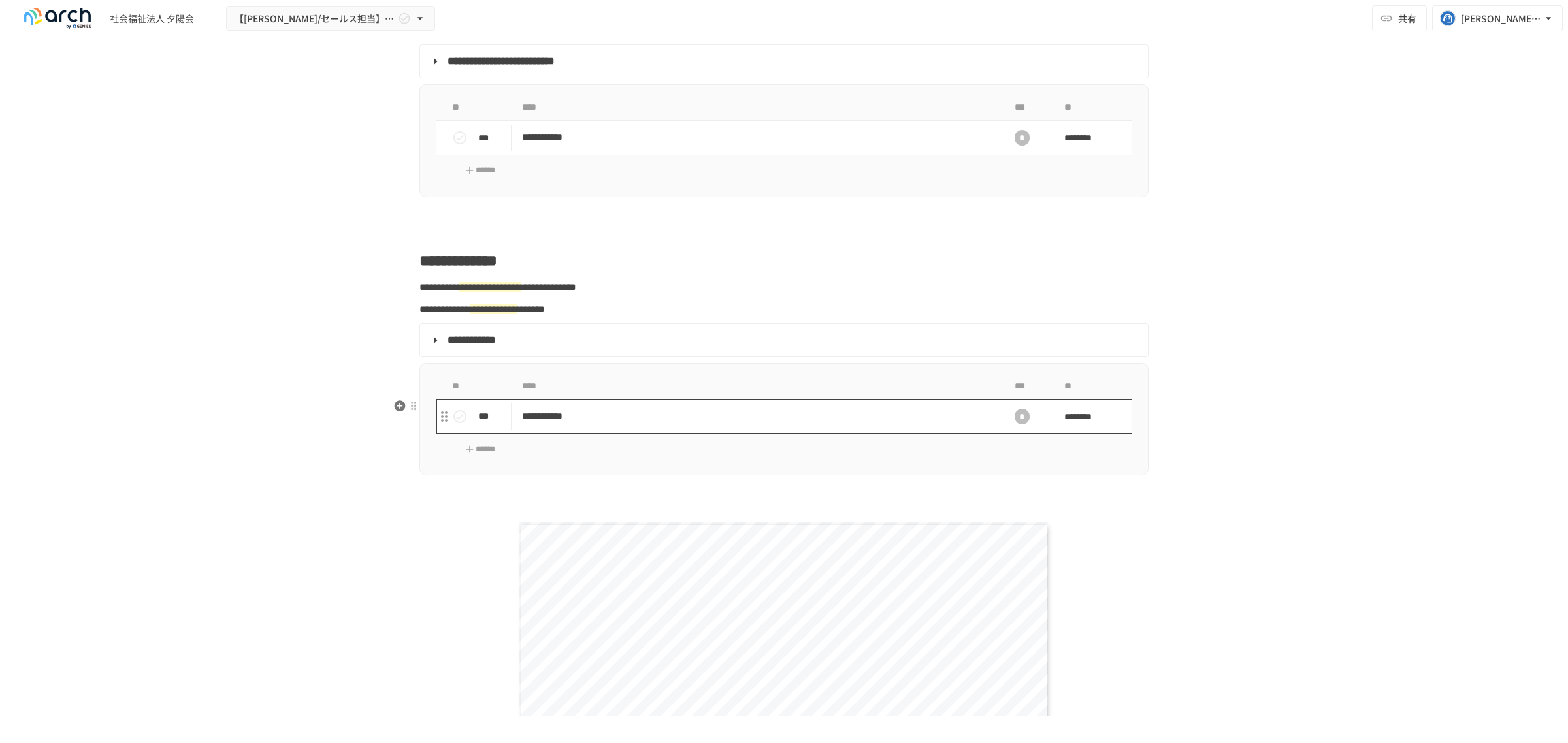 click on "**********" at bounding box center (756, 416) 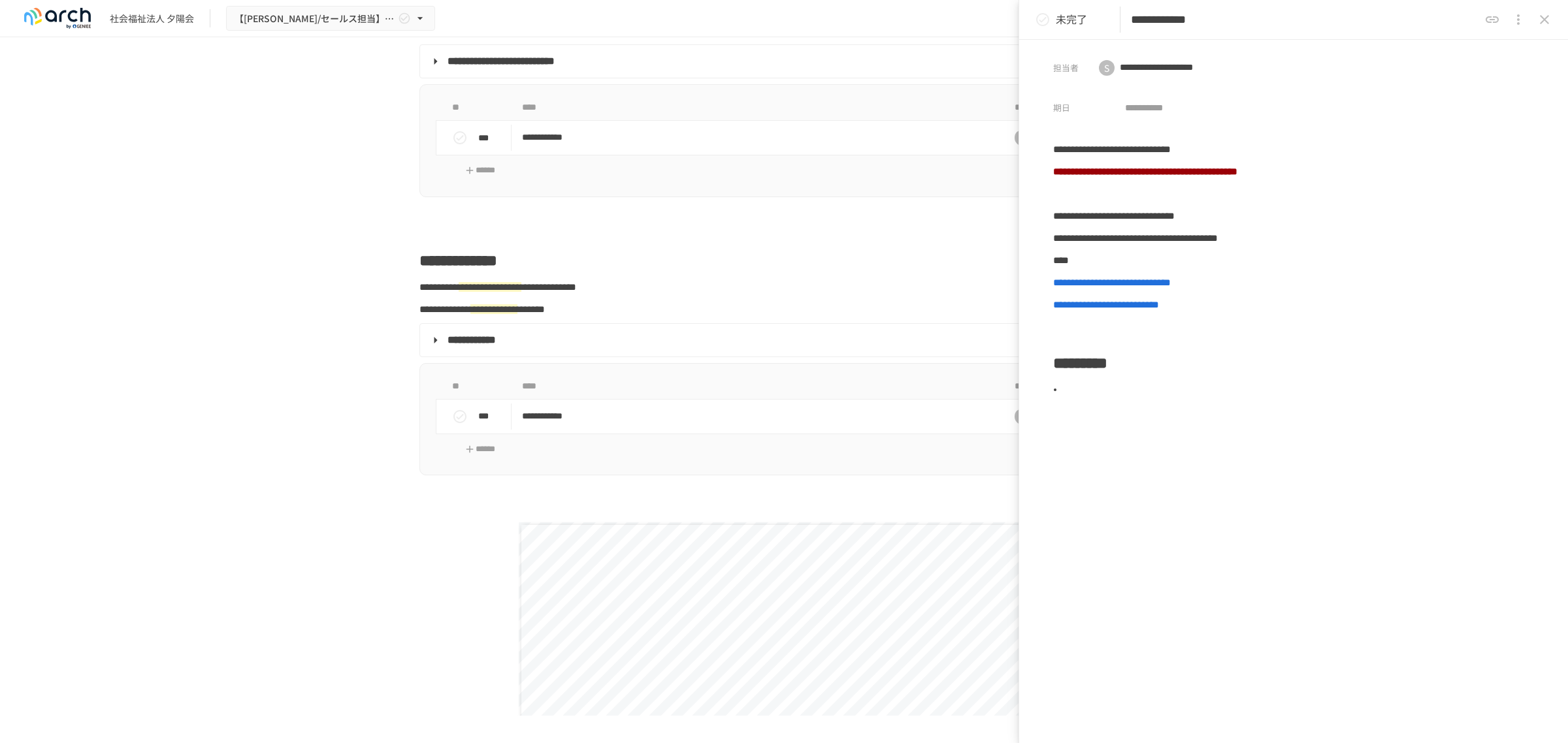 click at bounding box center (1544, 20) 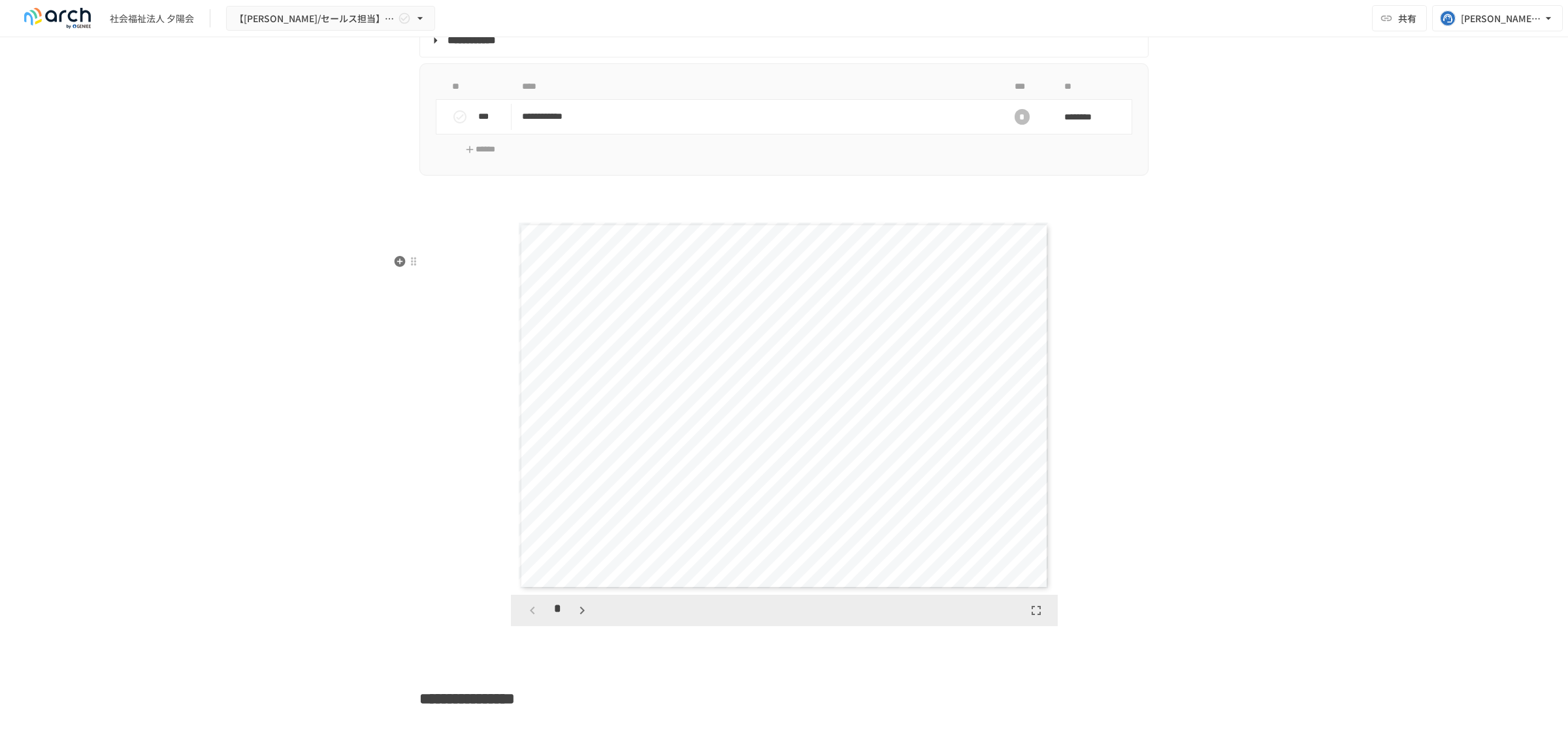 scroll, scrollTop: 1914, scrollLeft: 0, axis: vertical 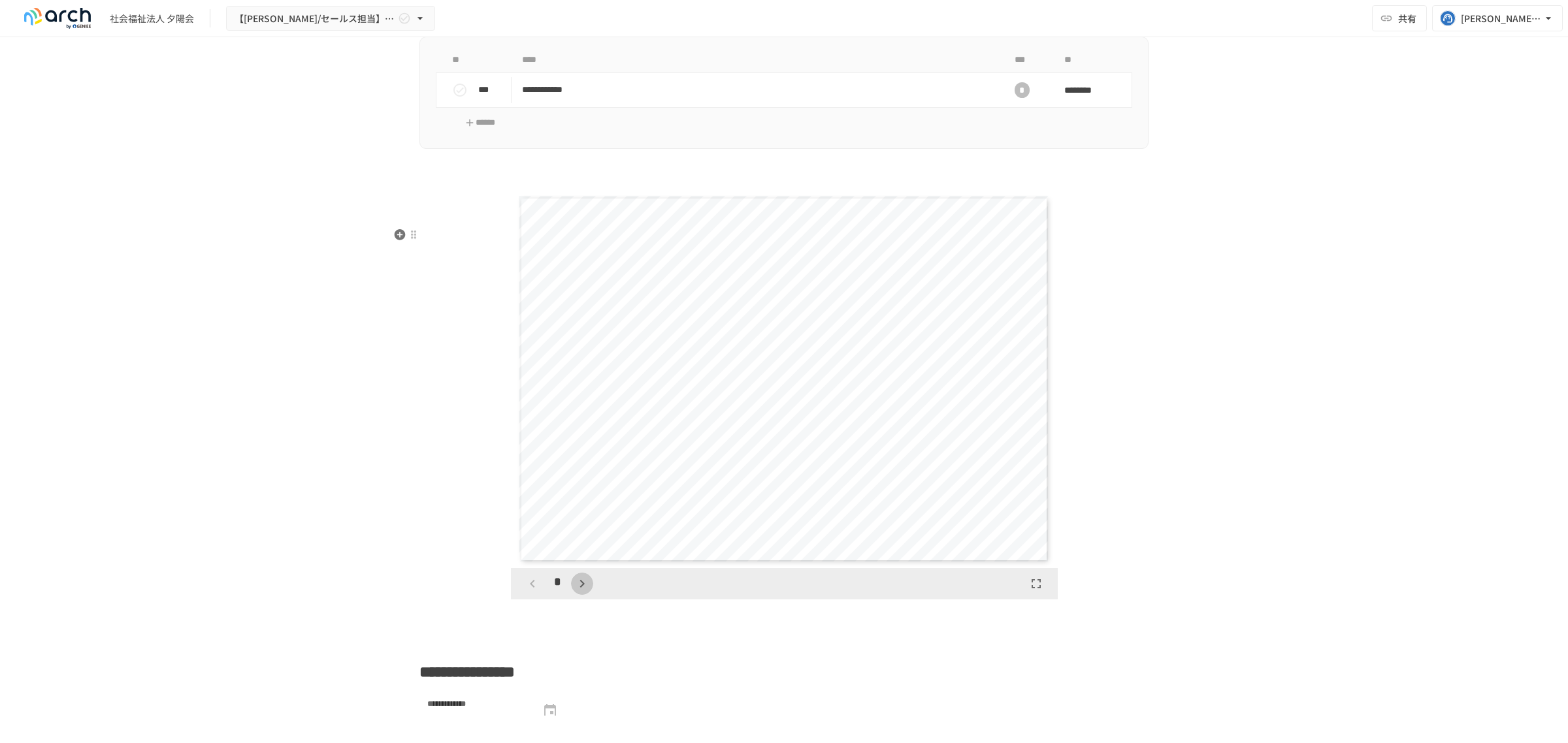 click 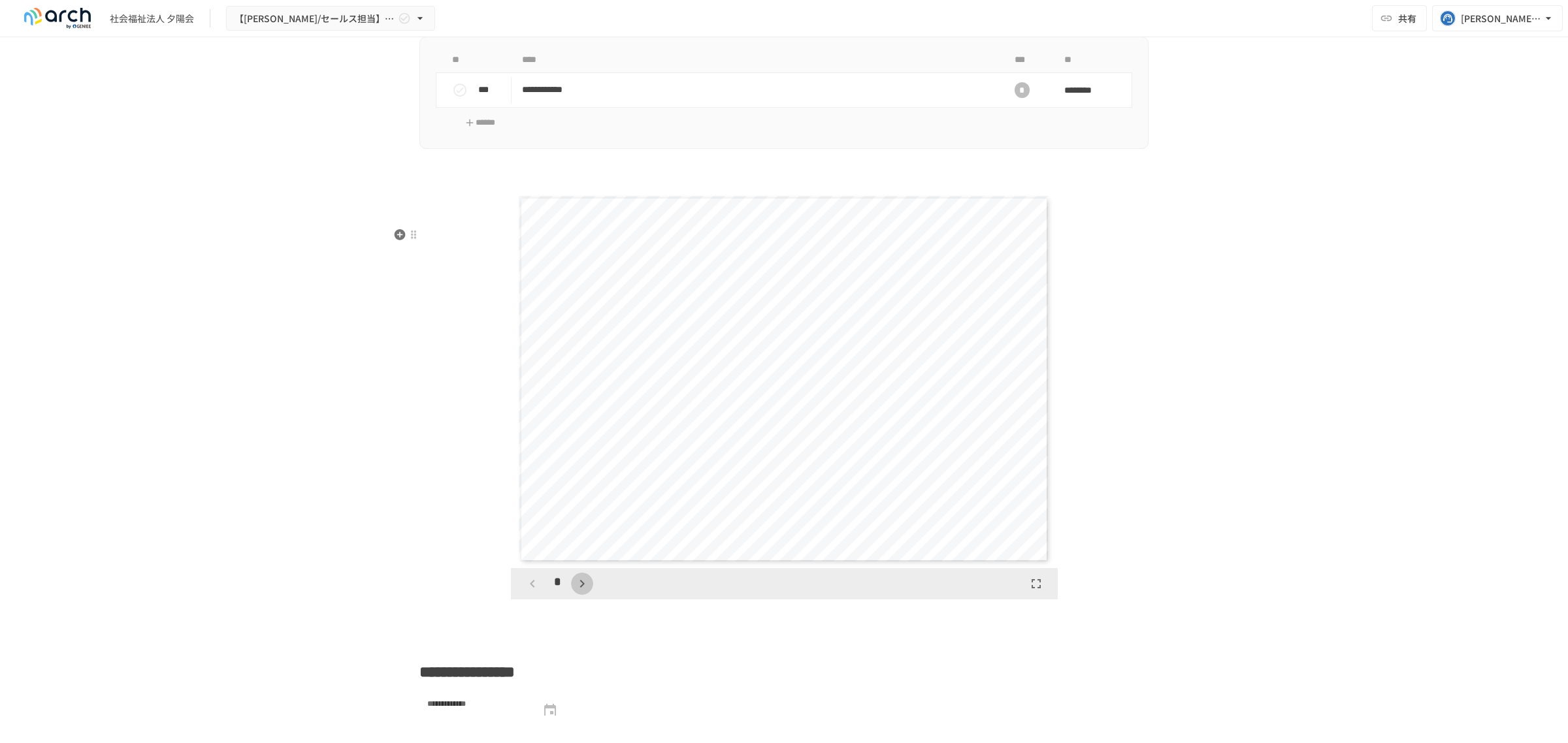 scroll, scrollTop: 377, scrollLeft: 0, axis: vertical 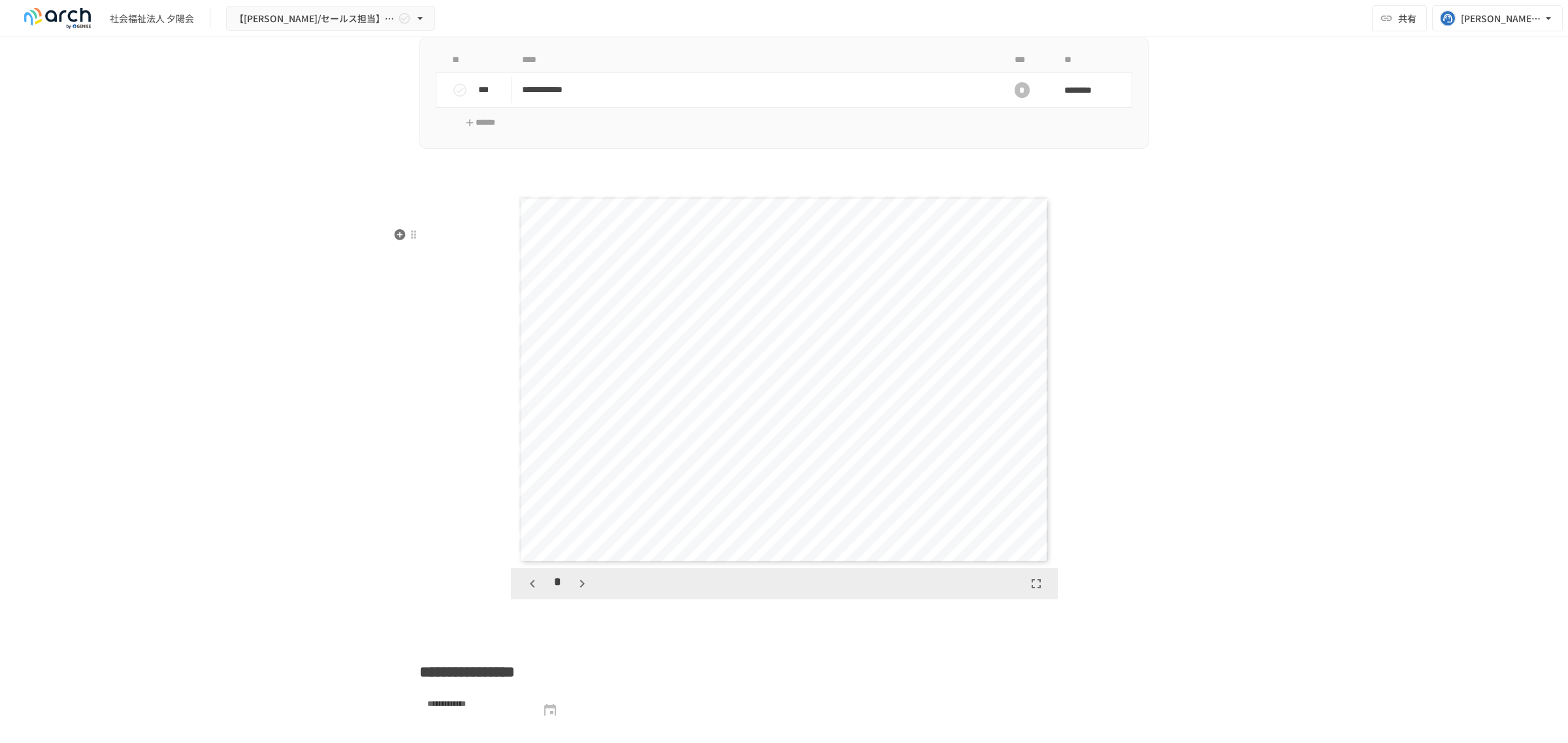 click 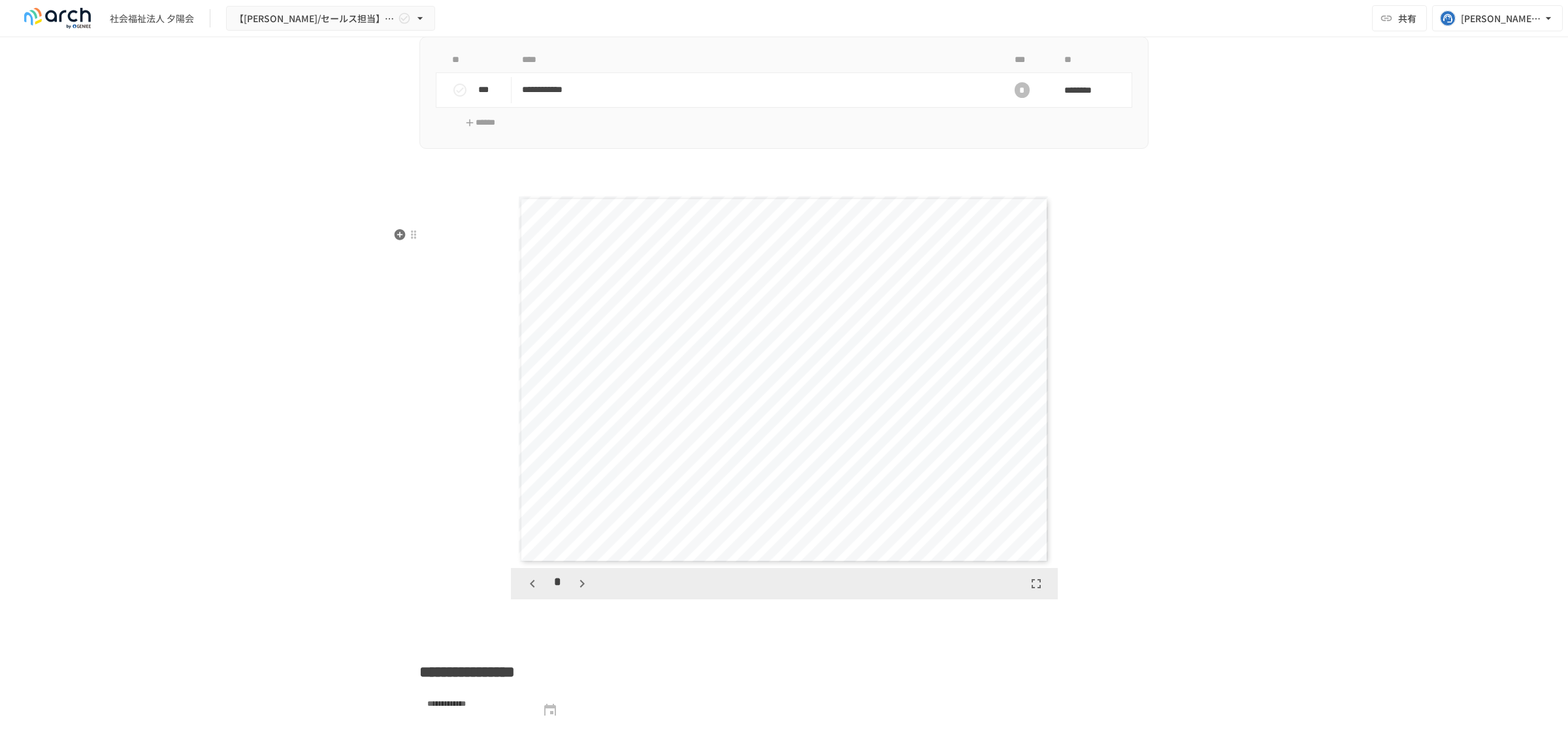 click 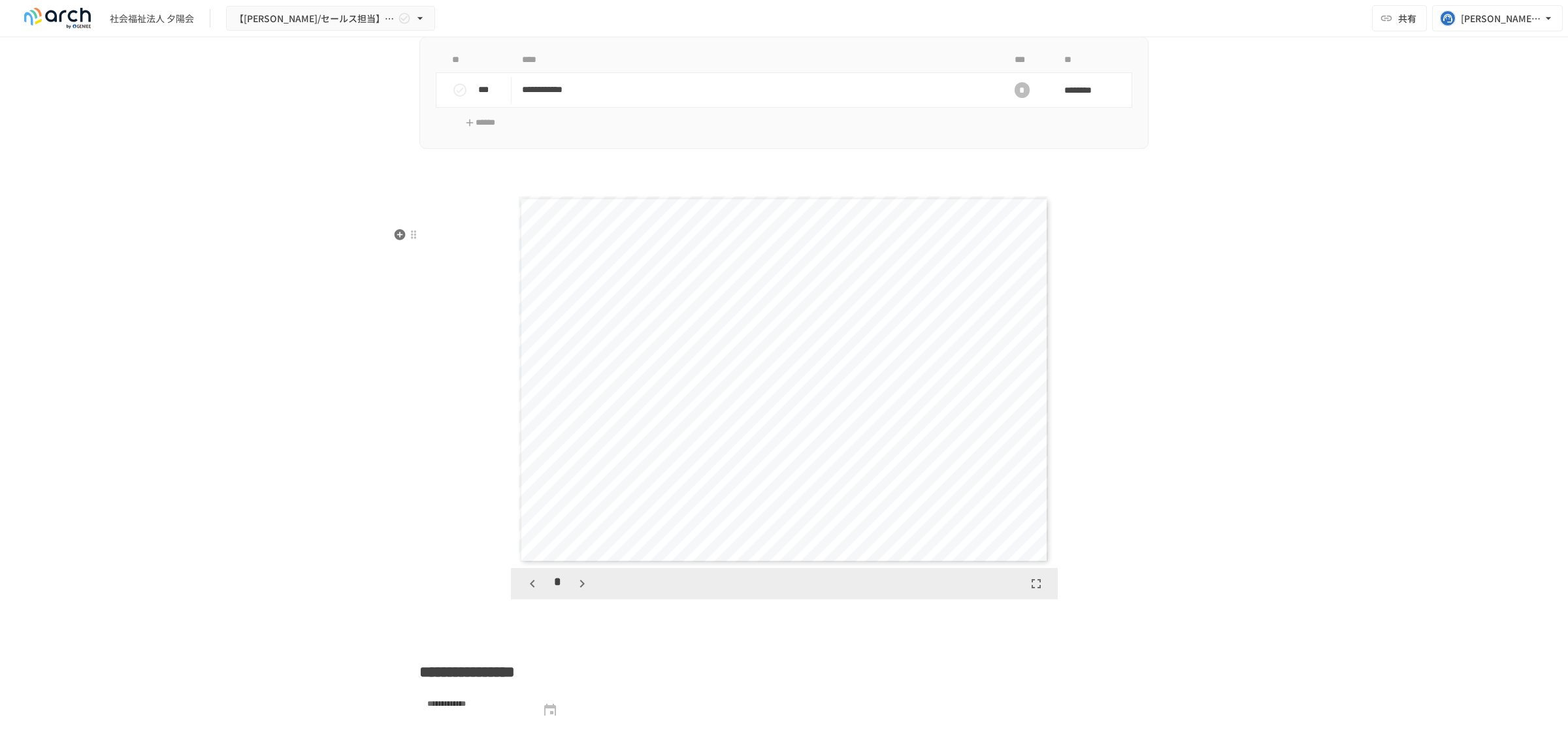 click 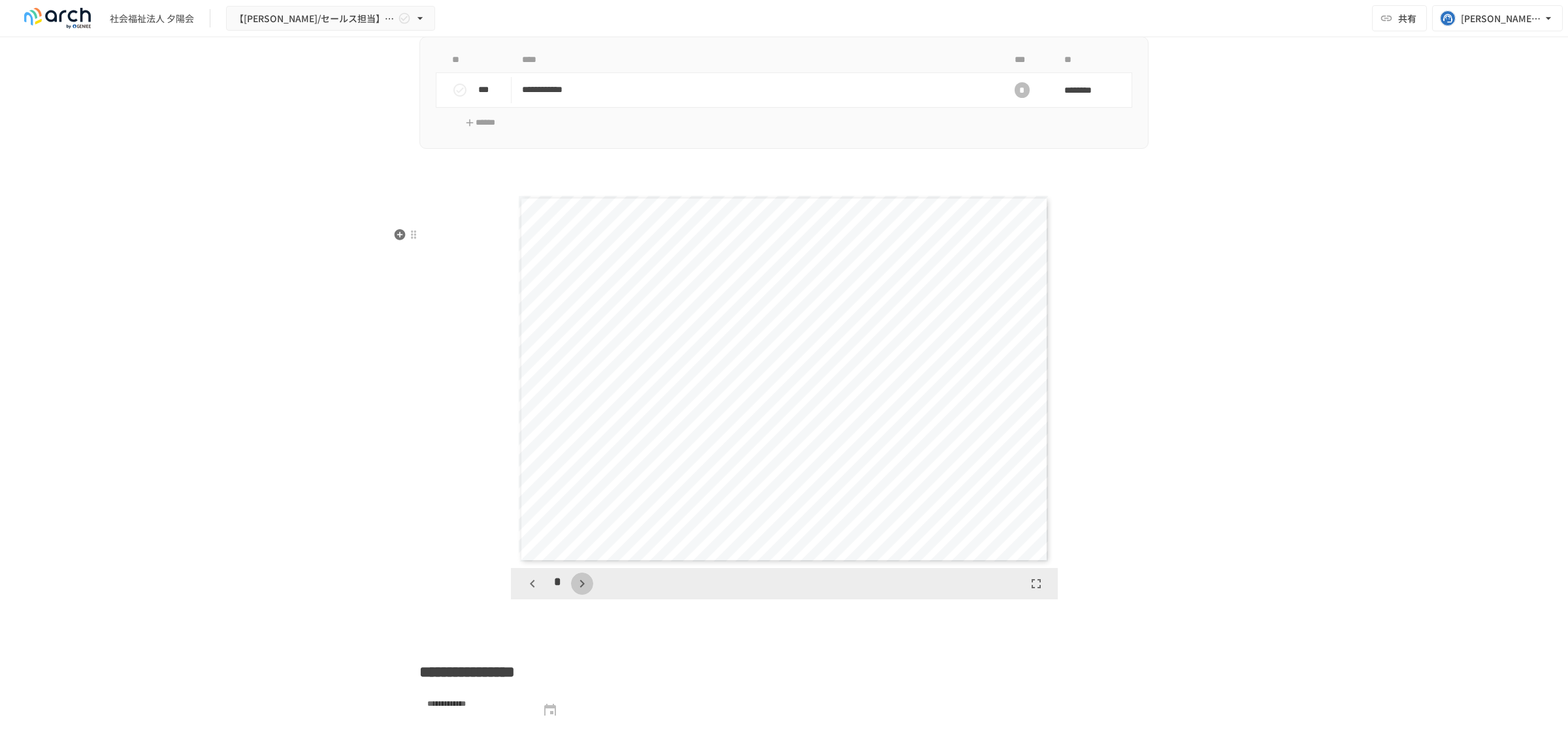 click 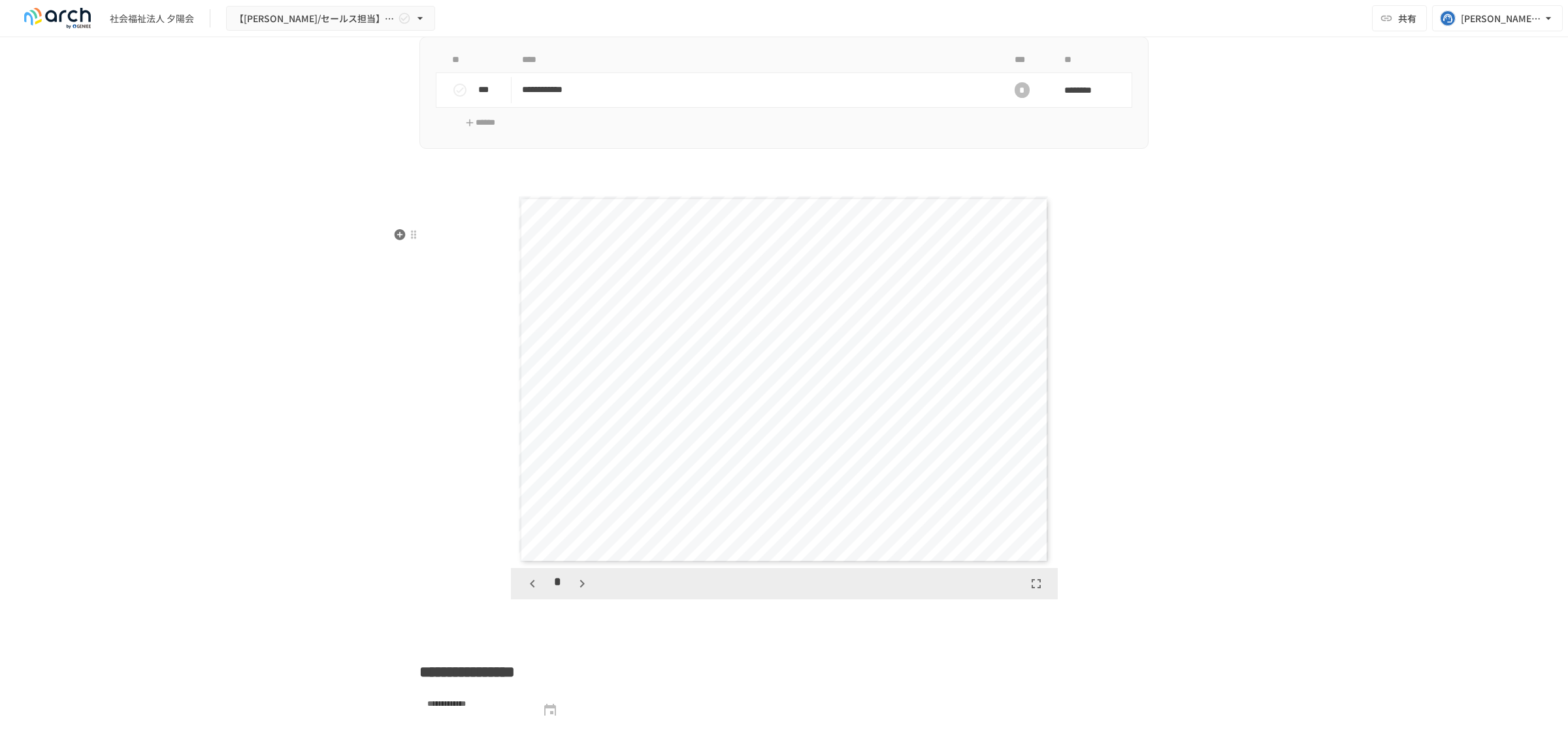 click 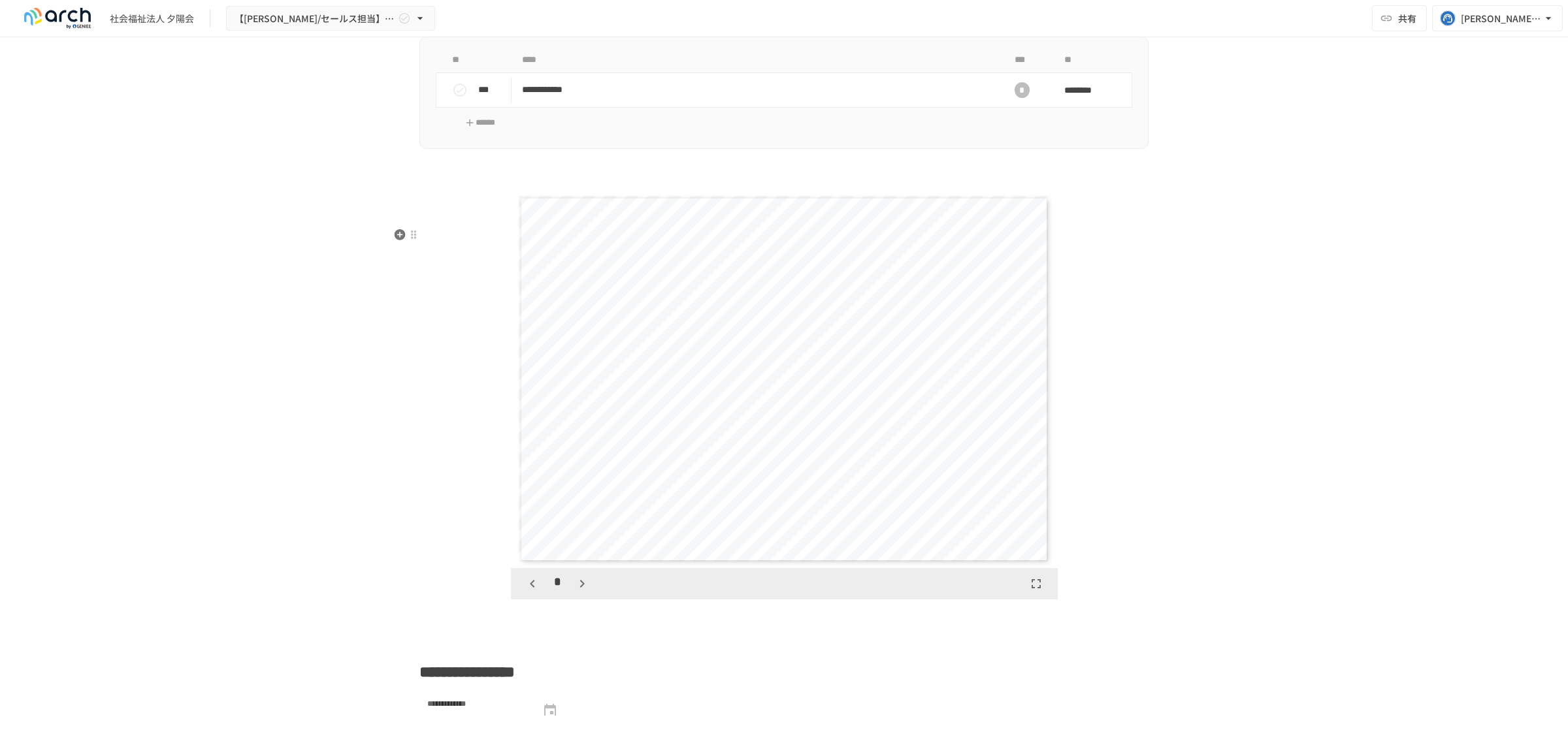 click 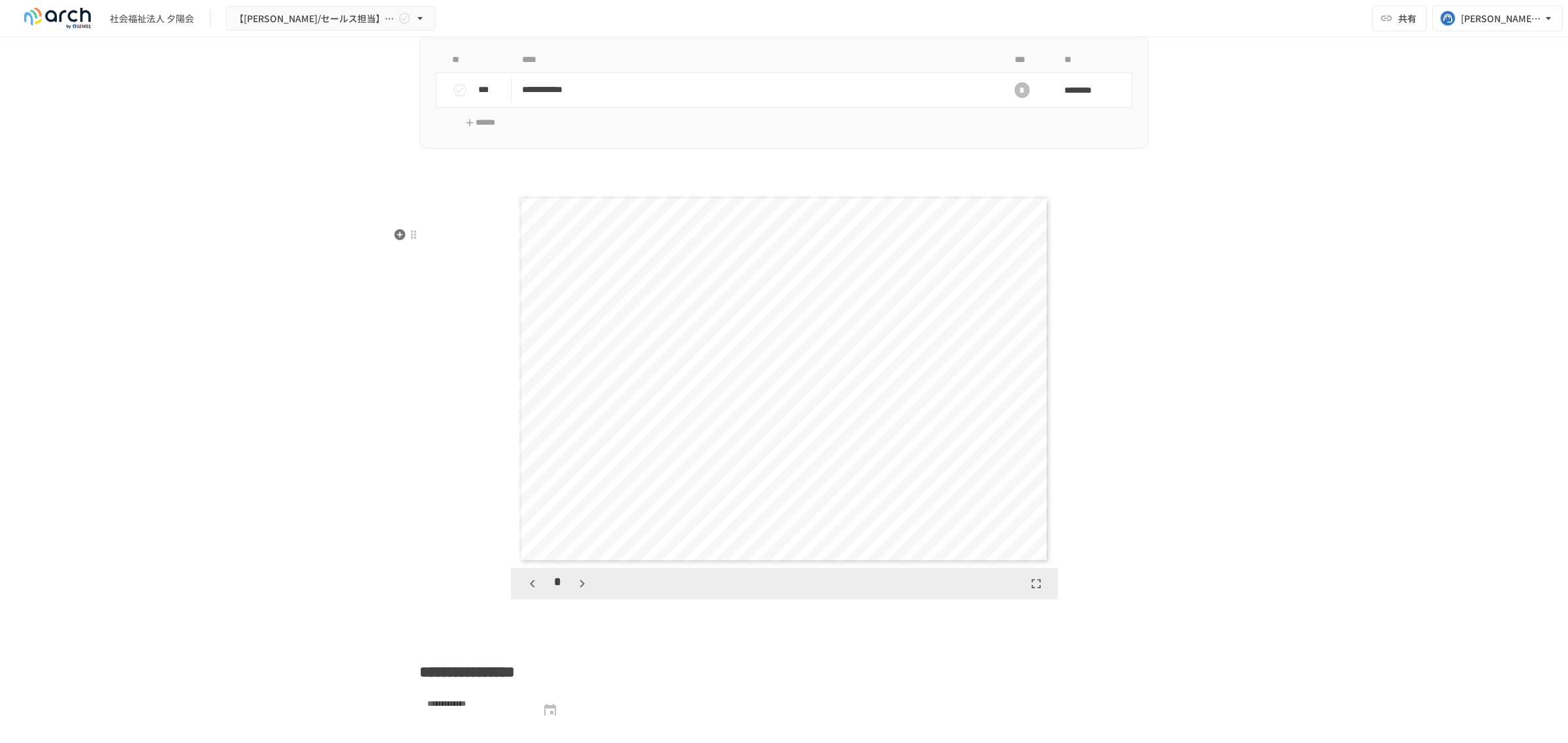 scroll, scrollTop: 2639, scrollLeft: 0, axis: vertical 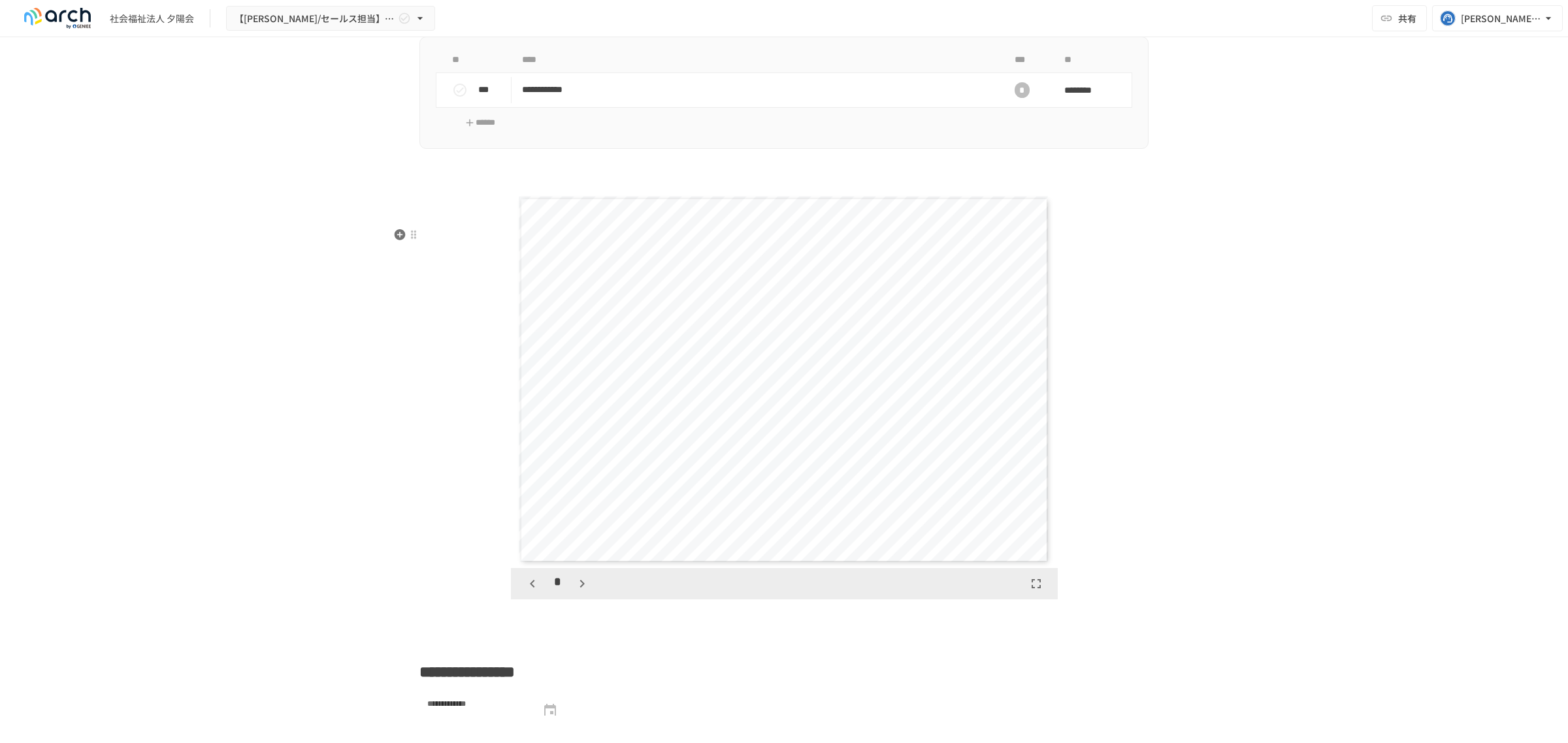 click 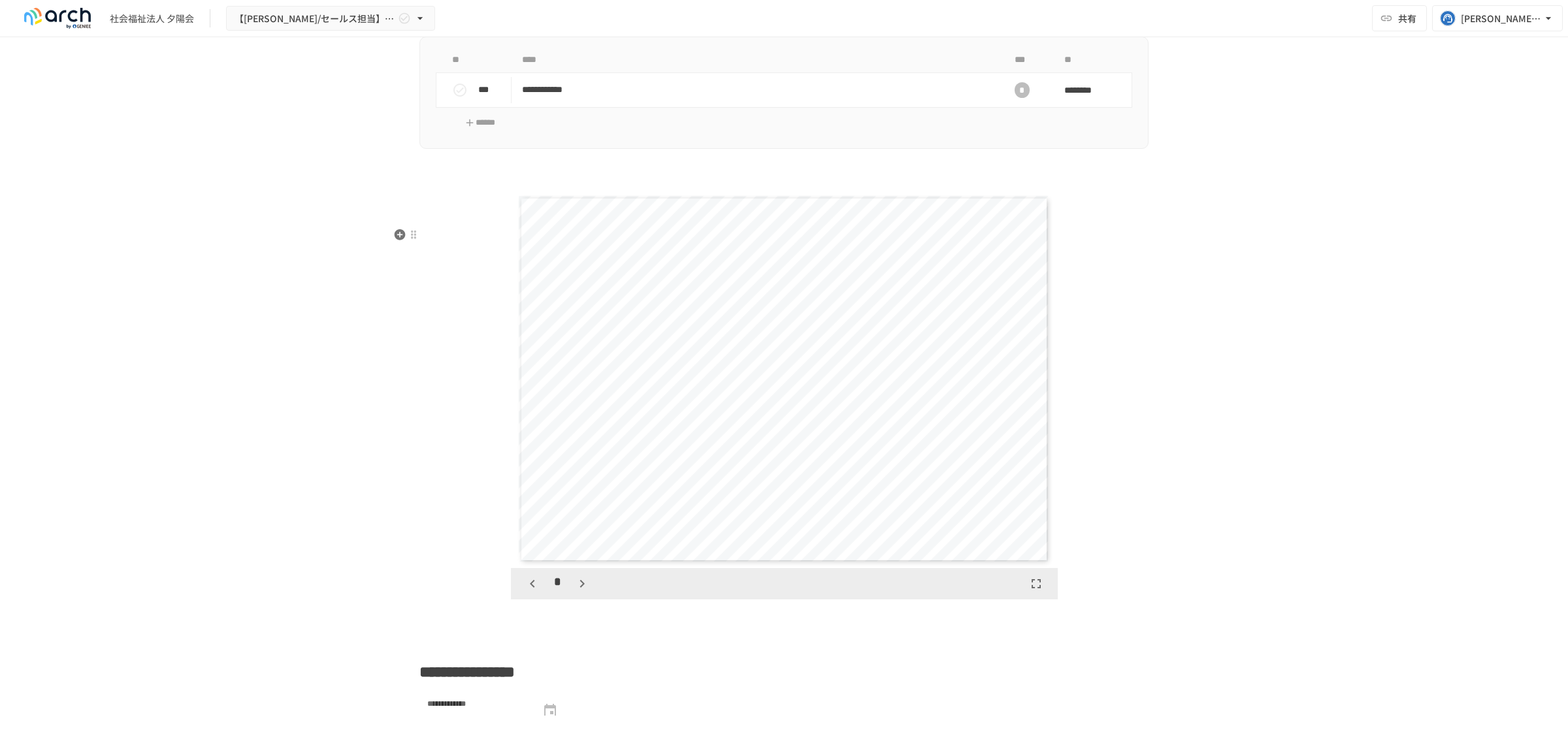 click 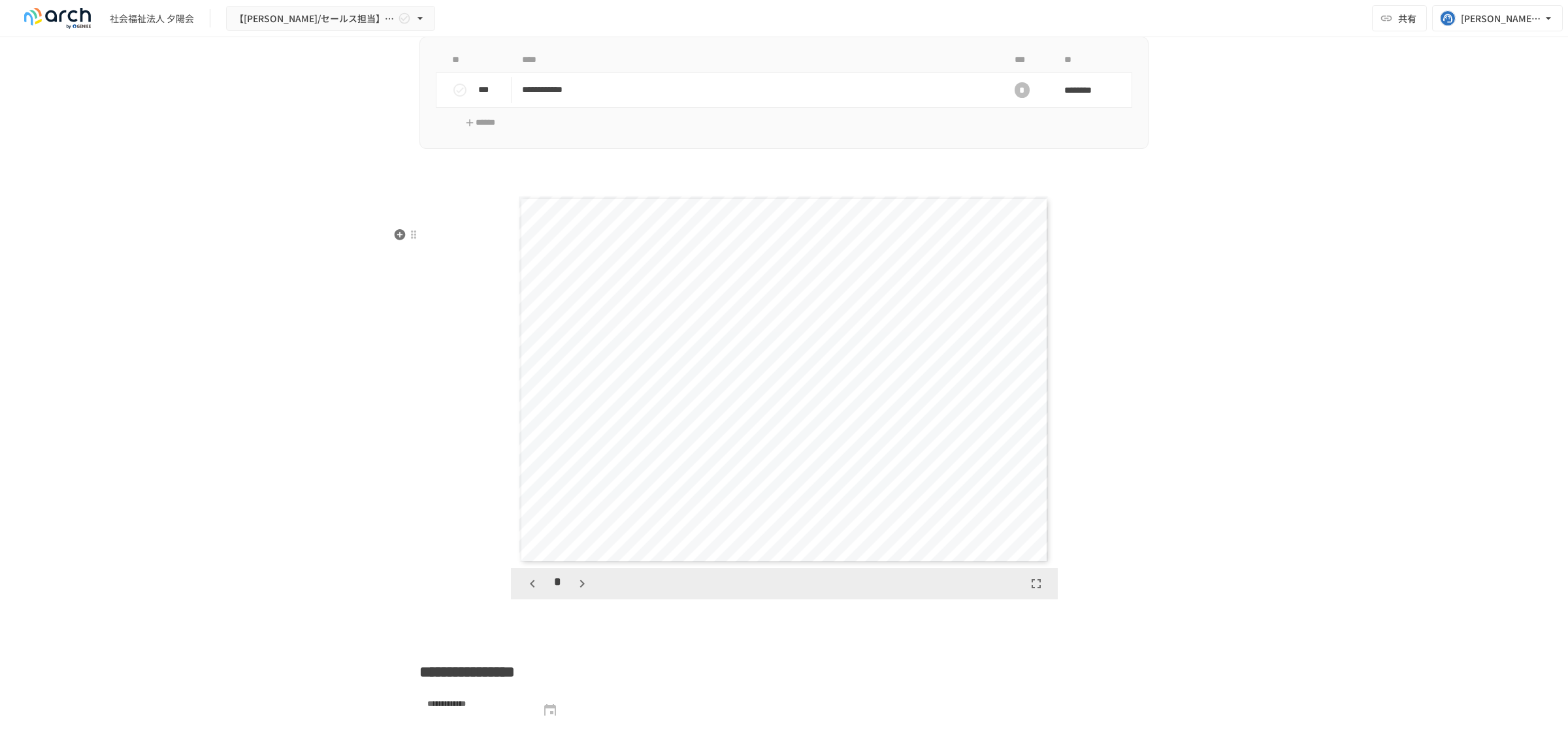 click 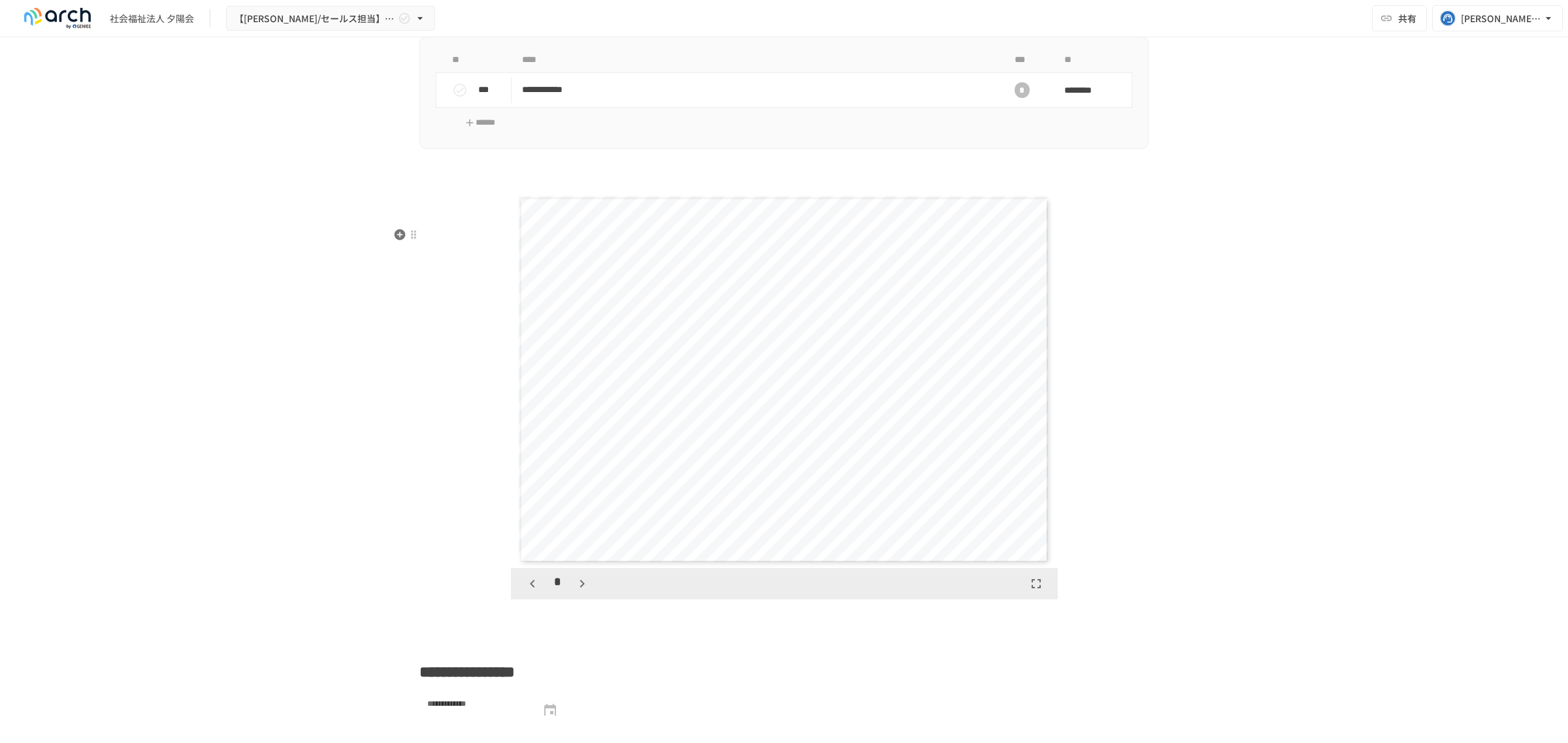 click 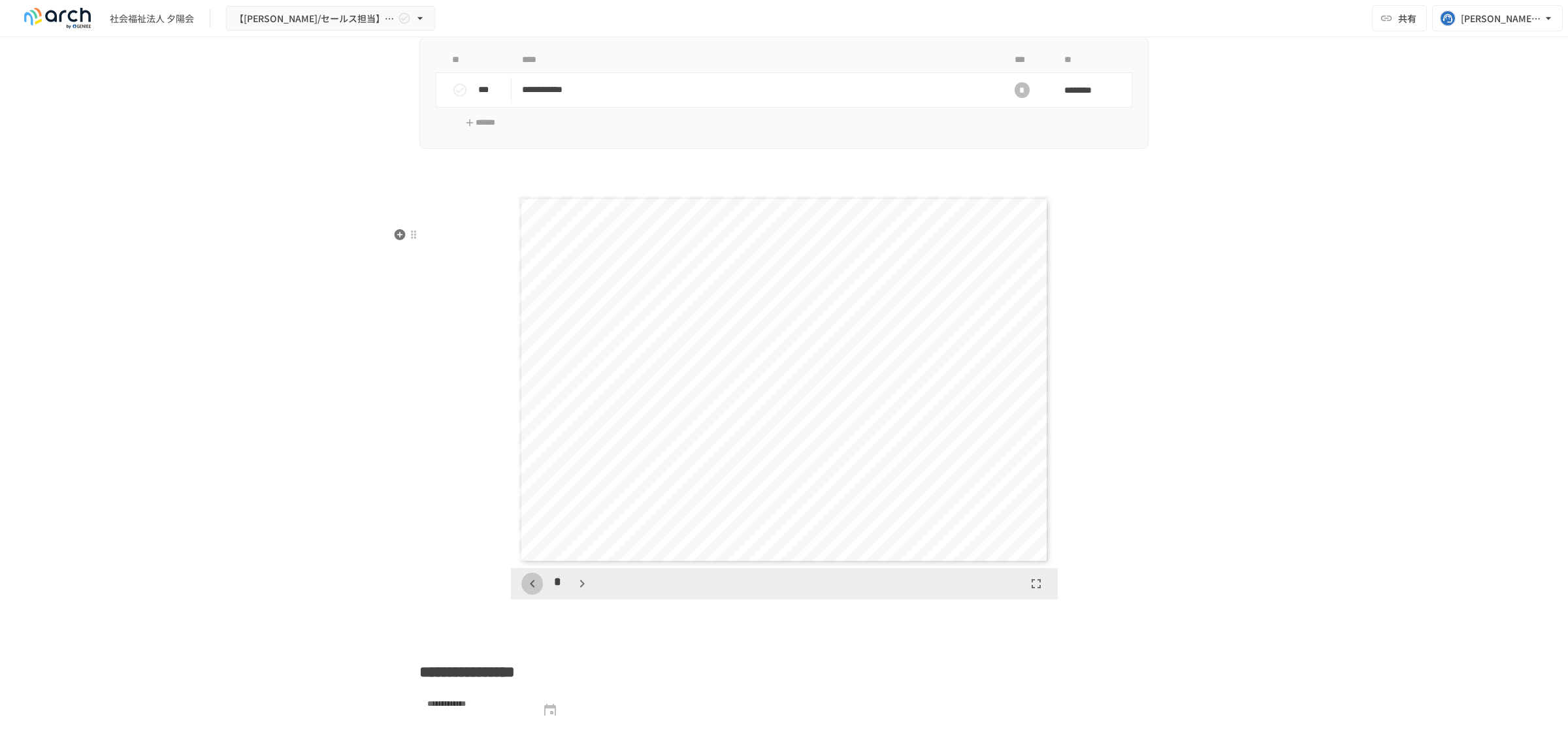 click 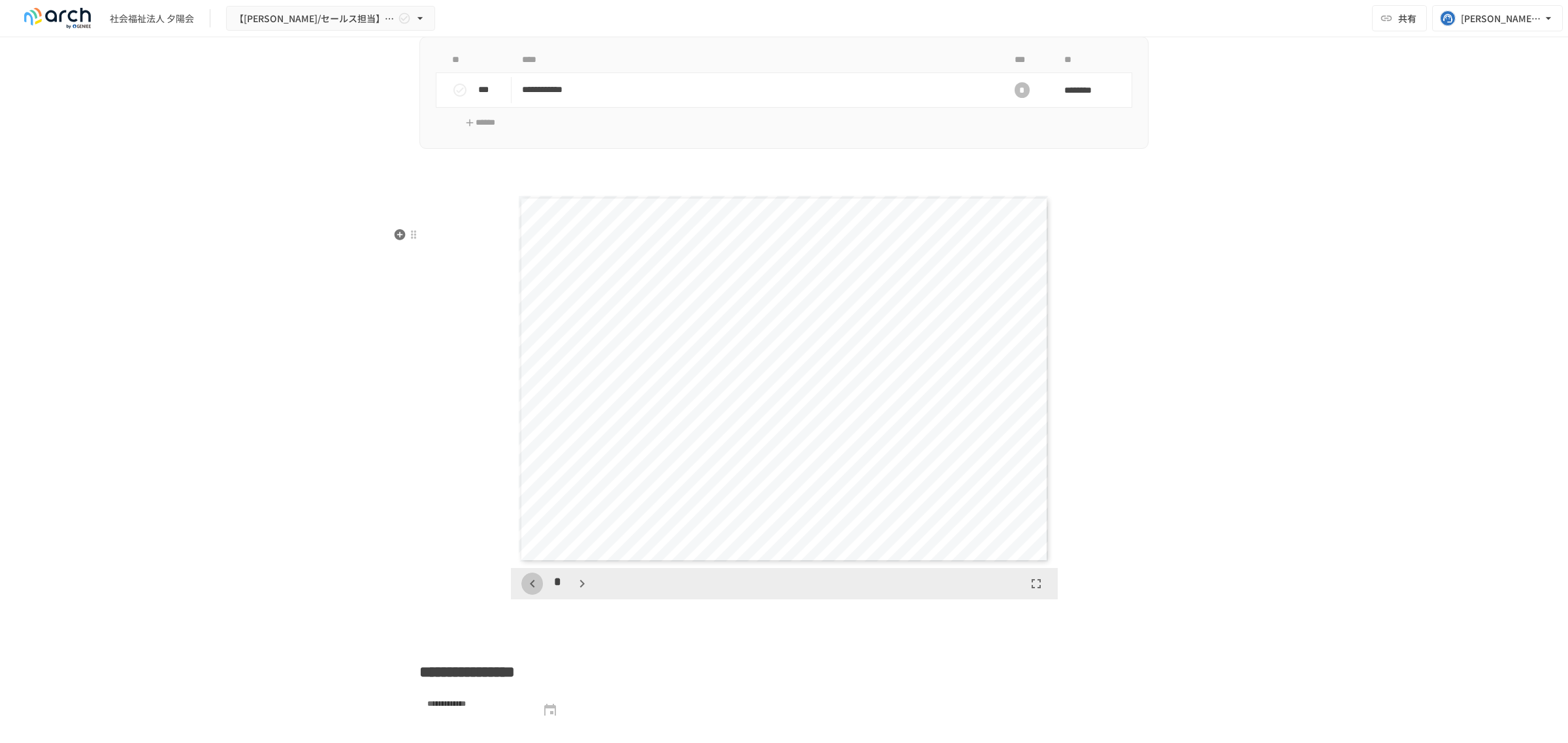 click 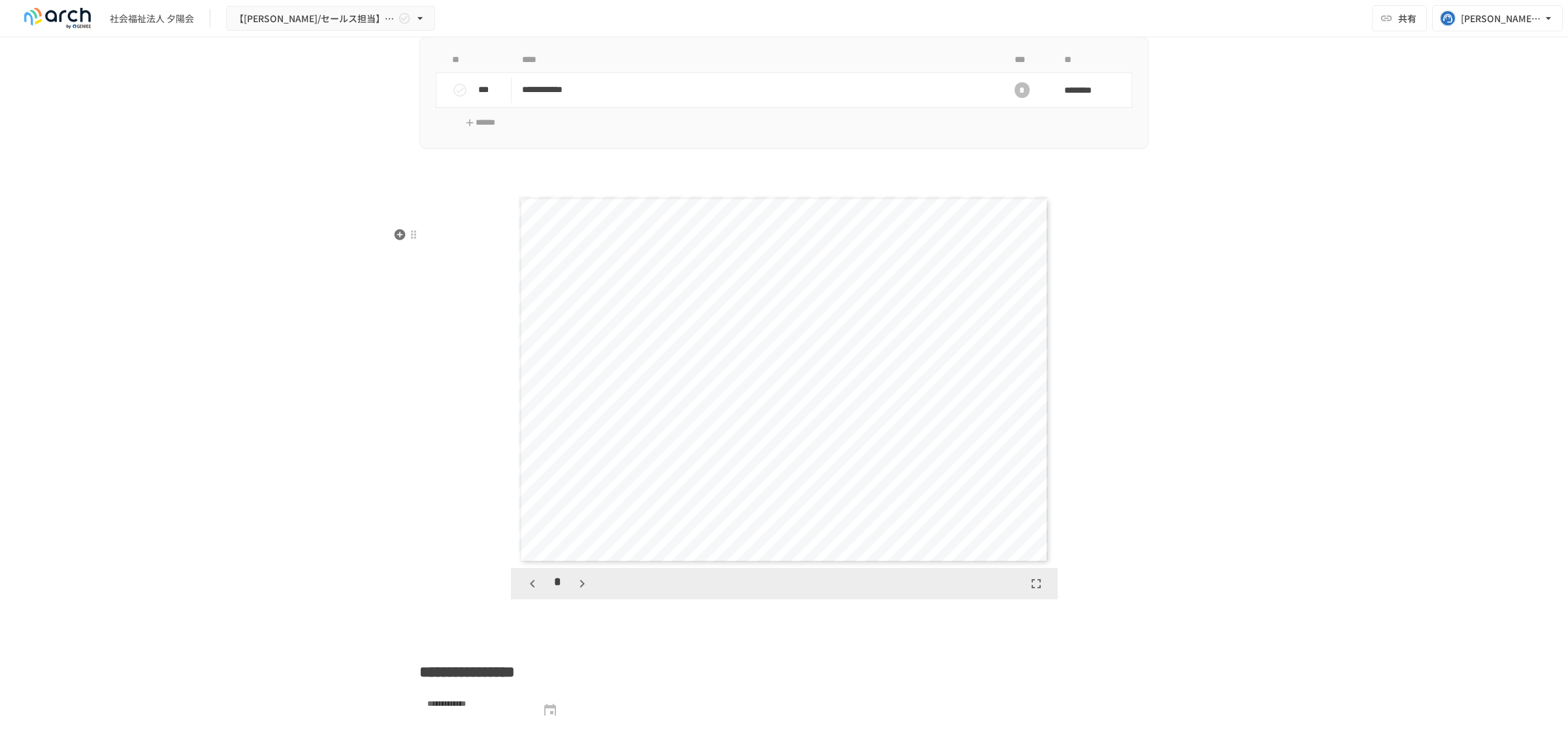 click 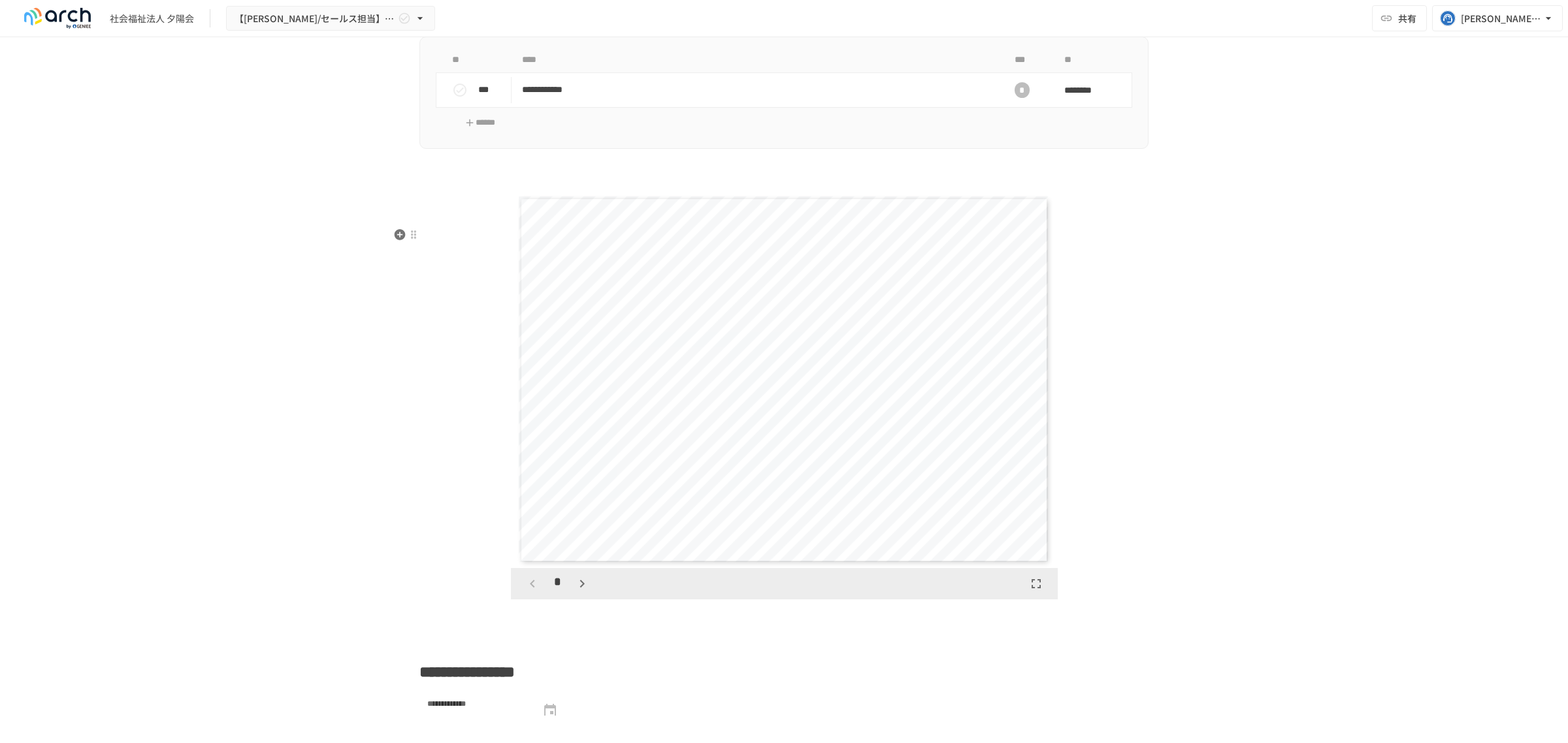 scroll, scrollTop: 0, scrollLeft: 0, axis: both 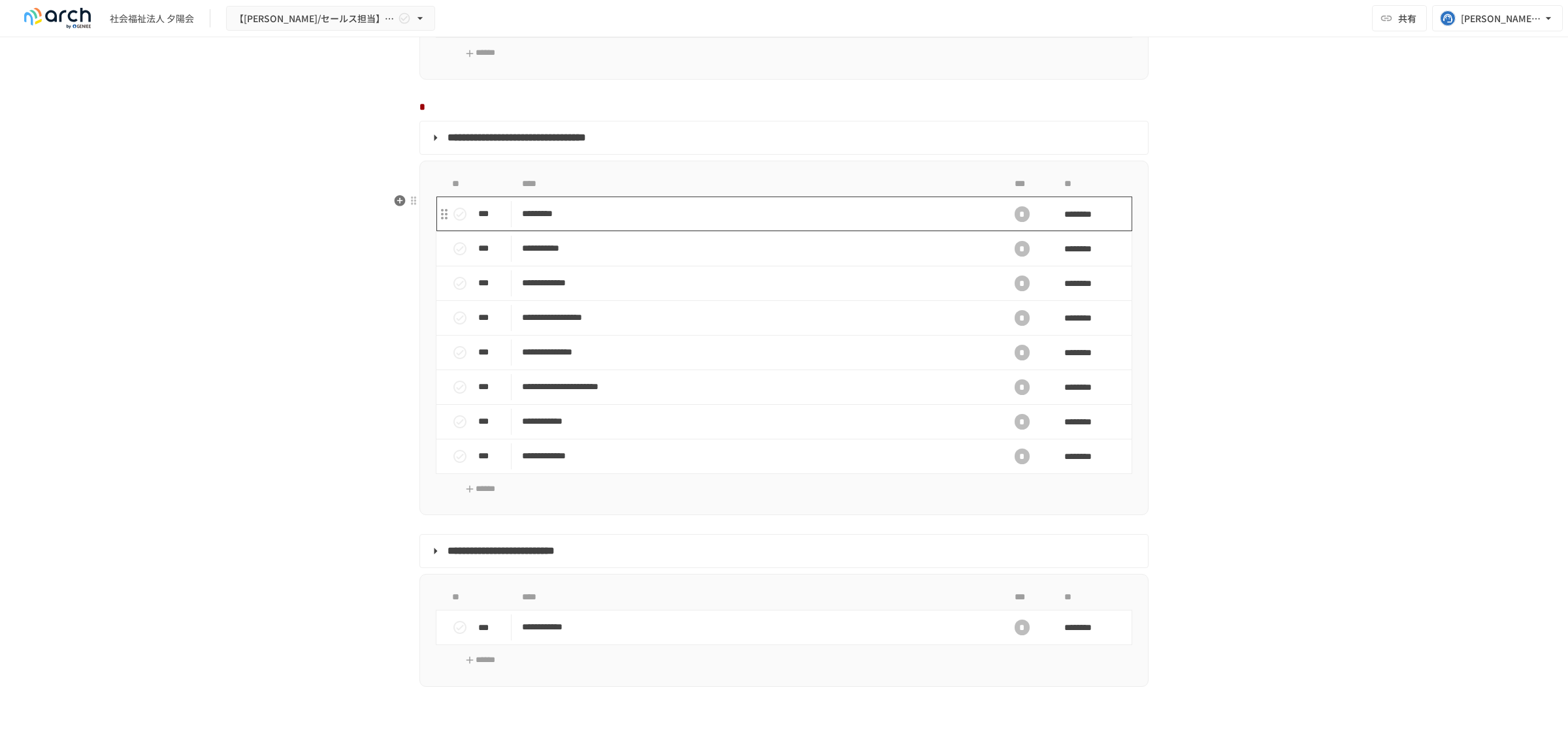 click on "*********" at bounding box center [756, 213] 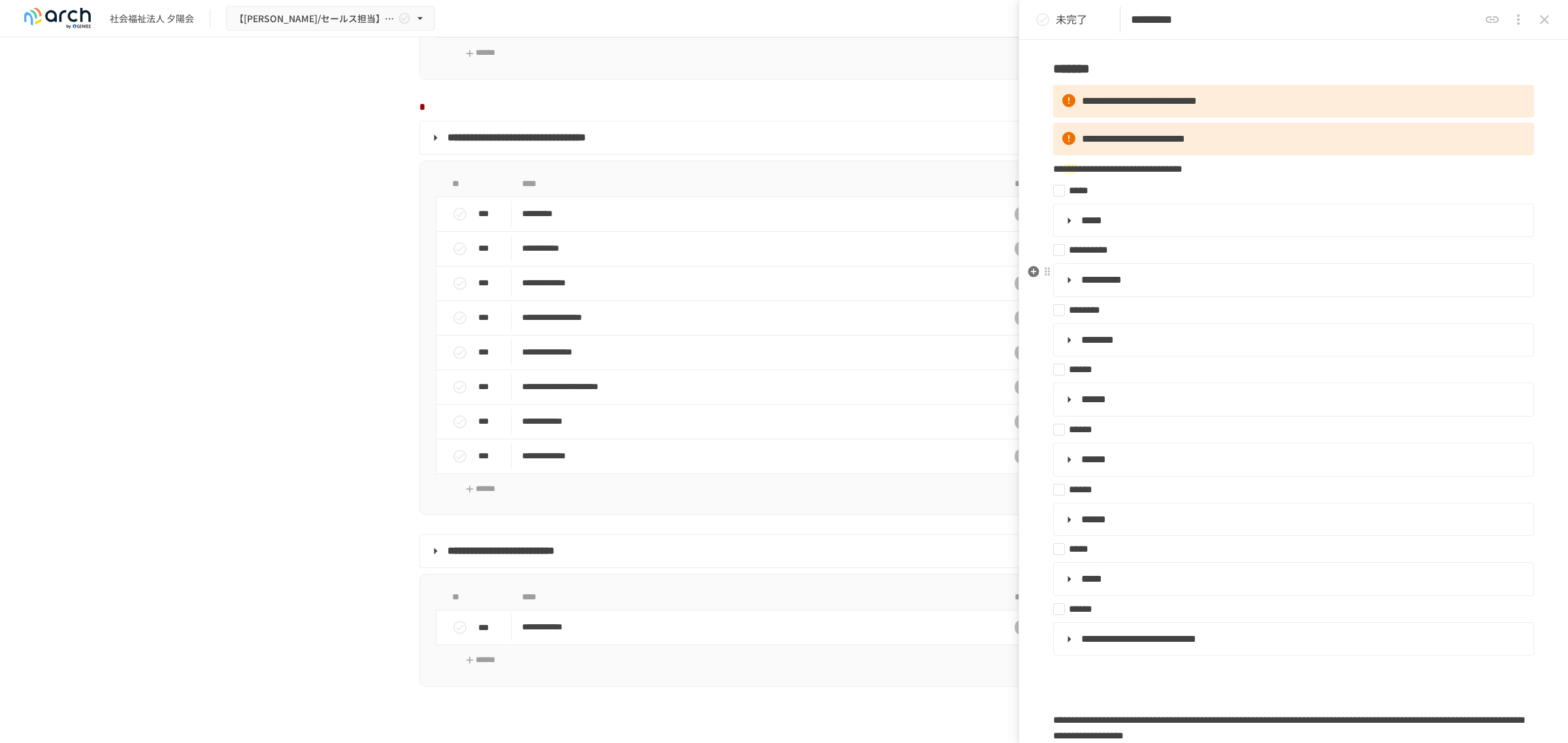 scroll, scrollTop: 0, scrollLeft: 0, axis: both 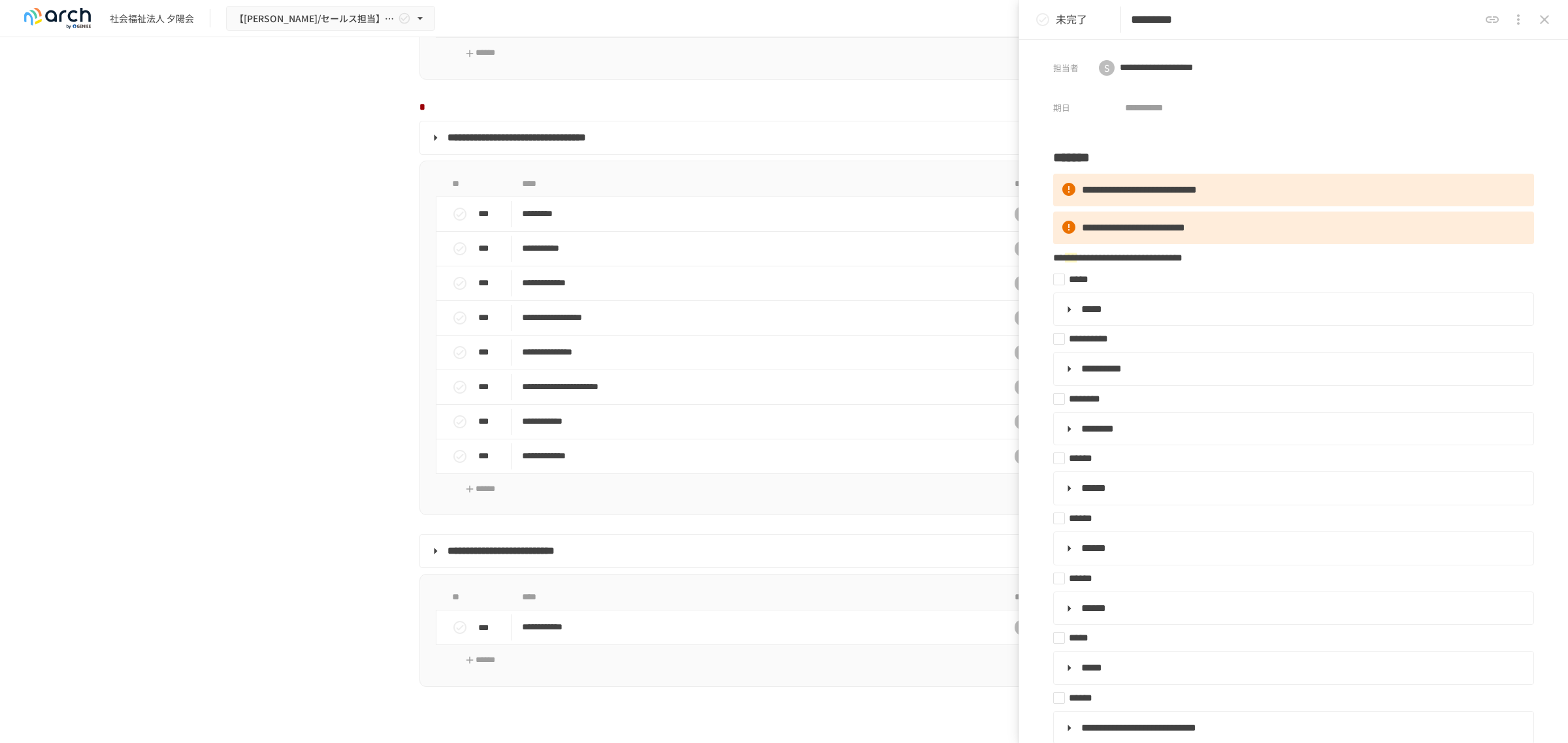 click 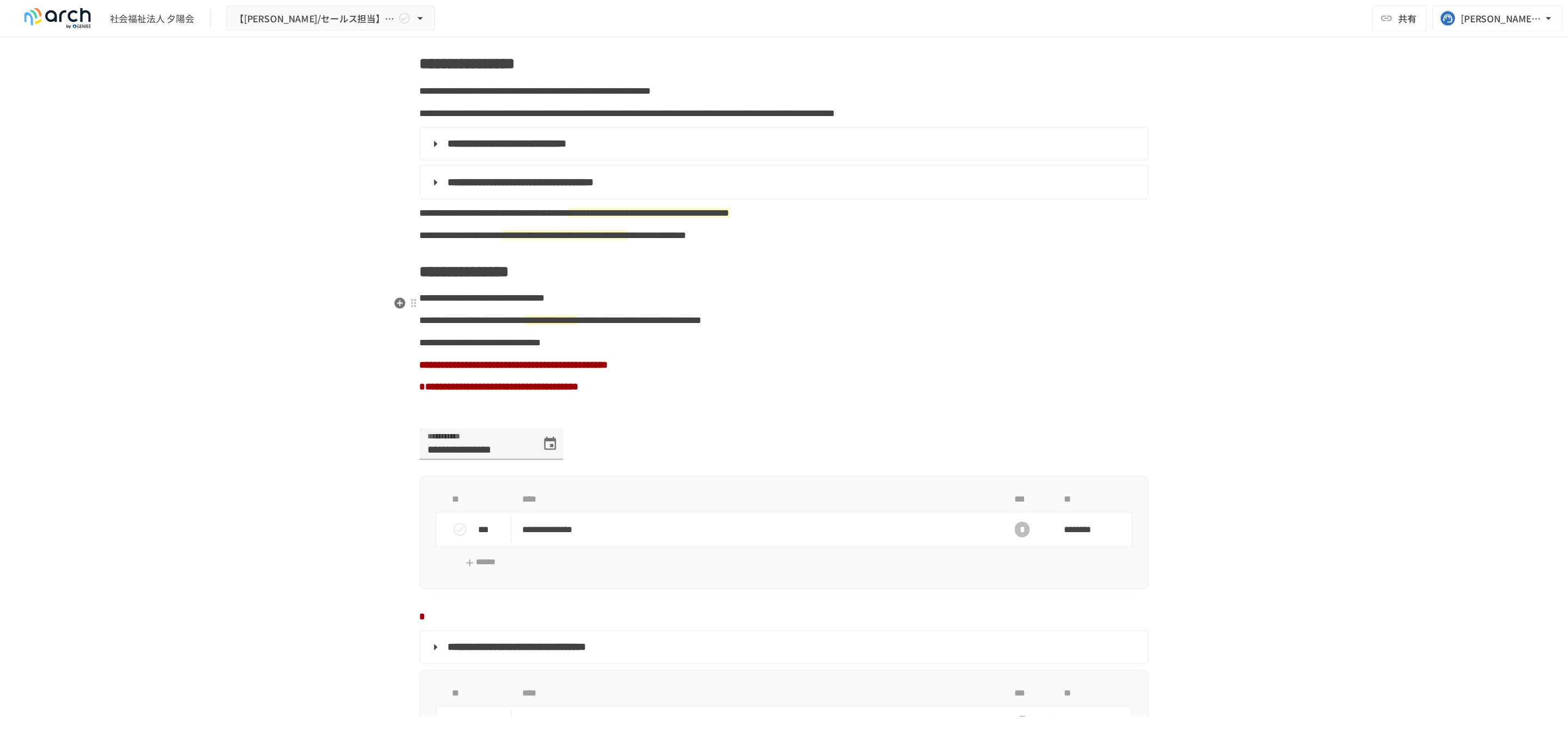 scroll, scrollTop: 508, scrollLeft: 0, axis: vertical 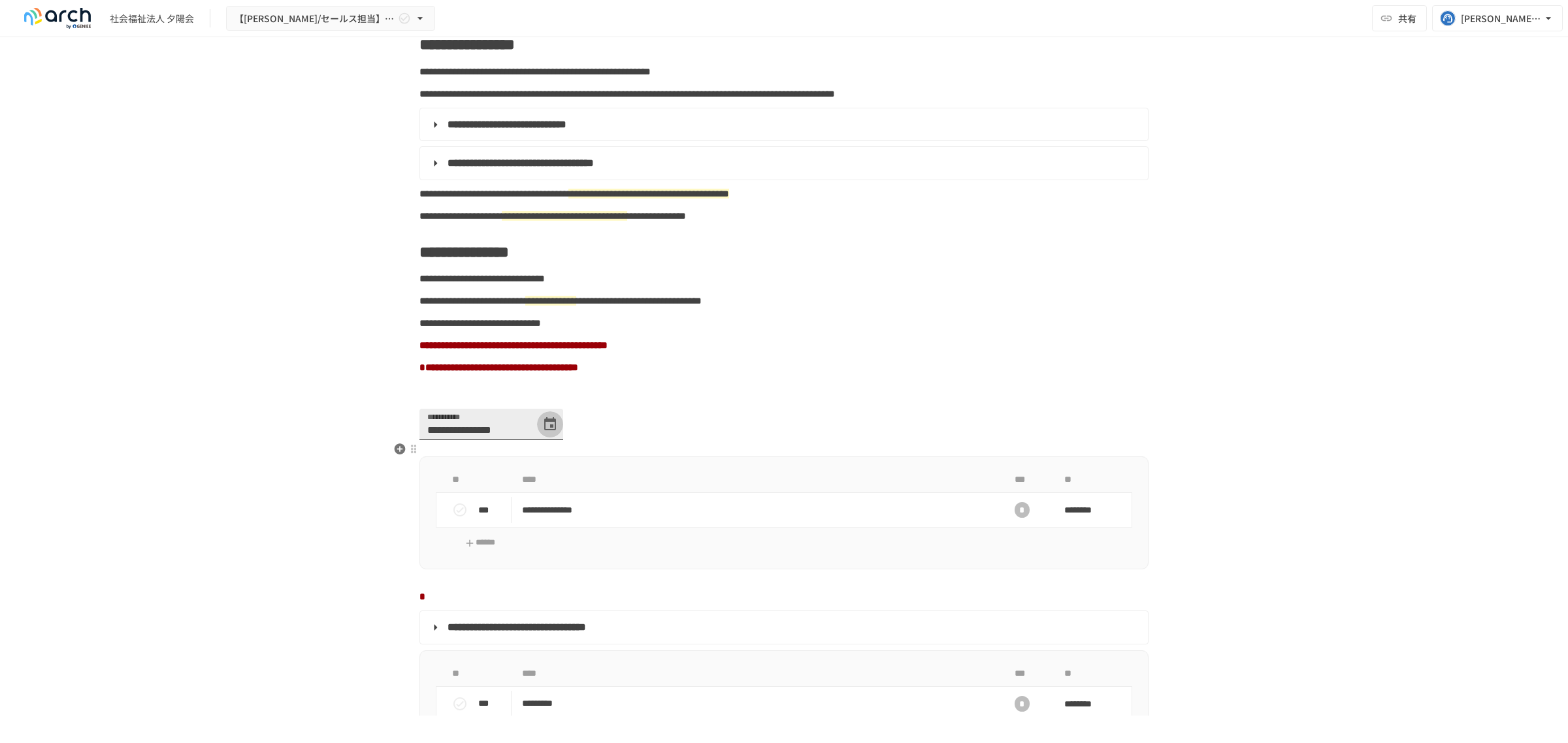 click 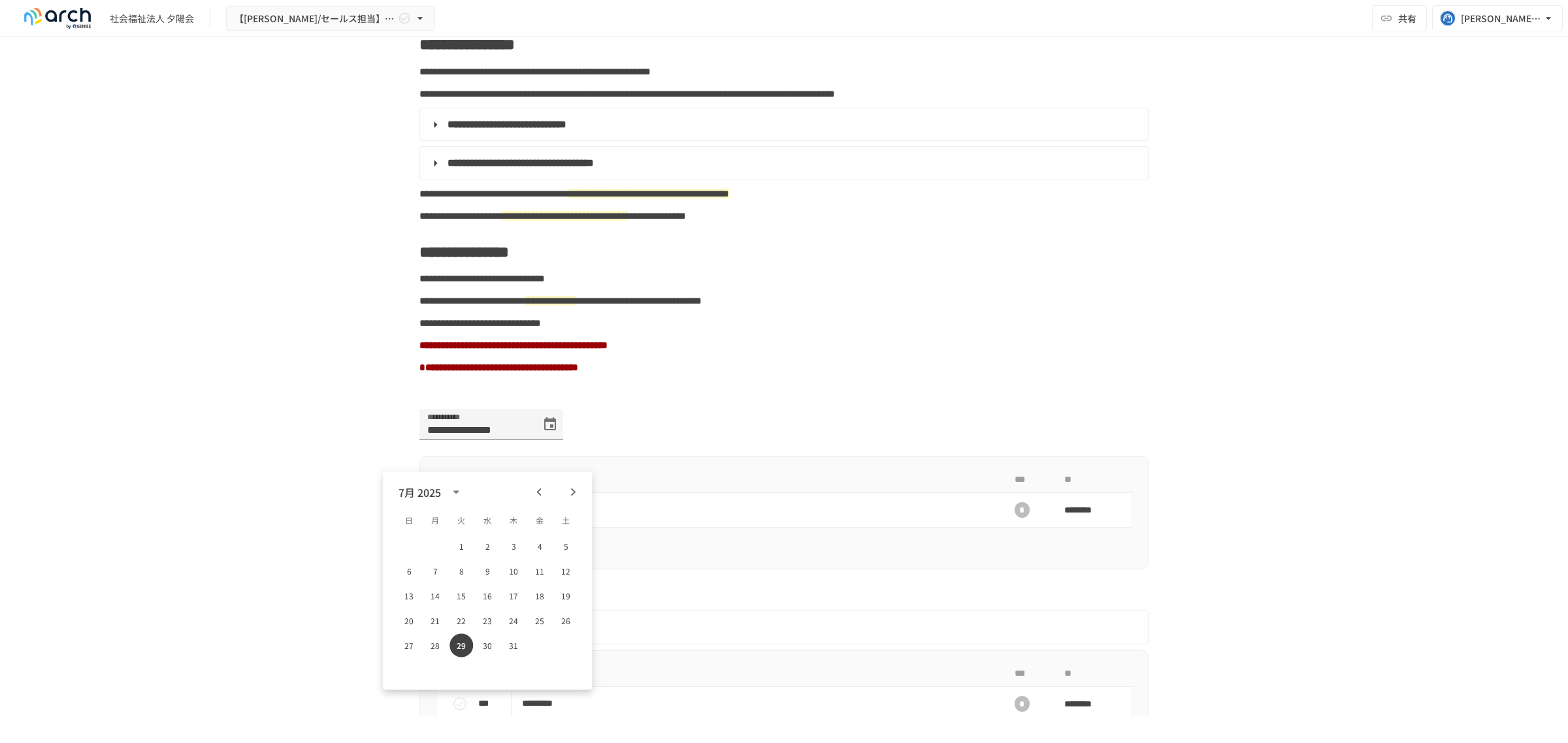 click 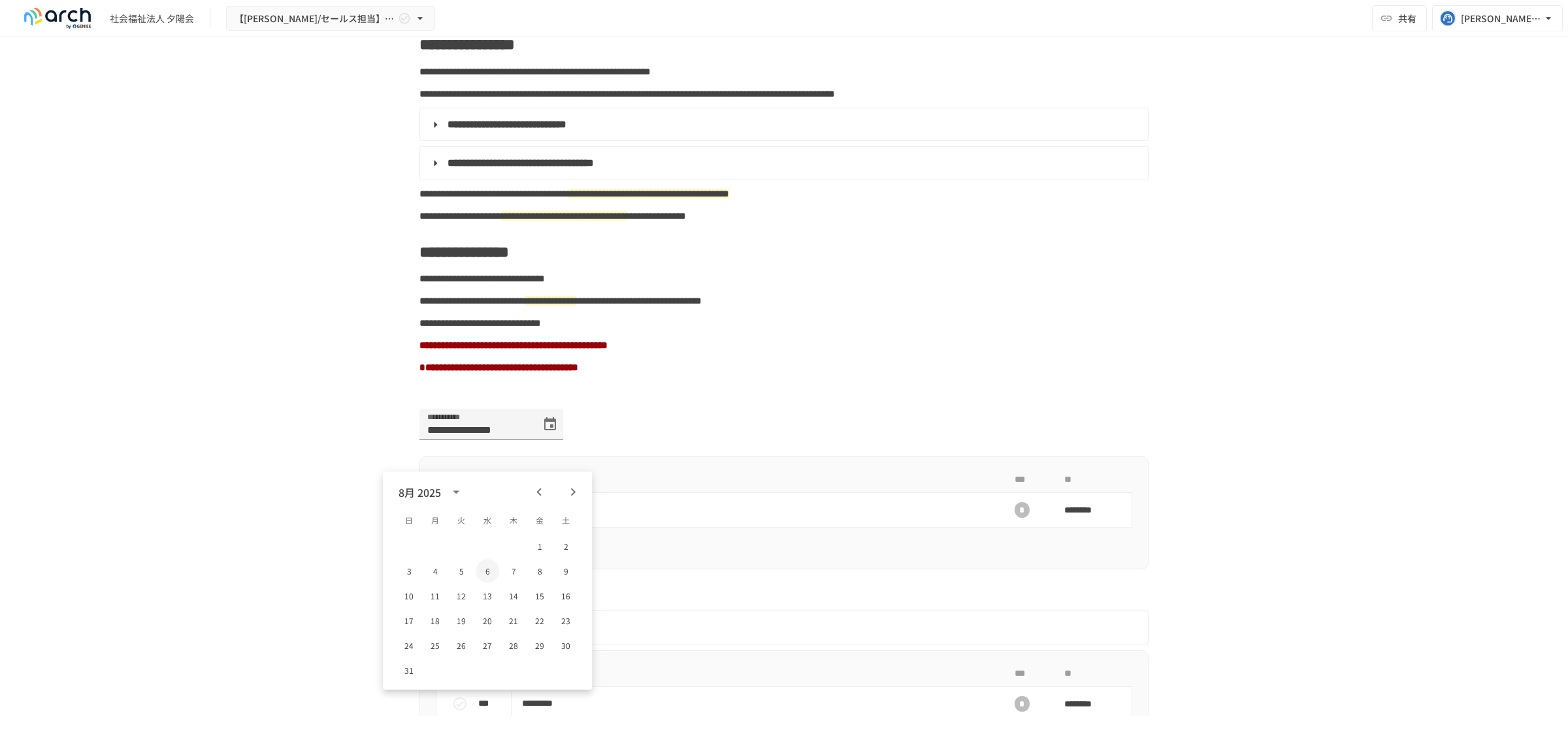 click on "6" at bounding box center (487, 571) 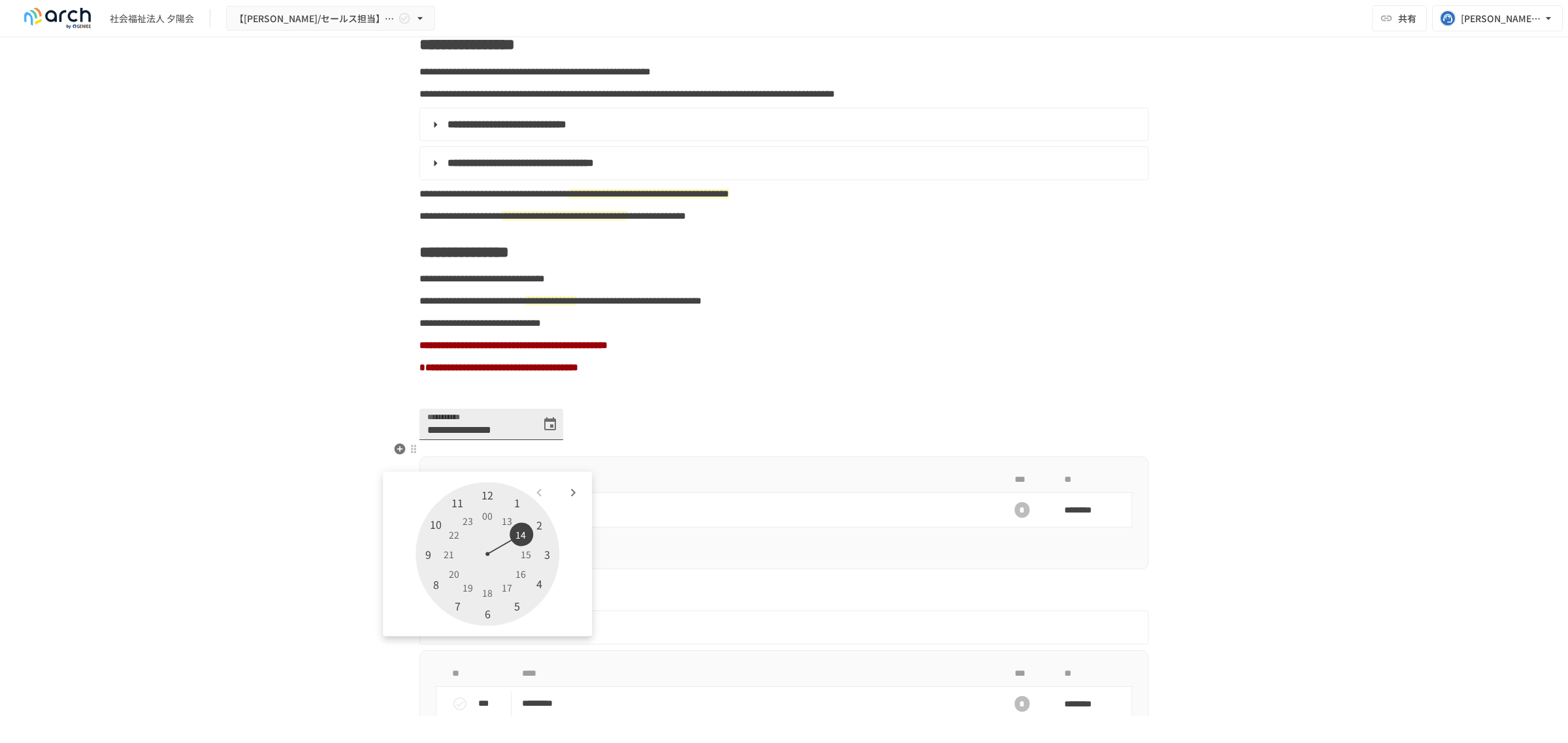 click 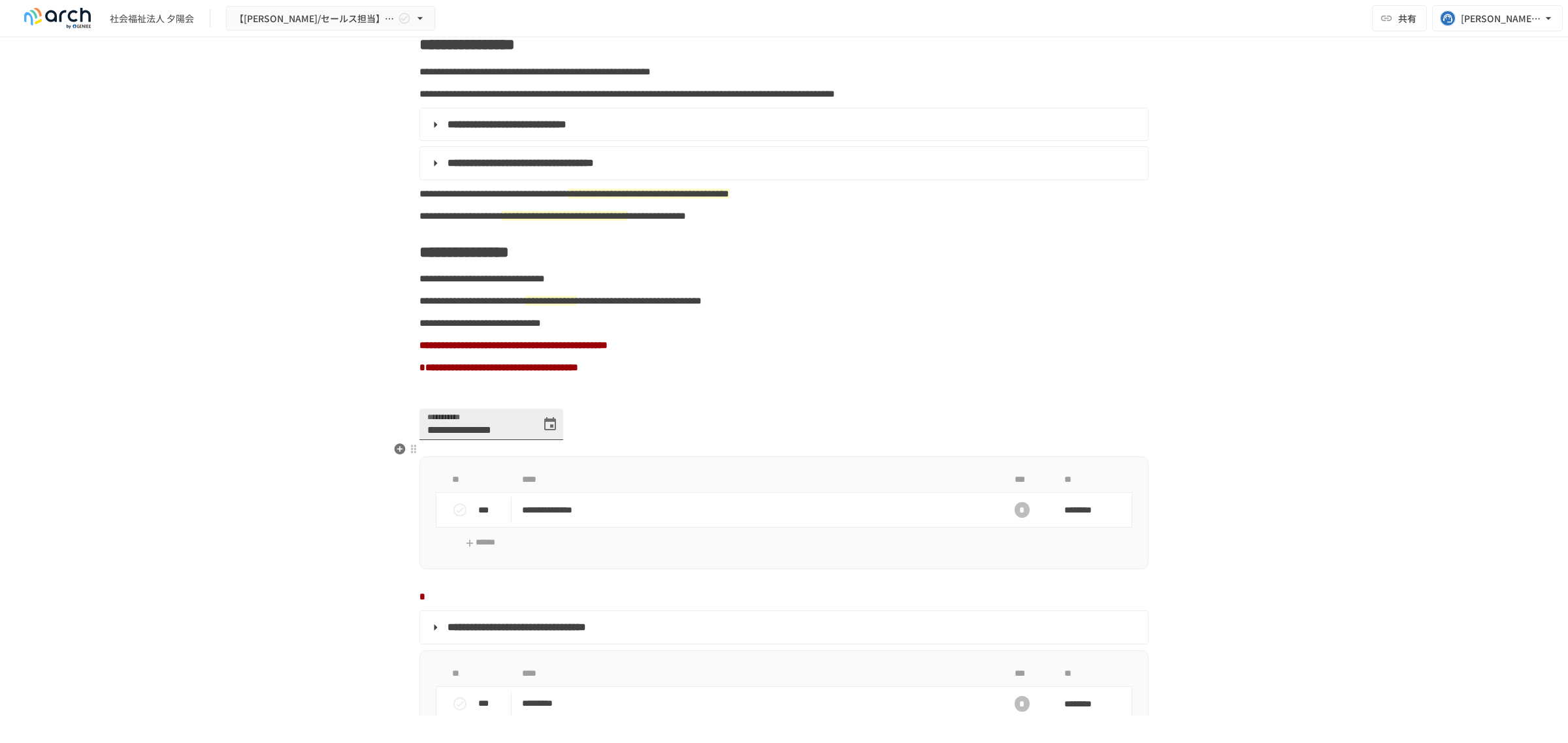 click 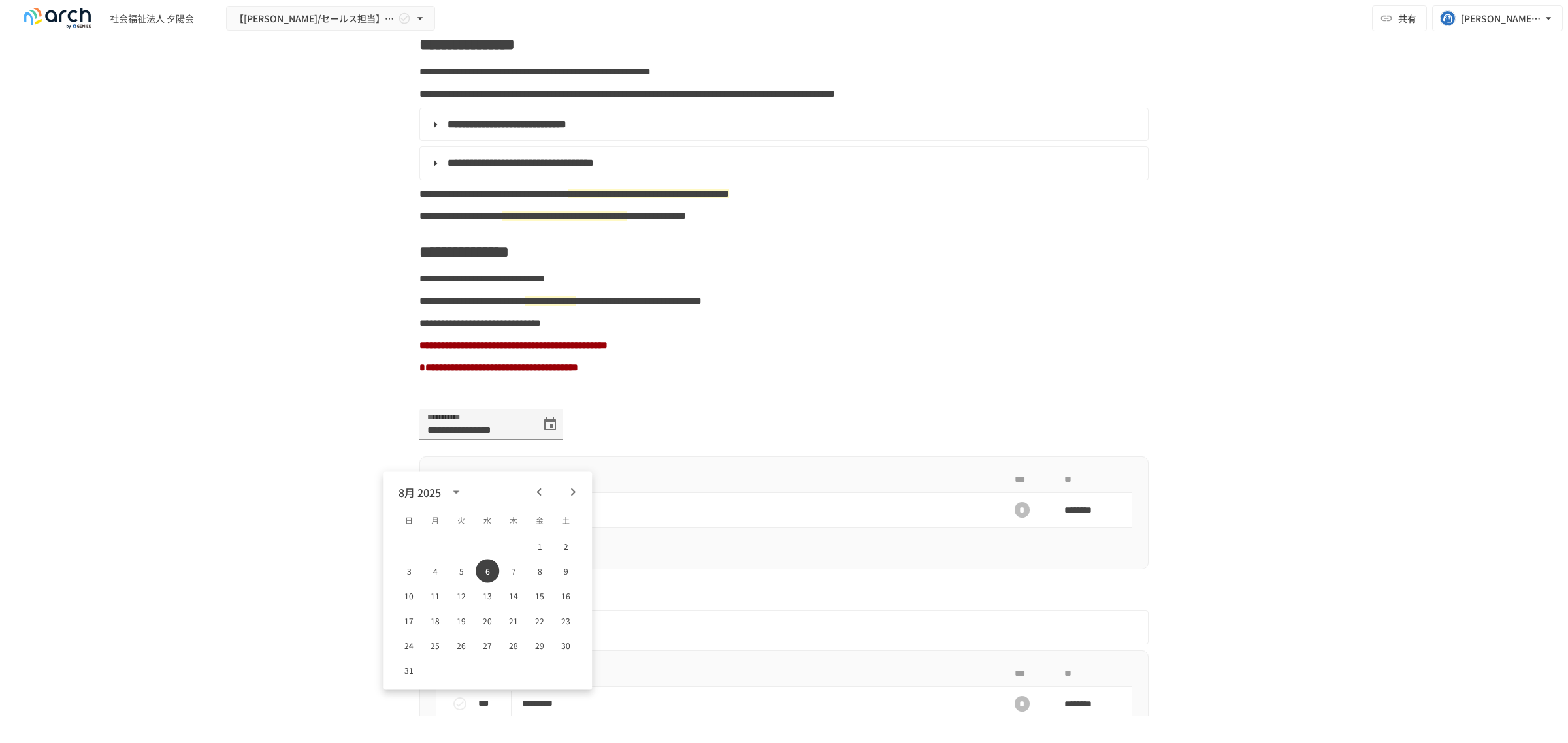 click 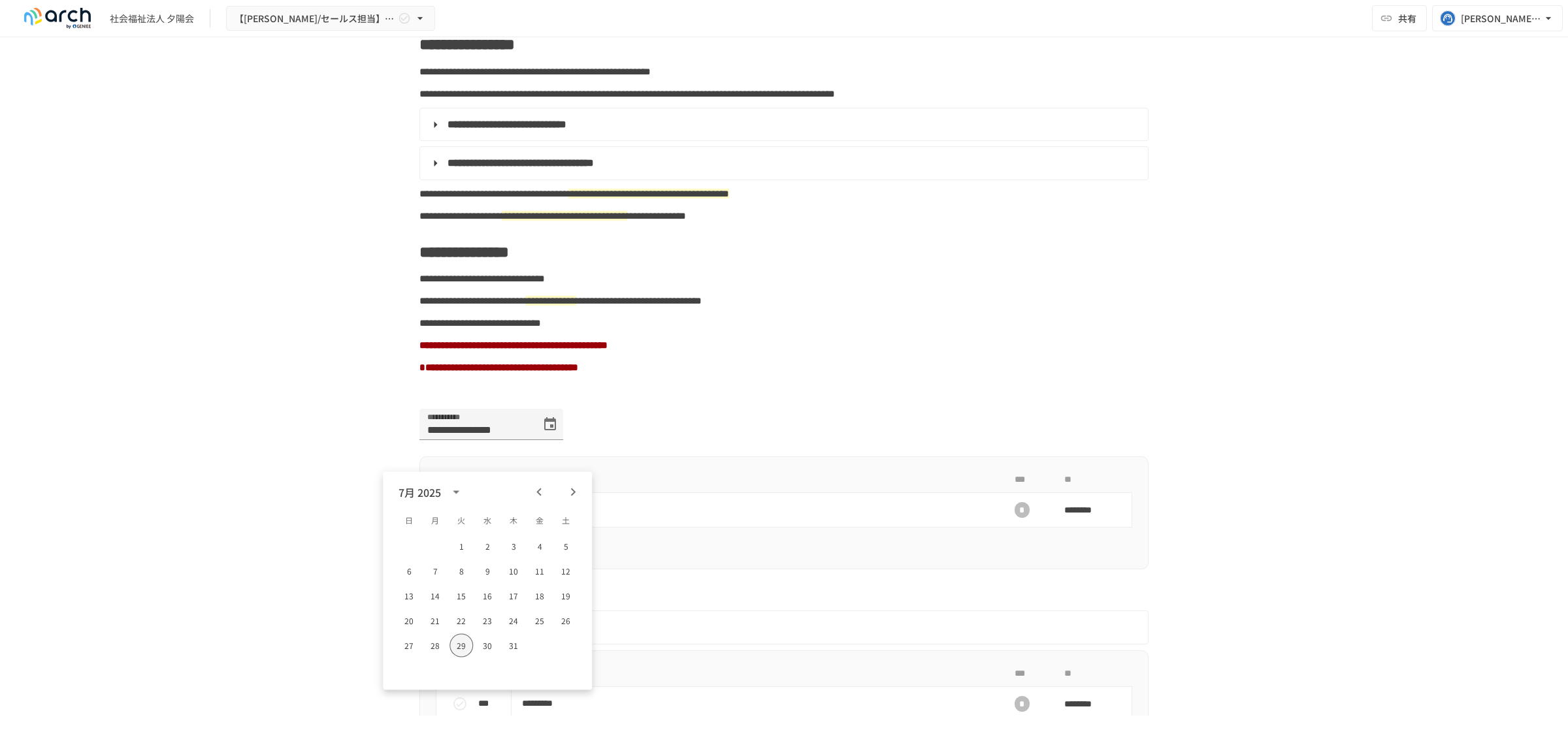 click on "29" at bounding box center [461, 646] 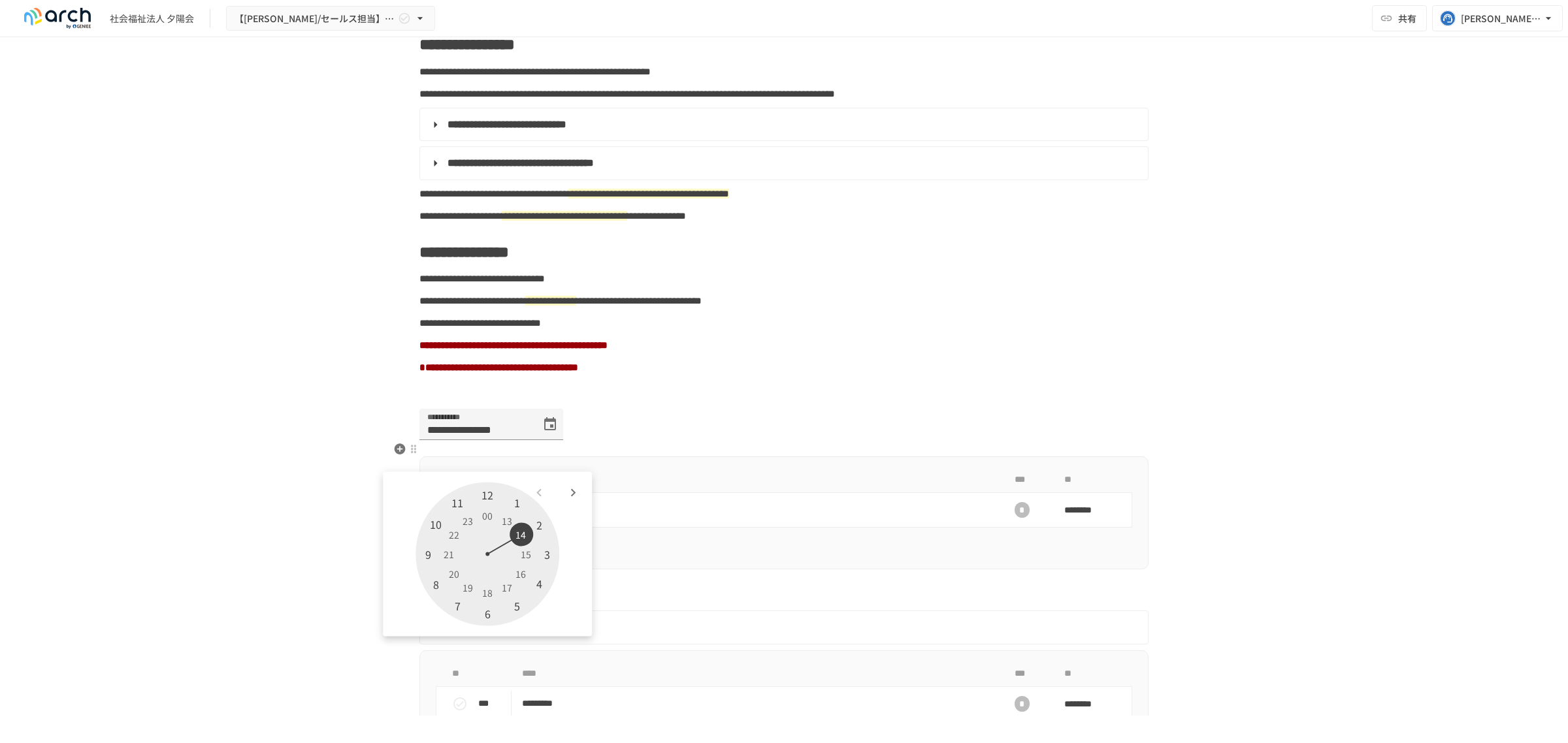 click on "**********" at bounding box center [784, 432] 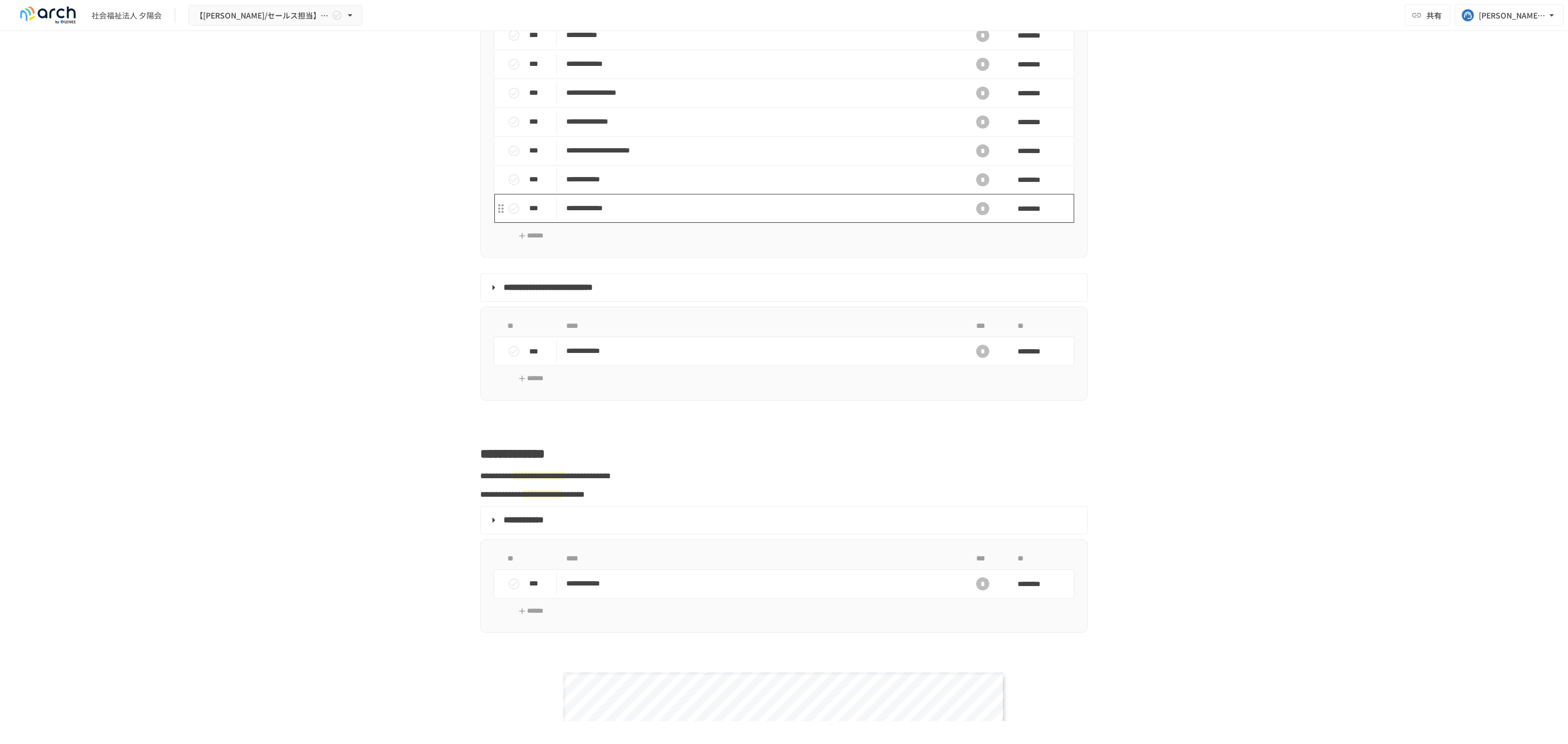 scroll, scrollTop: 1162, scrollLeft: 0, axis: vertical 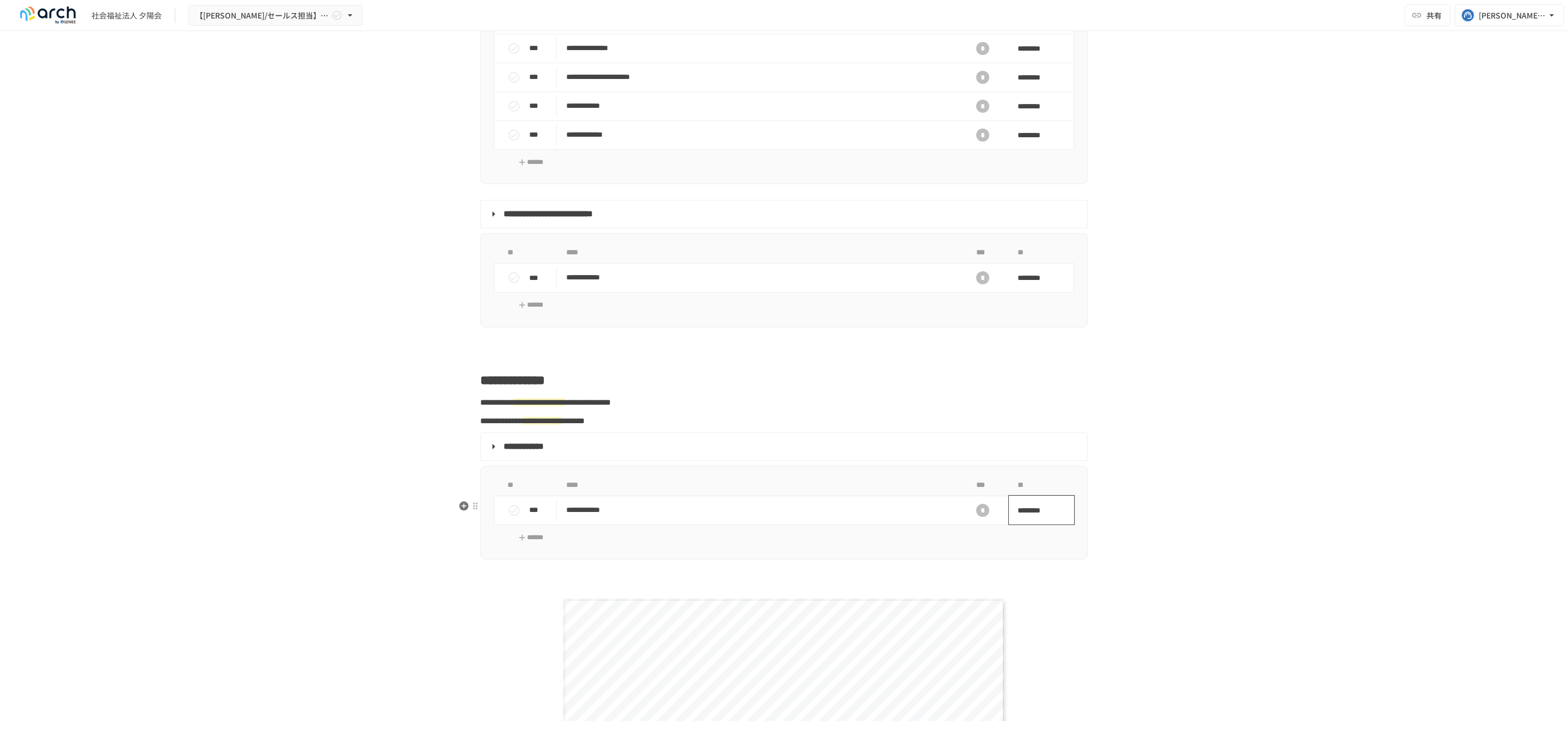 click on "********" at bounding box center (1038, 510) 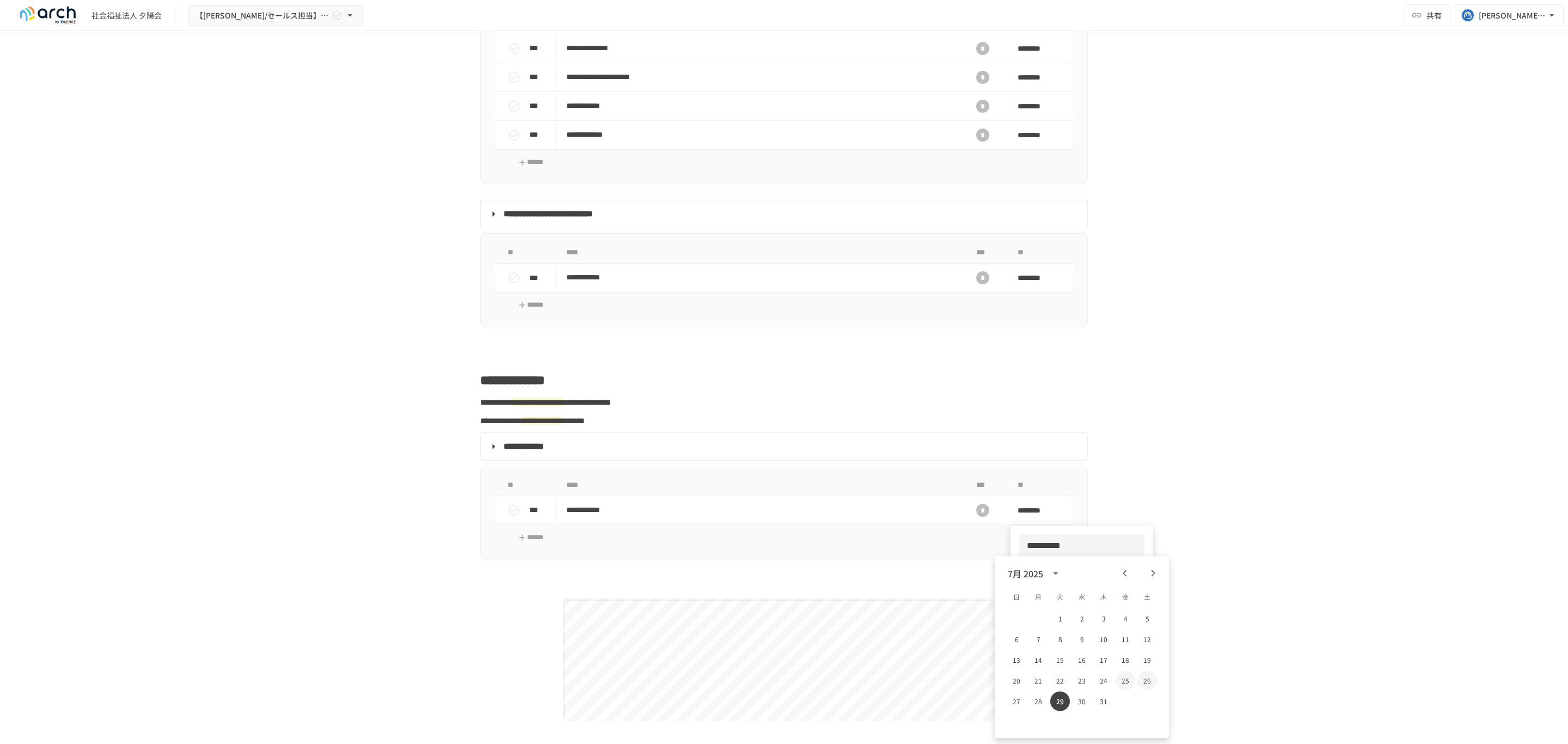 click on "25" at bounding box center (1125, 681) 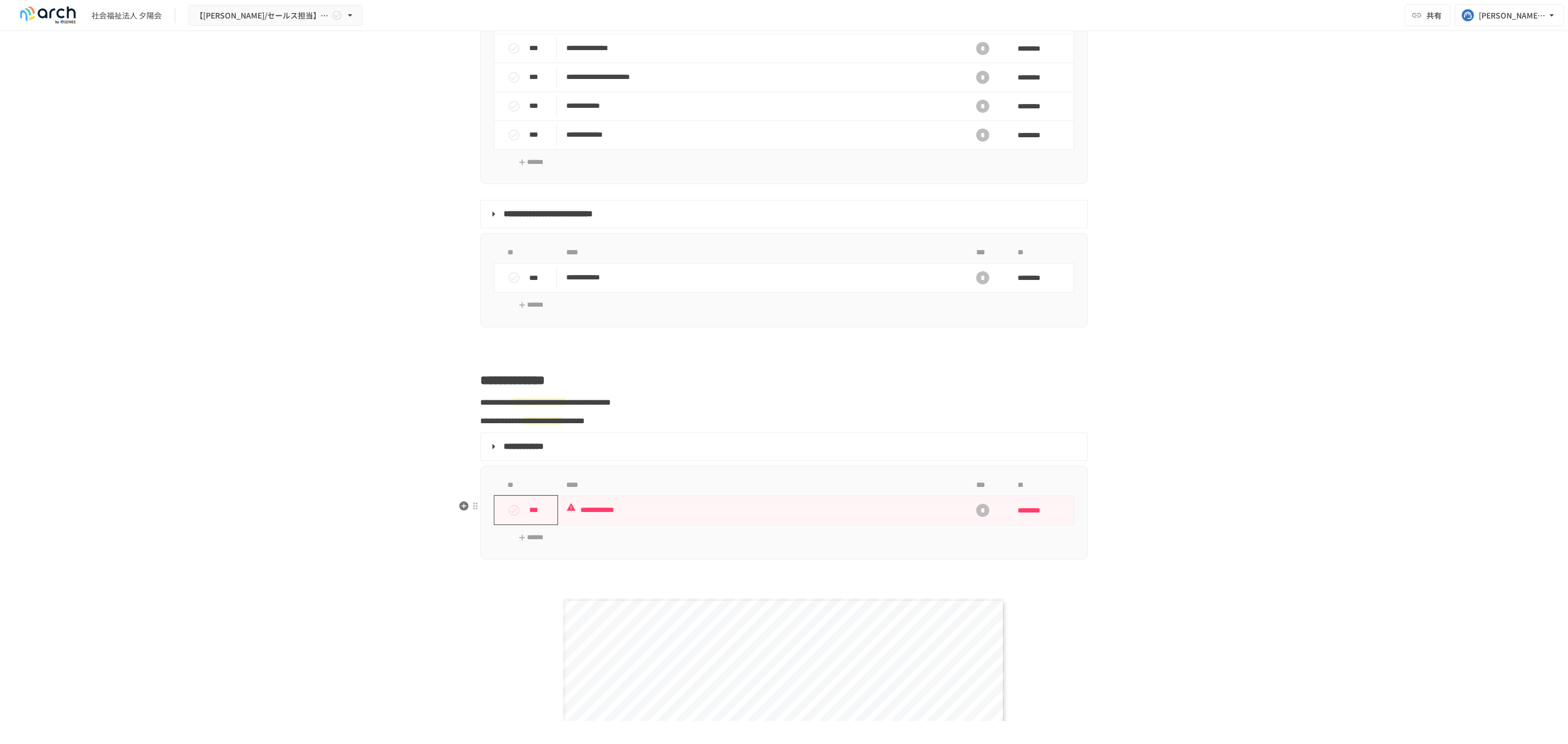 click on "***" at bounding box center [541, 510] 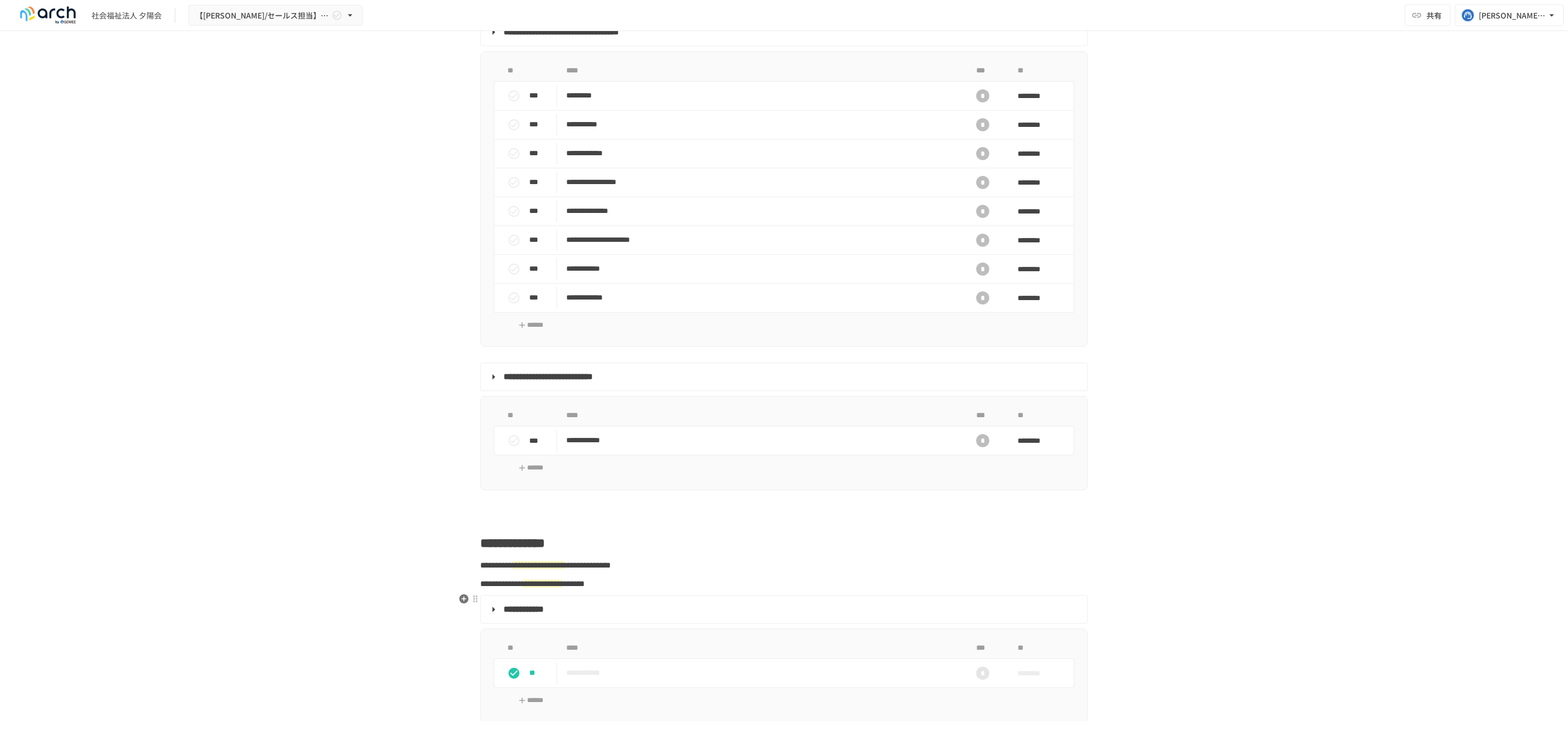scroll, scrollTop: 998, scrollLeft: 0, axis: vertical 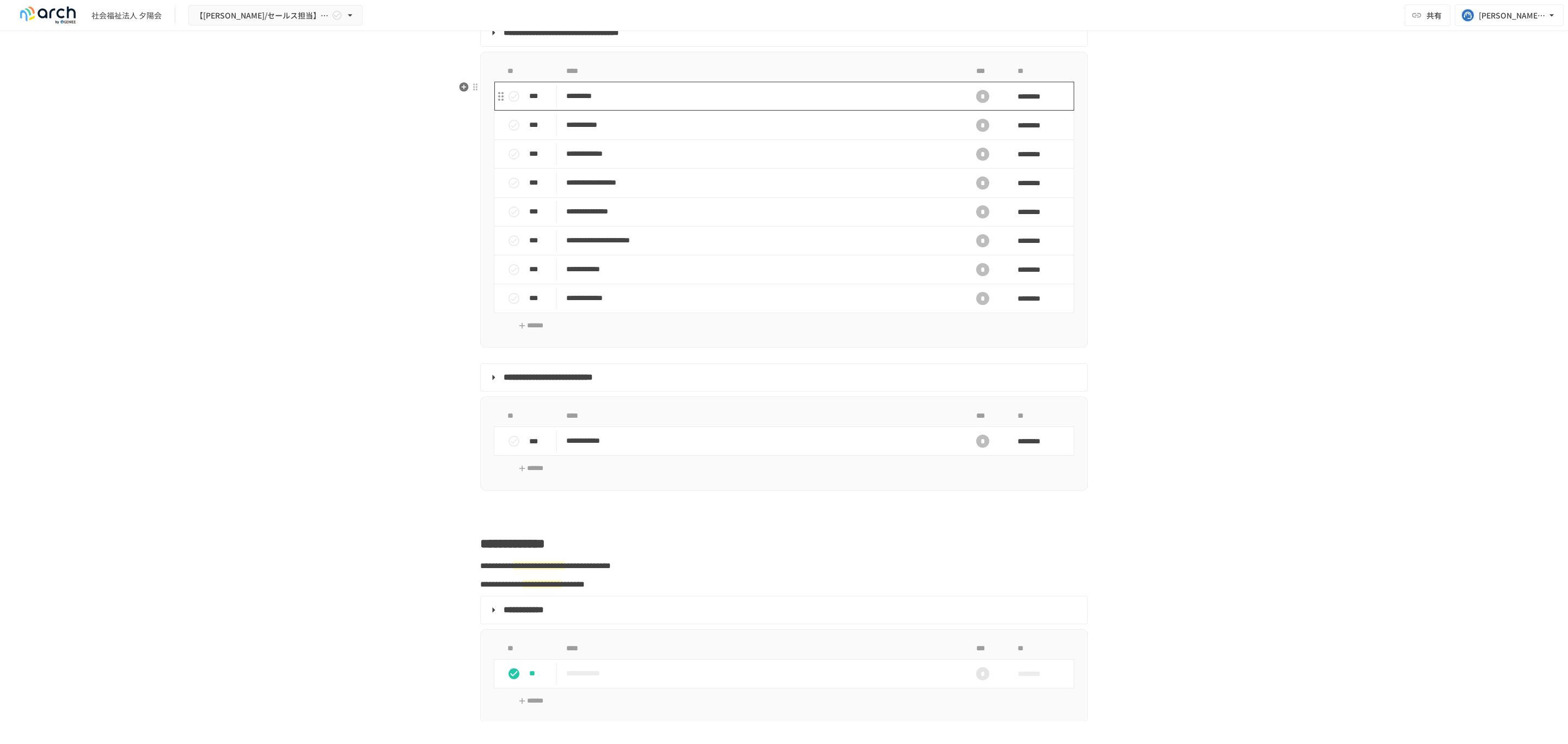 click on "*********" at bounding box center (761, 96) 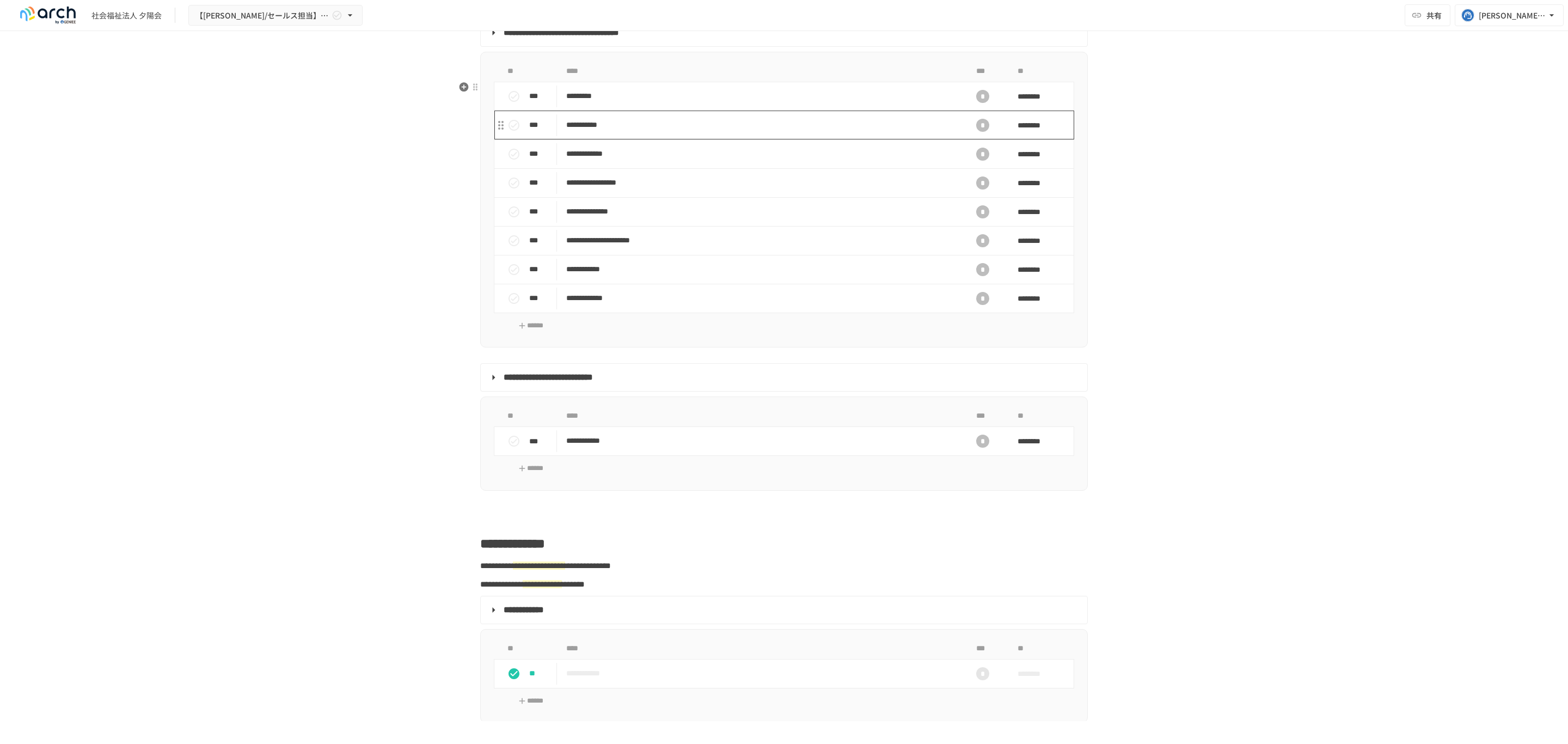 click on "**********" at bounding box center (761, 125) 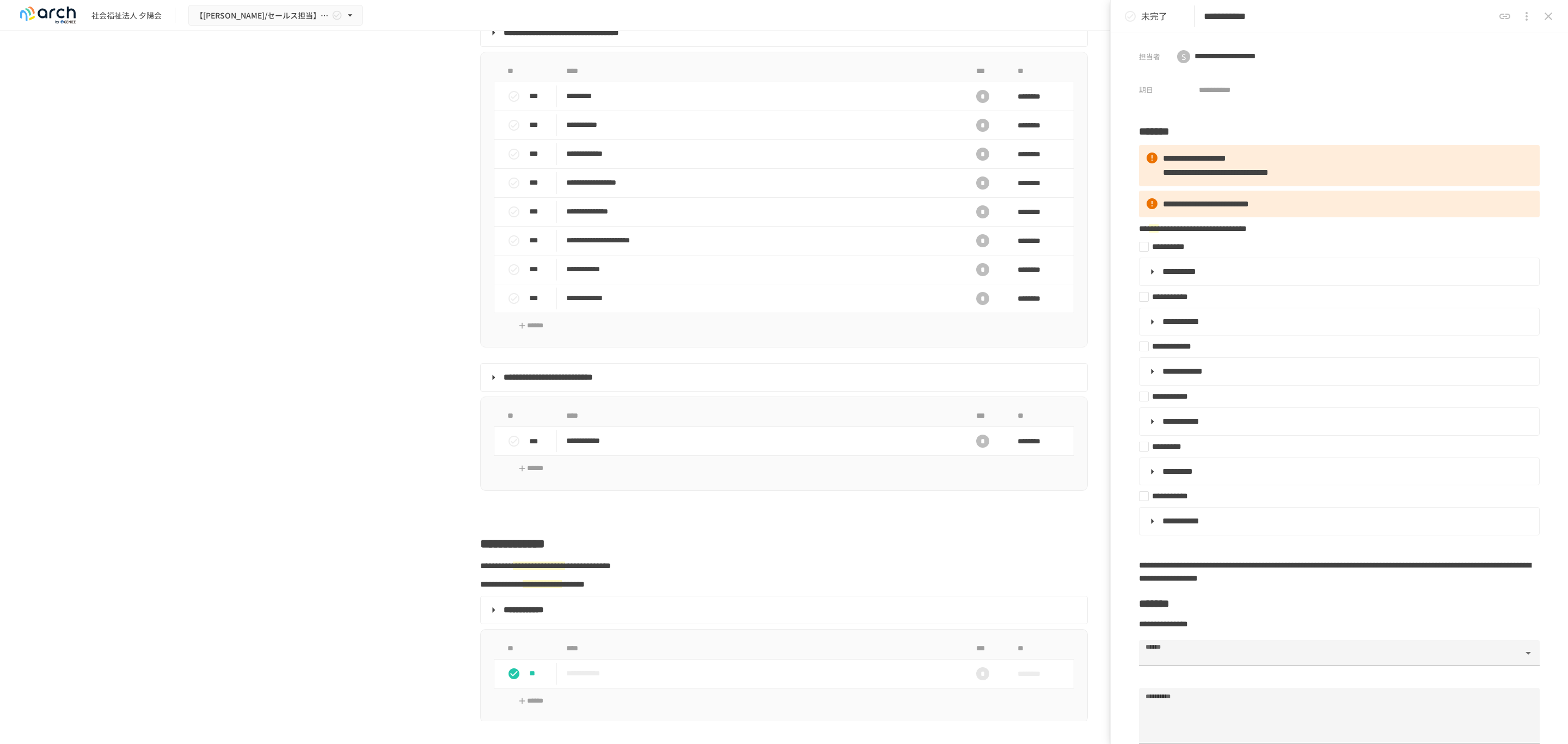 click 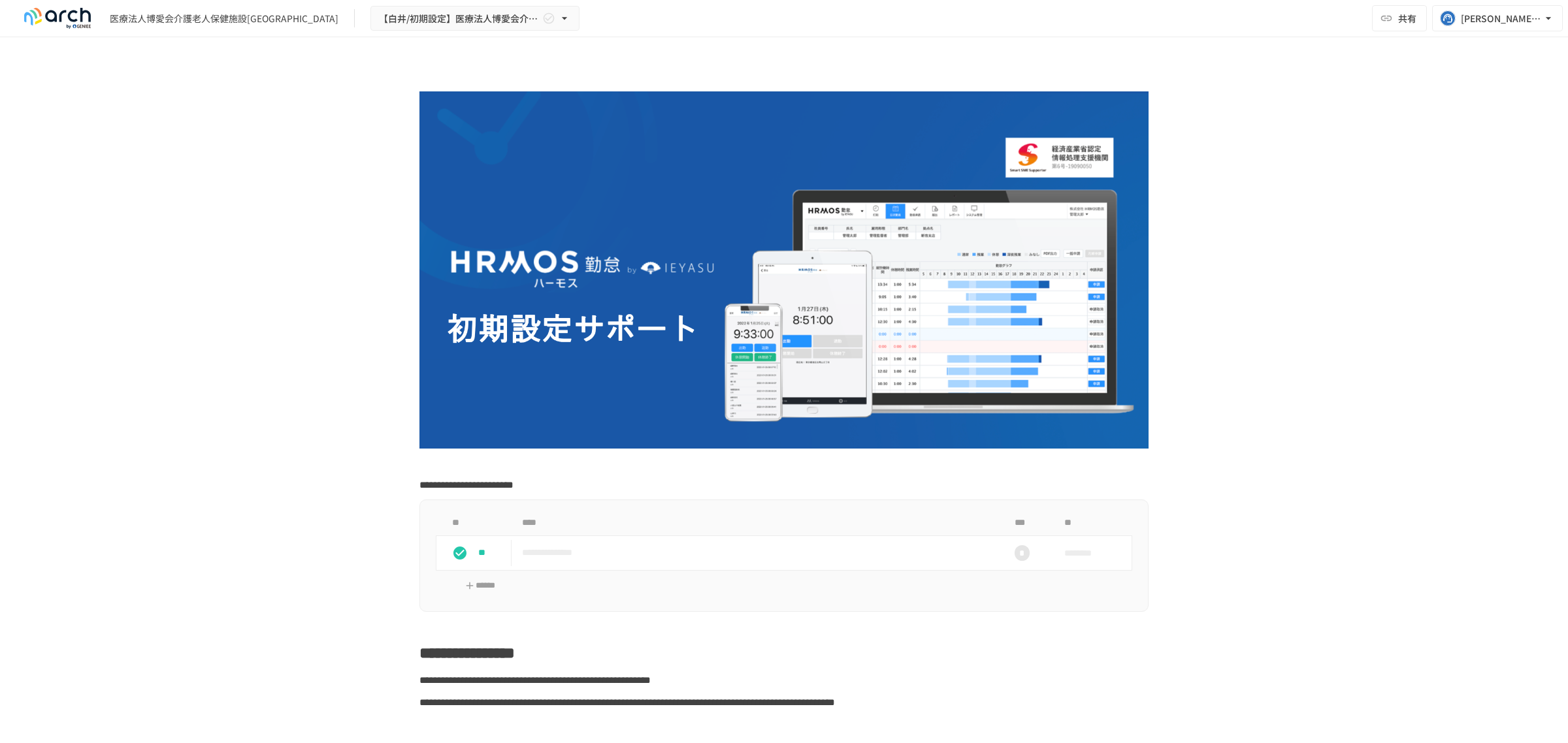 scroll, scrollTop: 0, scrollLeft: 0, axis: both 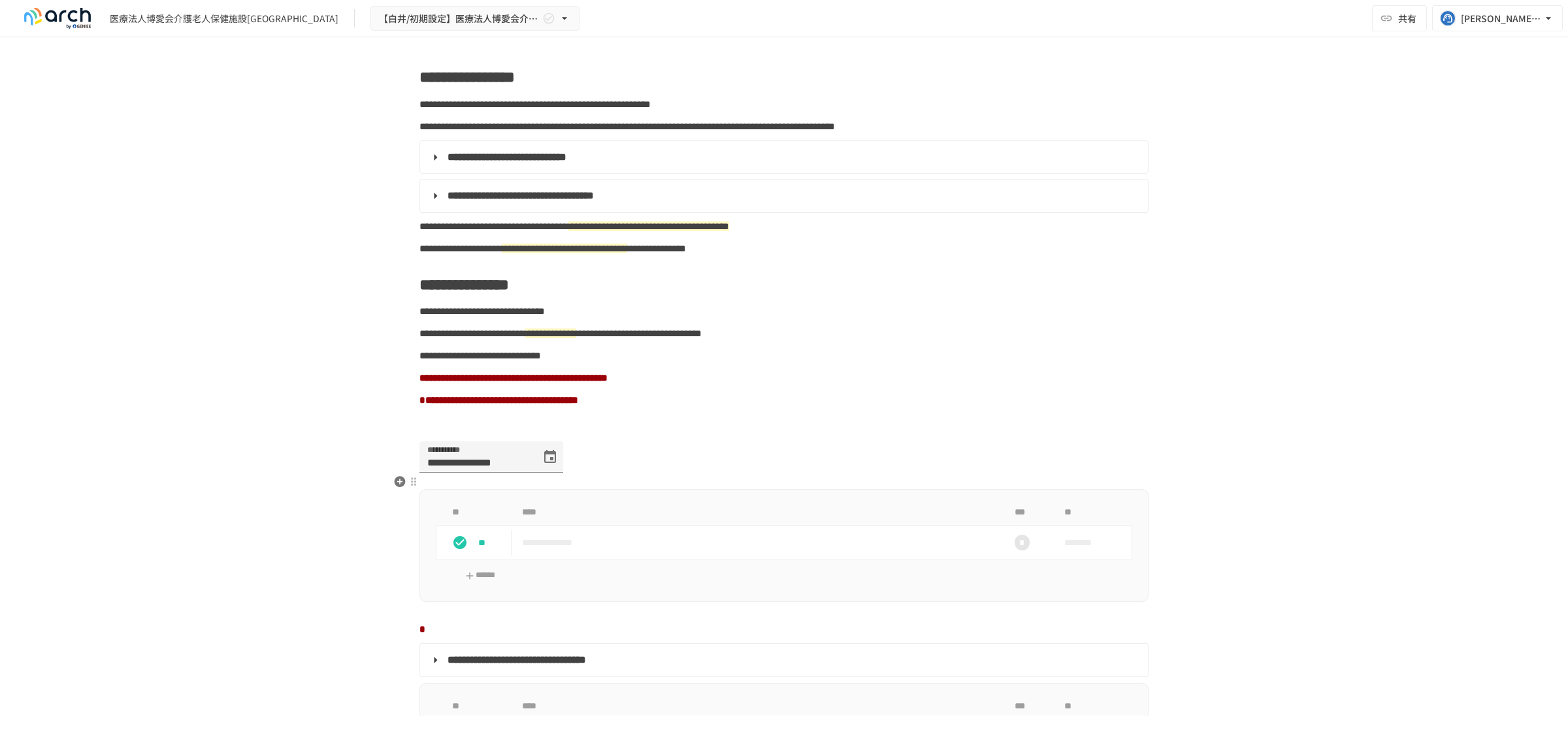 click on "**********" at bounding box center (784, 1993) 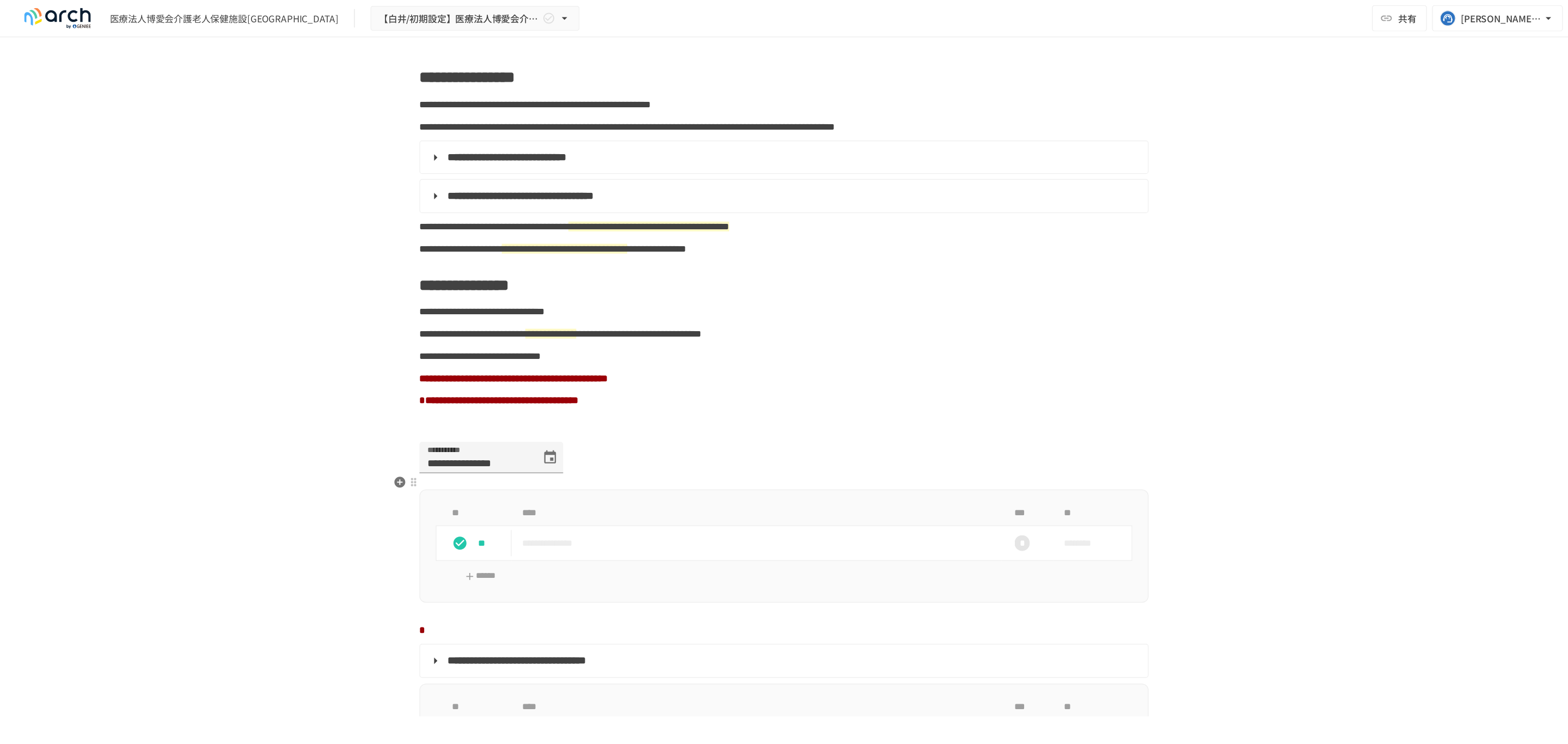 scroll, scrollTop: 480, scrollLeft: 0, axis: vertical 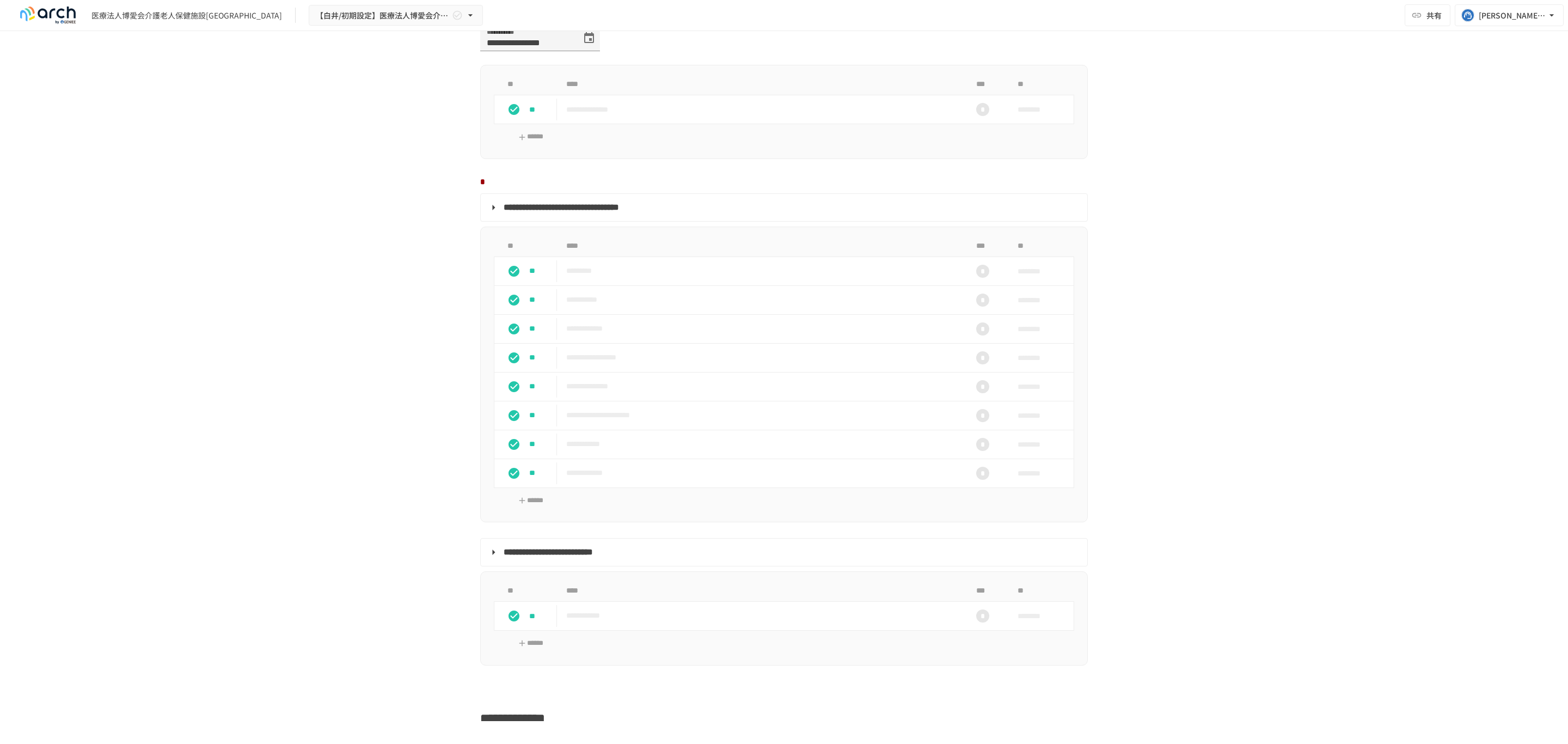 click on "**********" at bounding box center [784, 375] 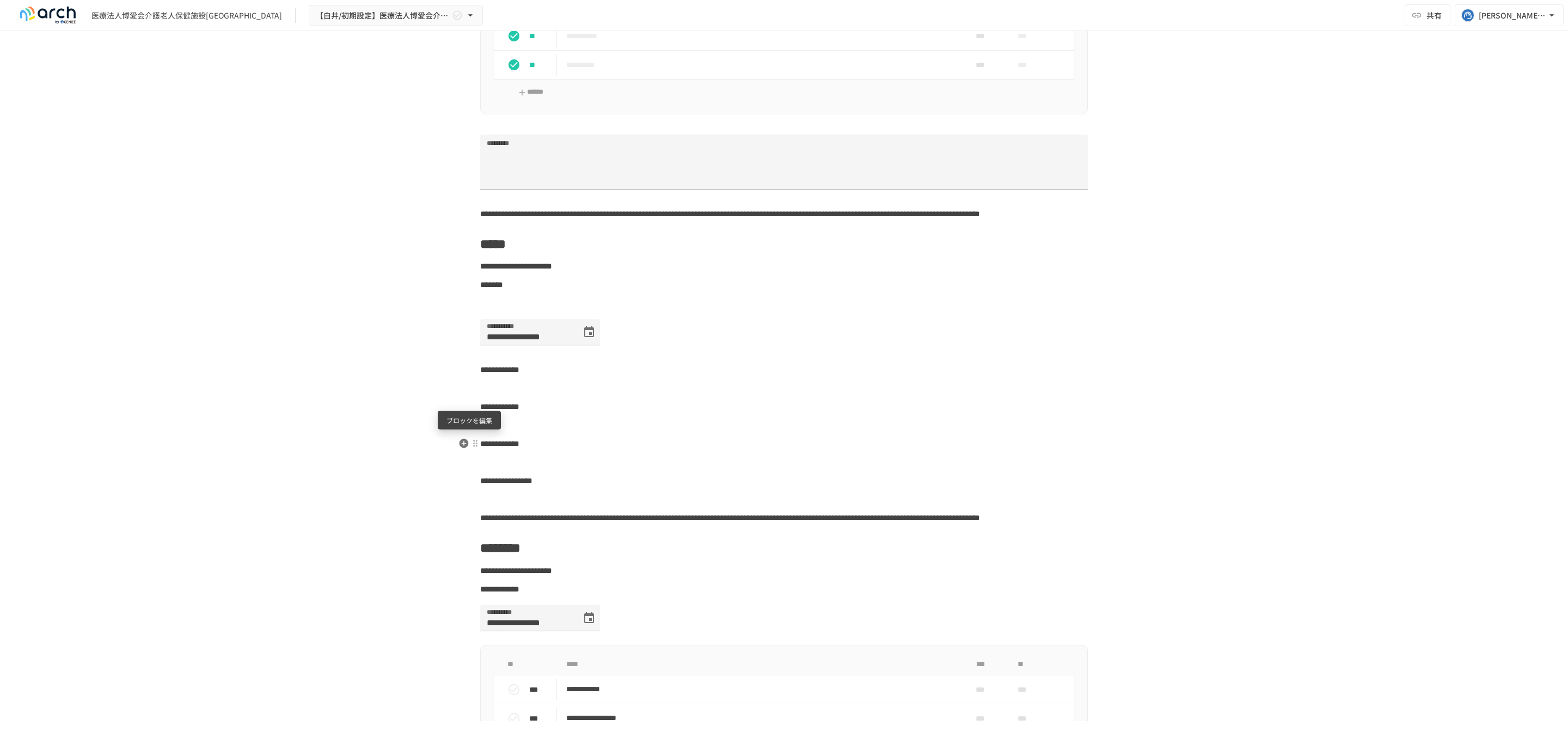 scroll, scrollTop: 2376, scrollLeft: 0, axis: vertical 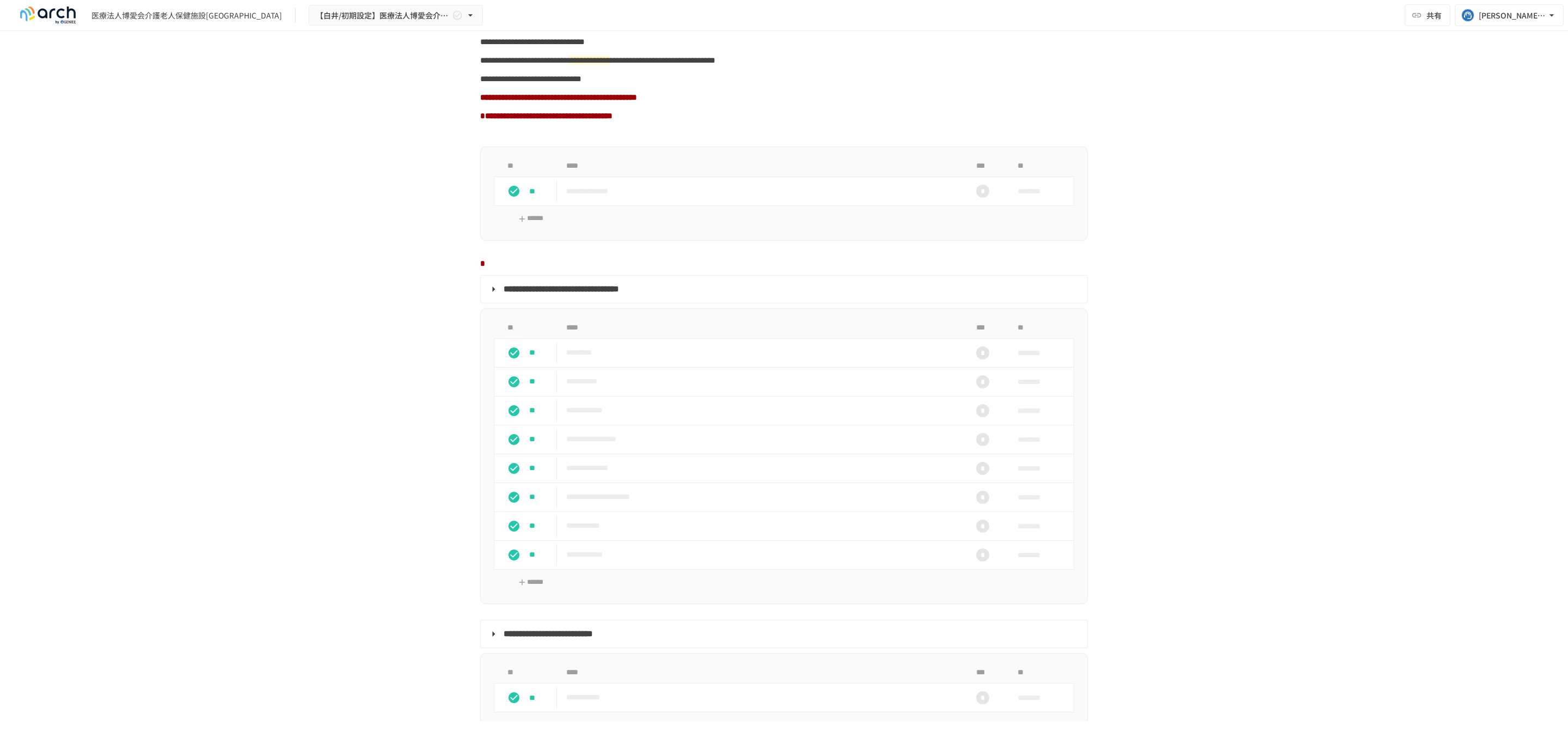 drag, startPoint x: 467, startPoint y: 499, endPoint x: 386, endPoint y: 74, distance: 432.65 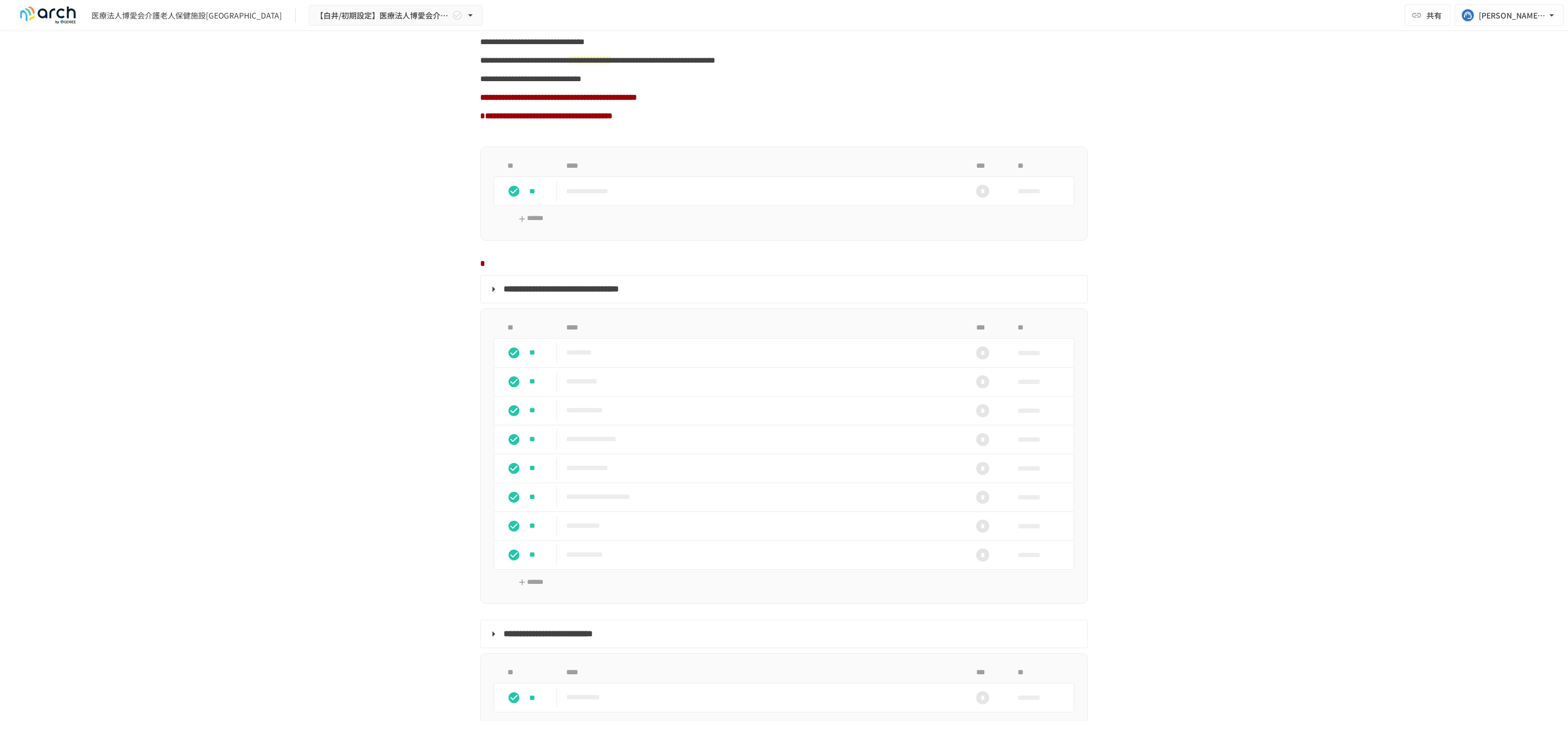 click on "**********" at bounding box center (784, 376) 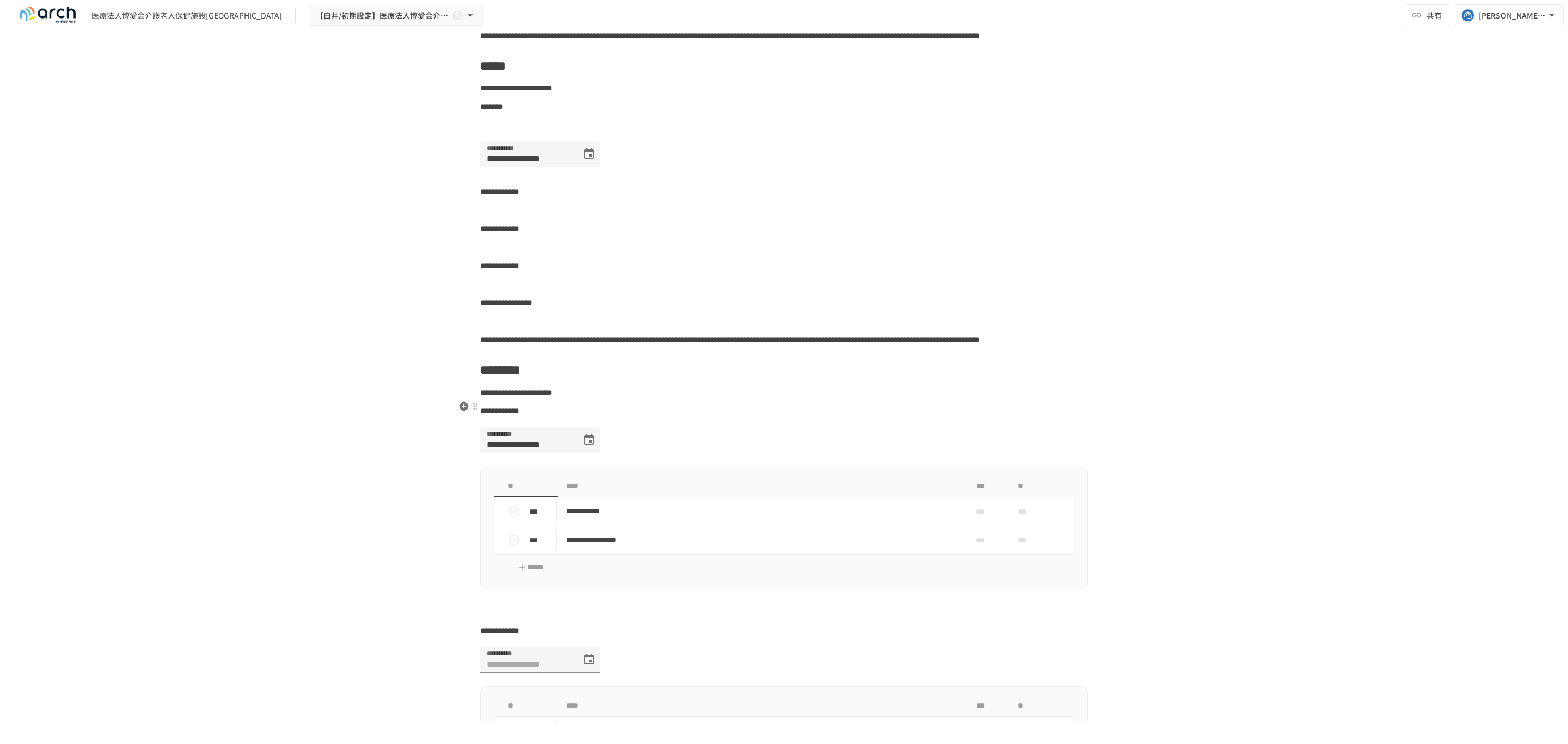 scroll, scrollTop: 2496, scrollLeft: 0, axis: vertical 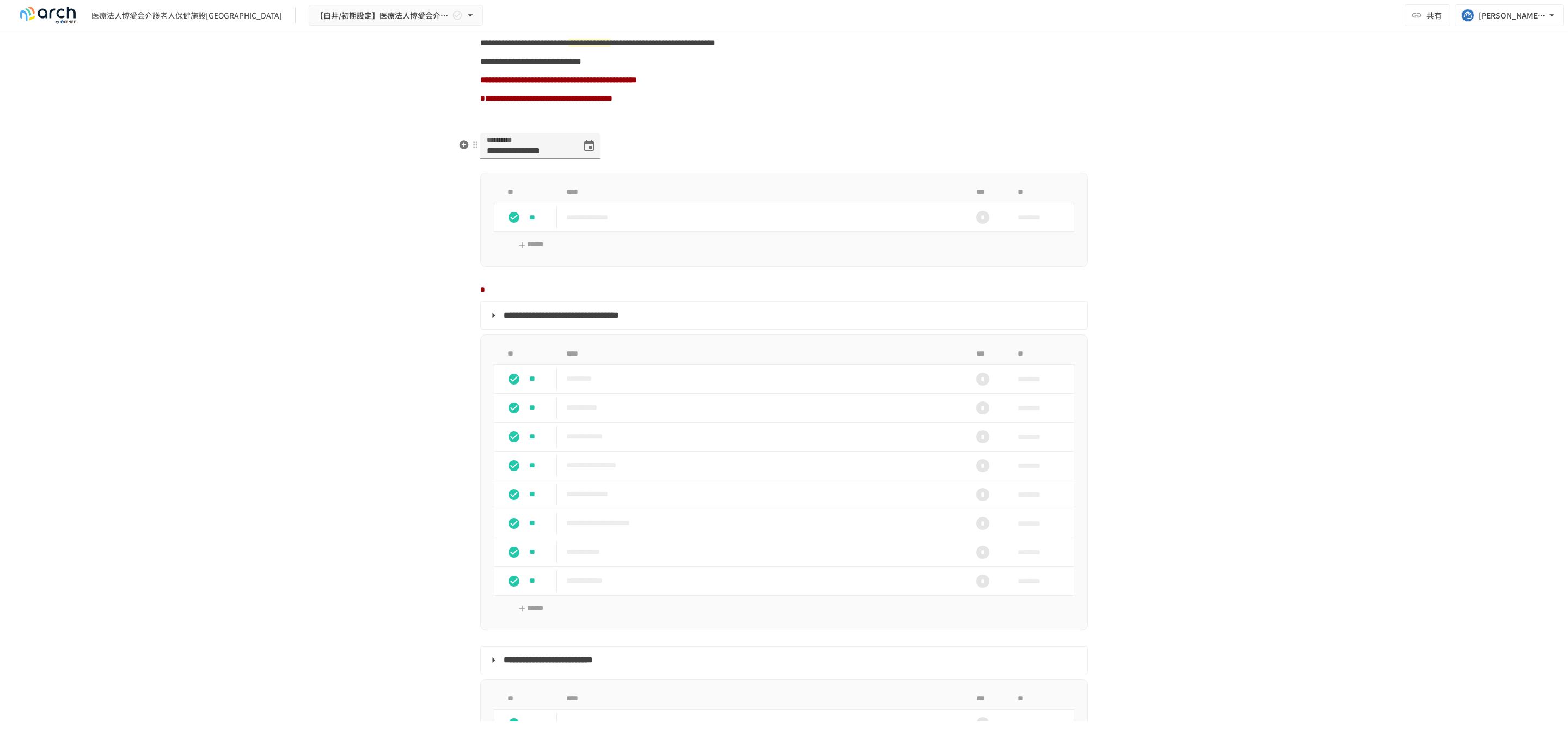 drag, startPoint x: 470, startPoint y: 384, endPoint x: 454, endPoint y: 153, distance: 231.5534 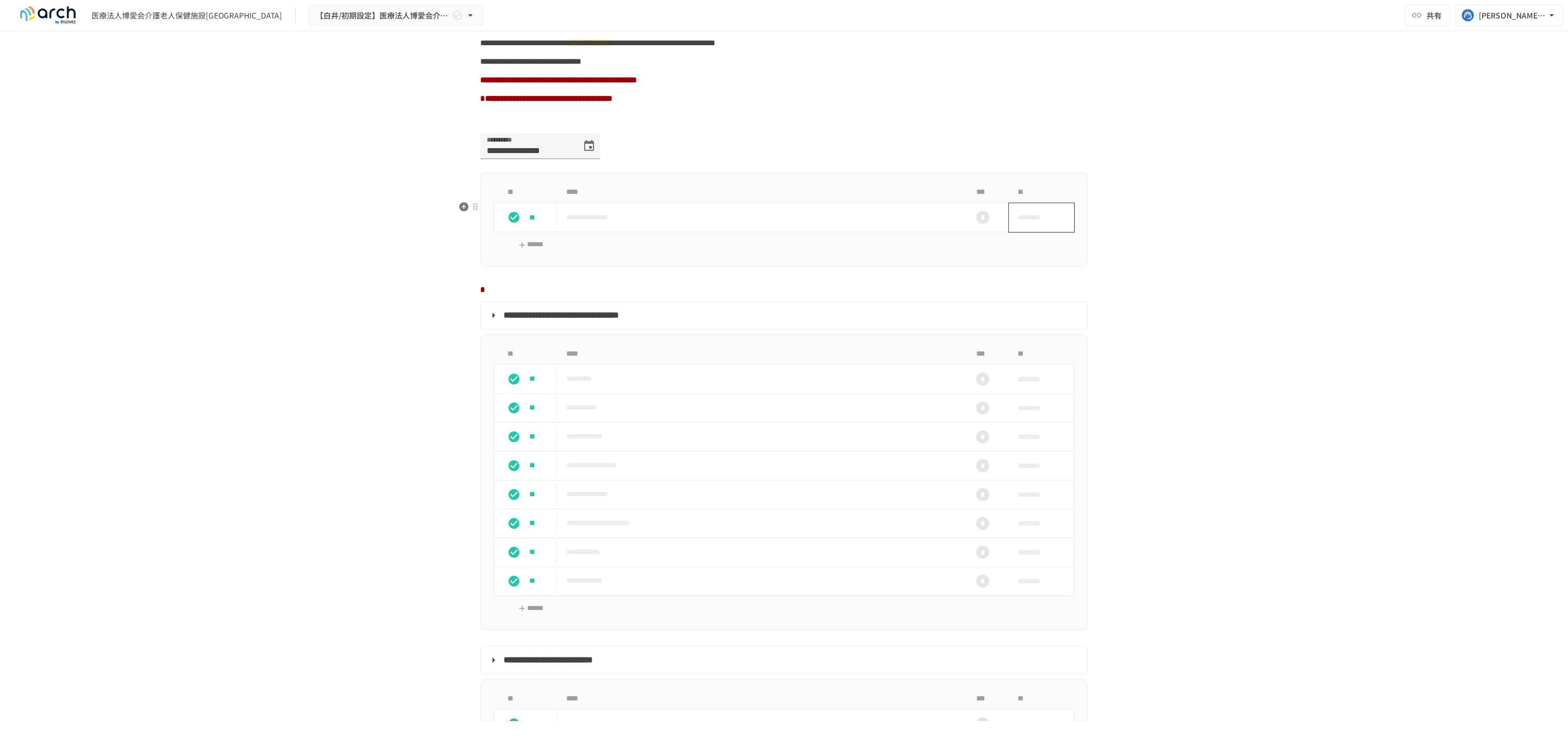 click on "********" at bounding box center [1038, 217] 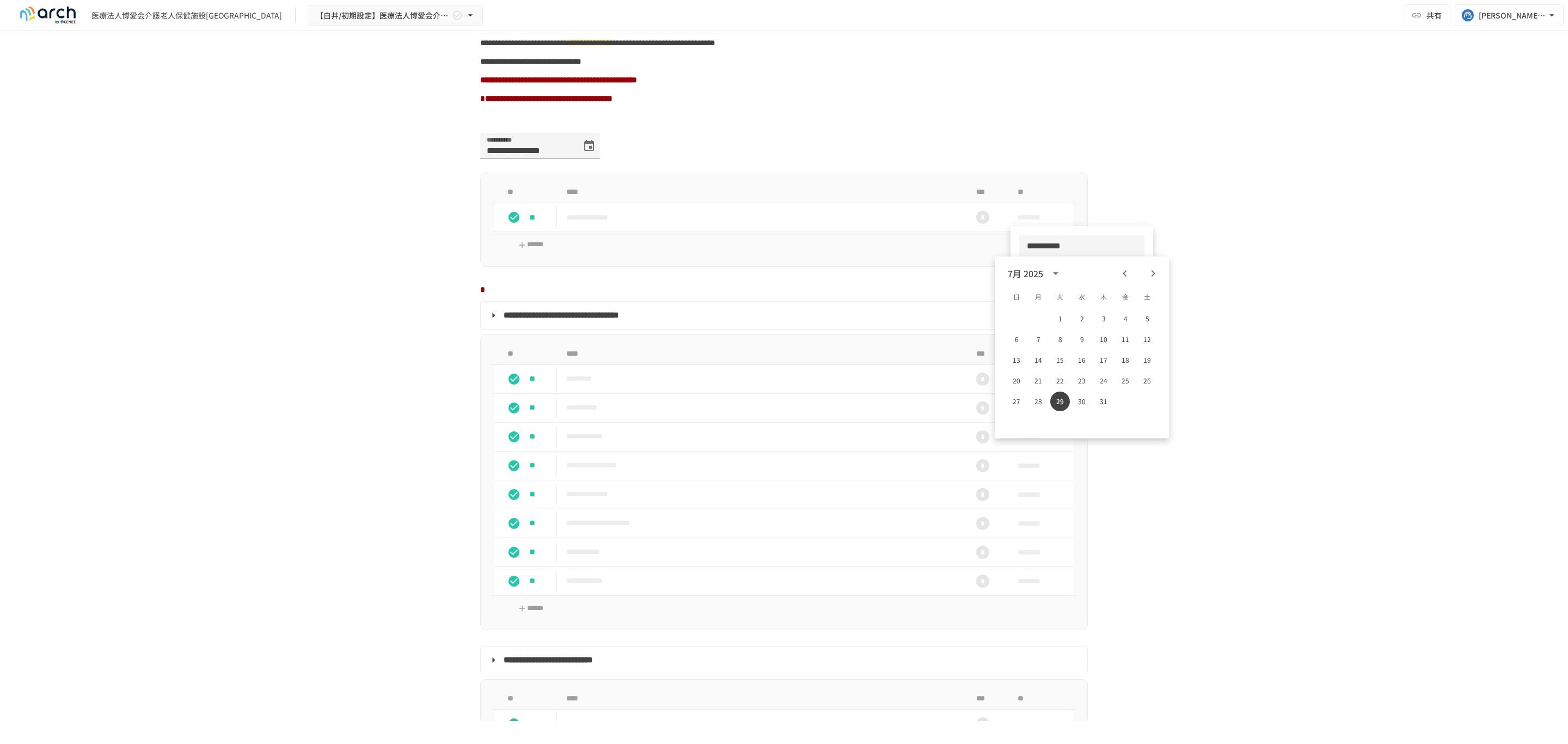 click at bounding box center [1153, 273] 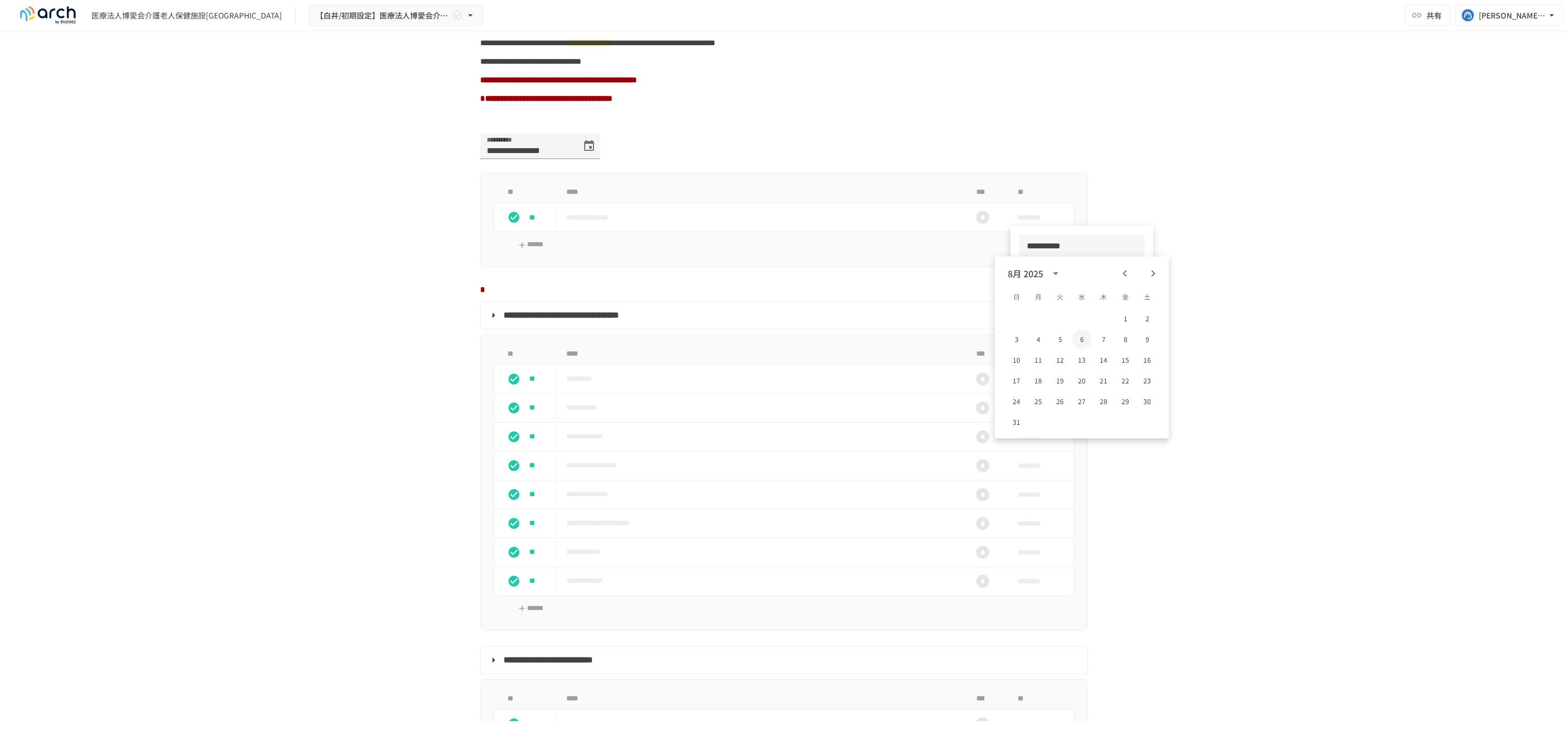 click on "6" at bounding box center (1082, 339) 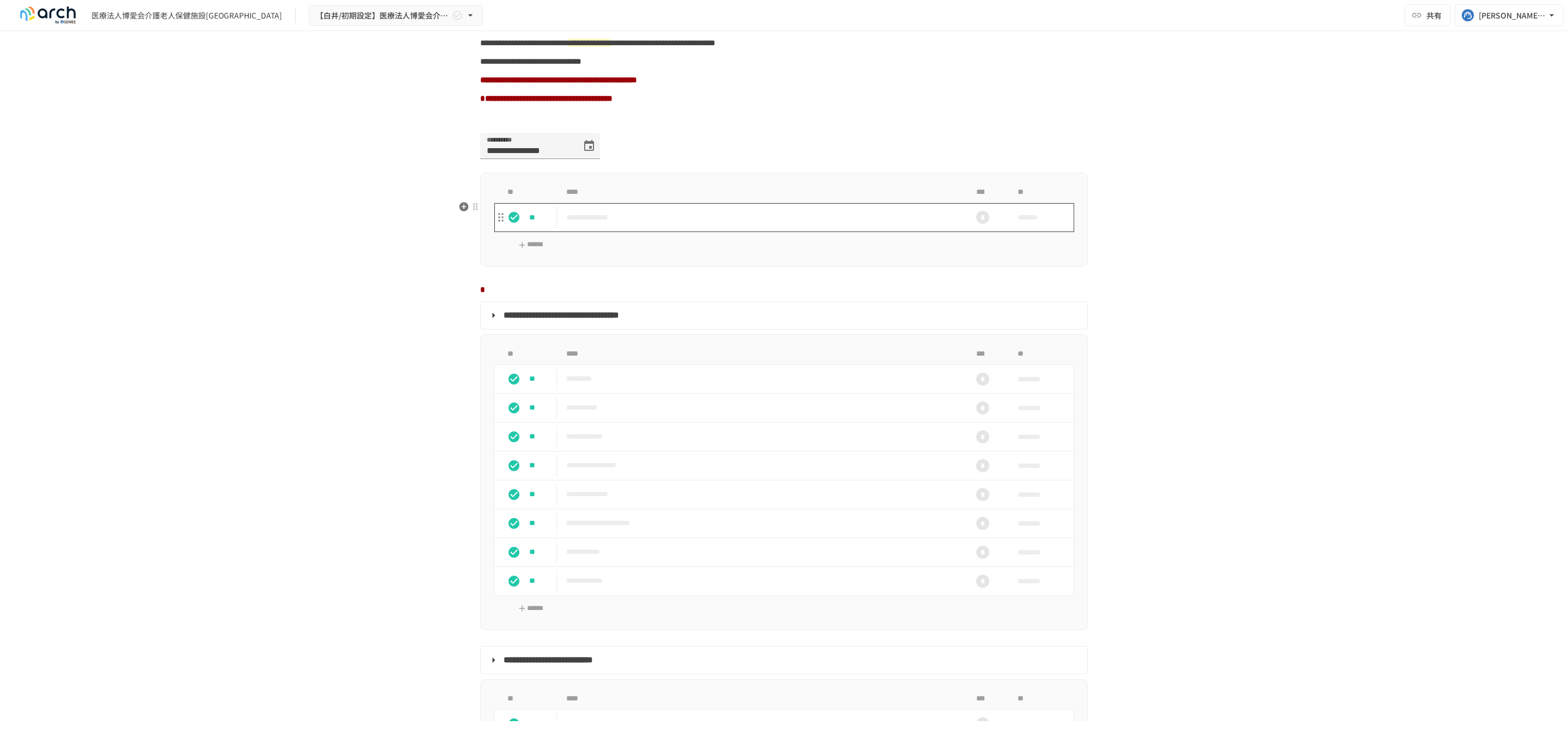 click on "**********" at bounding box center [761, 217] 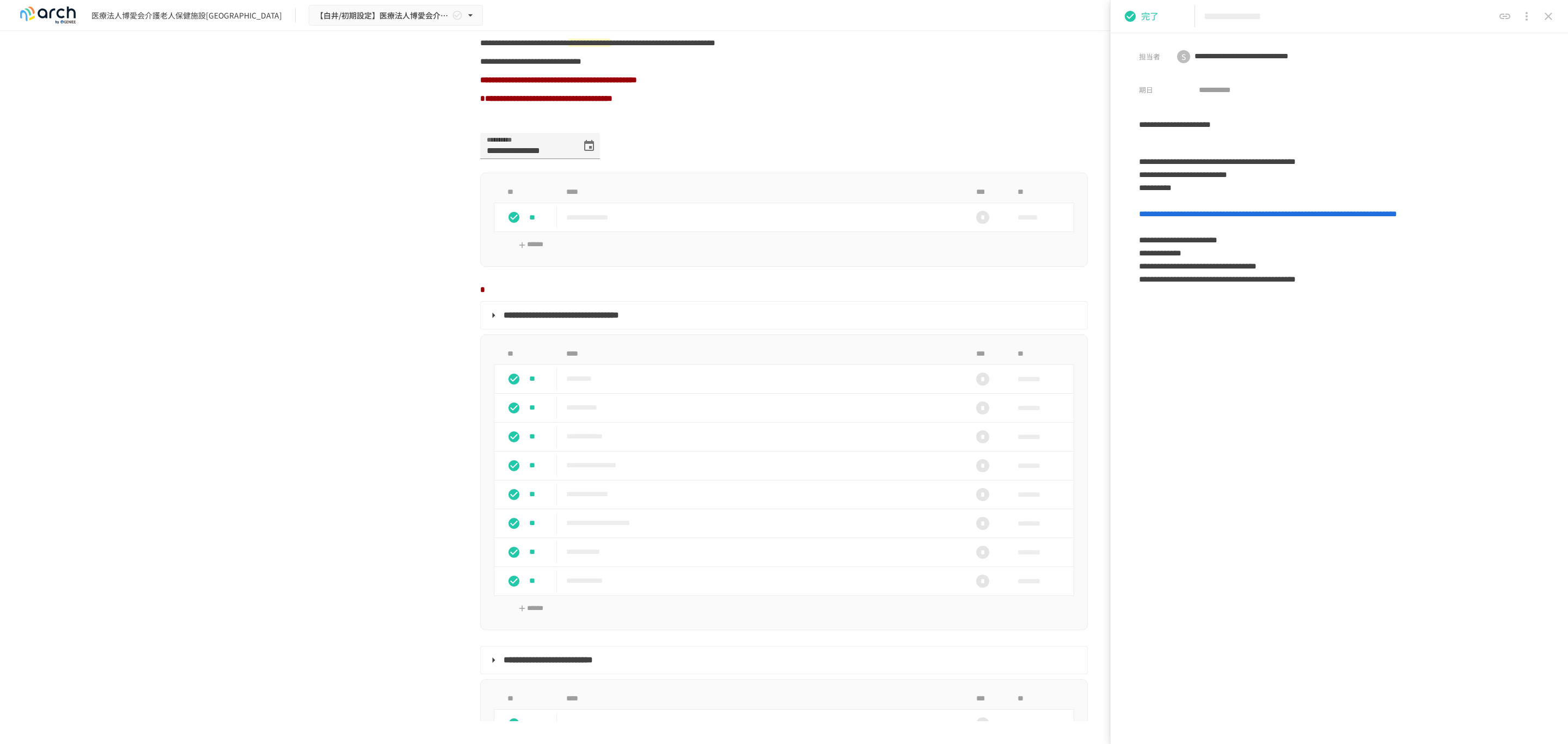 click 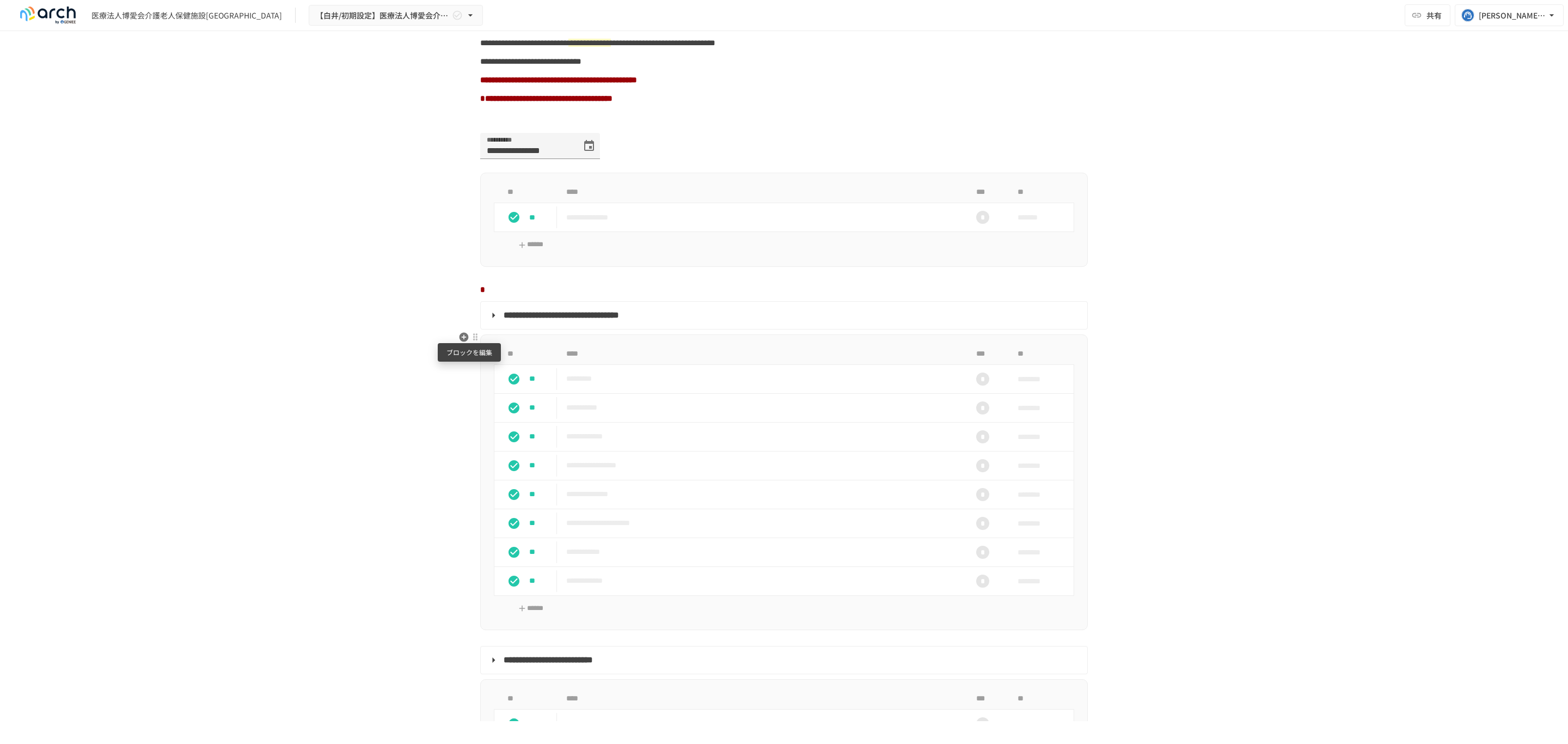 click at bounding box center (475, 337) 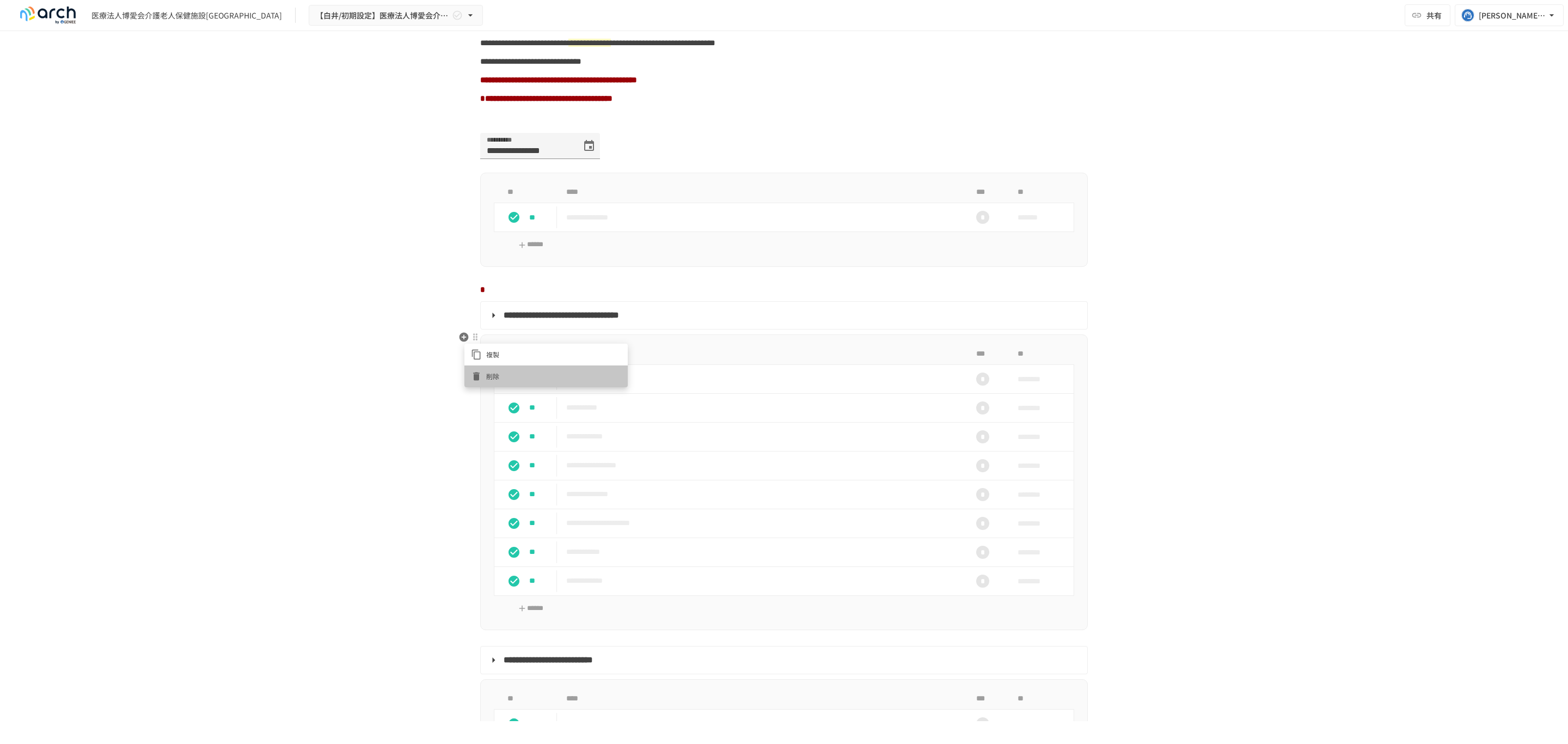 click on "削除" at bounding box center (554, 376) 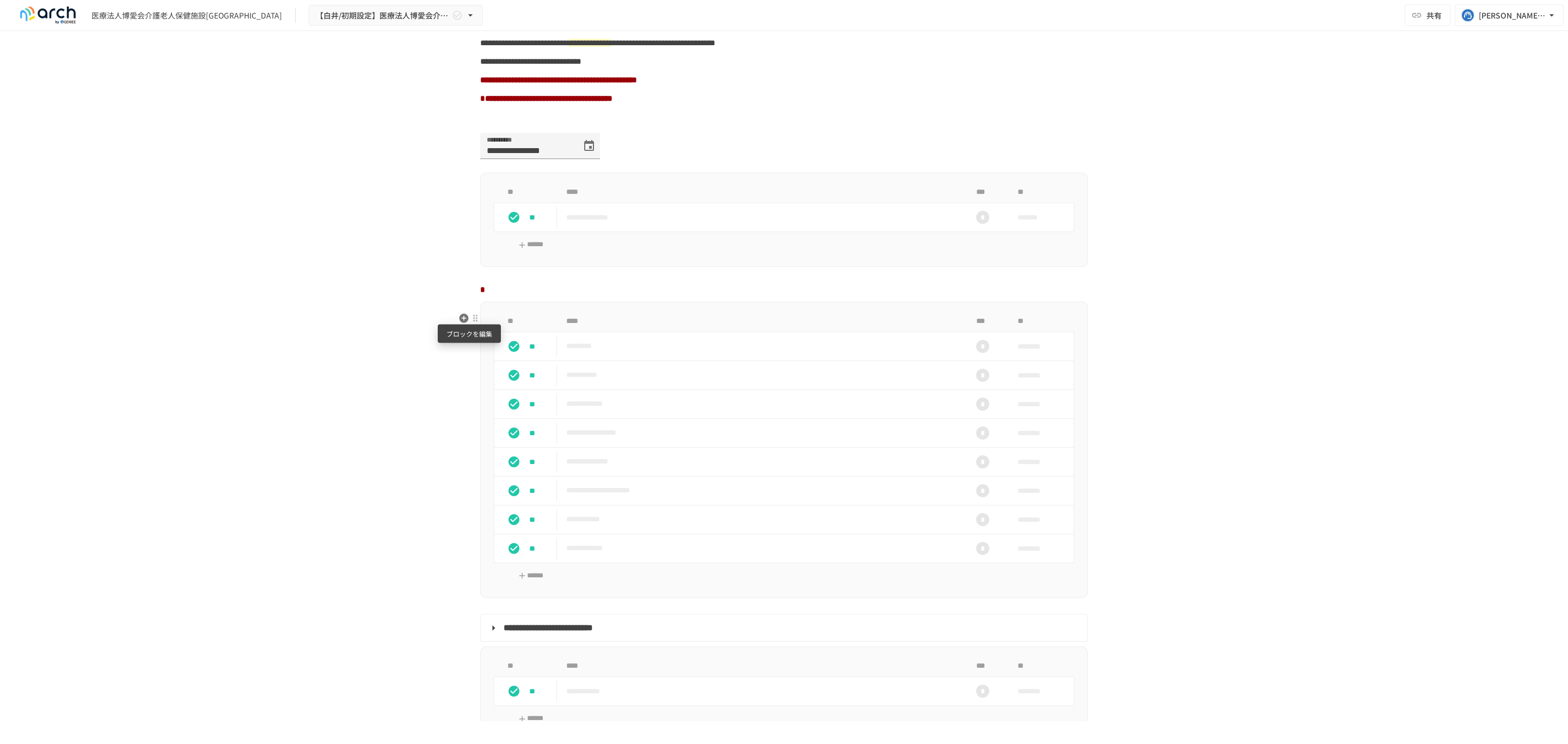 click at bounding box center (475, 318) 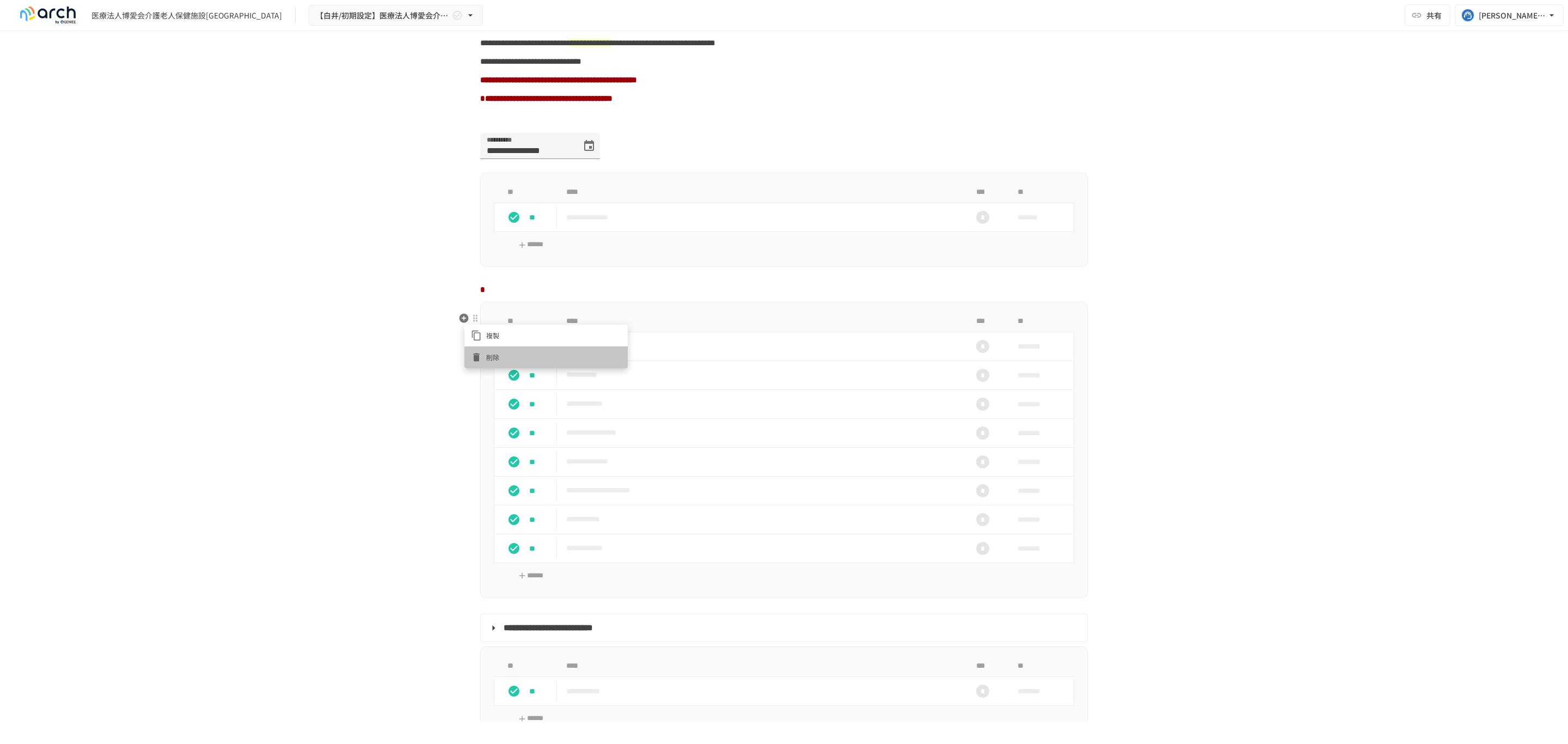 click on "削除" at bounding box center (546, 357) 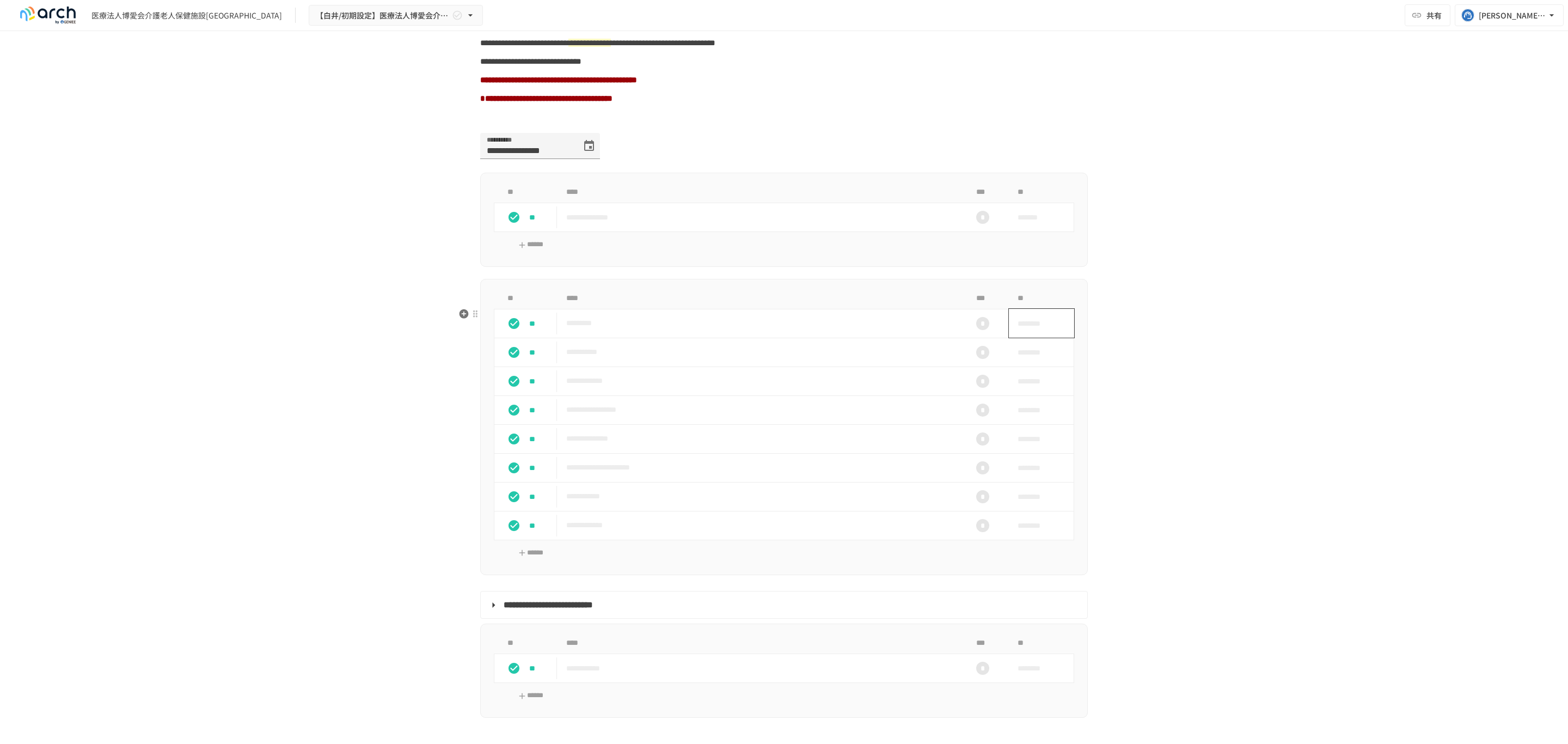 click on "********" at bounding box center [1038, 324] 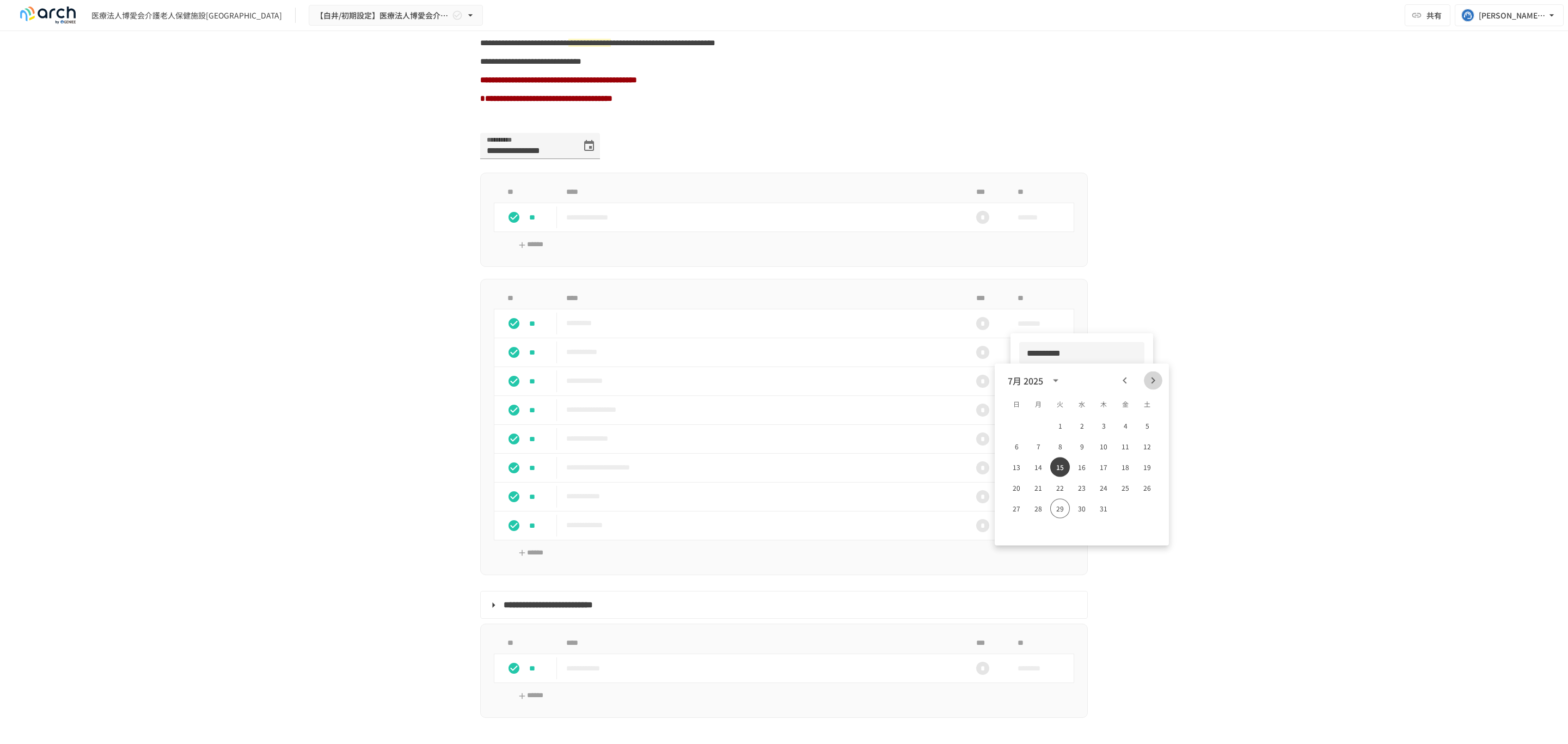 click at bounding box center (1153, 381) 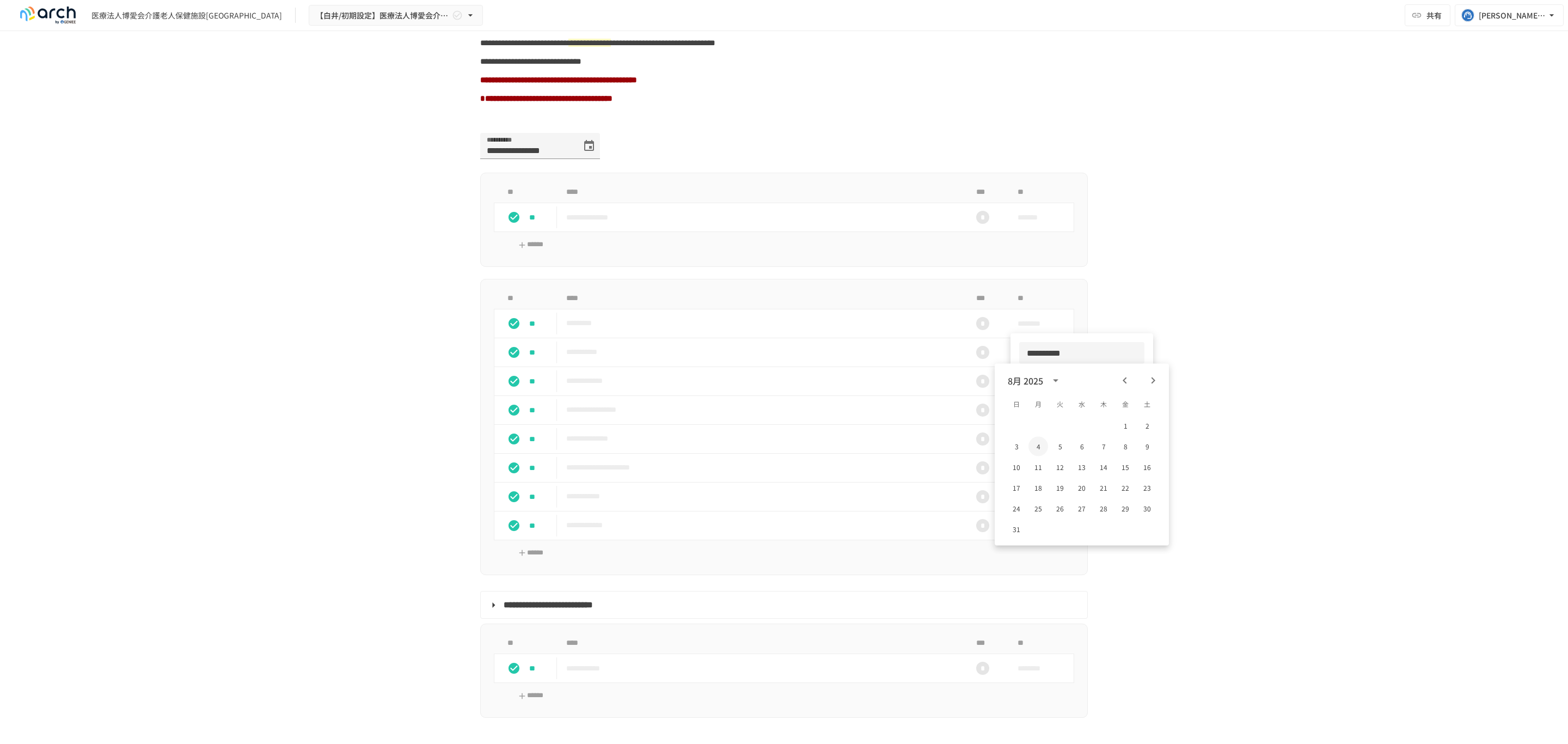 click on "4" at bounding box center [1038, 447] 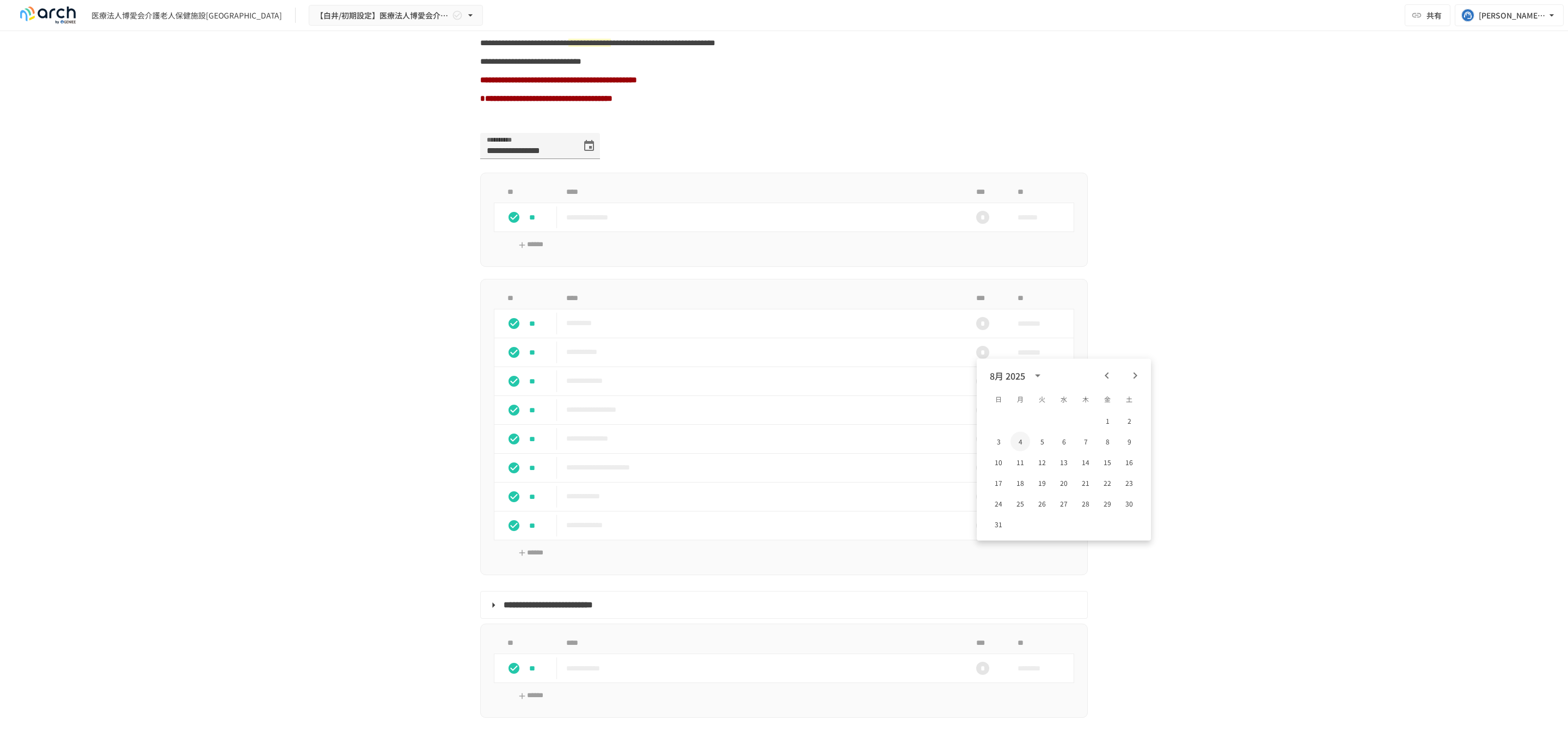 click on "********" at bounding box center [1038, 410] 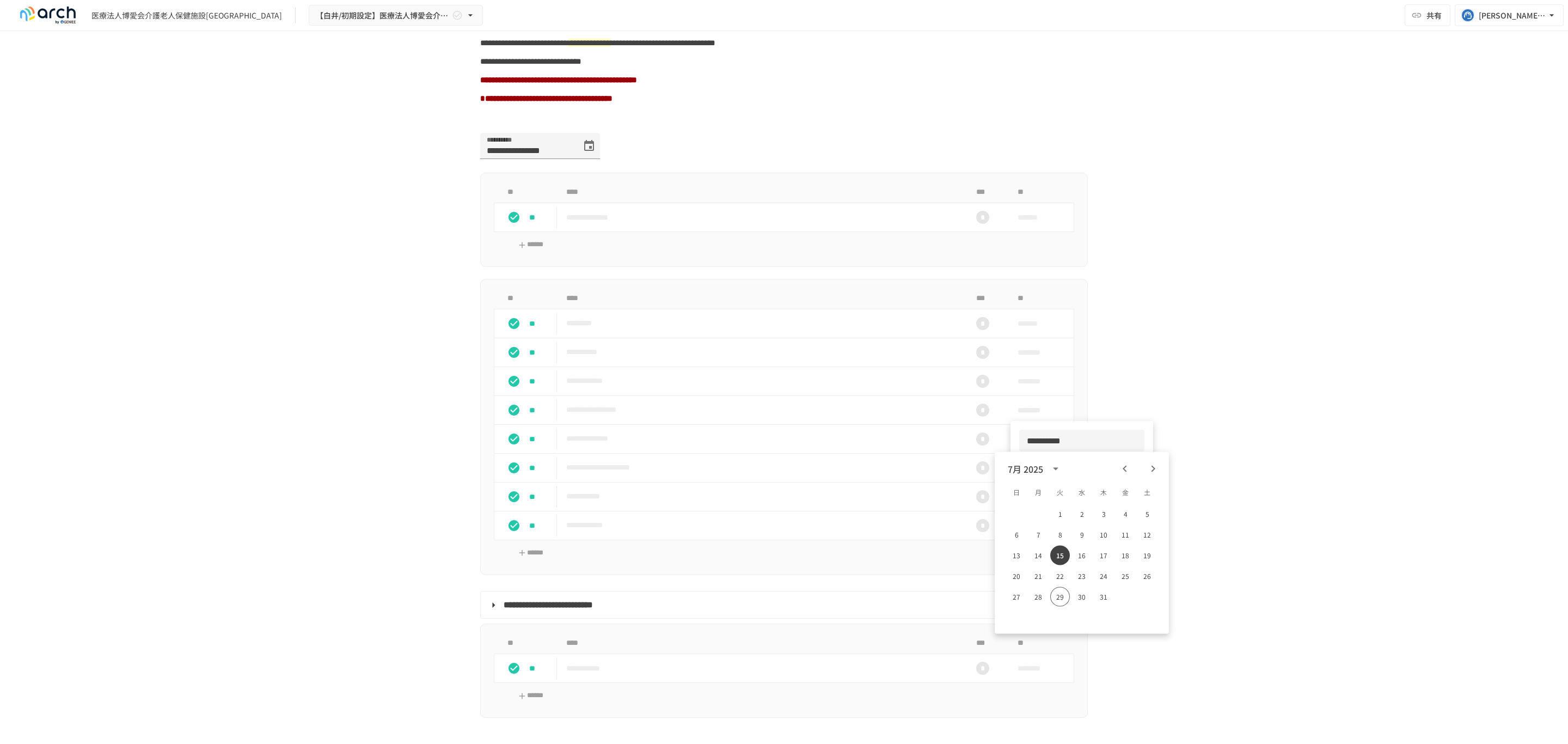 click at bounding box center [784, 372] 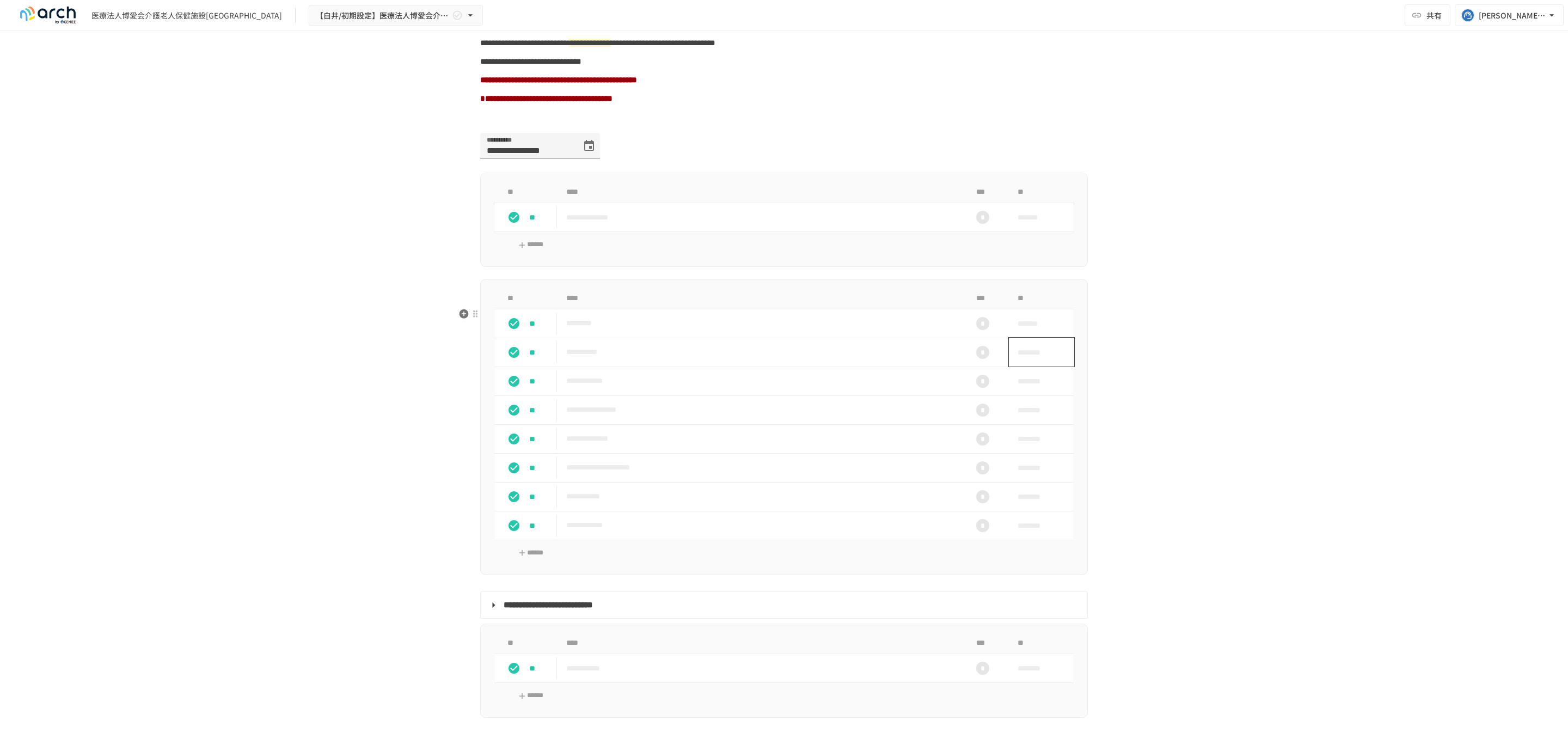 click on "********" at bounding box center (1038, 352) 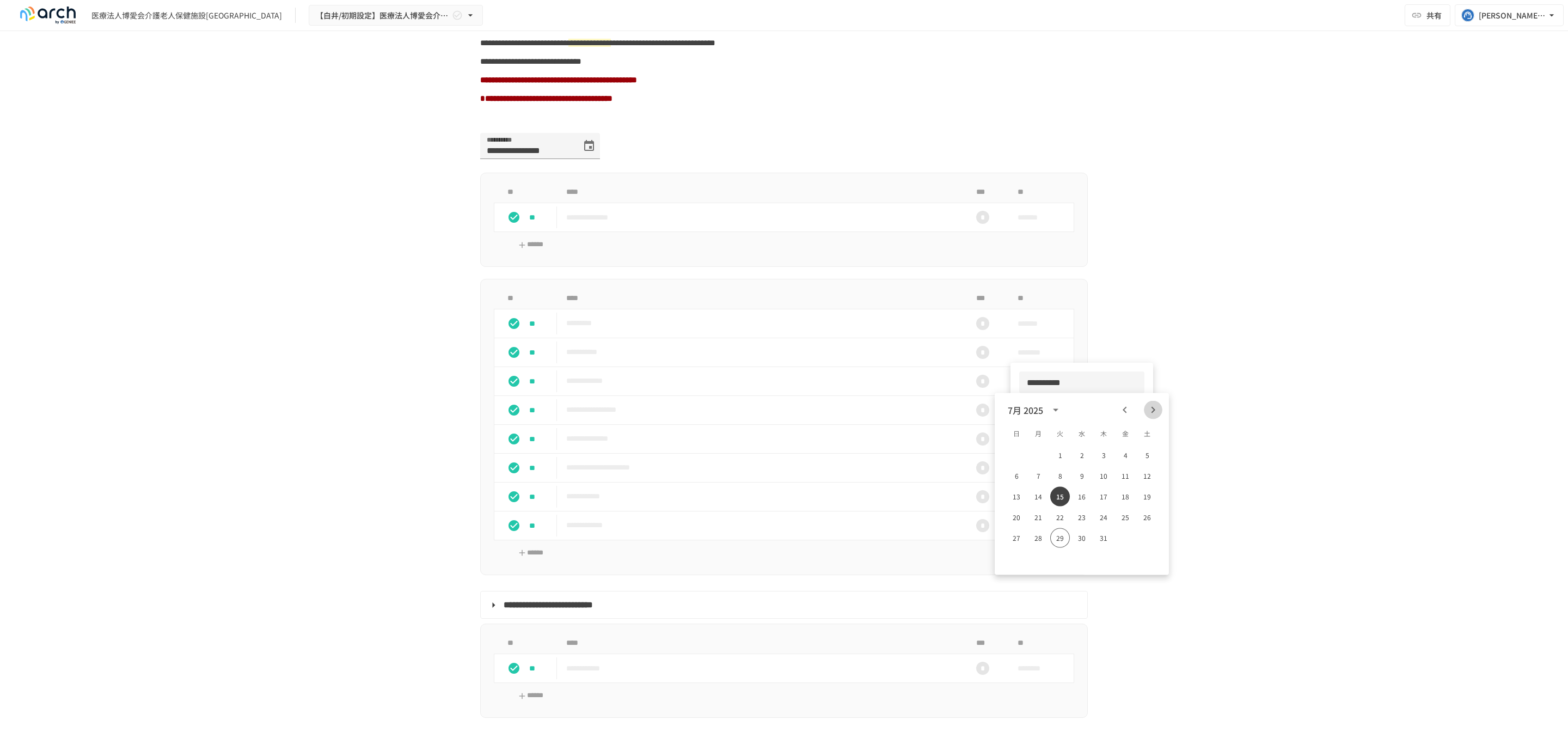 click 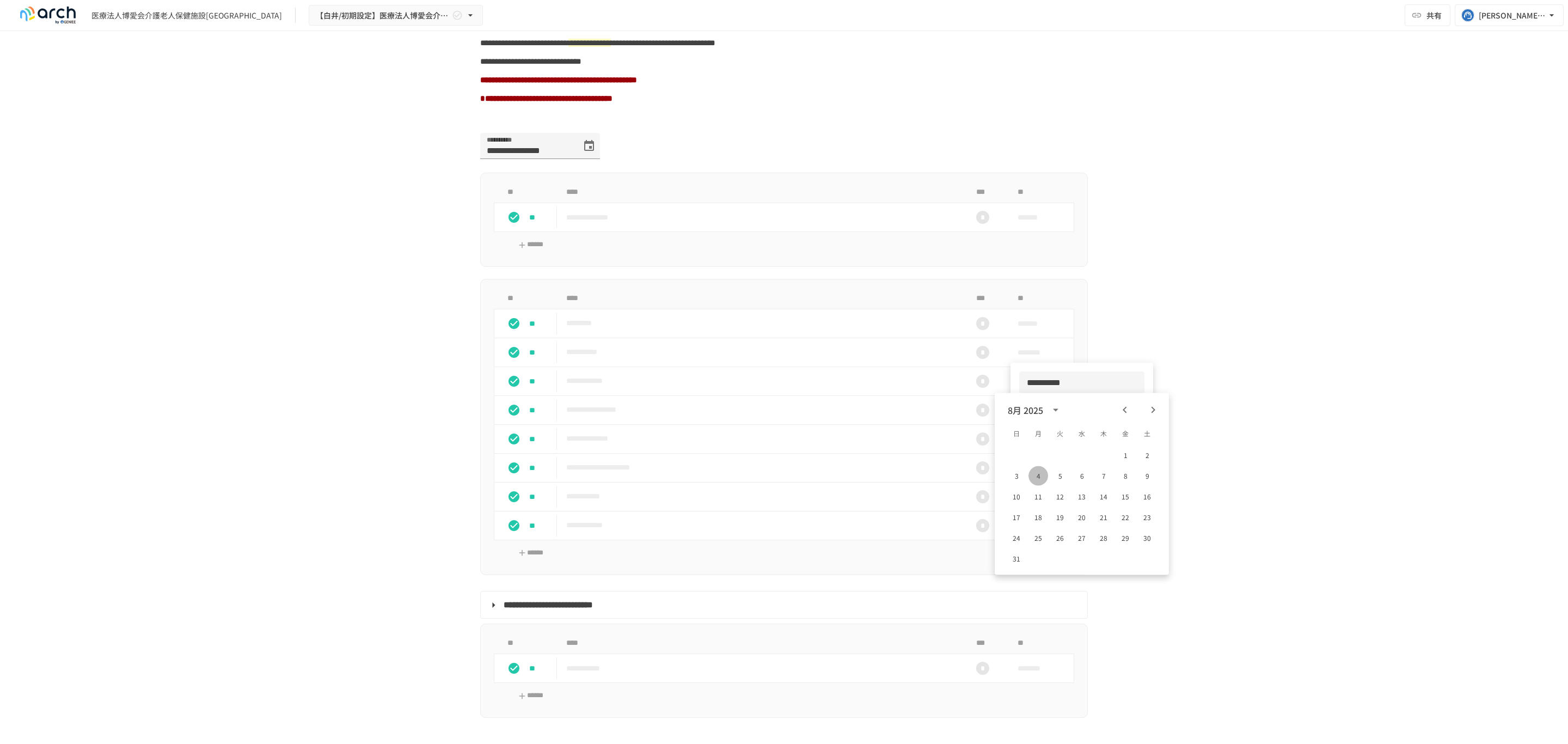 click on "4" at bounding box center (1038, 476) 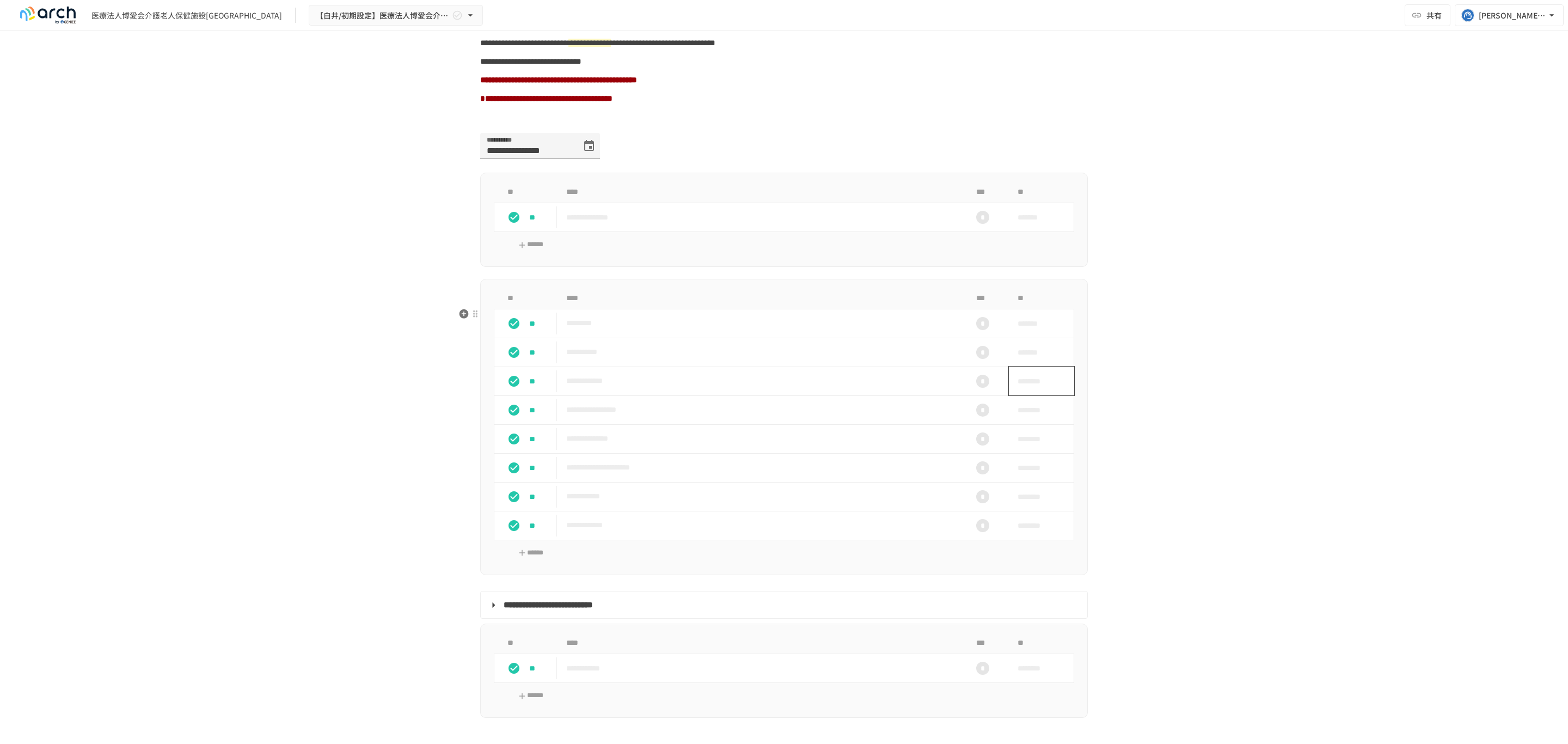 click on "********" at bounding box center (1038, 381) 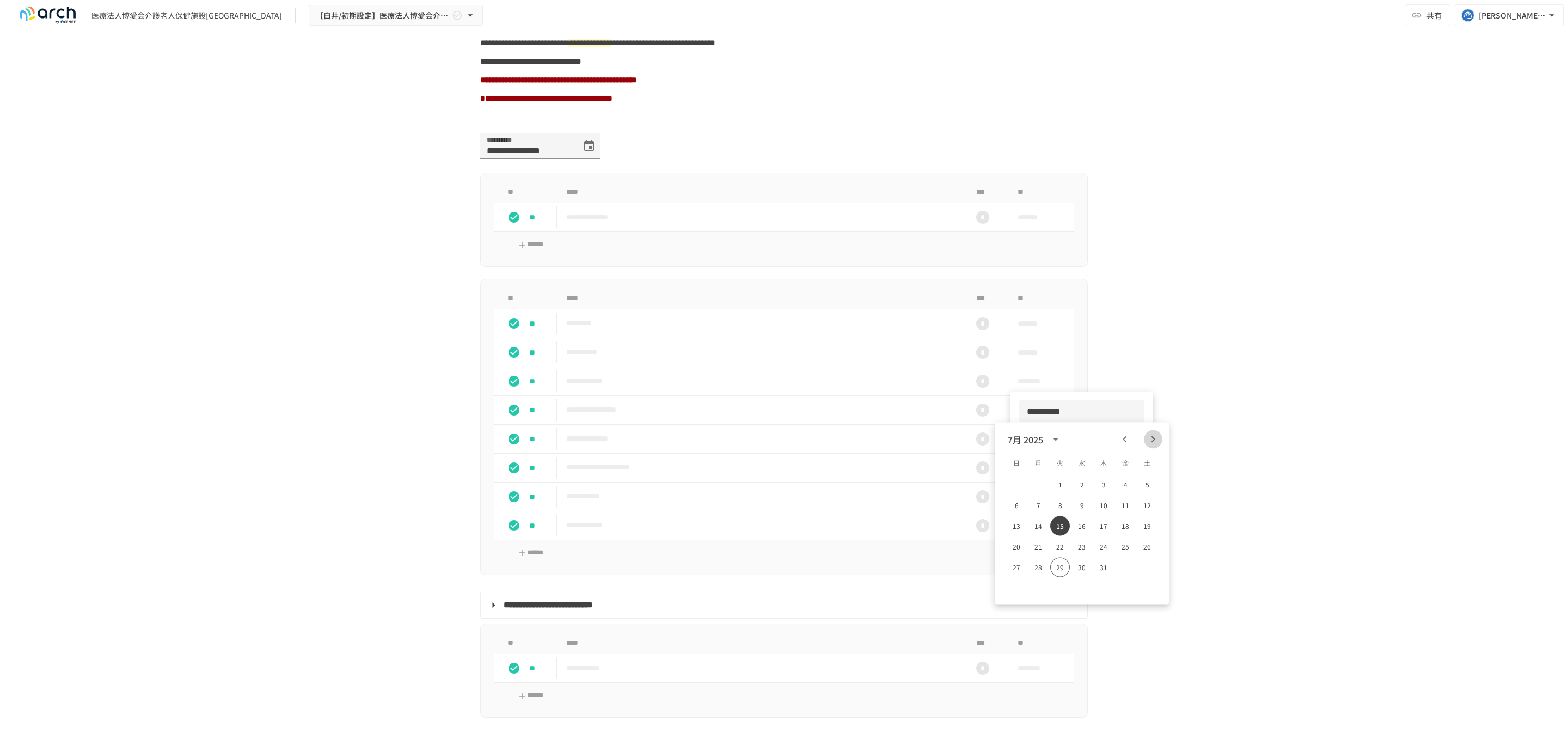 click 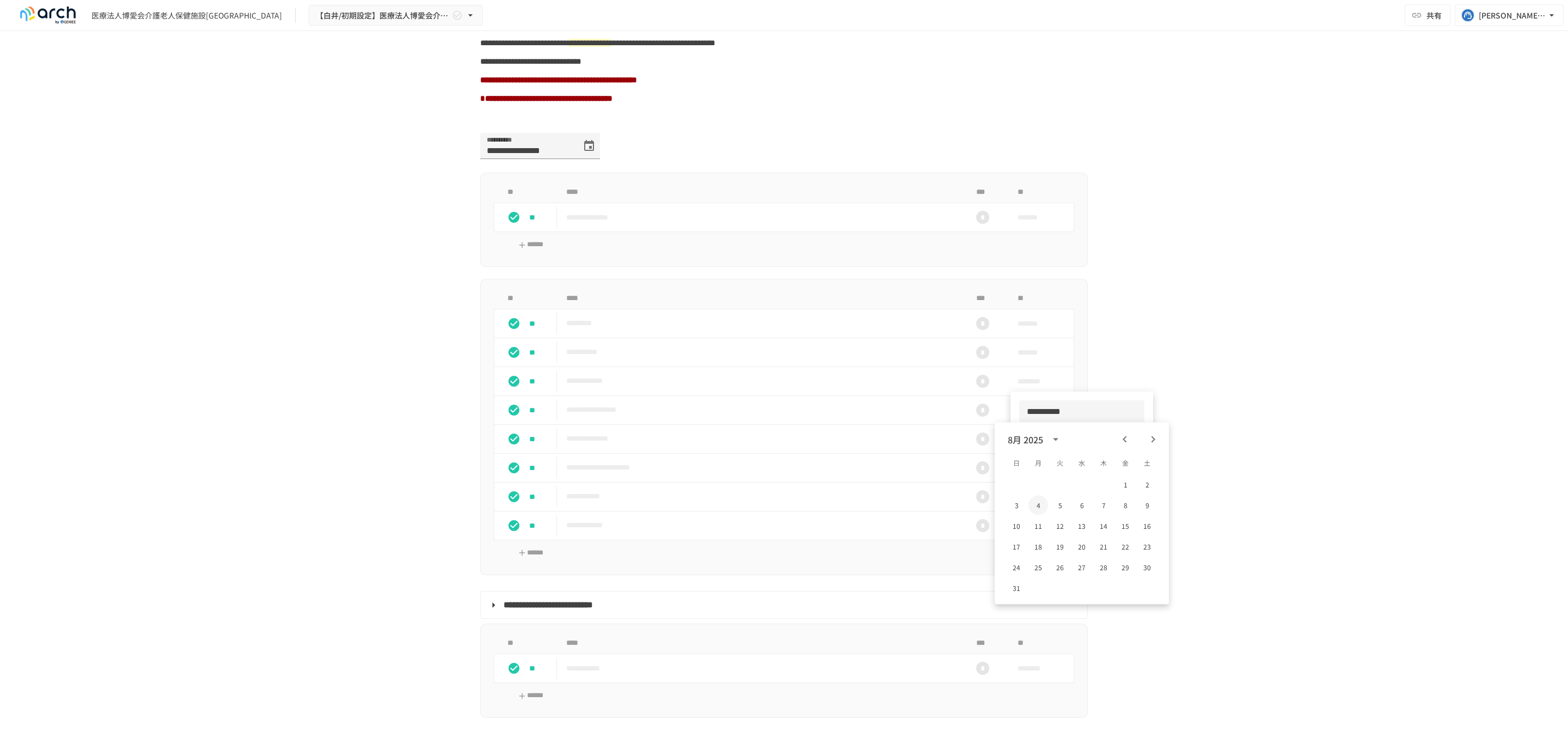 click on "4" at bounding box center (1038, 505) 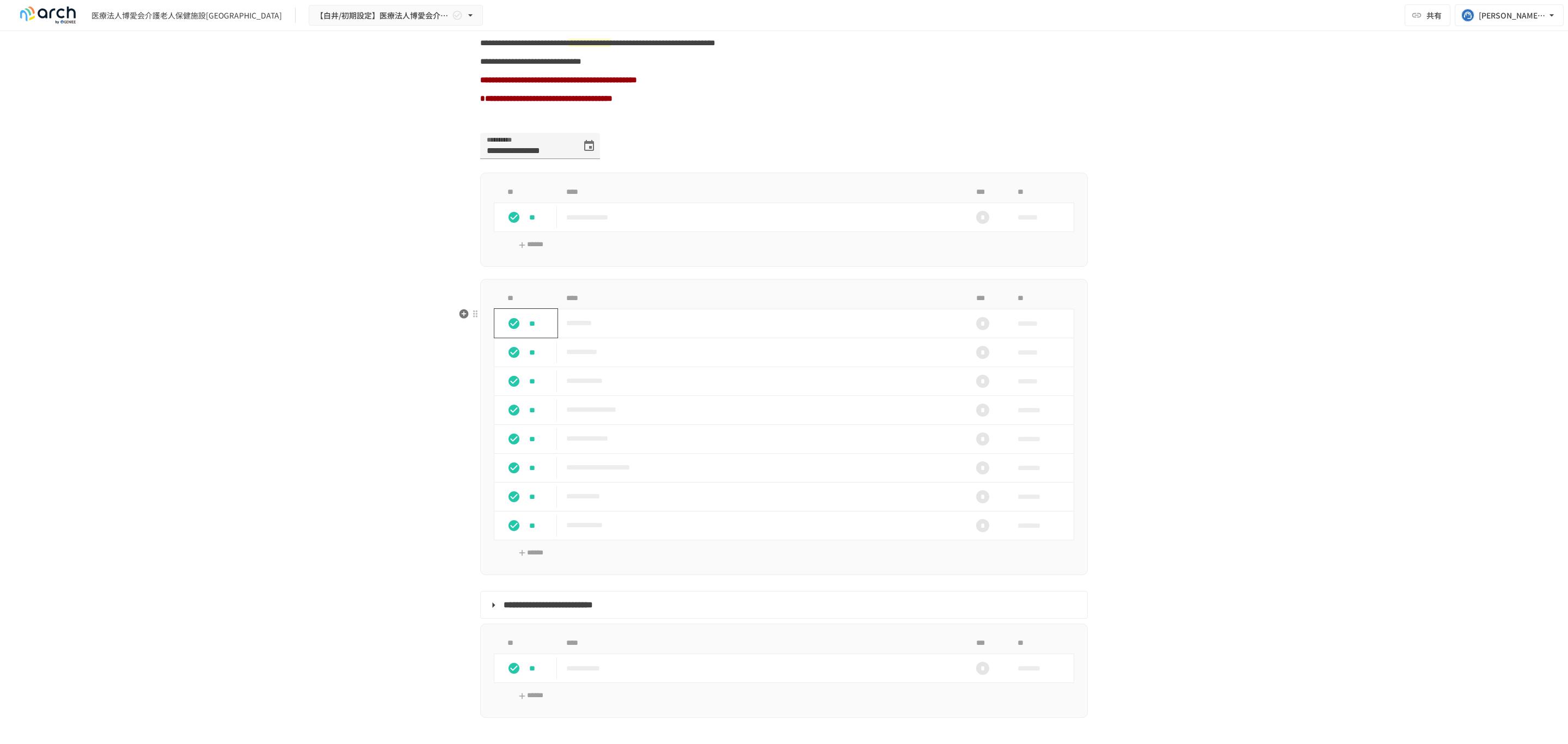click on "**" at bounding box center (530, 324) 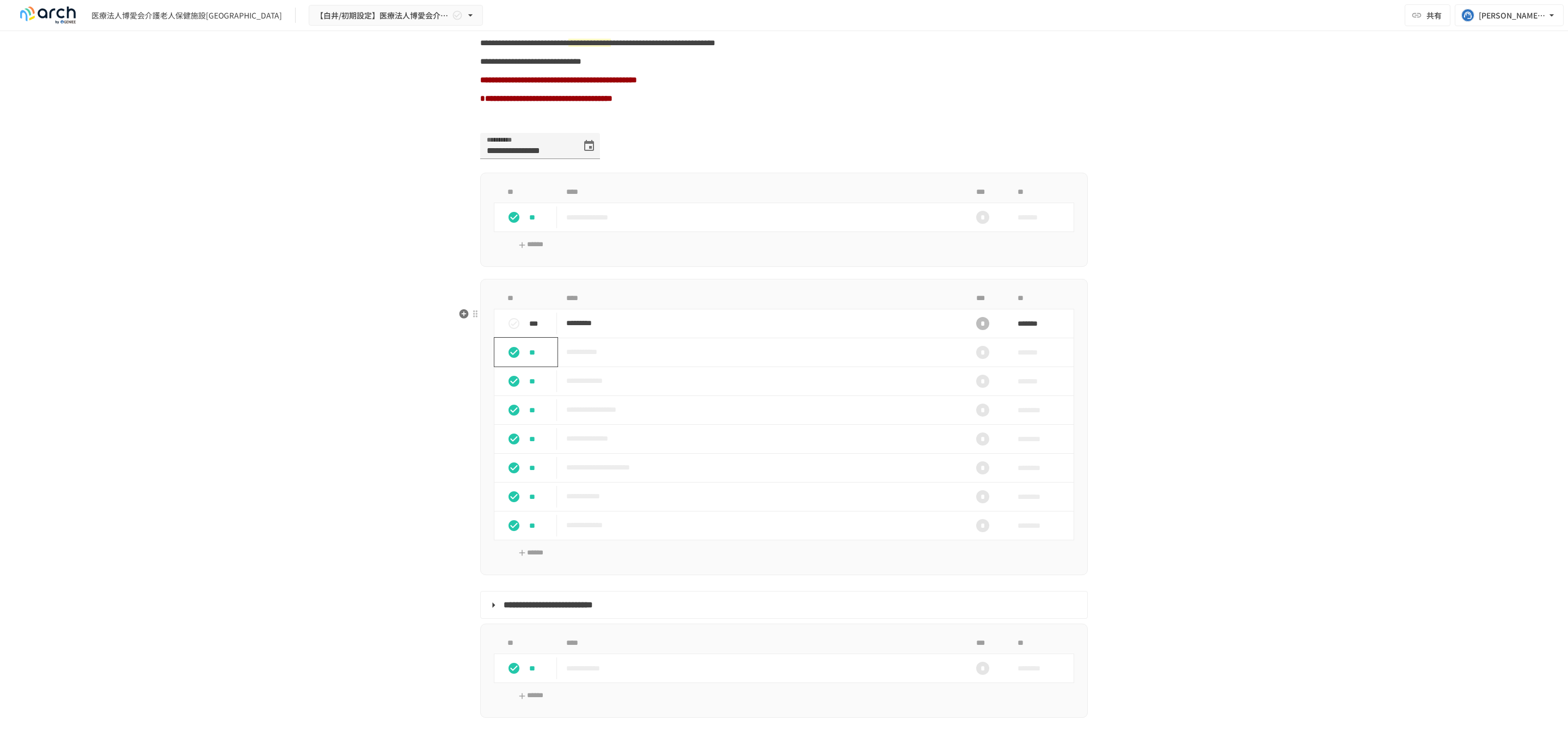 click on "**" at bounding box center (541, 352) 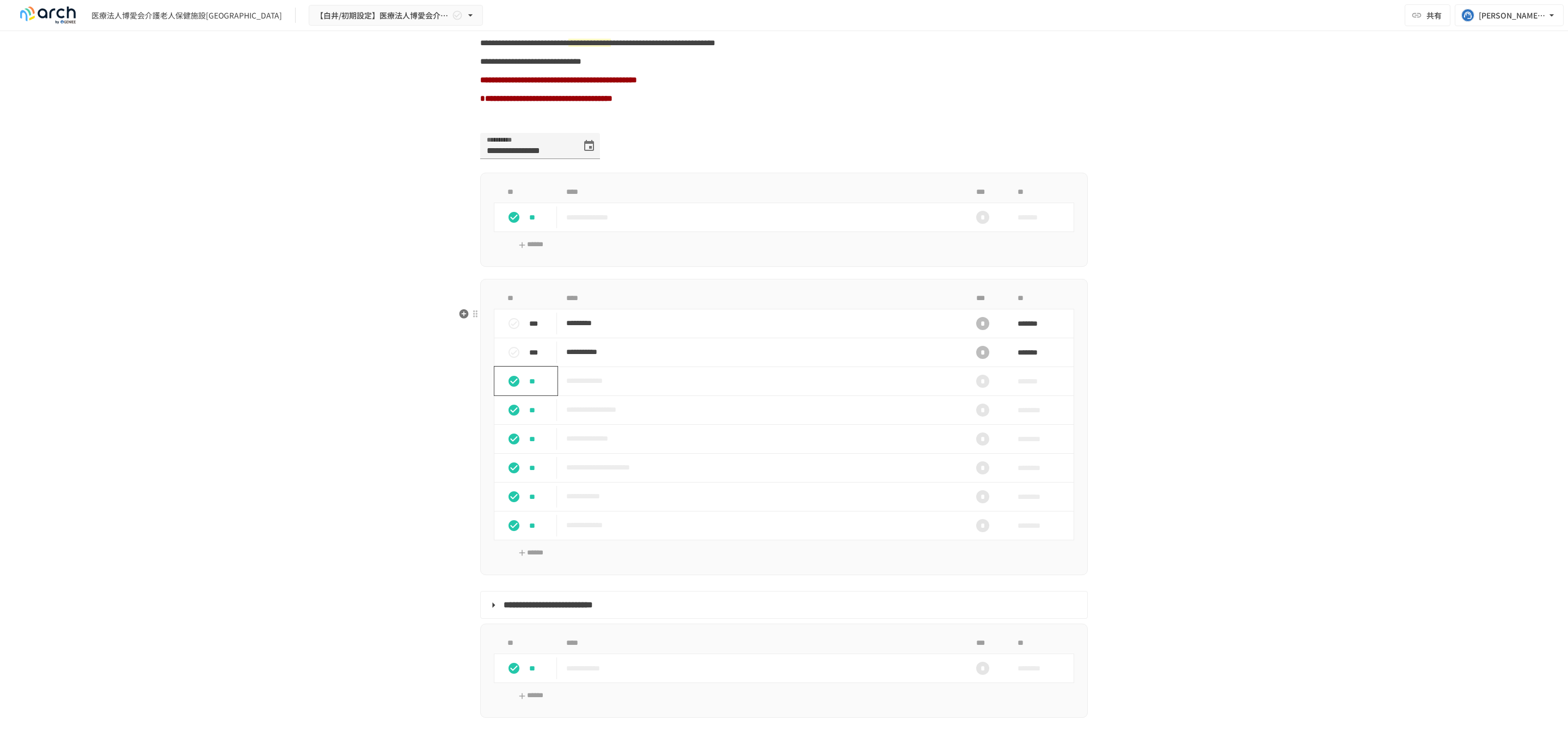 click on "**" at bounding box center [541, 381] 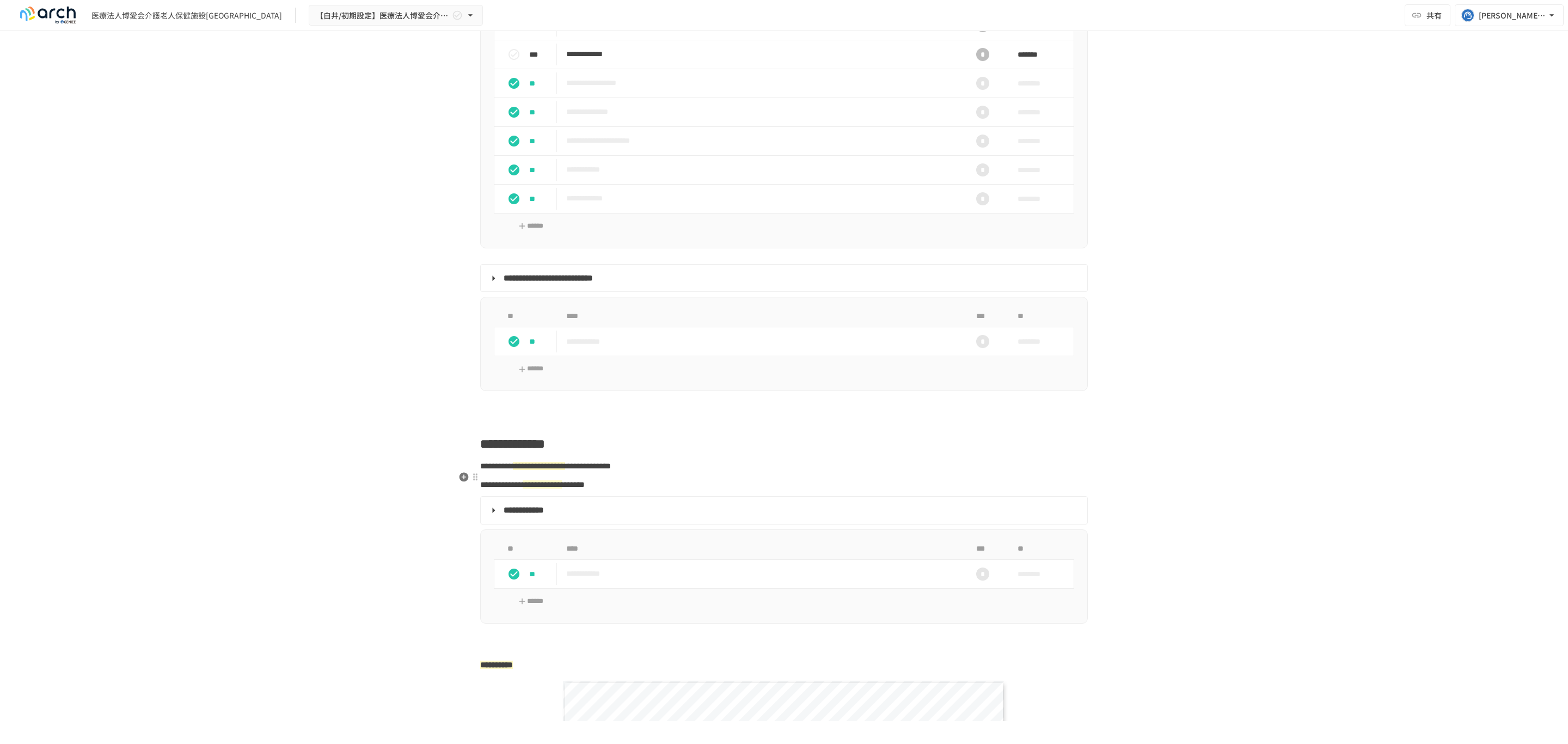 scroll, scrollTop: 1206, scrollLeft: 0, axis: vertical 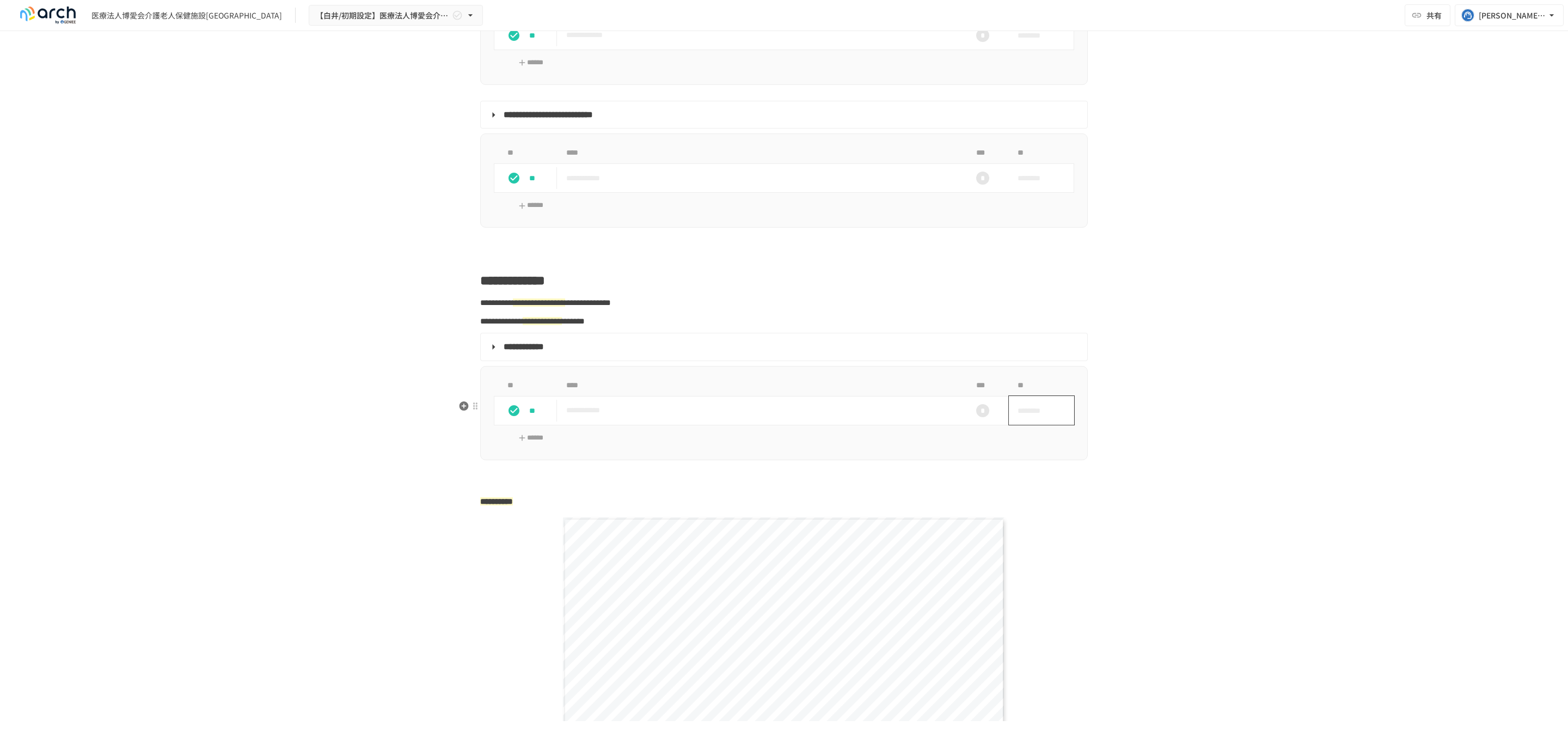 click on "********" at bounding box center [1038, 411] 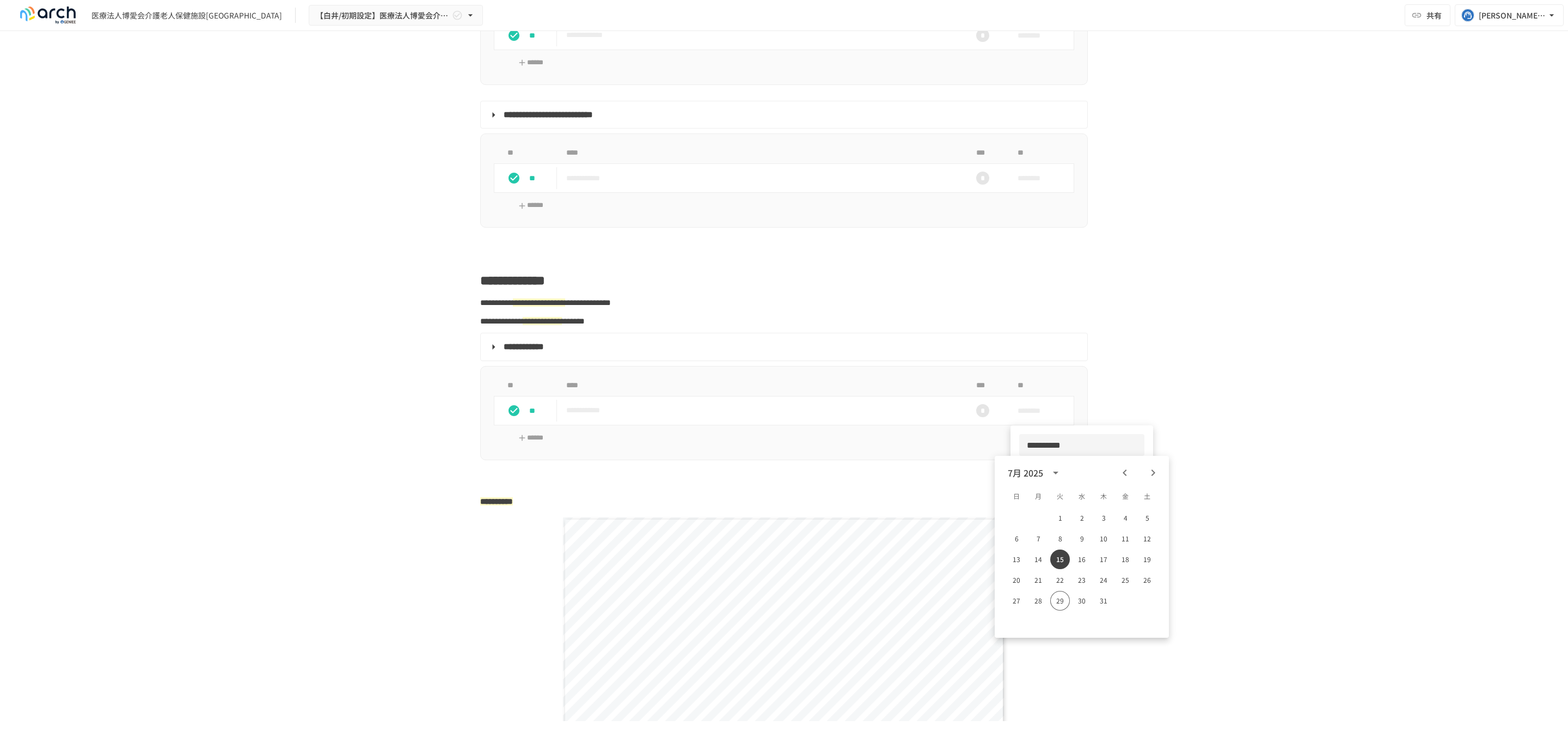 click 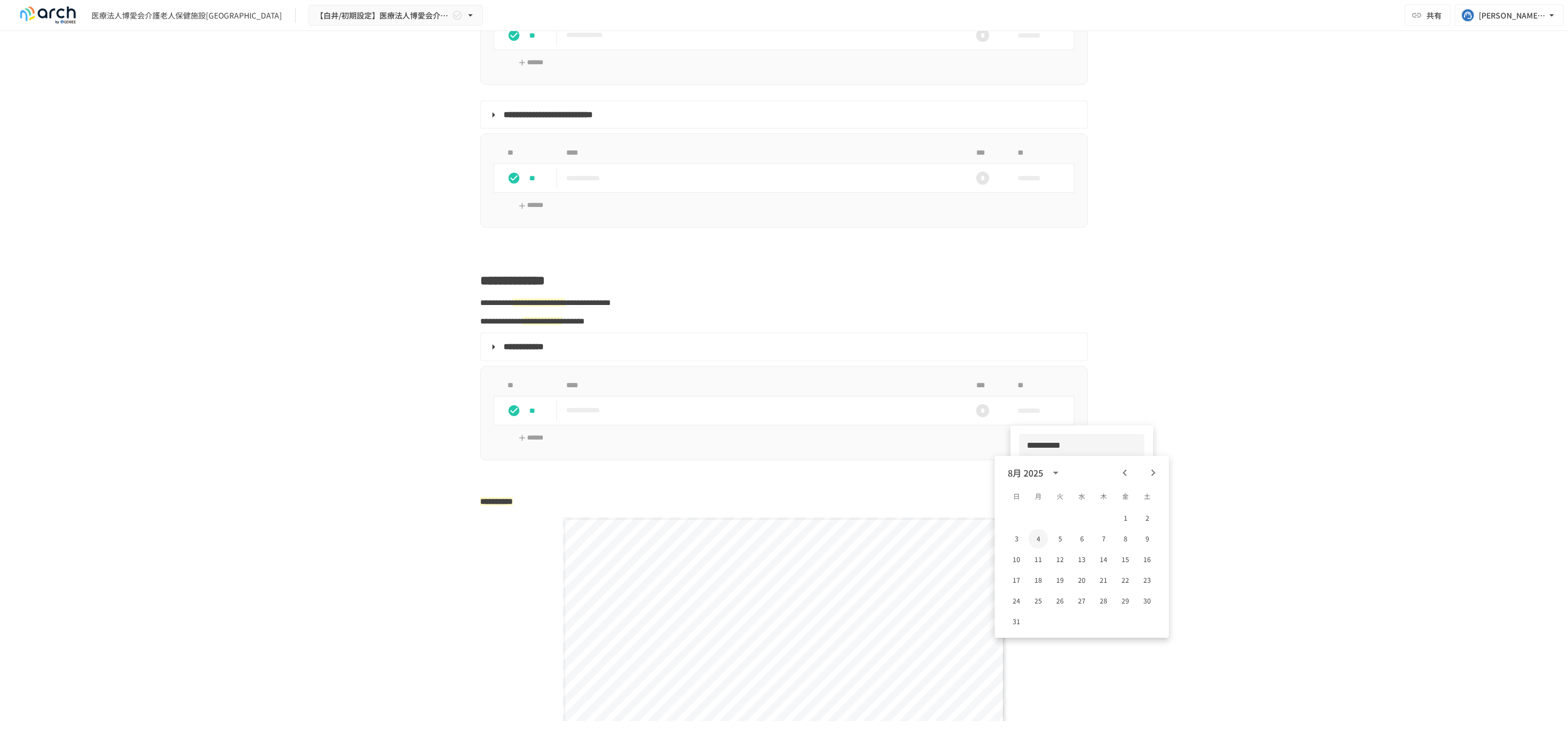 click on "4" at bounding box center [1038, 539] 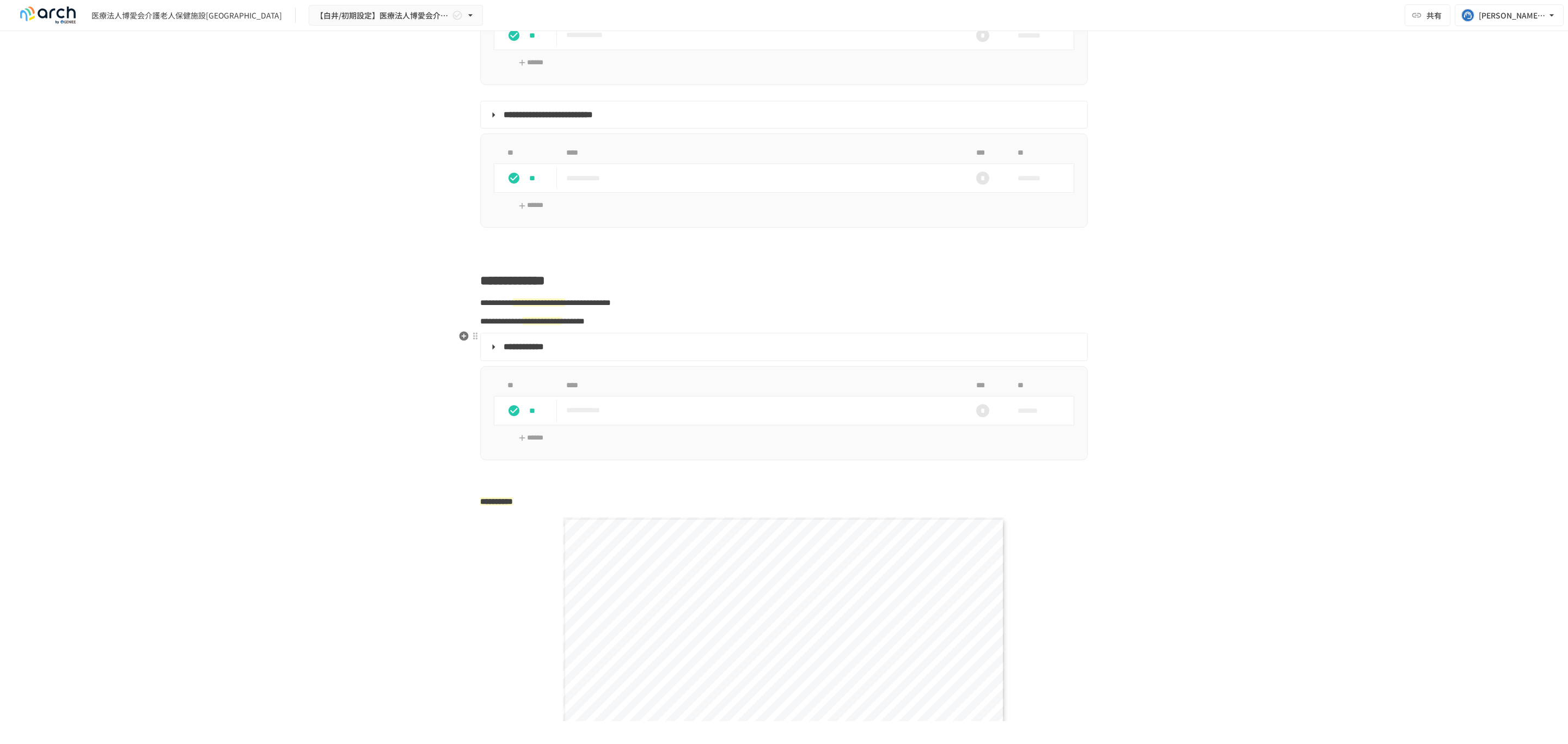 click on "**********" at bounding box center (539, 302) 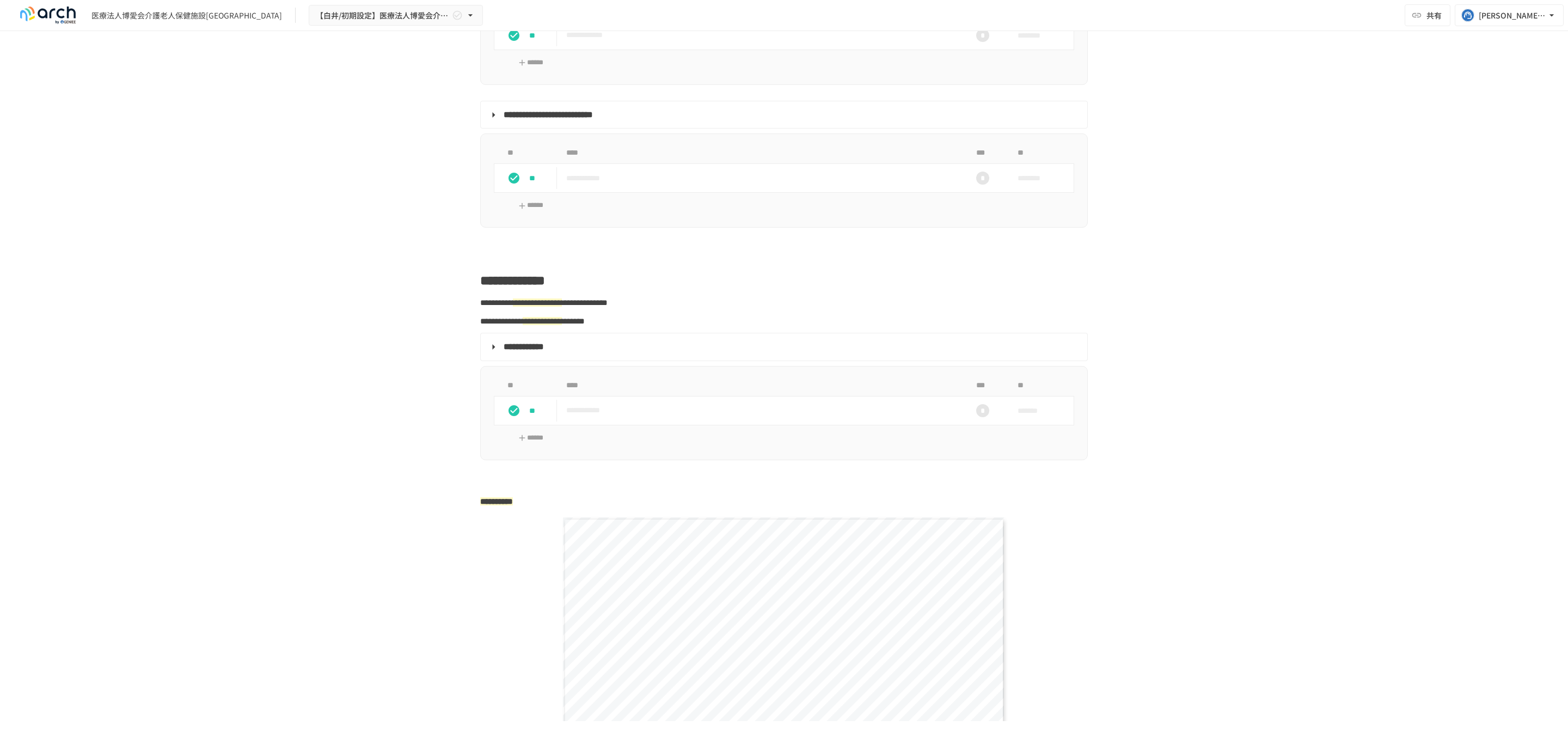 type 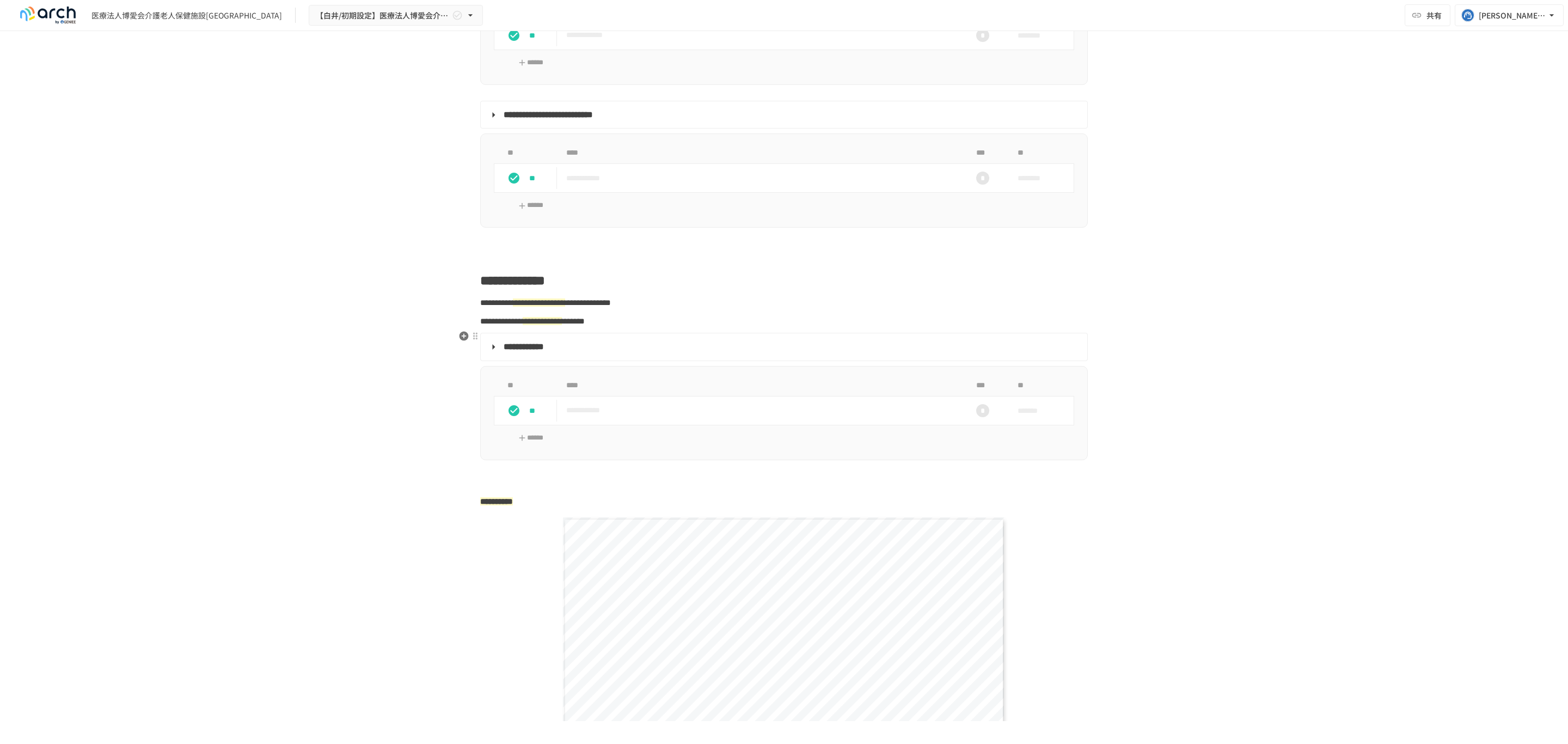 drag, startPoint x: 669, startPoint y: 338, endPoint x: 690, endPoint y: 342, distance: 21.377558 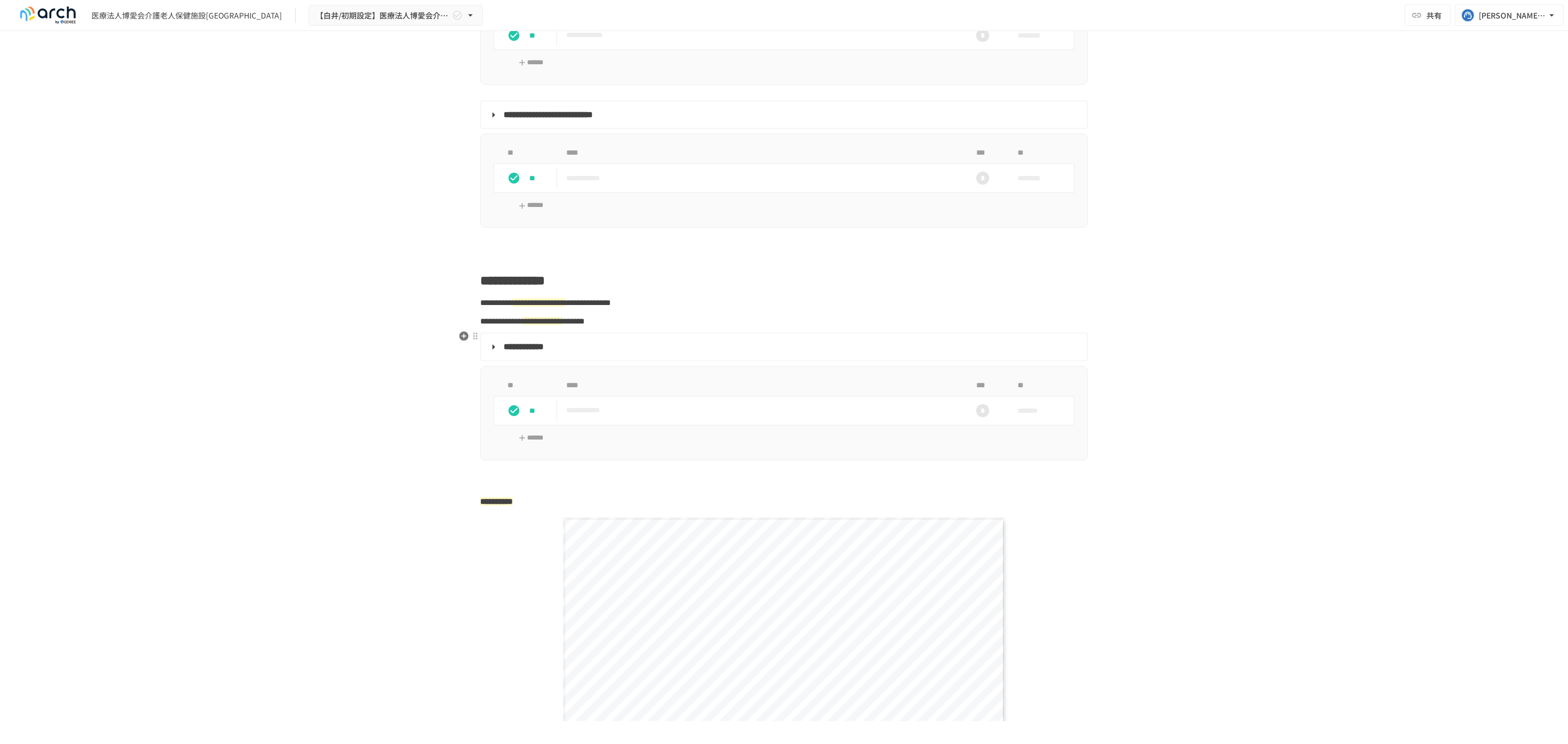 click on "**********" at bounding box center (539, 302) 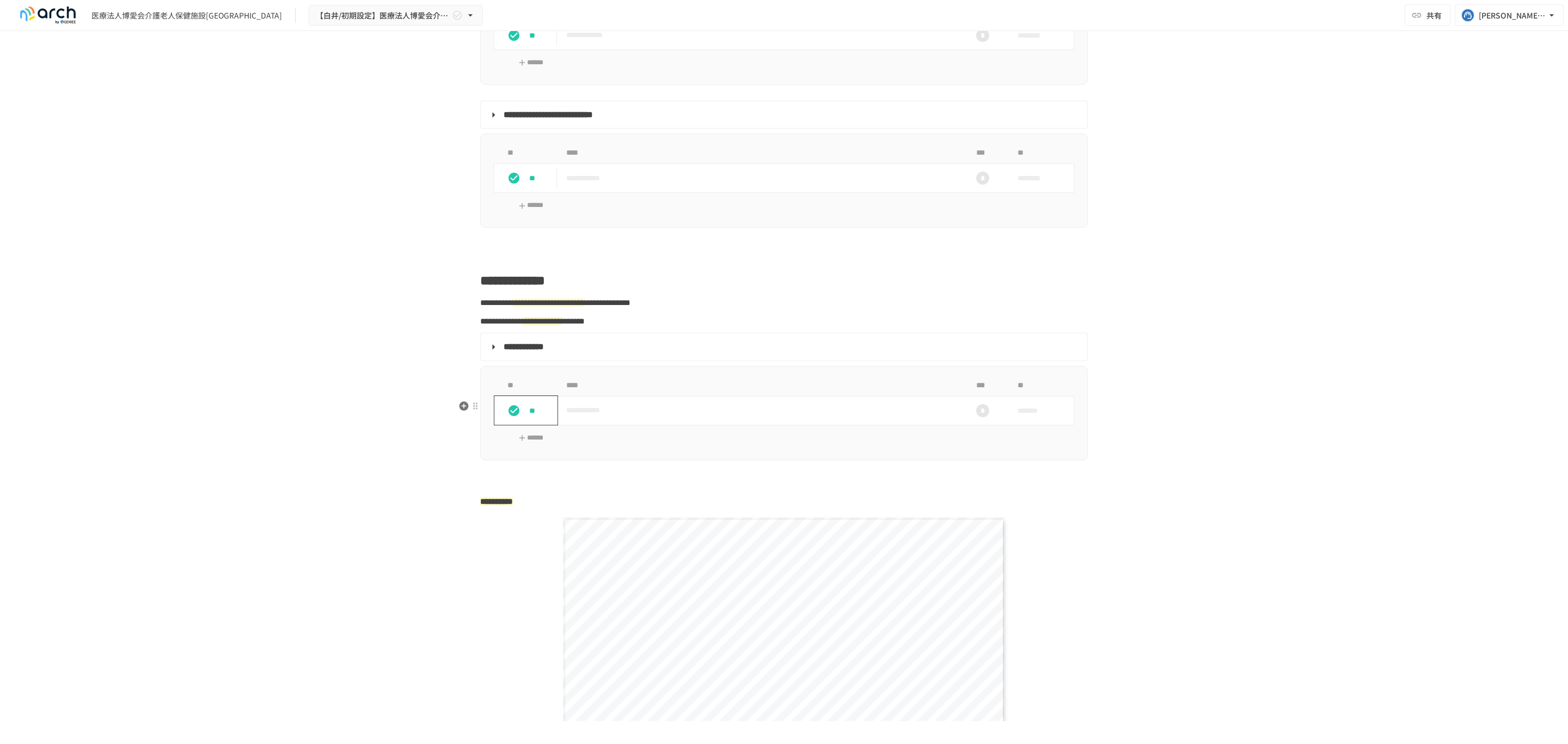 click on "**" at bounding box center [530, 411] 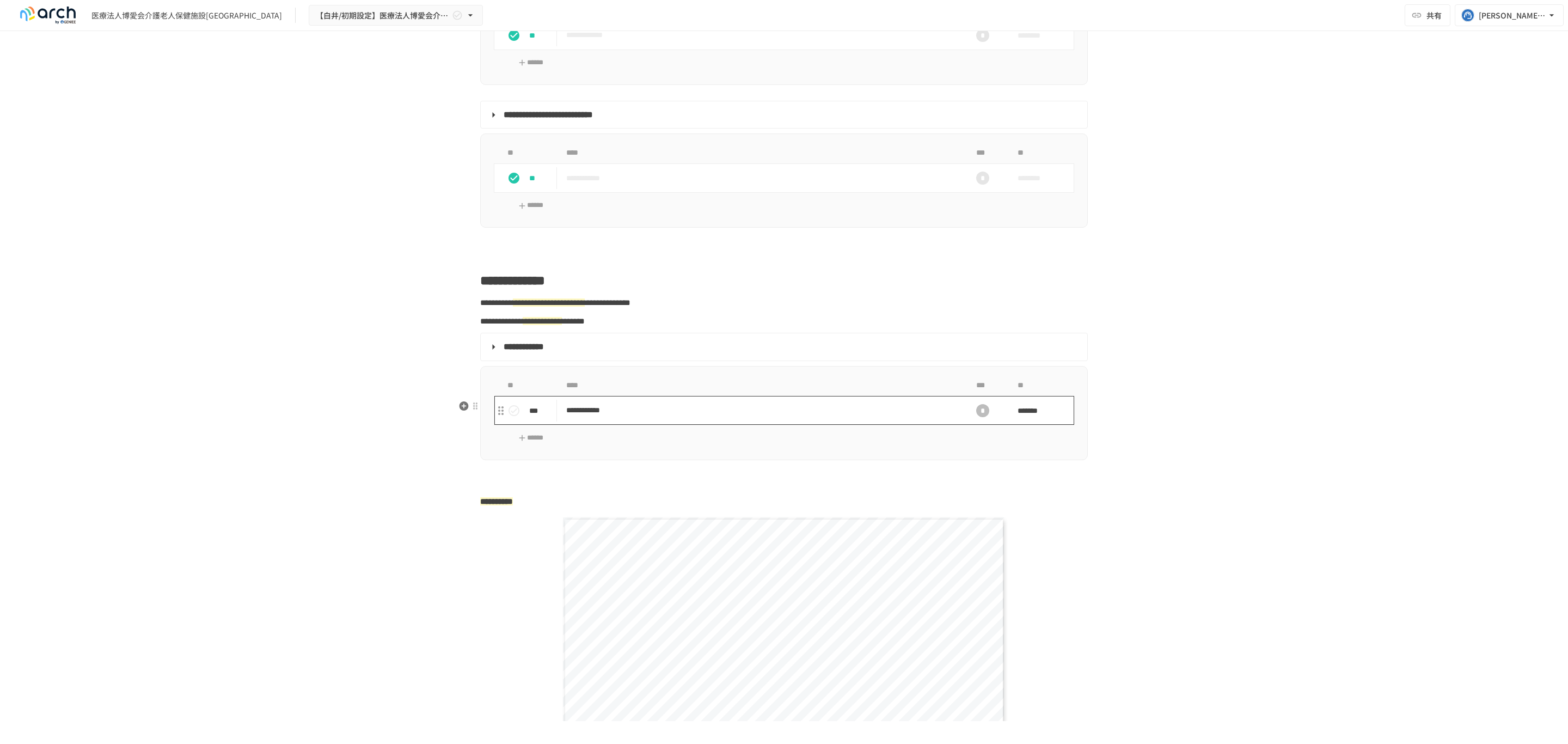 click on "**********" at bounding box center [761, 410] 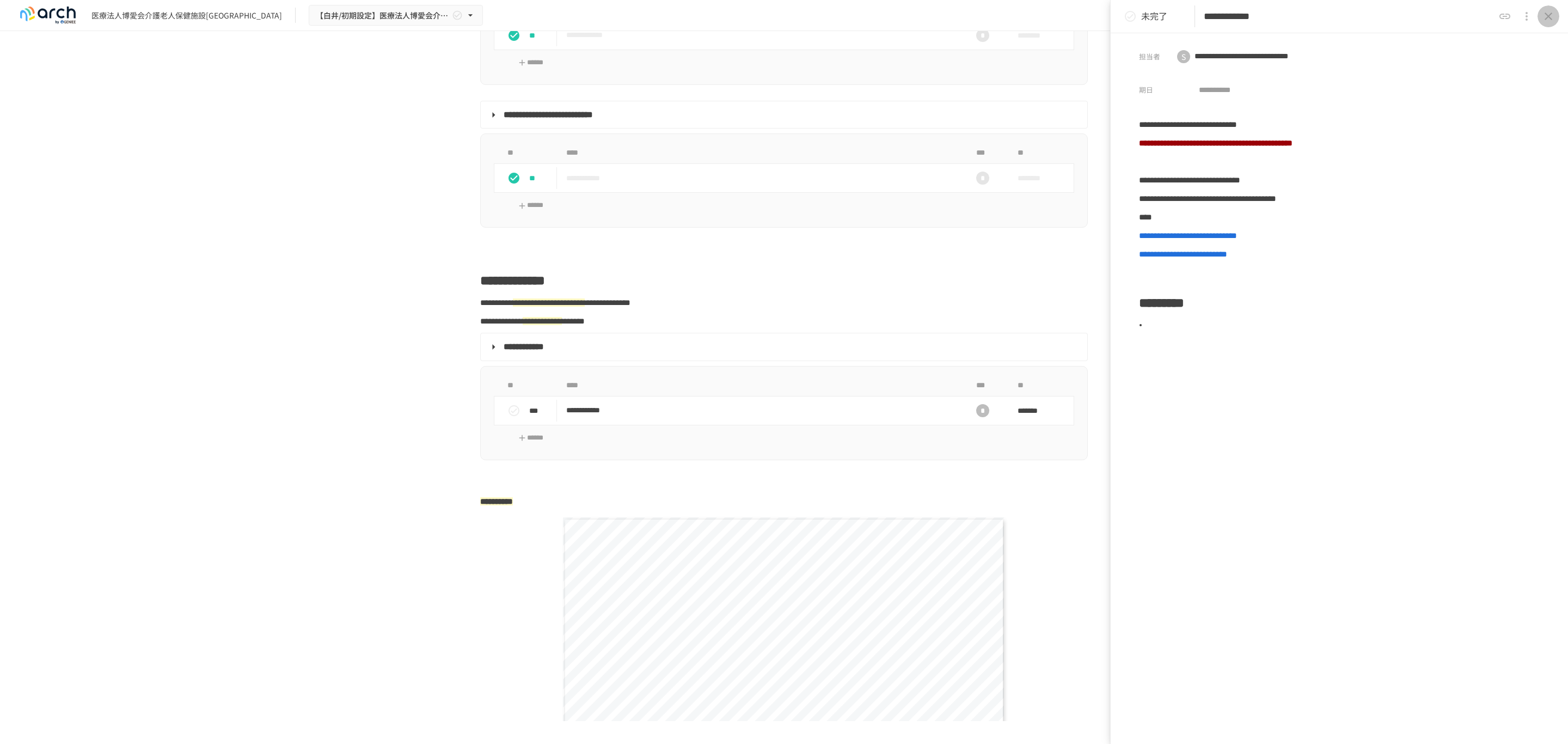 click 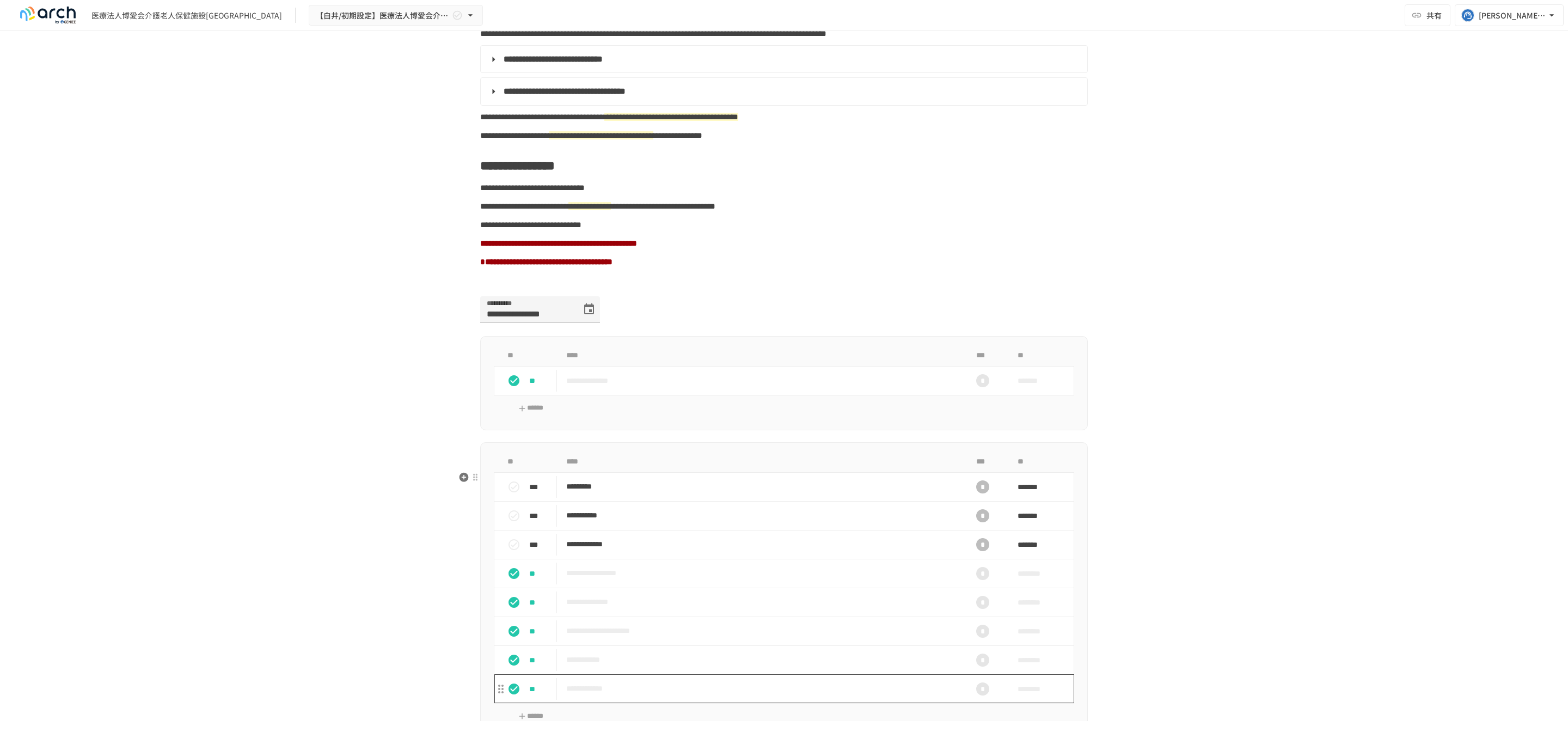 scroll, scrollTop: 797, scrollLeft: 0, axis: vertical 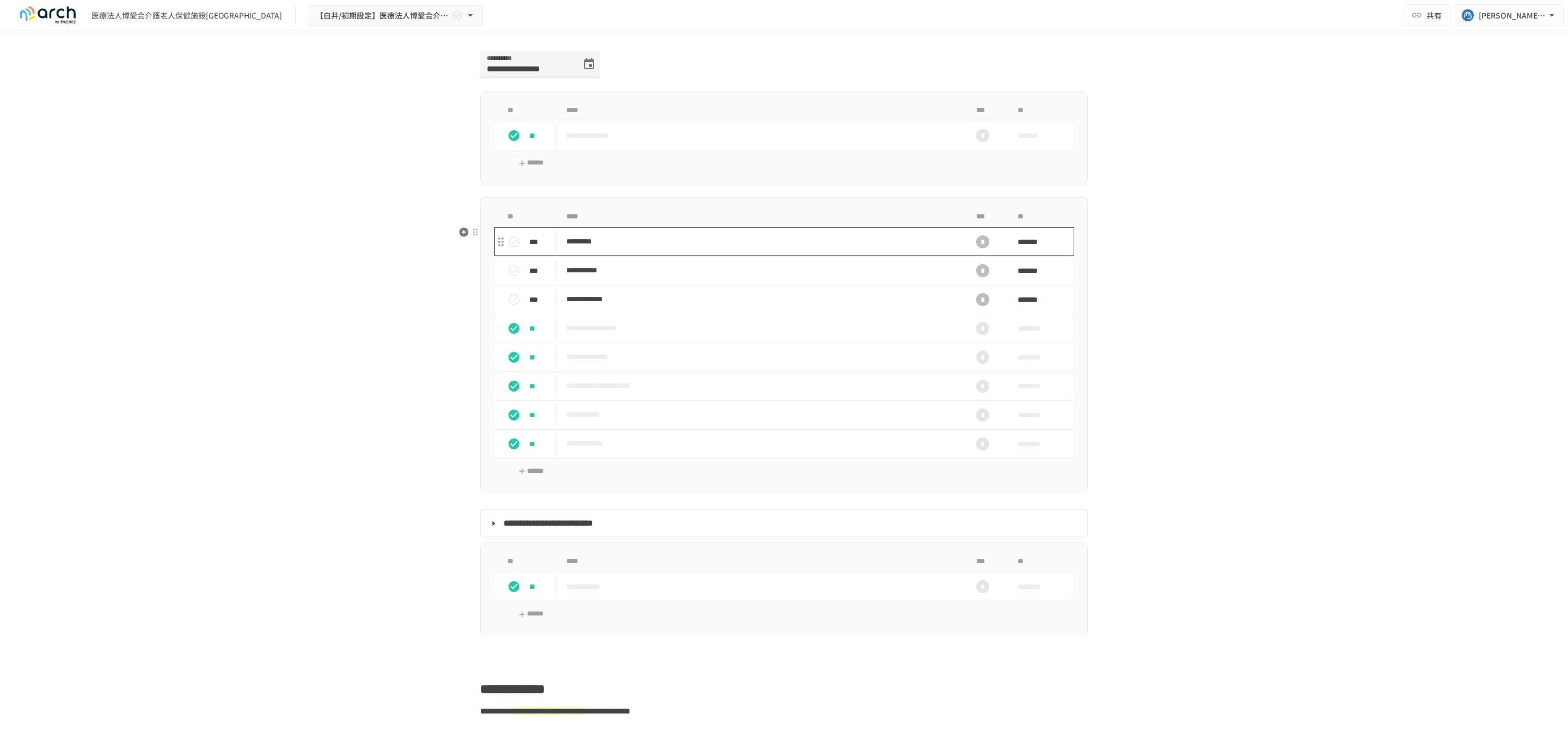 click on "*********" at bounding box center [761, 241] 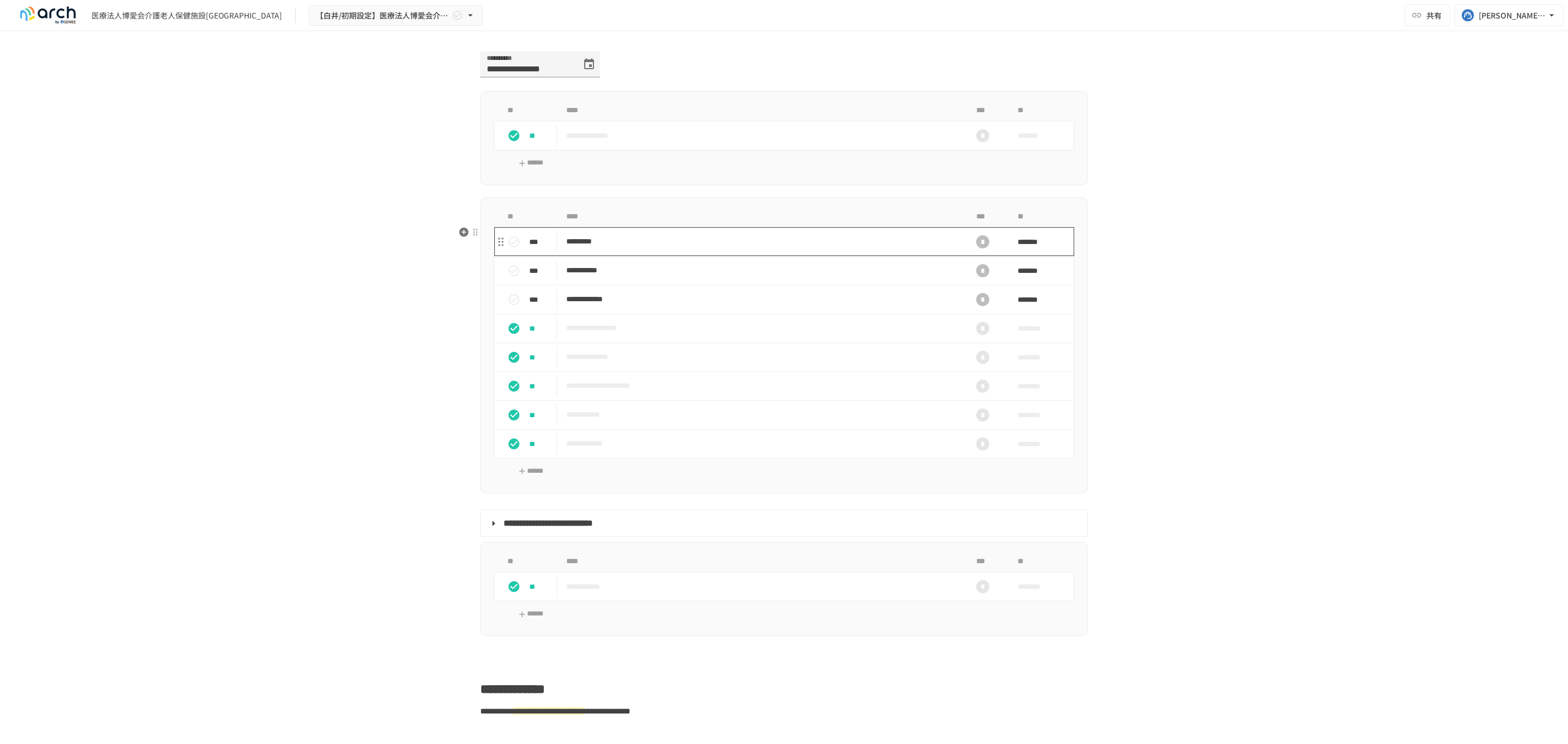 click on "*********" at bounding box center [761, 241] 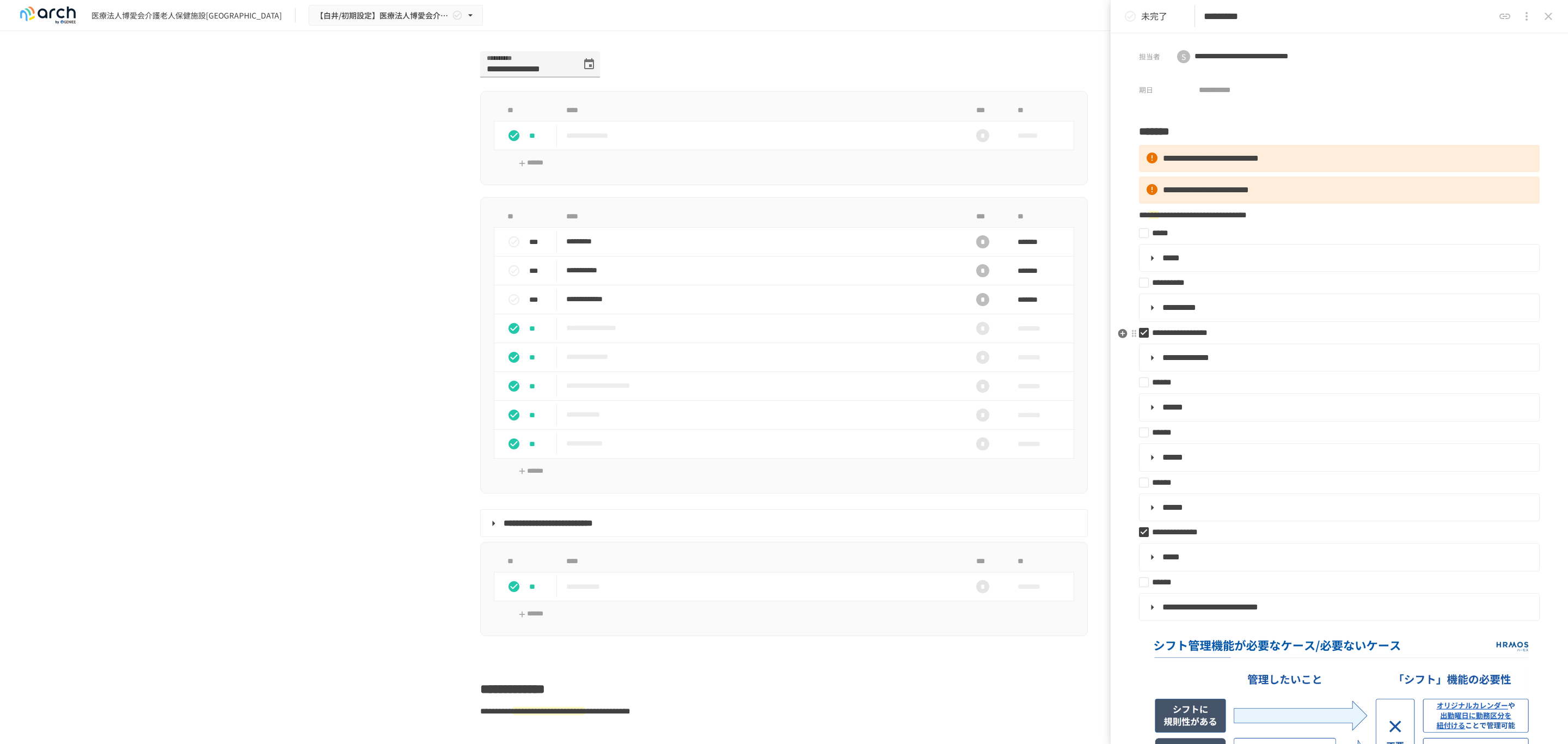 click on "**********" at bounding box center (1180, 332) 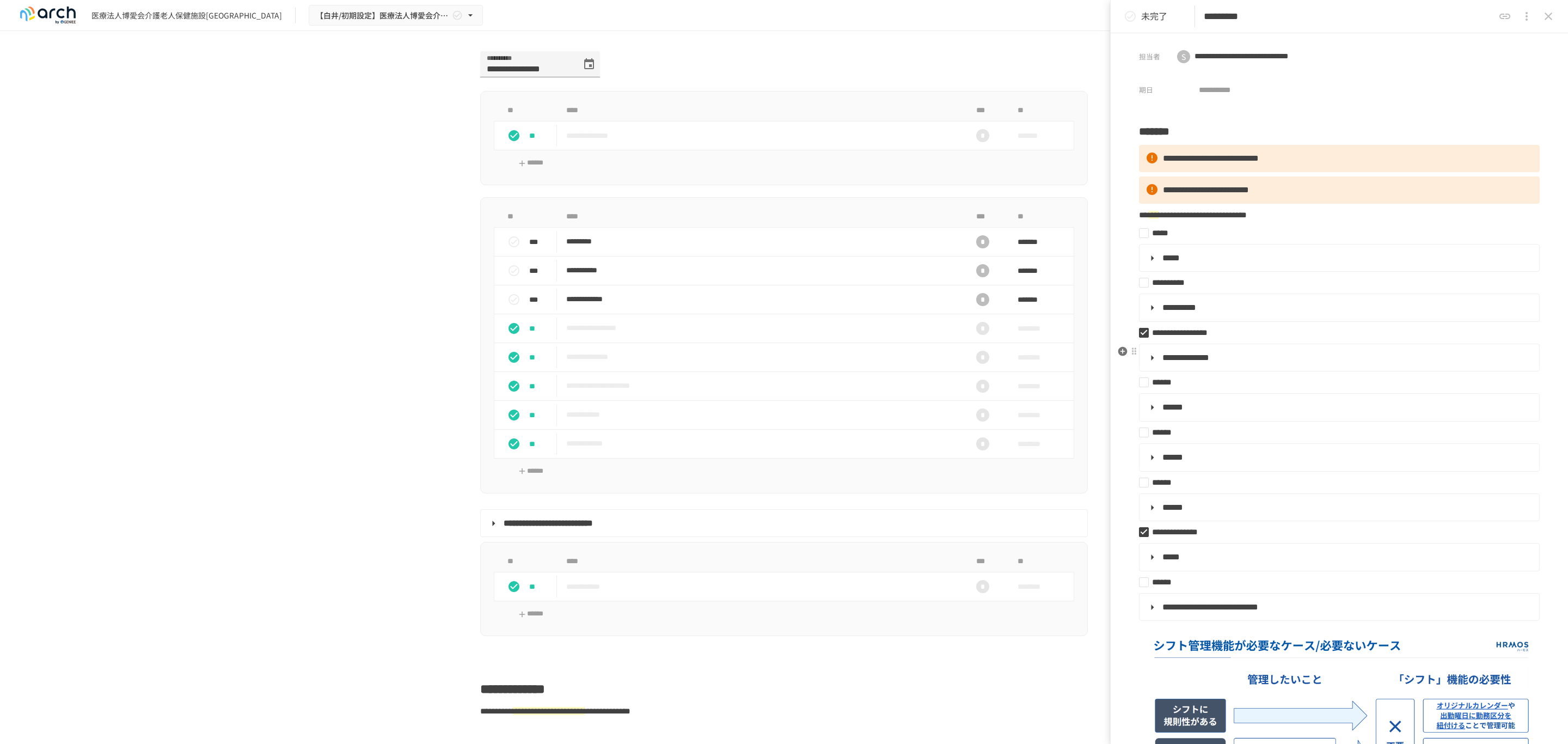 type 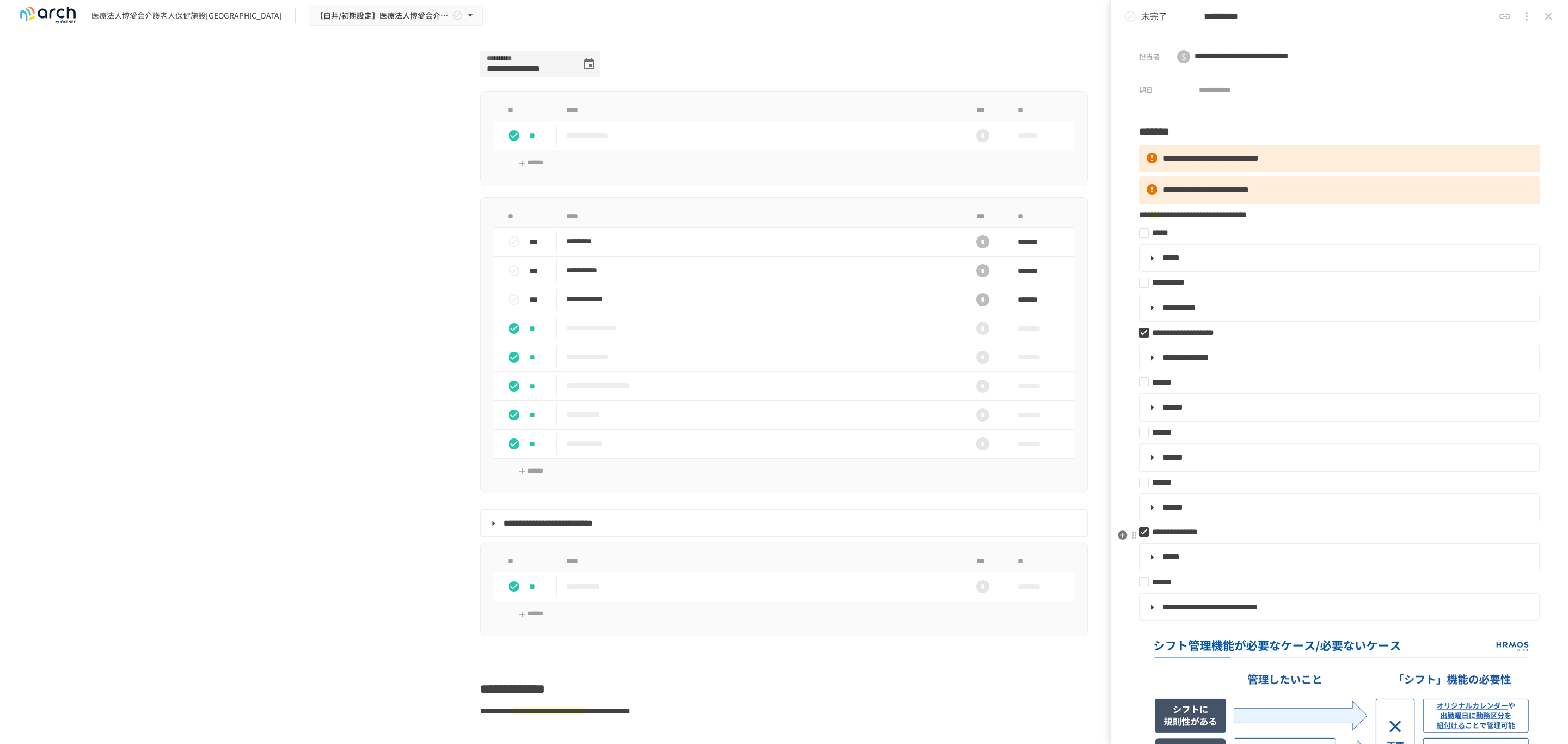 click on "**********" at bounding box center (1335, 532) 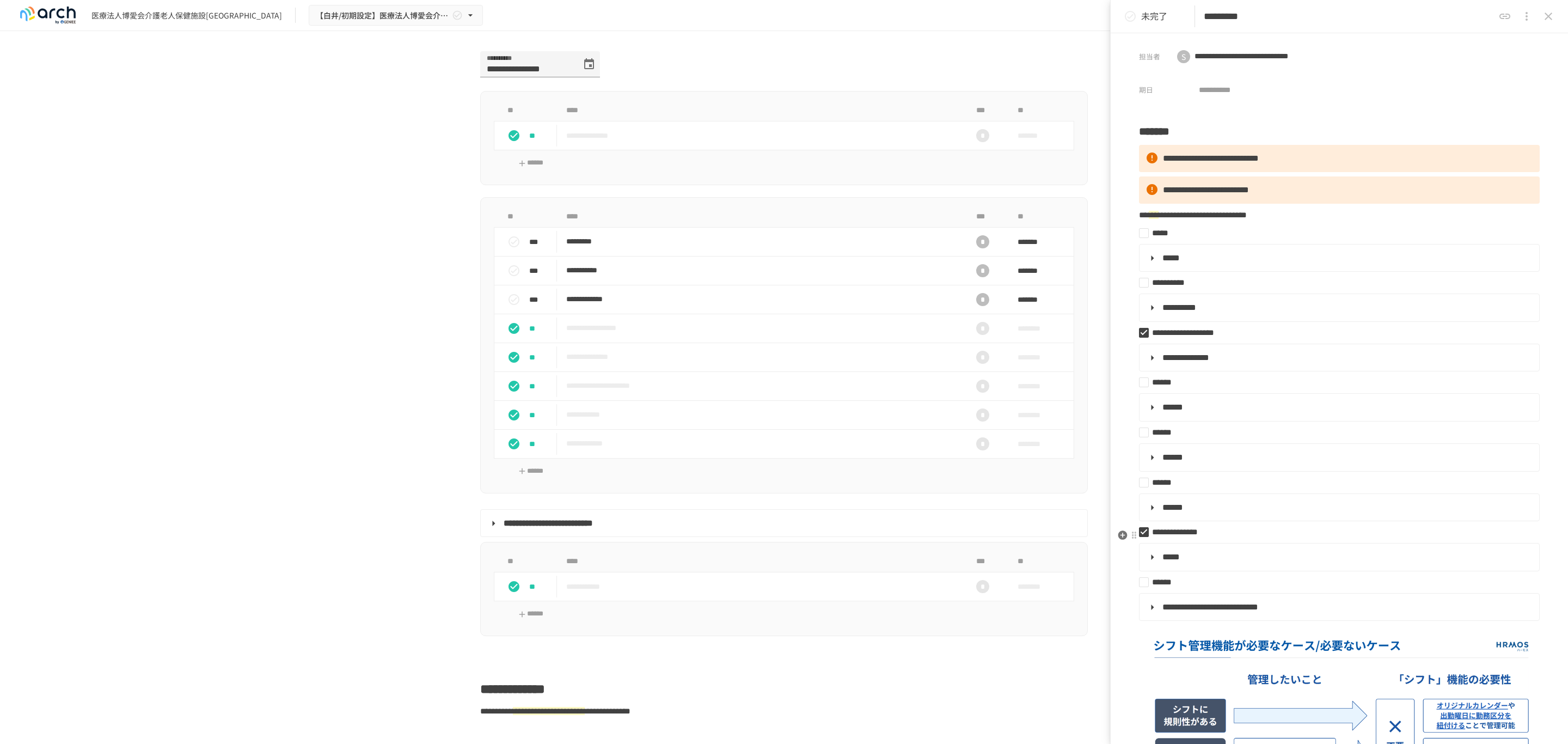 drag, startPoint x: 1236, startPoint y: 534, endPoint x: 1271, endPoint y: 536, distance: 35.0571 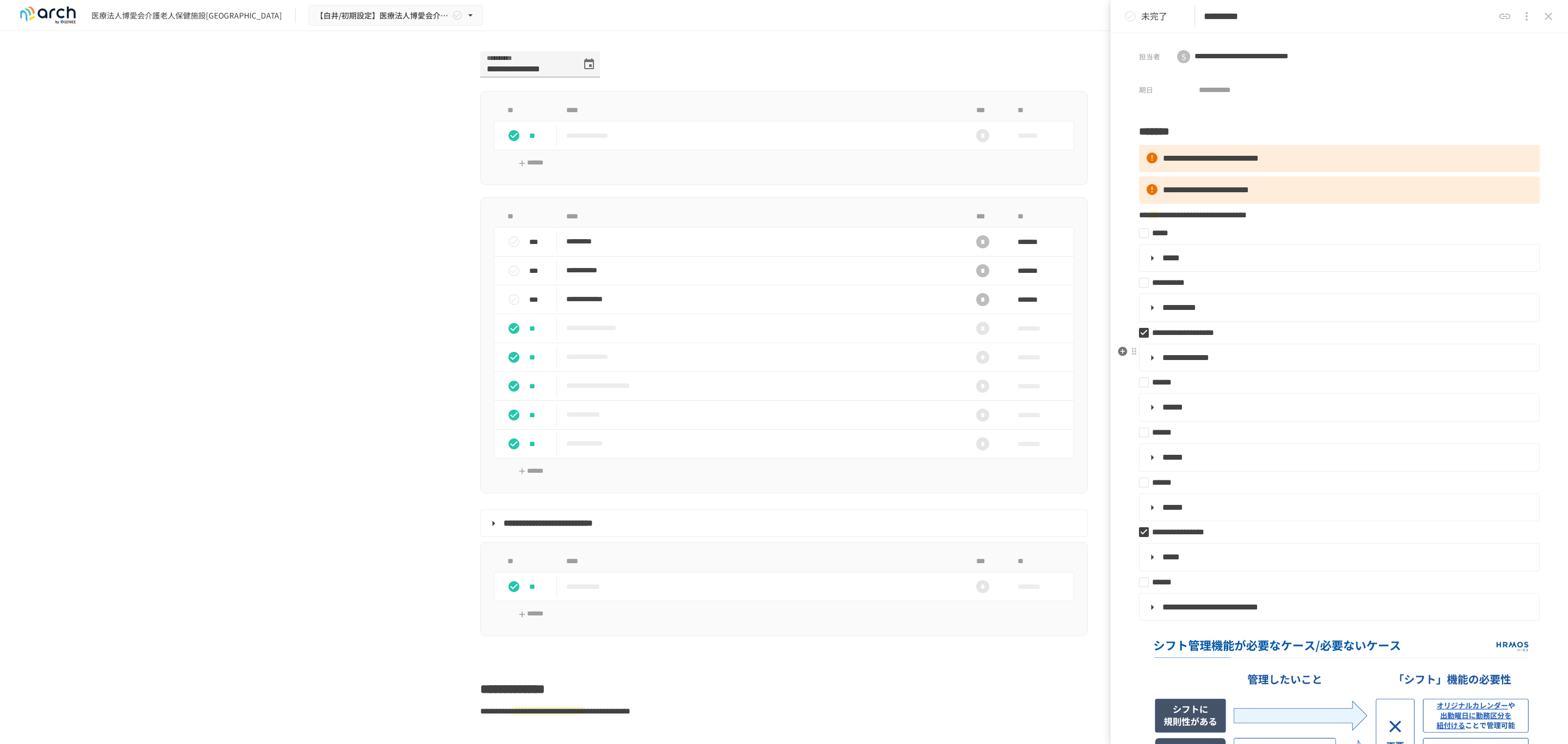 click on "**********" at bounding box center (1338, 358) 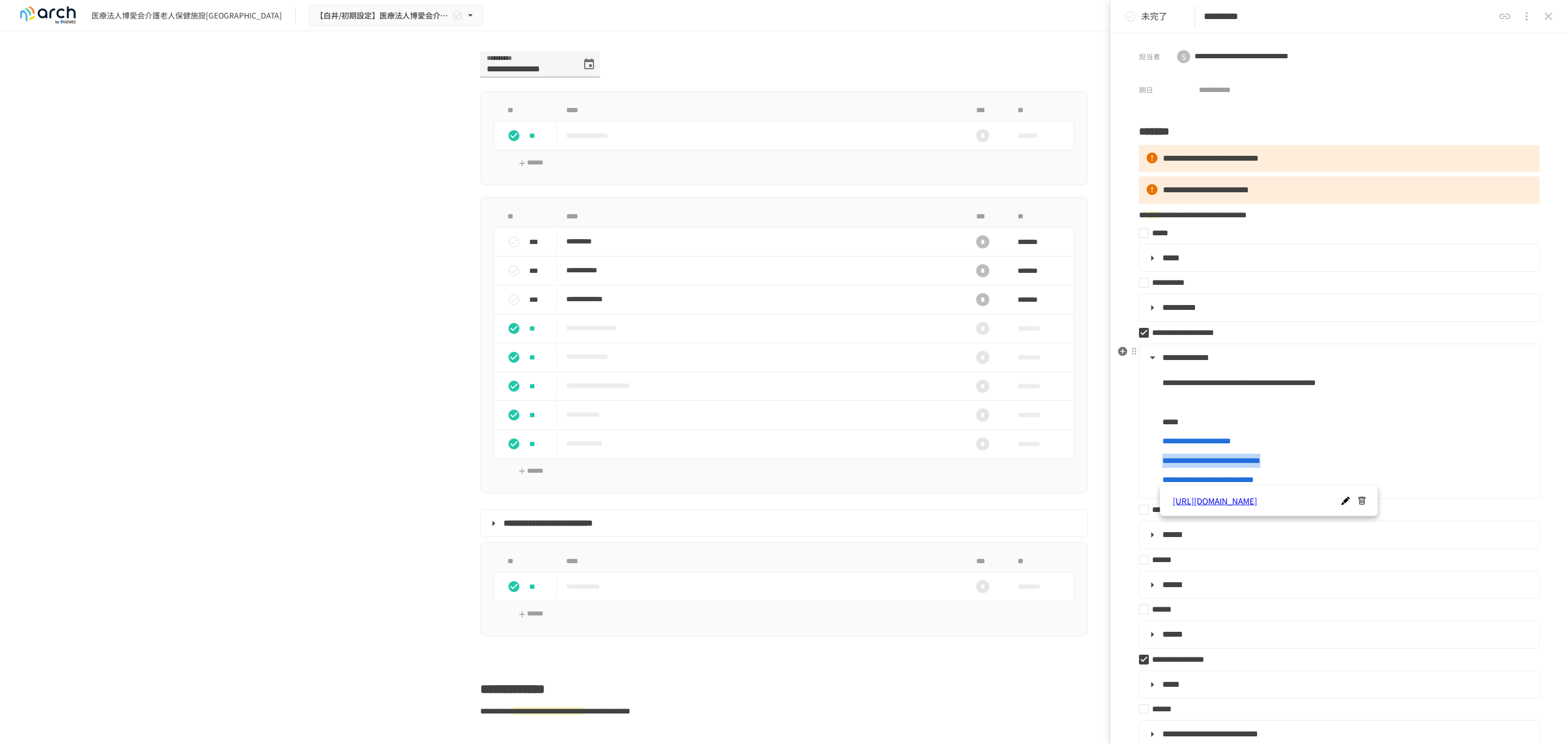 drag, startPoint x: 1160, startPoint y: 475, endPoint x: 1444, endPoint y: 475, distance: 284 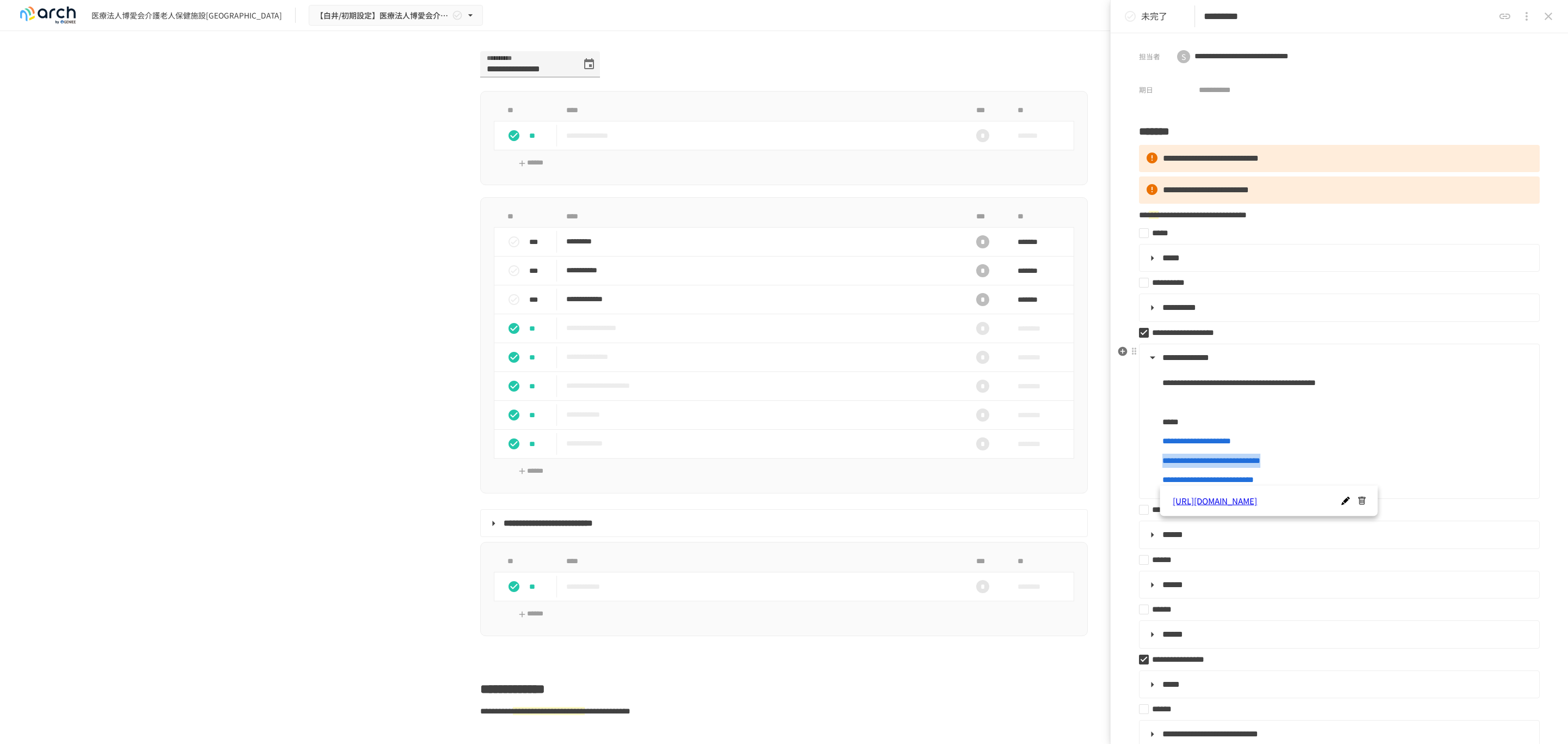 click on "**********" at bounding box center [1338, 426] 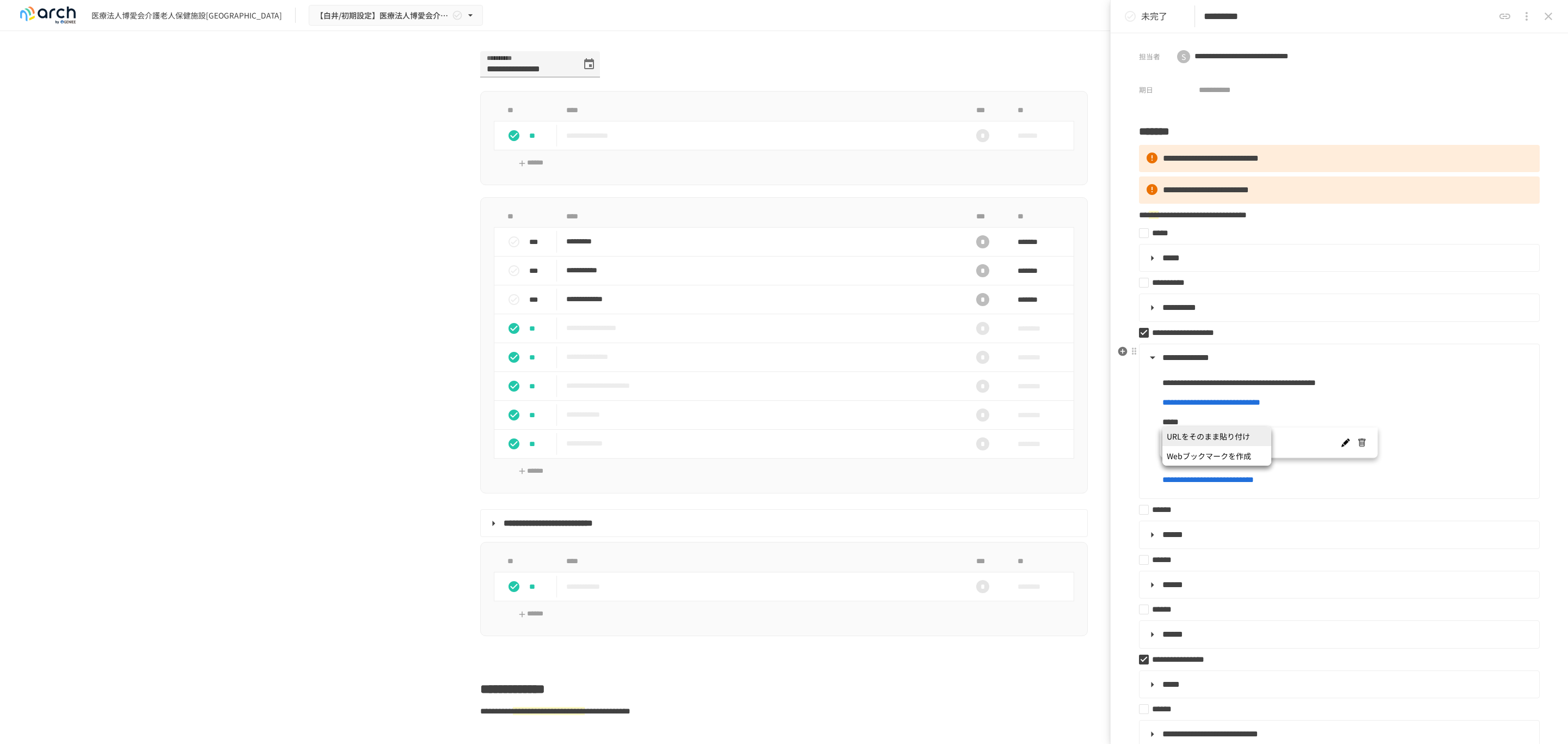 click on "**********" at bounding box center (1338, 426) 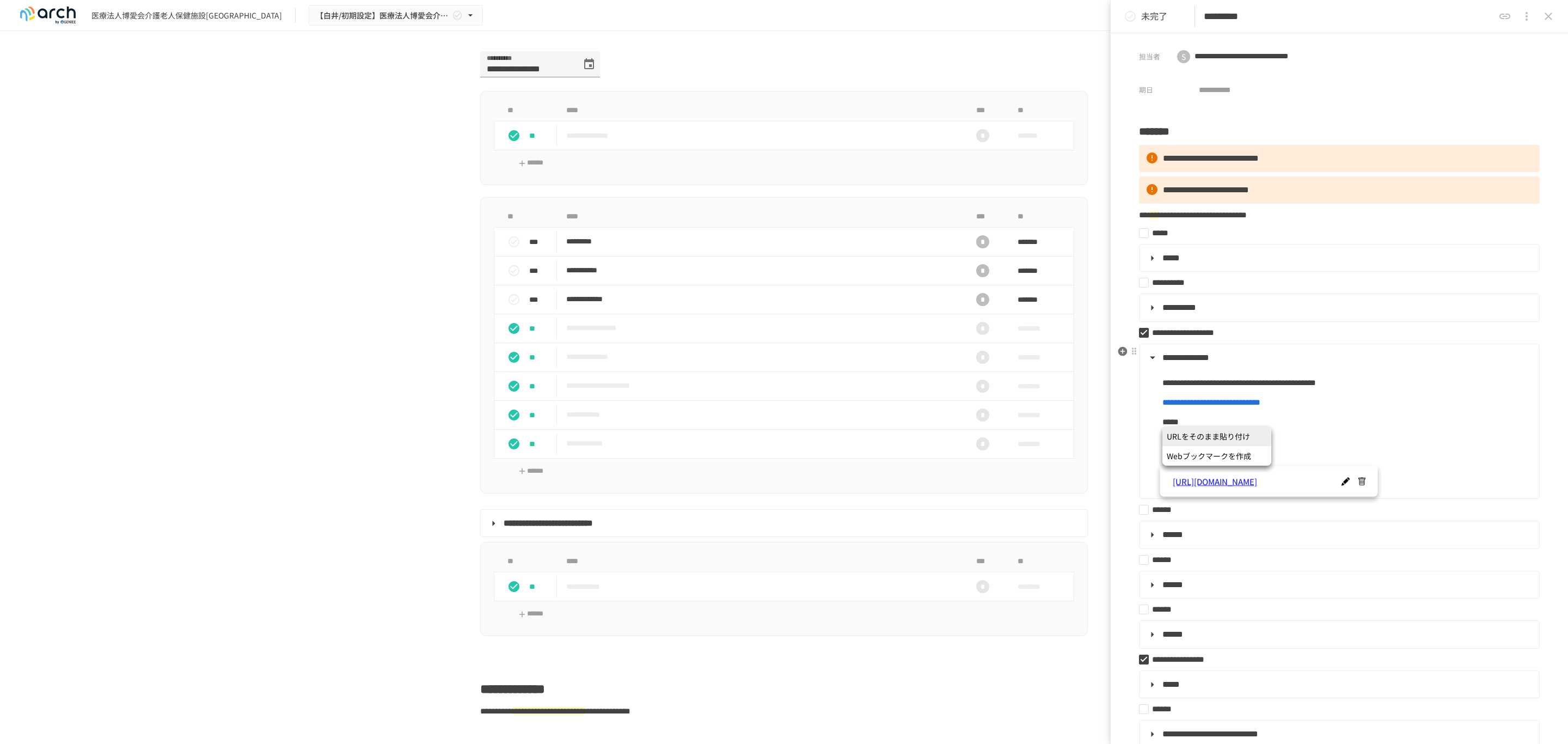 click on "**********" at bounding box center (1346, 441) 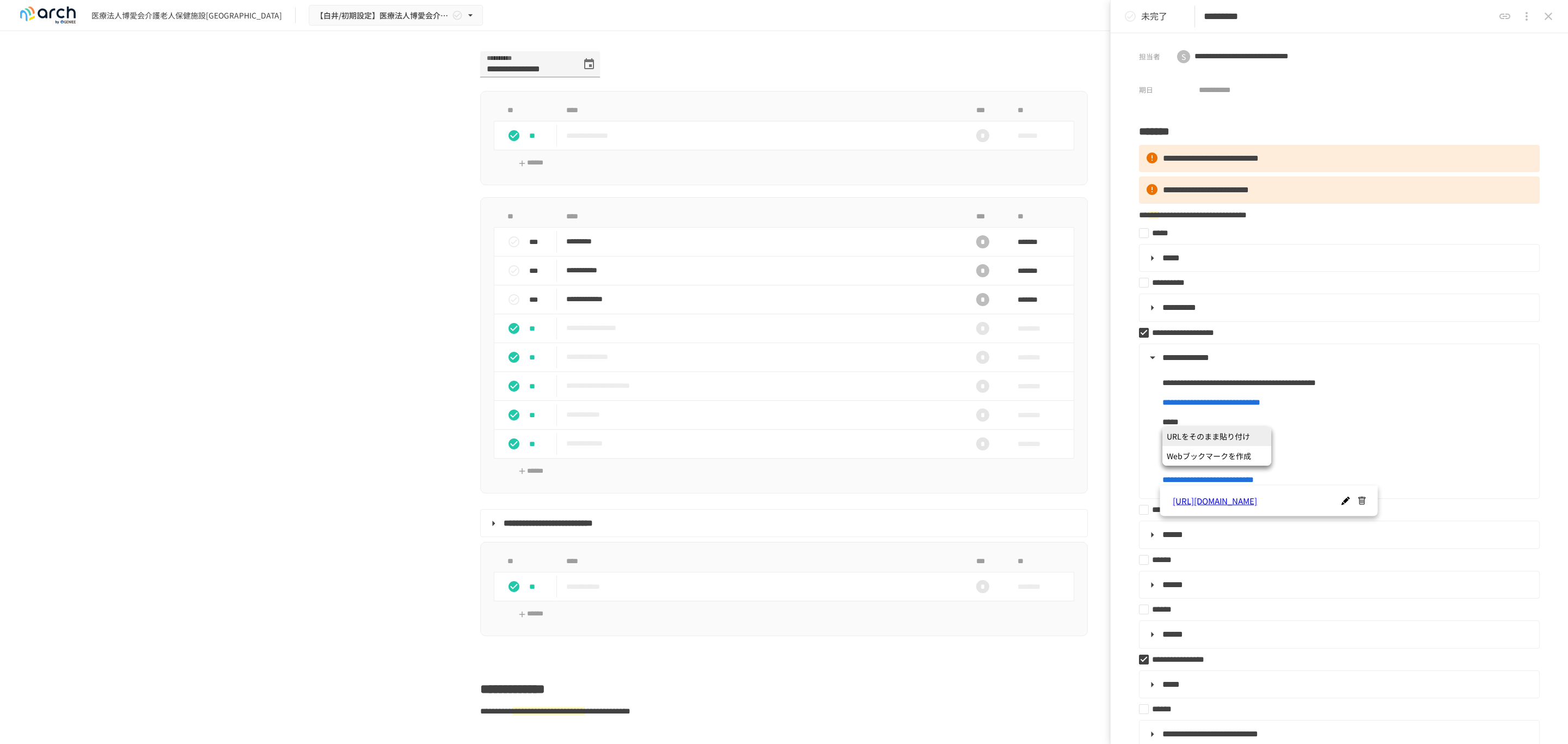 click on "URLをそのまま貼り付け" at bounding box center (1217, 436) 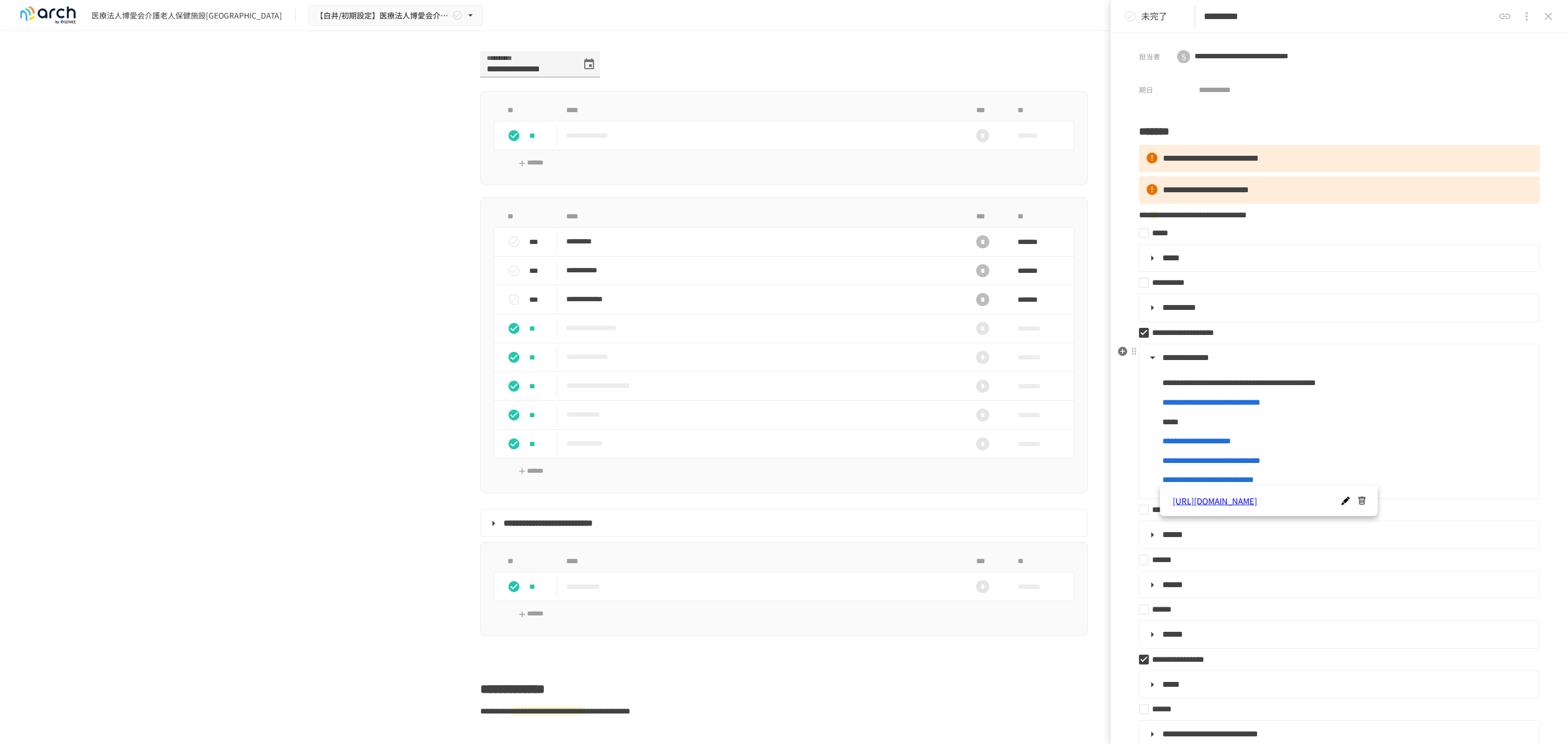 click on "*****" at bounding box center (1346, 422) 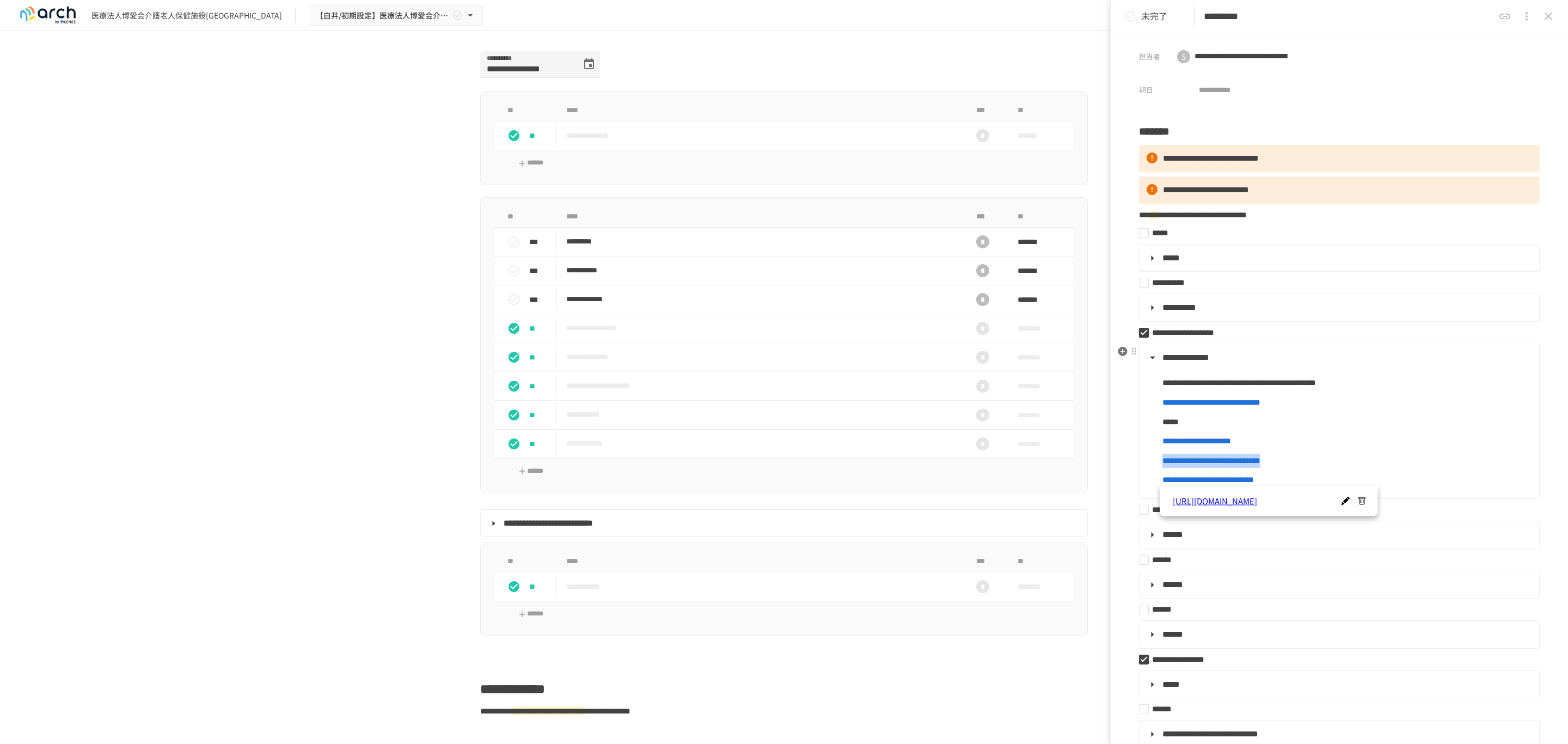 drag, startPoint x: 1171, startPoint y: 473, endPoint x: 1449, endPoint y: 474, distance: 278.0018 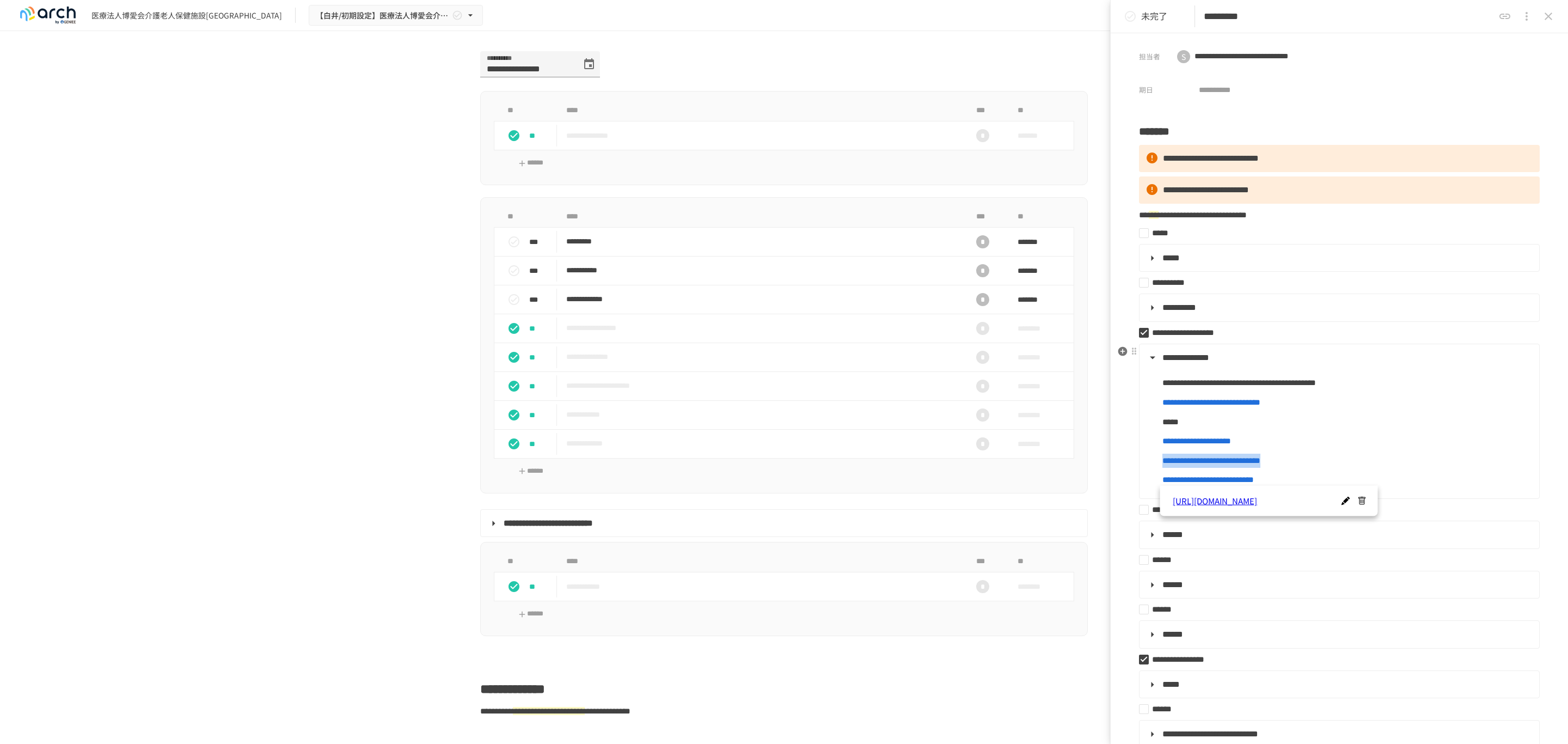 click on "**********" at bounding box center [1338, 426] 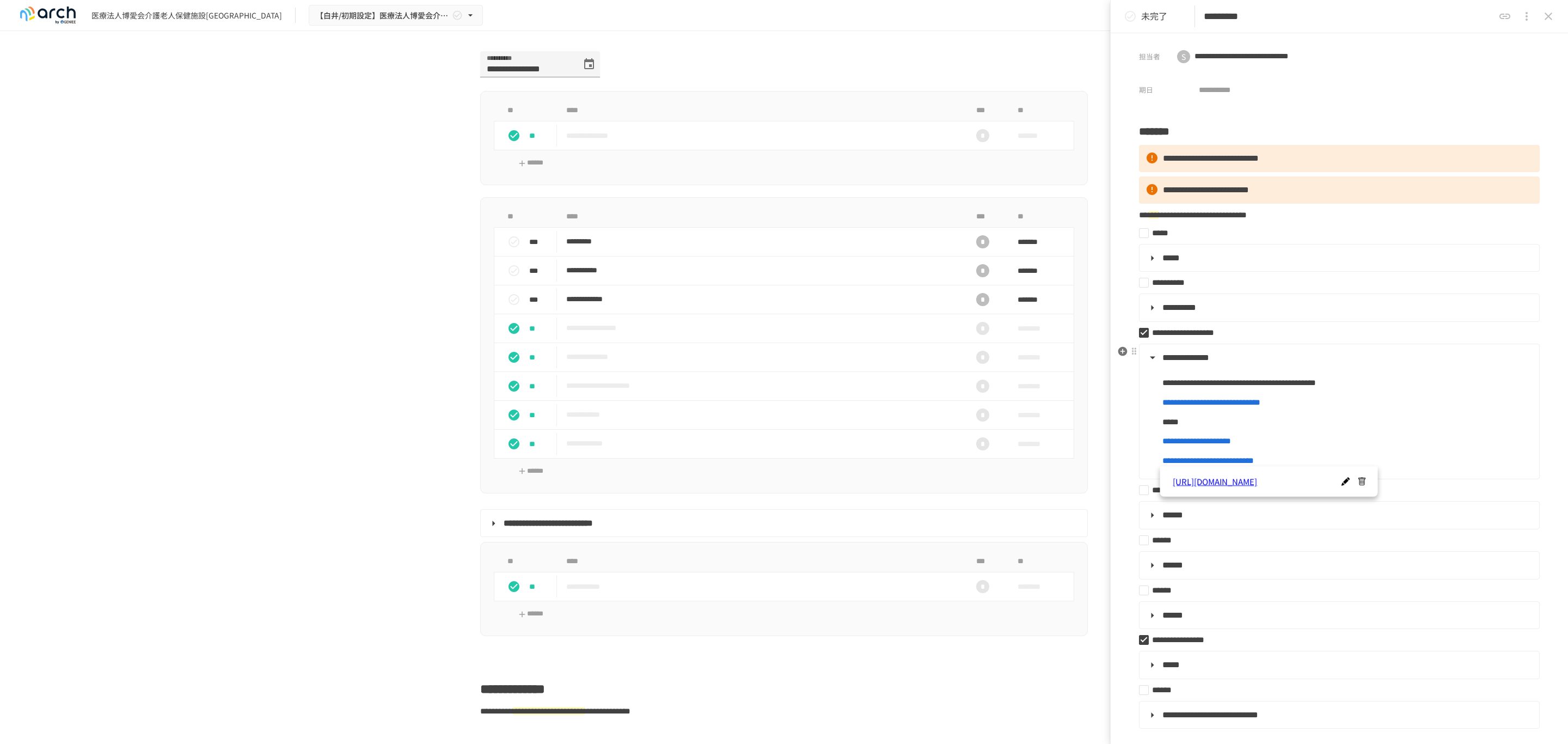 click on "**********" at bounding box center [1346, 441] 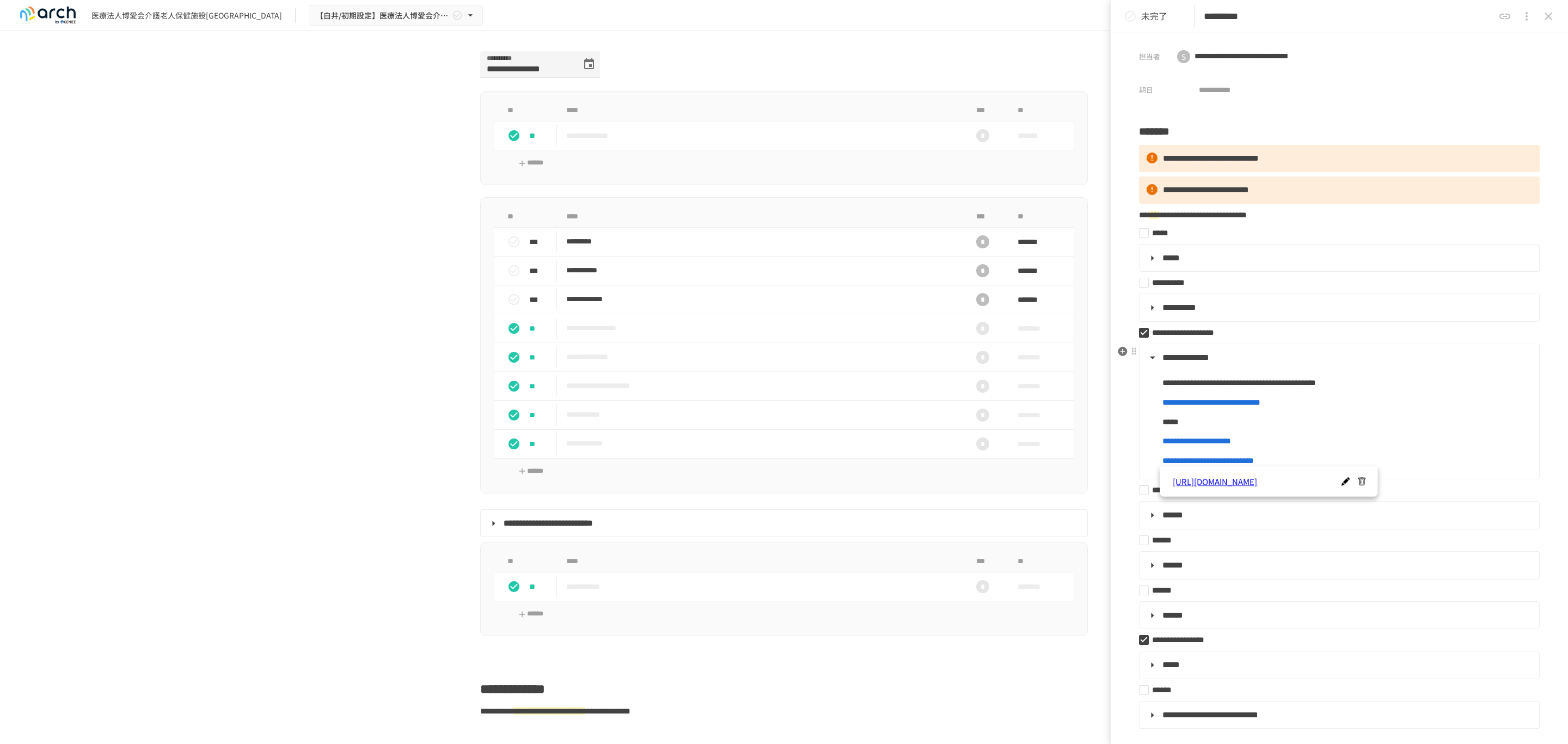click on "**********" at bounding box center [1346, 441] 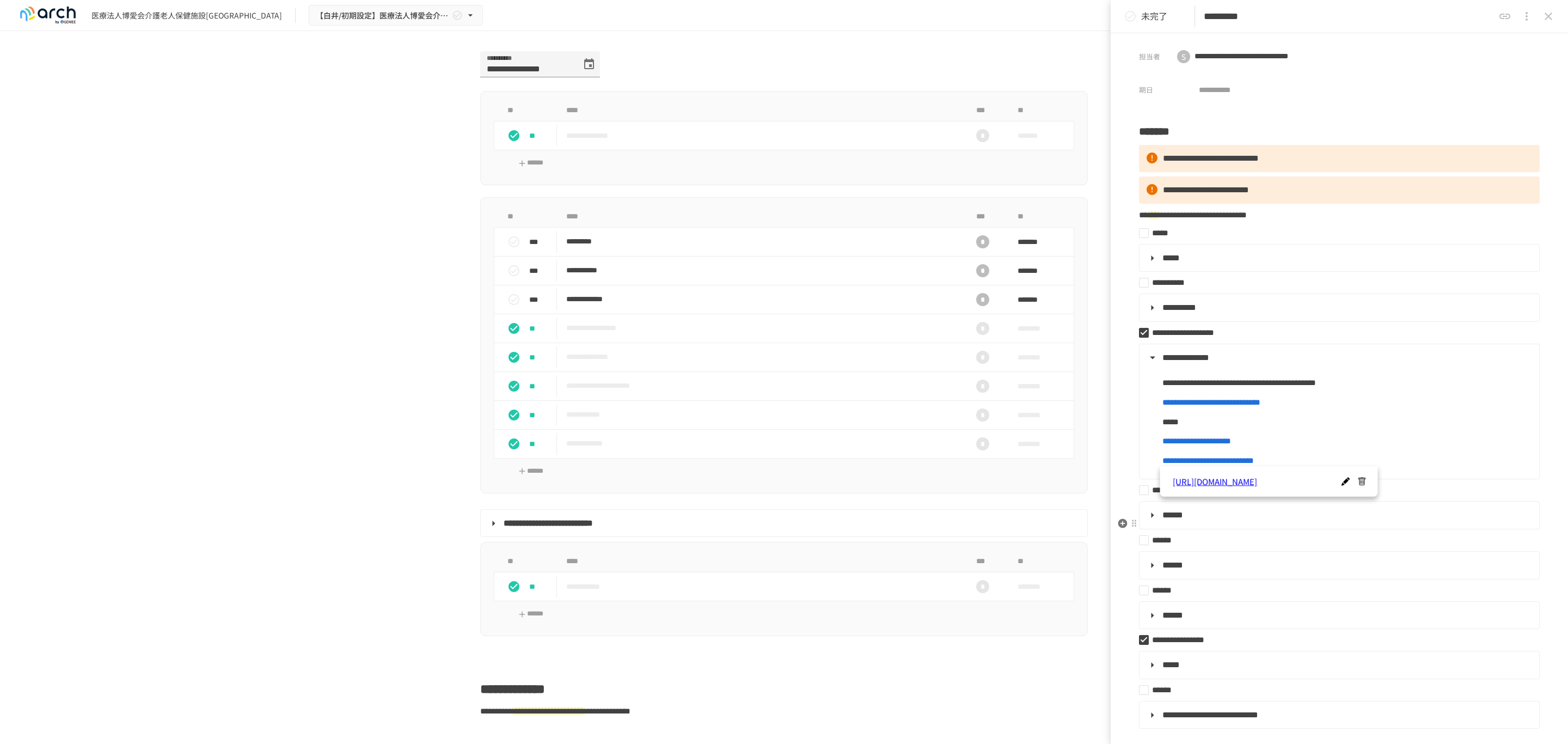 click on "**********" at bounding box center (1339, 515) 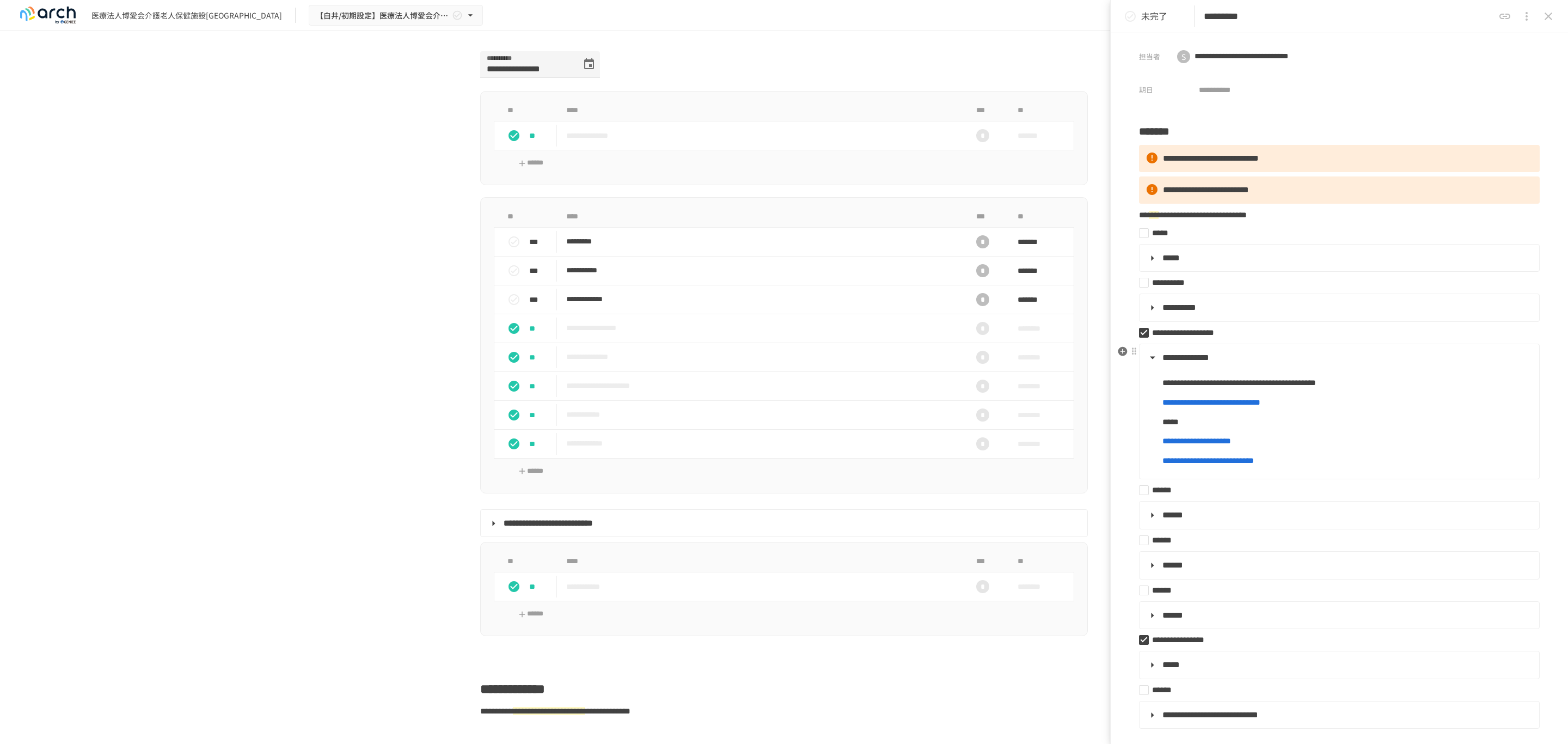click on "*****" at bounding box center [1171, 422] 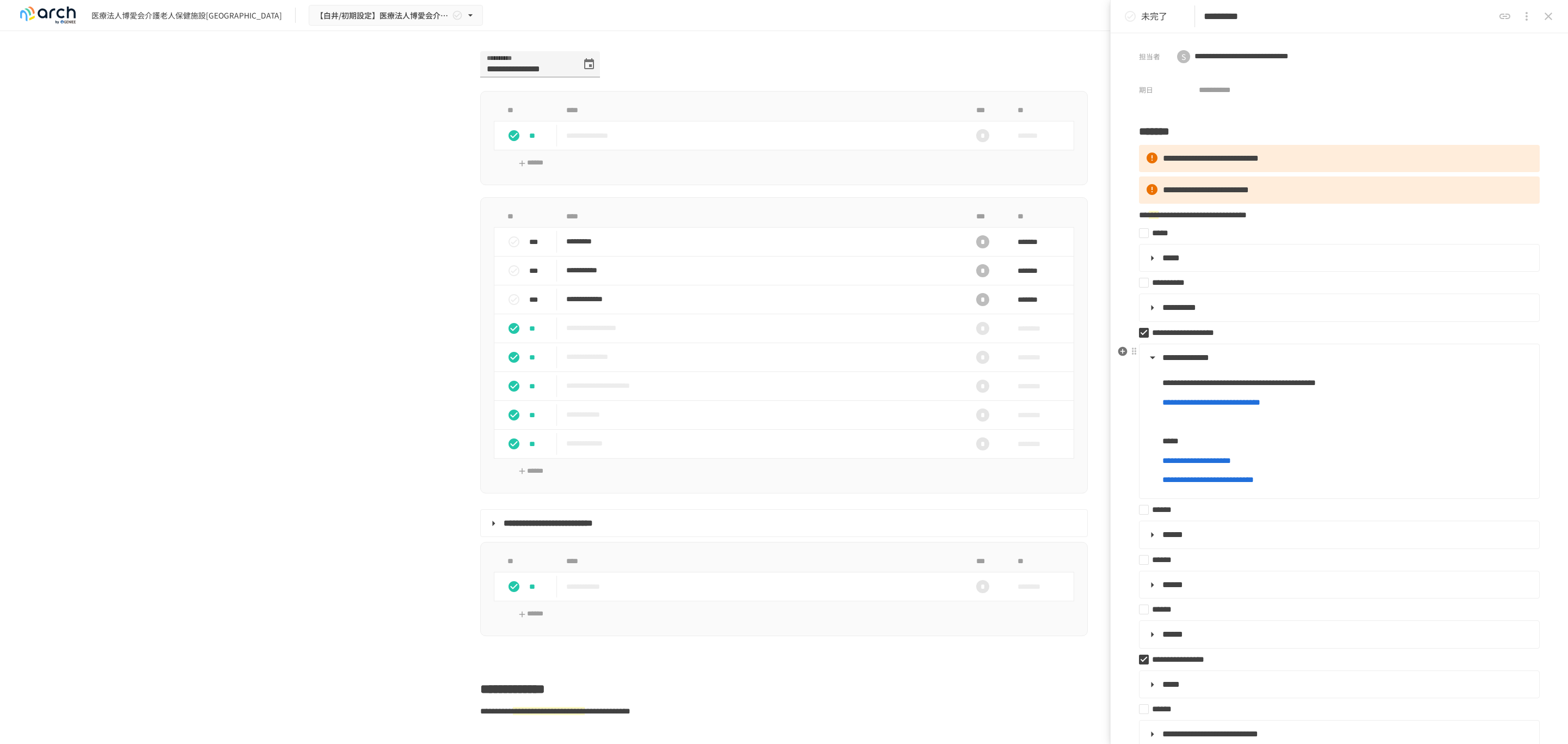 click on "**********" at bounding box center (1338, 358) 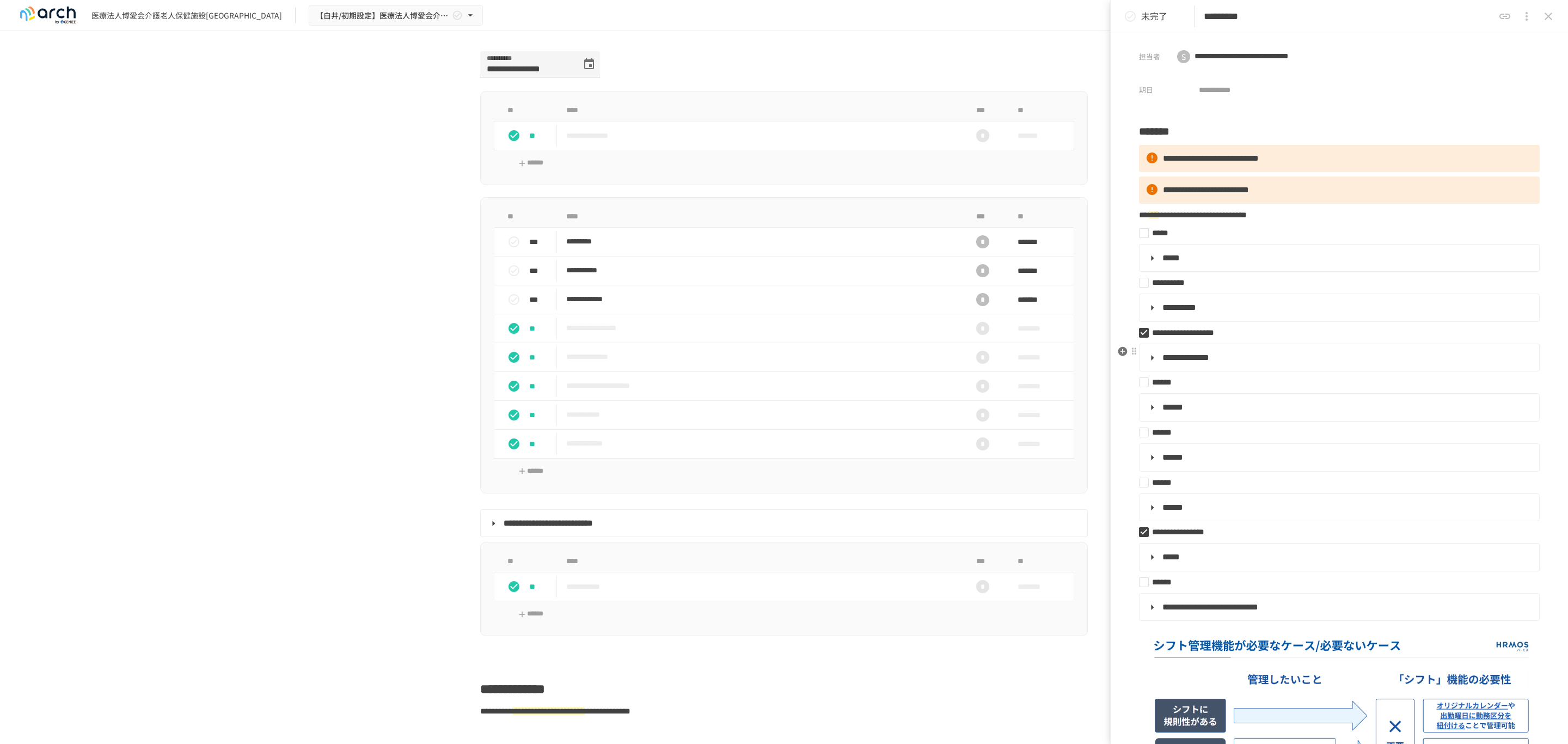 click on "**********" at bounding box center [1338, 358] 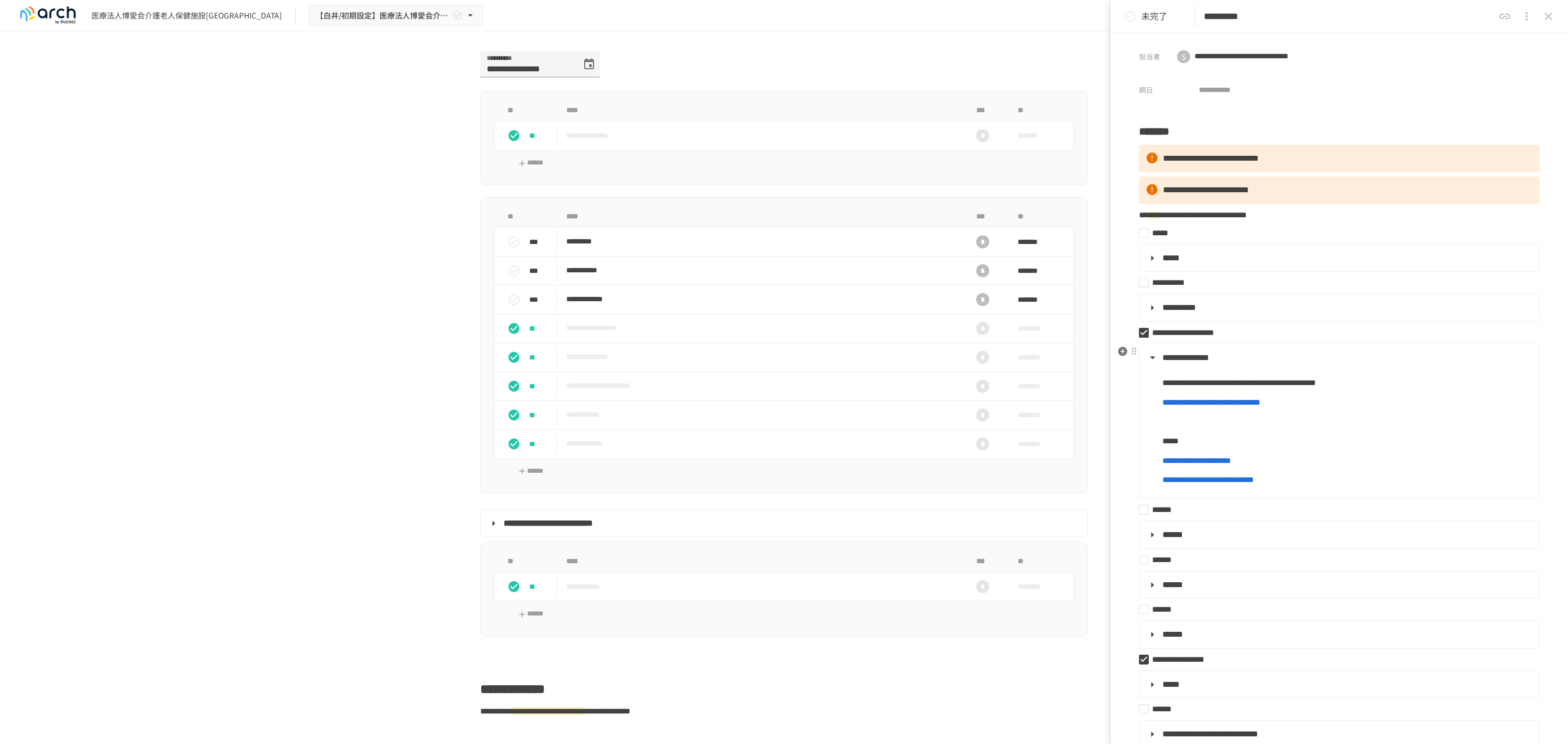 click on "**********" at bounding box center (1346, 383) 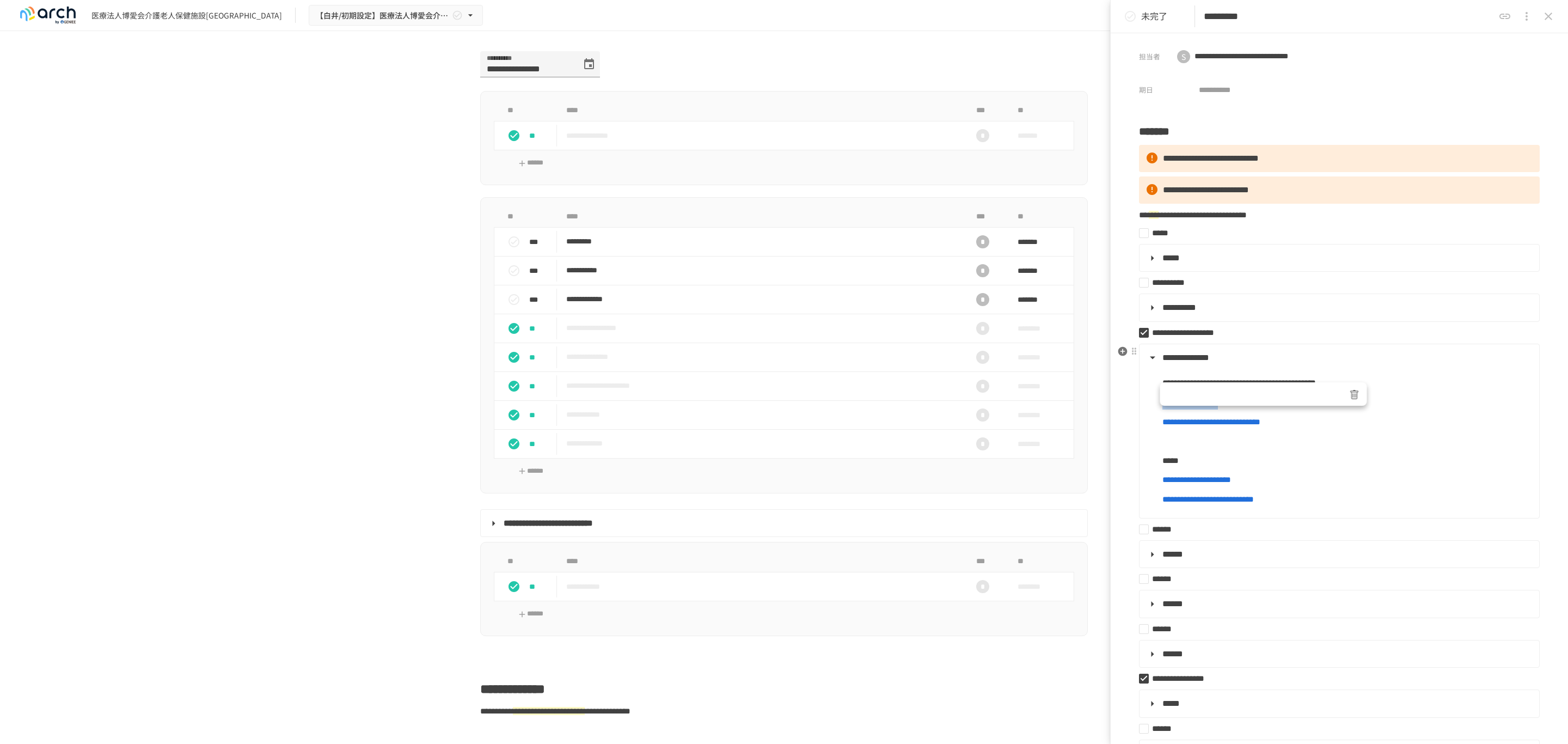 drag, startPoint x: 1159, startPoint y: 417, endPoint x: 1315, endPoint y: 417, distance: 156 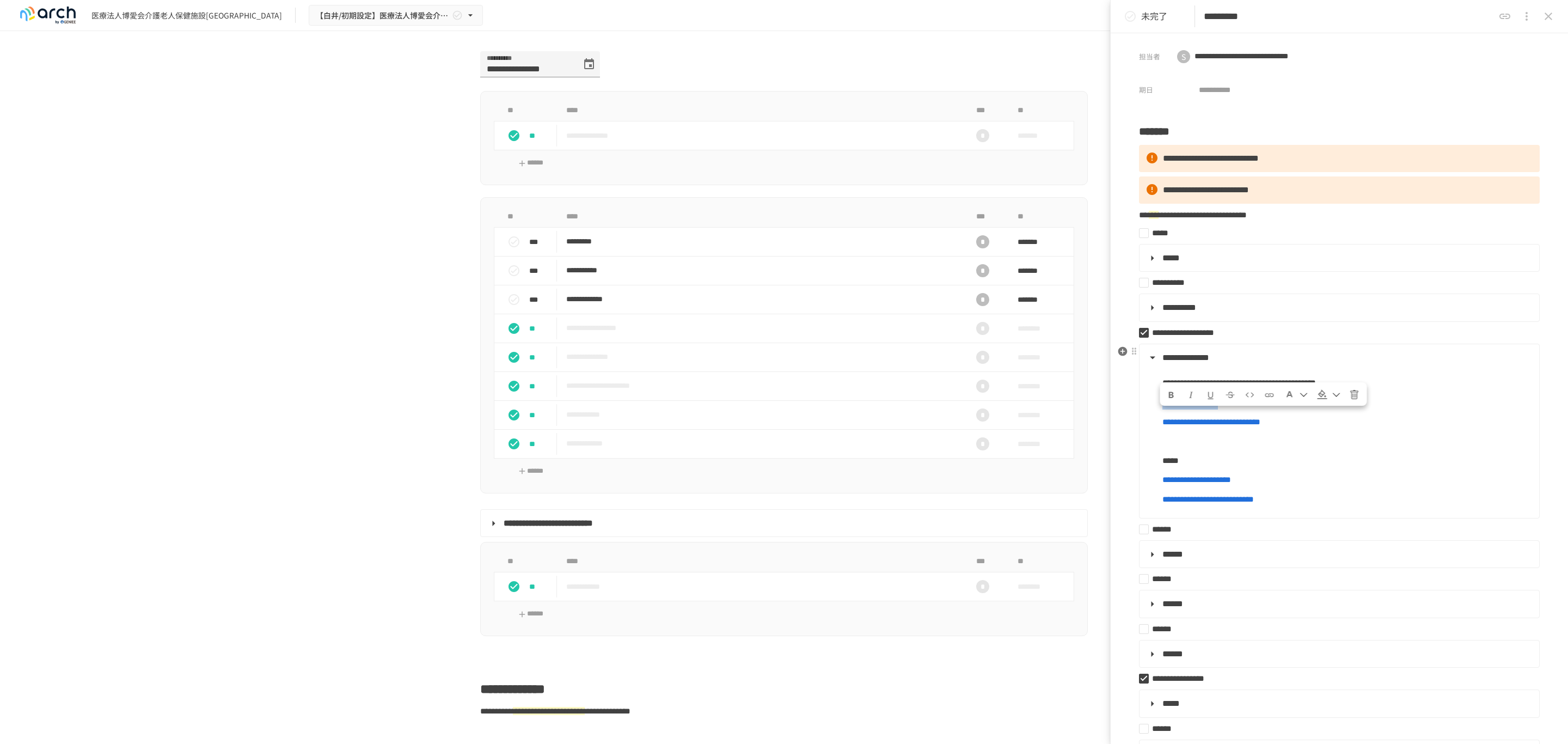 click on "**********" at bounding box center (1338, 435) 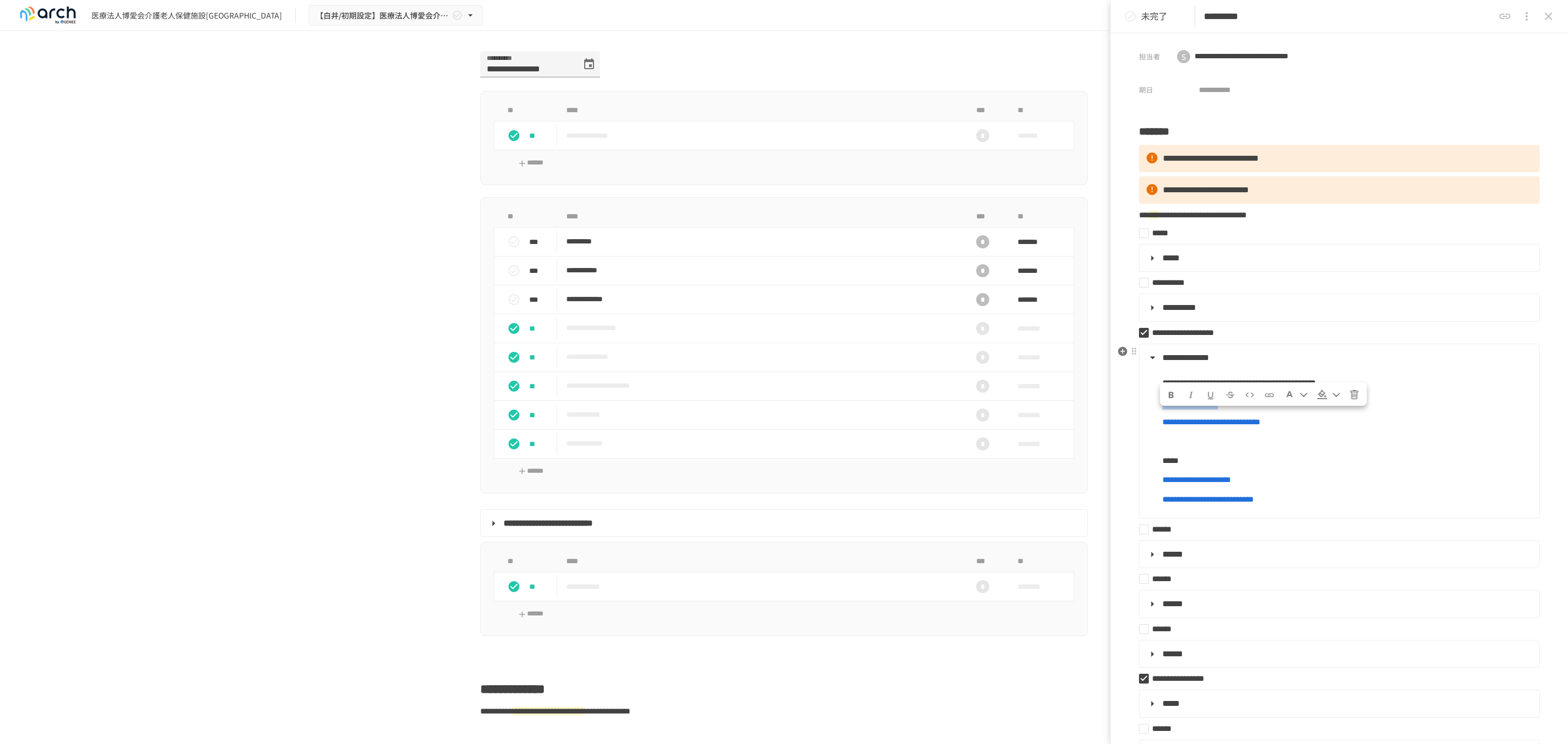 drag, startPoint x: 1160, startPoint y: 416, endPoint x: 1301, endPoint y: 416, distance: 141 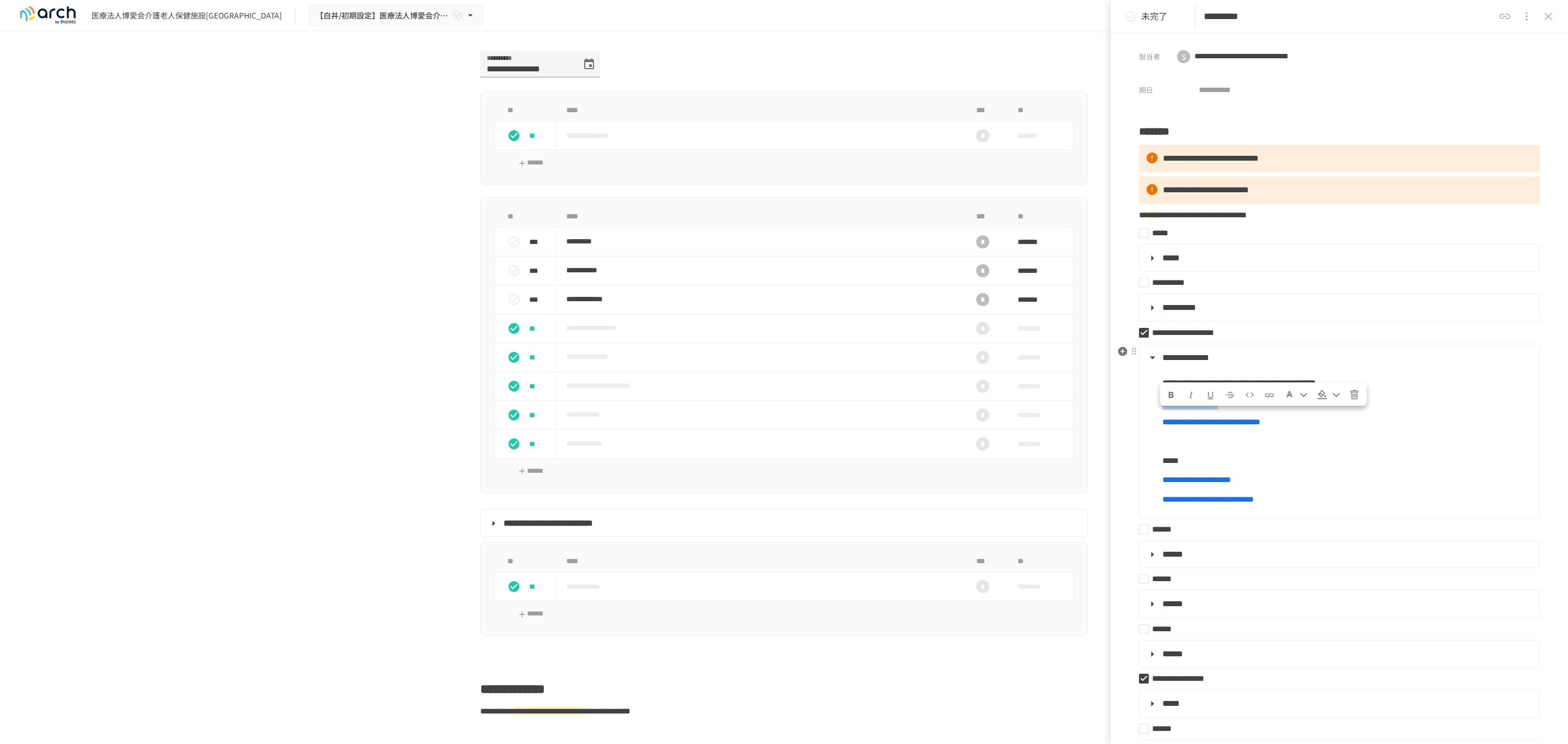 click on "**********" at bounding box center [1338, 435] 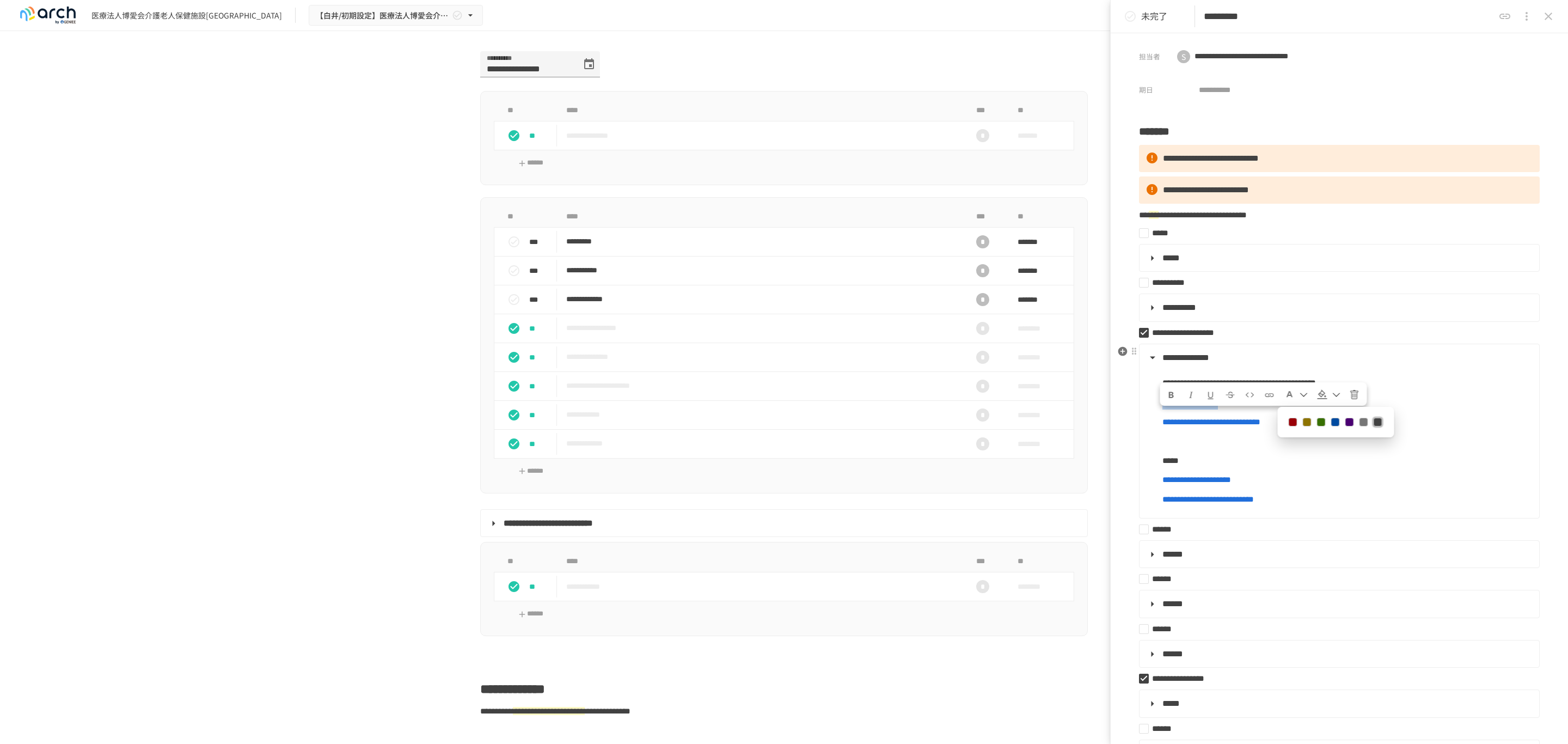 click at bounding box center [1293, 422] 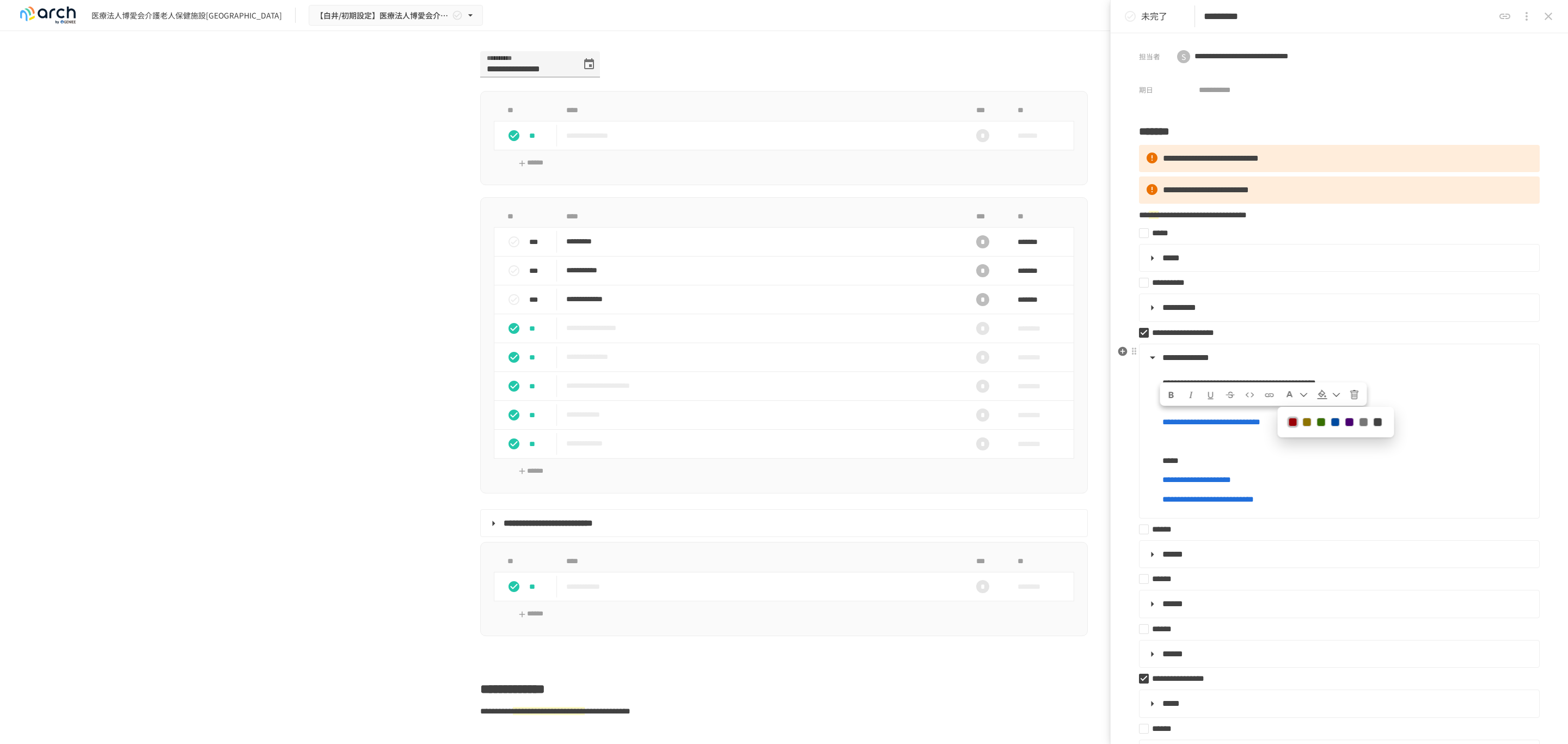 click at bounding box center [1346, 441] 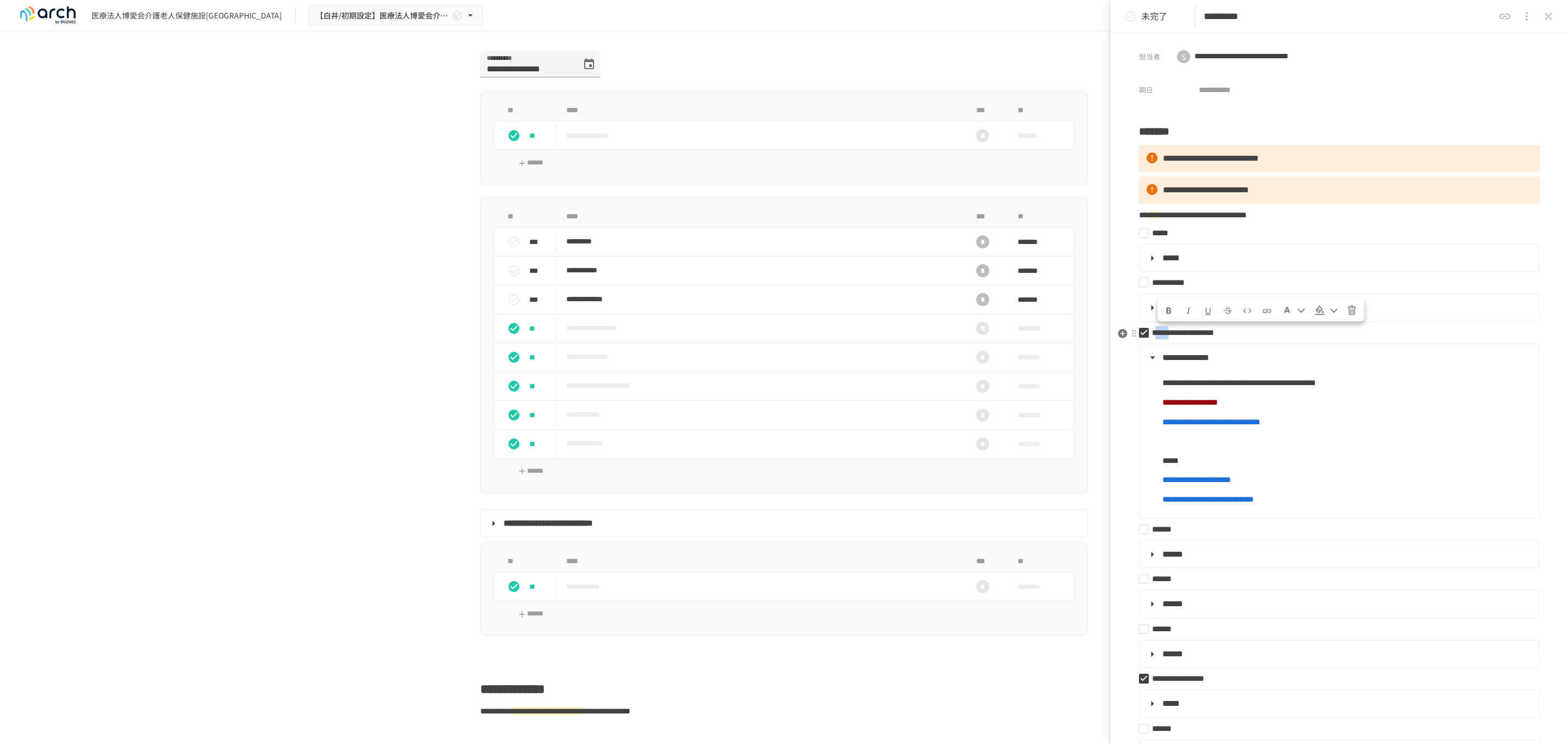 drag, startPoint x: 1160, startPoint y: 337, endPoint x: 1211, endPoint y: 337, distance: 51 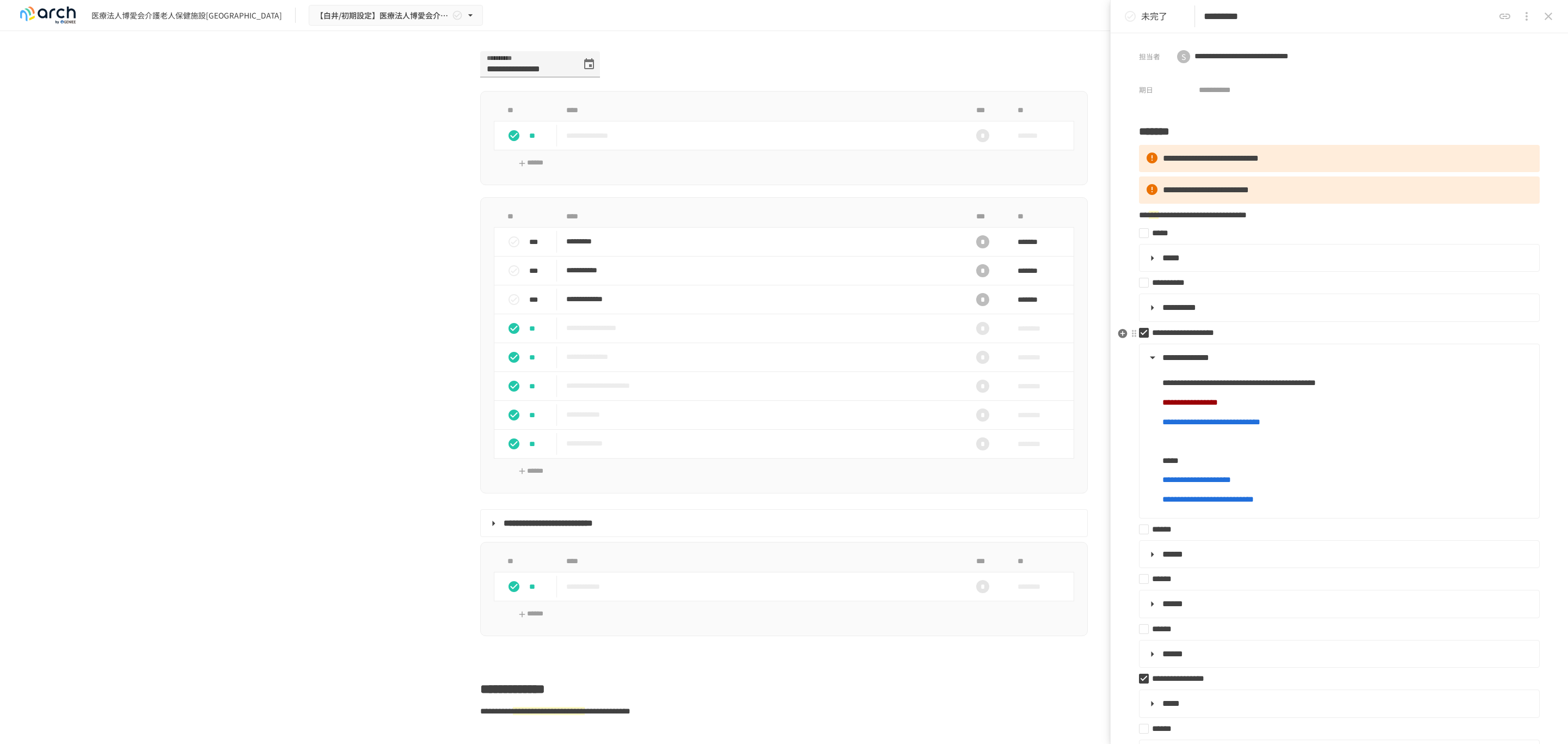 click on "**********" at bounding box center (1183, 332) 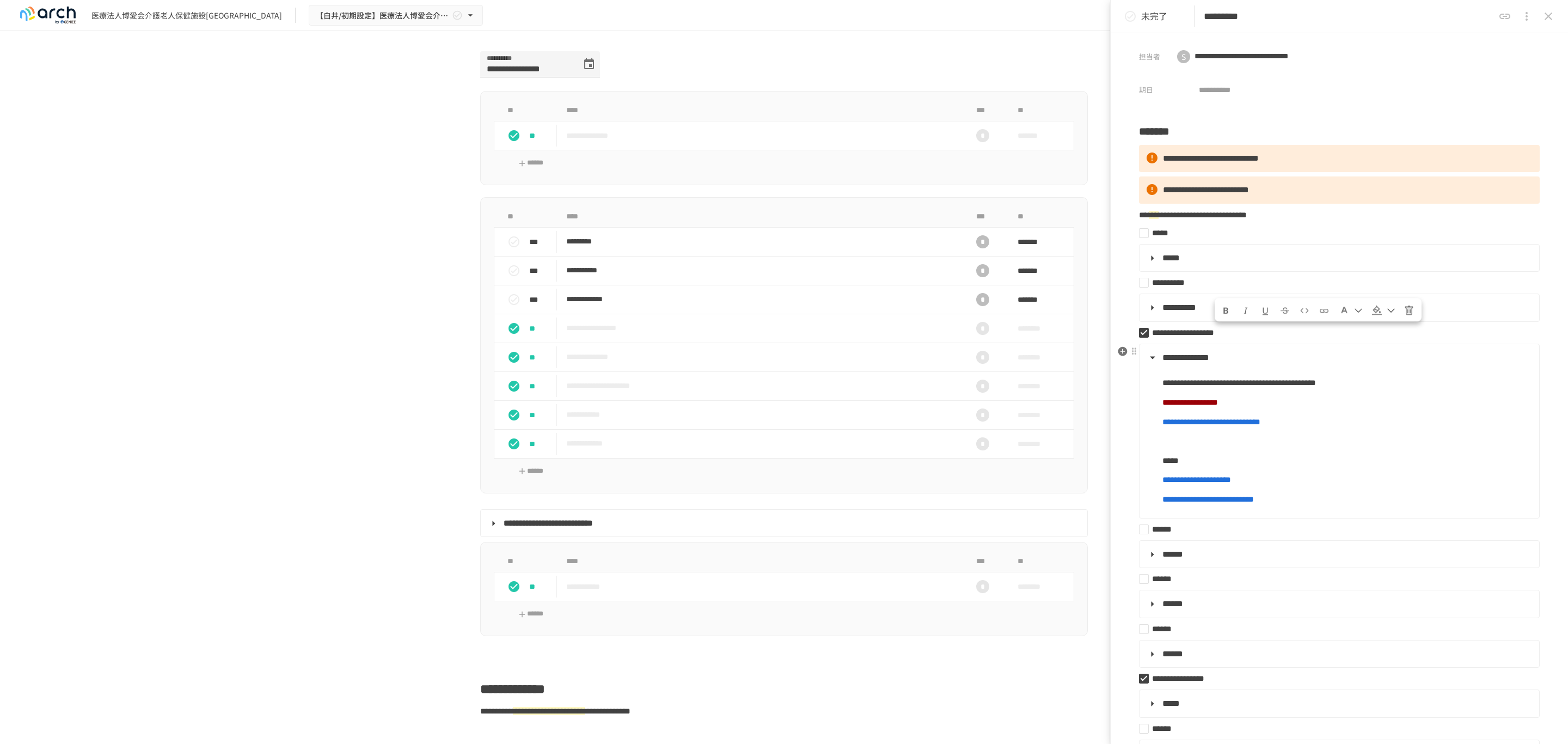 click on "**********" at bounding box center [1338, 435] 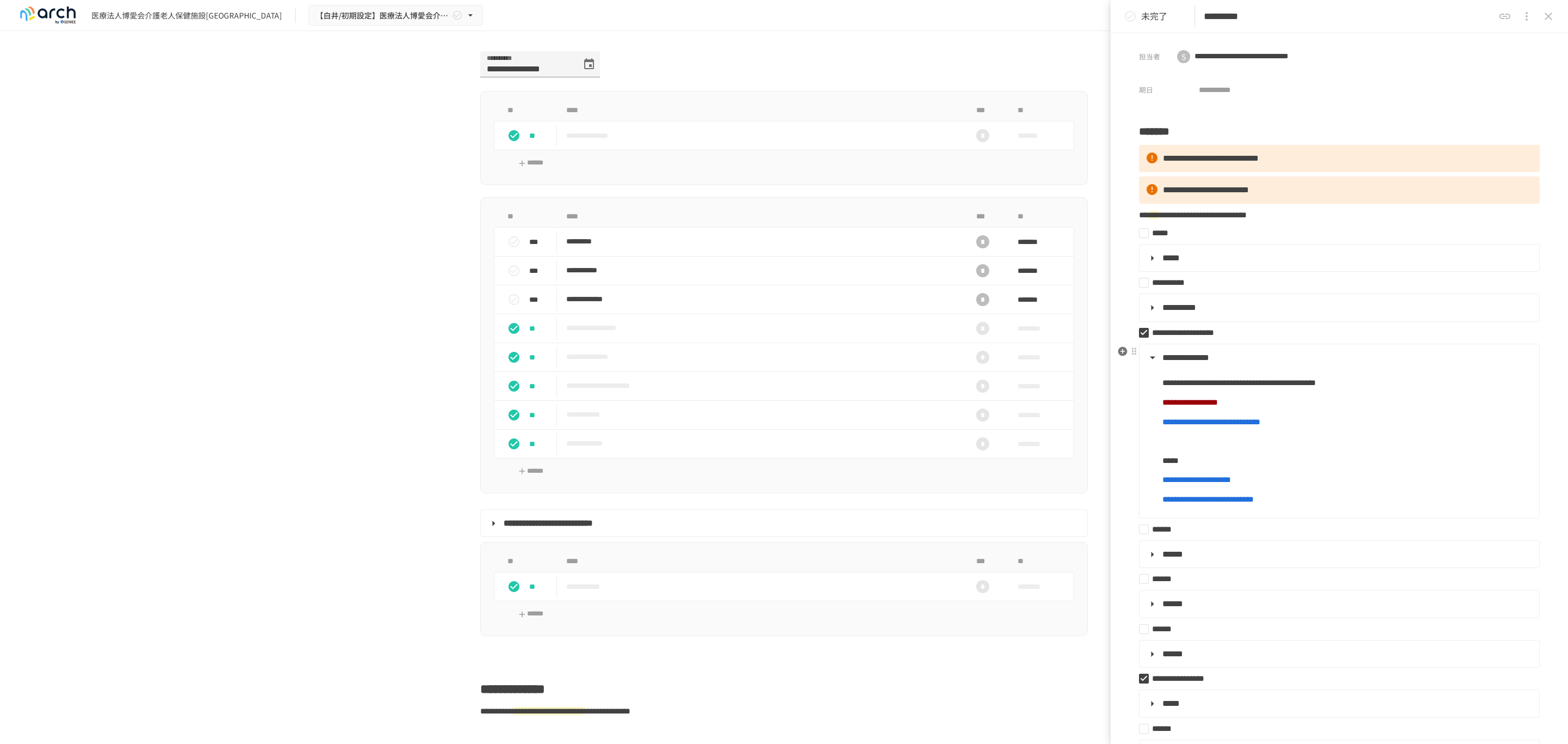 drag, startPoint x: 1152, startPoint y: 355, endPoint x: 1163, endPoint y: 356, distance: 11.045361 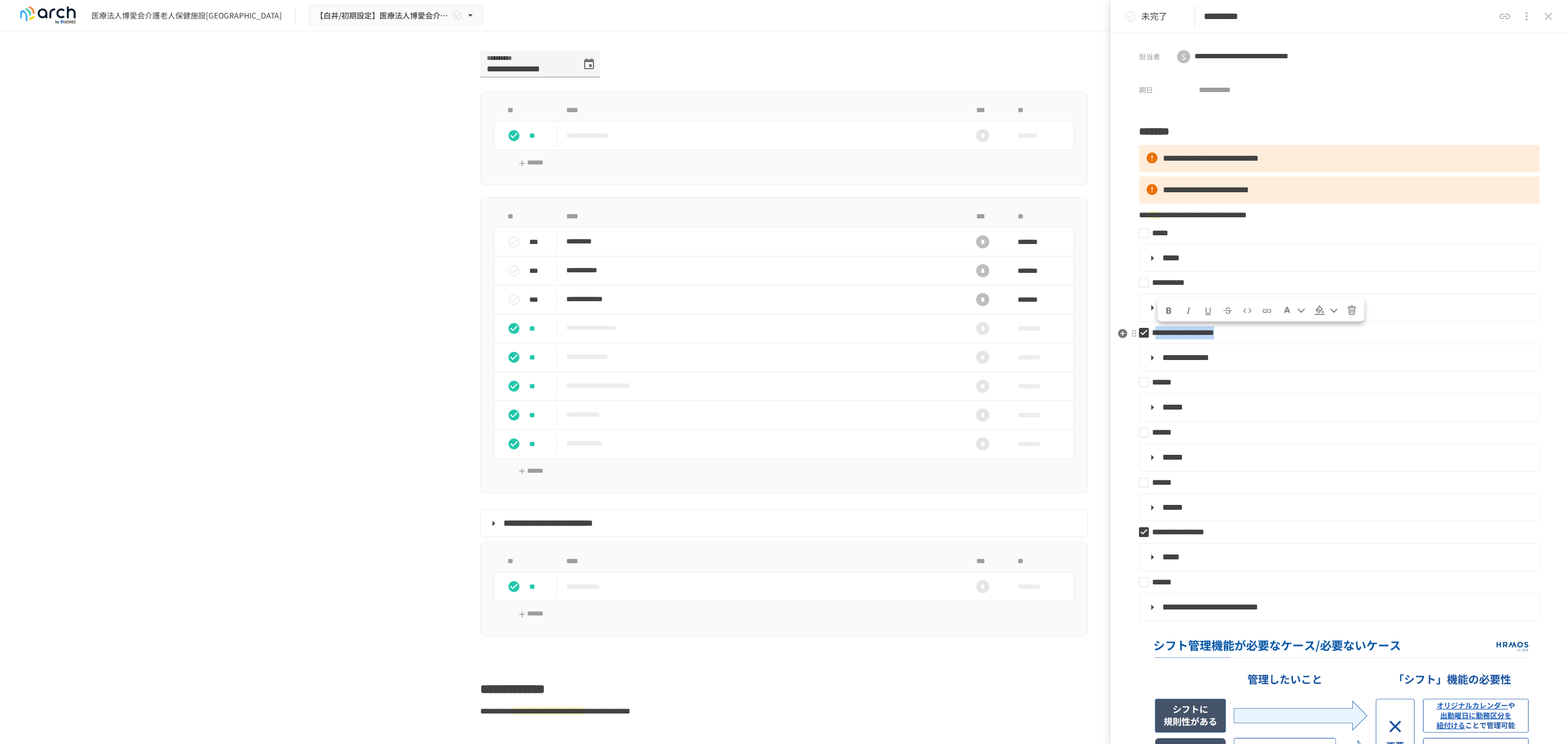 drag, startPoint x: 1161, startPoint y: 333, endPoint x: 1320, endPoint y: 334, distance: 159.0031 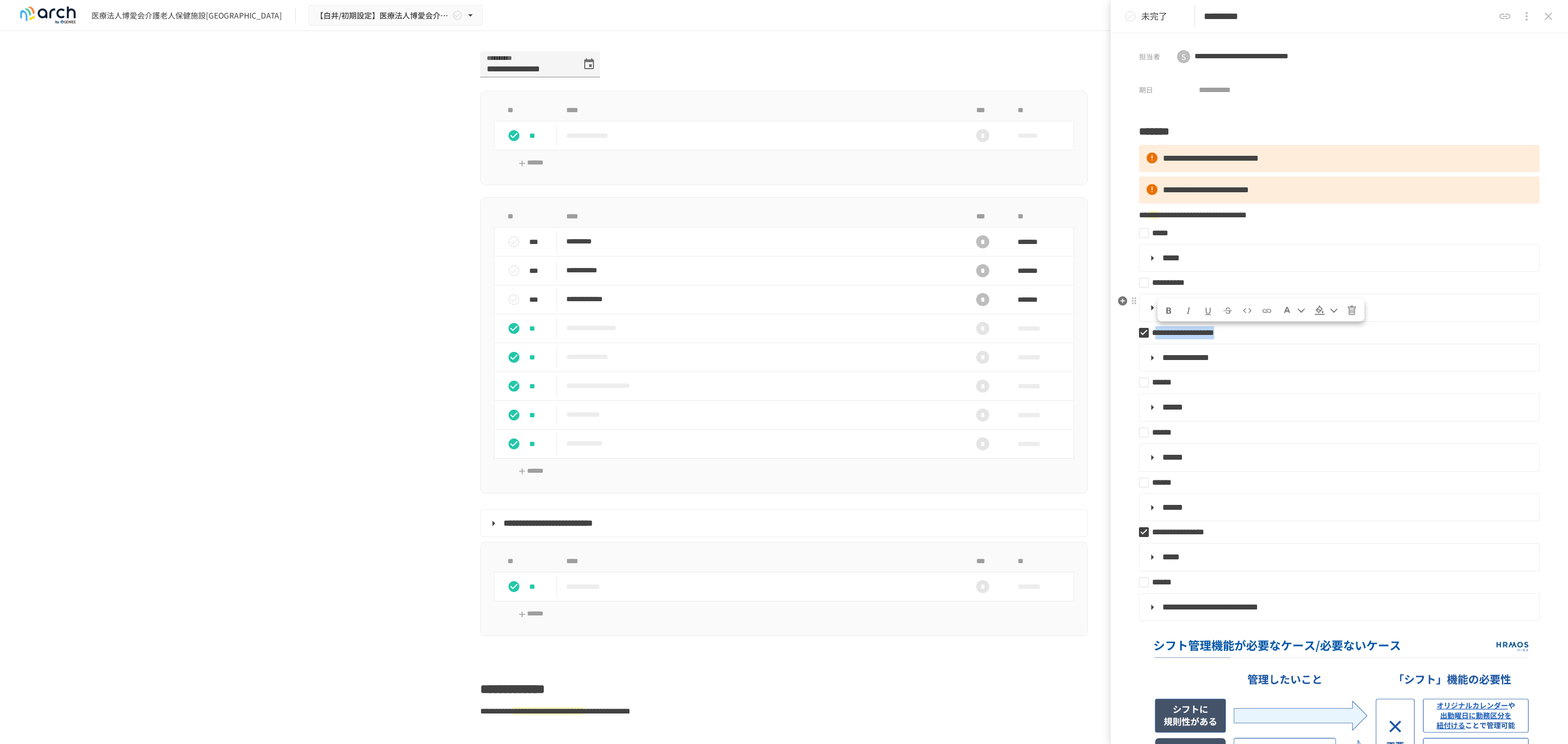 click at bounding box center [1326, 310] 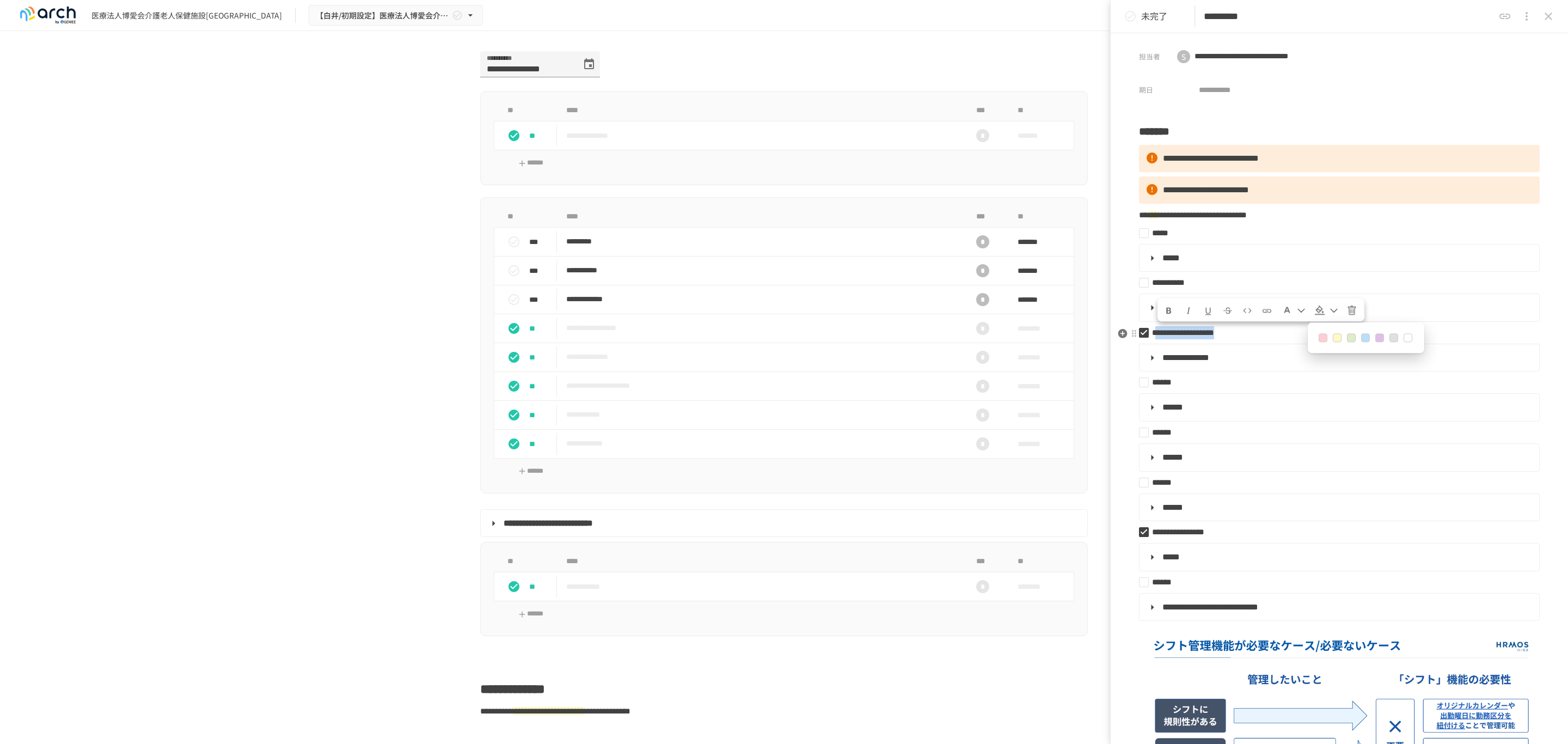 click at bounding box center [1337, 338] 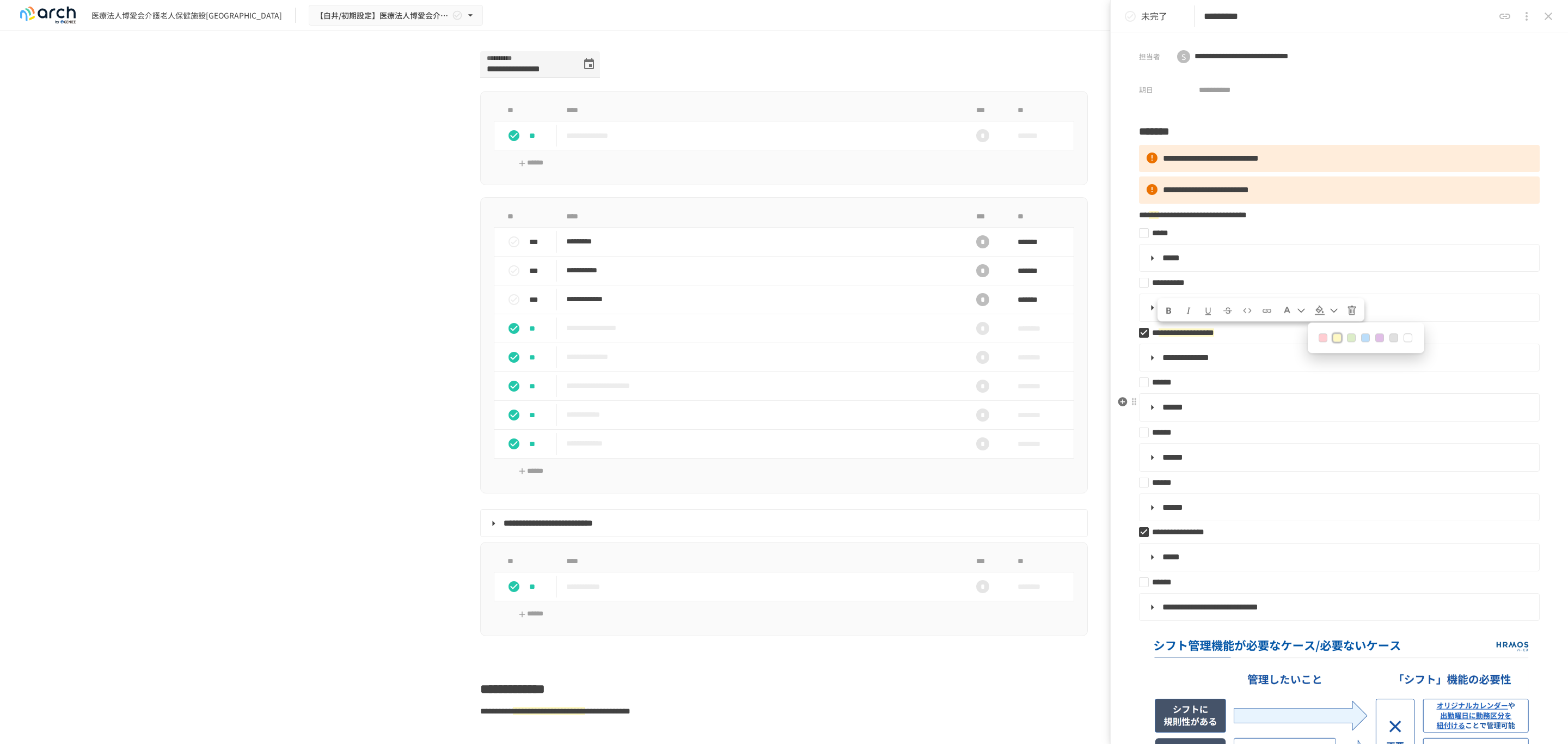 click on "**********" at bounding box center (1339, 407) 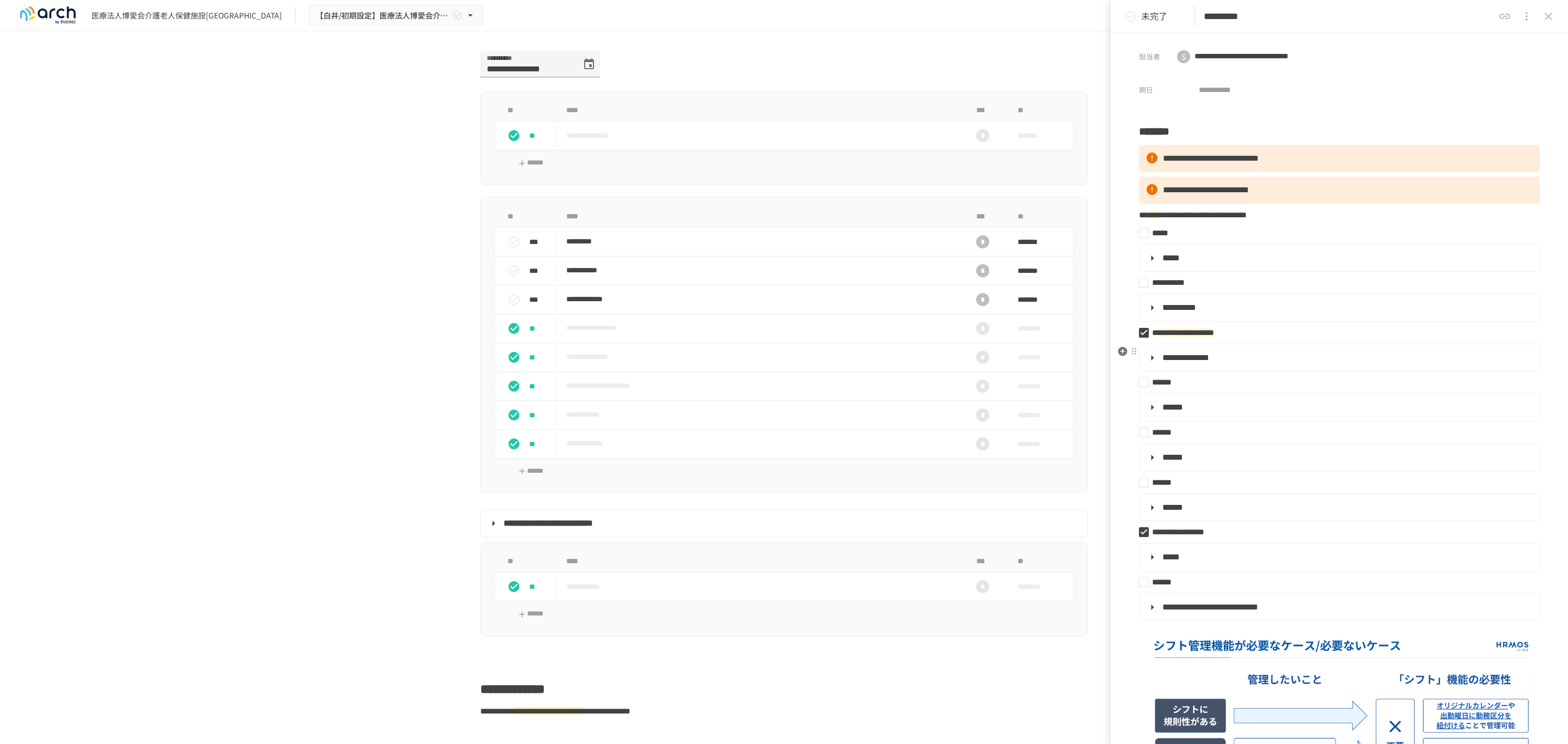 click on "**********" at bounding box center [1339, 358] 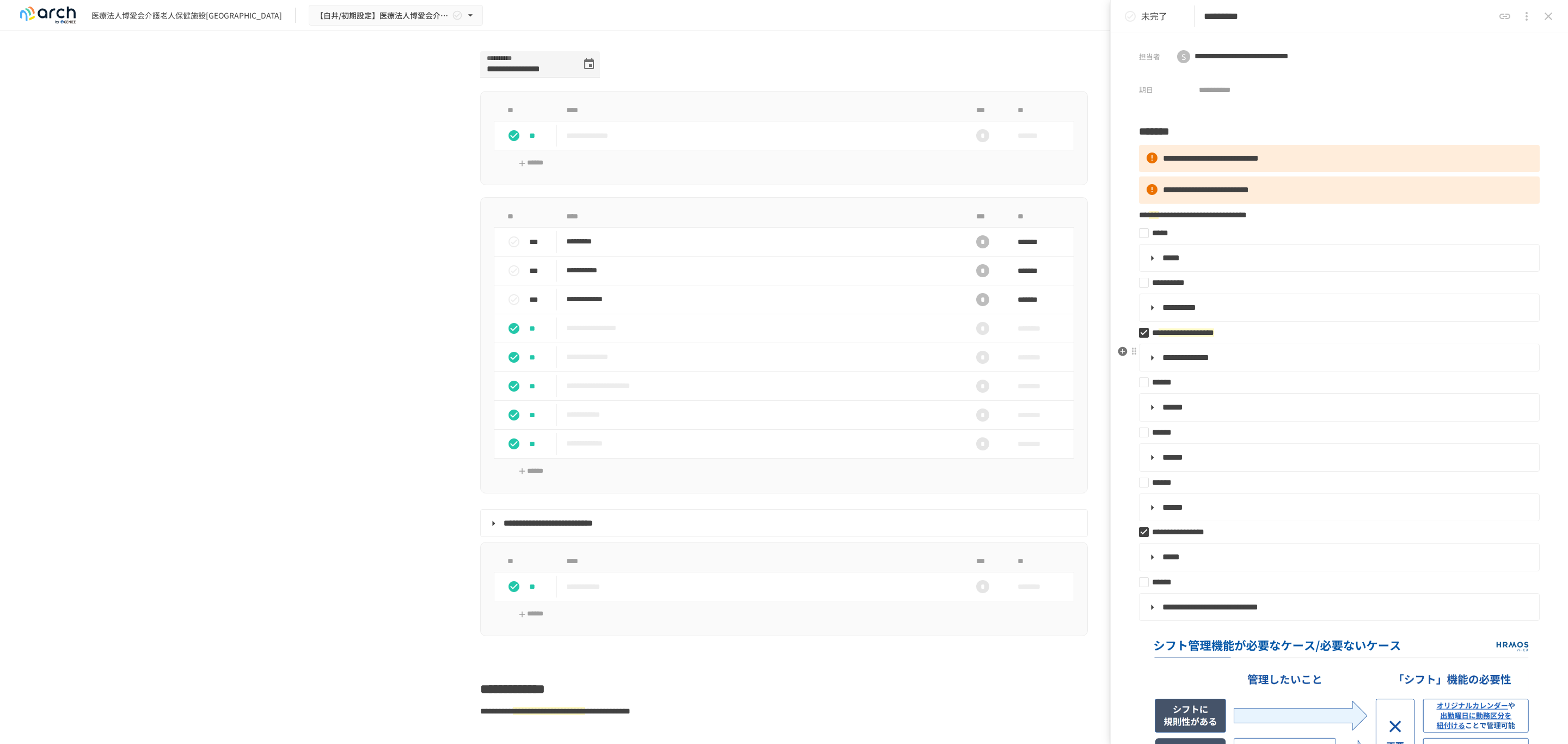 click on "**********" at bounding box center [1186, 357] 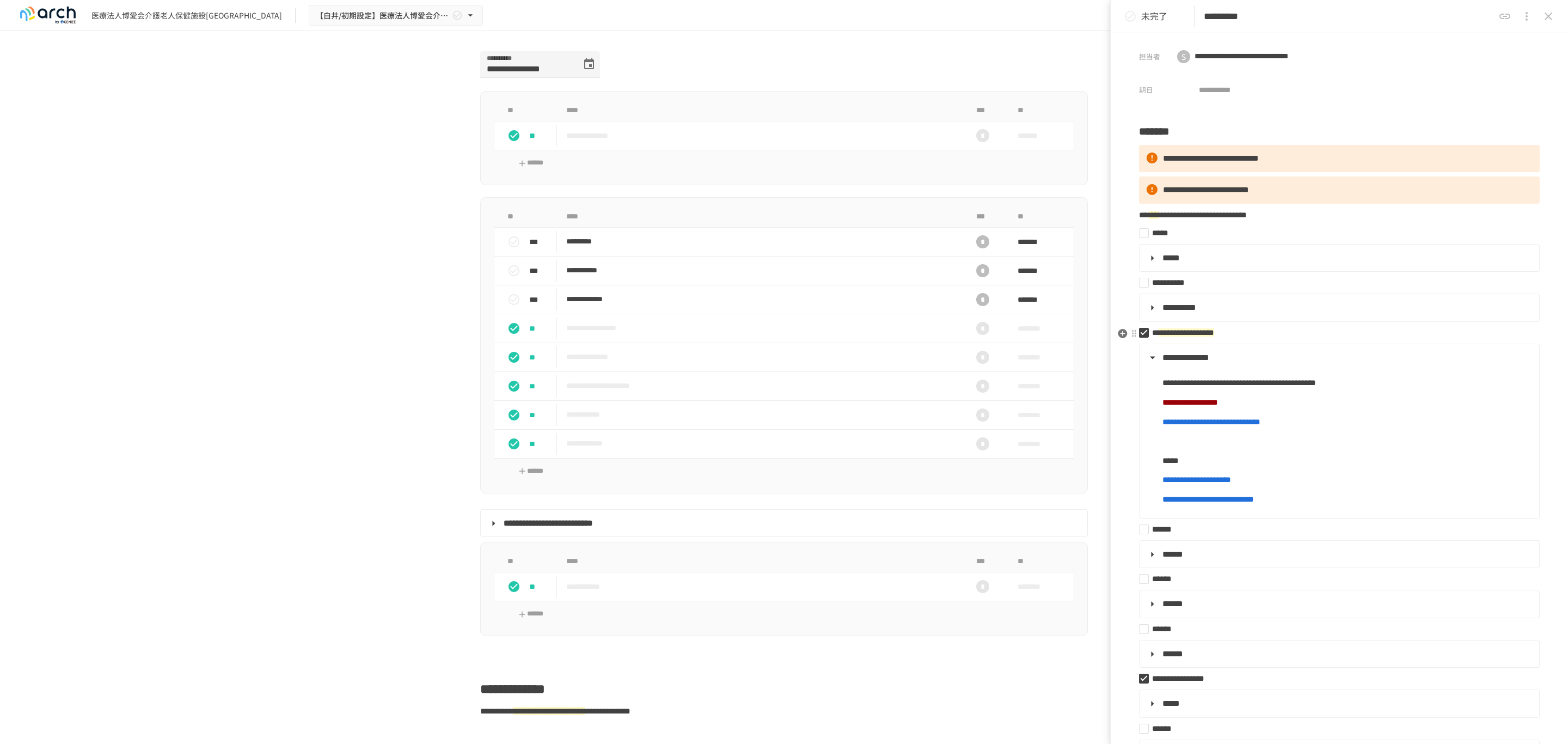 click on "**********" at bounding box center (1335, 333) 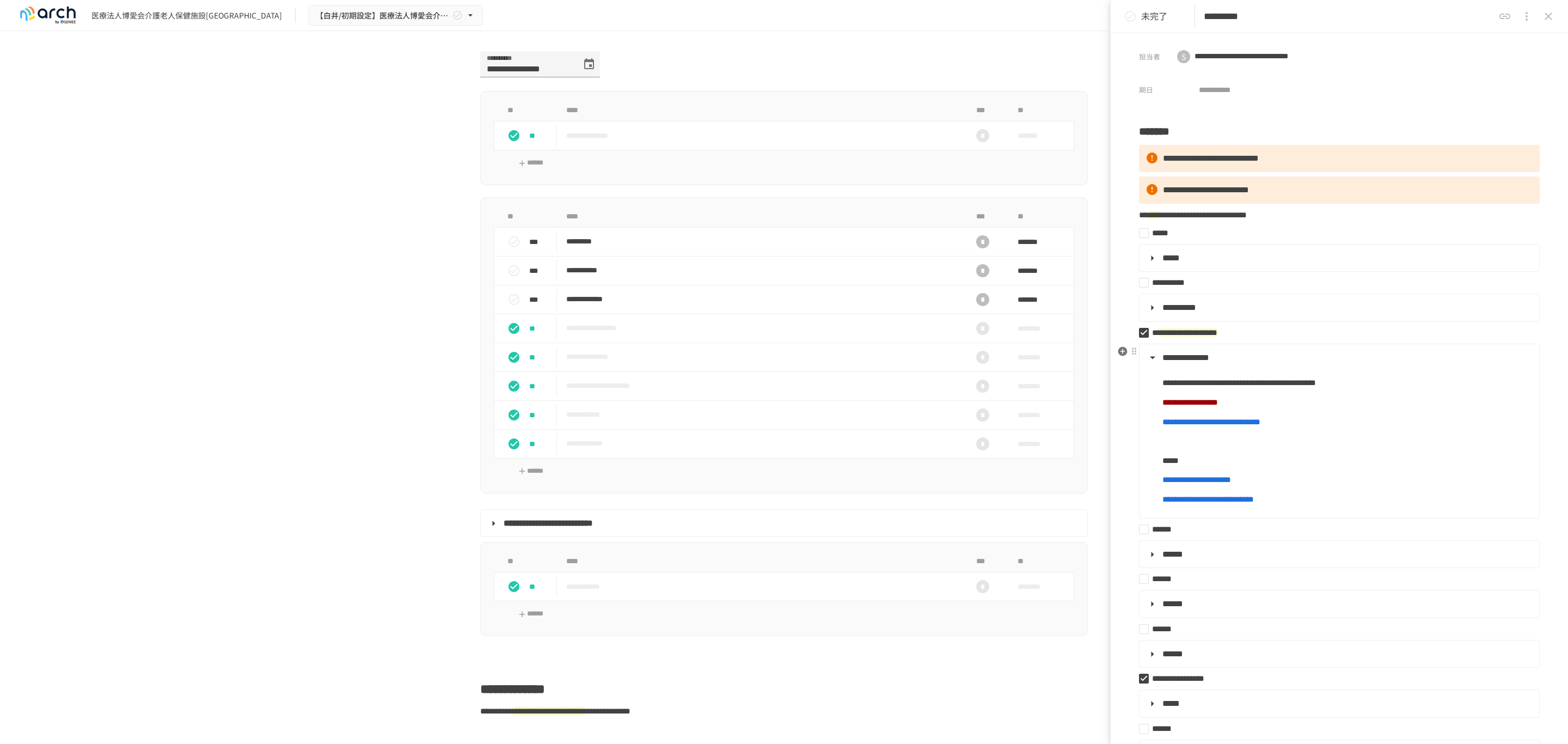 click on "**********" at bounding box center (1338, 358) 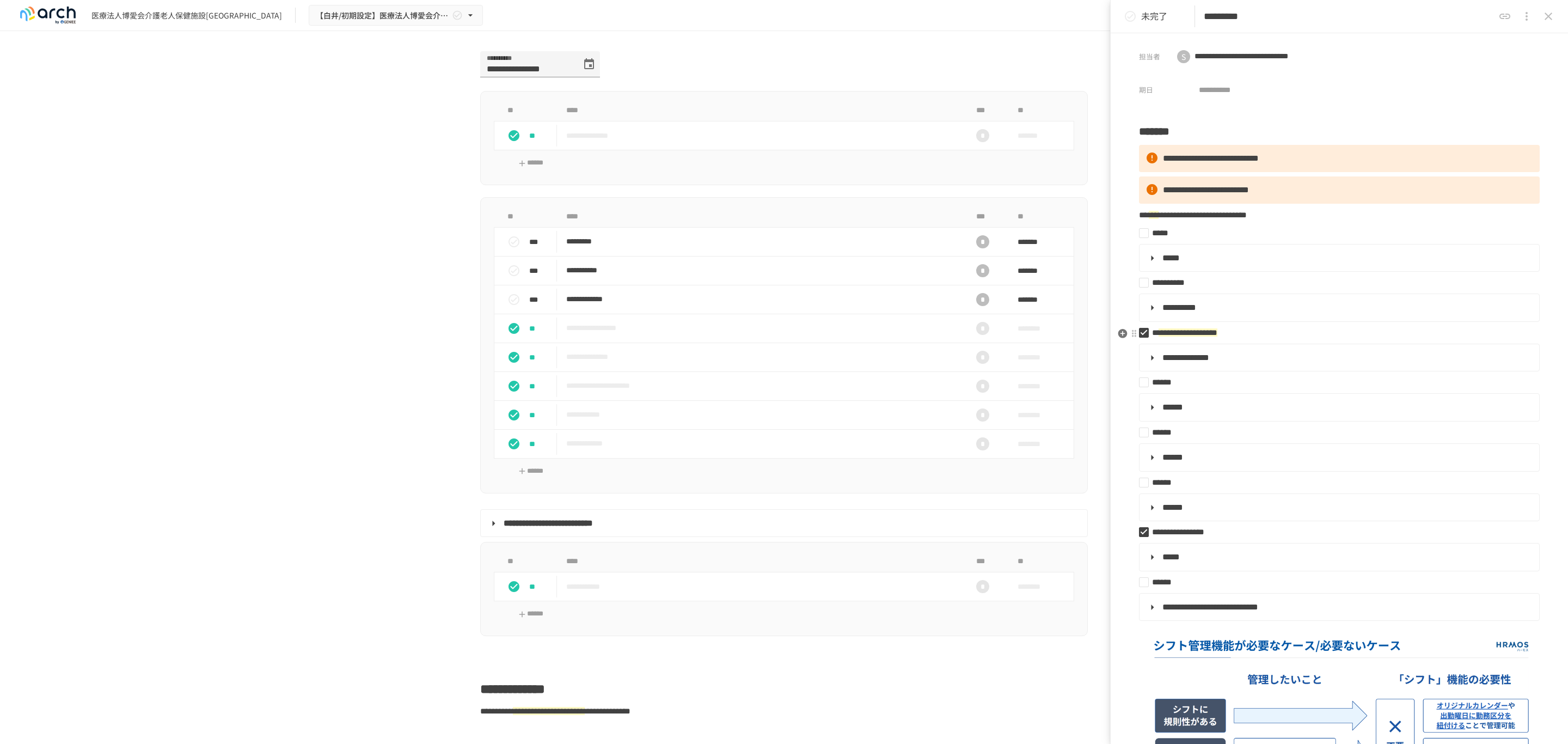 click on "**********" at bounding box center [1335, 333] 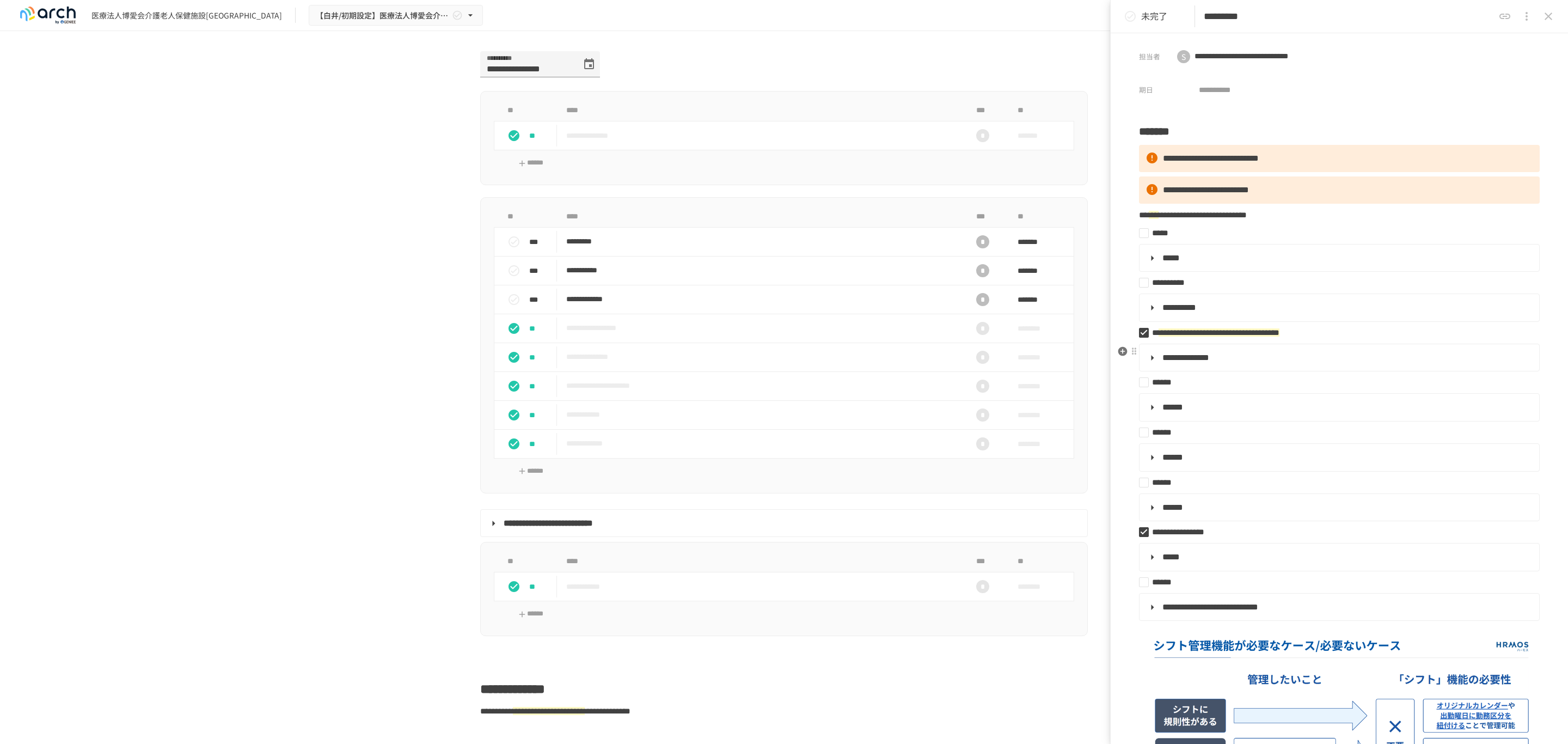 click on "**********" at bounding box center (1338, 358) 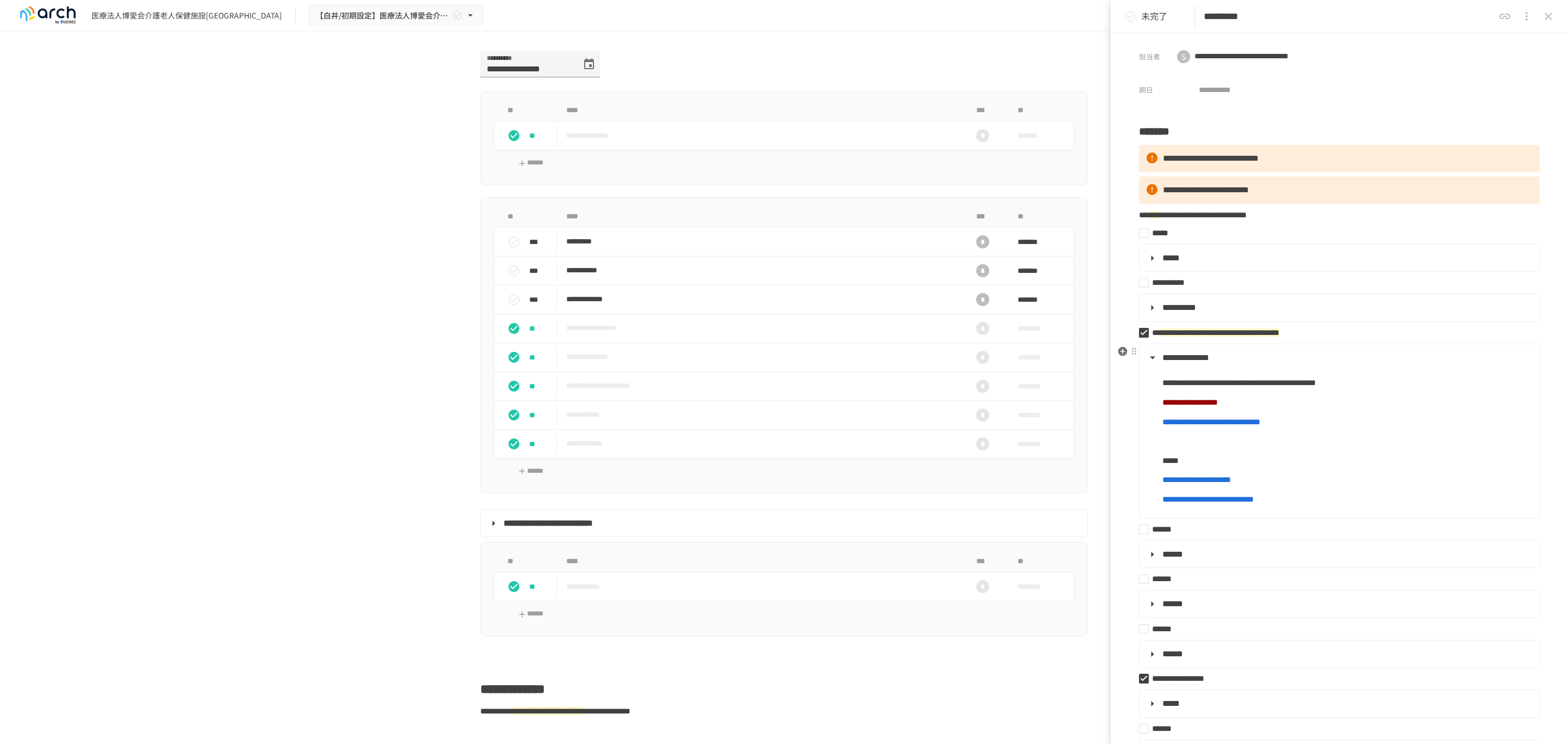 click on "**********" at bounding box center (1190, 402) 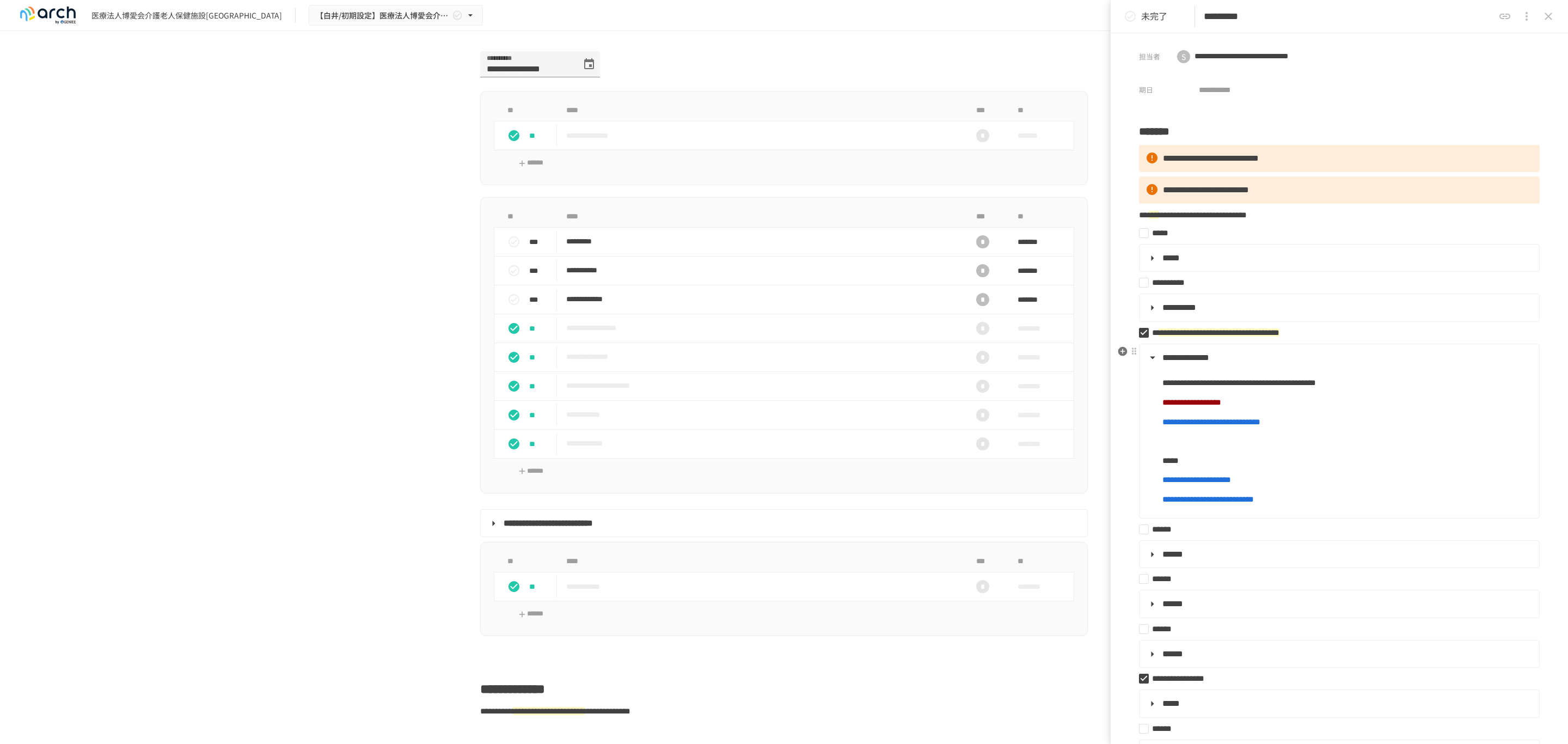 click on "**********" at bounding box center [1338, 358] 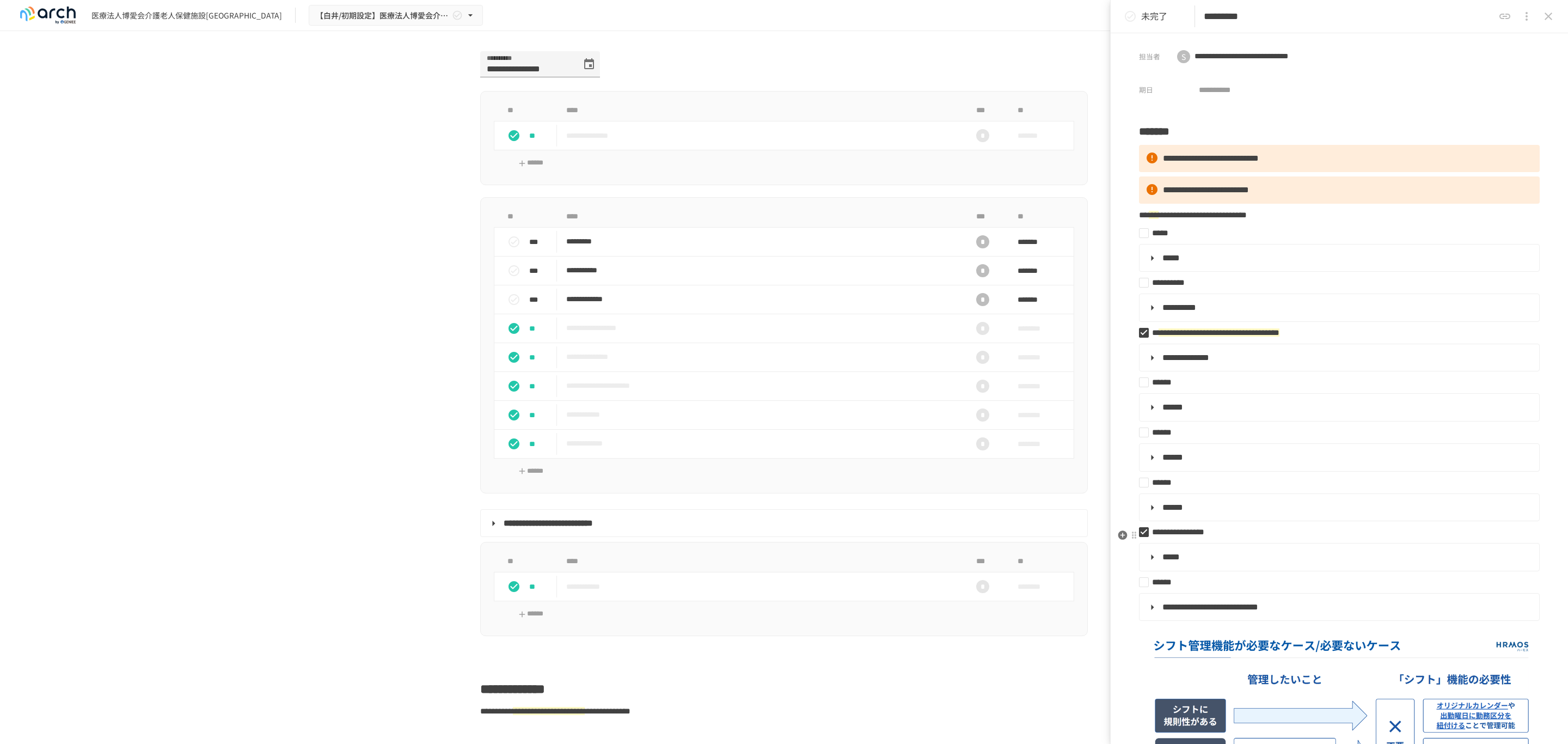 click on "**********" at bounding box center (1178, 532) 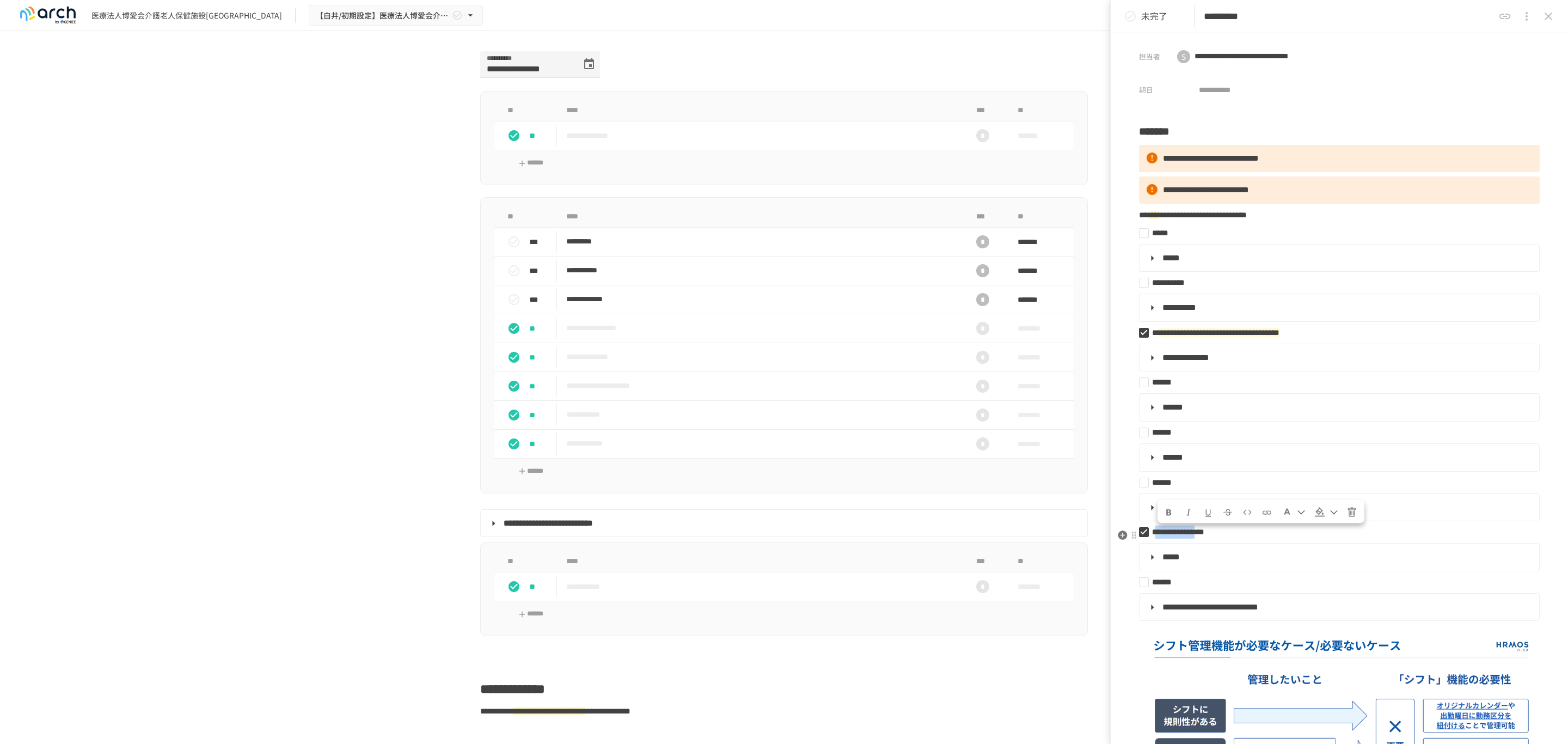 drag, startPoint x: 1159, startPoint y: 535, endPoint x: 1267, endPoint y: 535, distance: 108 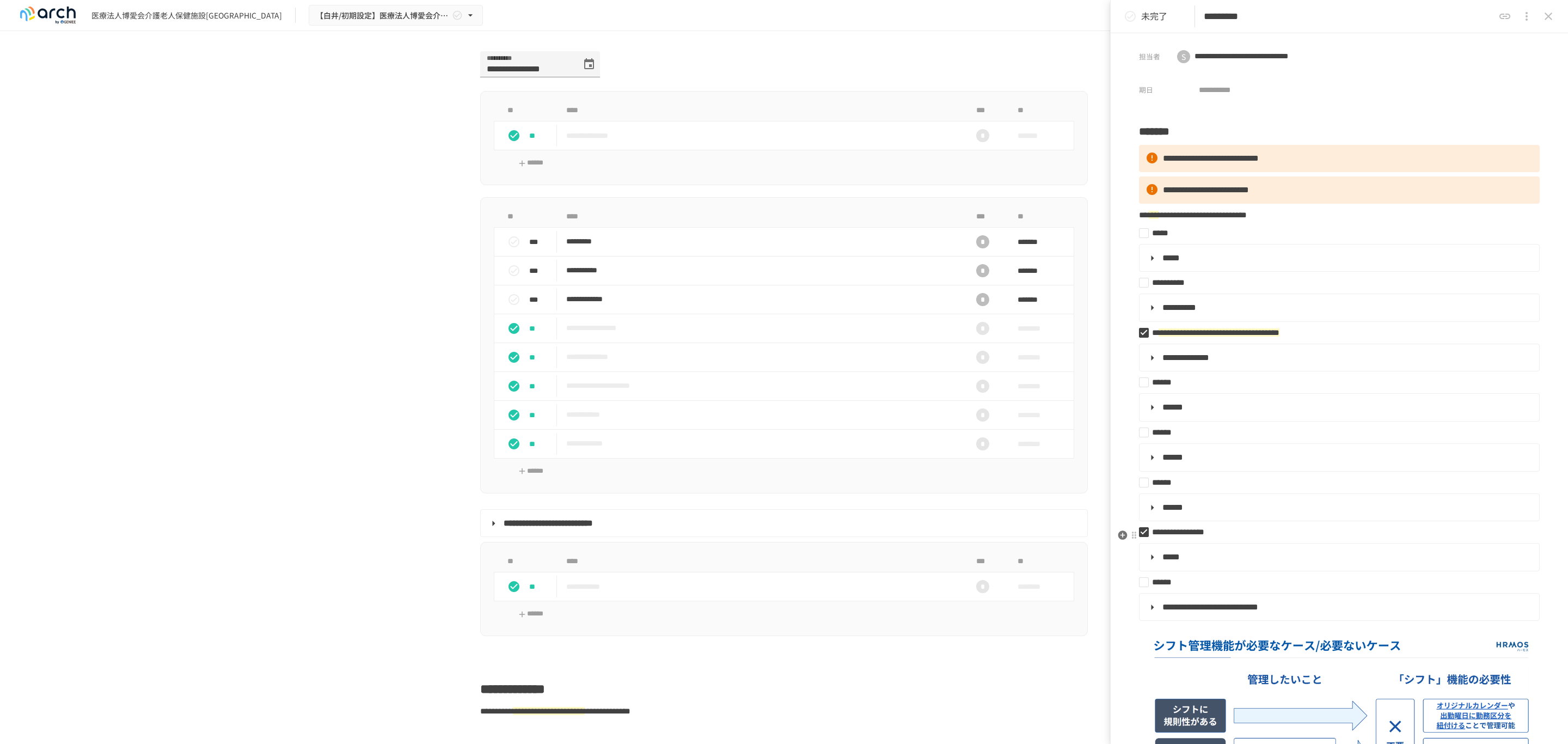 drag, startPoint x: 1279, startPoint y: 535, endPoint x: 1289, endPoint y: 535, distance: 10 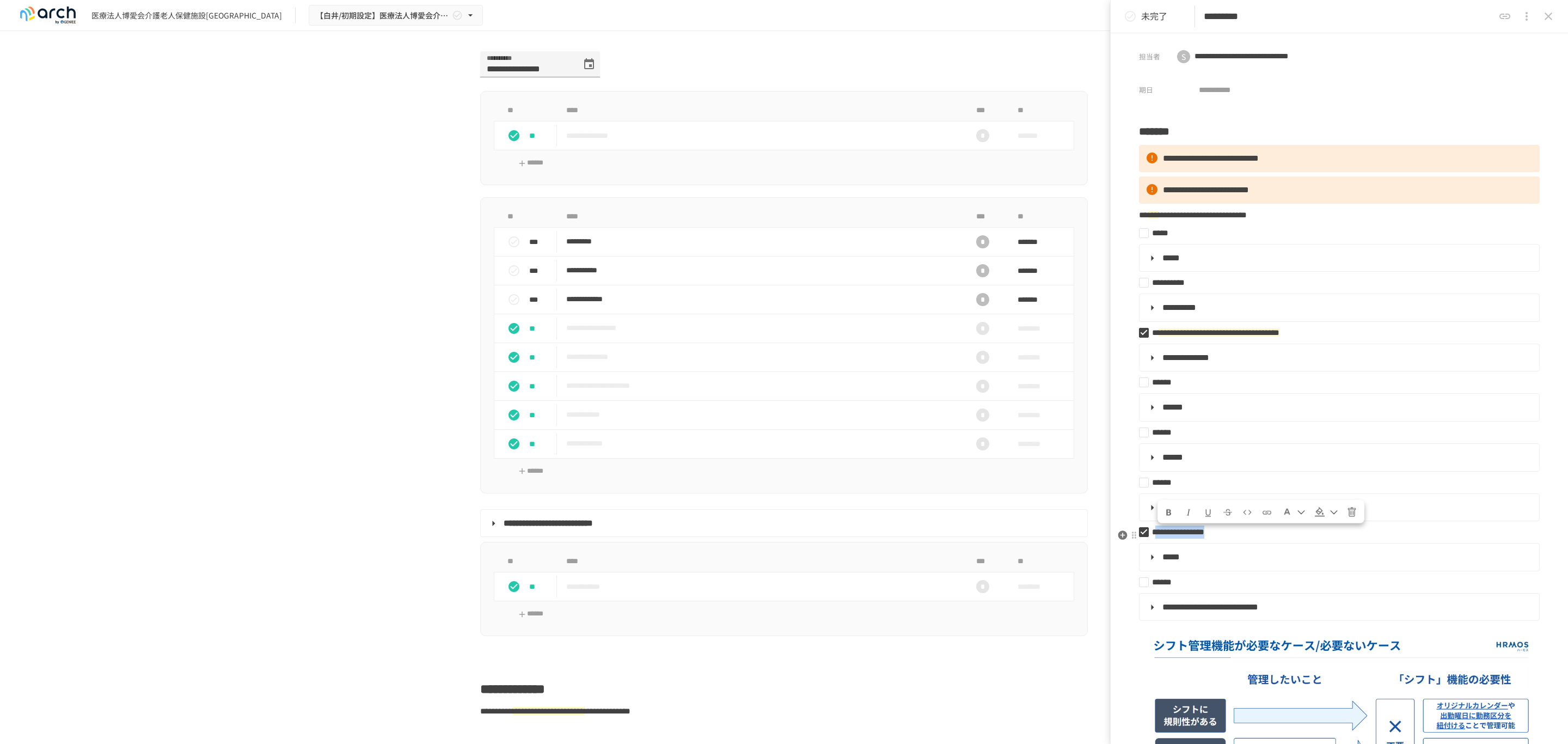 drag, startPoint x: 1160, startPoint y: 533, endPoint x: 1316, endPoint y: 533, distance: 156 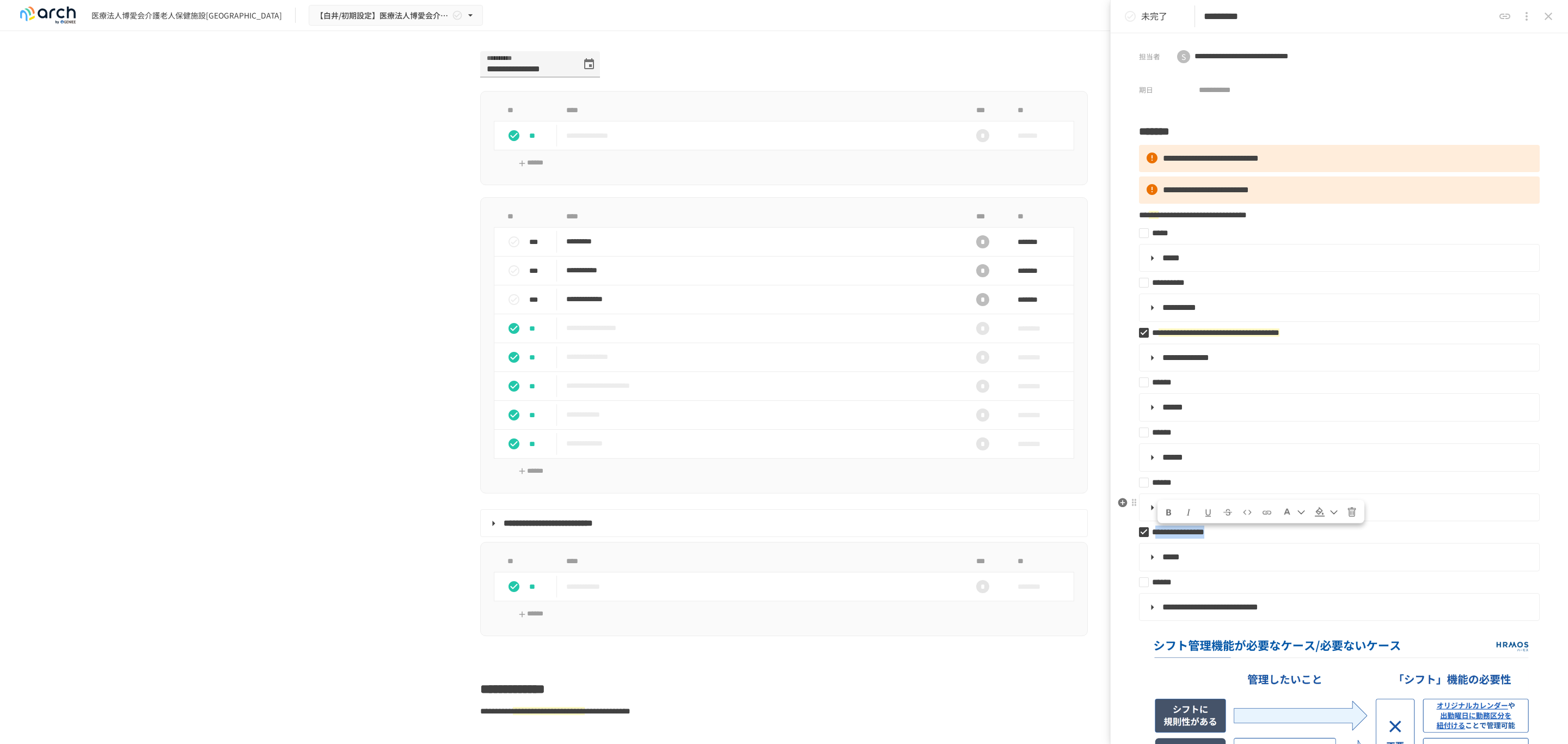 click at bounding box center (1320, 512) 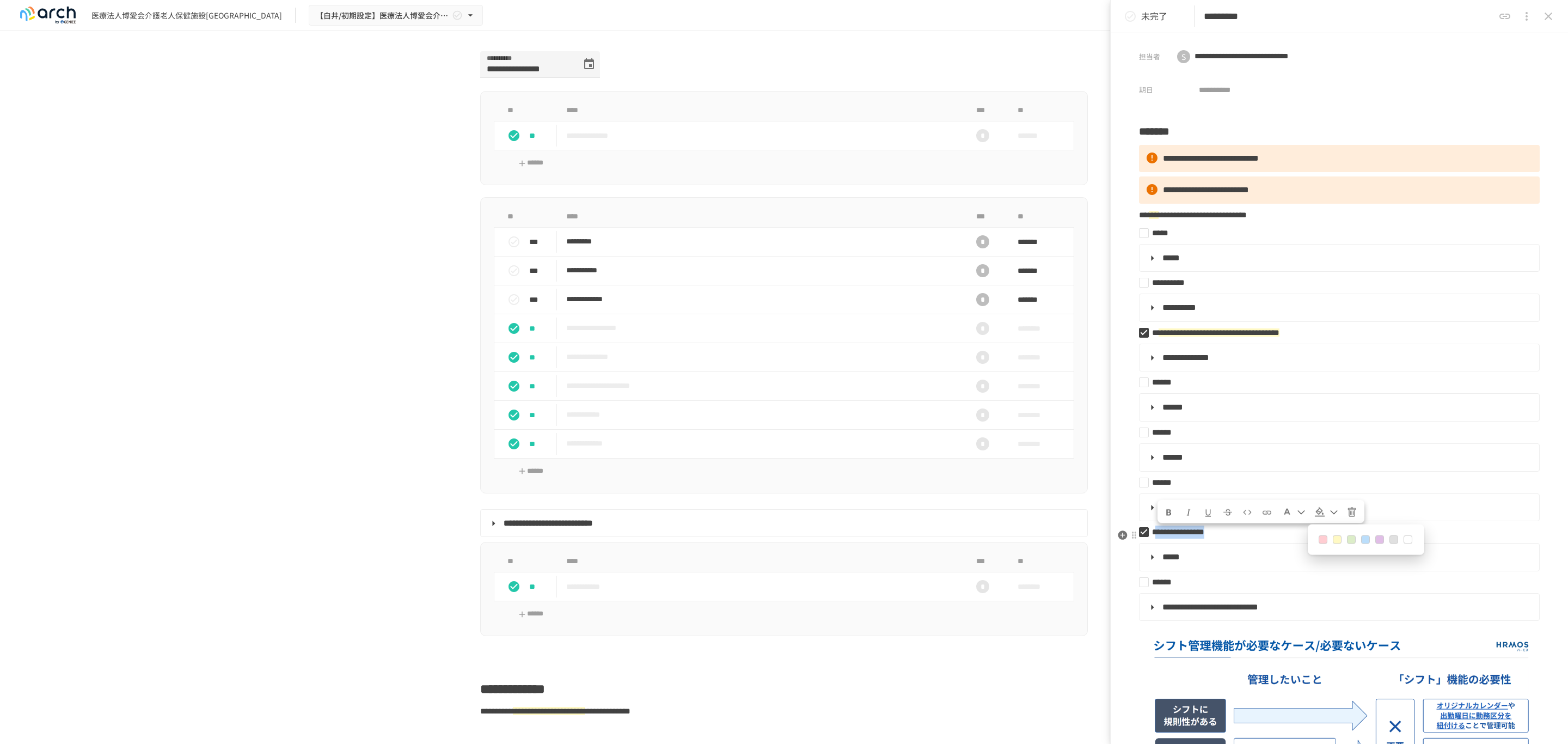 click at bounding box center [1337, 540] 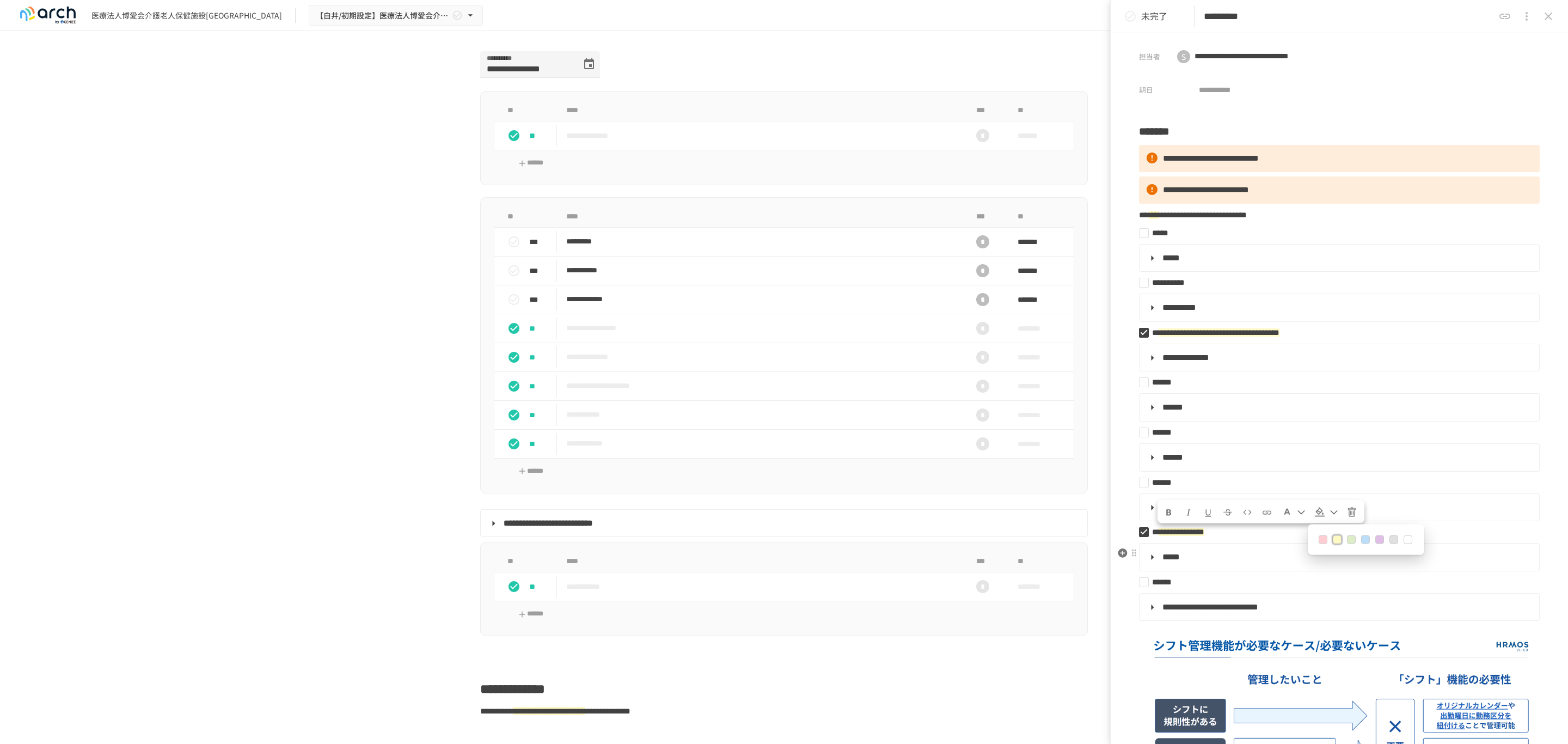 click on "**********" at bounding box center [1339, 557] 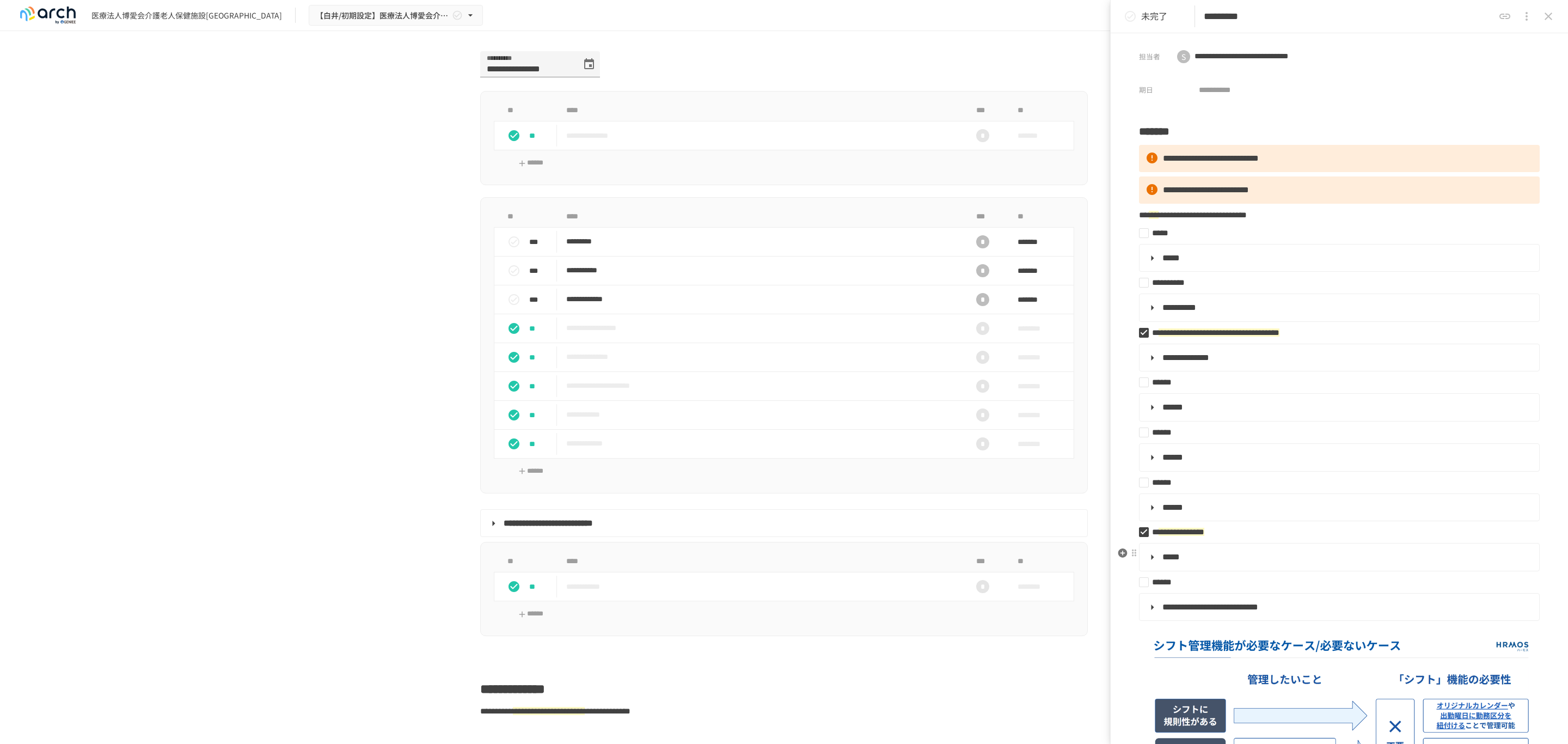 click on "*****" at bounding box center [1171, 557] 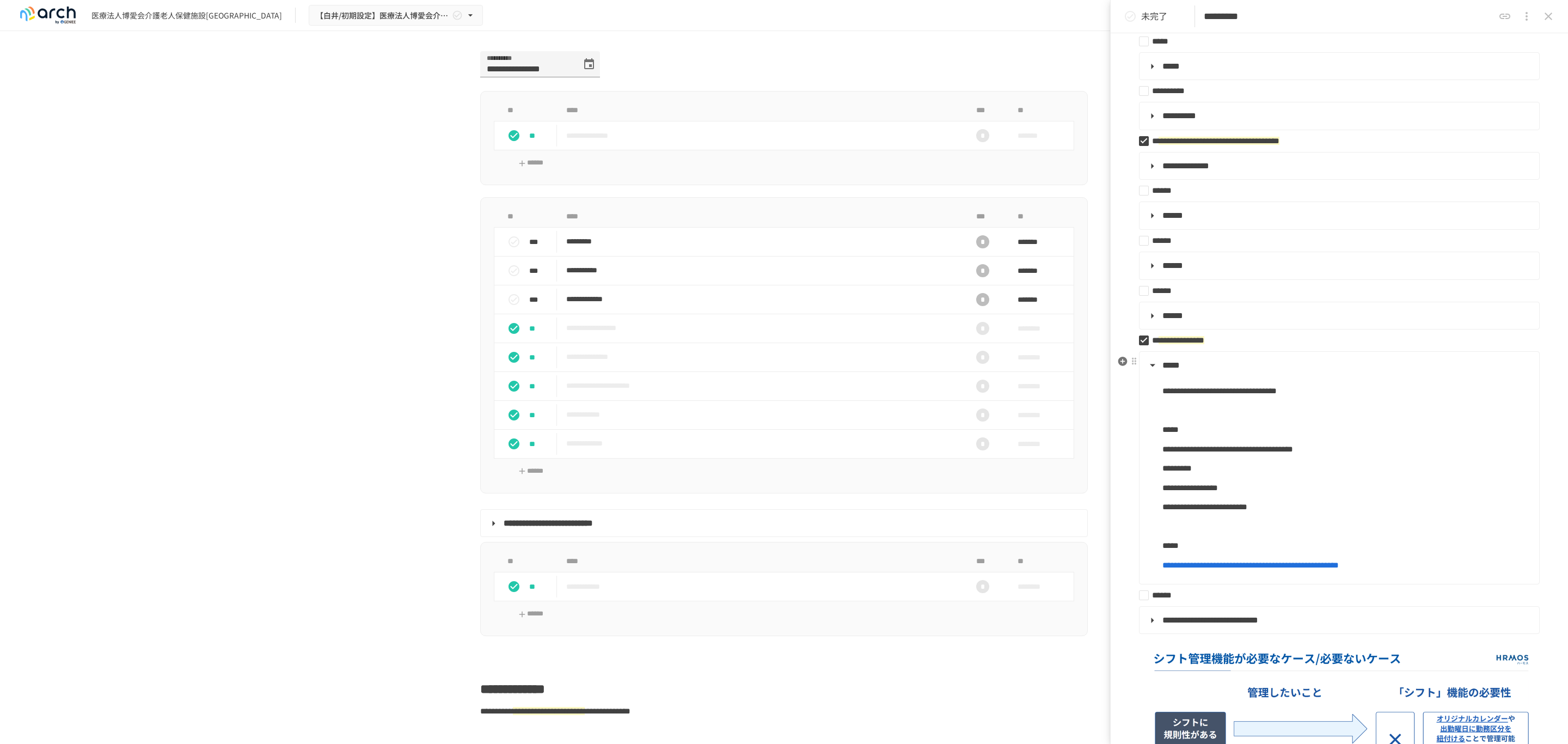 scroll, scrollTop: 163, scrollLeft: 0, axis: vertical 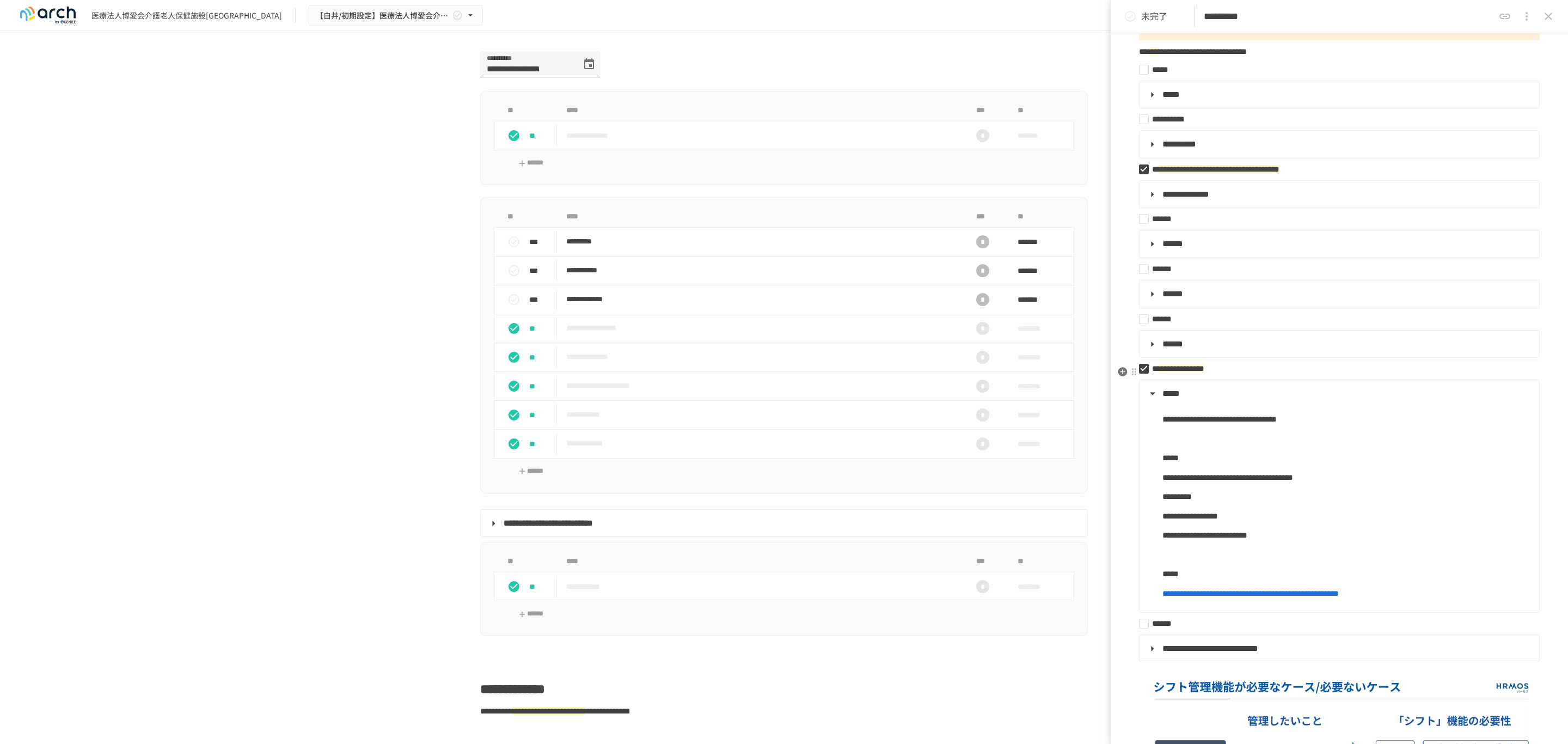 click on "**********" at bounding box center (1335, 369) 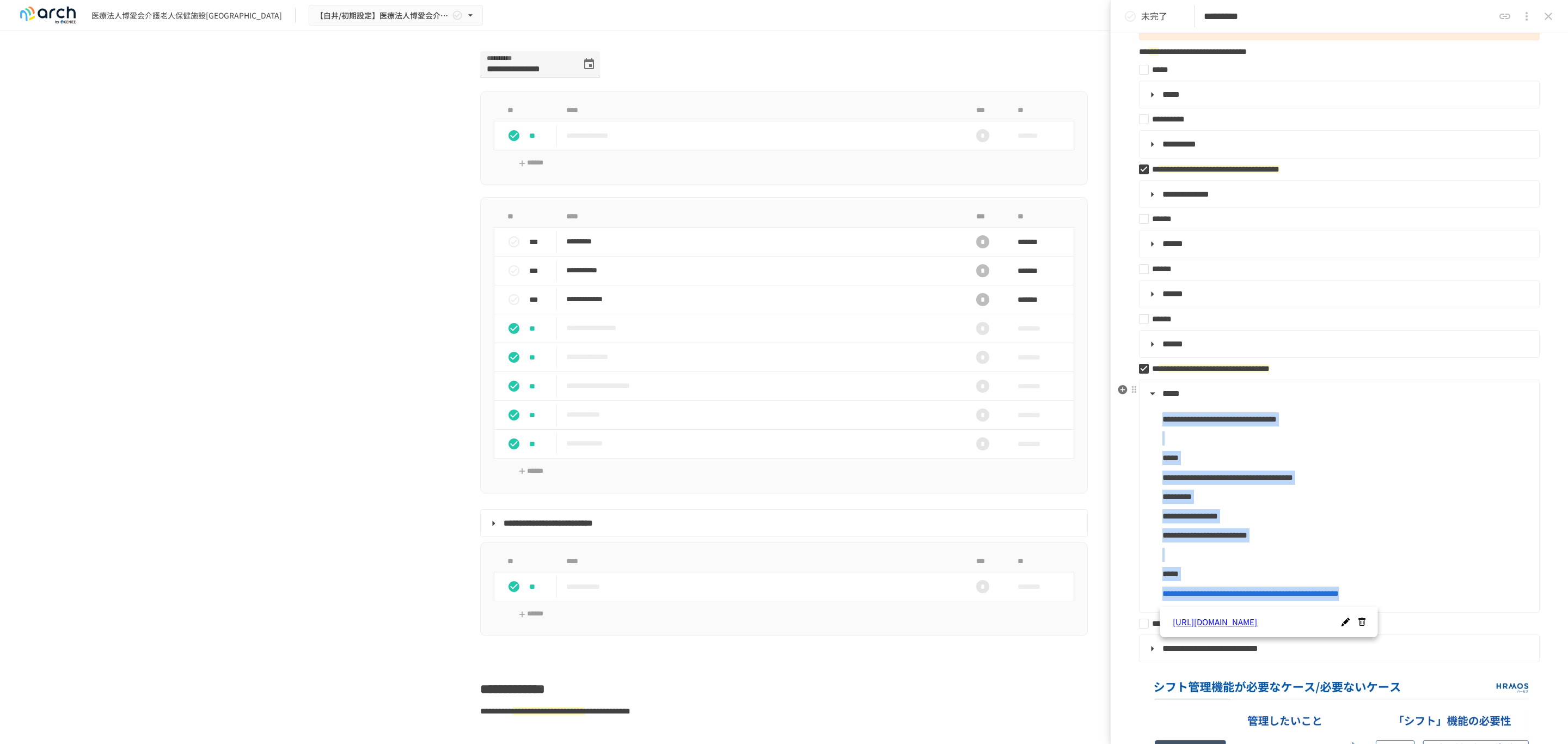 drag, startPoint x: 1160, startPoint y: 422, endPoint x: 1477, endPoint y: 615, distance: 371.1307 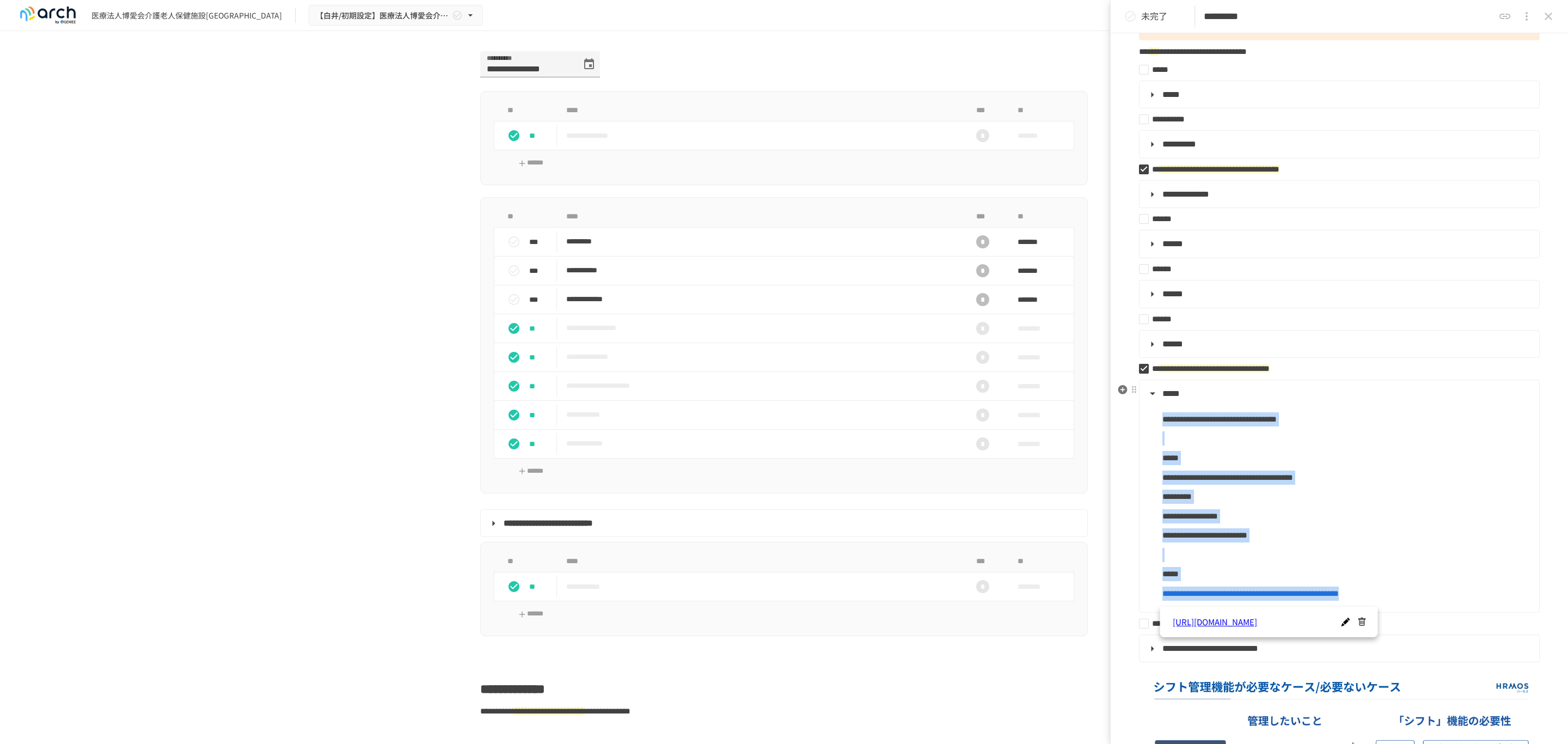 click on "**********" at bounding box center (1338, 501) 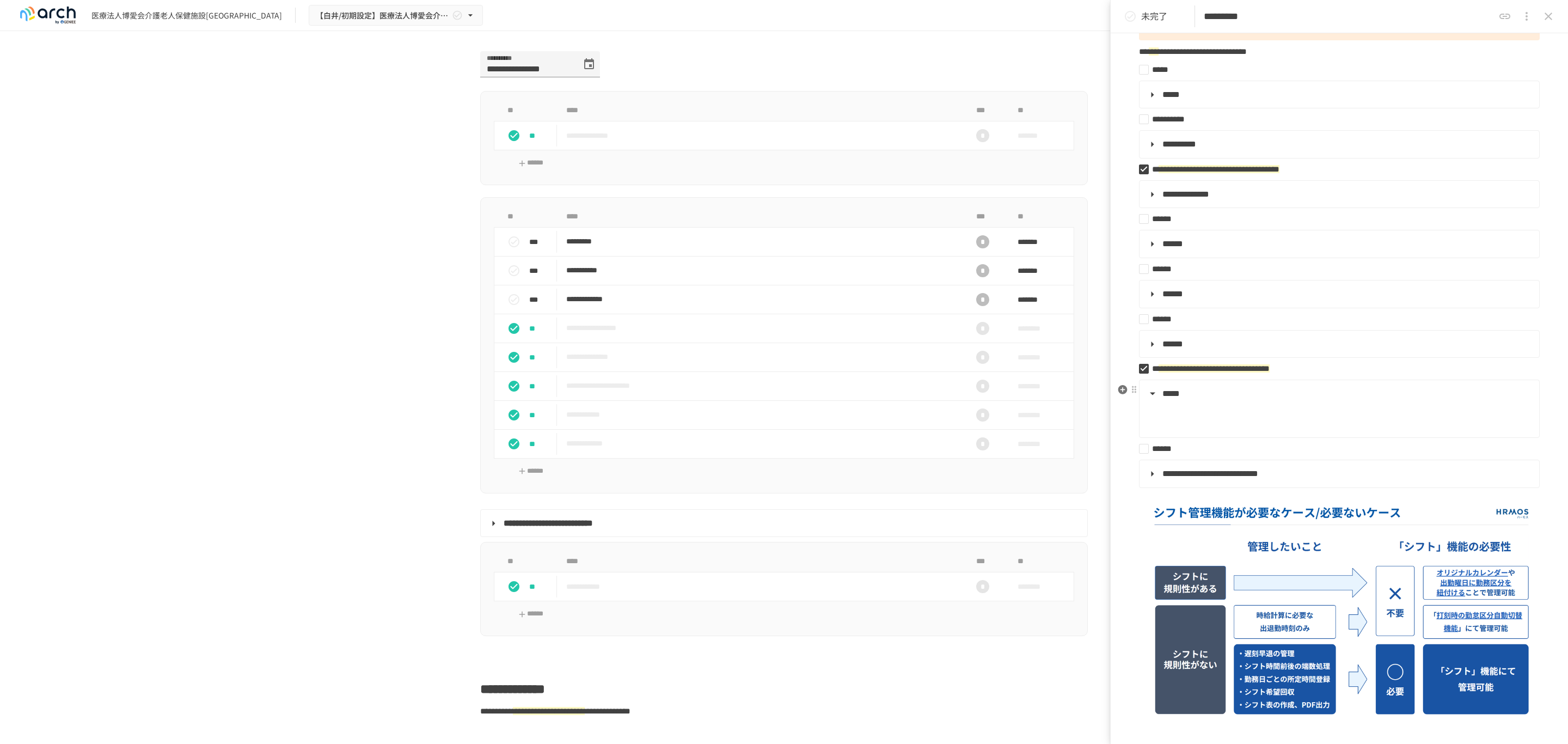 click at bounding box center (1338, 414) 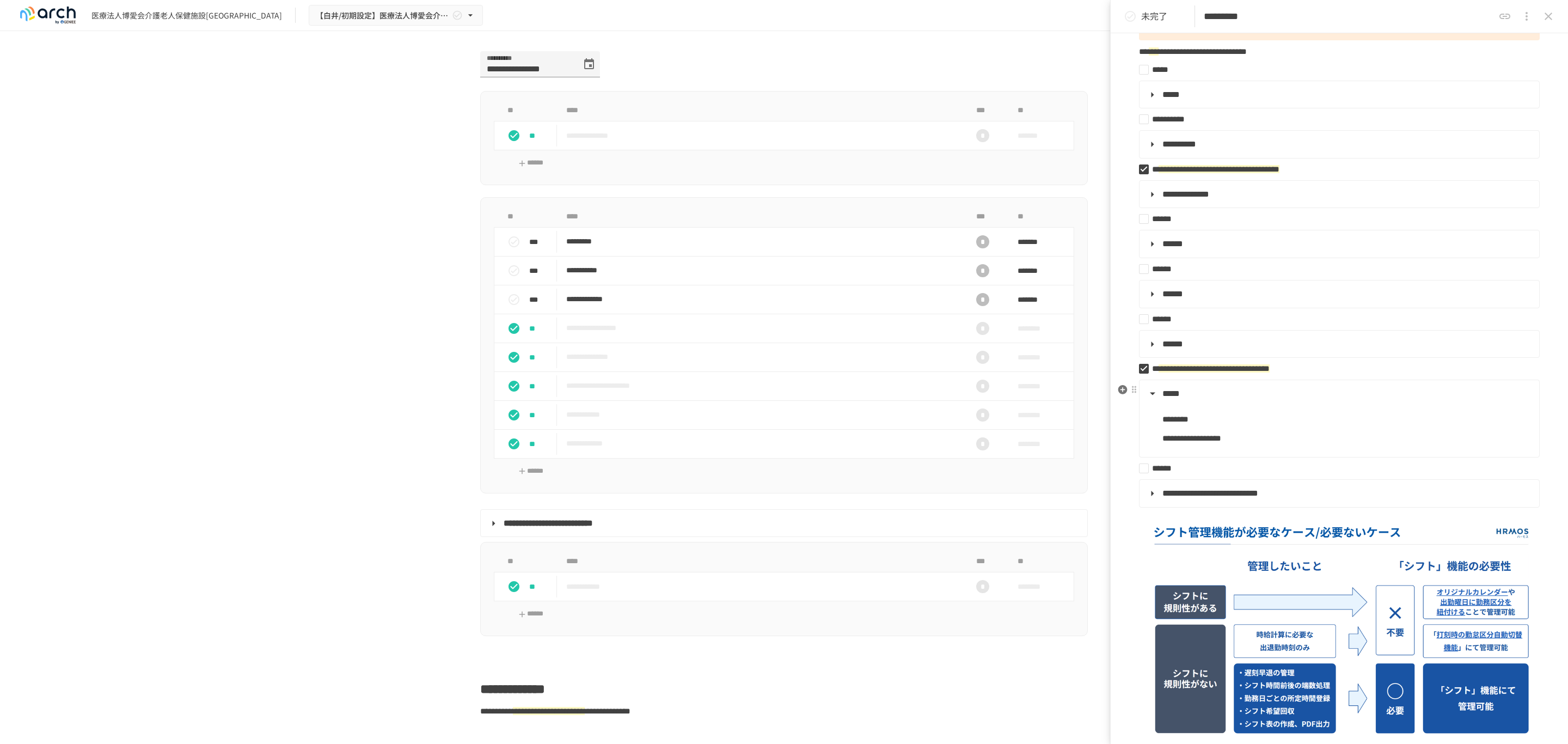 click on "********" at bounding box center (1346, 419) 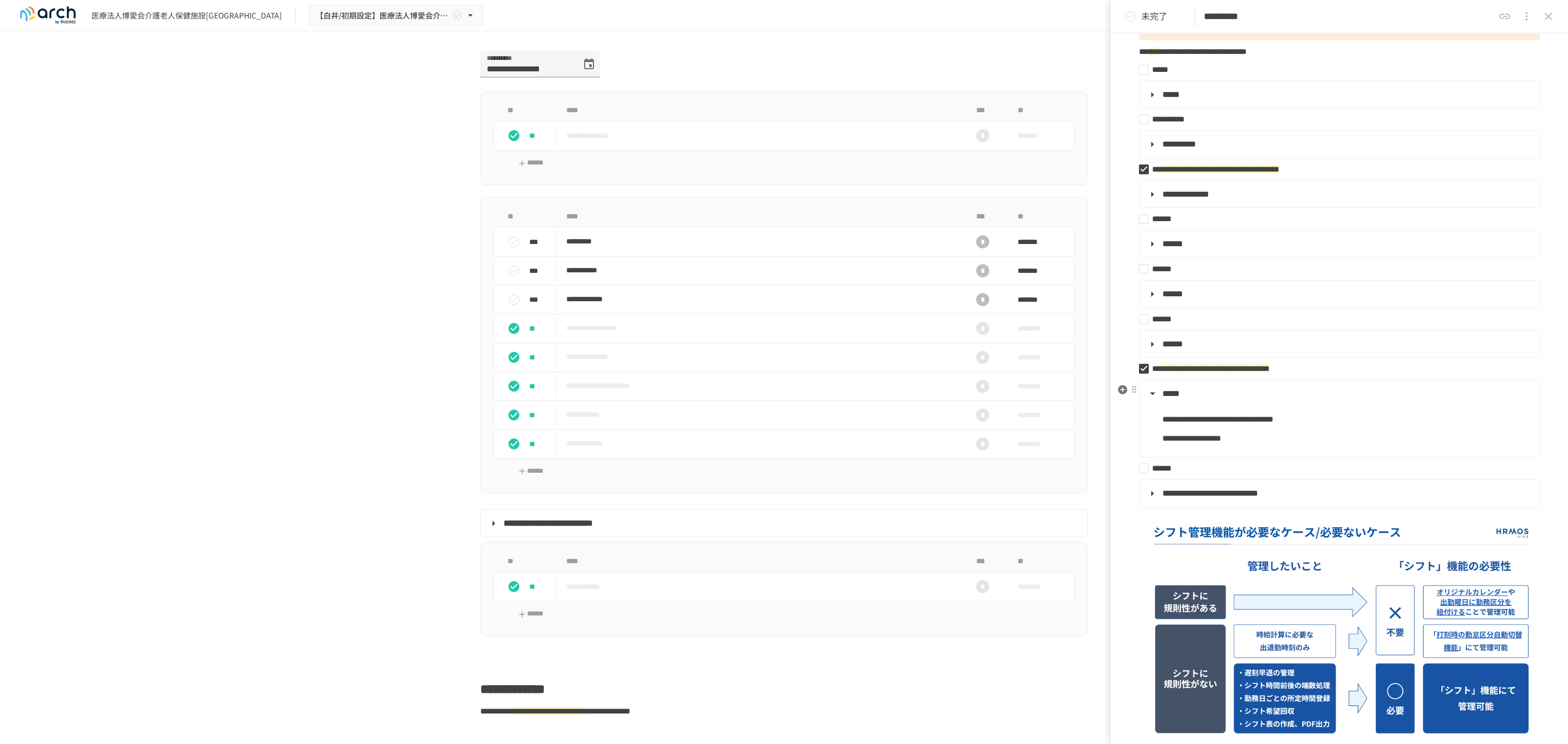click on "**********" at bounding box center [1346, 438] 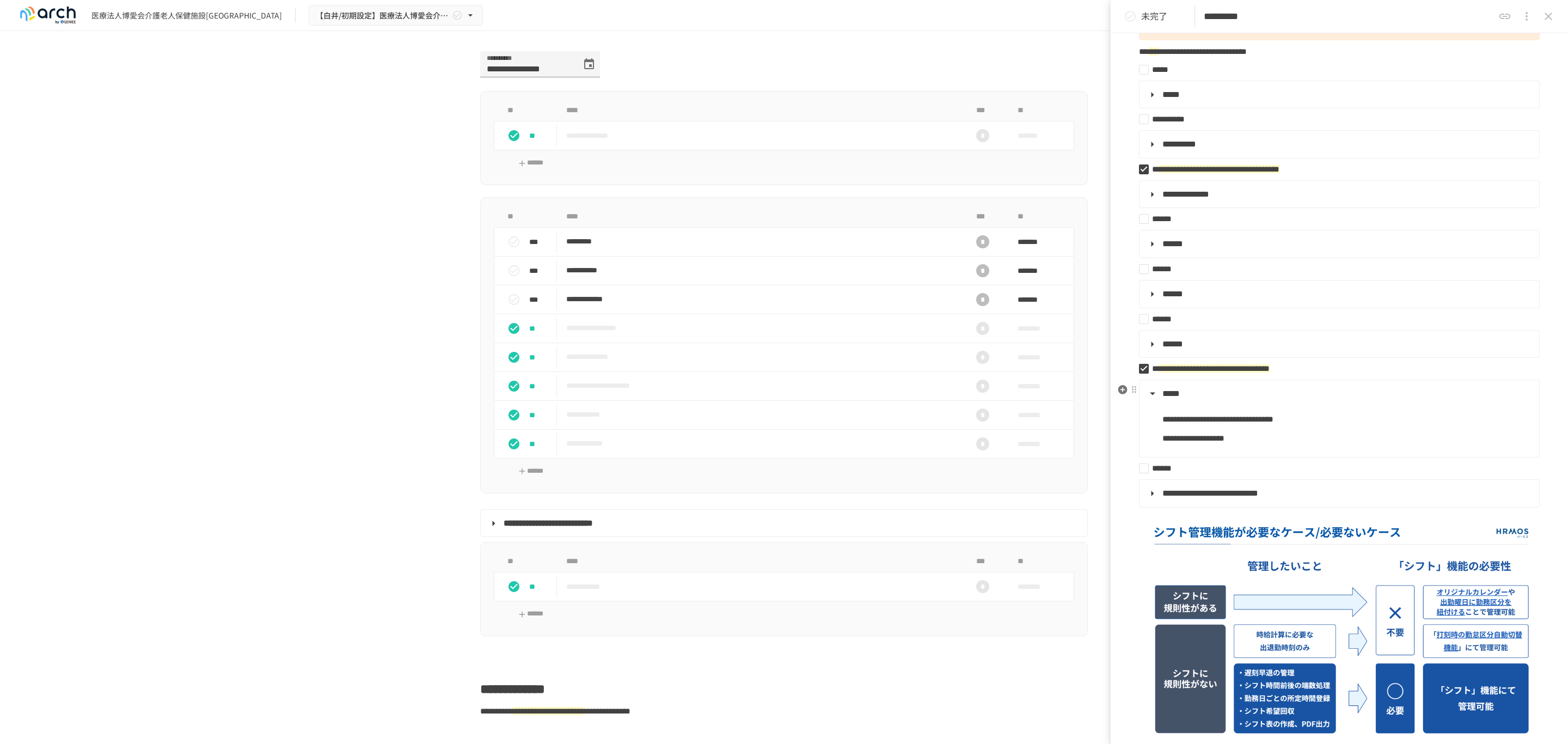 click on "**********" at bounding box center [1346, 438] 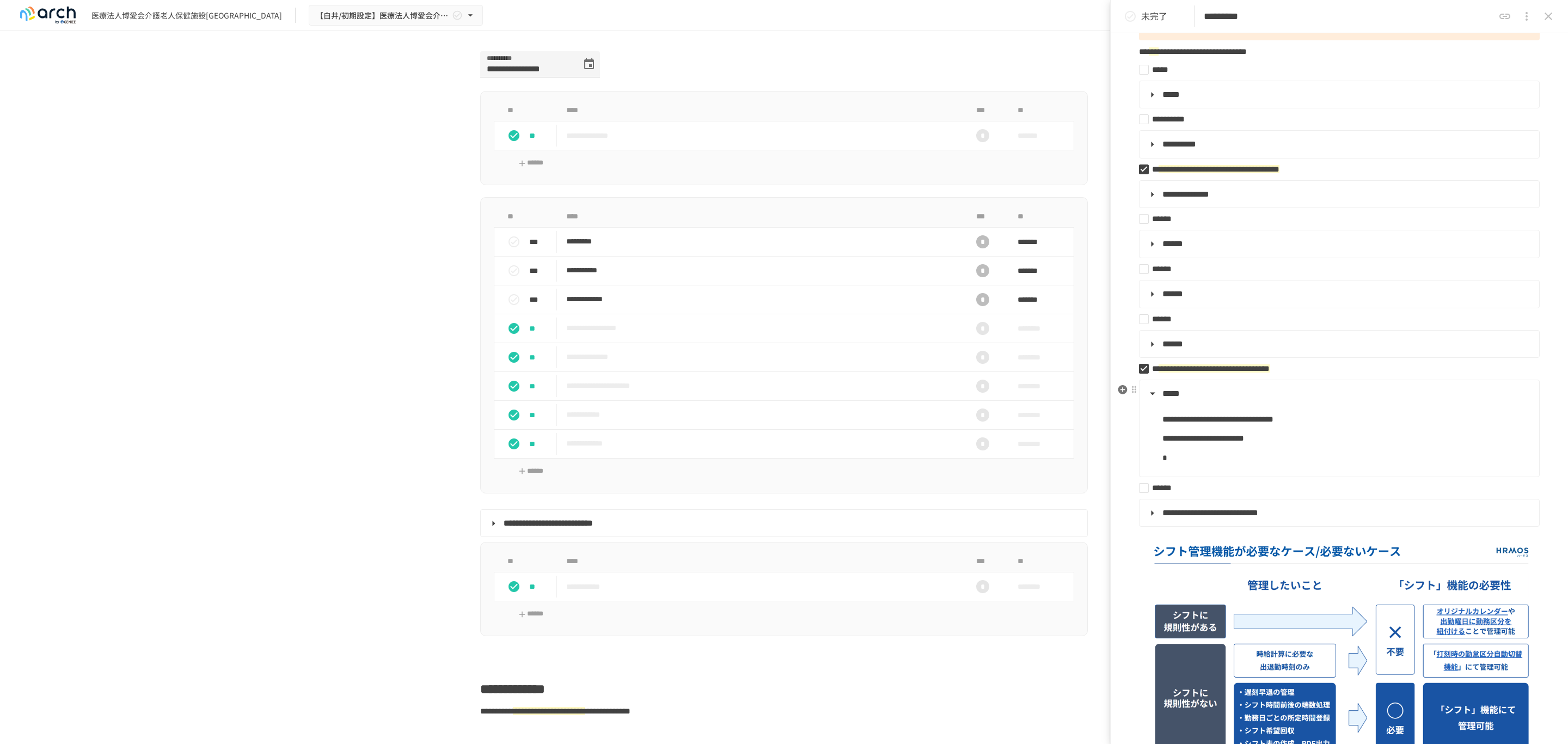 click on "*" at bounding box center (1346, 458) 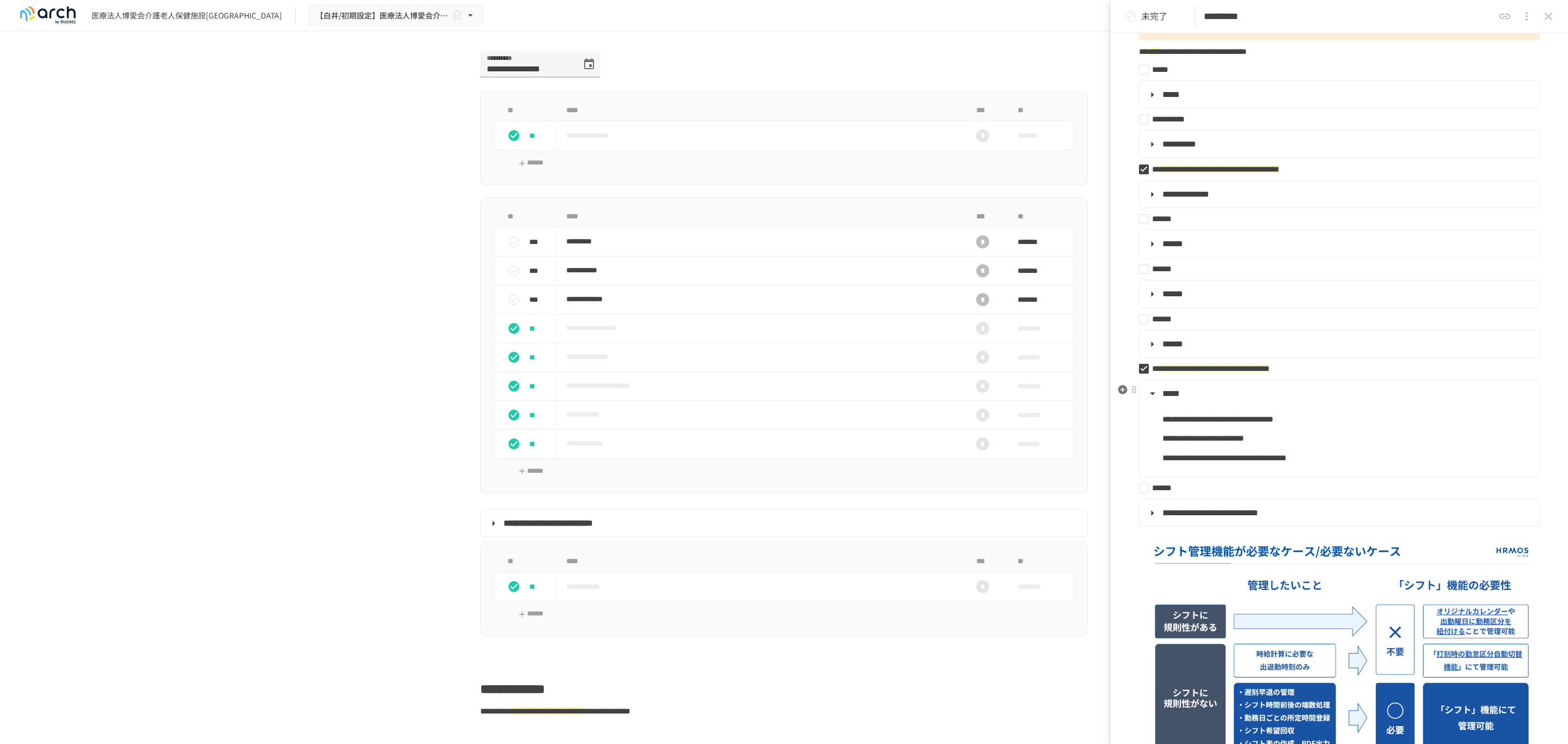 click on "**********" at bounding box center (1224, 458) 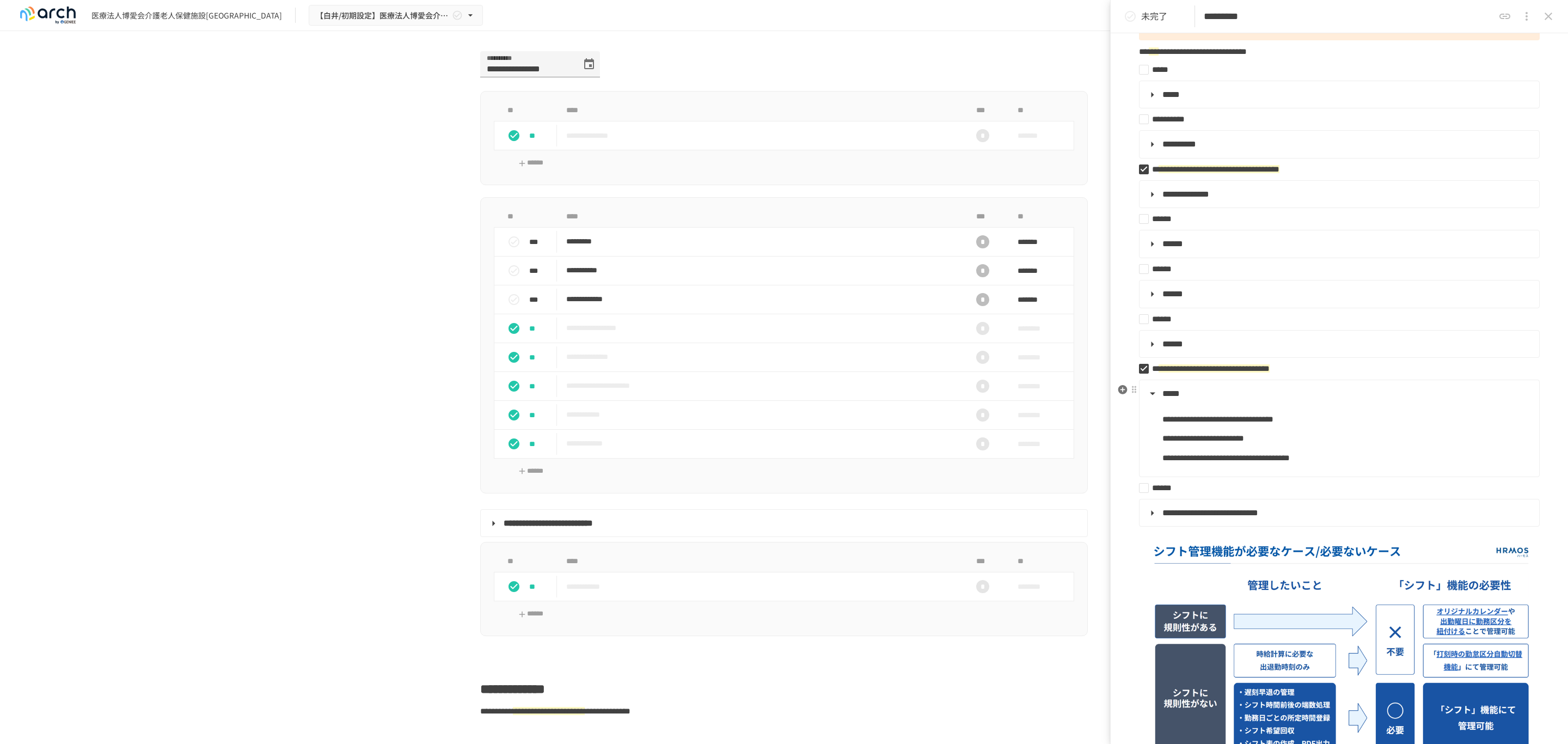 click on "**********" at bounding box center (1346, 458) 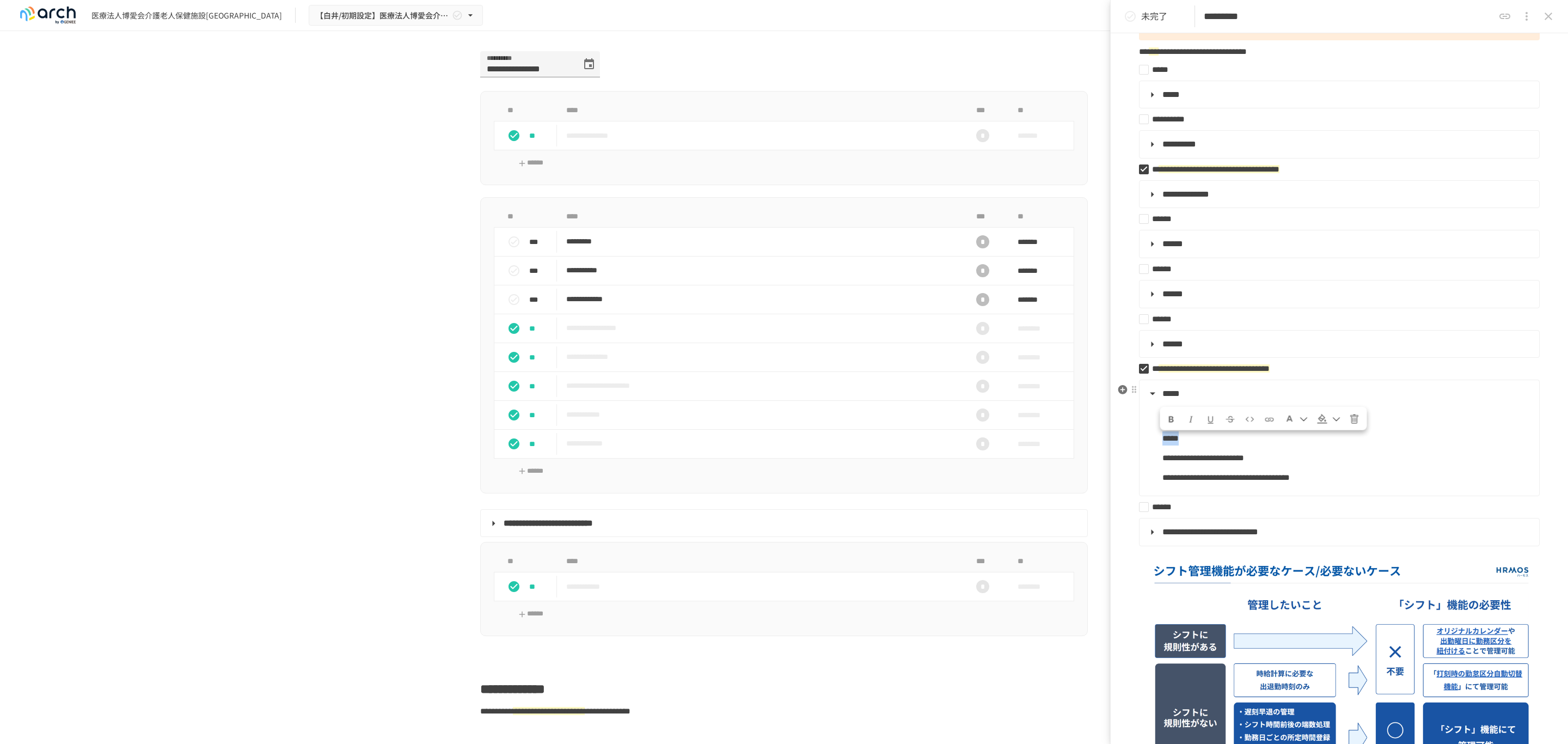 drag, startPoint x: 1160, startPoint y: 446, endPoint x: 1235, endPoint y: 446, distance: 75 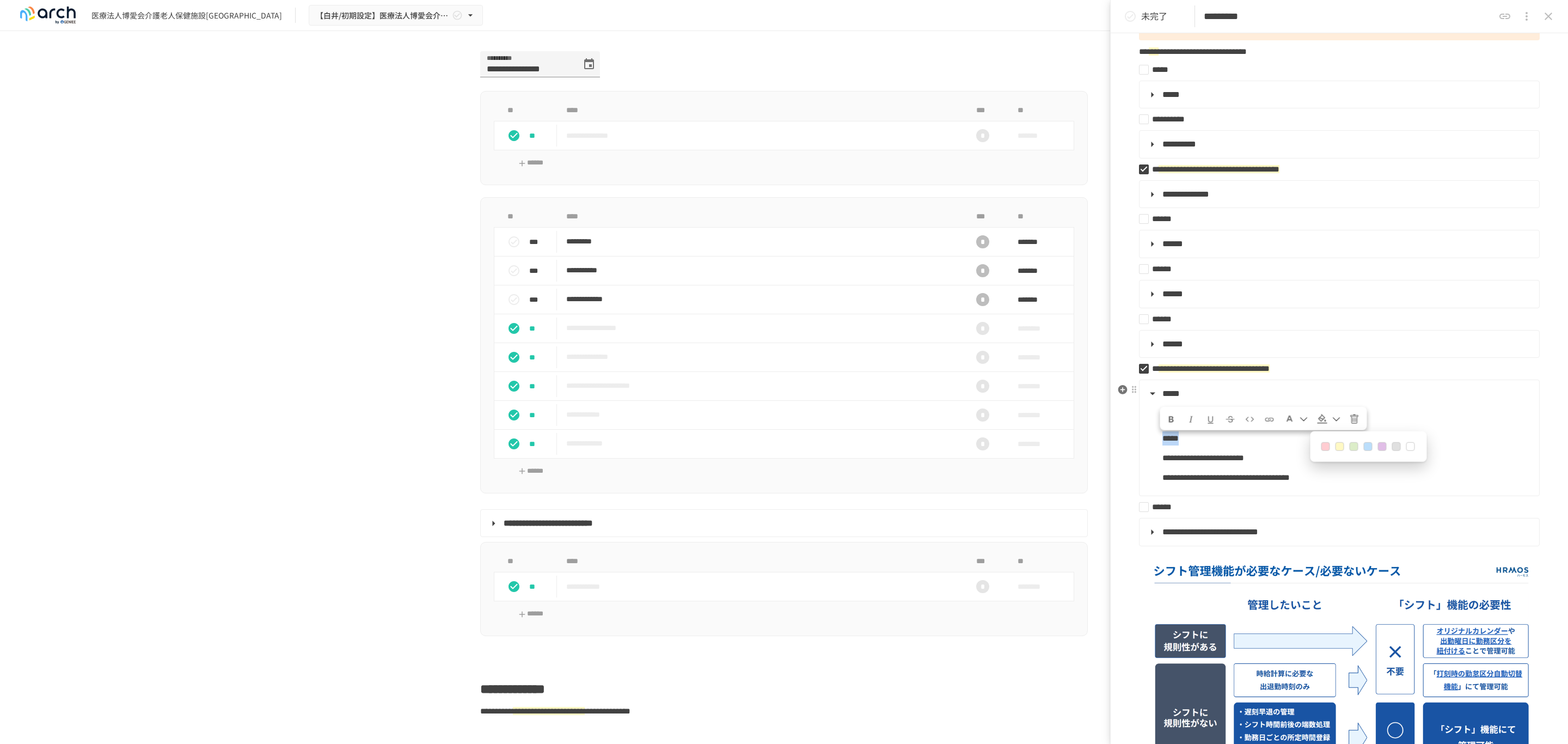 click at bounding box center (1353, 447) 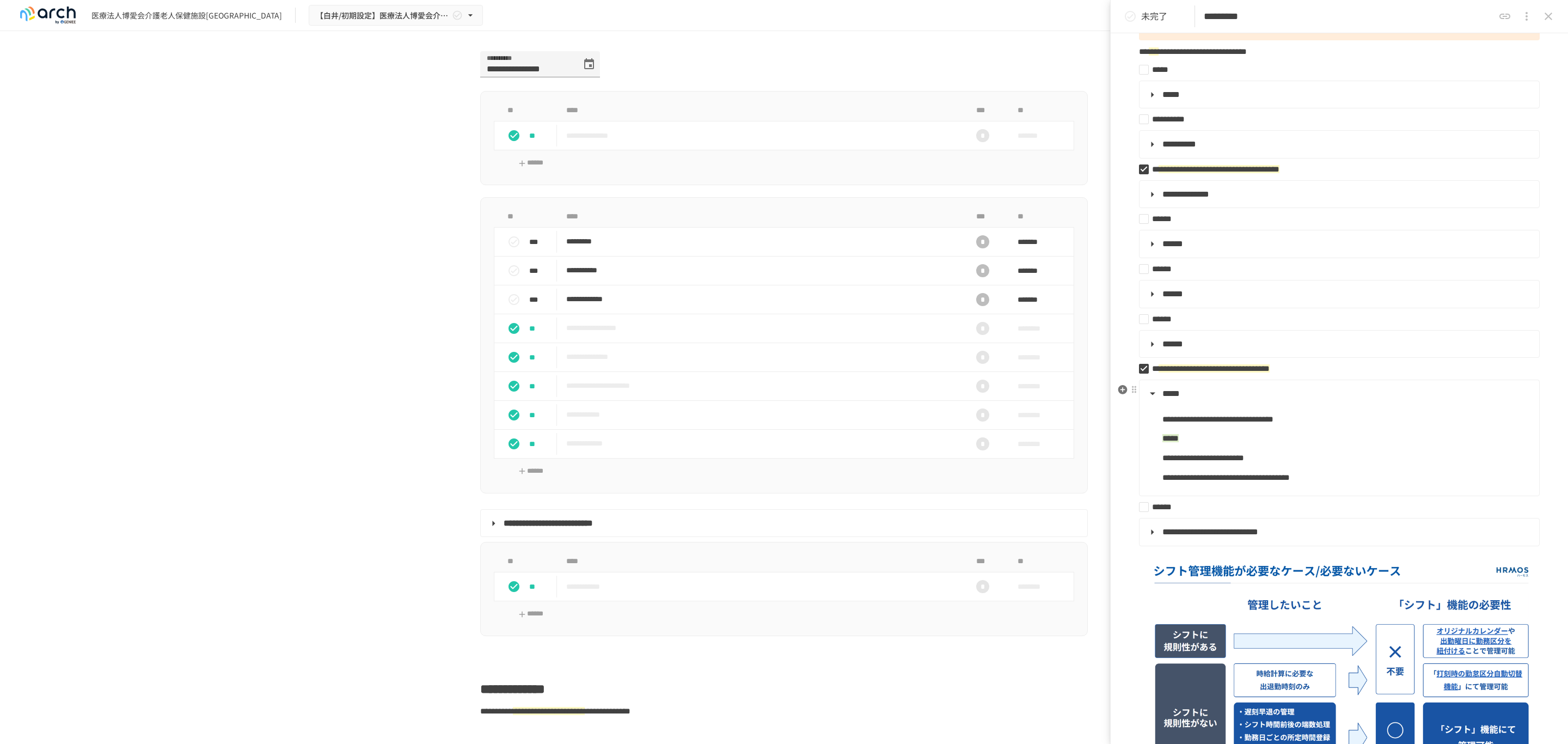 click on "**********" at bounding box center (1226, 477) 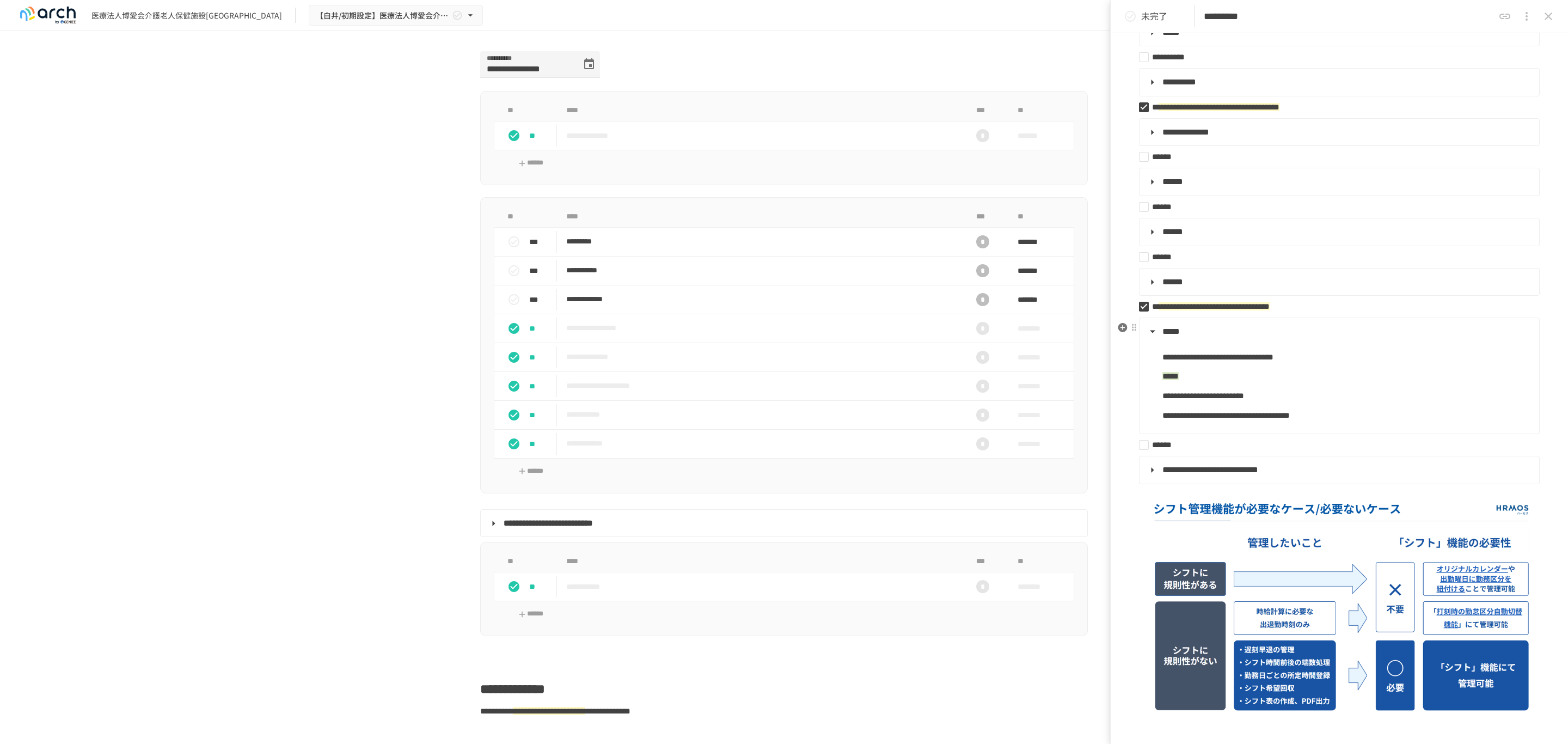 scroll, scrollTop: 327, scrollLeft: 0, axis: vertical 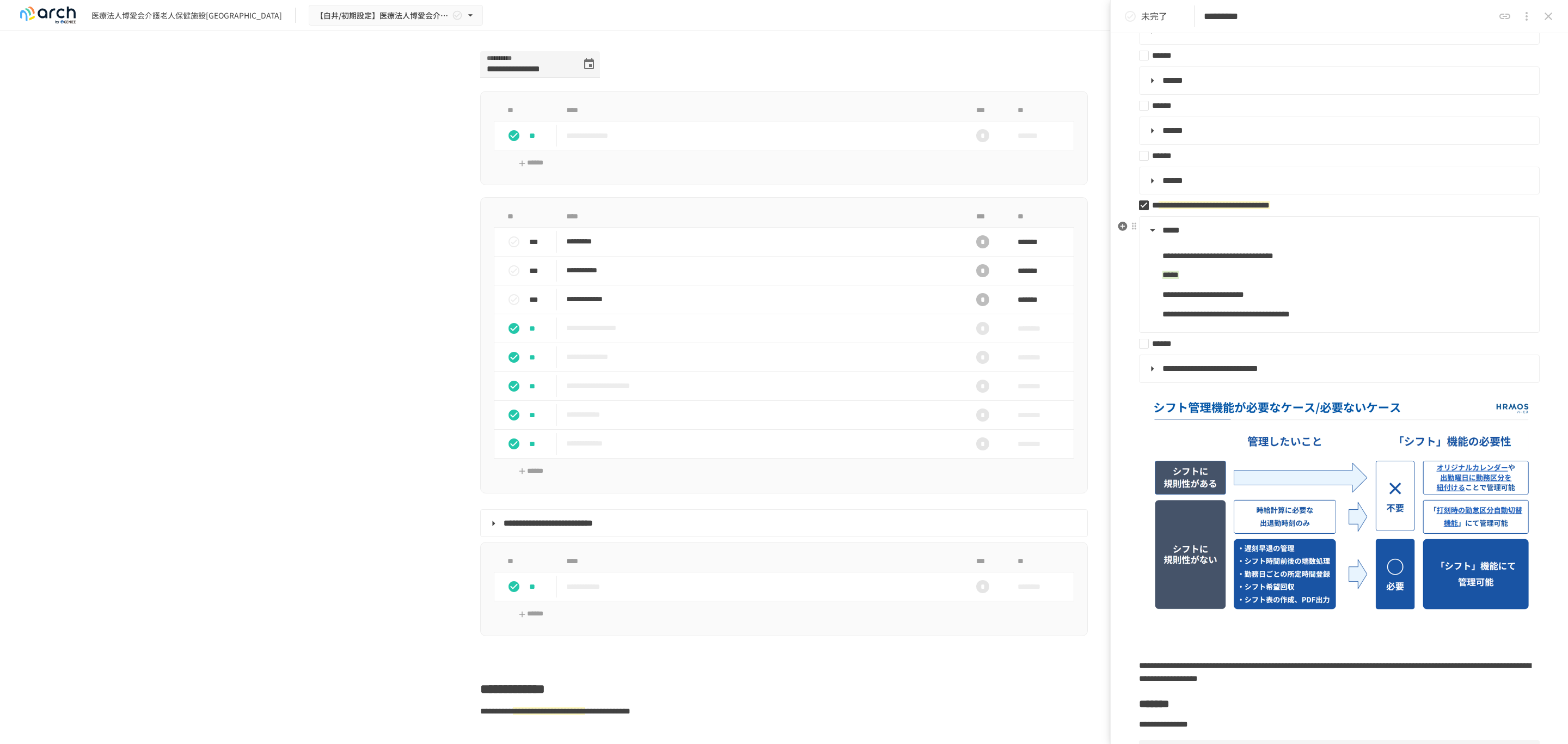 click on "**********" at bounding box center (1346, 314) 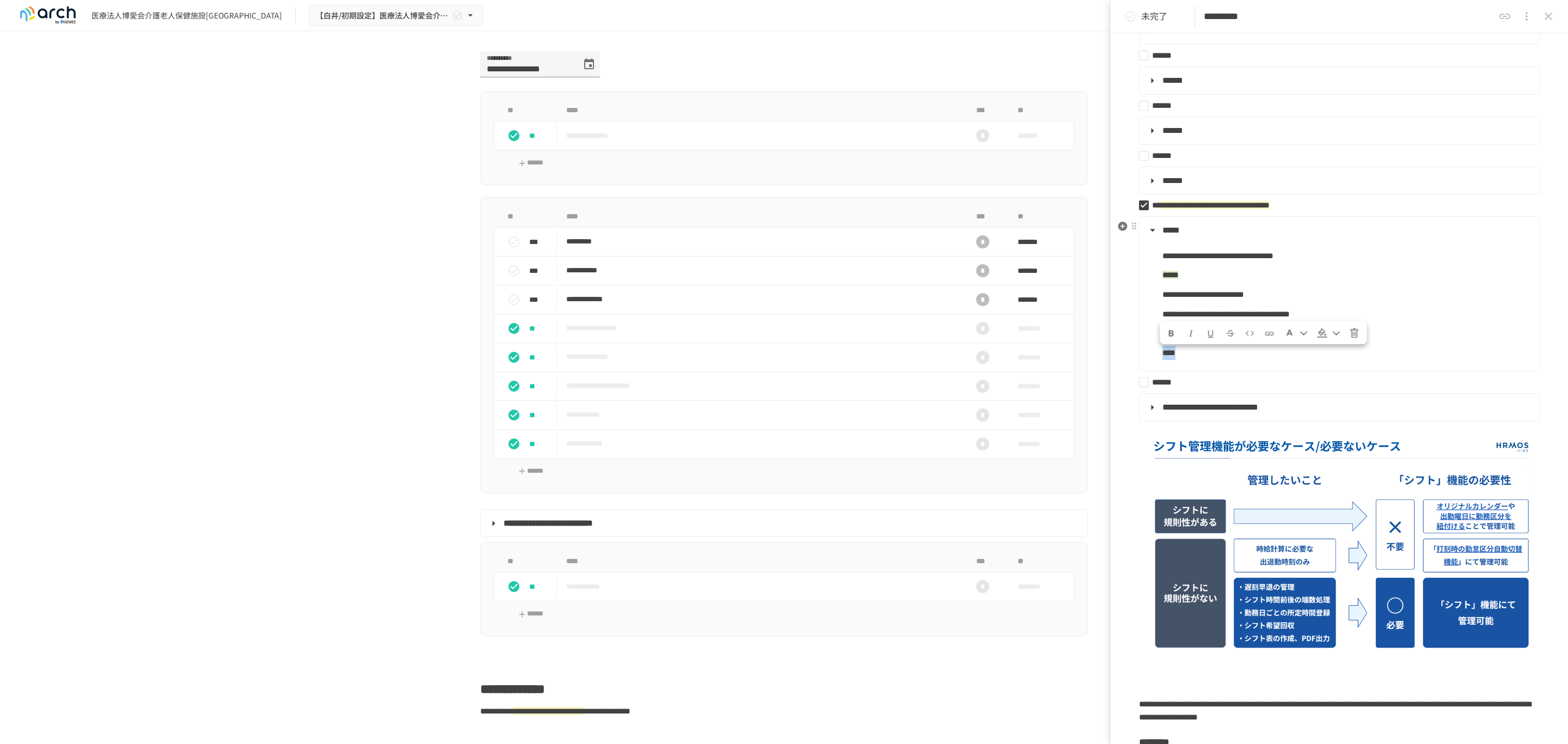 drag, startPoint x: 1159, startPoint y: 357, endPoint x: 1210, endPoint y: 357, distance: 51 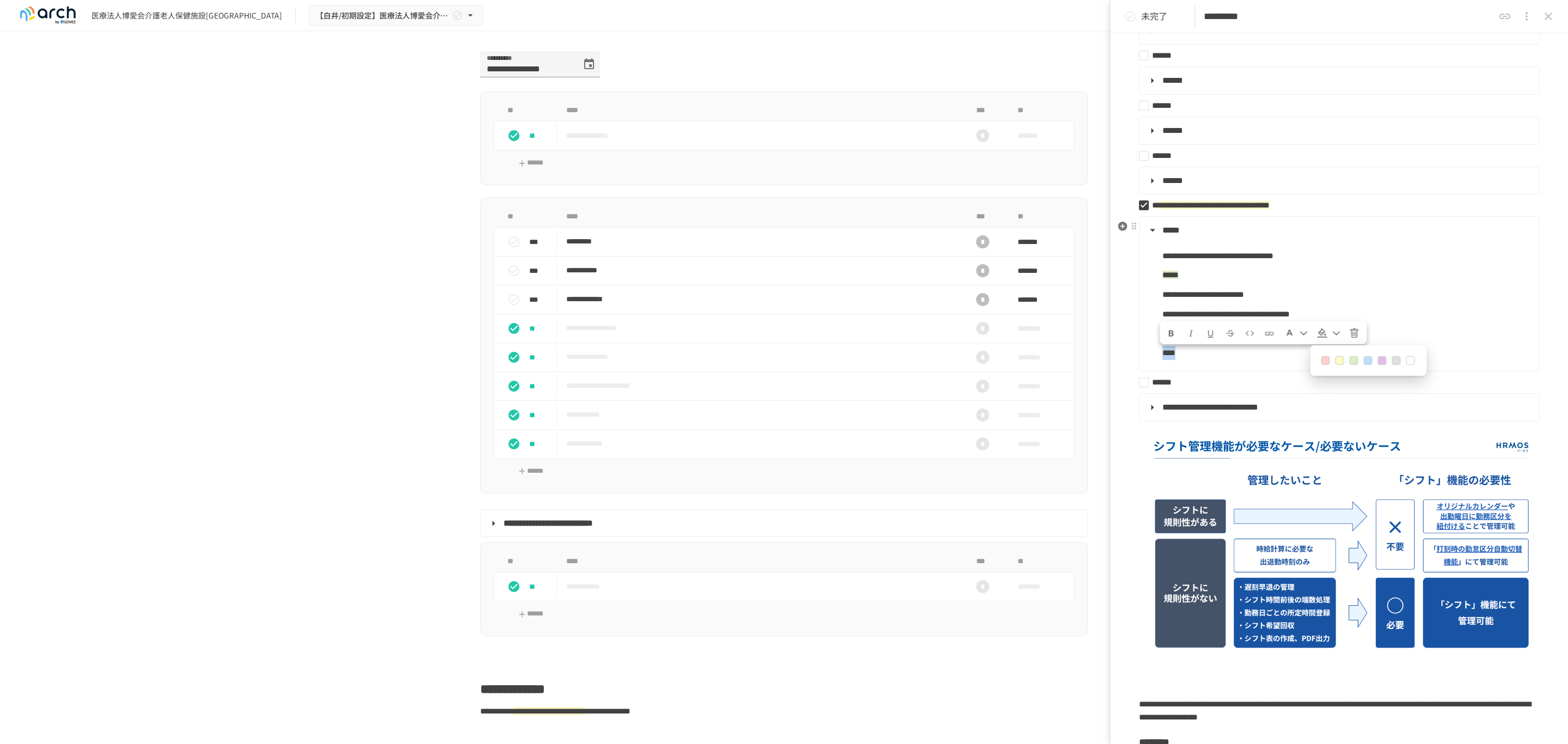click at bounding box center (1353, 361) 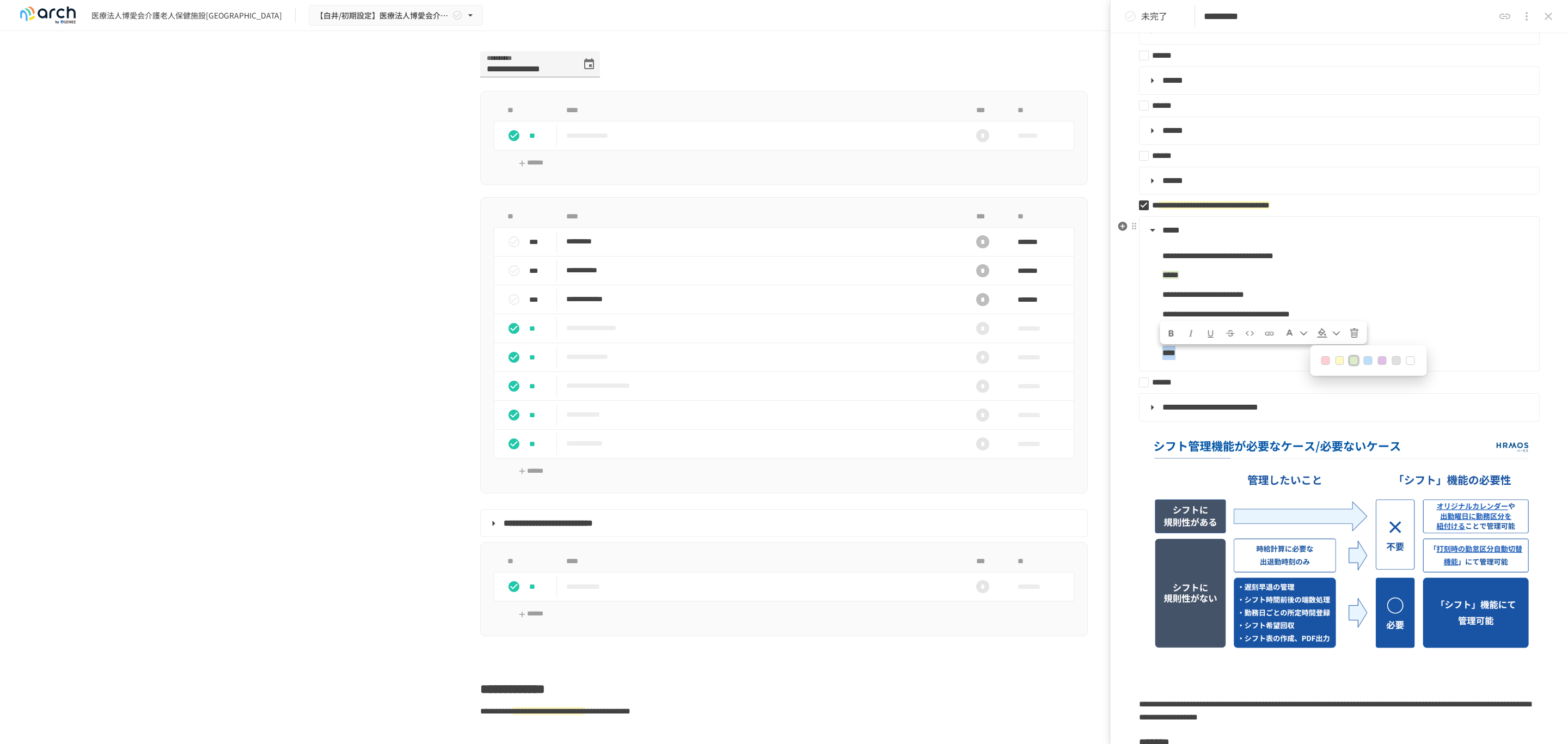 click on "****" at bounding box center [1346, 353] 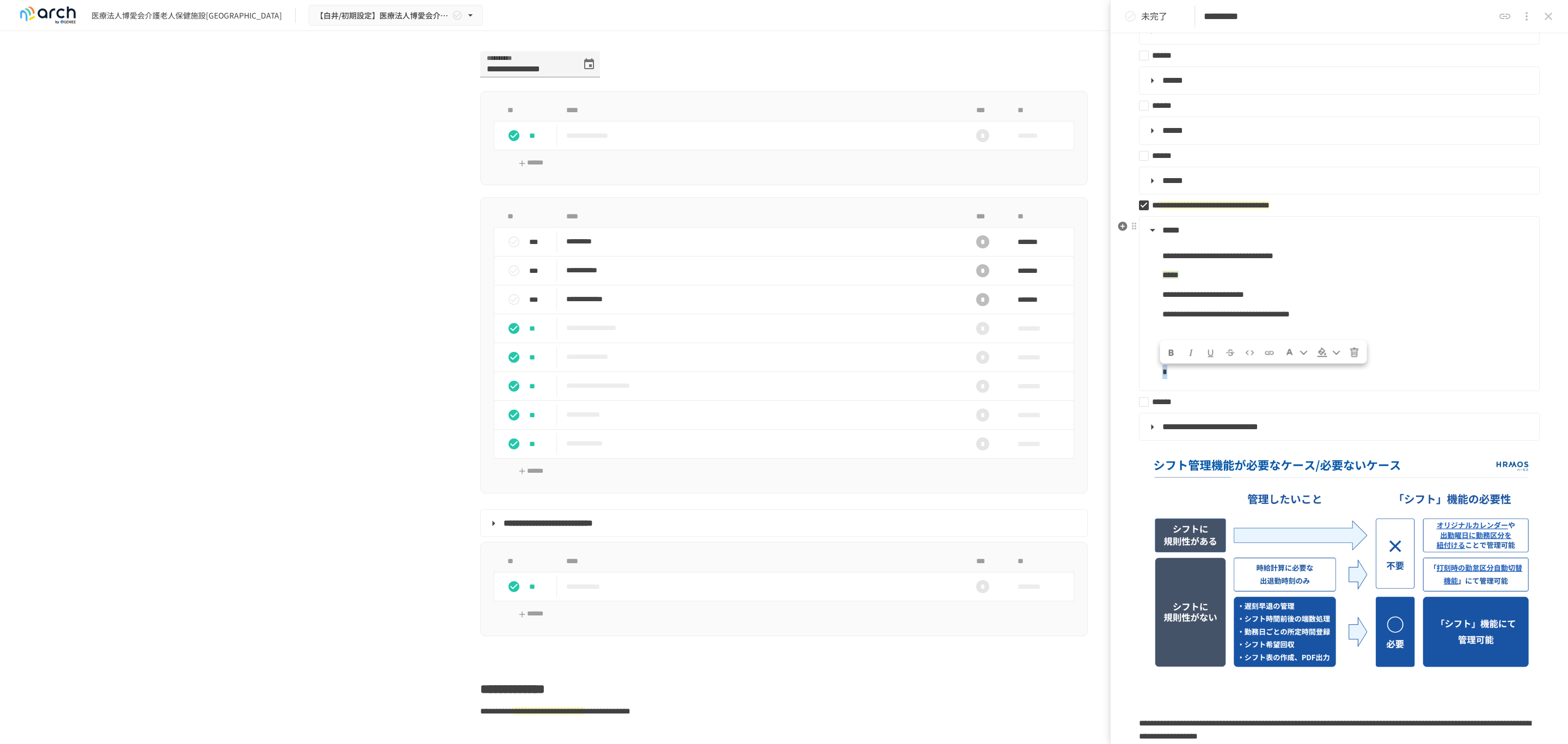 drag, startPoint x: 1160, startPoint y: 379, endPoint x: 1176, endPoint y: 378, distance: 16.03122 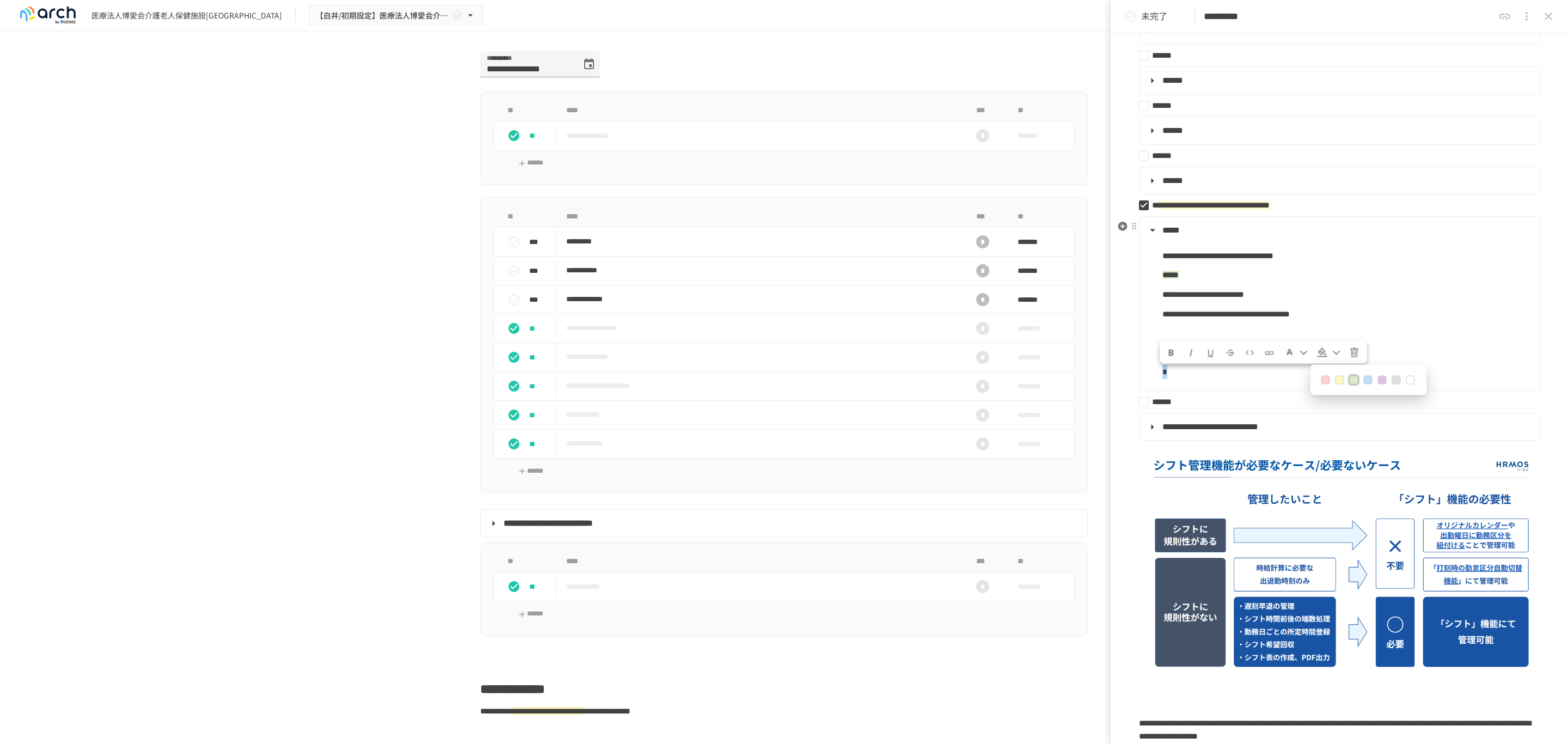 click at bounding box center (1410, 380) 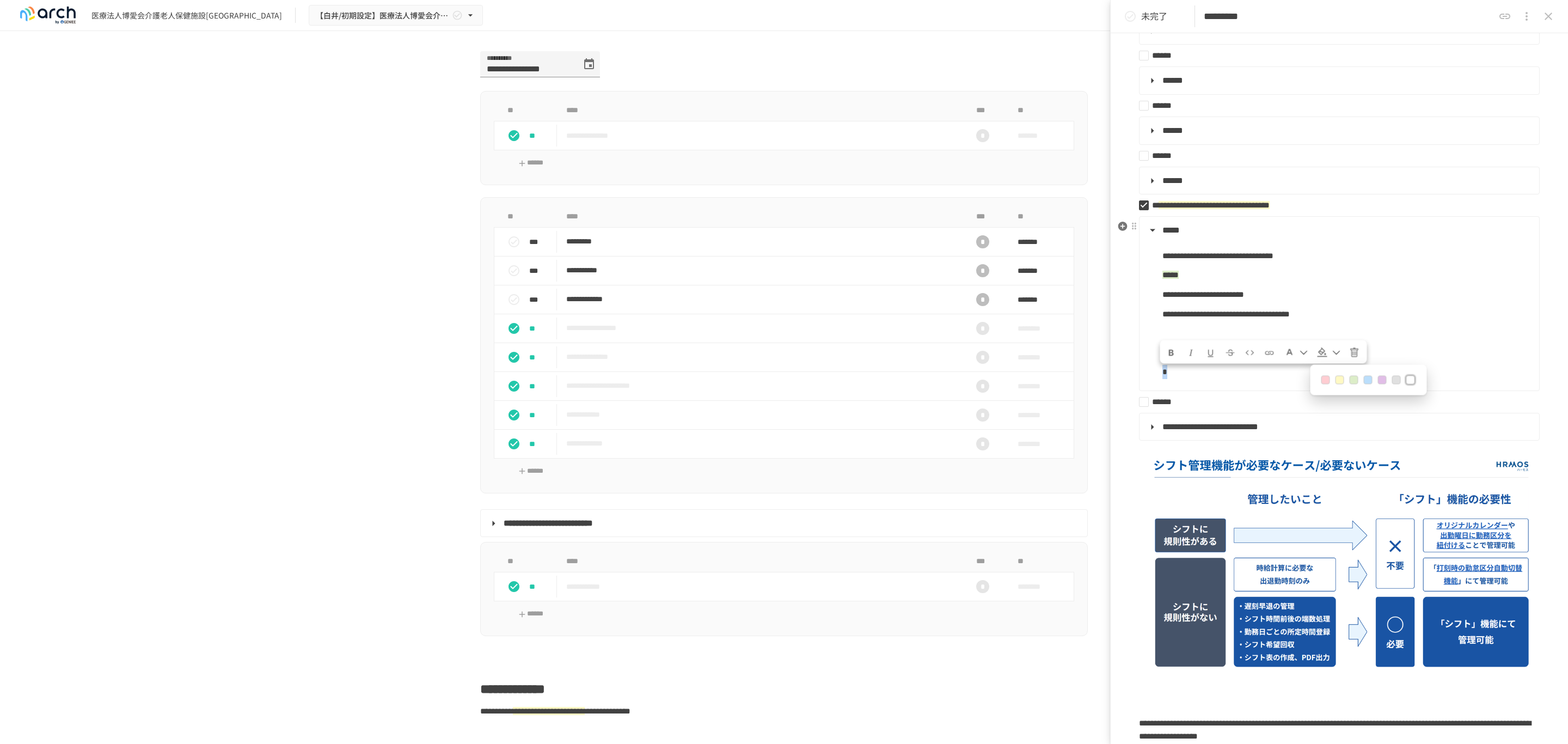 click on "*" at bounding box center [1346, 372] 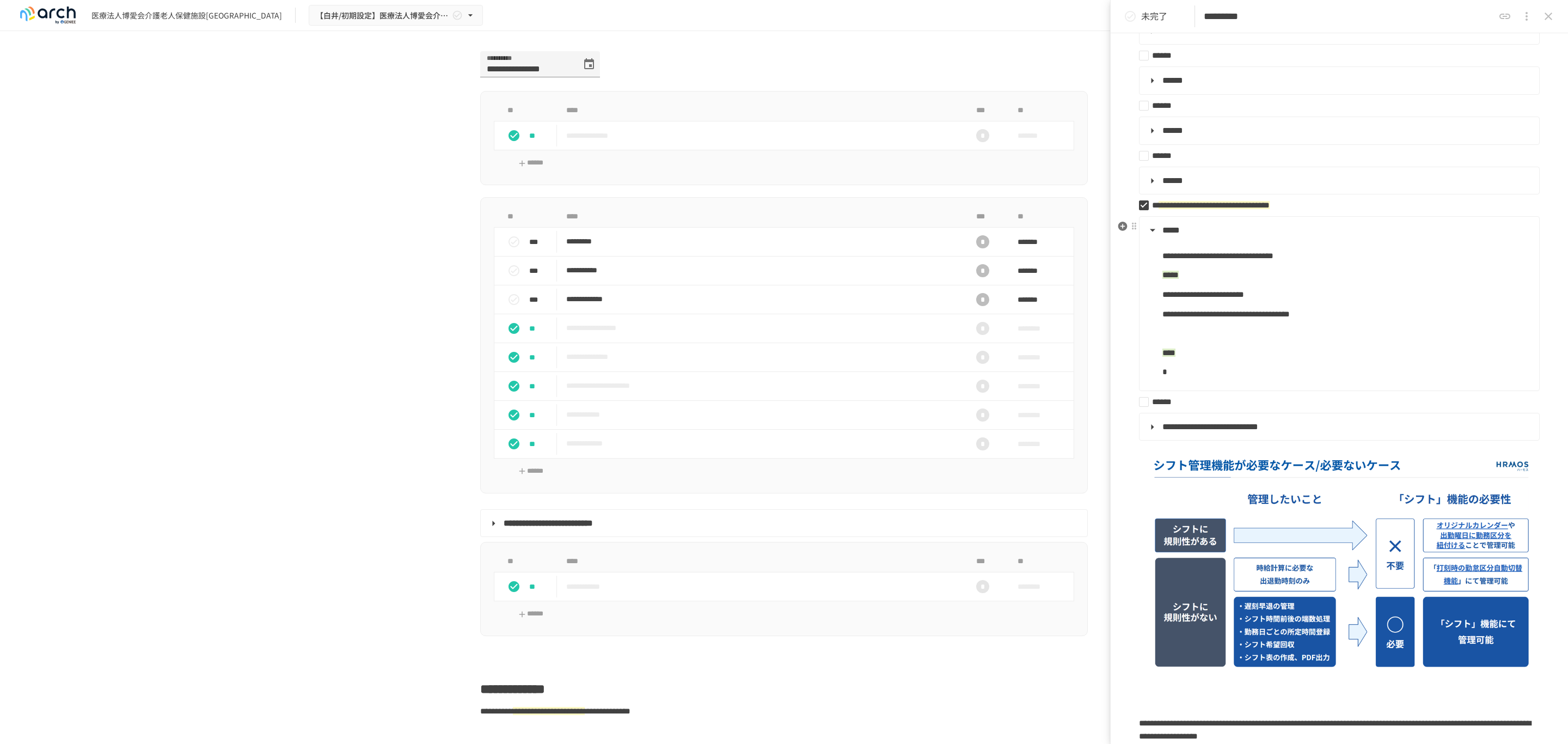 click on "*" at bounding box center (1346, 372) 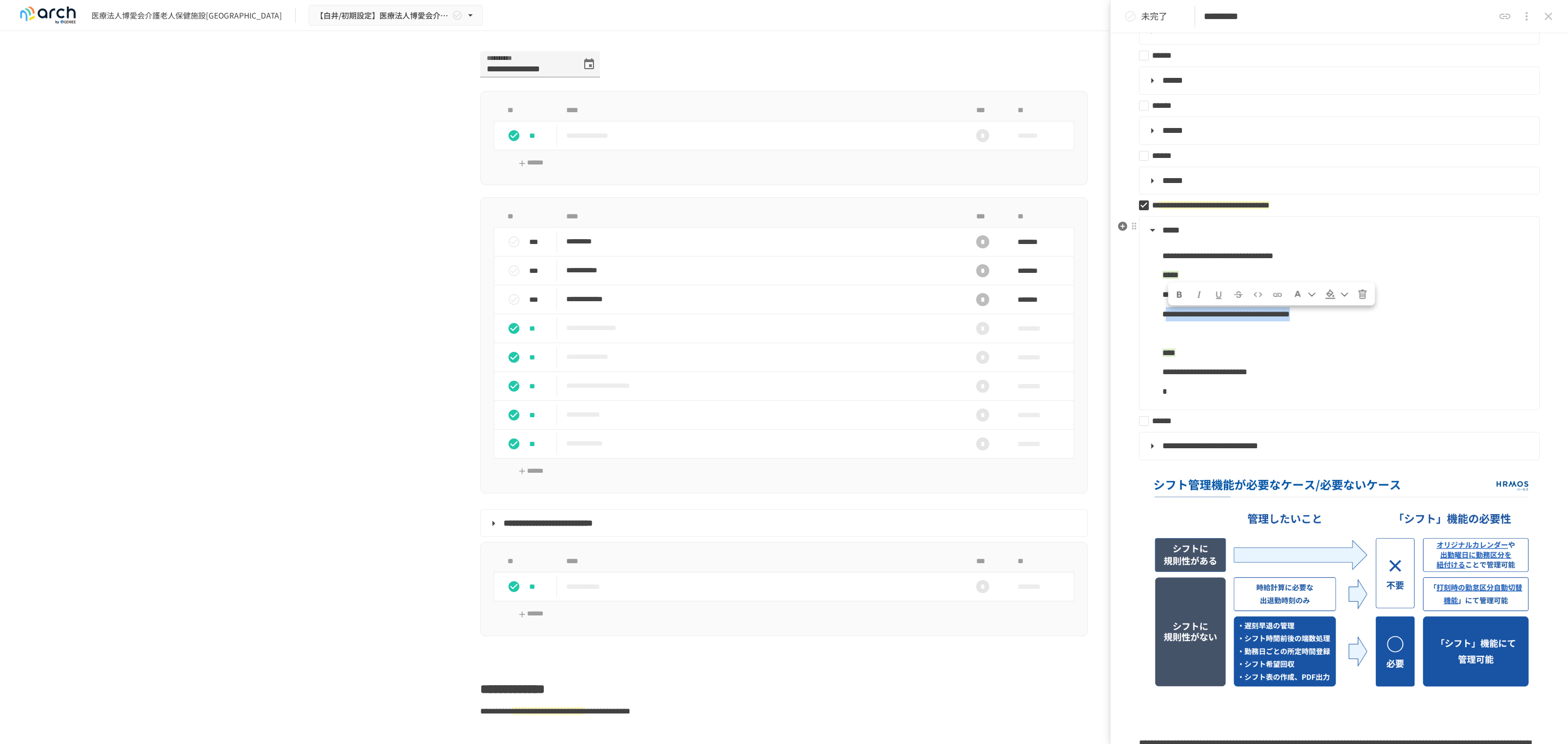 drag, startPoint x: 1168, startPoint y: 317, endPoint x: 1505, endPoint y: 320, distance: 337.0134 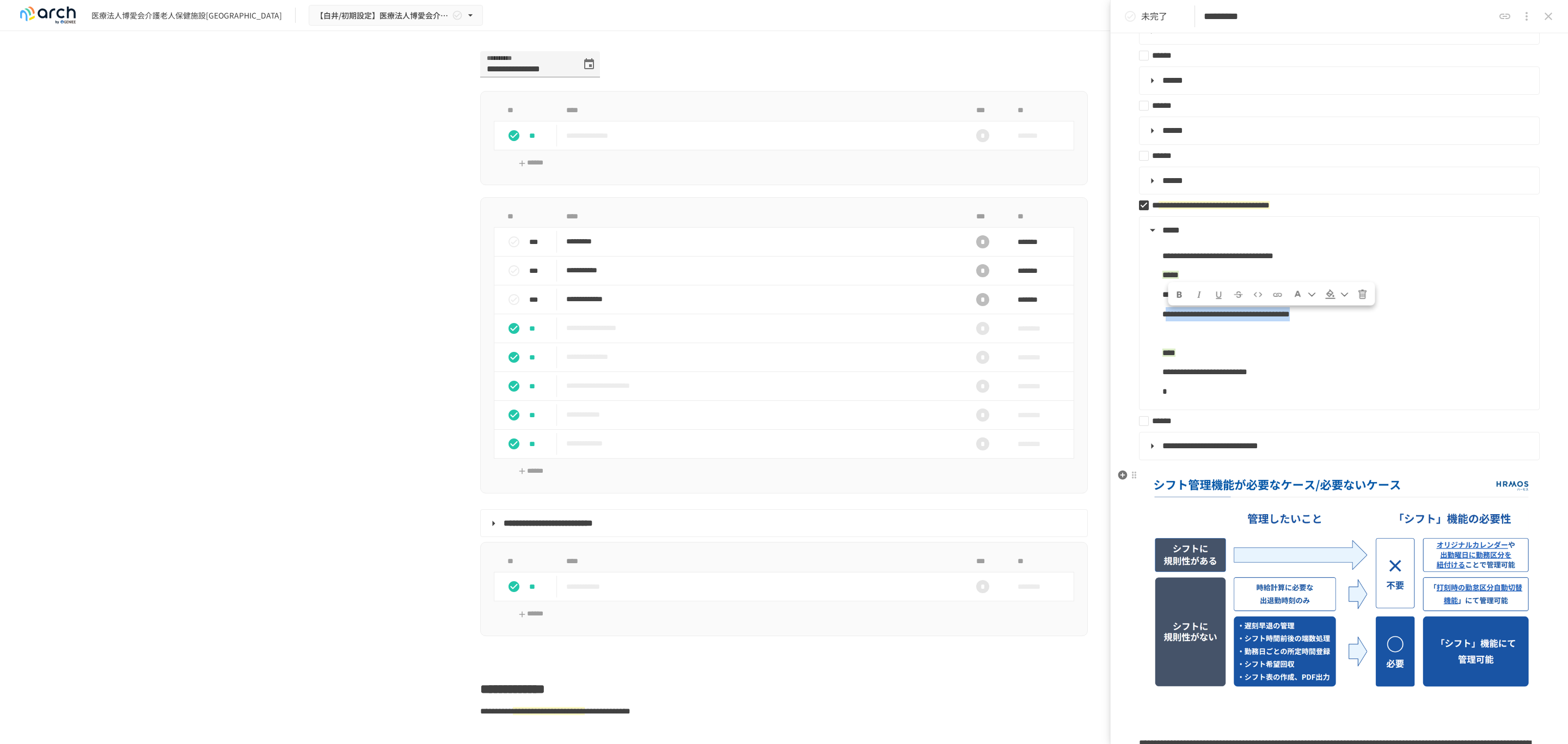 copy on "**********" 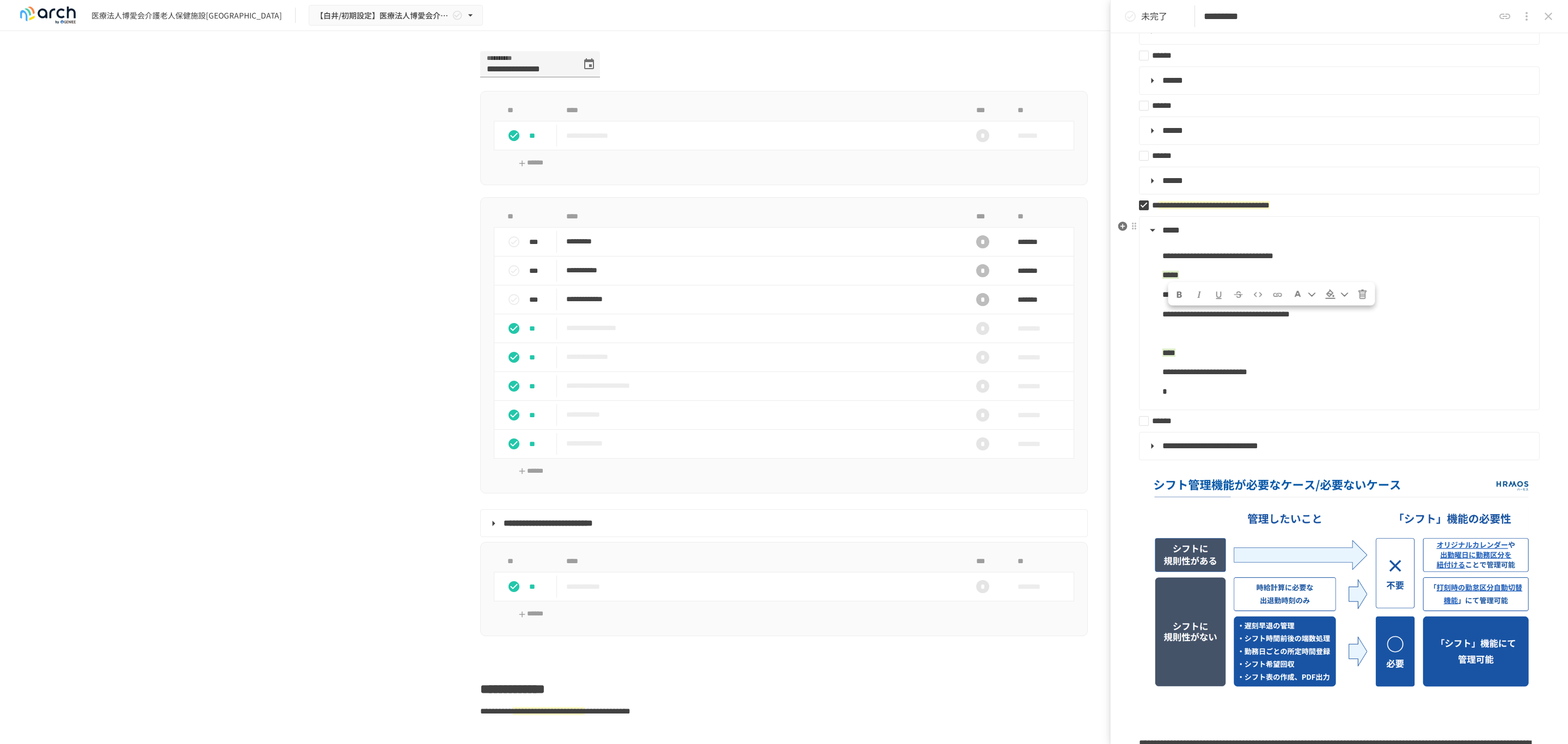 click on "*" at bounding box center (1346, 392) 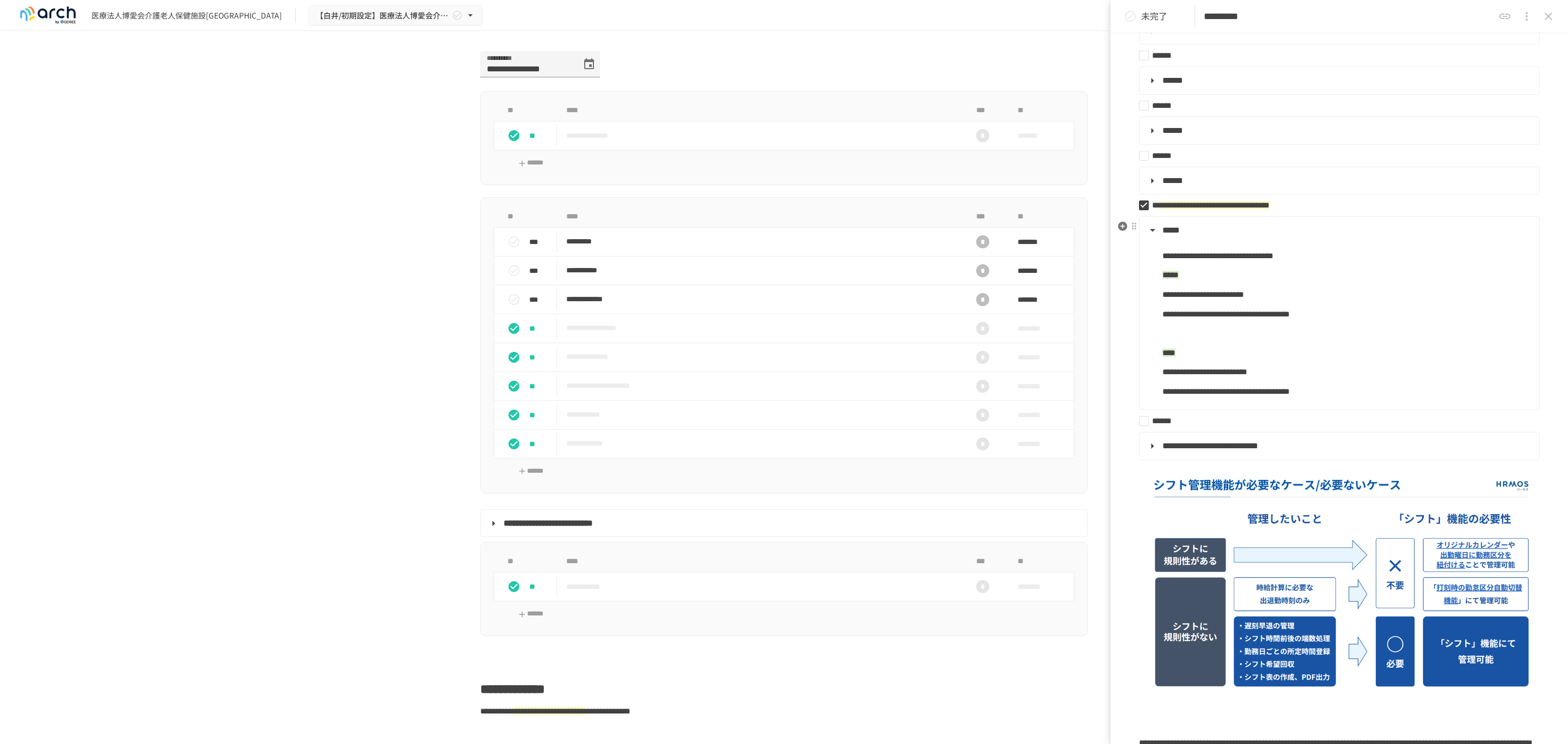 click on "**********" at bounding box center (1229, 391) 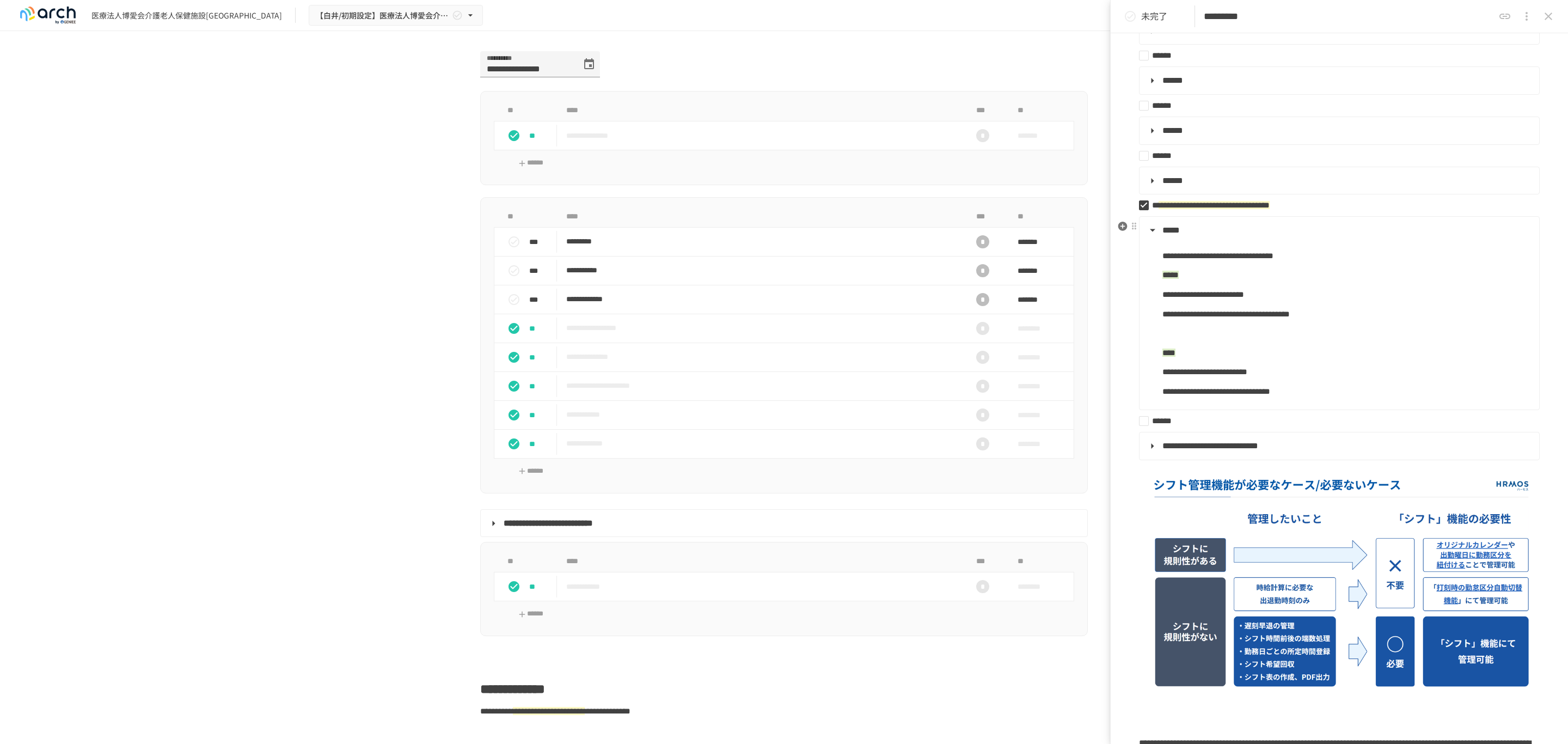click on "**********" at bounding box center [1220, 391] 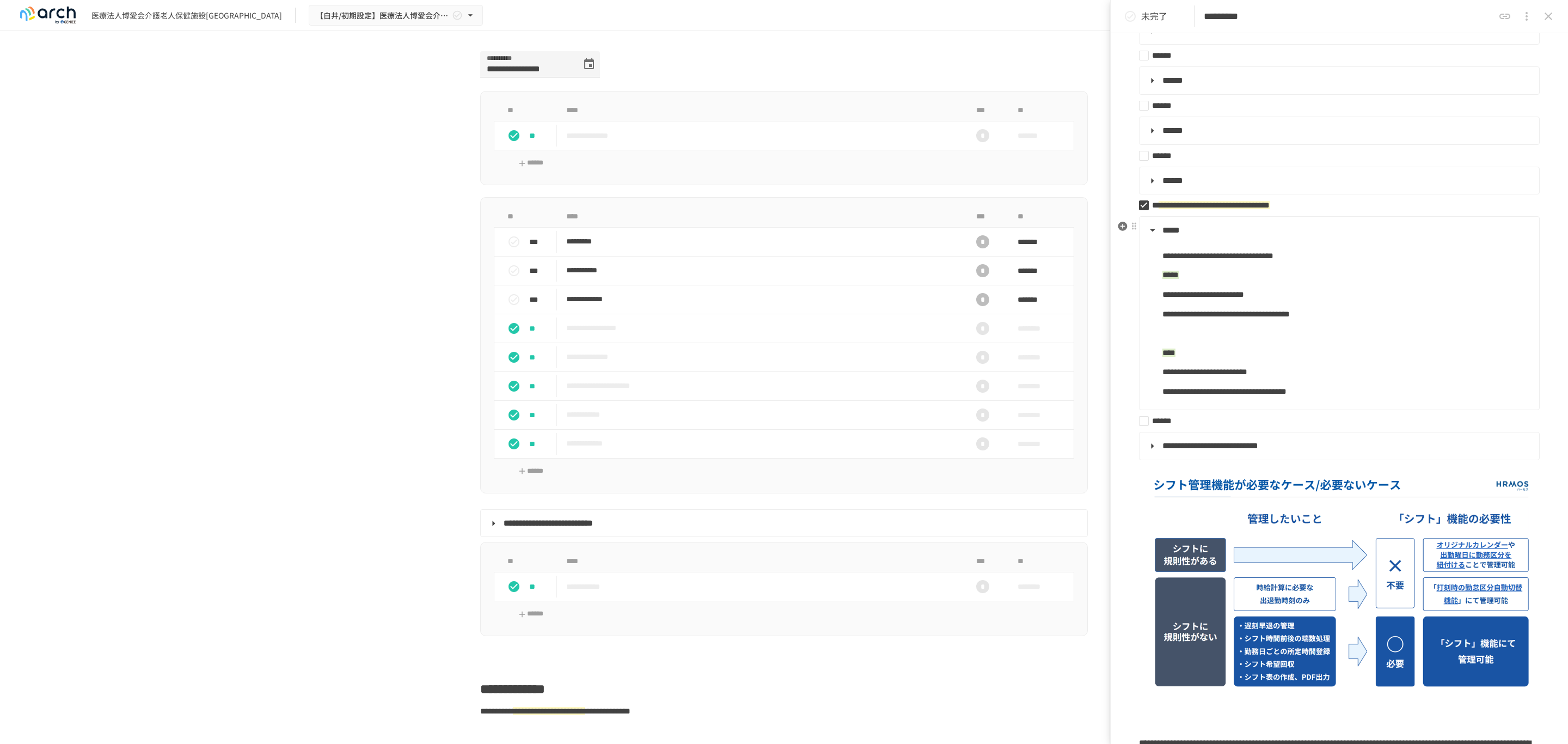 click on "**********" at bounding box center (1346, 392) 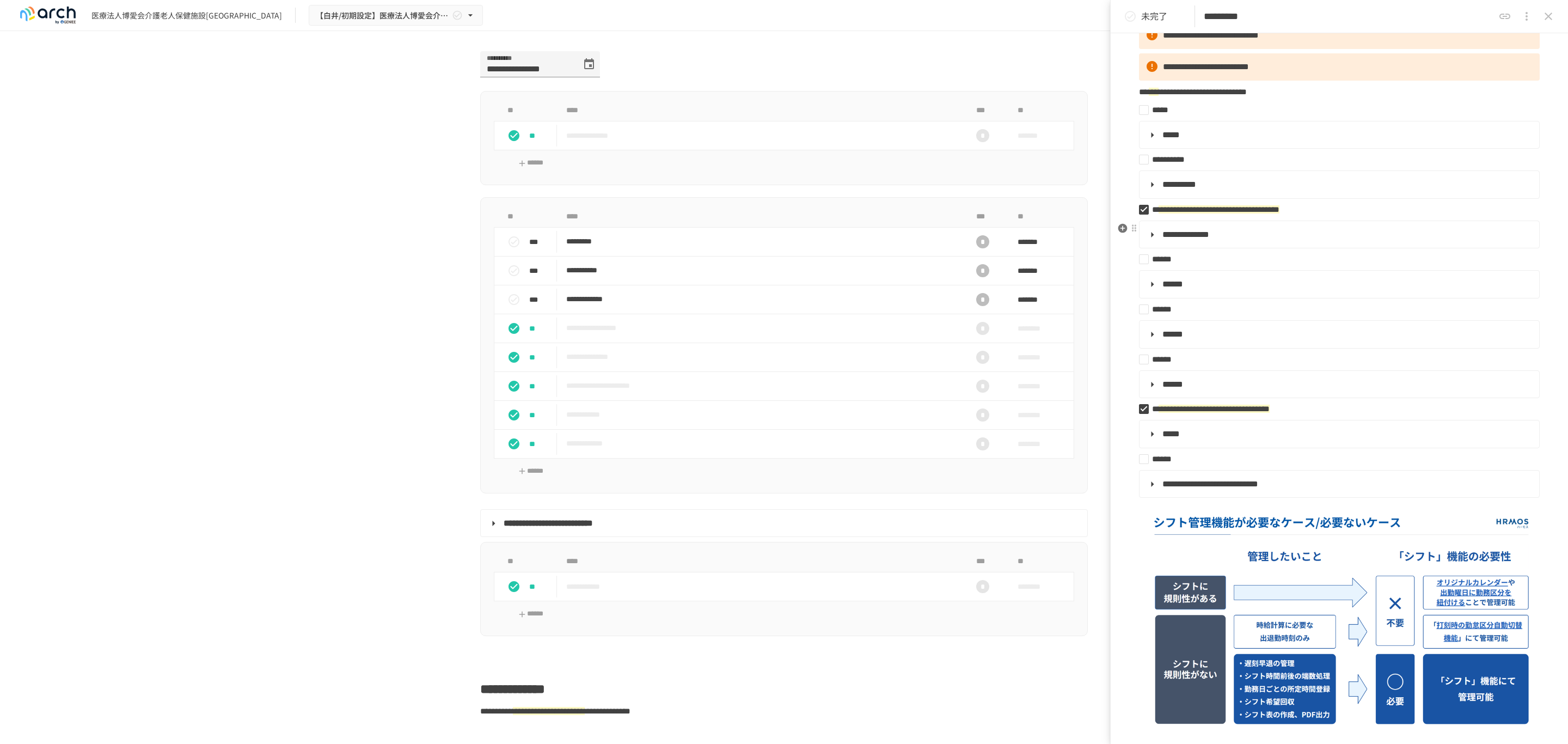 scroll, scrollTop: 82, scrollLeft: 0, axis: vertical 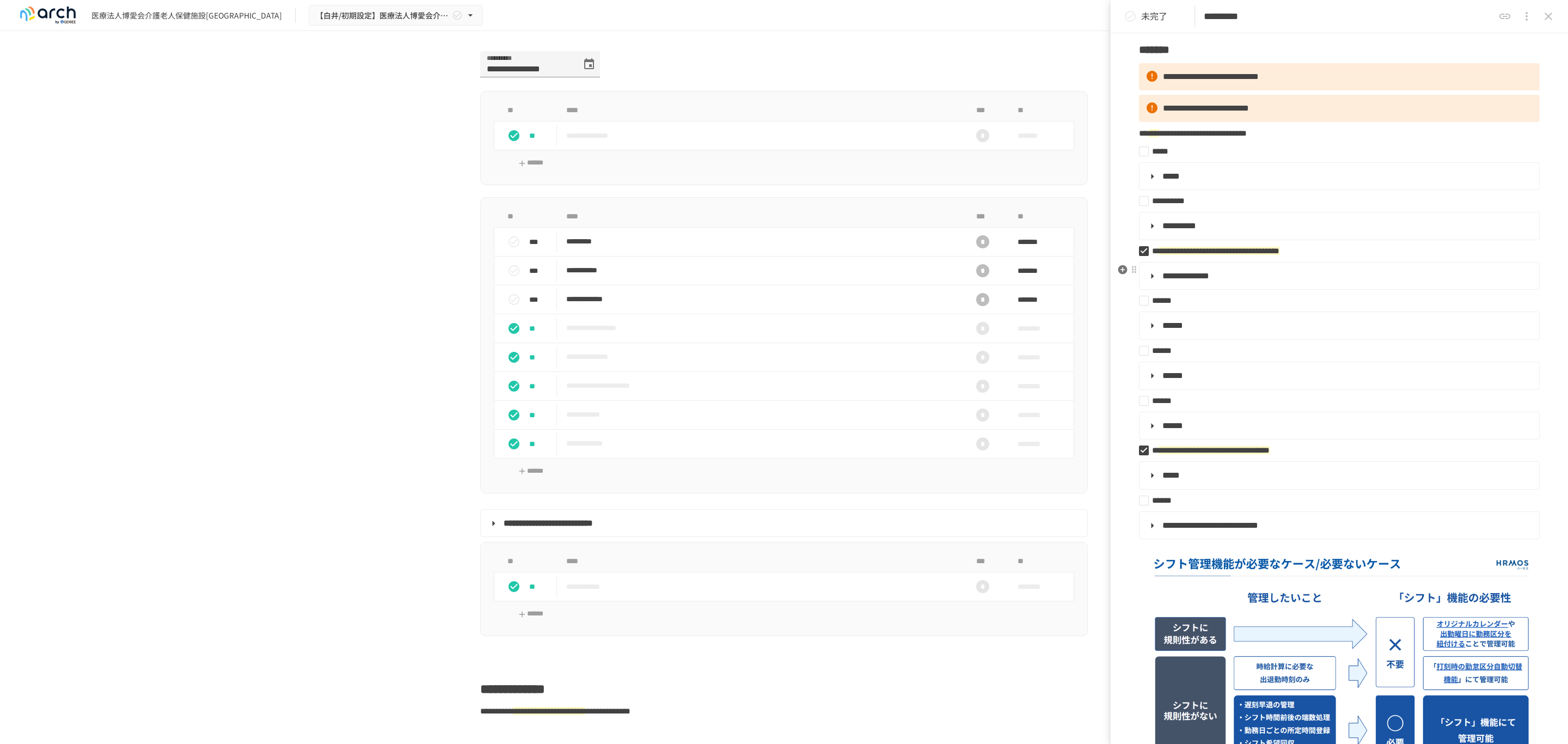 click on "**********" at bounding box center (1186, 276) 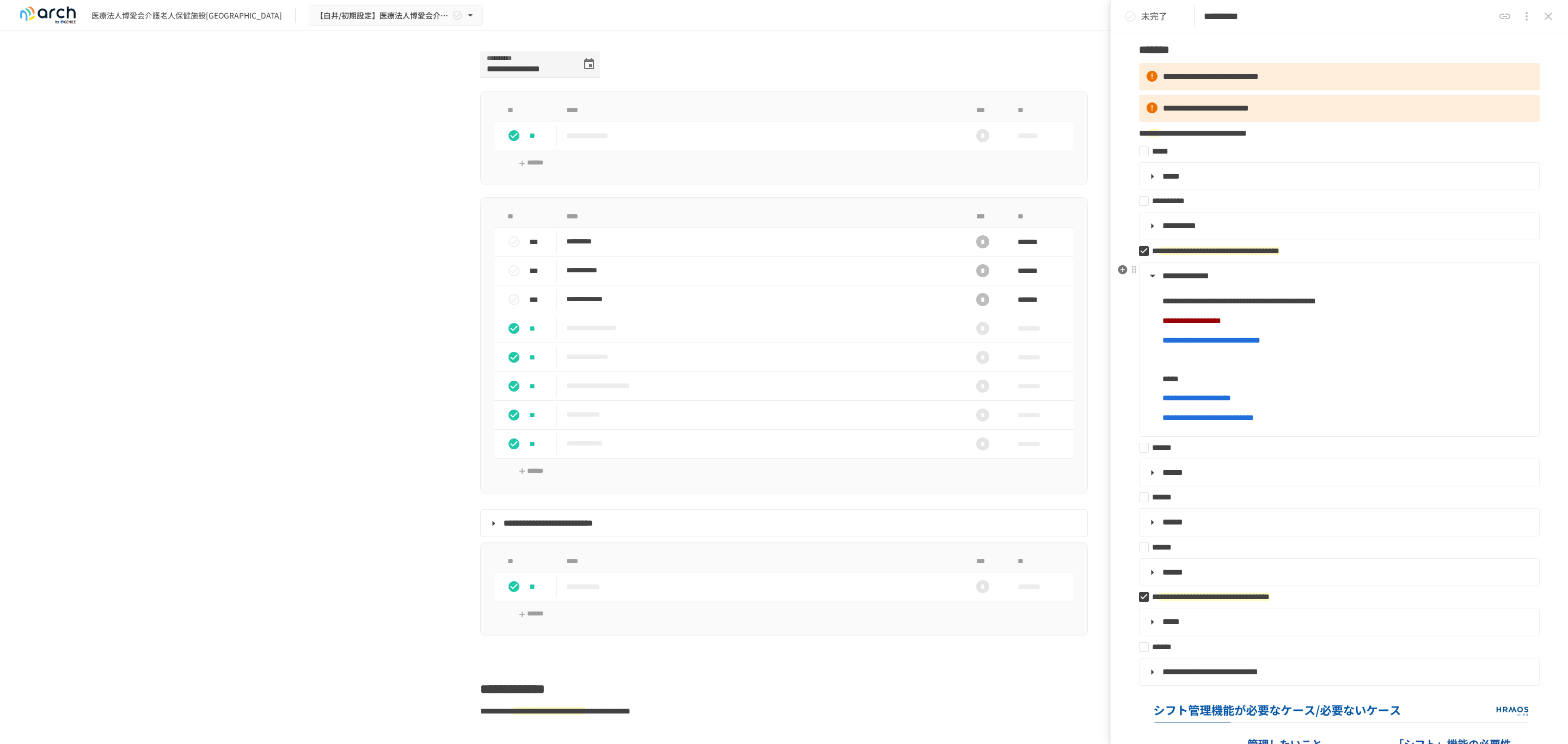 drag, startPoint x: 1150, startPoint y: 431, endPoint x: 1183, endPoint y: 432, distance: 33.01515 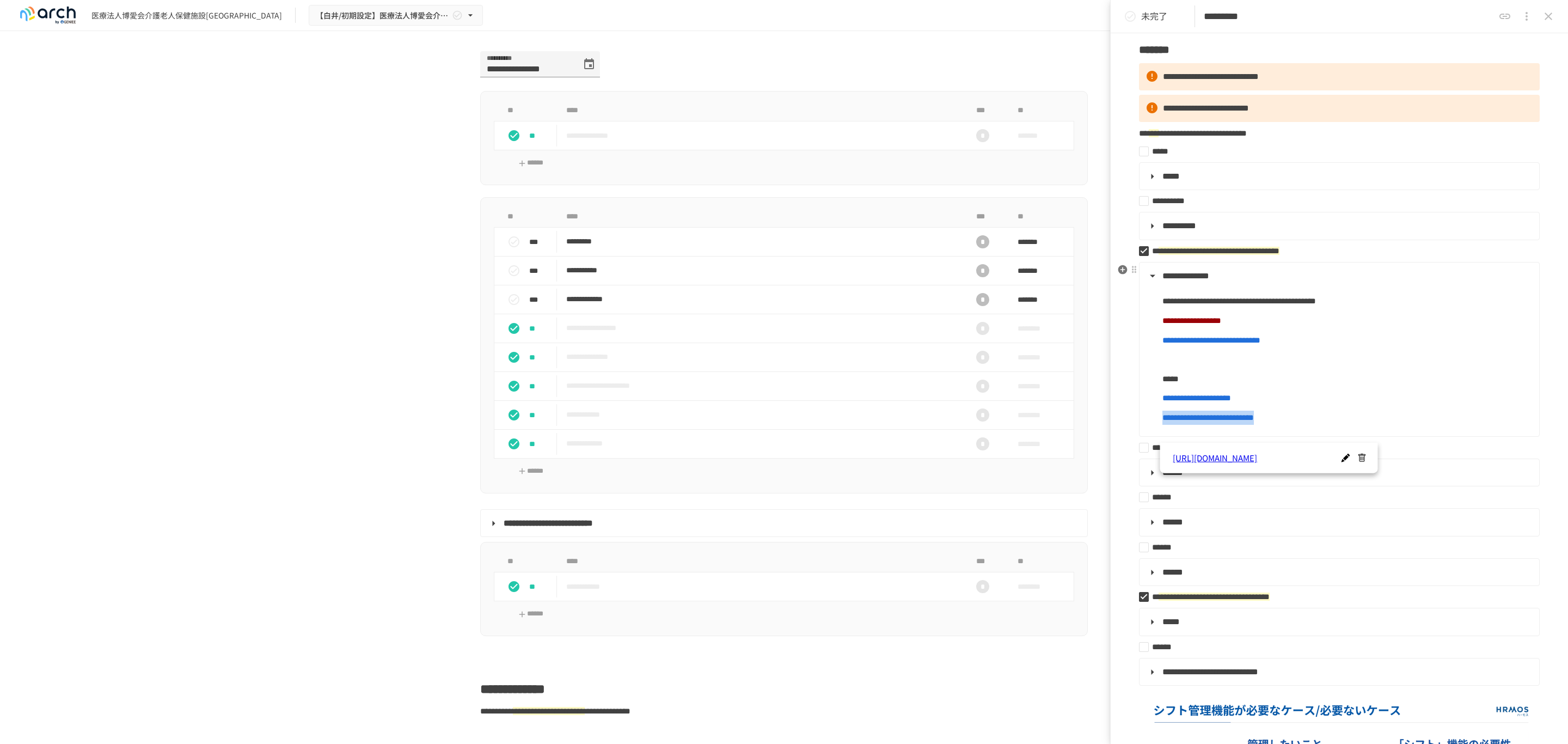 drag, startPoint x: 1418, startPoint y: 425, endPoint x: 1157, endPoint y: 427, distance: 261.00766 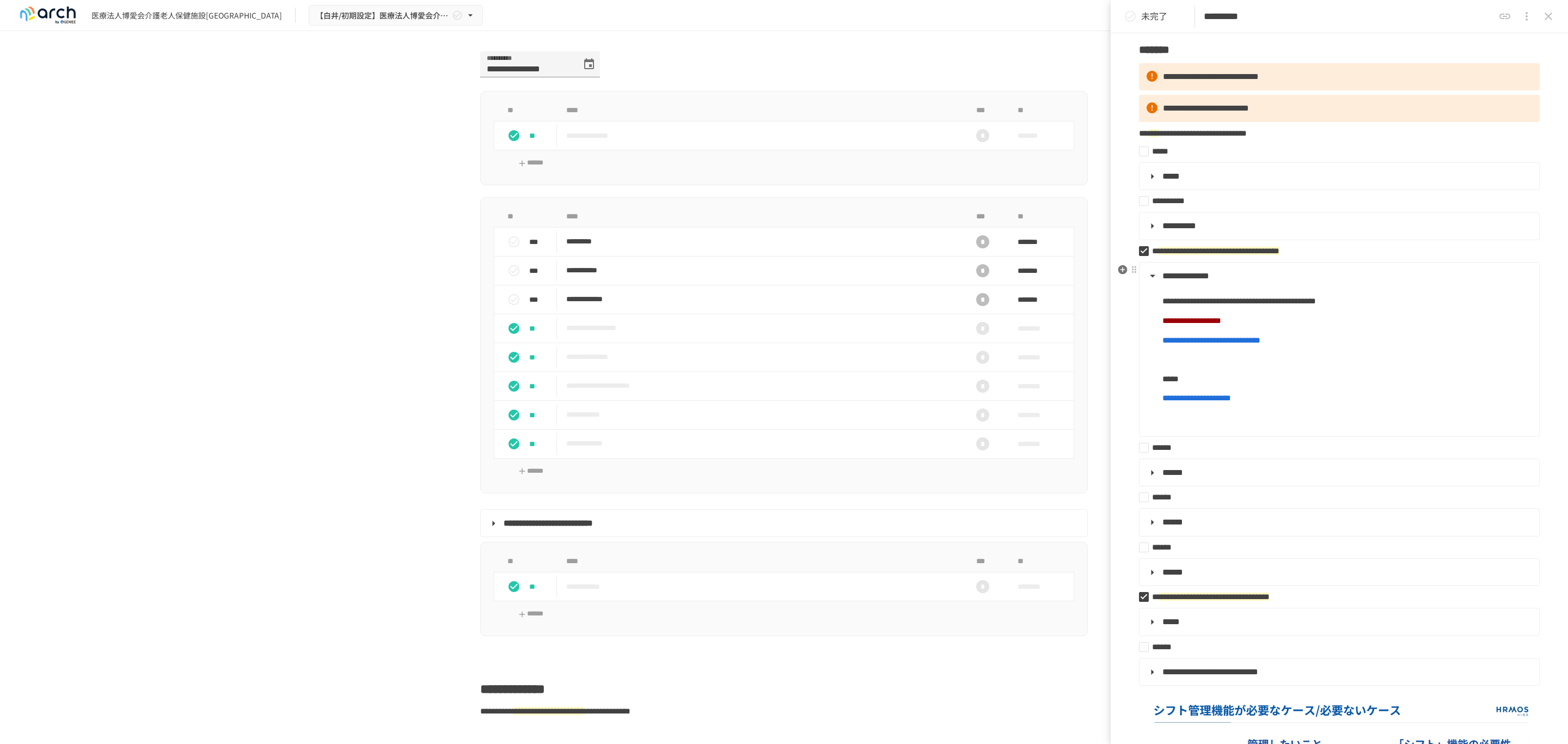 click at bounding box center [1346, 359] 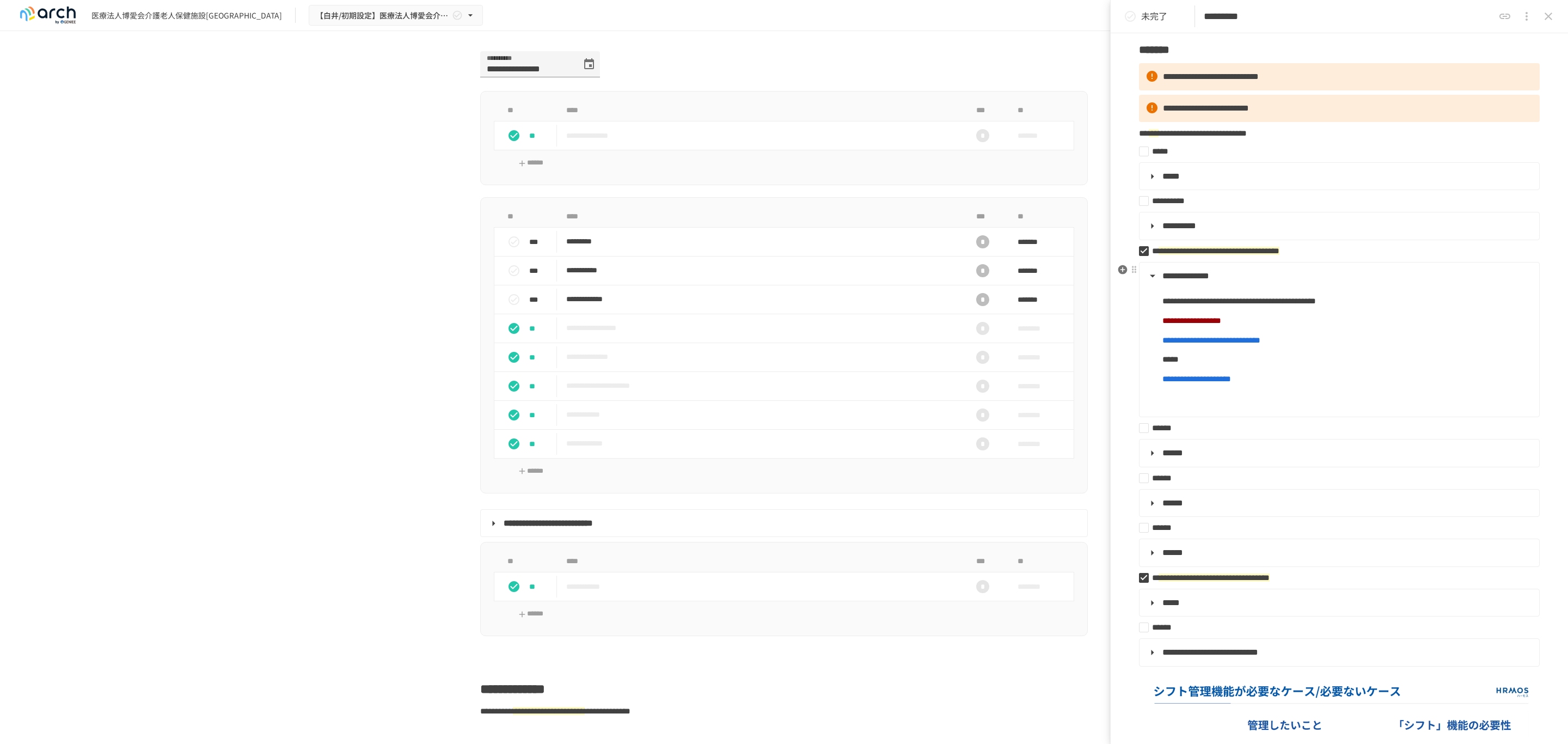 click on "*****" at bounding box center [1346, 359] 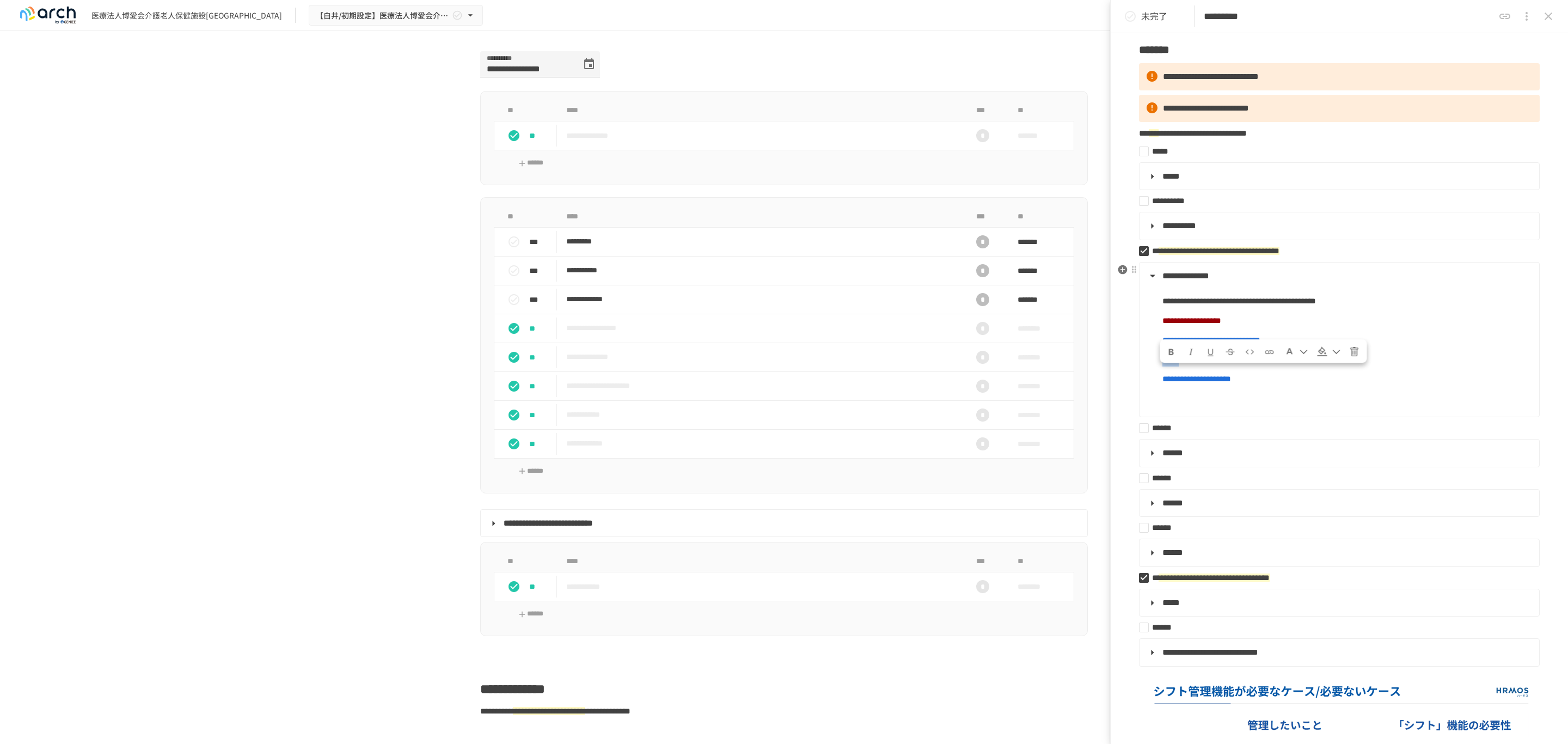 drag, startPoint x: 1152, startPoint y: 373, endPoint x: 1230, endPoint y: 375, distance: 78.02564 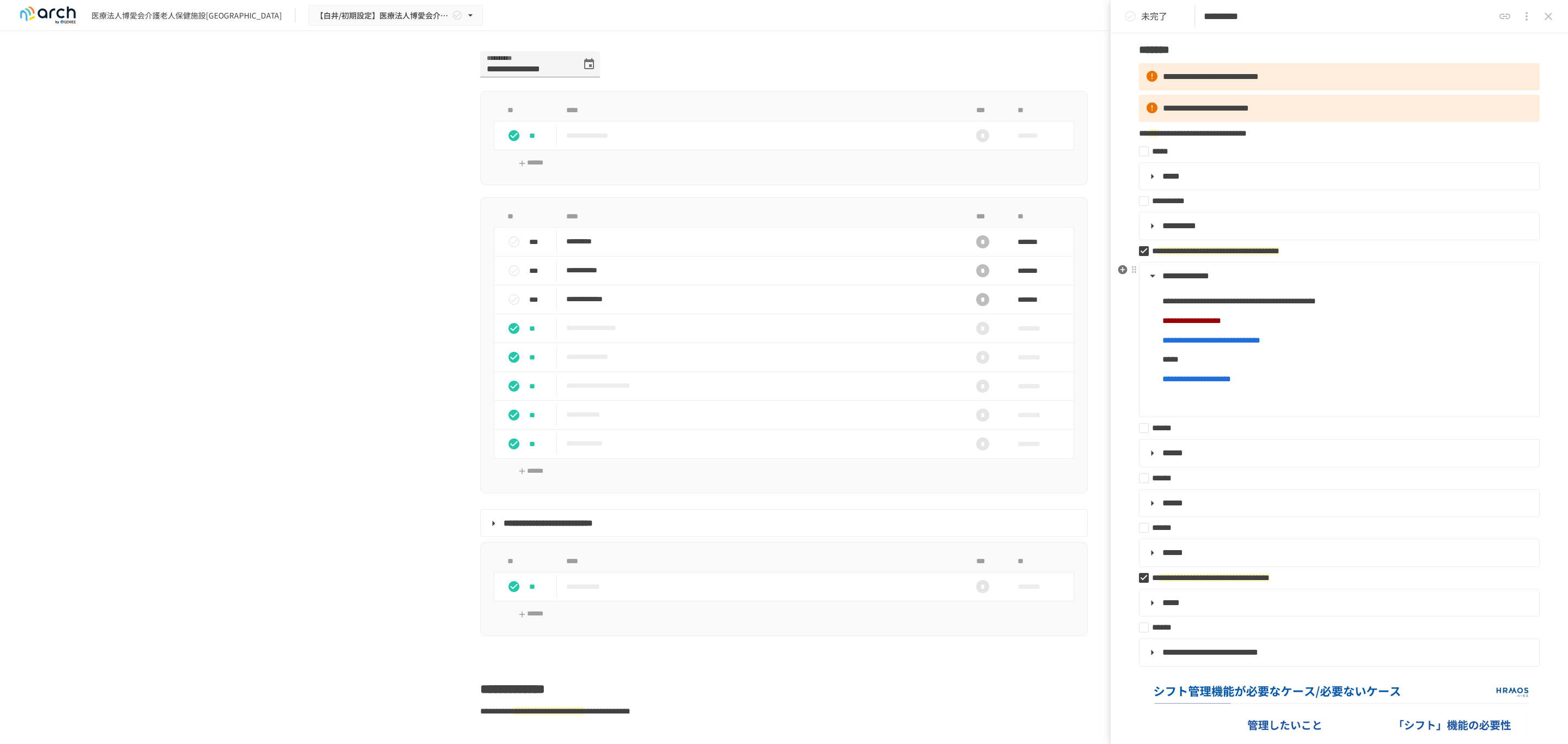 click on "*****" at bounding box center (1346, 359) 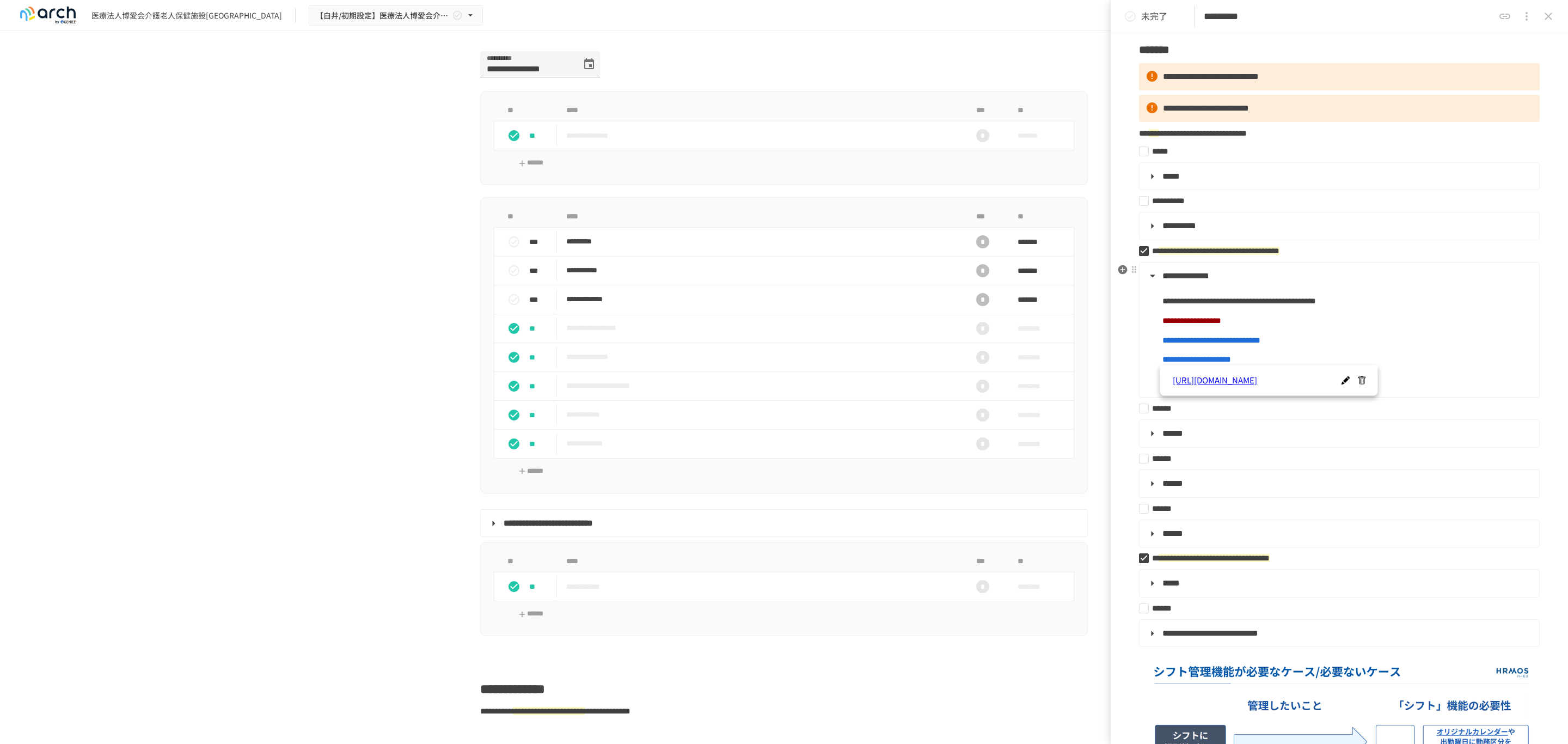 click on "**********" at bounding box center [1346, 359] 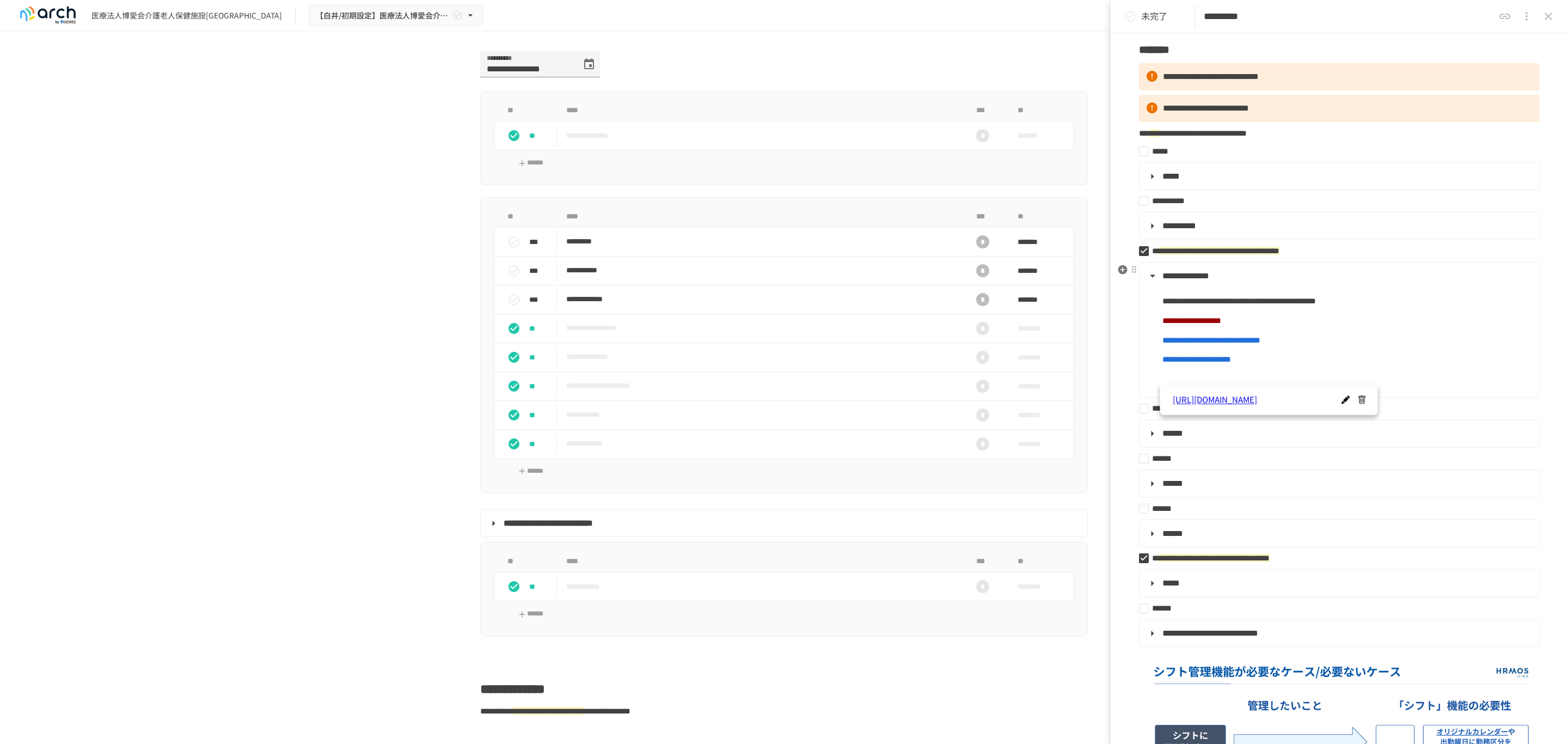 click on "**********" at bounding box center [1346, 359] 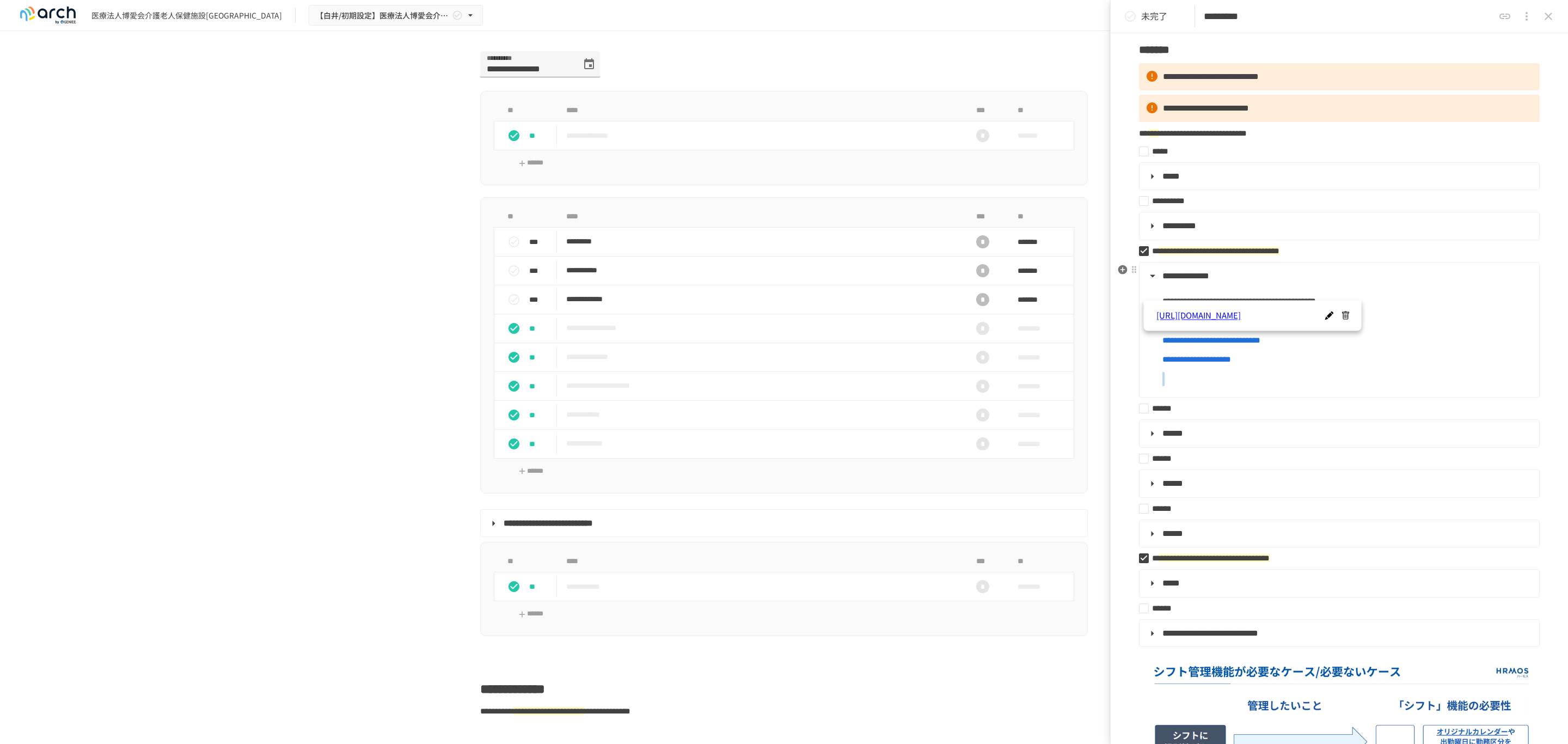 click on "**********" at bounding box center (1338, 334) 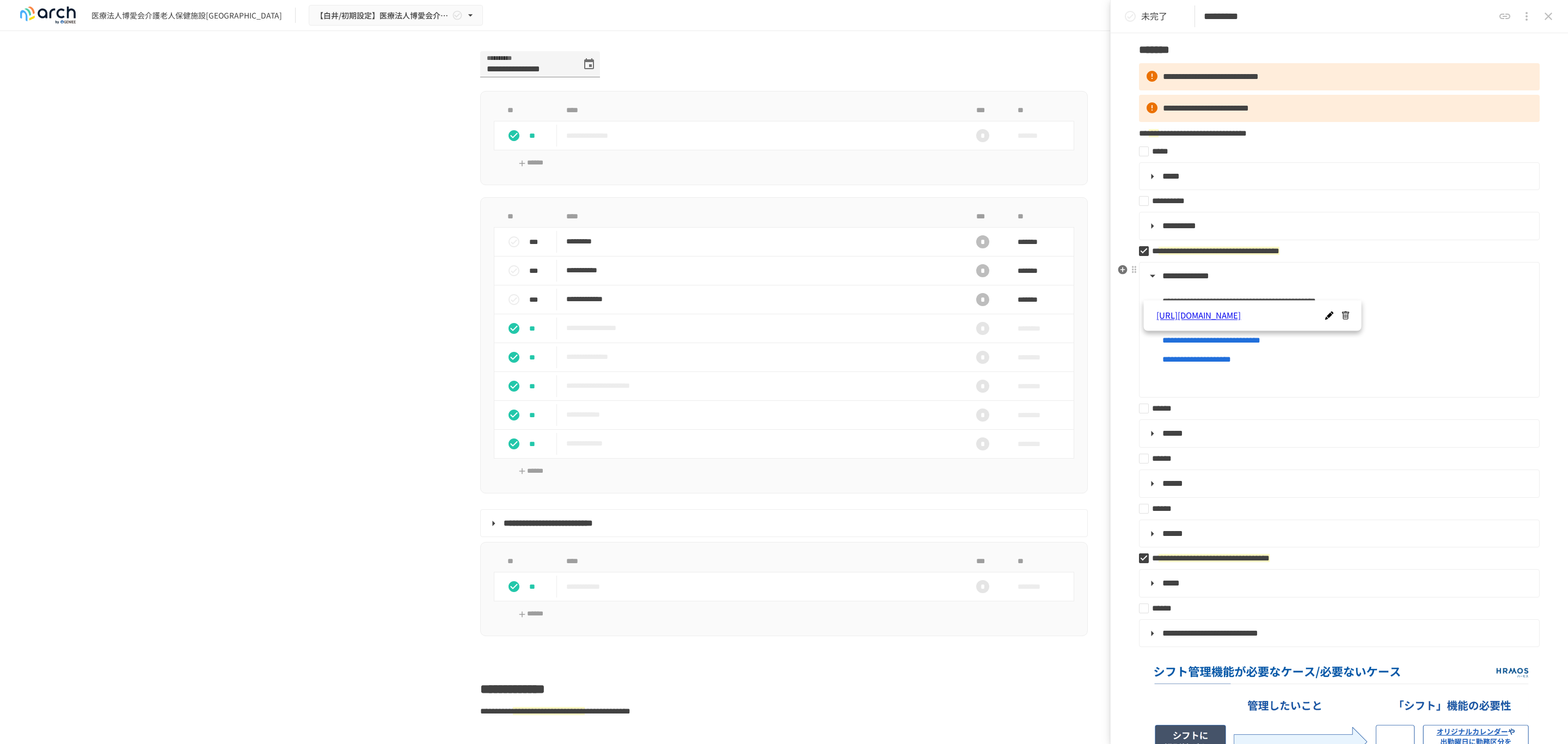click on "**********" at bounding box center (1338, 334) 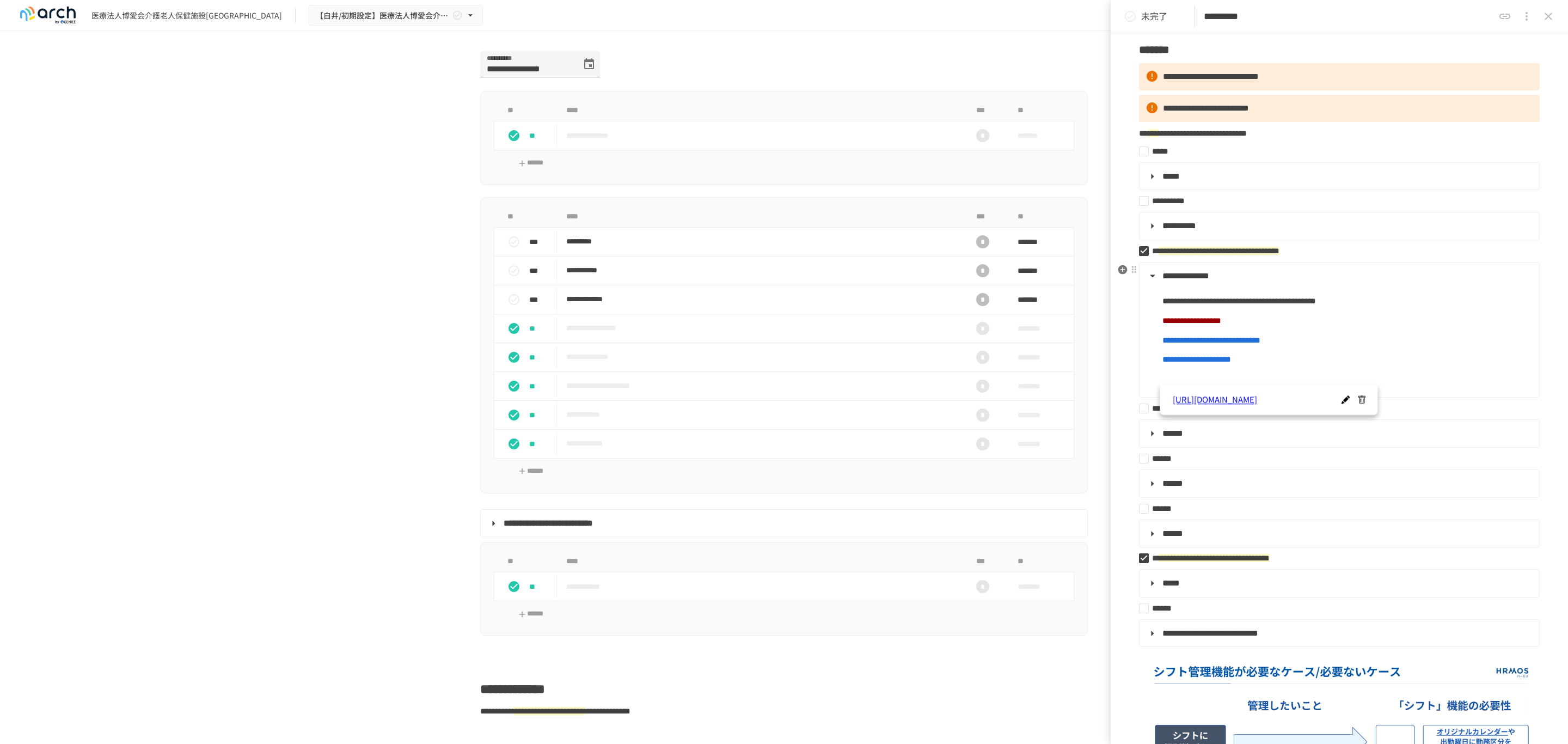 click on "**********" at bounding box center [1346, 359] 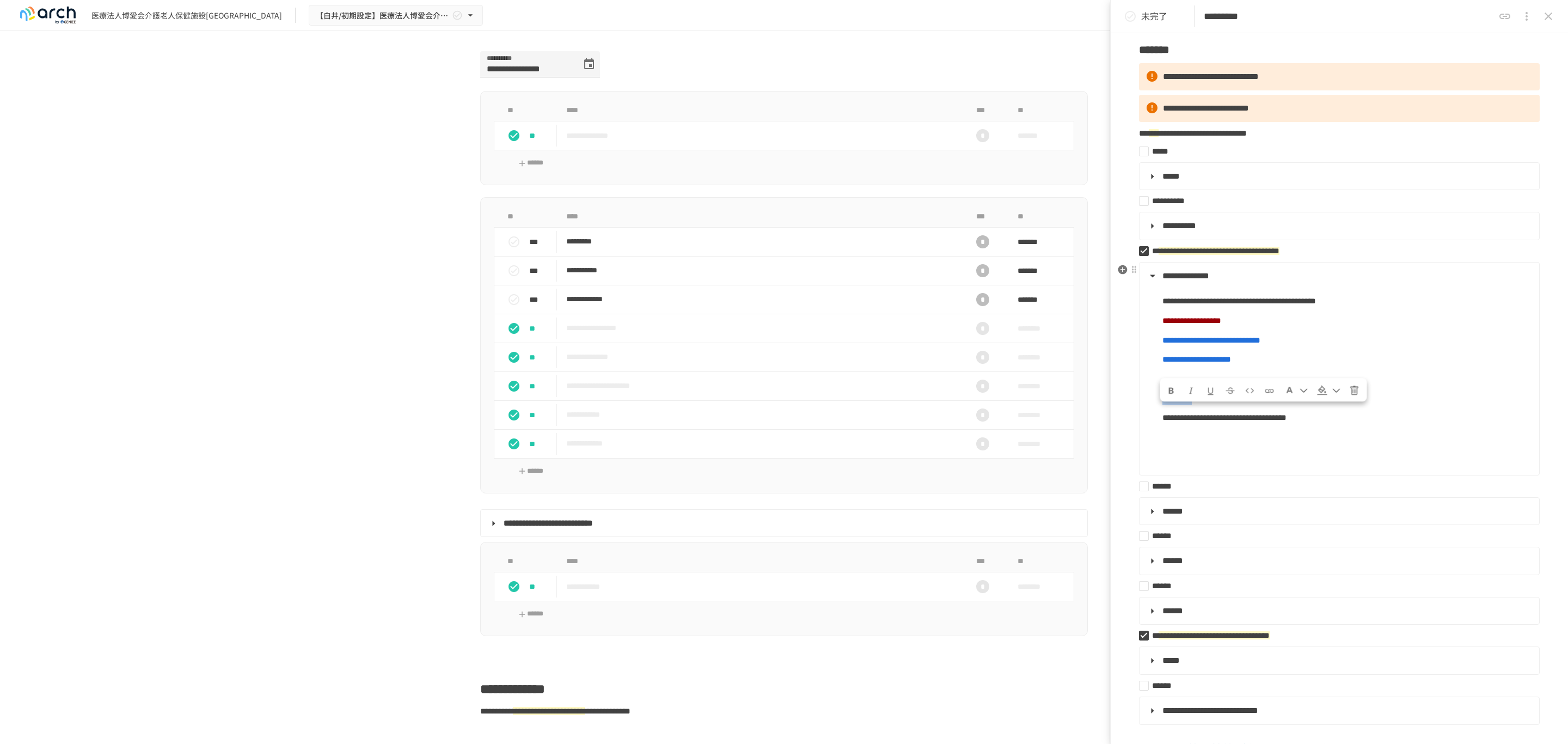 drag, startPoint x: 1162, startPoint y: 416, endPoint x: 1252, endPoint y: 415, distance: 90.00556 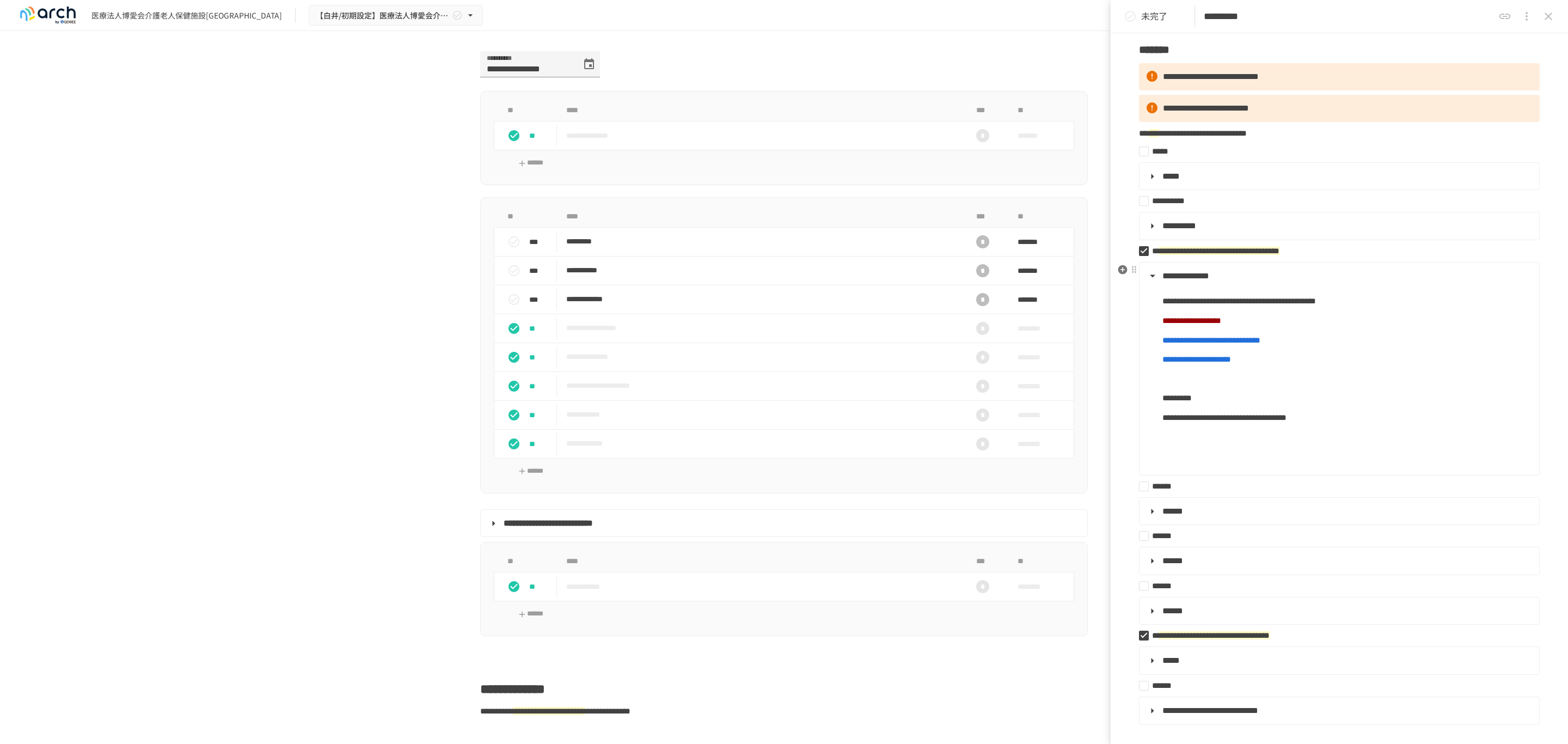 click at bounding box center [1346, 456] 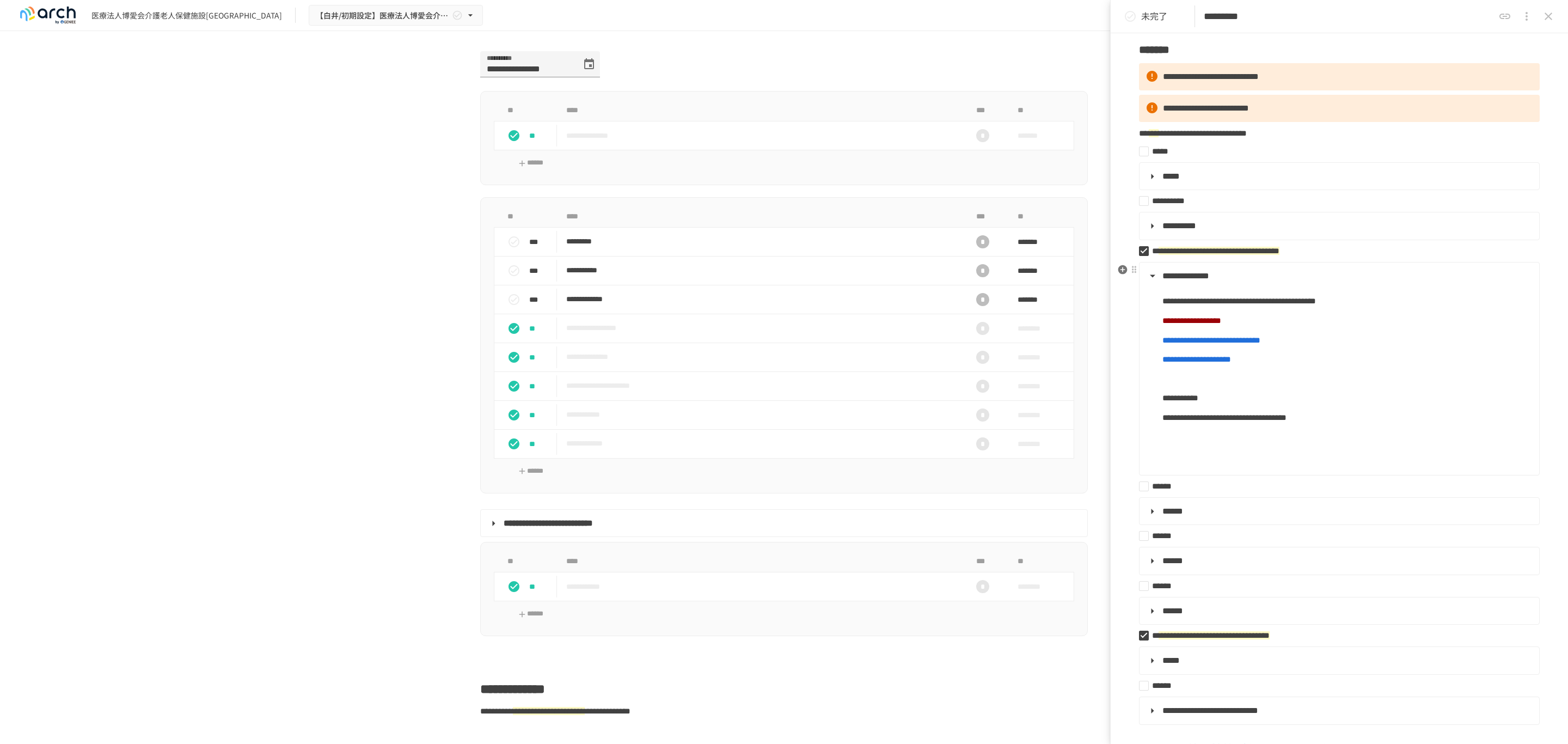 click at bounding box center (1346, 437) 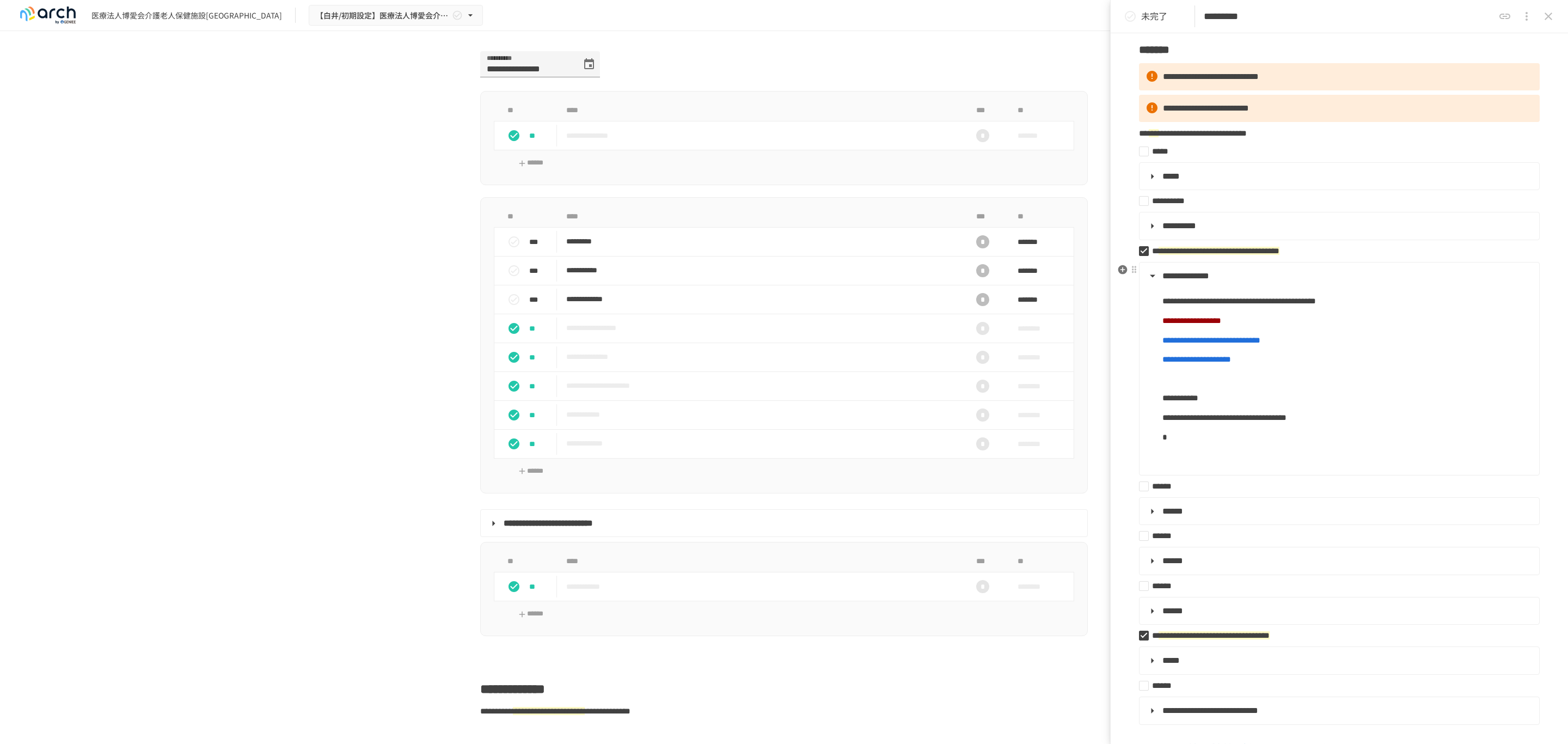 click on "*" at bounding box center [1346, 437] 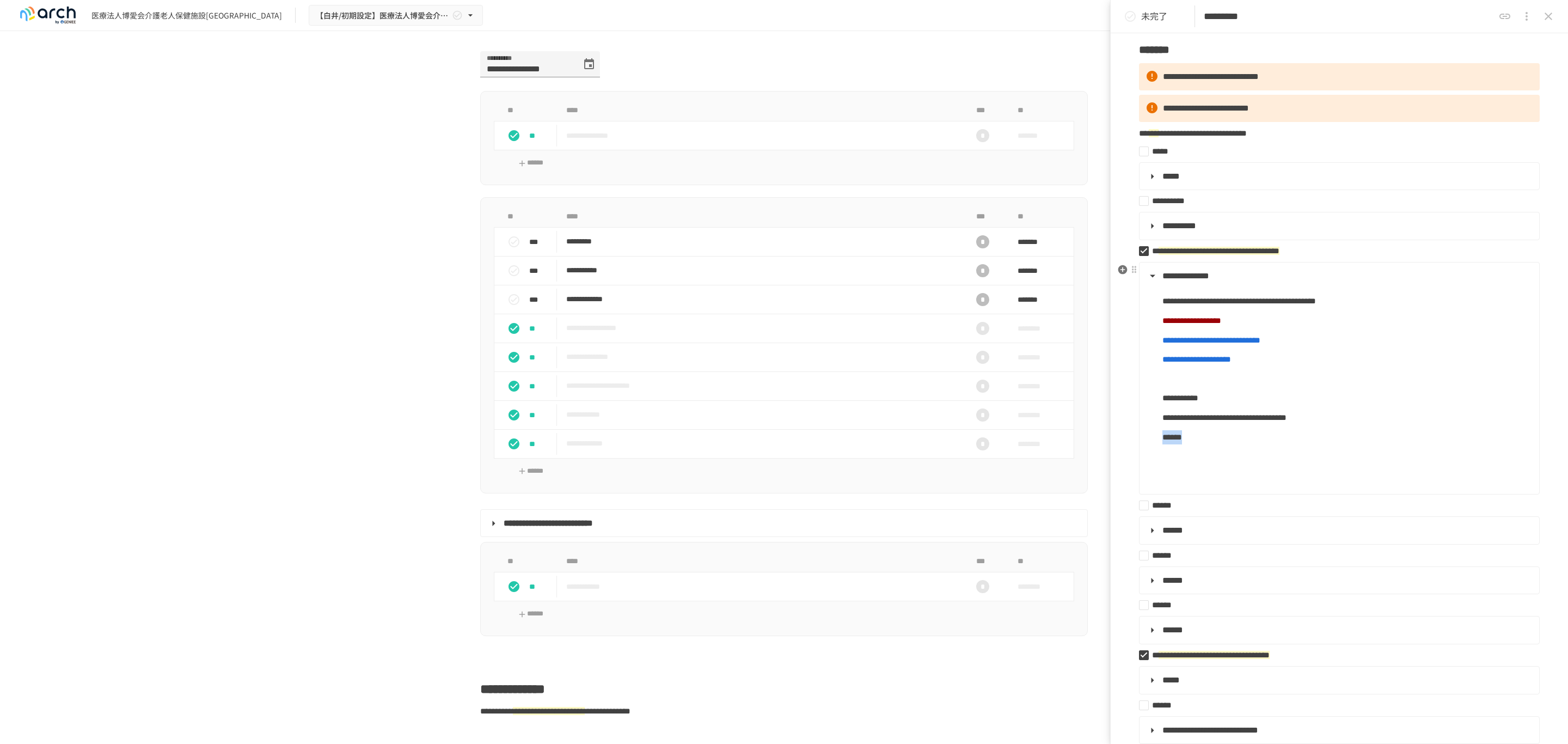 drag, startPoint x: 1162, startPoint y: 452, endPoint x: 1215, endPoint y: 452, distance: 53 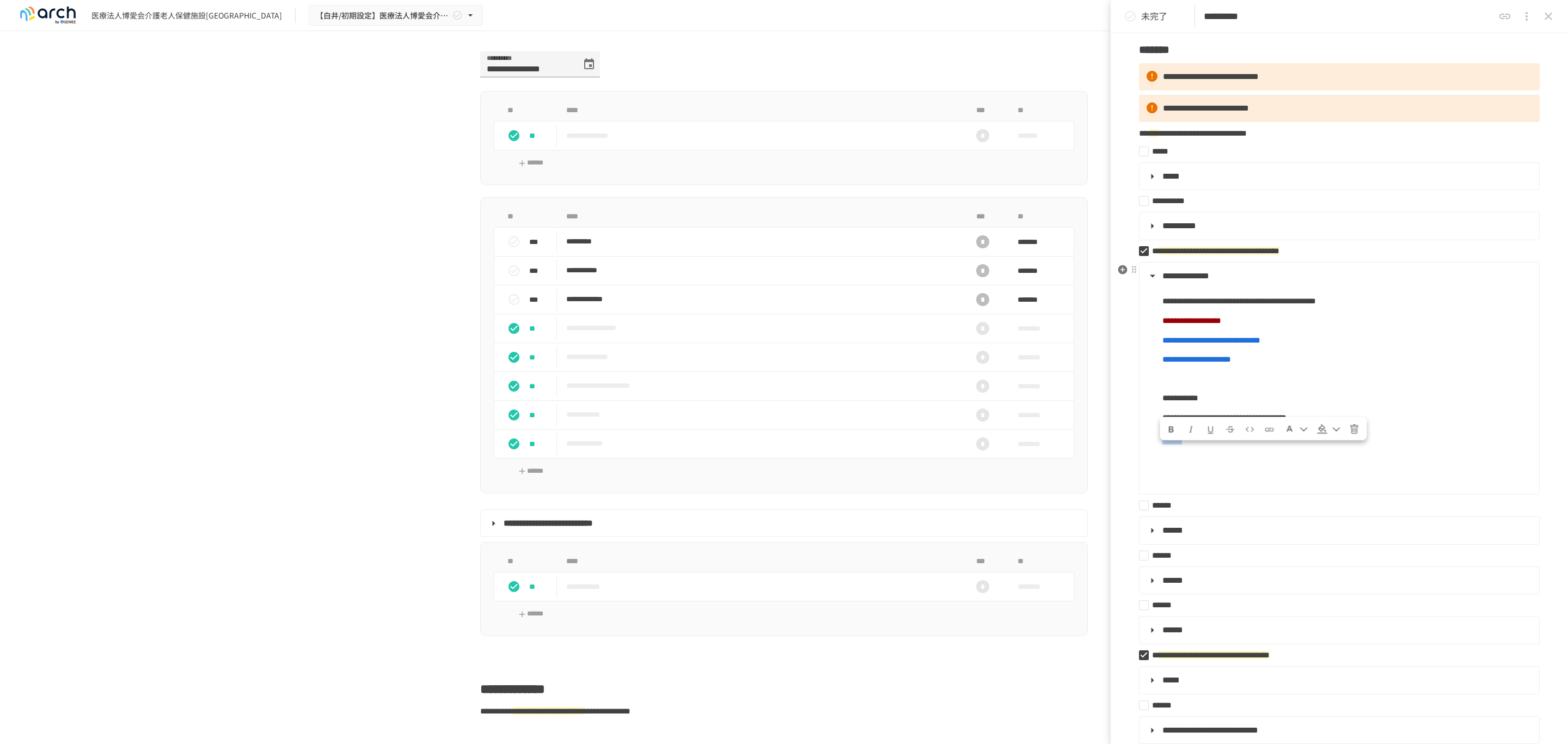 drag, startPoint x: 1216, startPoint y: 452, endPoint x: 1219, endPoint y: 447, distance: 5.830952 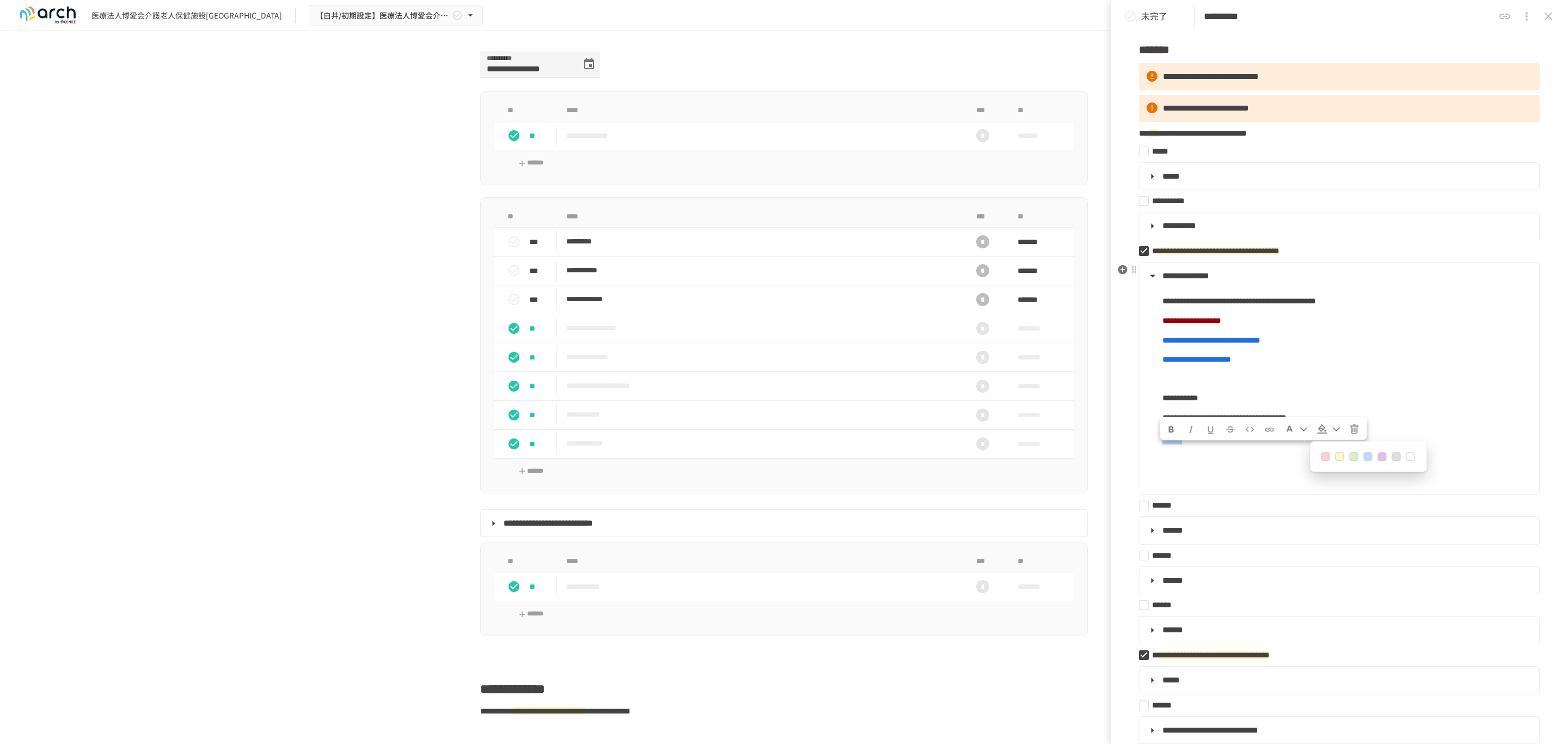 click at bounding box center (1353, 457) 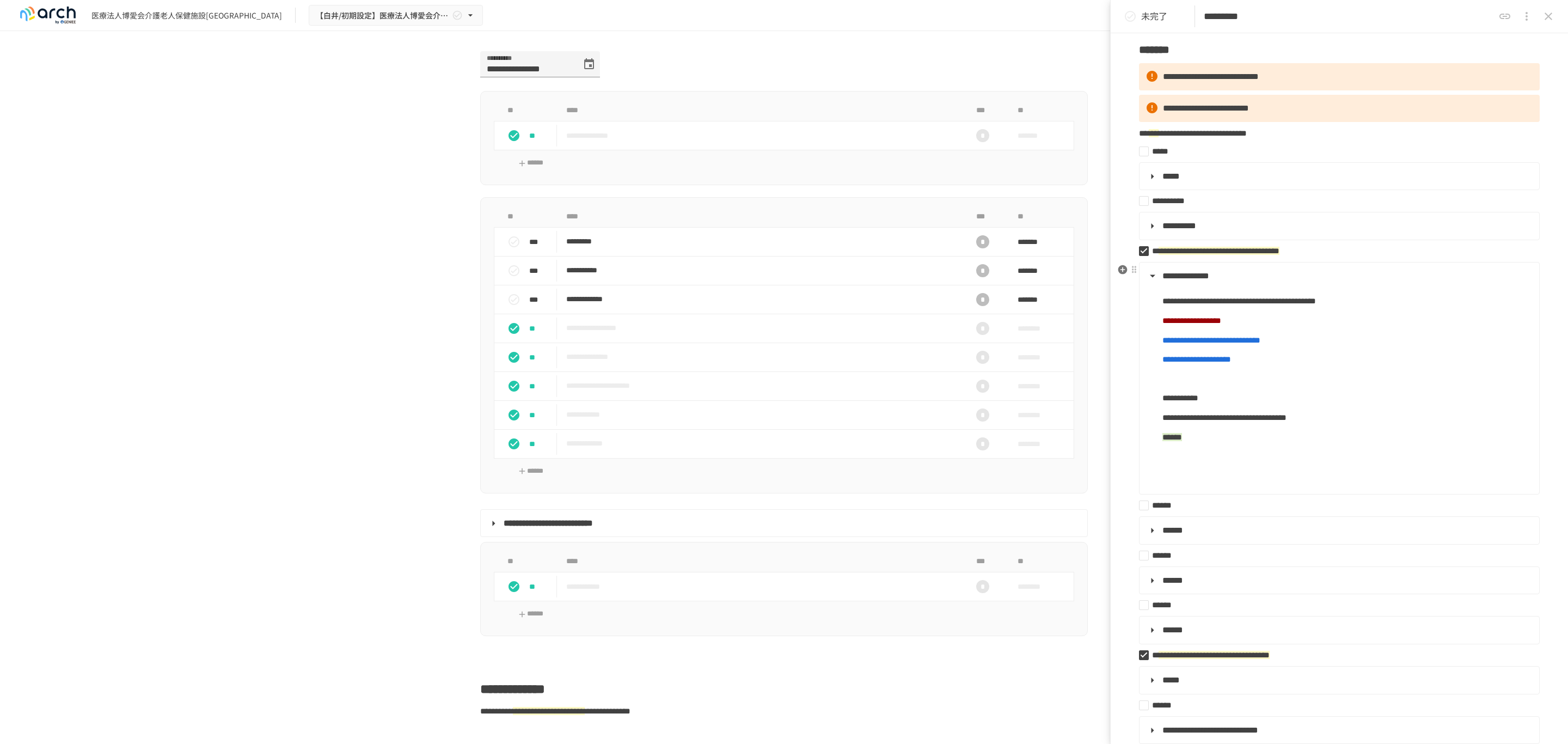 click at bounding box center (1346, 476) 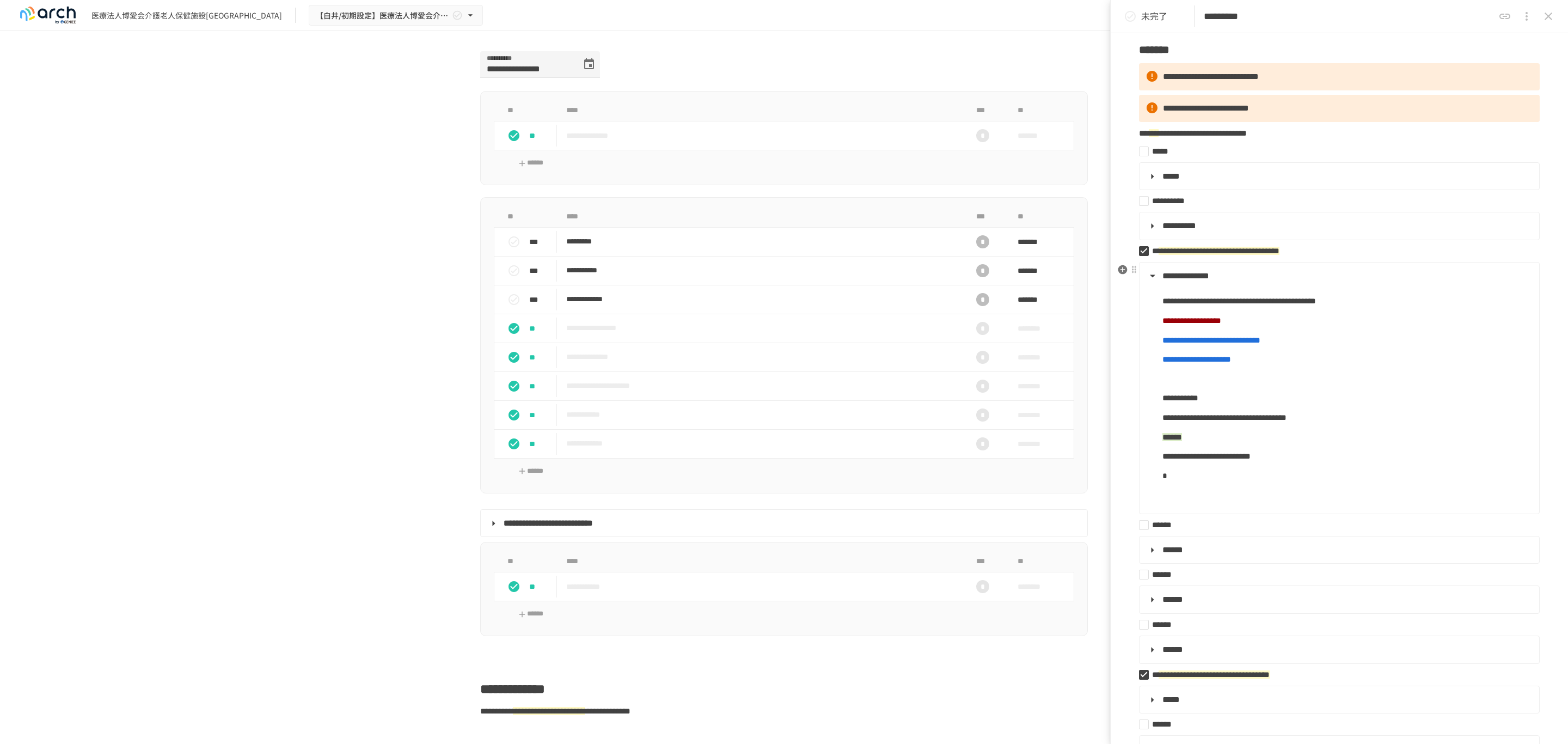 click on "*" at bounding box center [1346, 476] 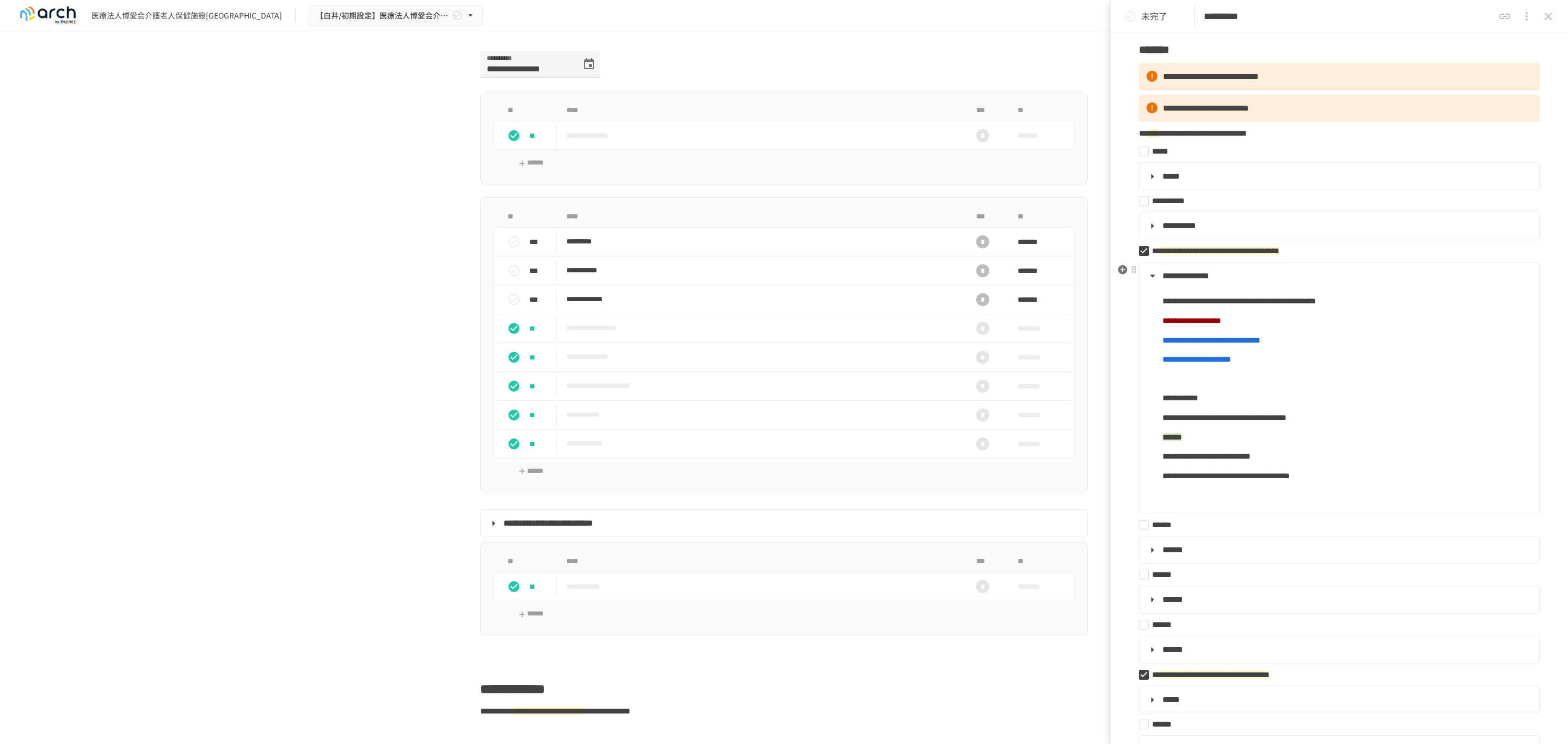 click on "**********" at bounding box center (1346, 476) 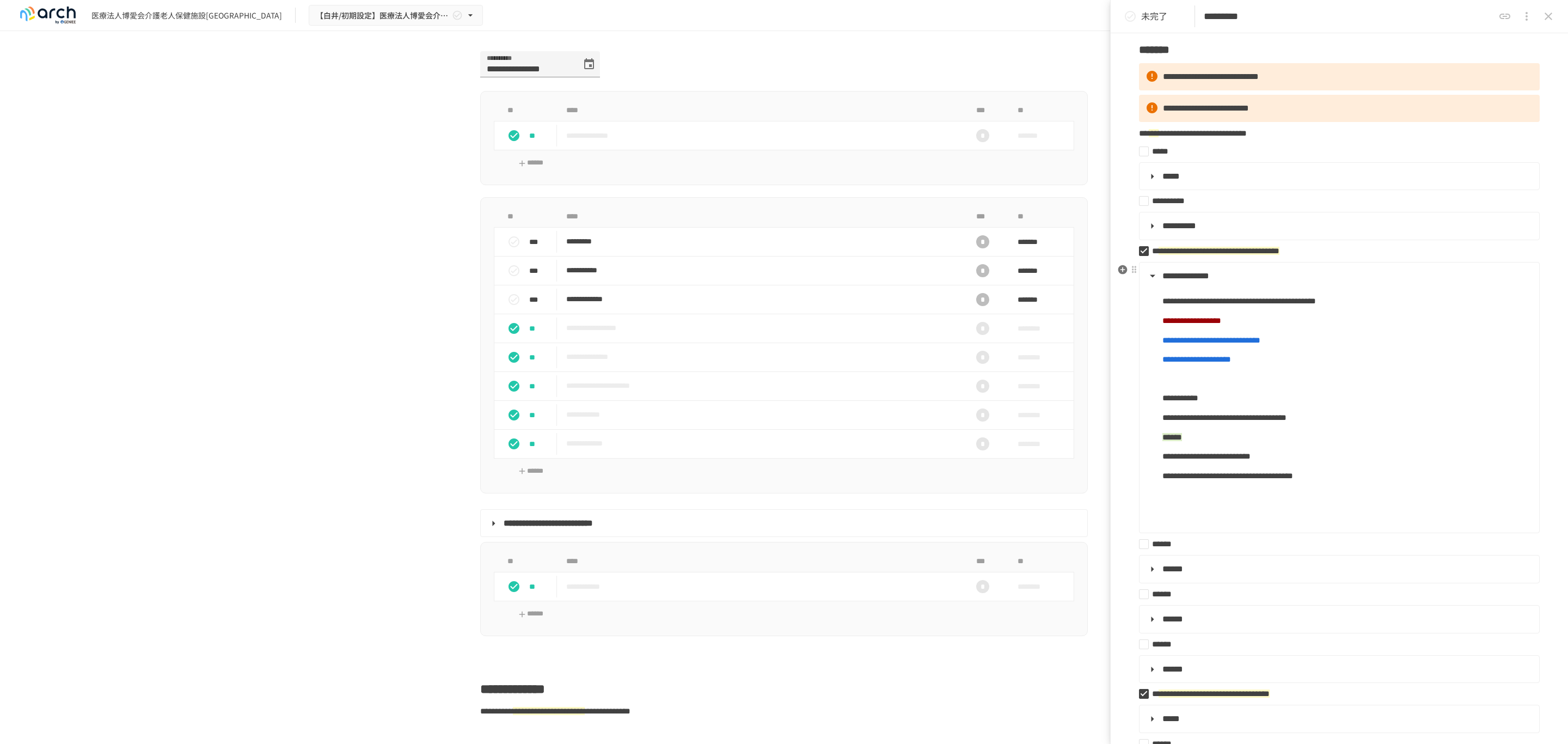 click on "******" at bounding box center (1346, 437) 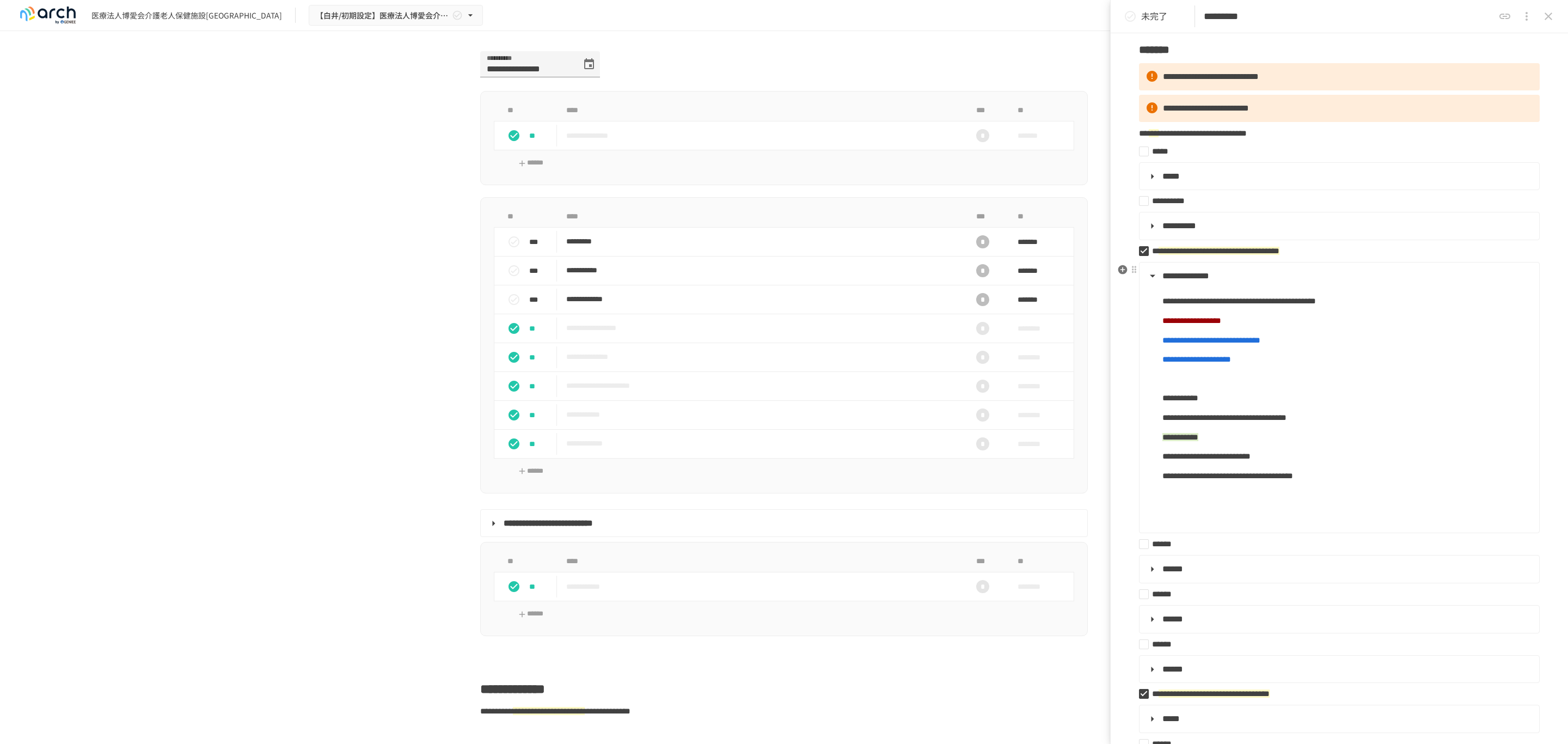 drag, startPoint x: 1179, startPoint y: 511, endPoint x: 1186, endPoint y: 510, distance: 7.071068 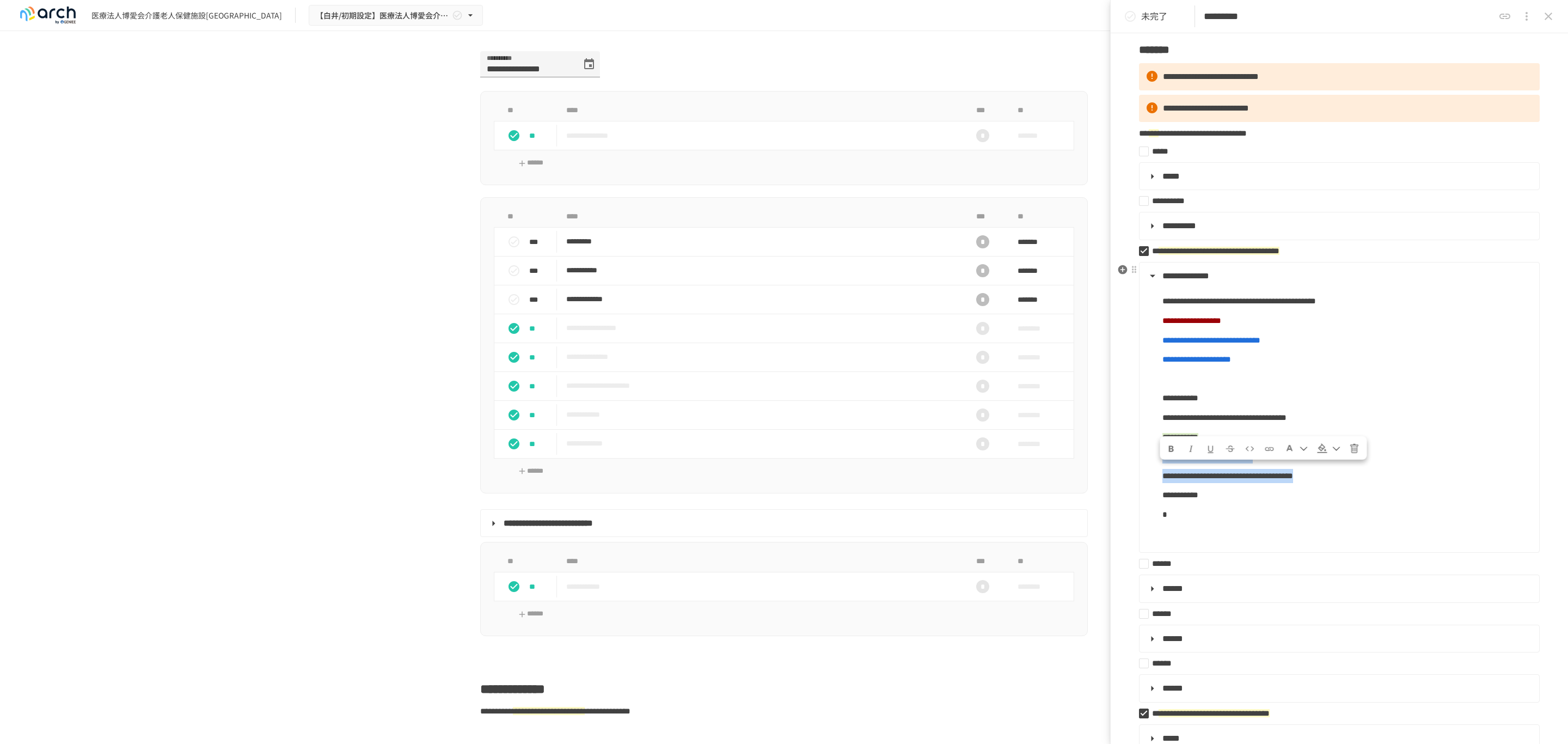 drag, startPoint x: 1159, startPoint y: 466, endPoint x: 1475, endPoint y: 487, distance: 316.69702 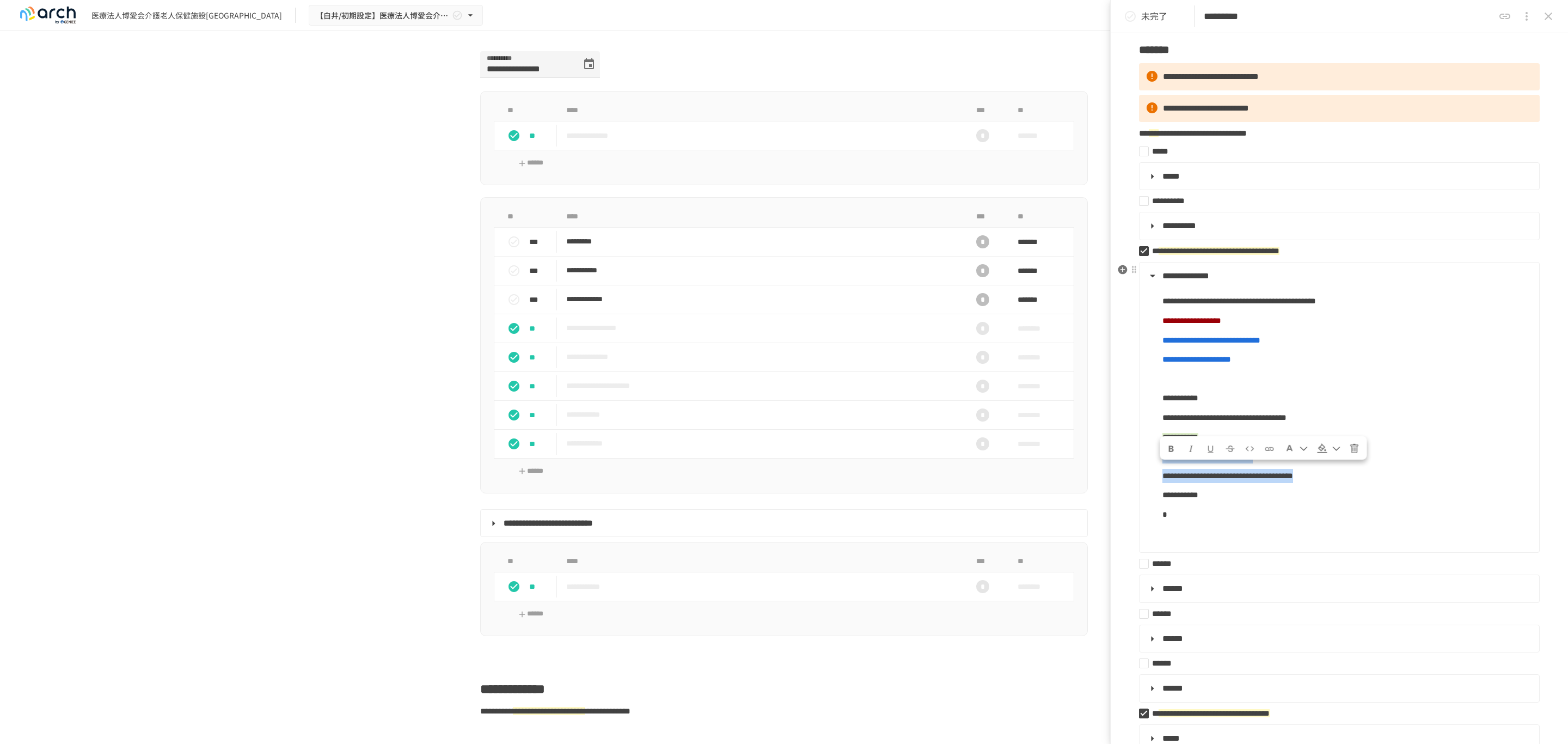 click on "**********" at bounding box center [1338, 412] 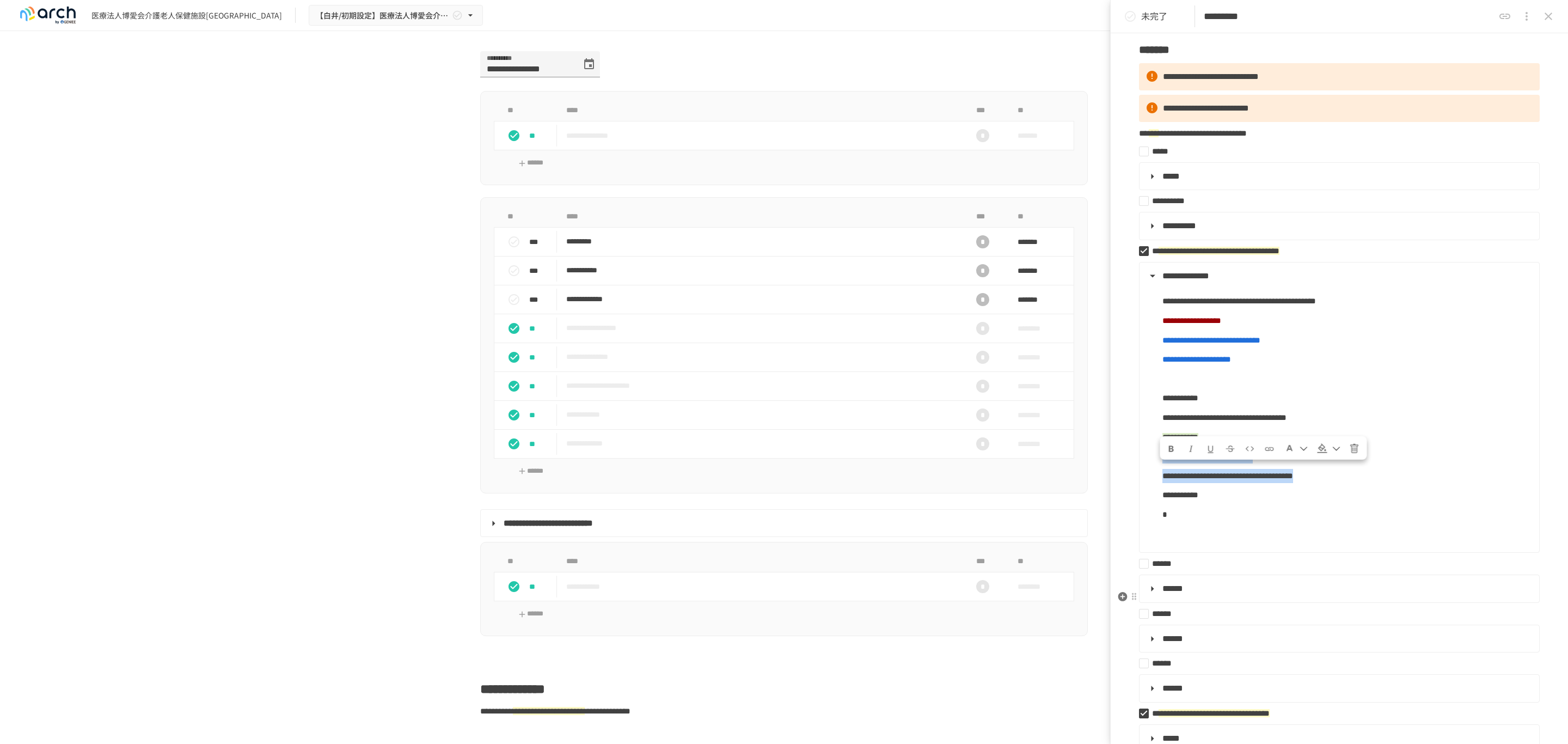 copy on "**********" 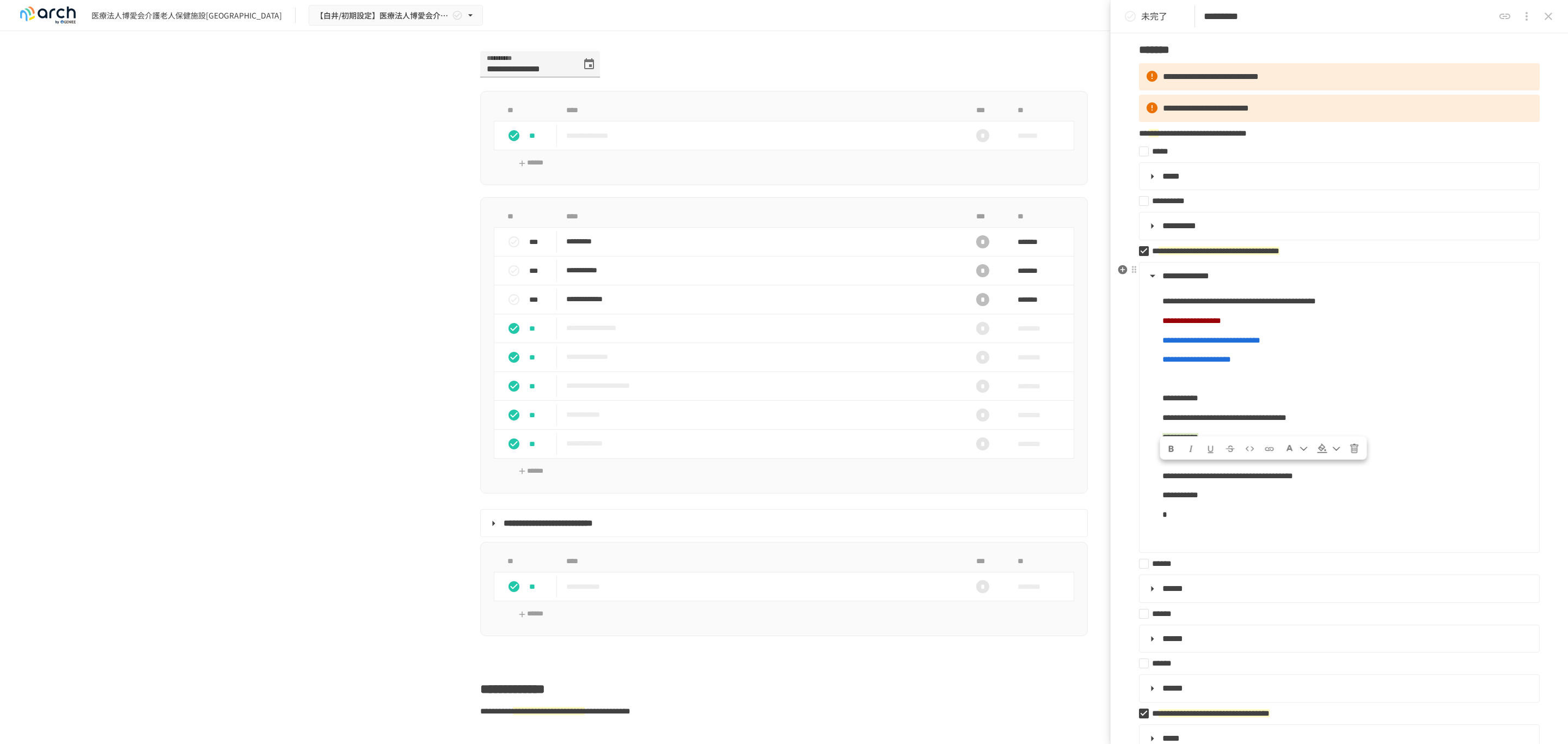 click on "*" at bounding box center [1346, 515] 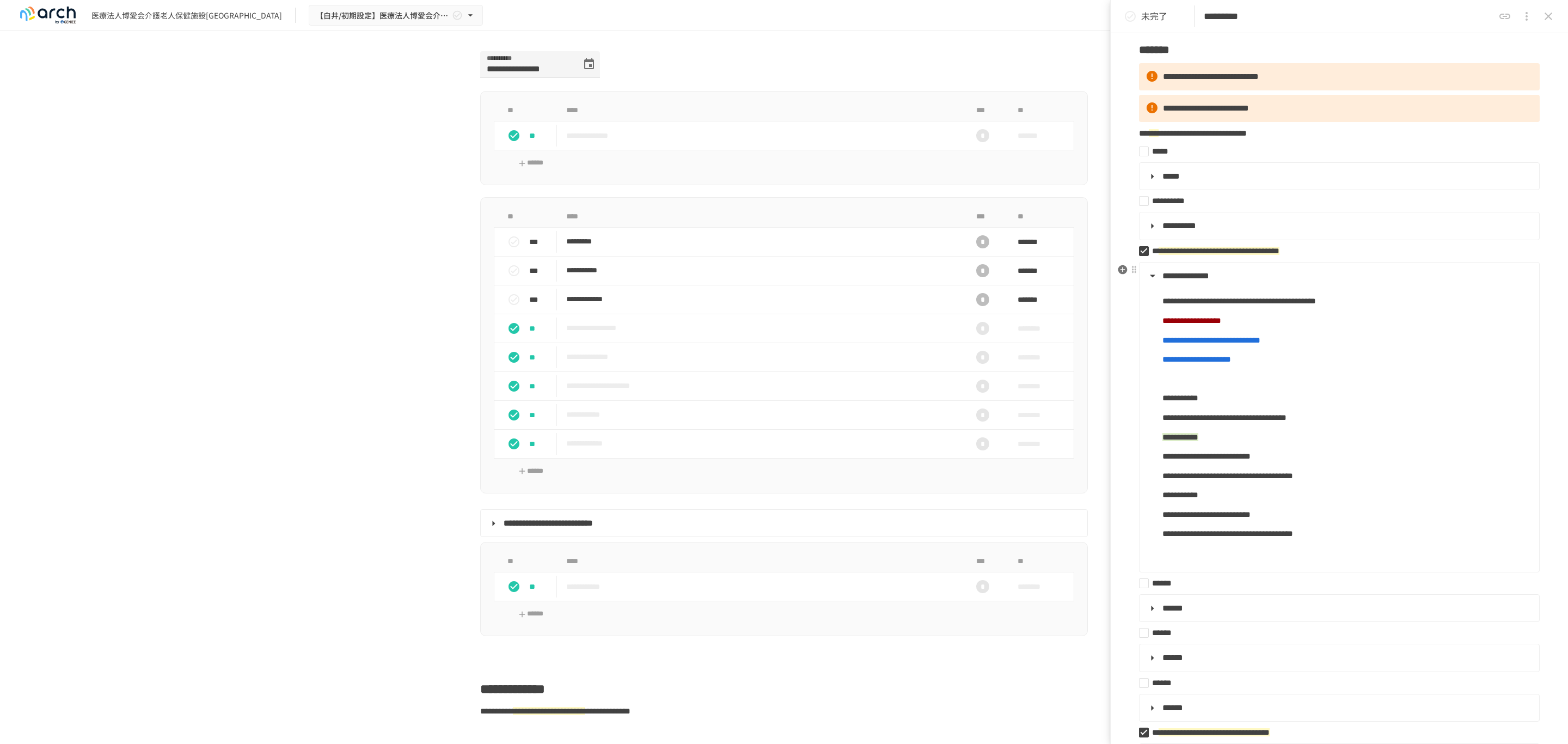 click on "**********" at bounding box center (1228, 533) 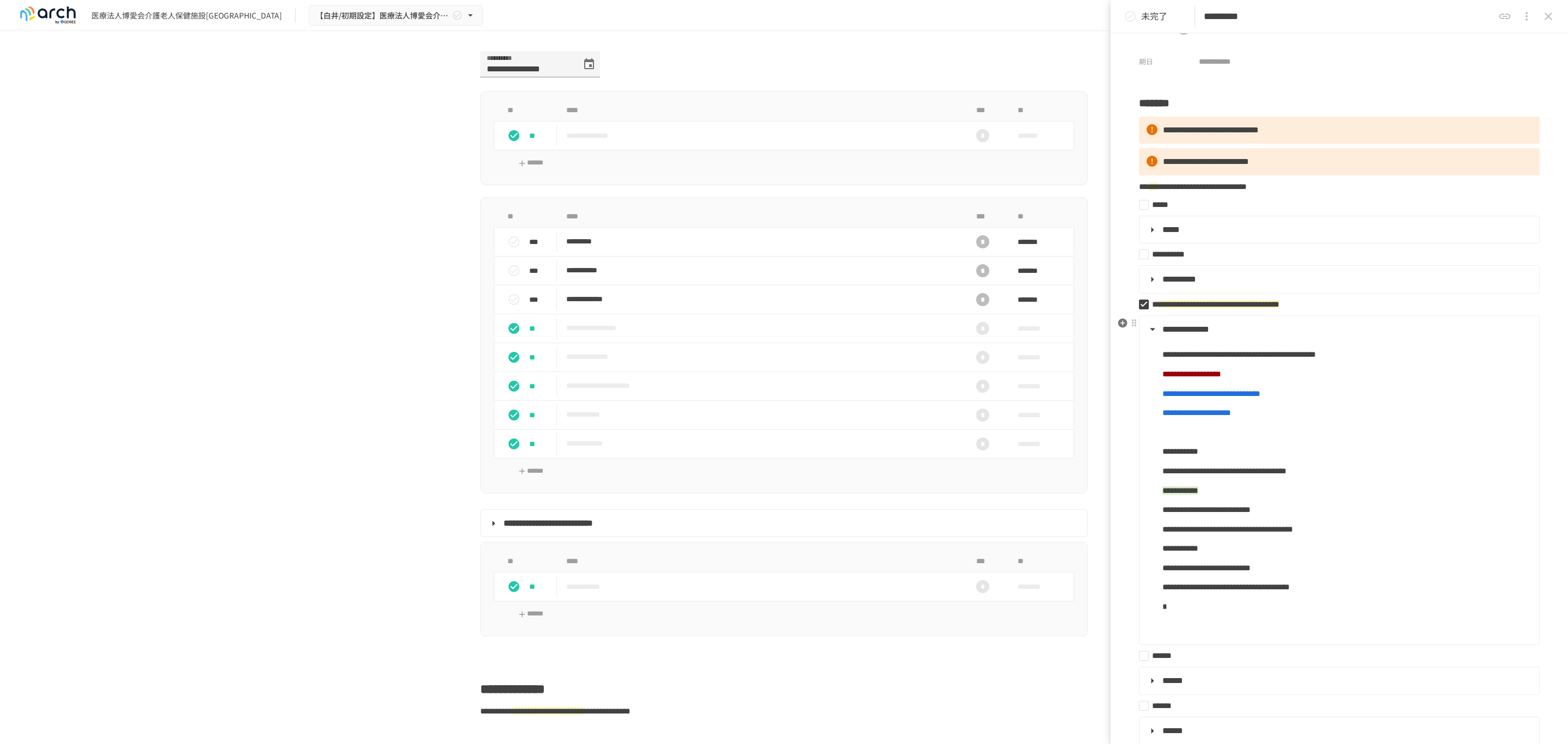 scroll, scrollTop: 0, scrollLeft: 0, axis: both 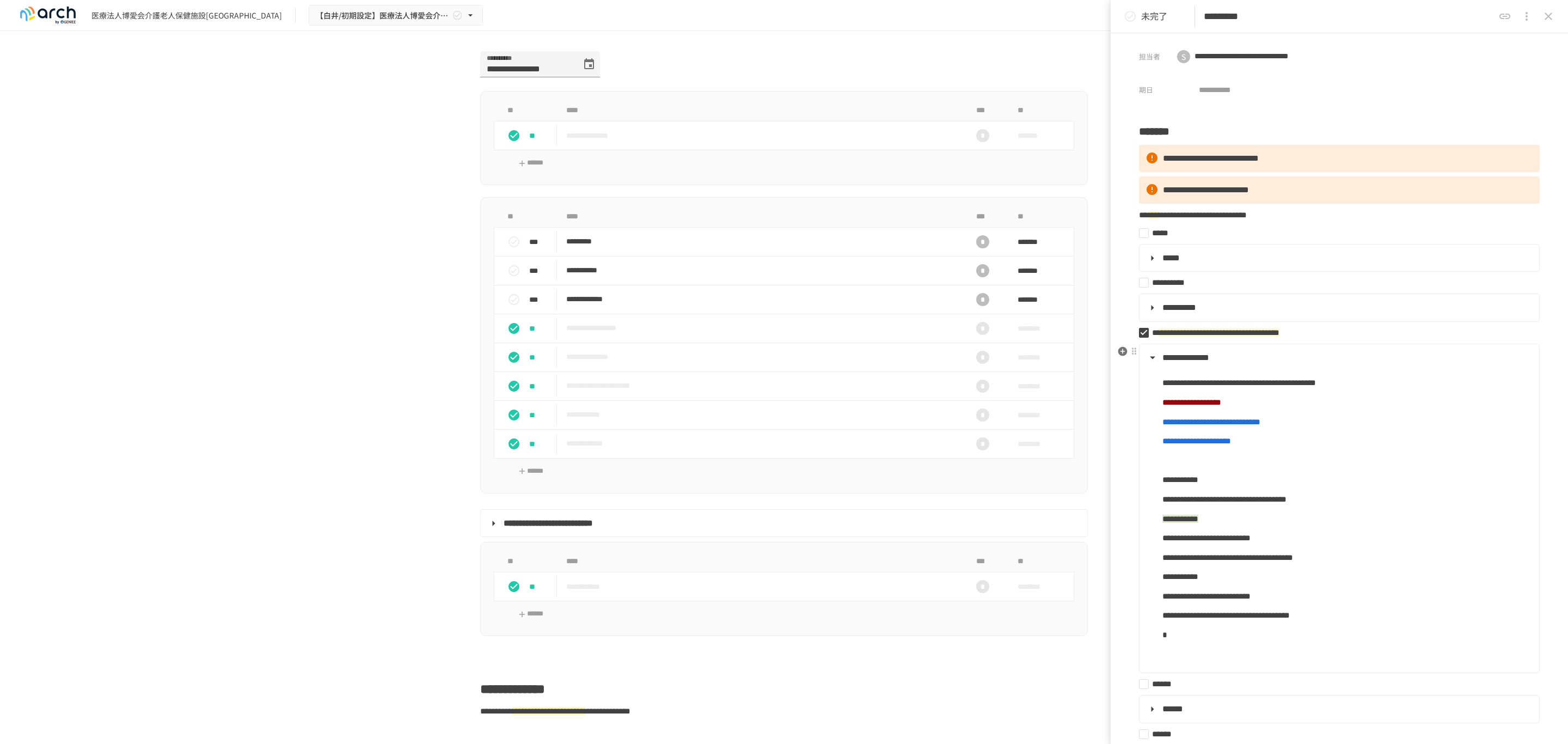 drag, startPoint x: 1434, startPoint y: 630, endPoint x: 1499, endPoint y: 632, distance: 65.03076 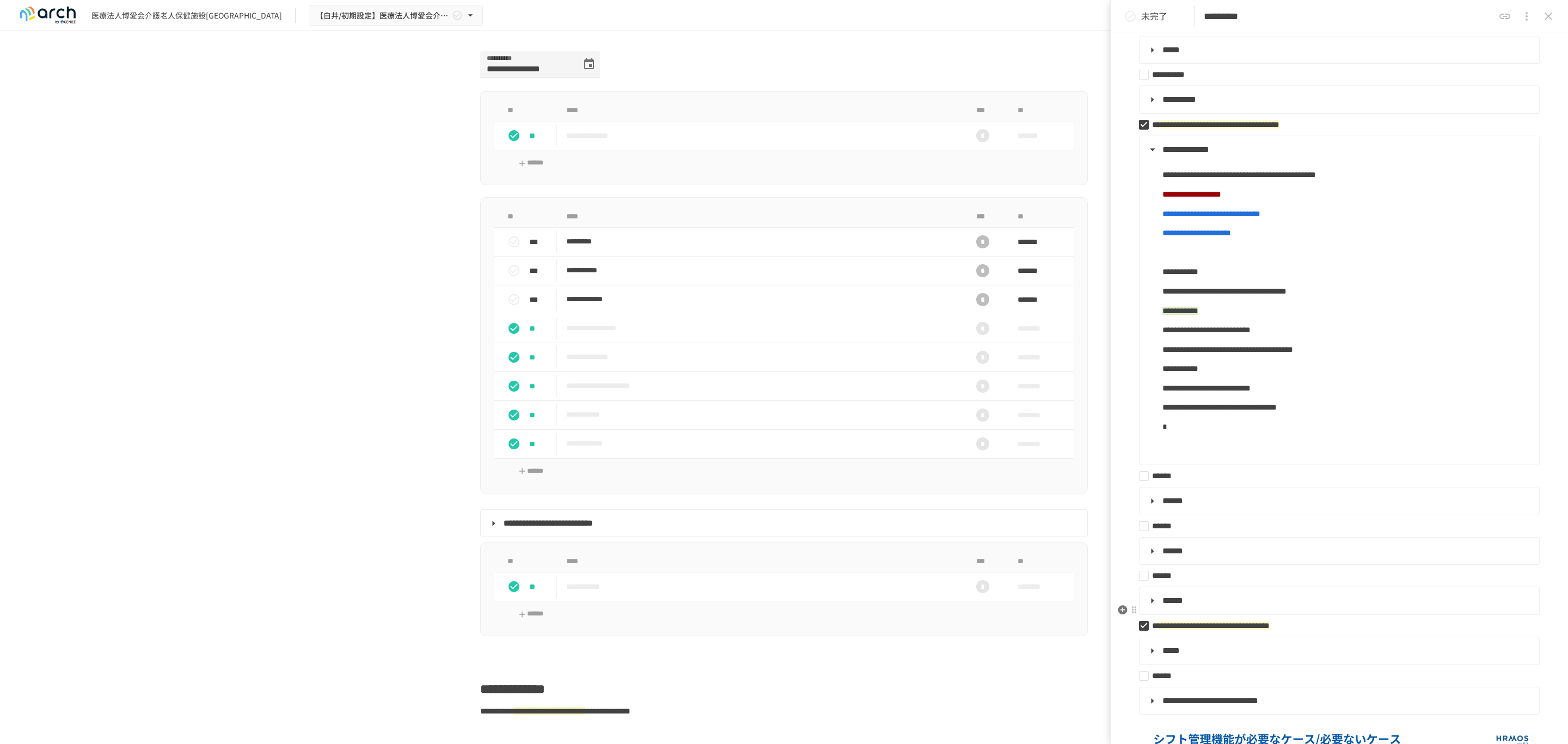 scroll, scrollTop: 327, scrollLeft: 0, axis: vertical 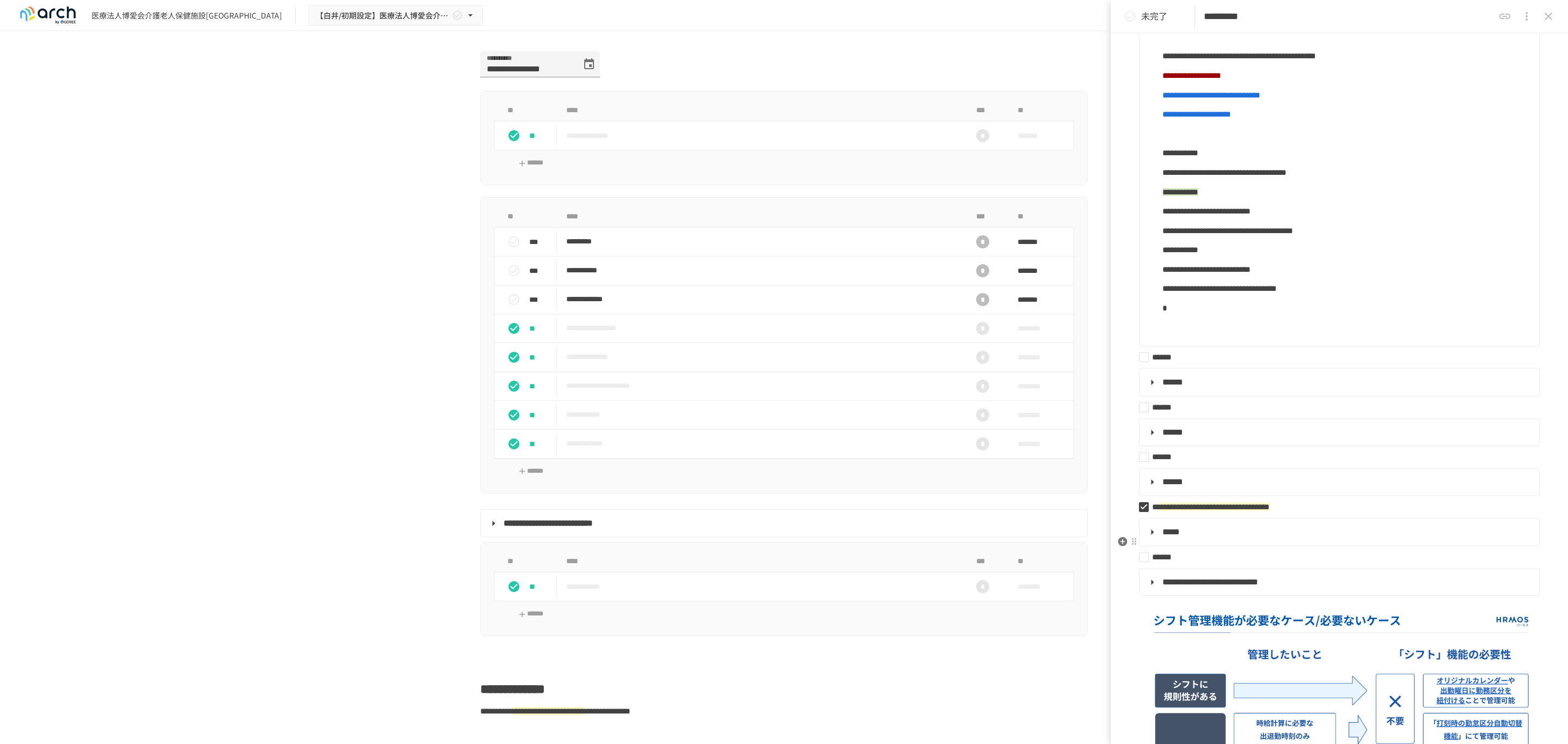 drag, startPoint x: 1250, startPoint y: 545, endPoint x: 1271, endPoint y: 546, distance: 21.023796 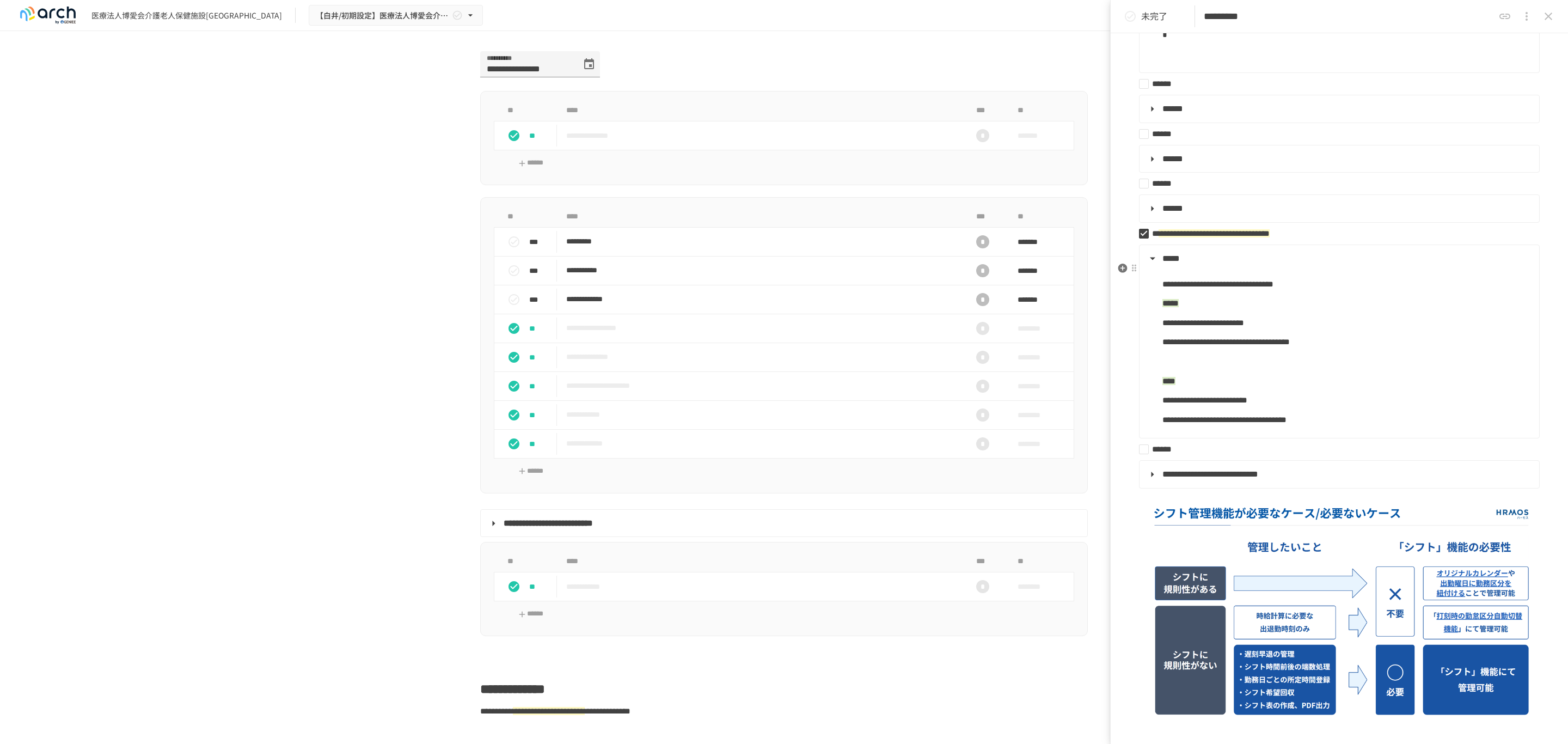scroll, scrollTop: 654, scrollLeft: 0, axis: vertical 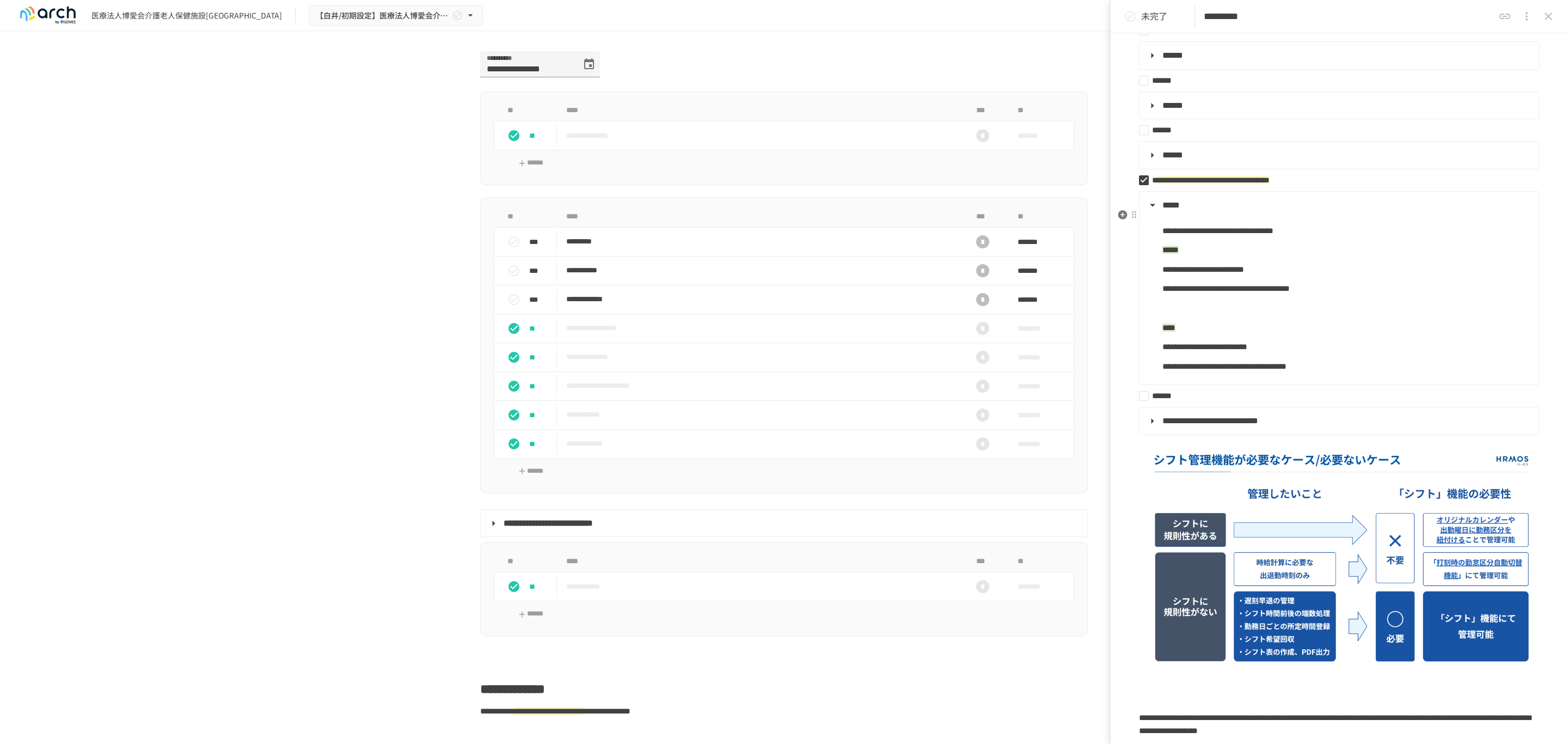 click on "**********" at bounding box center (1228, 366) 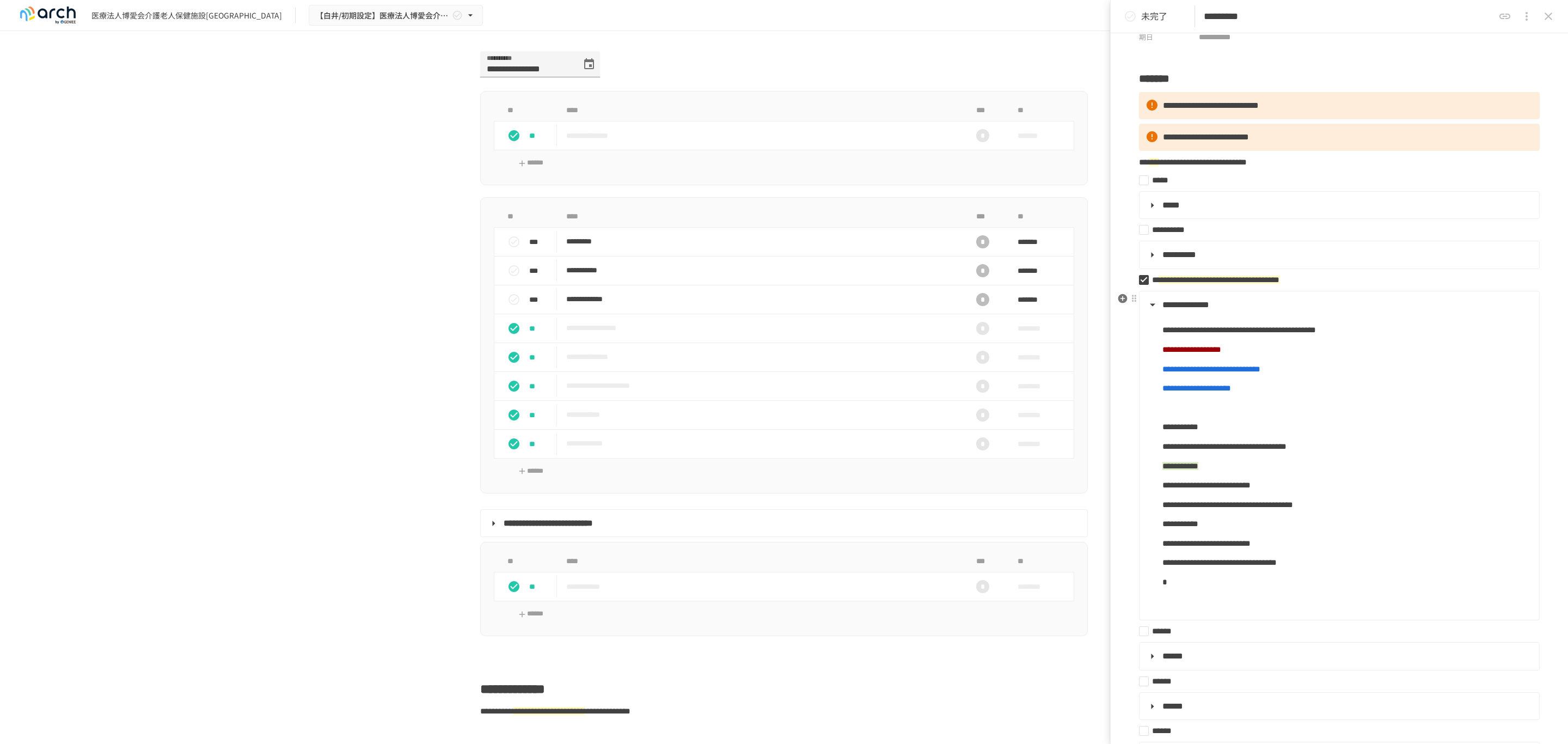 scroll, scrollTop: 82, scrollLeft: 0, axis: vertical 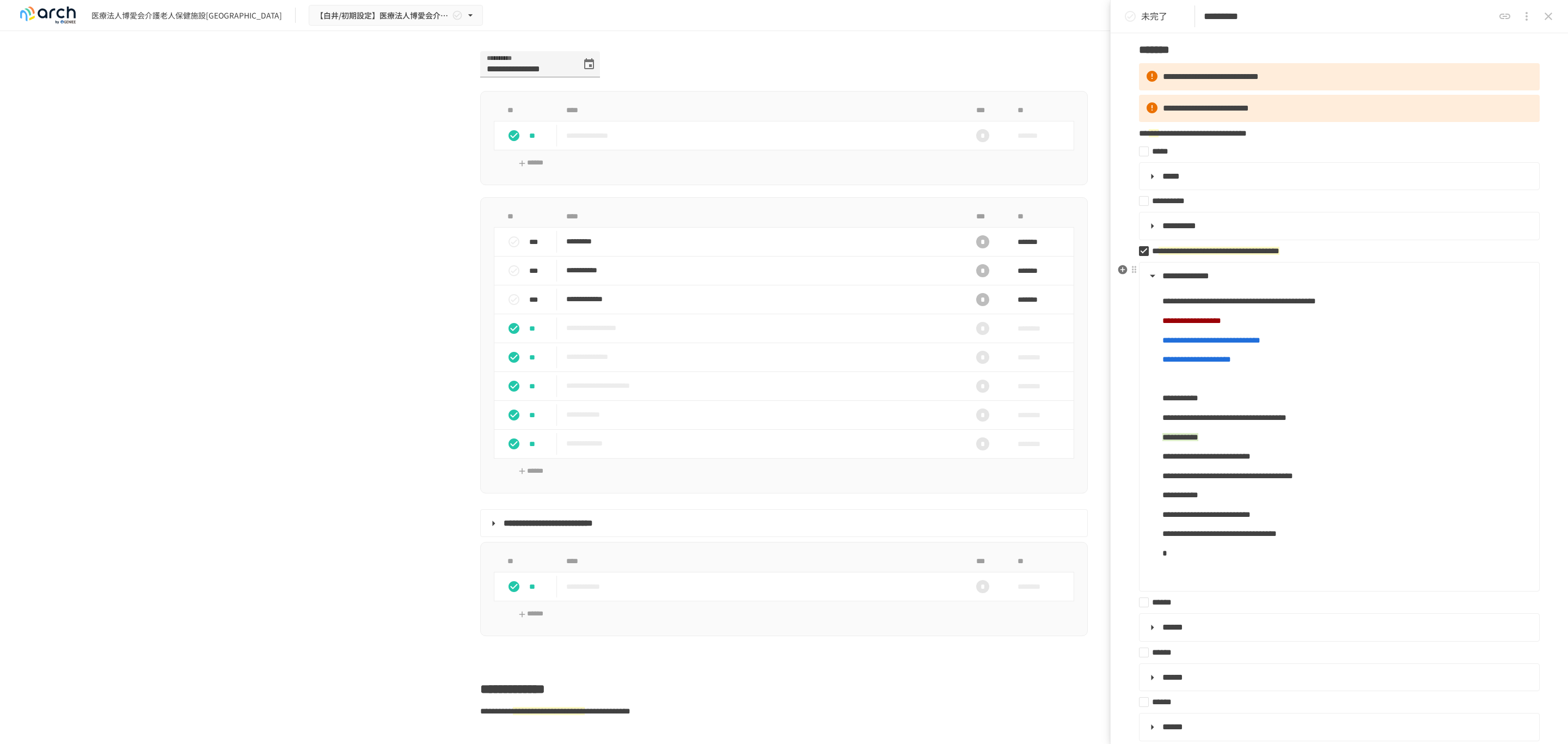 click on "**********" at bounding box center (1346, 534) 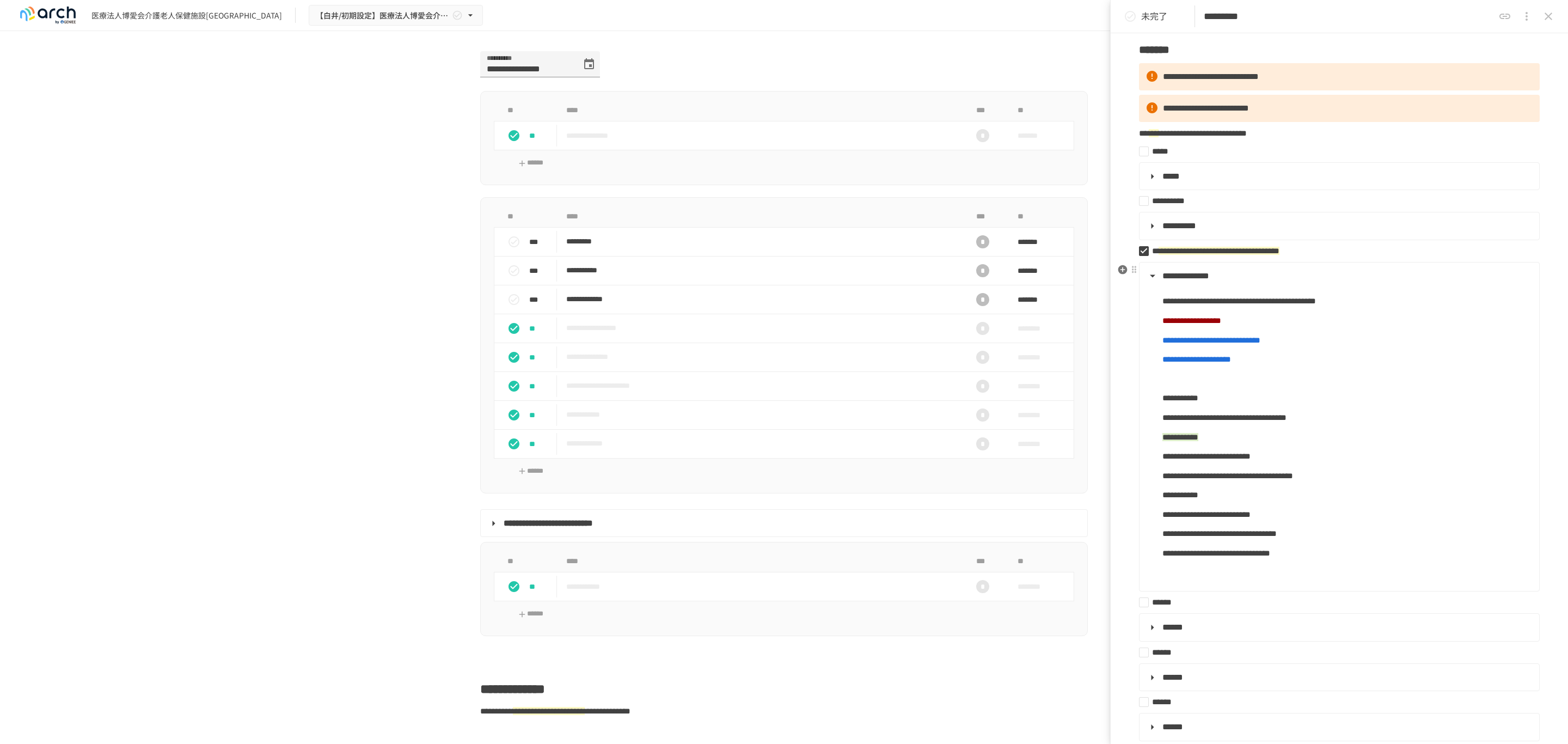 drag, startPoint x: 1157, startPoint y: 507, endPoint x: 1242, endPoint y: 509, distance: 85.02353 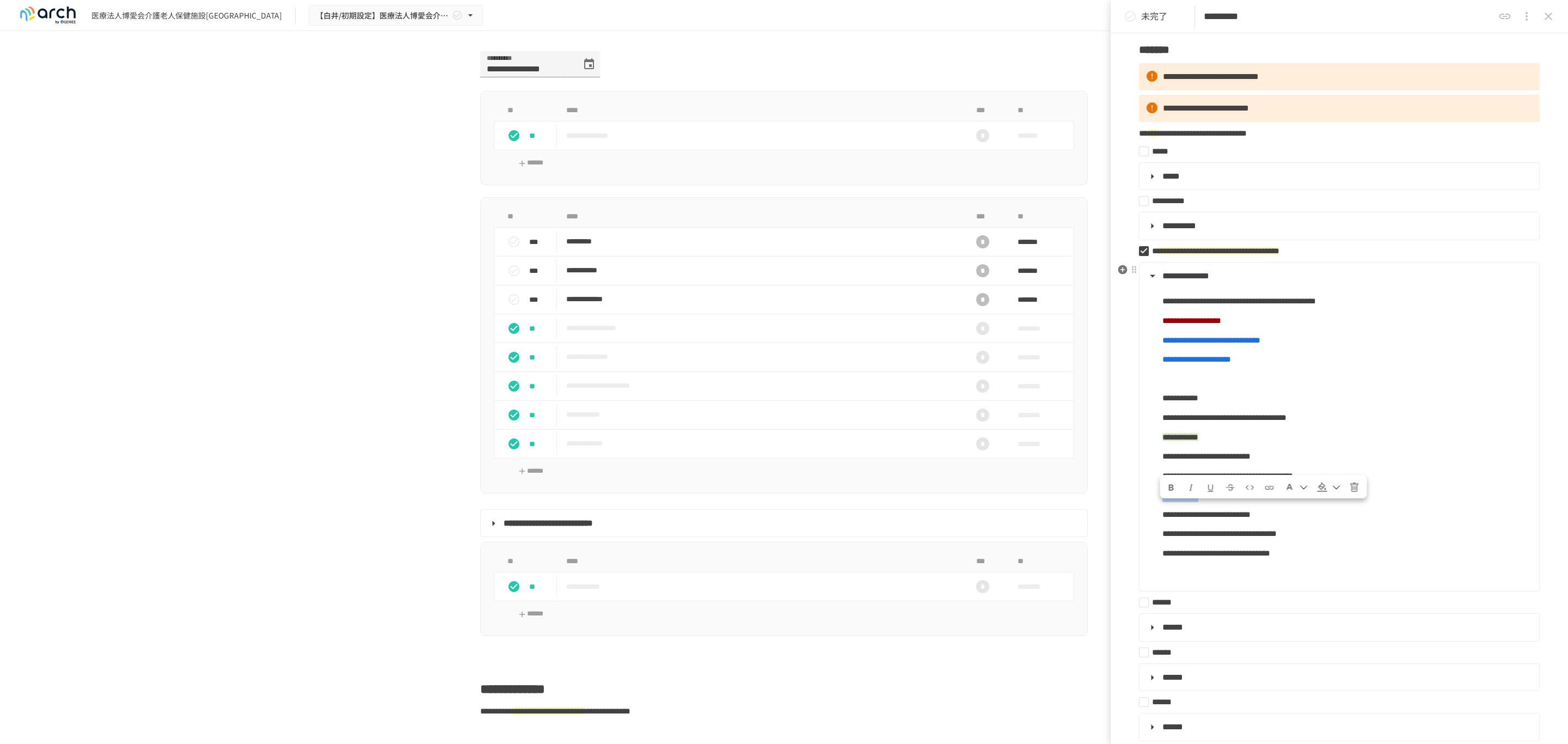drag, startPoint x: 1156, startPoint y: 509, endPoint x: 1267, endPoint y: 509, distance: 111 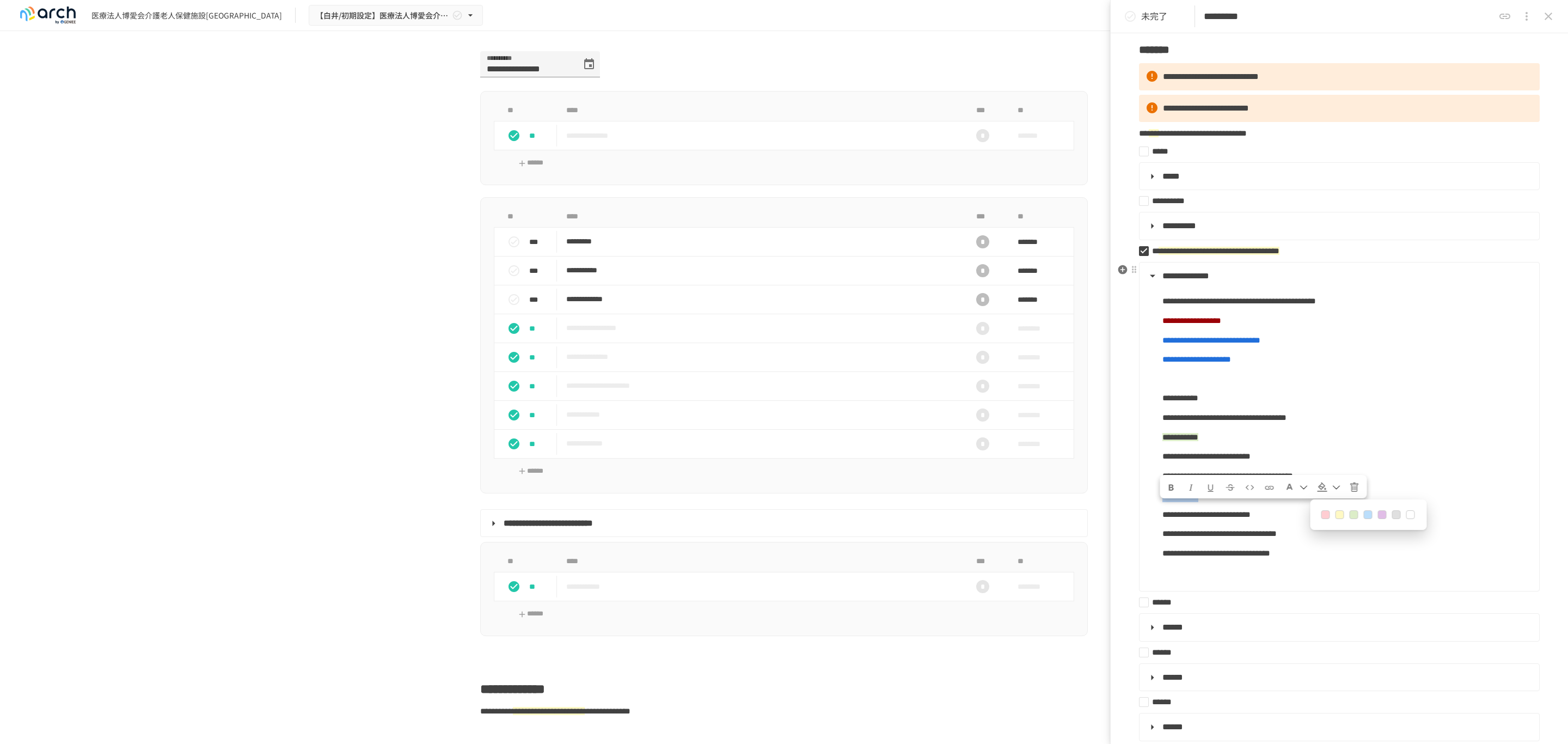 click at bounding box center (1353, 515) 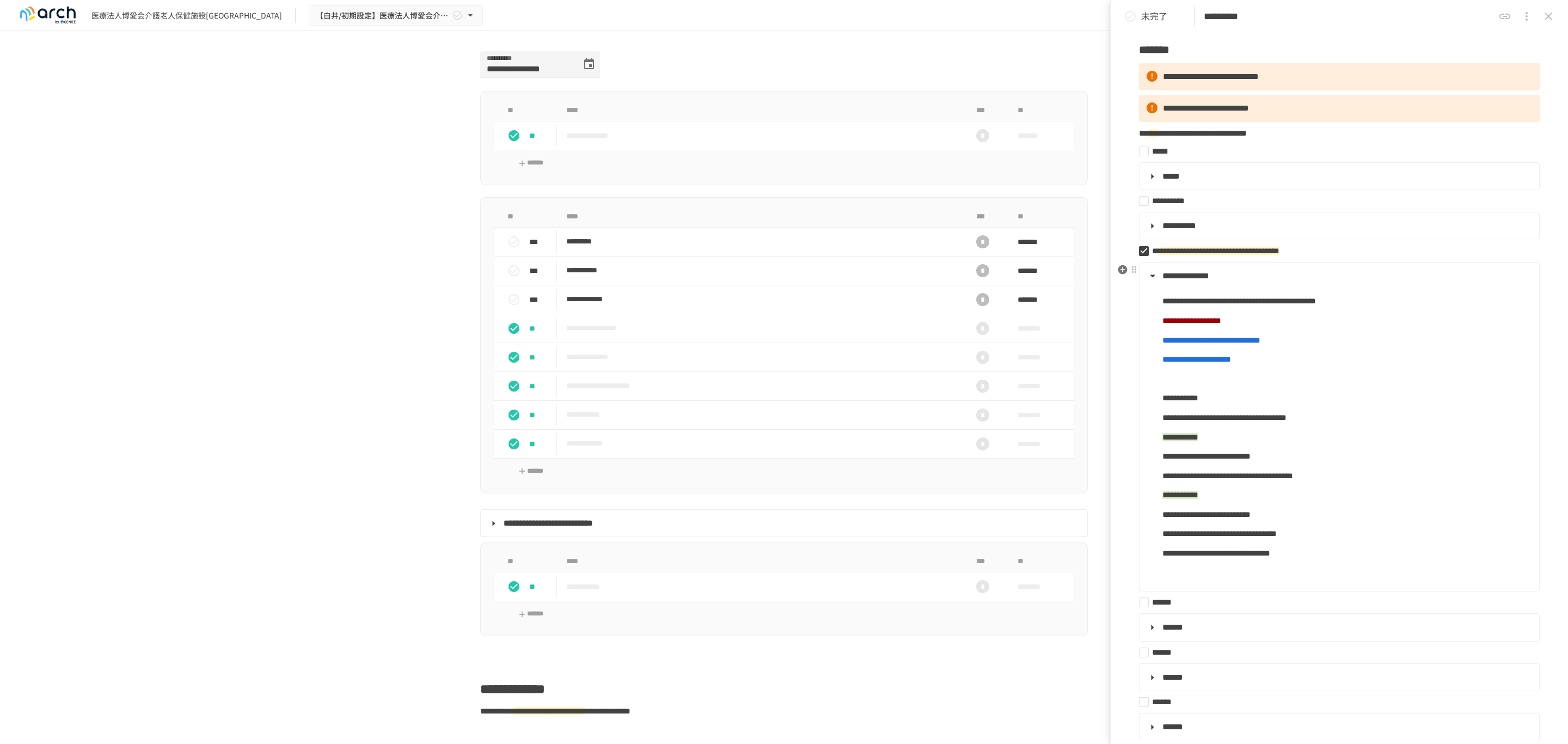 click at bounding box center [1346, 573] 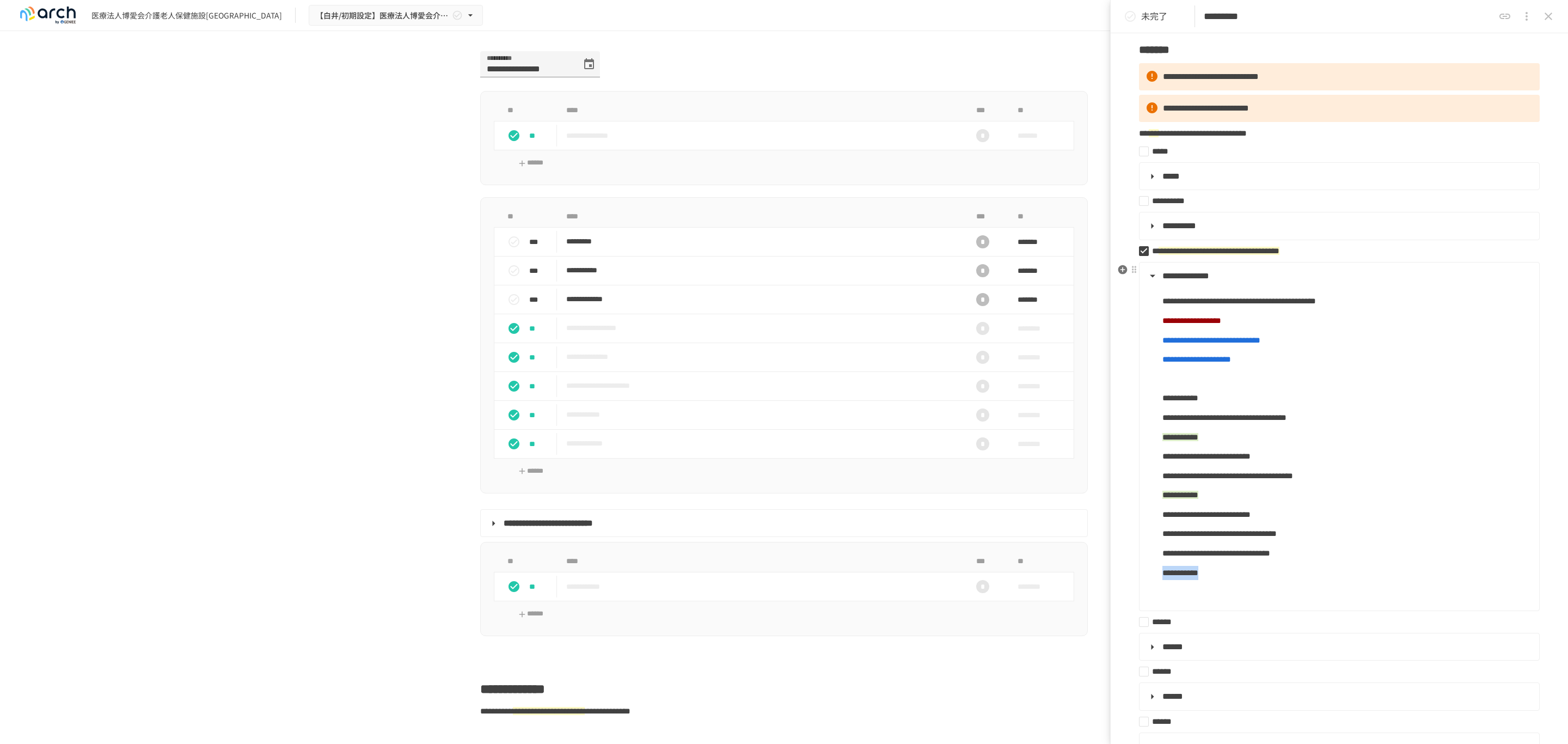drag, startPoint x: 1162, startPoint y: 589, endPoint x: 1294, endPoint y: 589, distance: 132 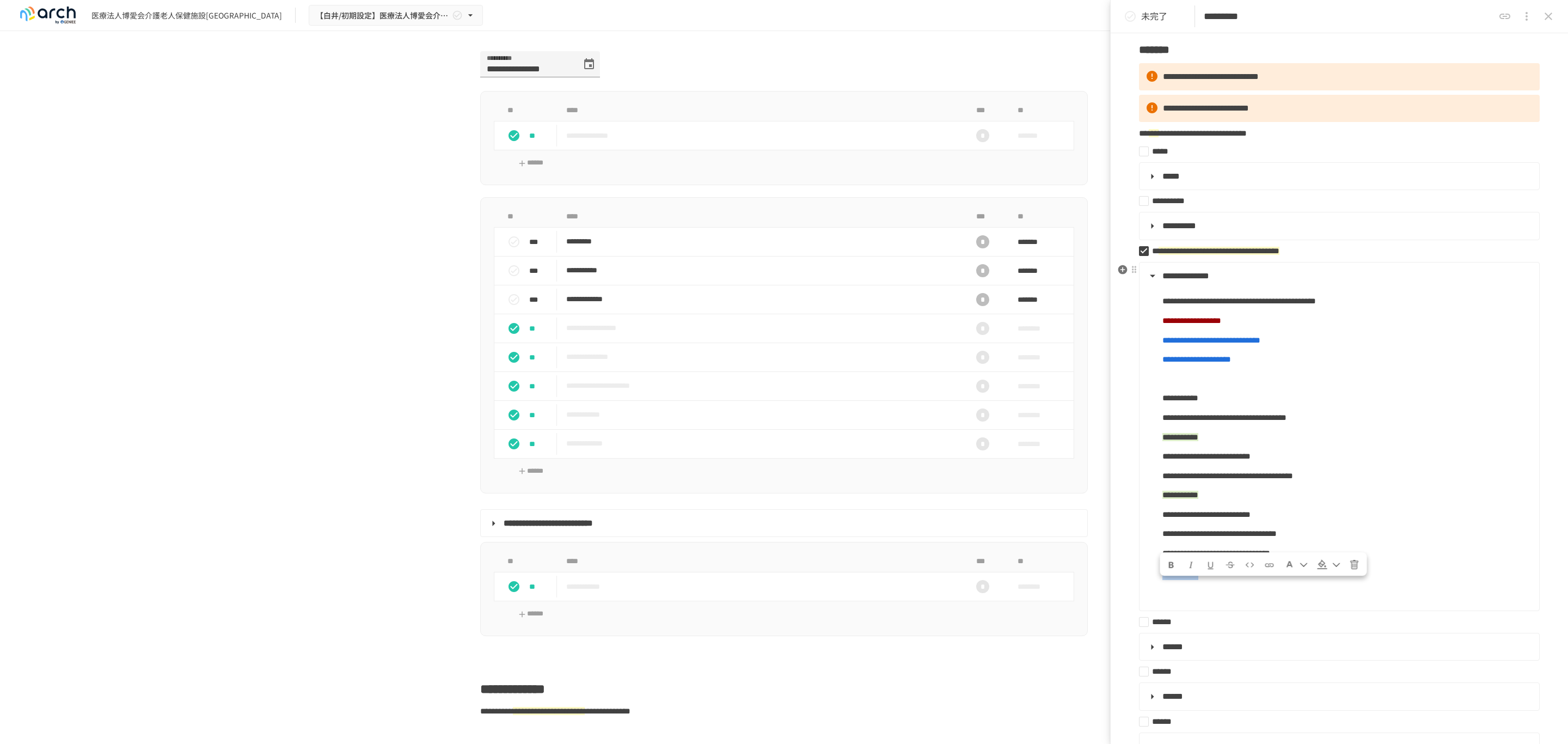 click at bounding box center [1328, 564] 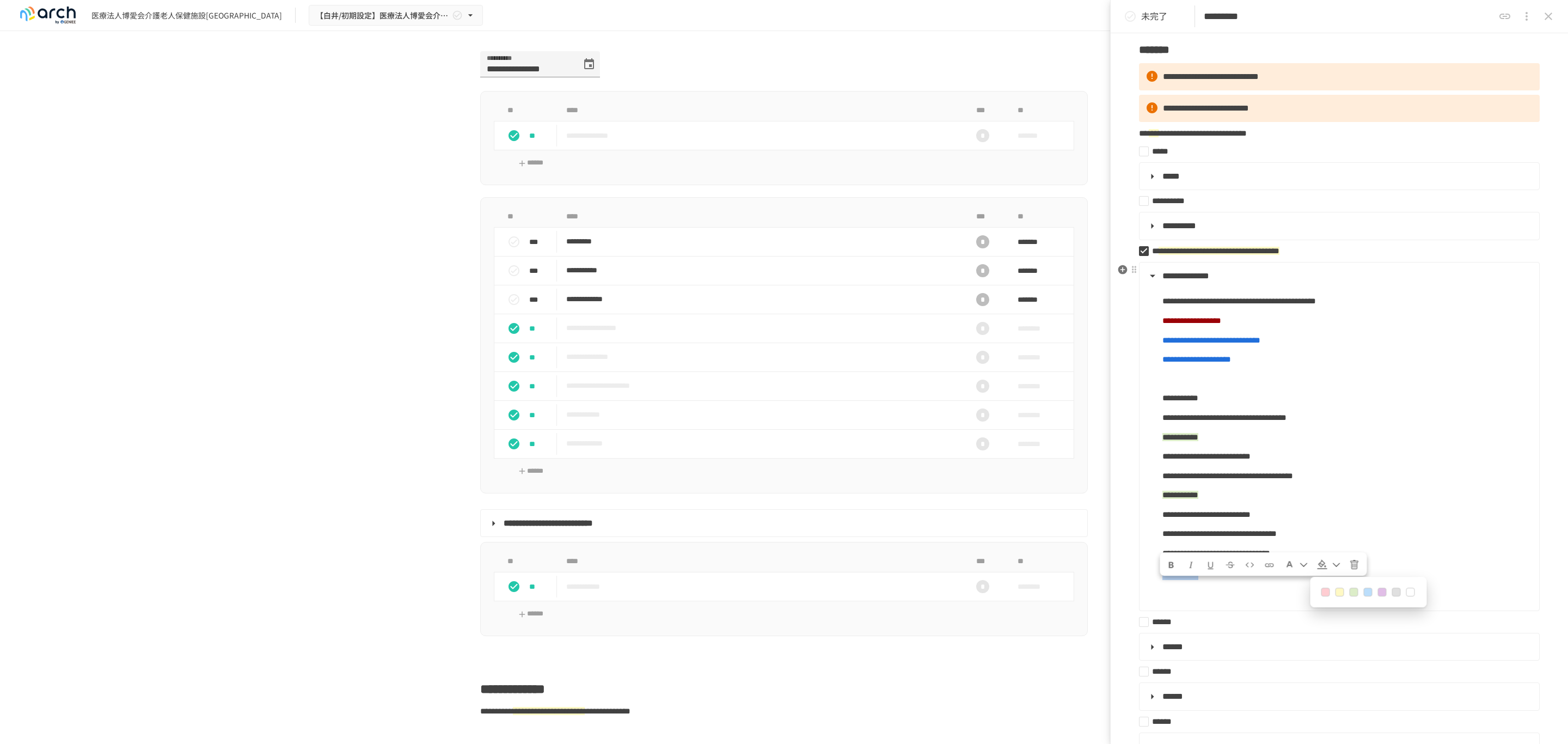 click at bounding box center (1353, 593) 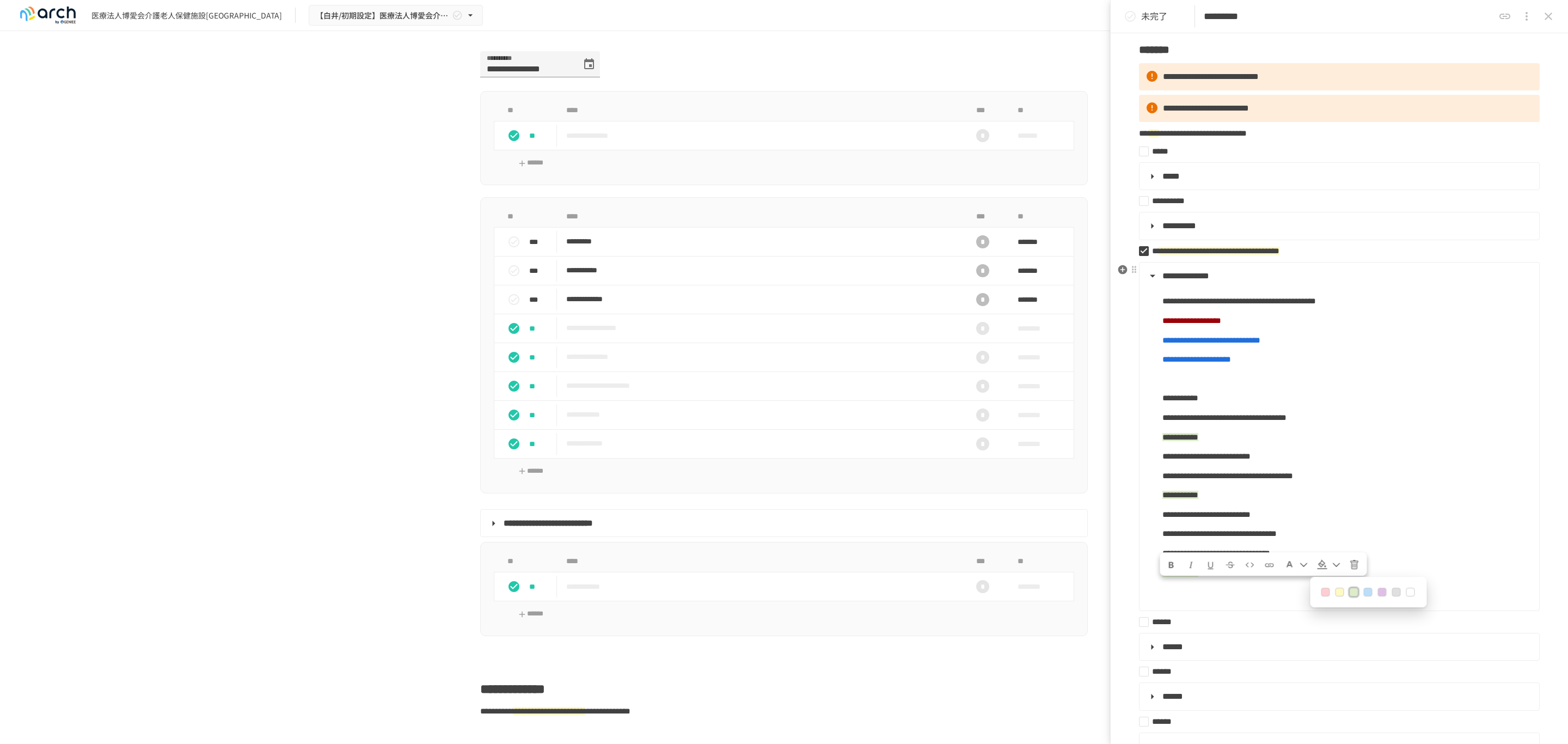 click at bounding box center [1346, 592] 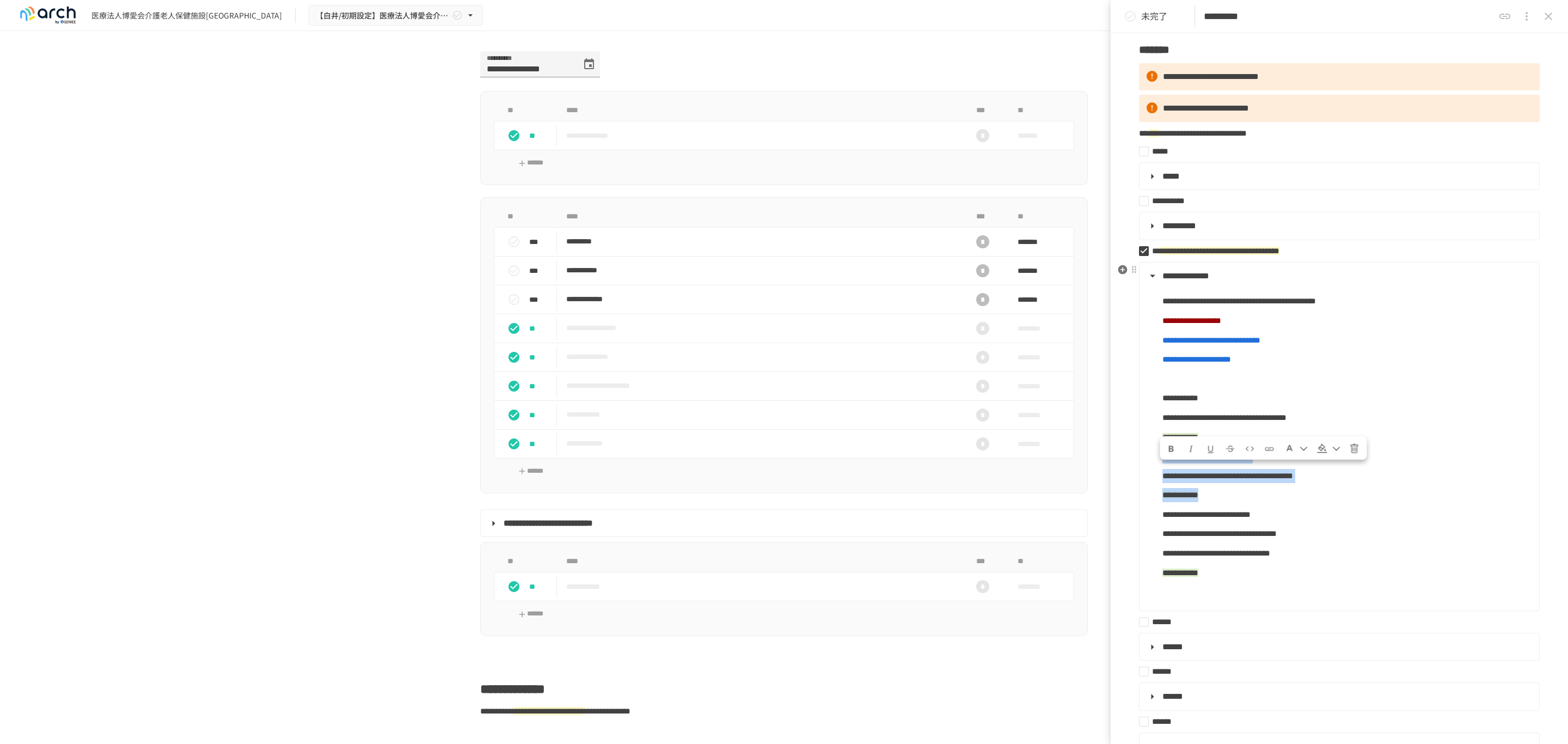 drag, startPoint x: 1161, startPoint y: 474, endPoint x: 1488, endPoint y: 500, distance: 328.03201 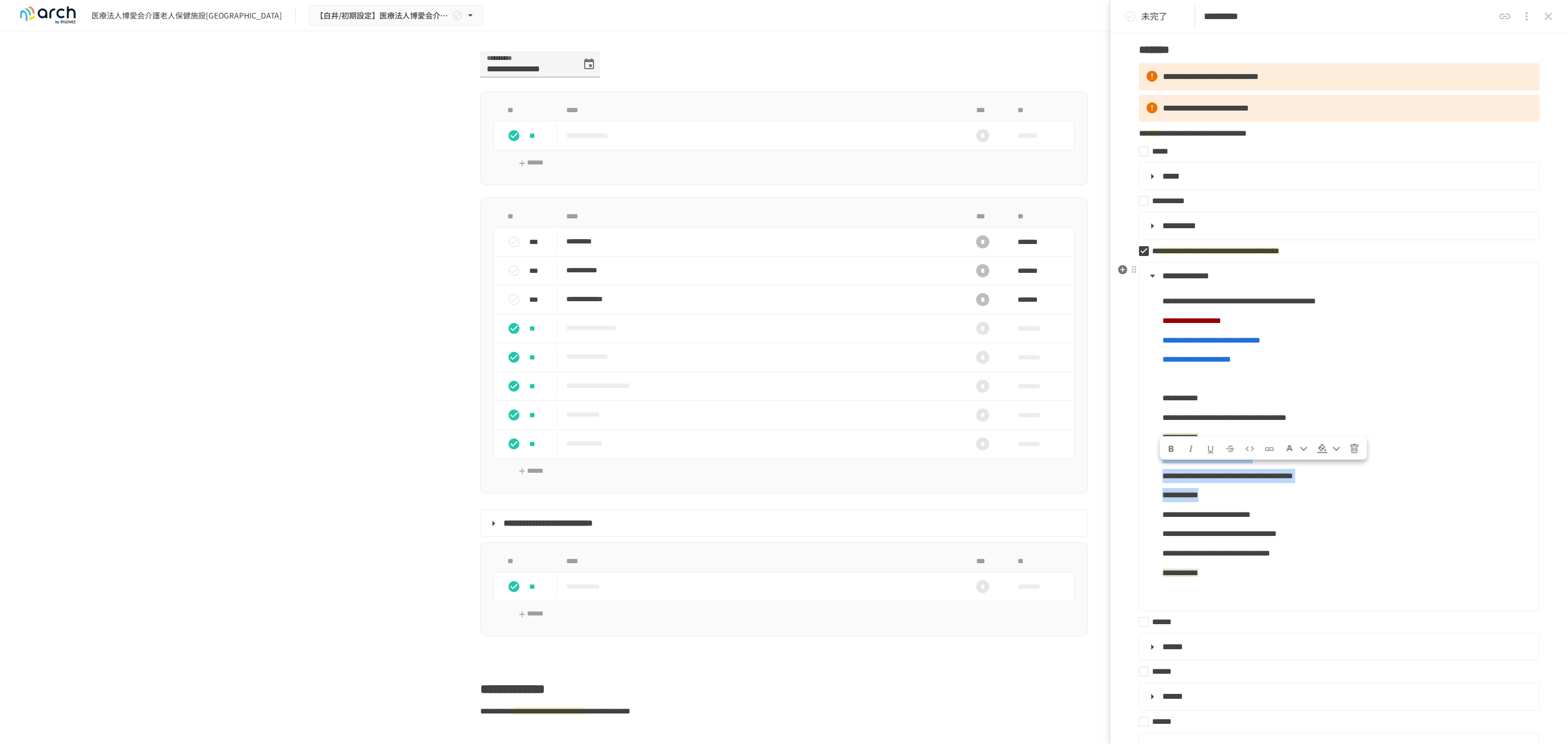 click on "**********" at bounding box center (1338, 441) 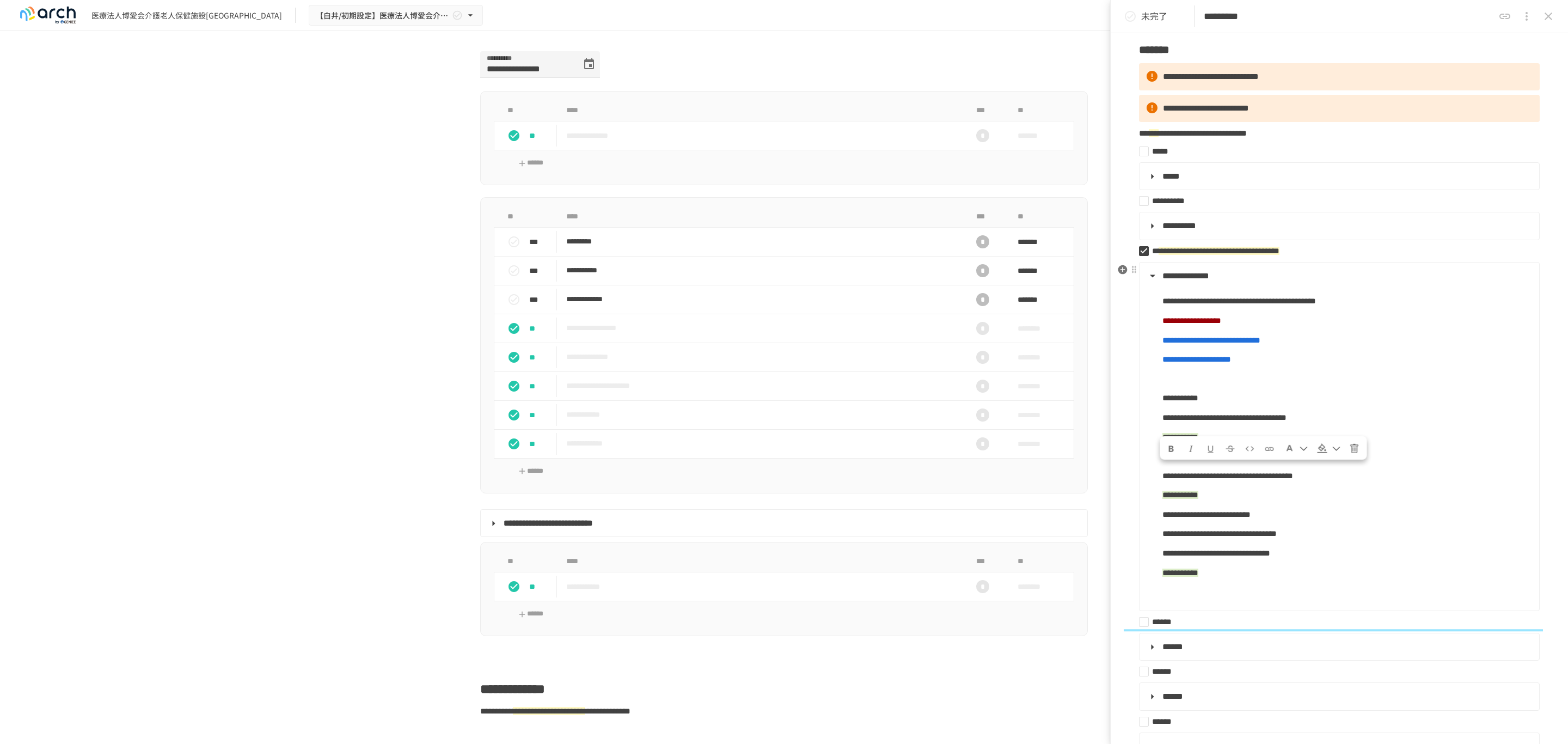 click on "**********" at bounding box center (1346, 515) 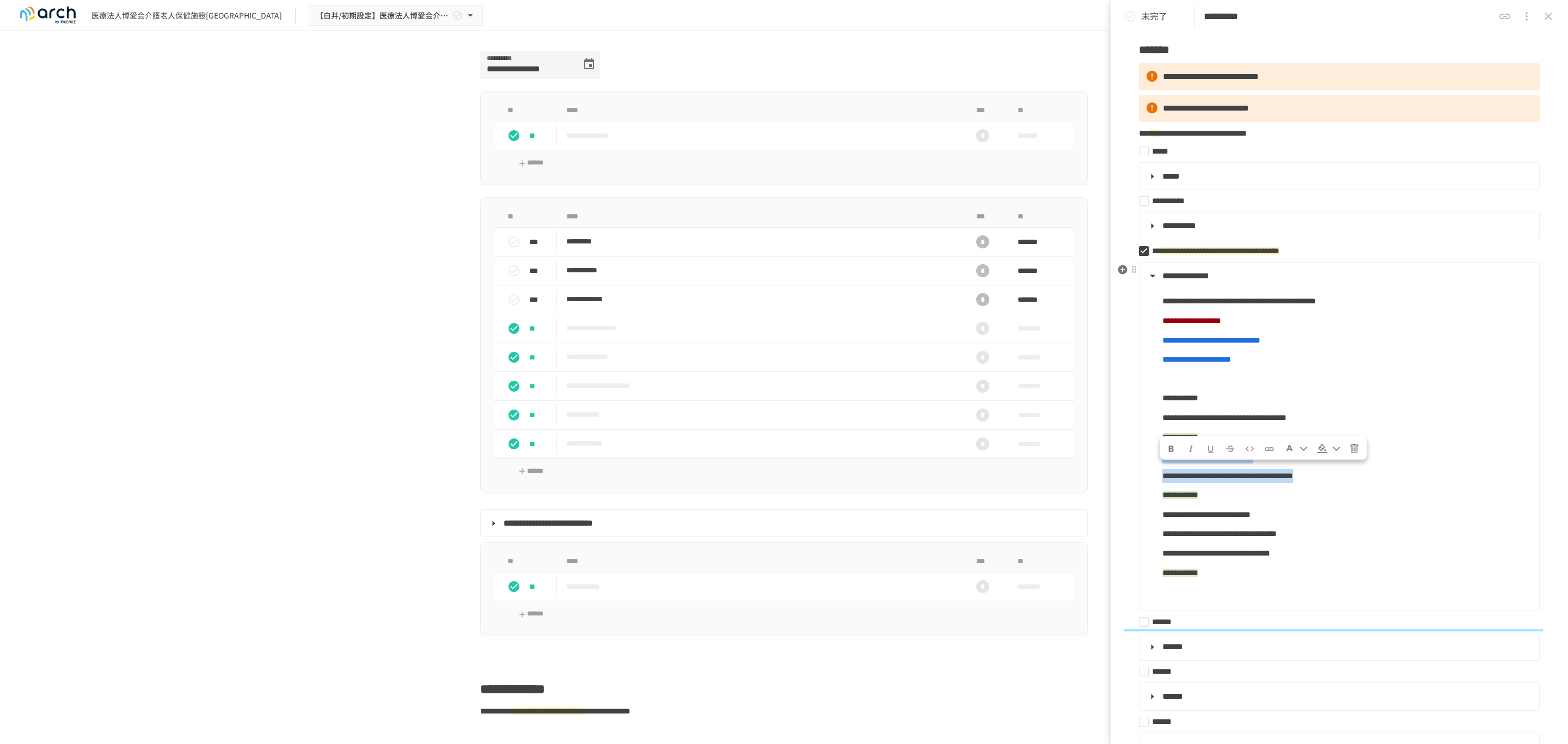 drag, startPoint x: 1163, startPoint y: 474, endPoint x: 1488, endPoint y: 492, distance: 325.4981 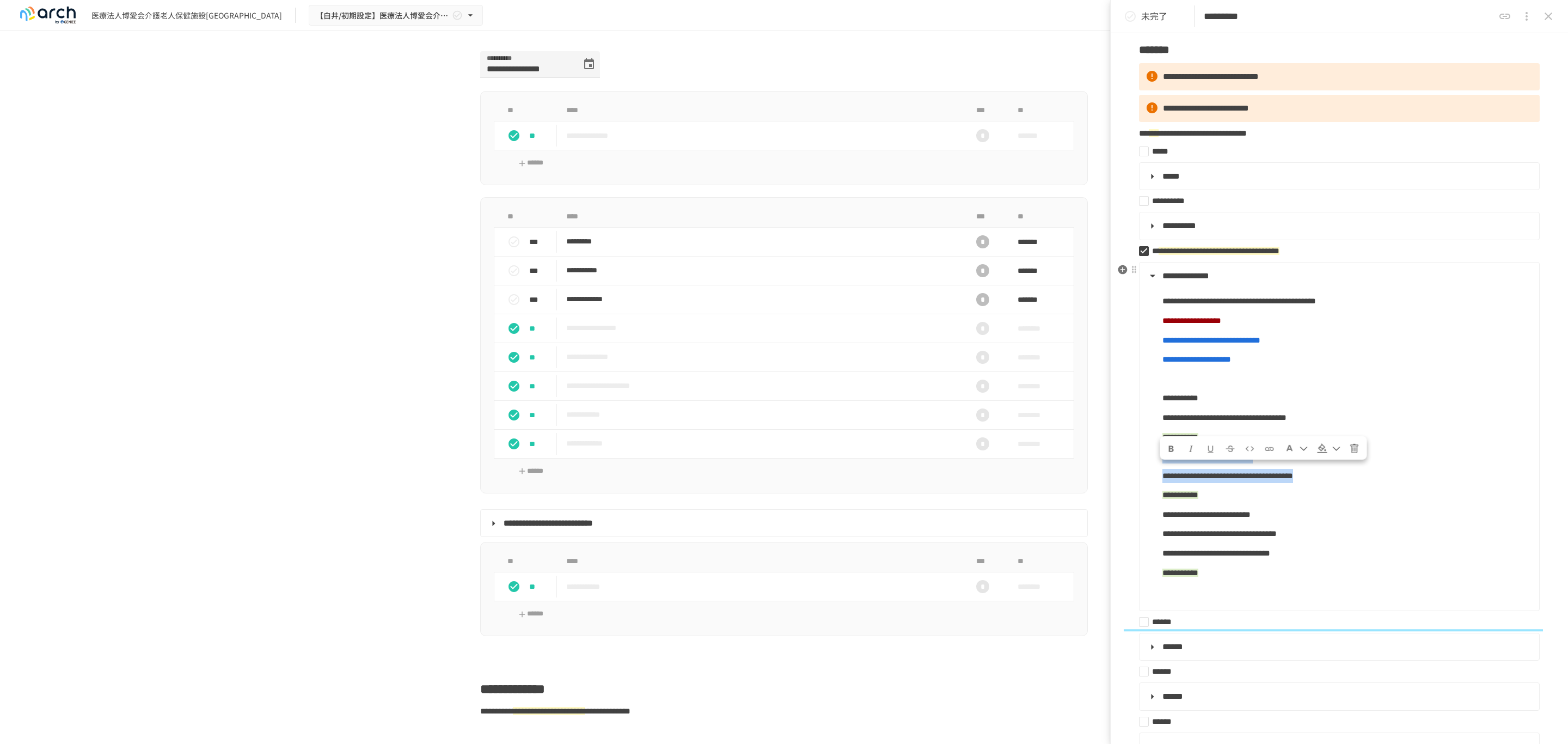 click on "**********" at bounding box center (1338, 441) 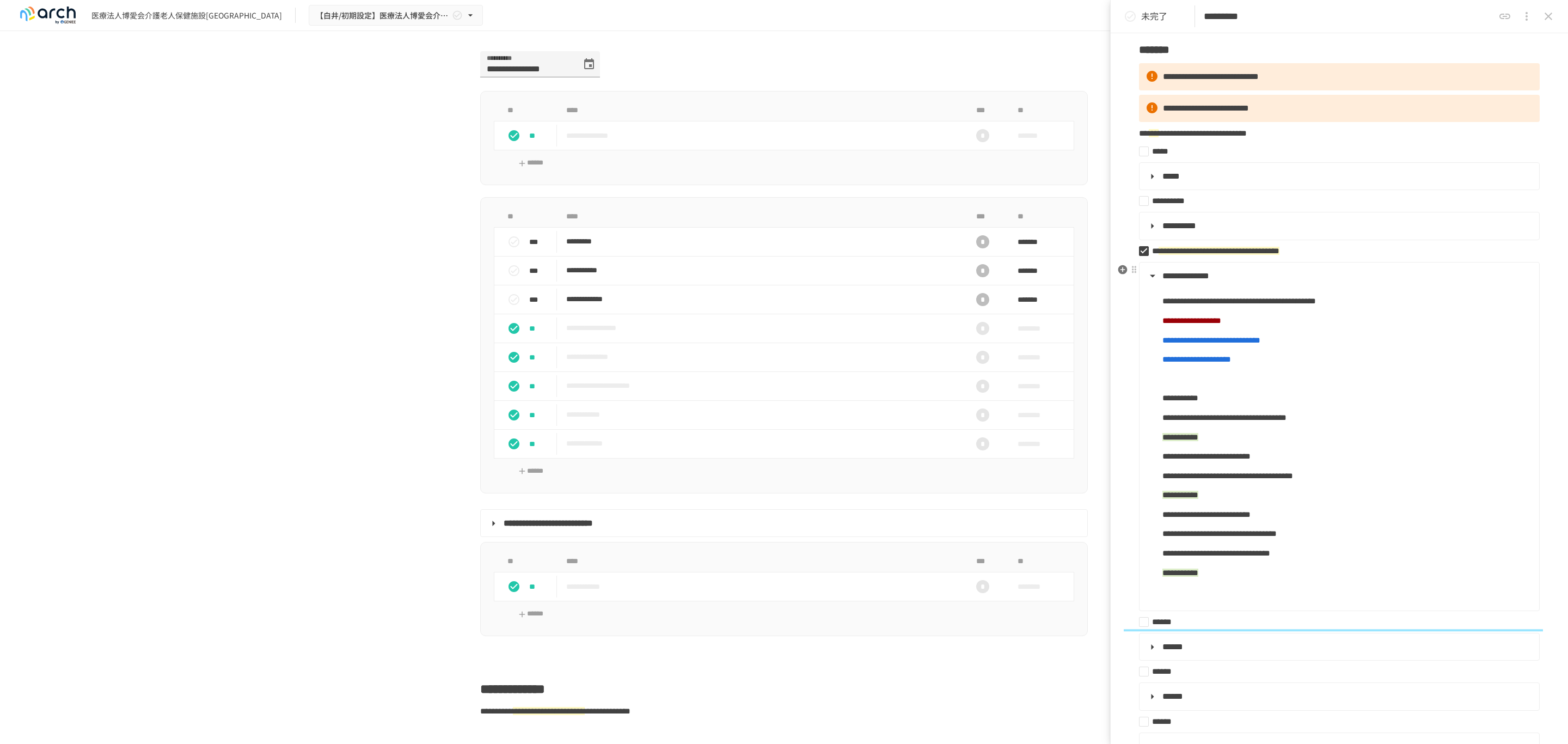 click at bounding box center (1346, 592) 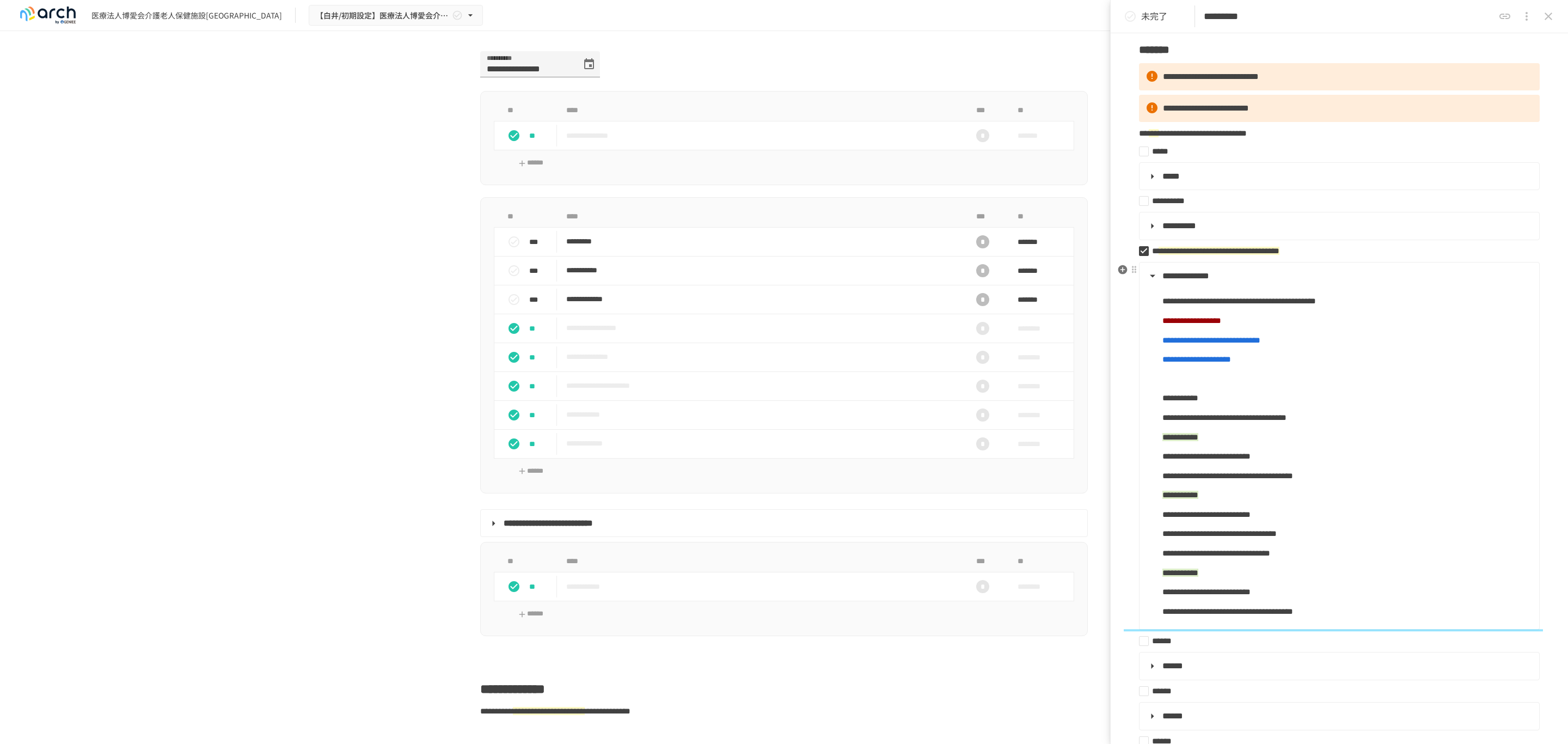 scroll, scrollTop: 163, scrollLeft: 0, axis: vertical 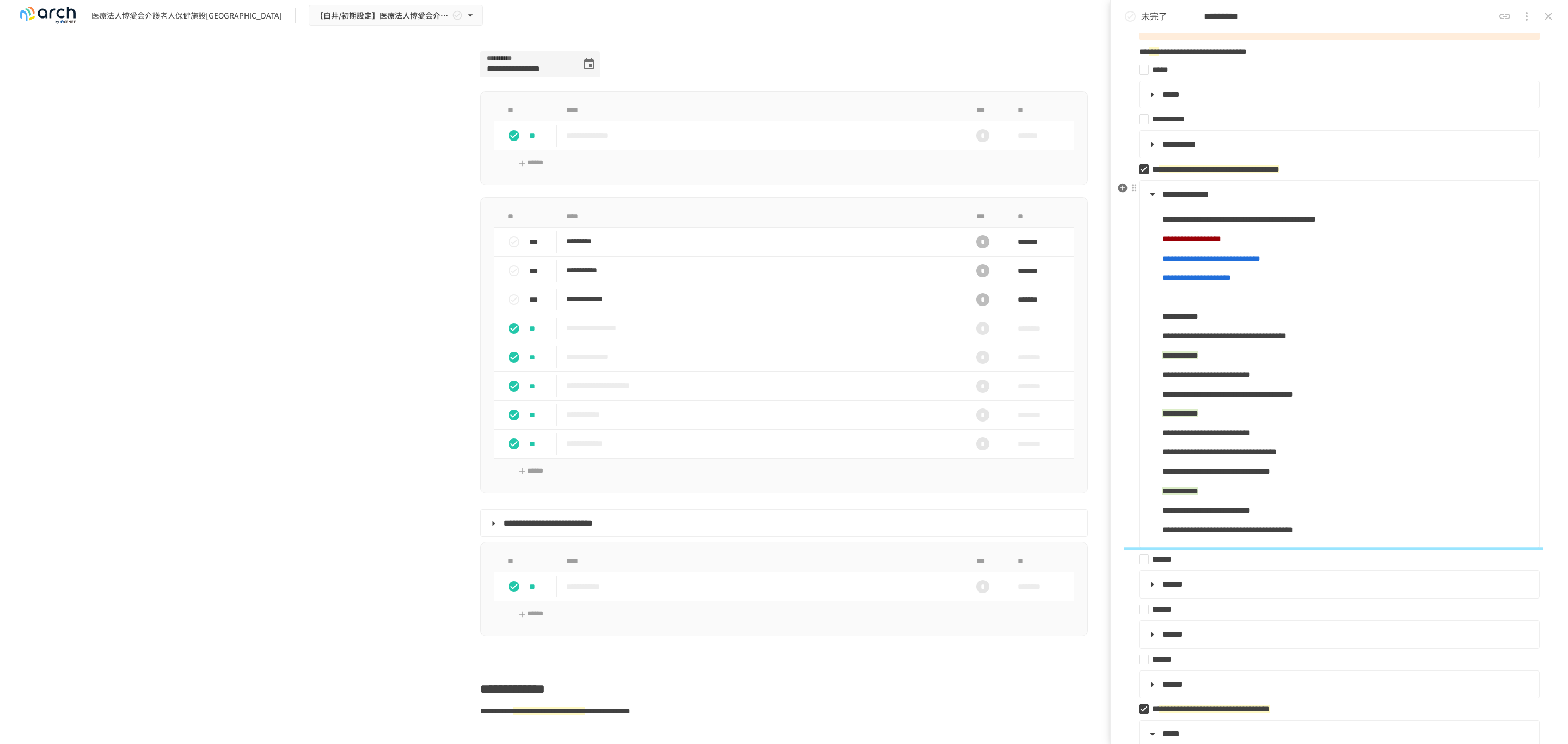 click on "**********" at bounding box center (1206, 510) 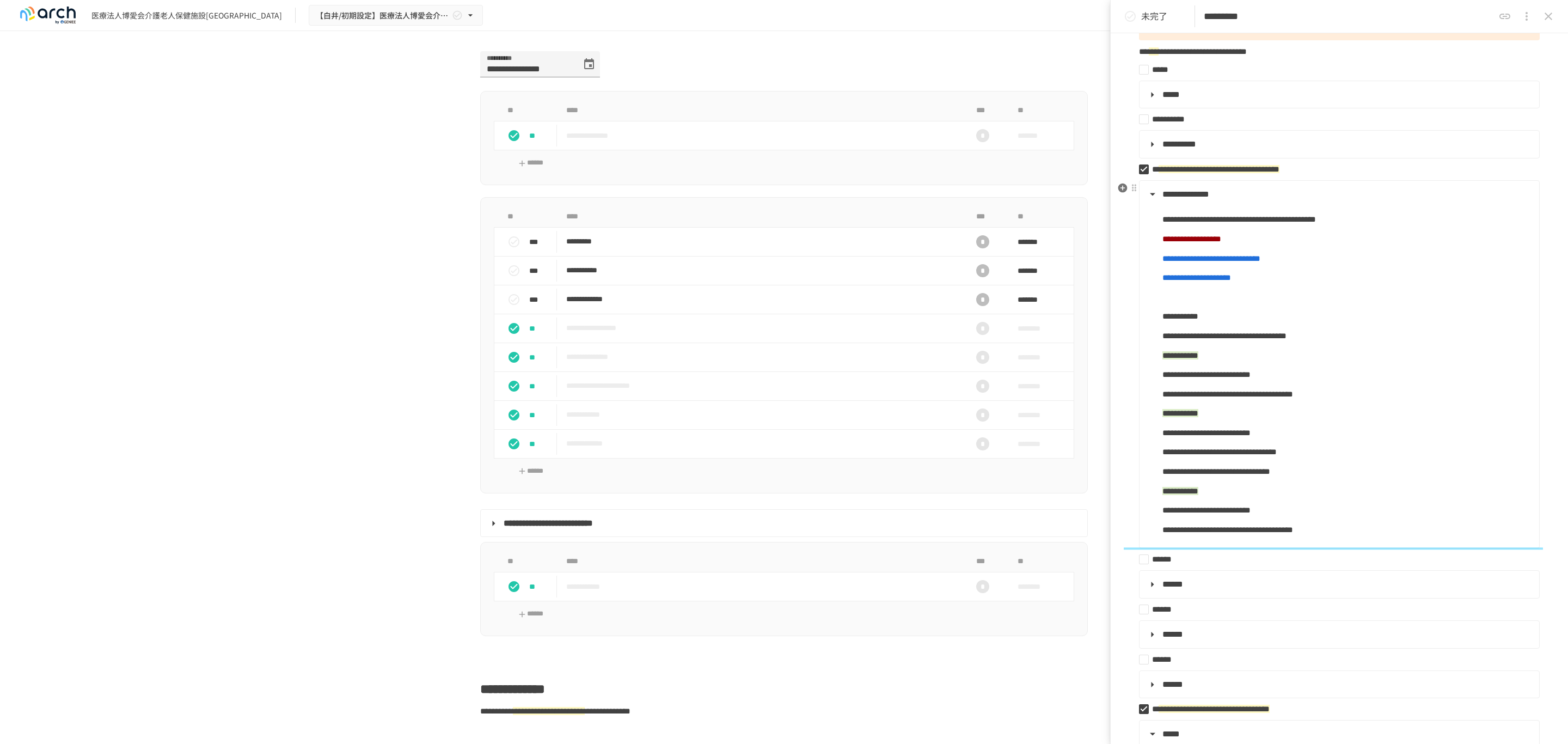 drag, startPoint x: 1259, startPoint y: 523, endPoint x: 1268, endPoint y: 531, distance: 12.041595 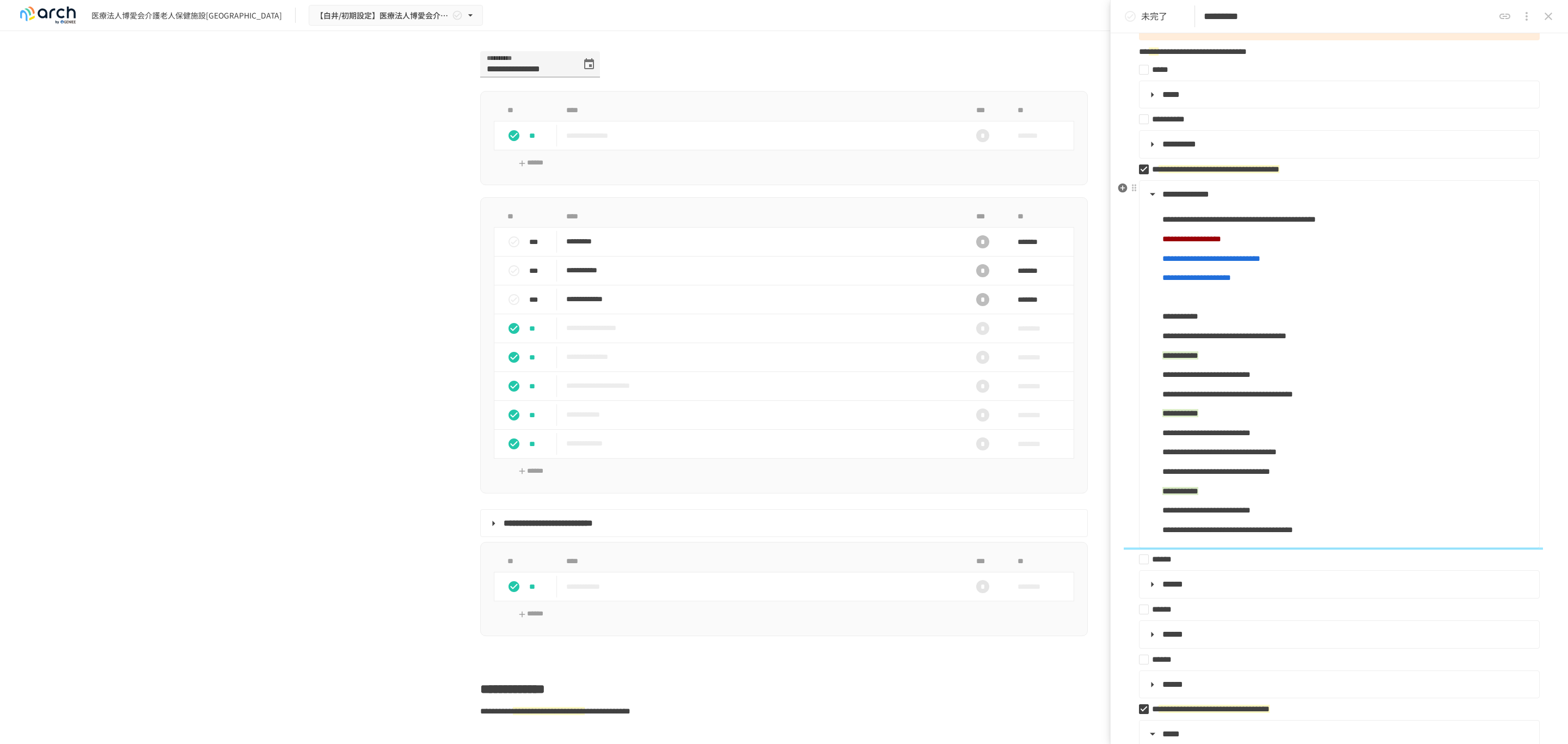 click on "**********" at bounding box center [1228, 529] 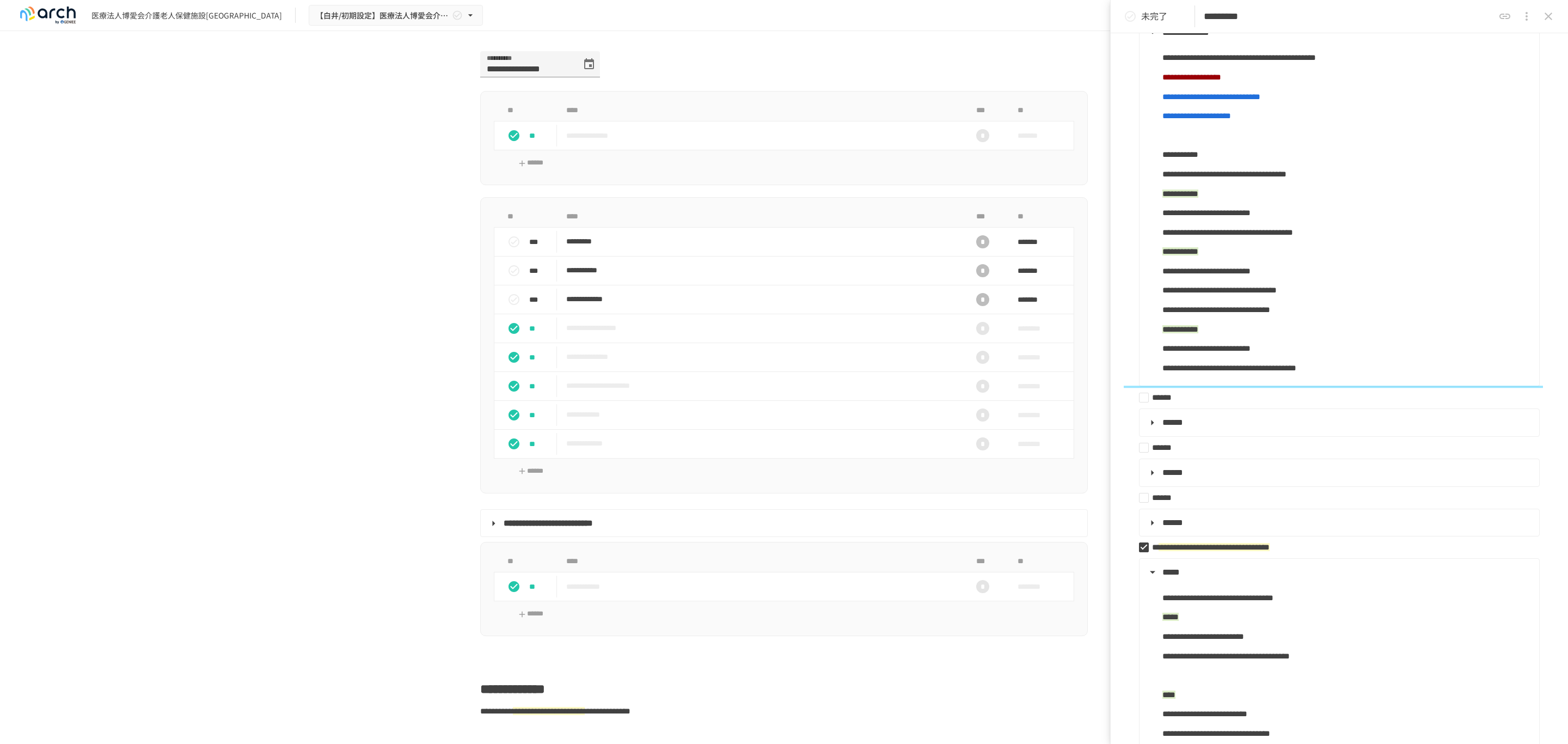 scroll, scrollTop: 327, scrollLeft: 0, axis: vertical 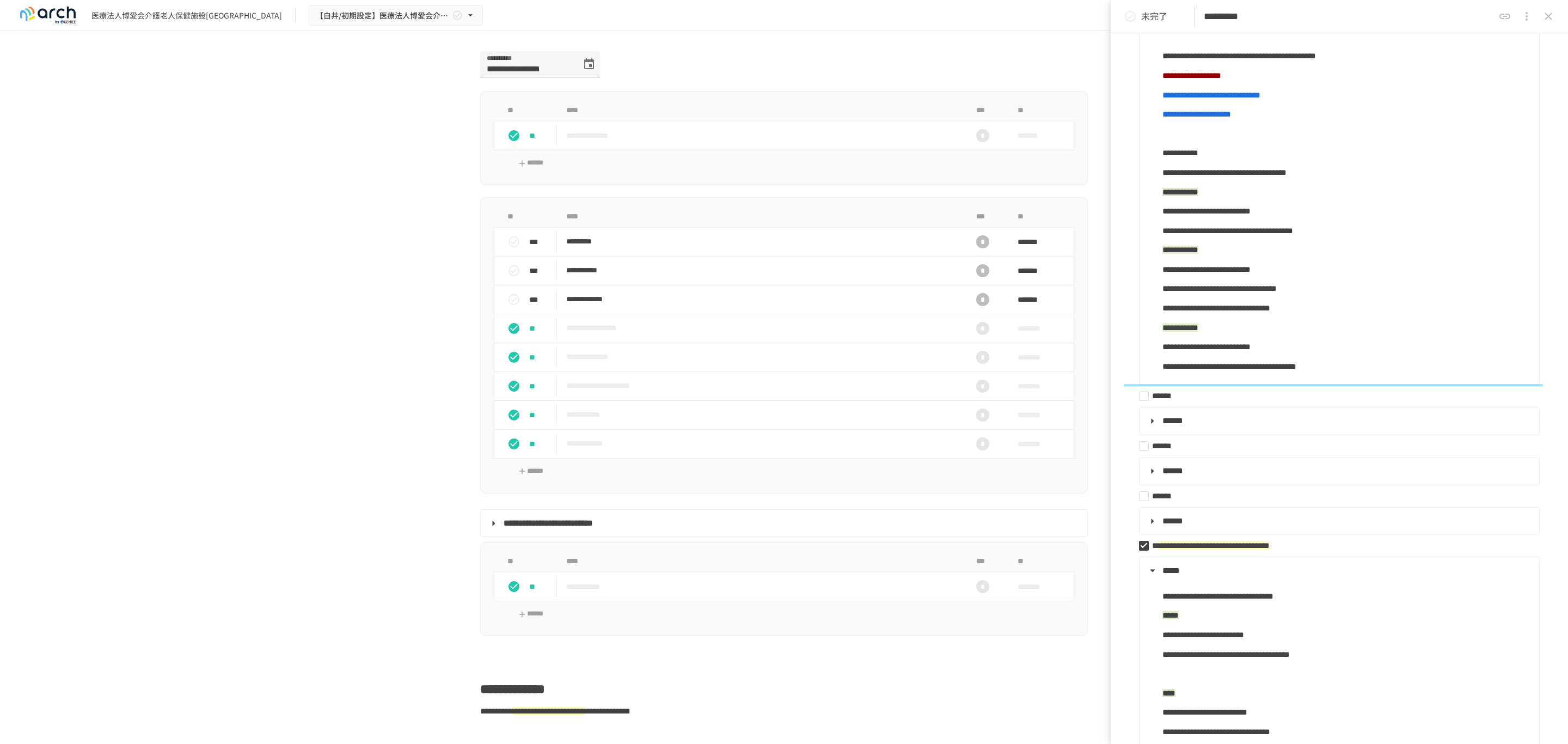 click on "**********" at bounding box center [1346, 347] 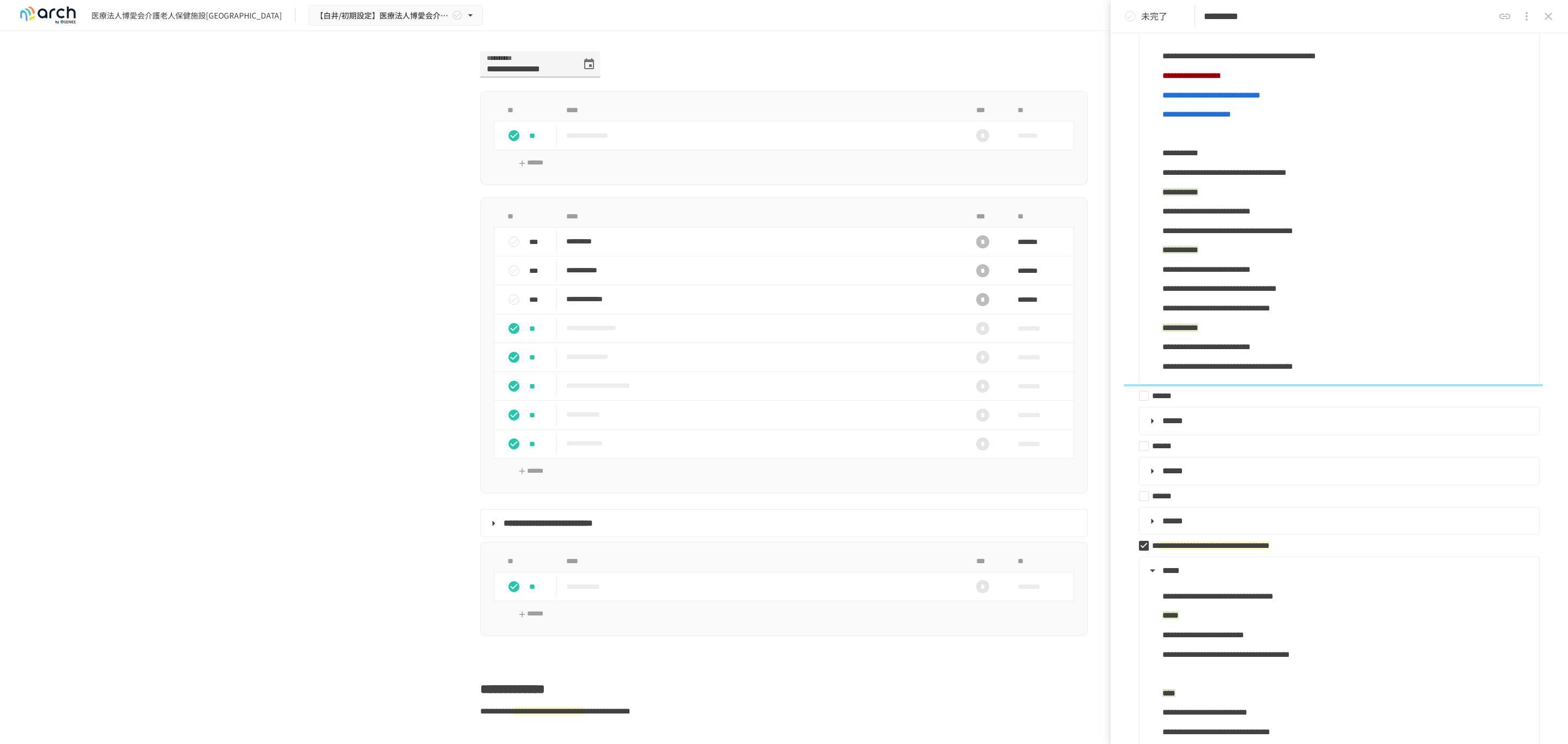 click on "**********" at bounding box center (1346, 367) 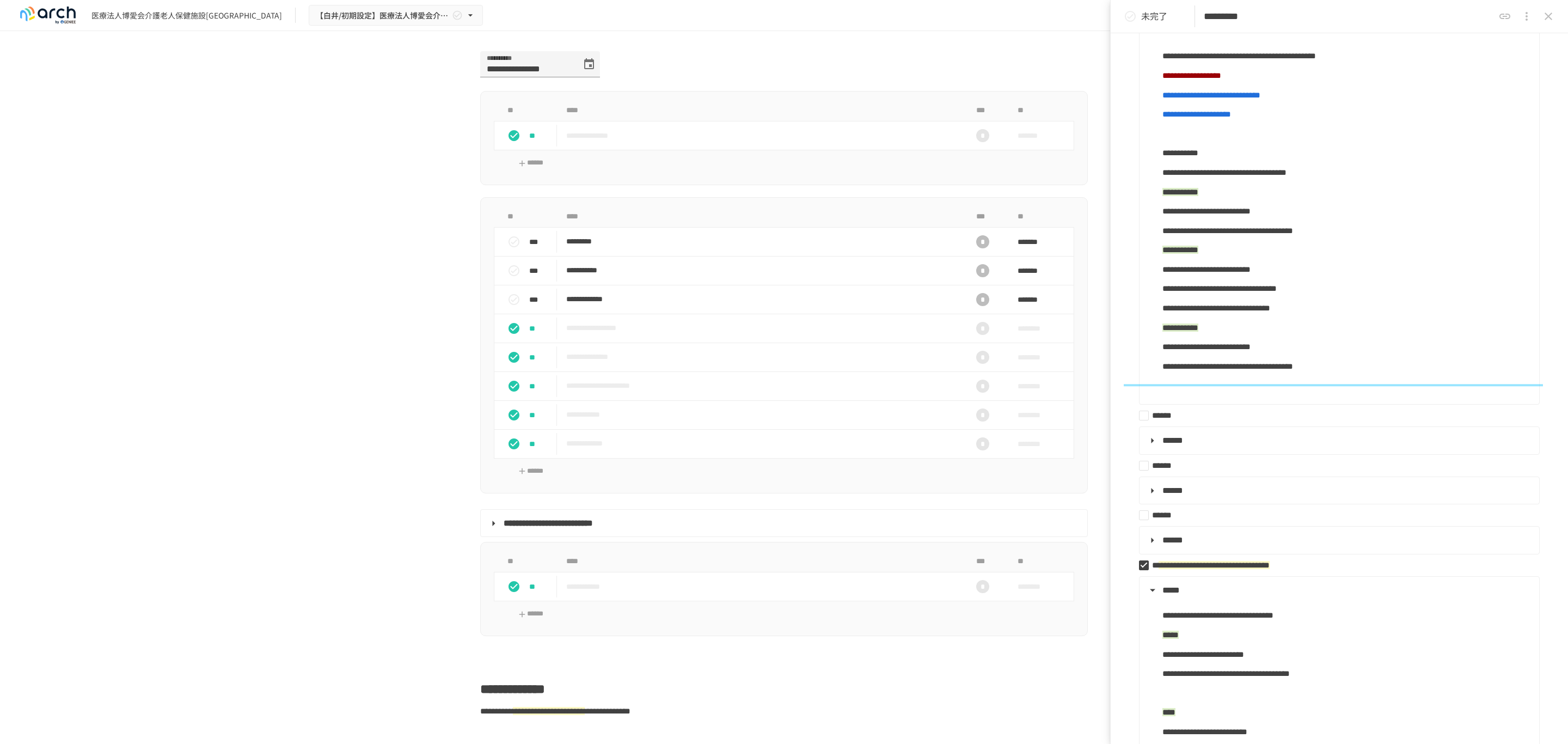 drag, startPoint x: 1162, startPoint y: 260, endPoint x: 1247, endPoint y: 259, distance: 85.00588 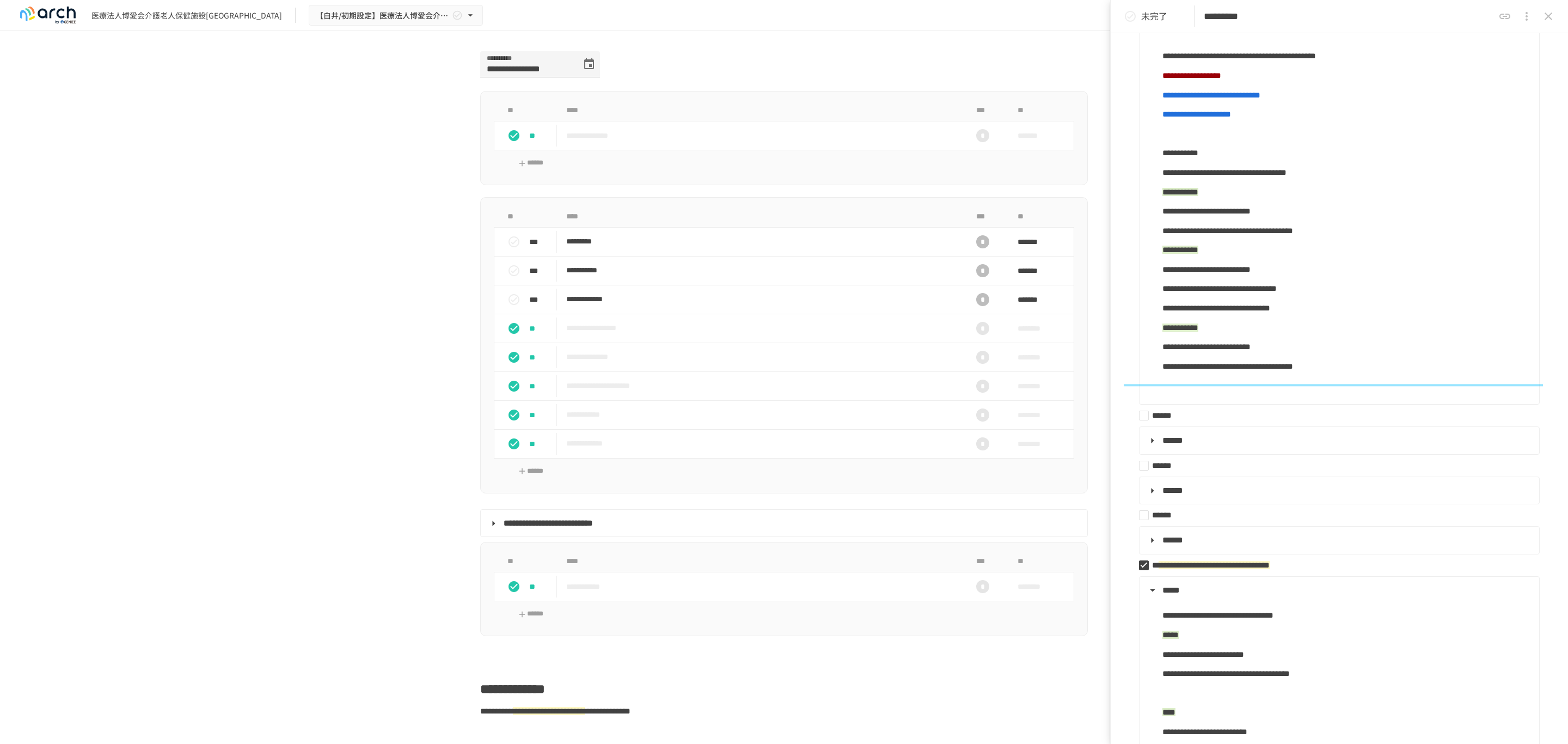 click on "**********" at bounding box center [1346, 250] 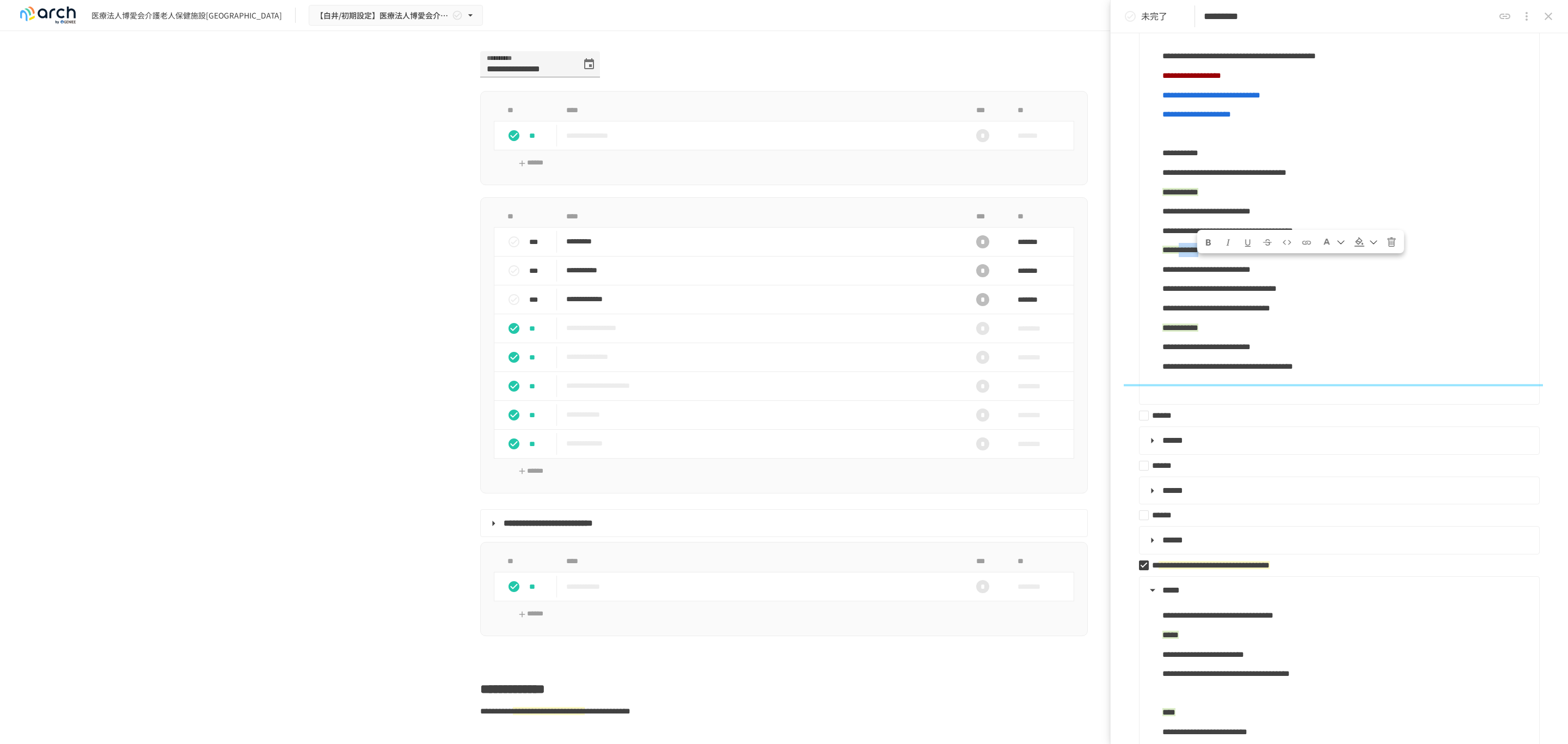 drag, startPoint x: 1247, startPoint y: 259, endPoint x: 1271, endPoint y: 260, distance: 24.02082 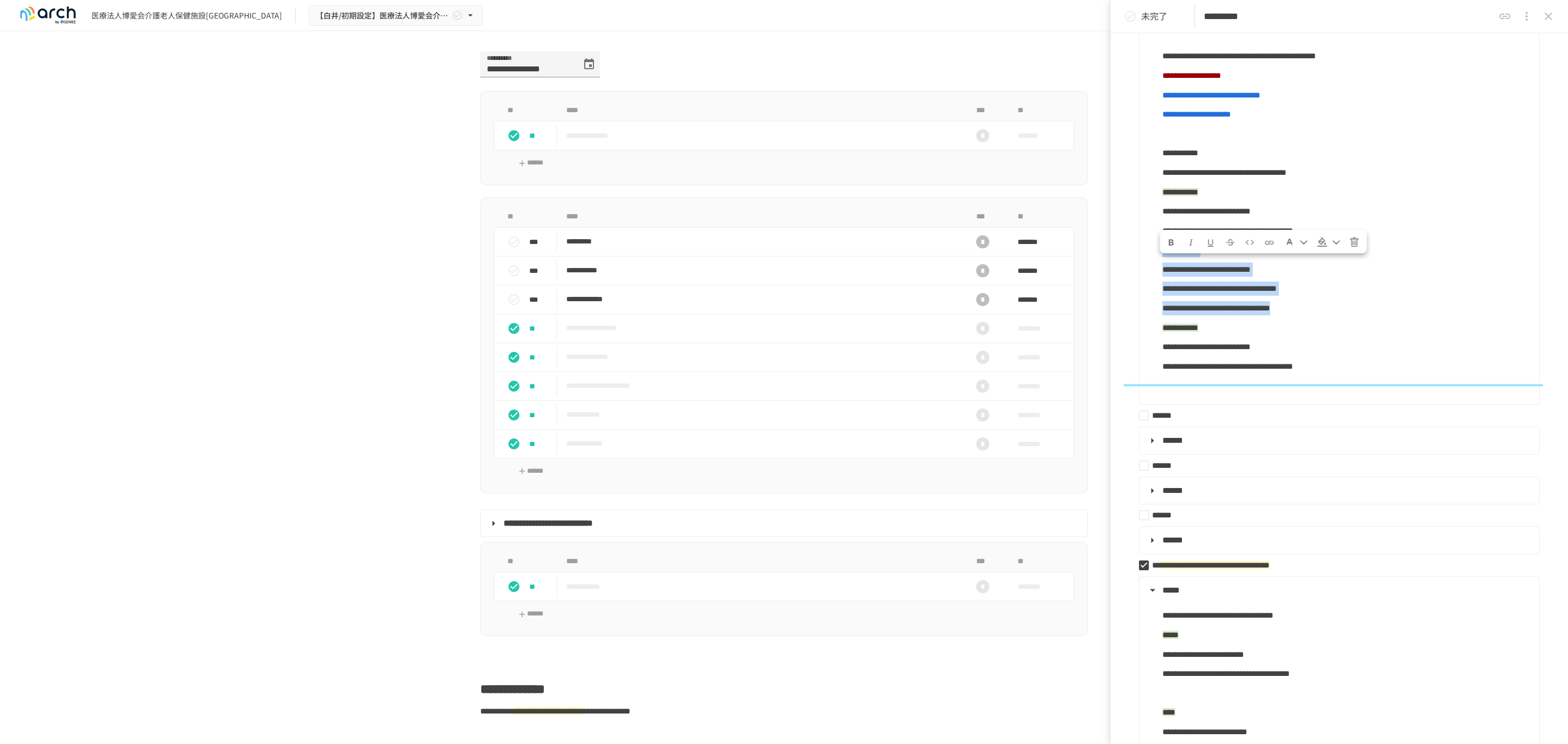 drag, startPoint x: 1159, startPoint y: 265, endPoint x: 1433, endPoint y: 322, distance: 279.86604 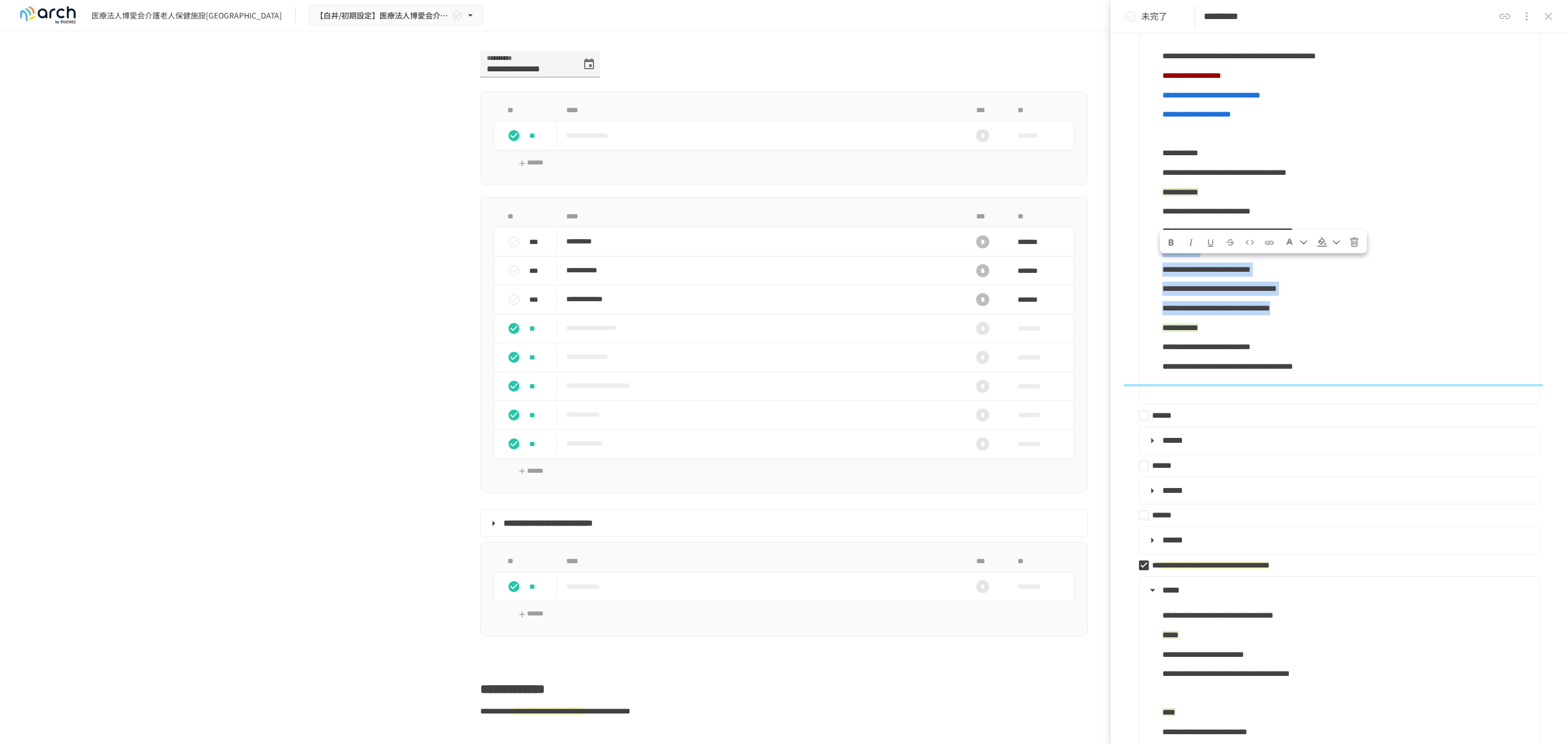 click on "**********" at bounding box center [1338, 215] 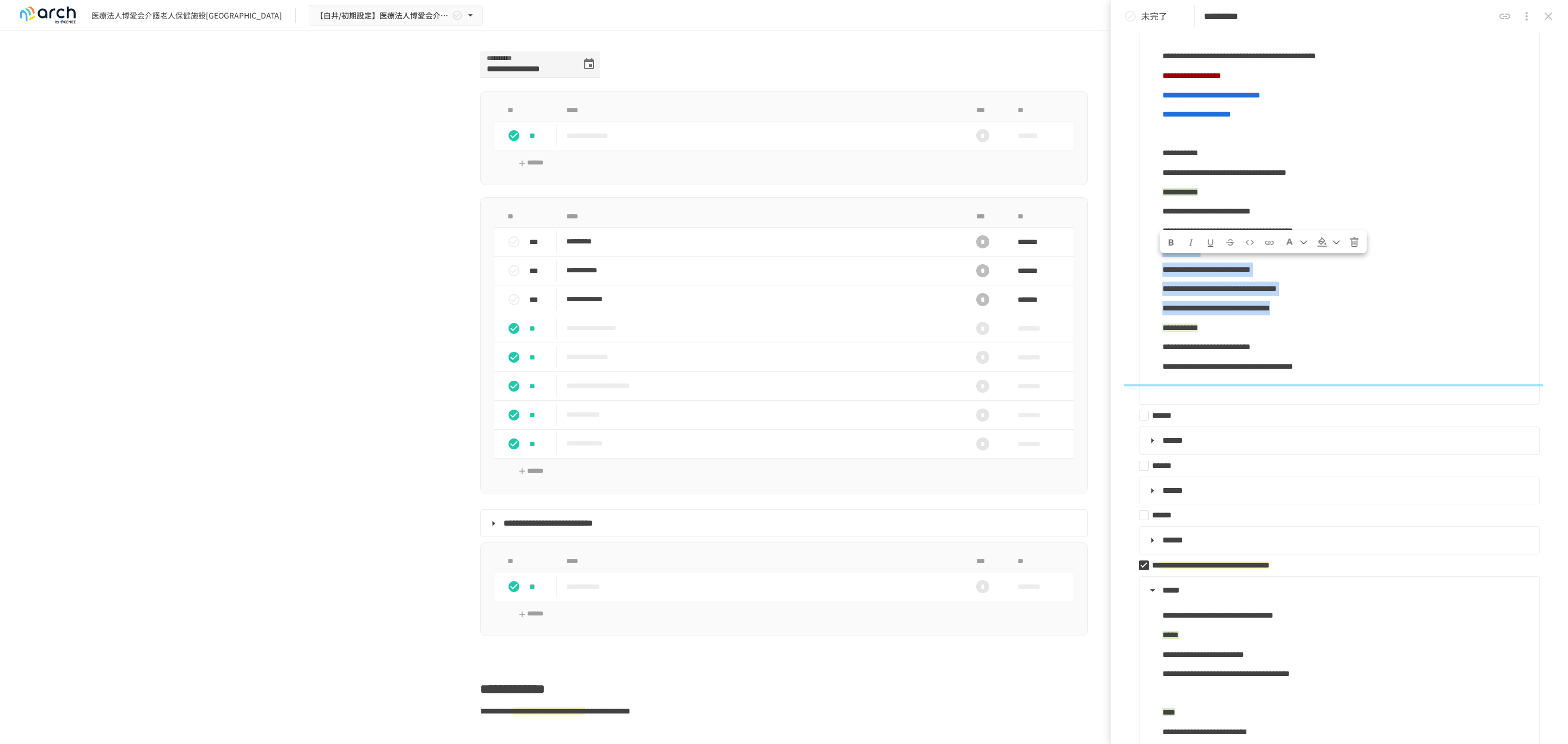 copy on "**********" 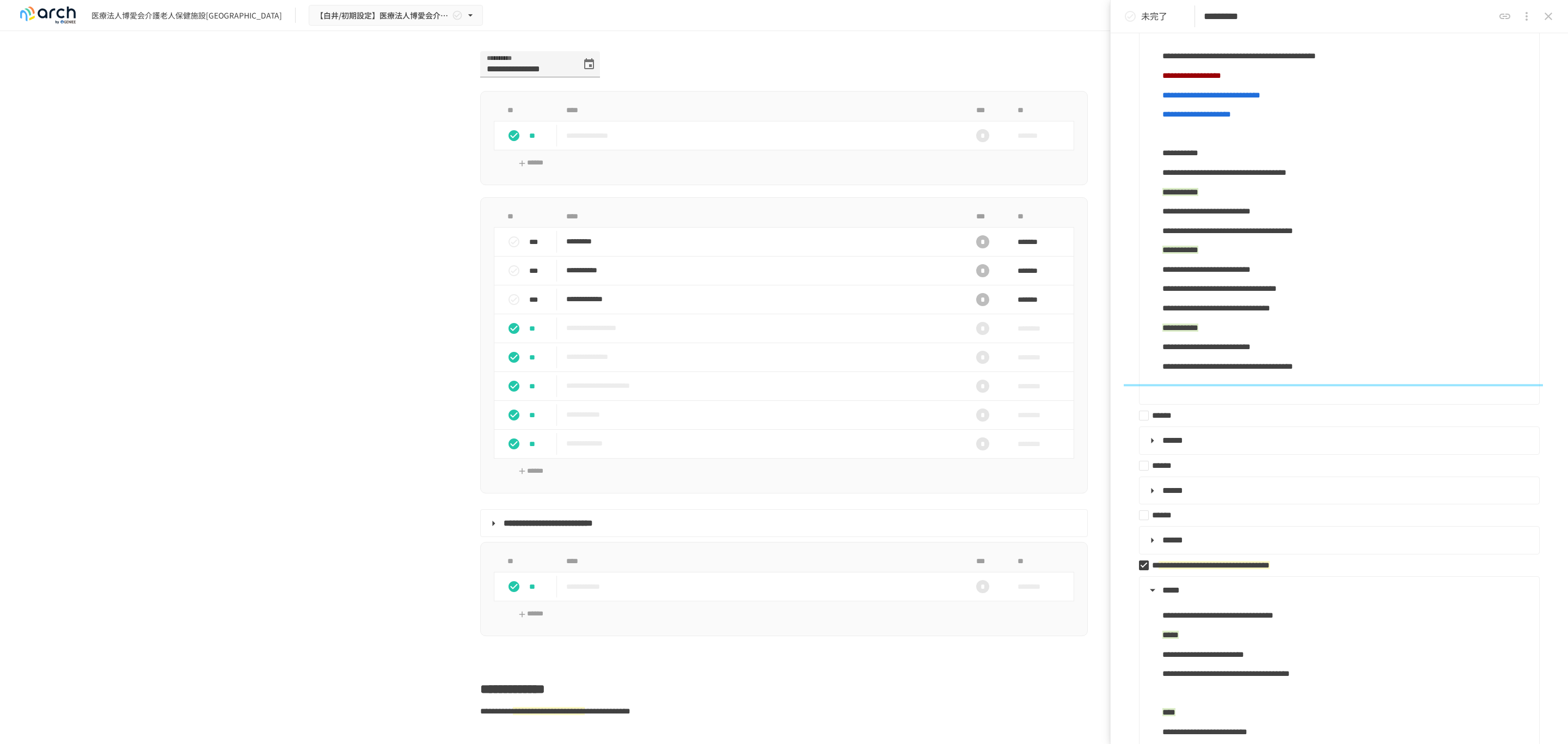 drag, startPoint x: 1175, startPoint y: 416, endPoint x: 1179, endPoint y: 406, distance: 10.77033 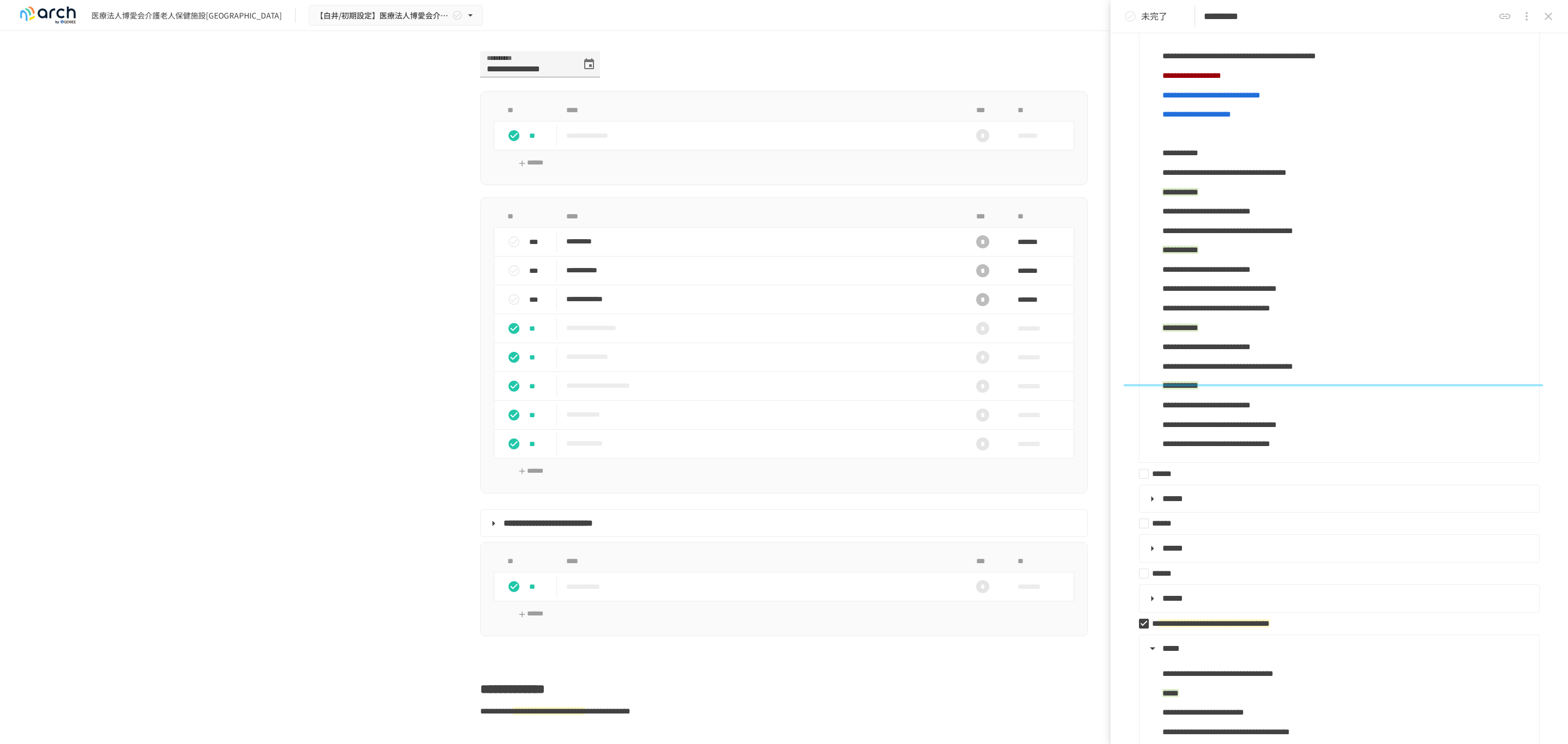 click on "**********" at bounding box center [1180, 385] 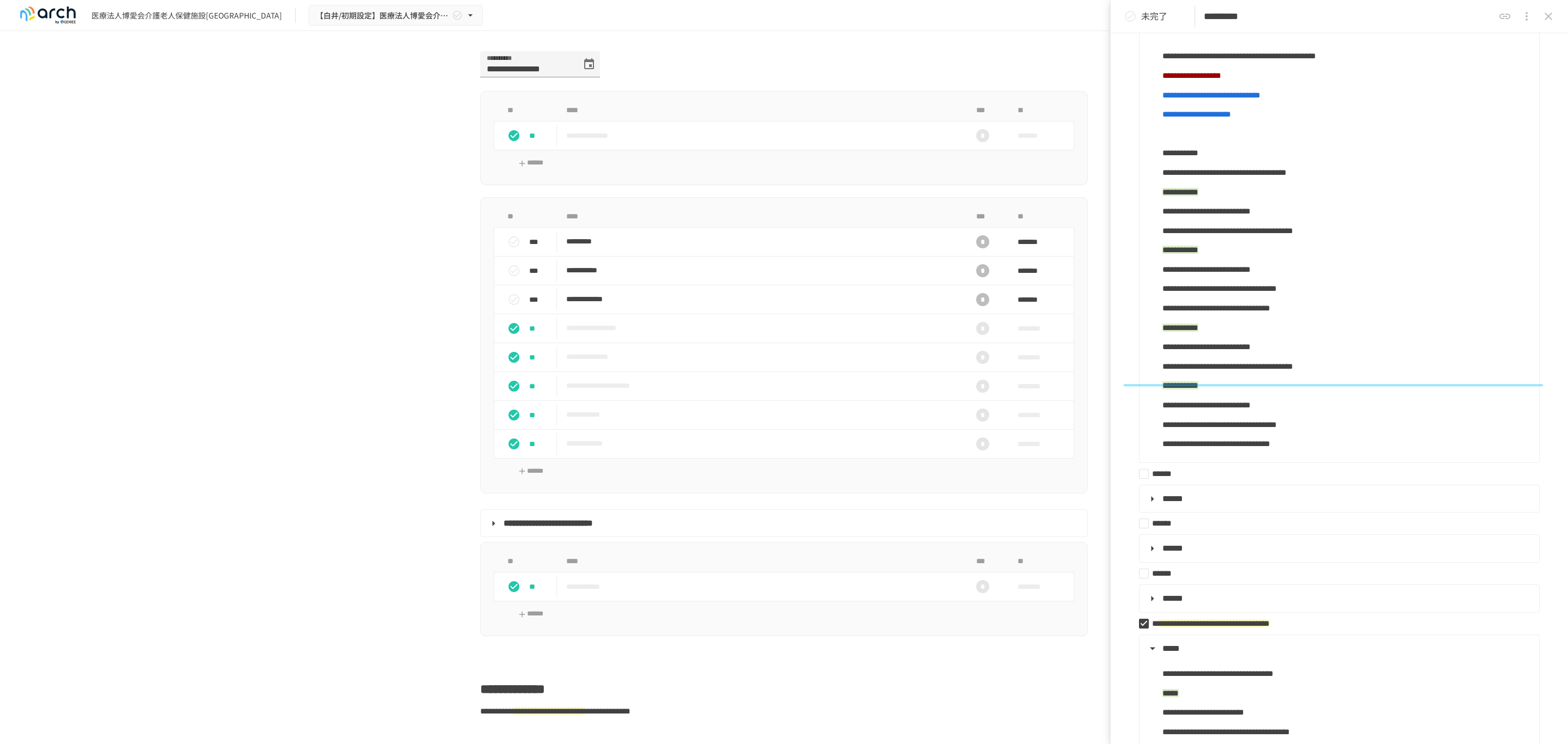 click on "**********" at bounding box center [1206, 405] 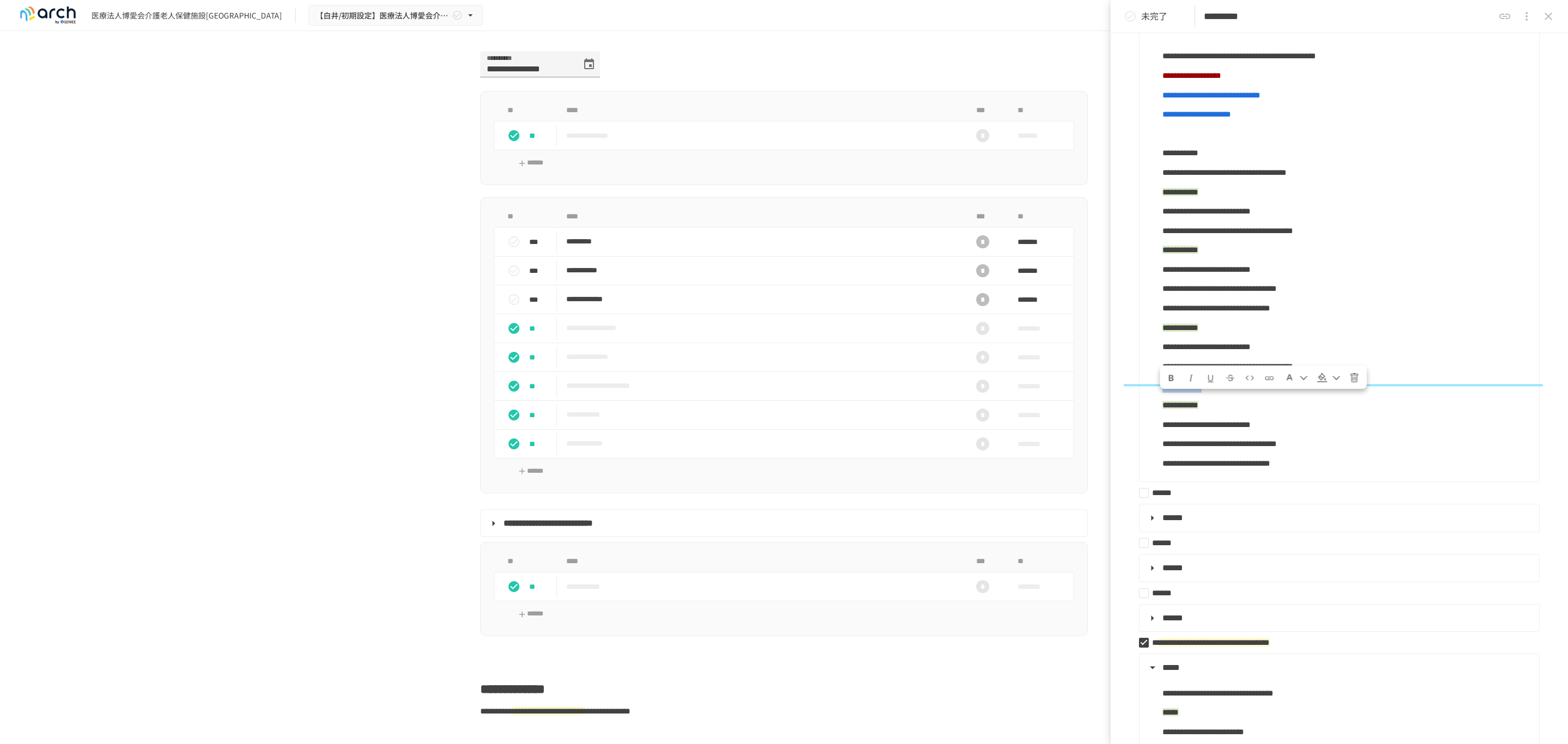 drag, startPoint x: 1160, startPoint y: 402, endPoint x: 1253, endPoint y: 404, distance: 93.0215 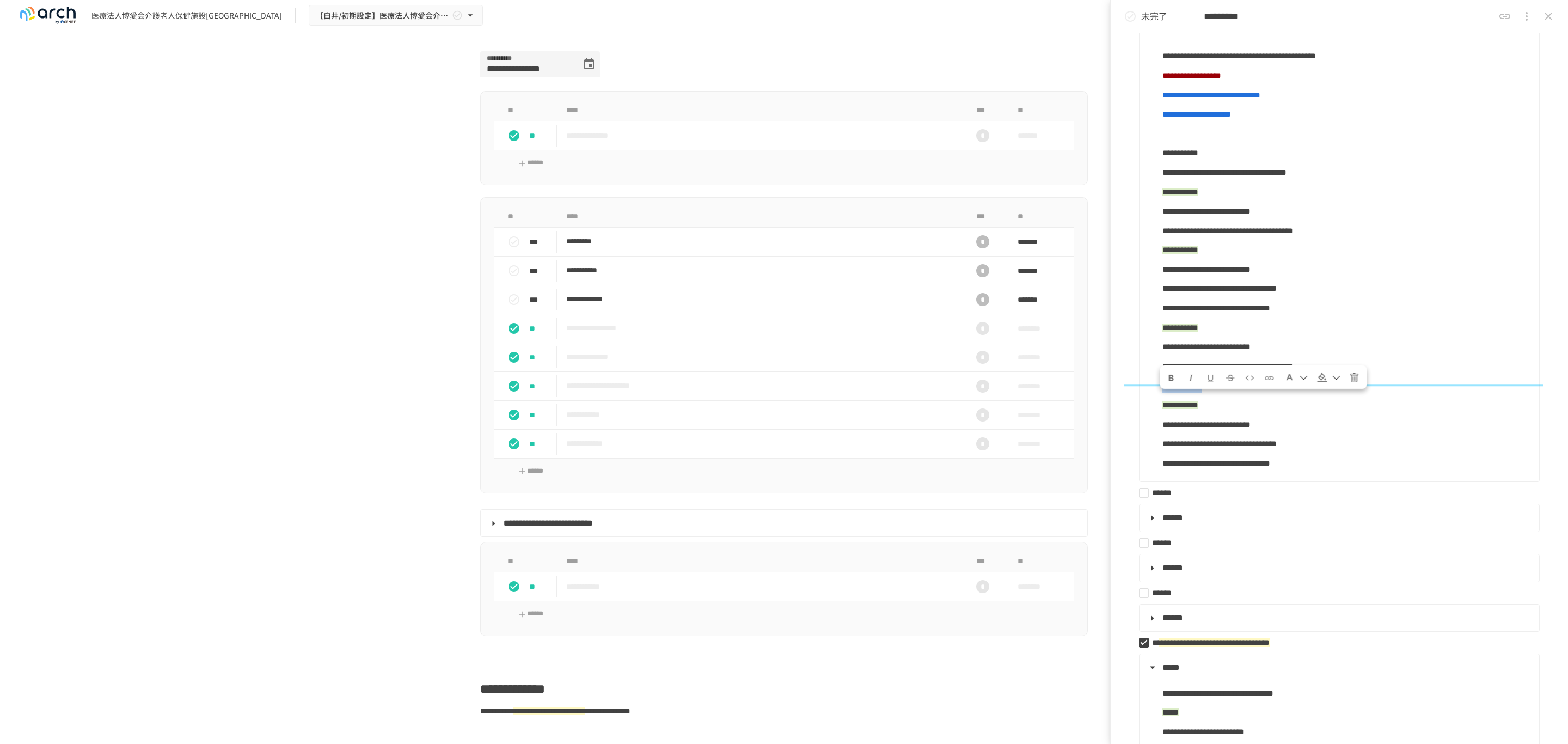 click on "**********" at bounding box center [1338, 254] 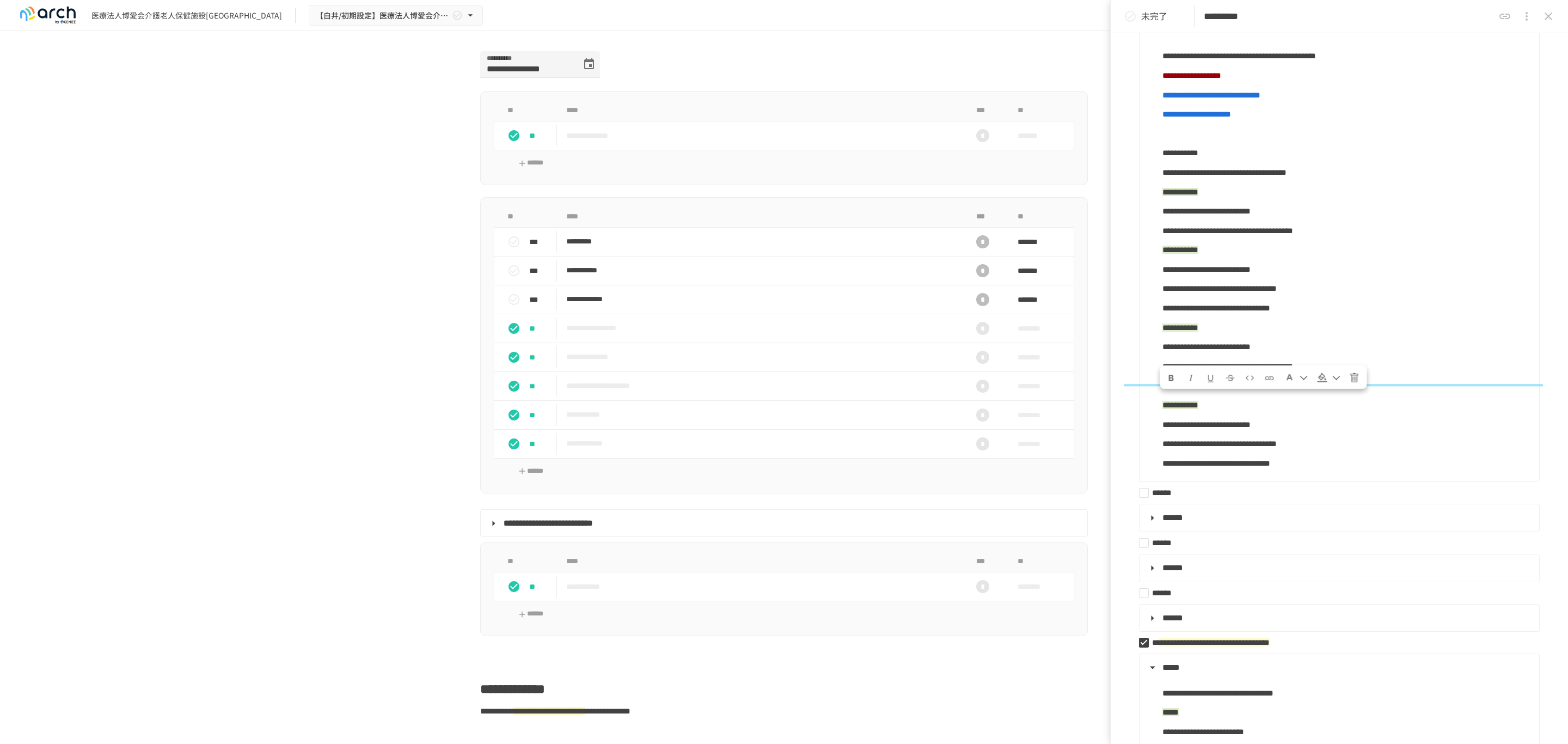 click on "**********" at bounding box center (1346, 444) 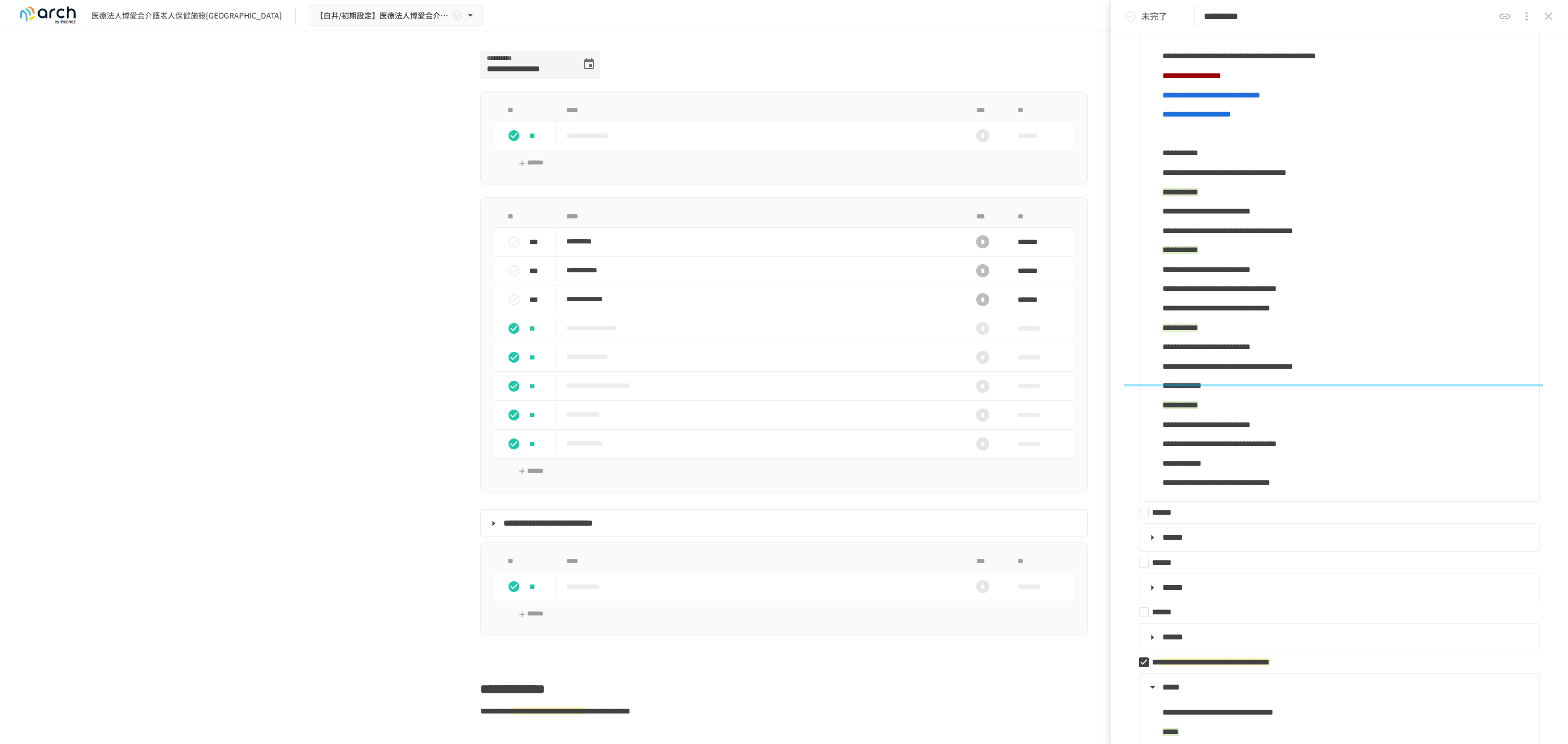 click on "**********" at bounding box center [1216, 482] 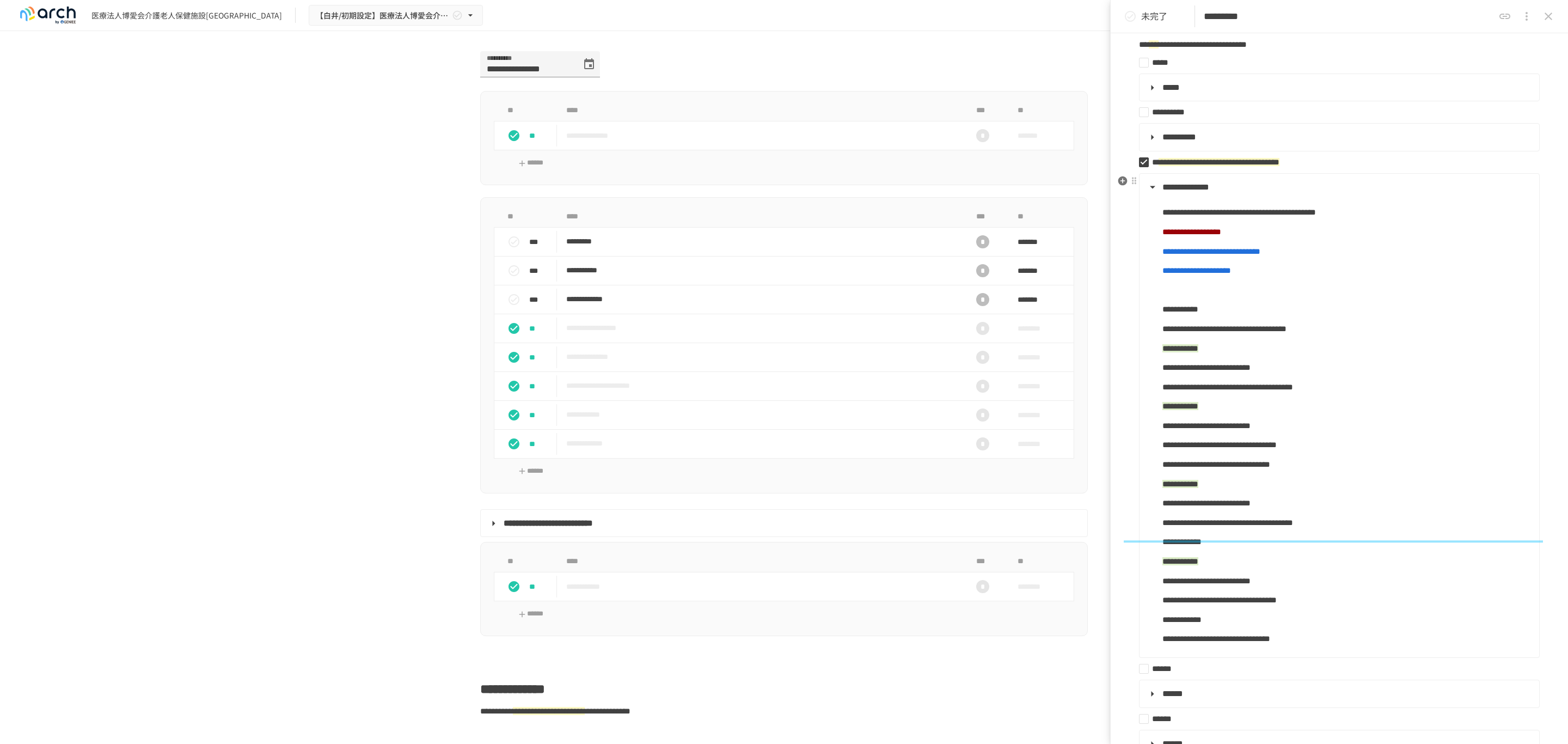 scroll, scrollTop: 163, scrollLeft: 0, axis: vertical 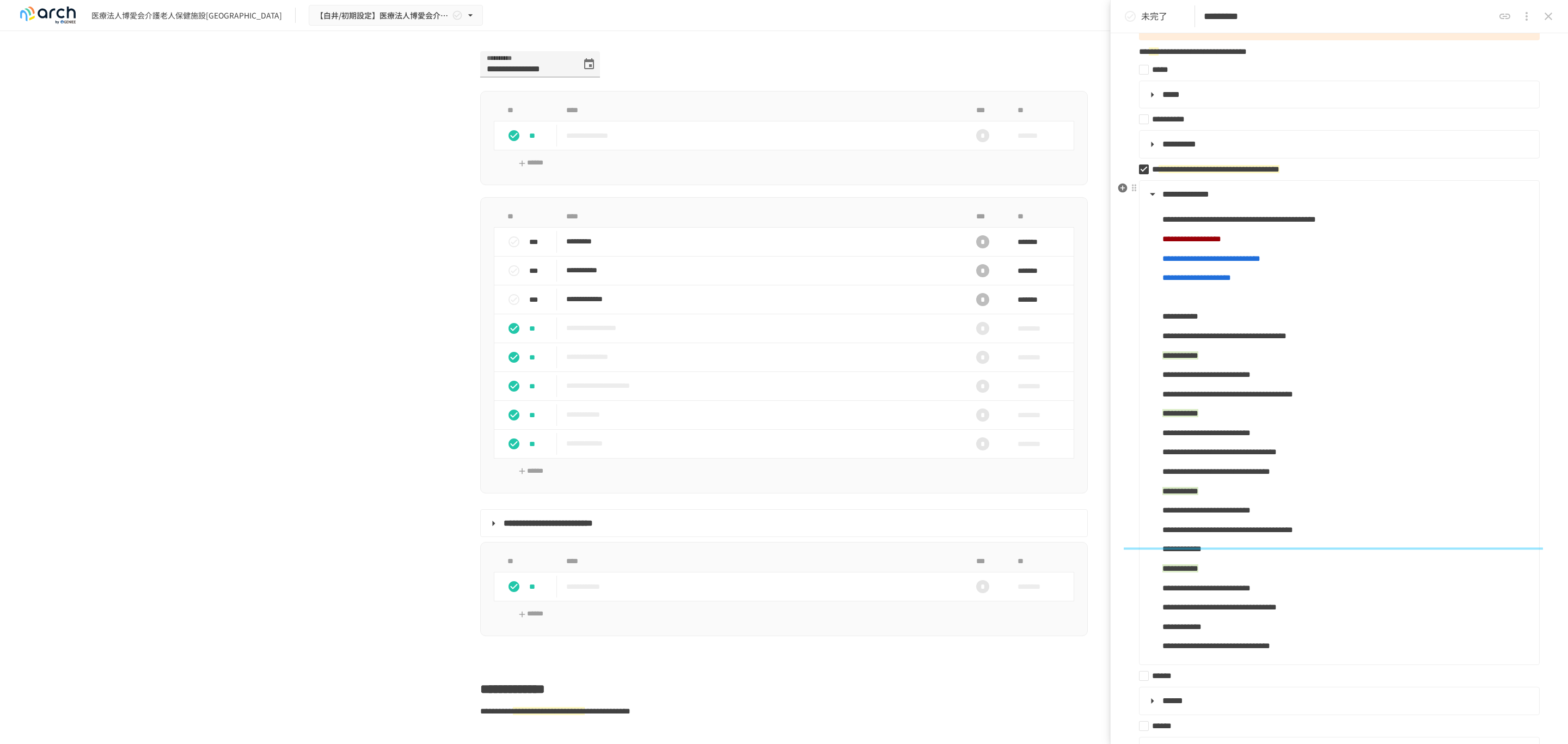 click on "**********" at bounding box center [1338, 194] 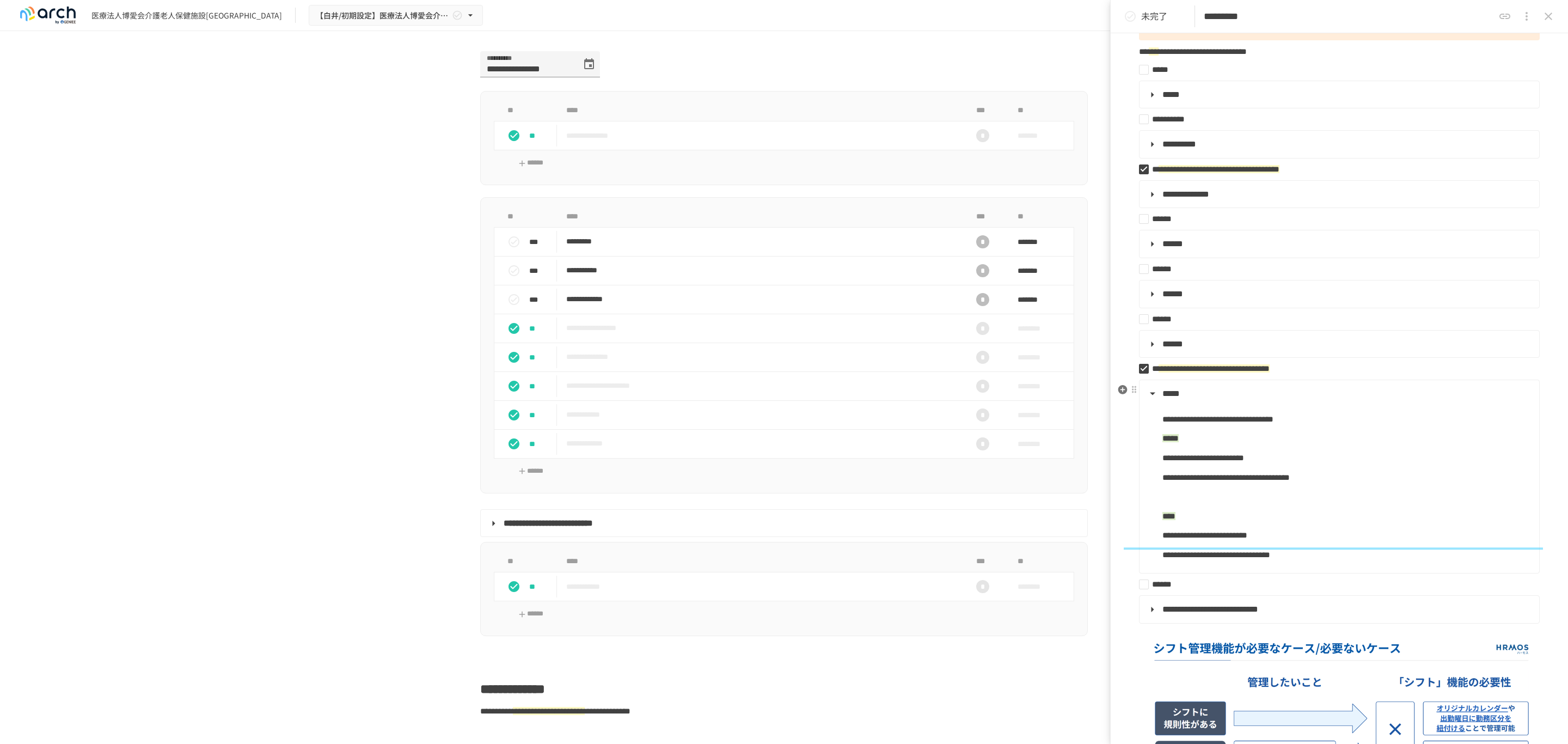 click on "**********" at bounding box center (1218, 419) 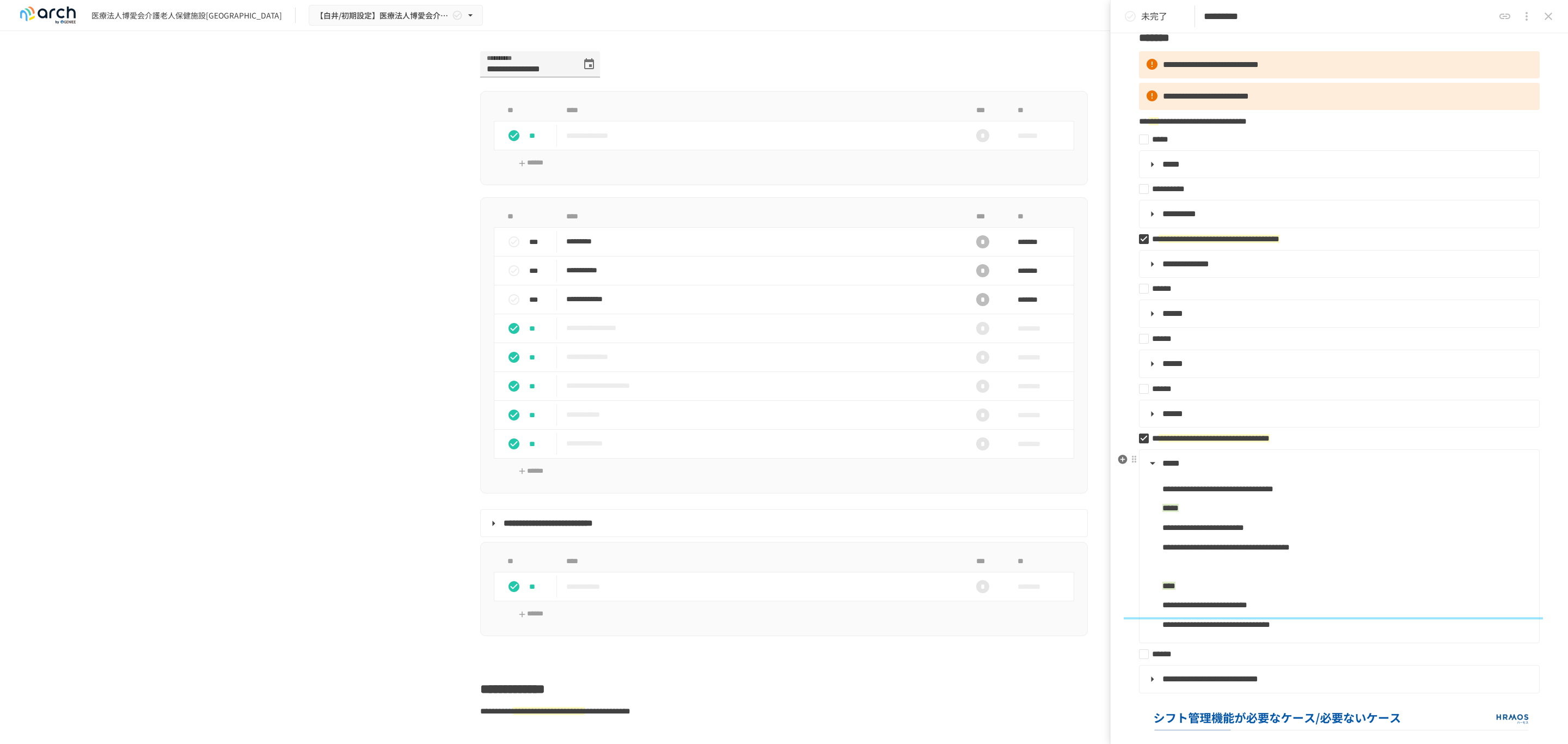 scroll, scrollTop: 0, scrollLeft: 0, axis: both 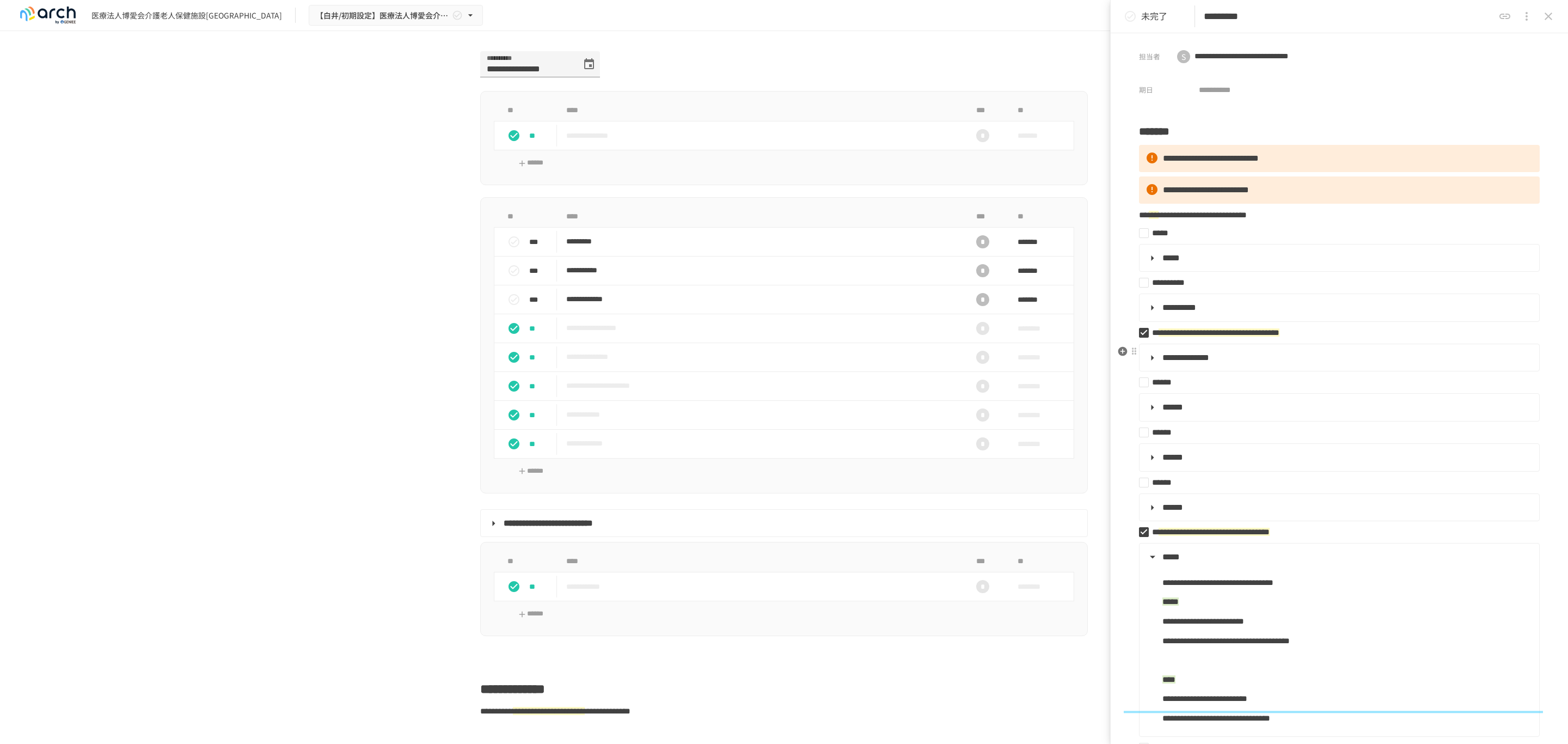 click on "**********" at bounding box center [1186, 357] 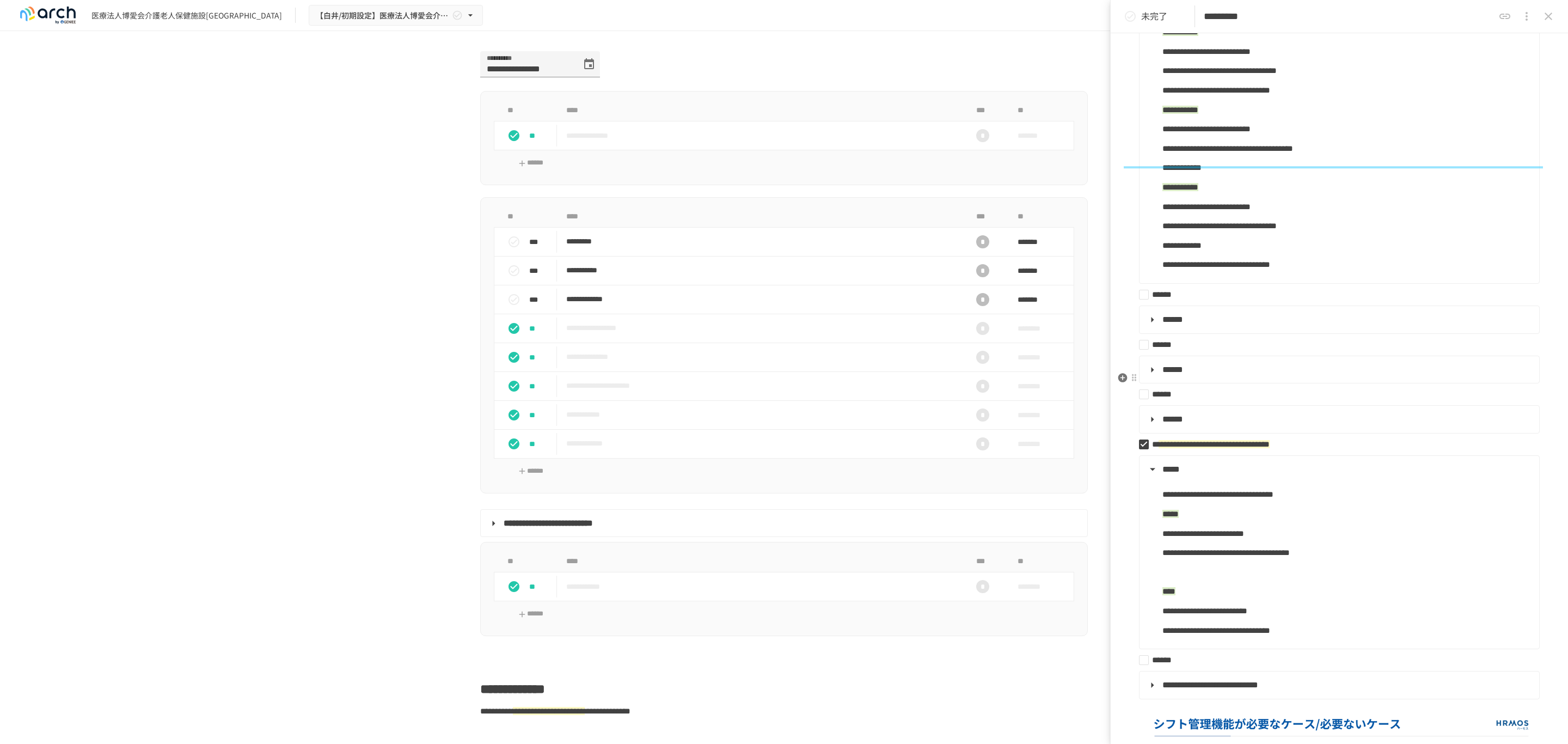 scroll, scrollTop: 572, scrollLeft: 0, axis: vertical 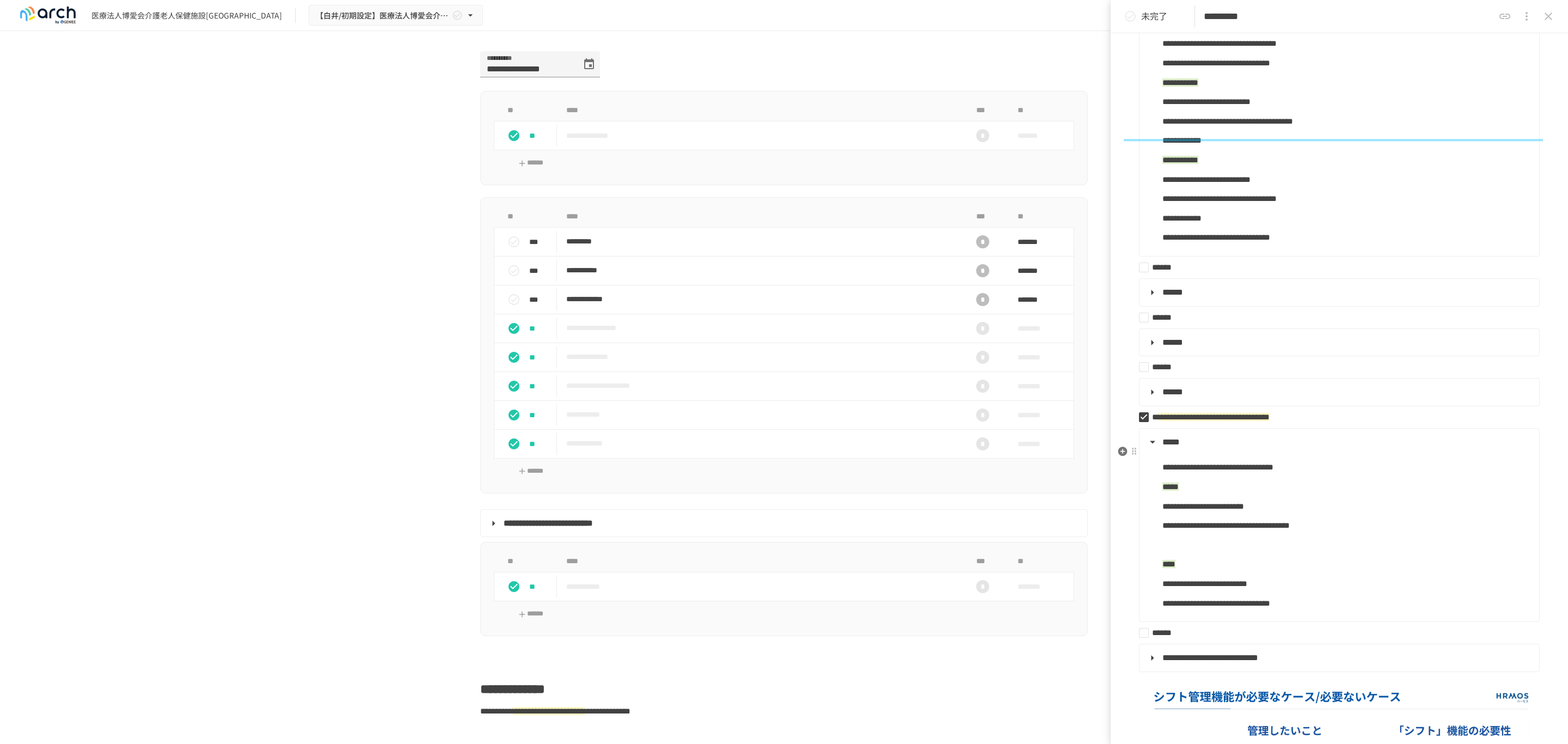 click on "**********" at bounding box center (1218, 467) 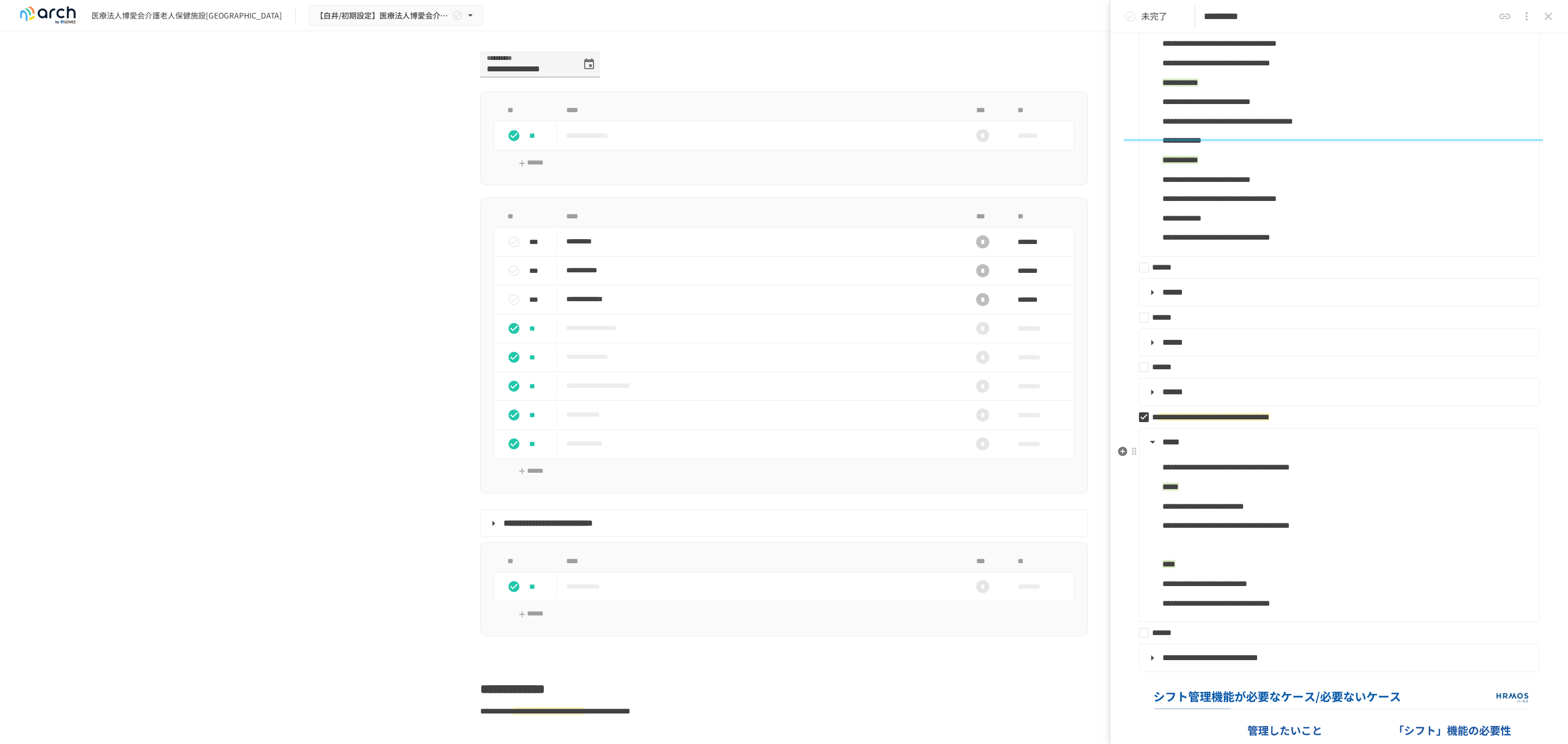 click on "**********" at bounding box center (1226, 467) 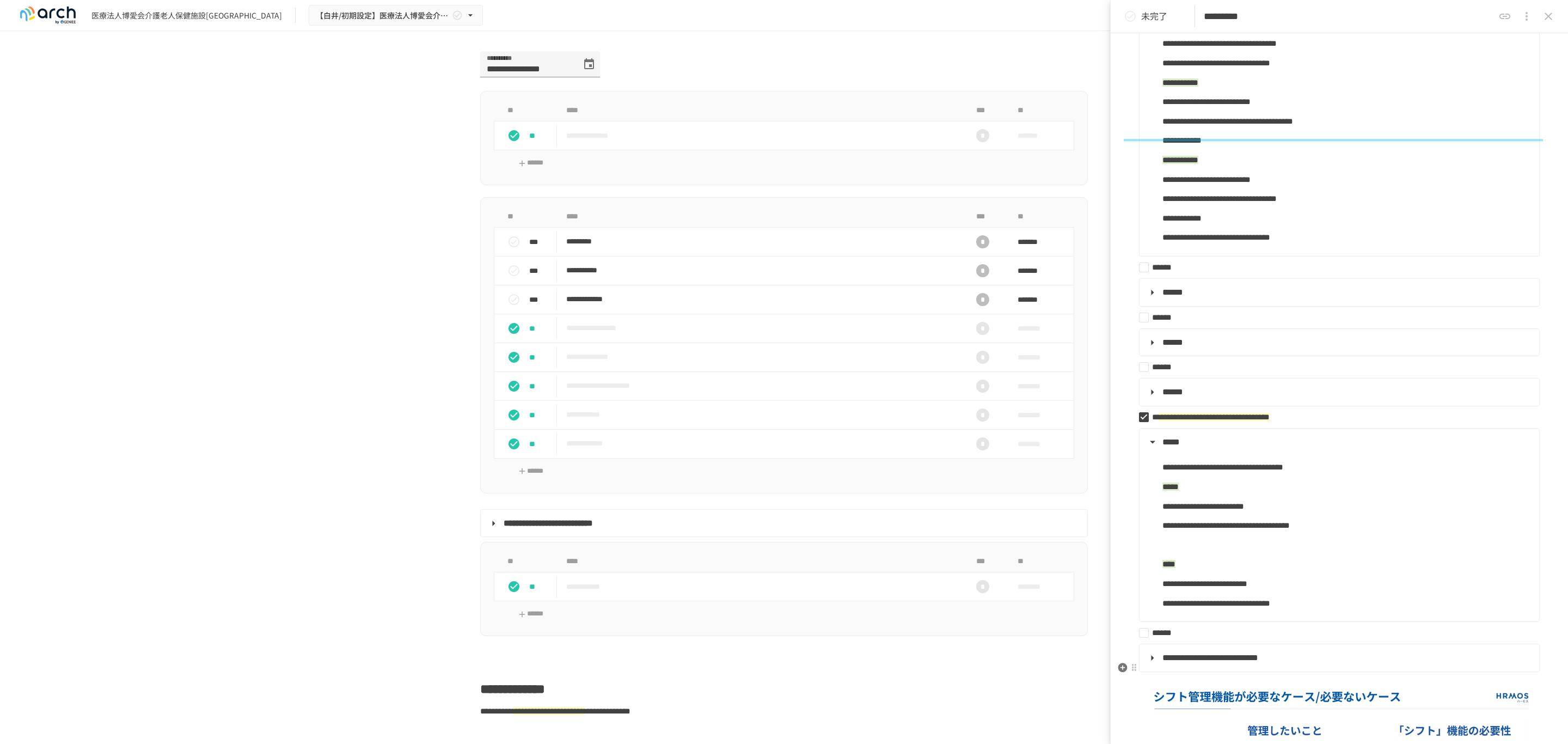 click on "**********" at bounding box center [1338, 658] 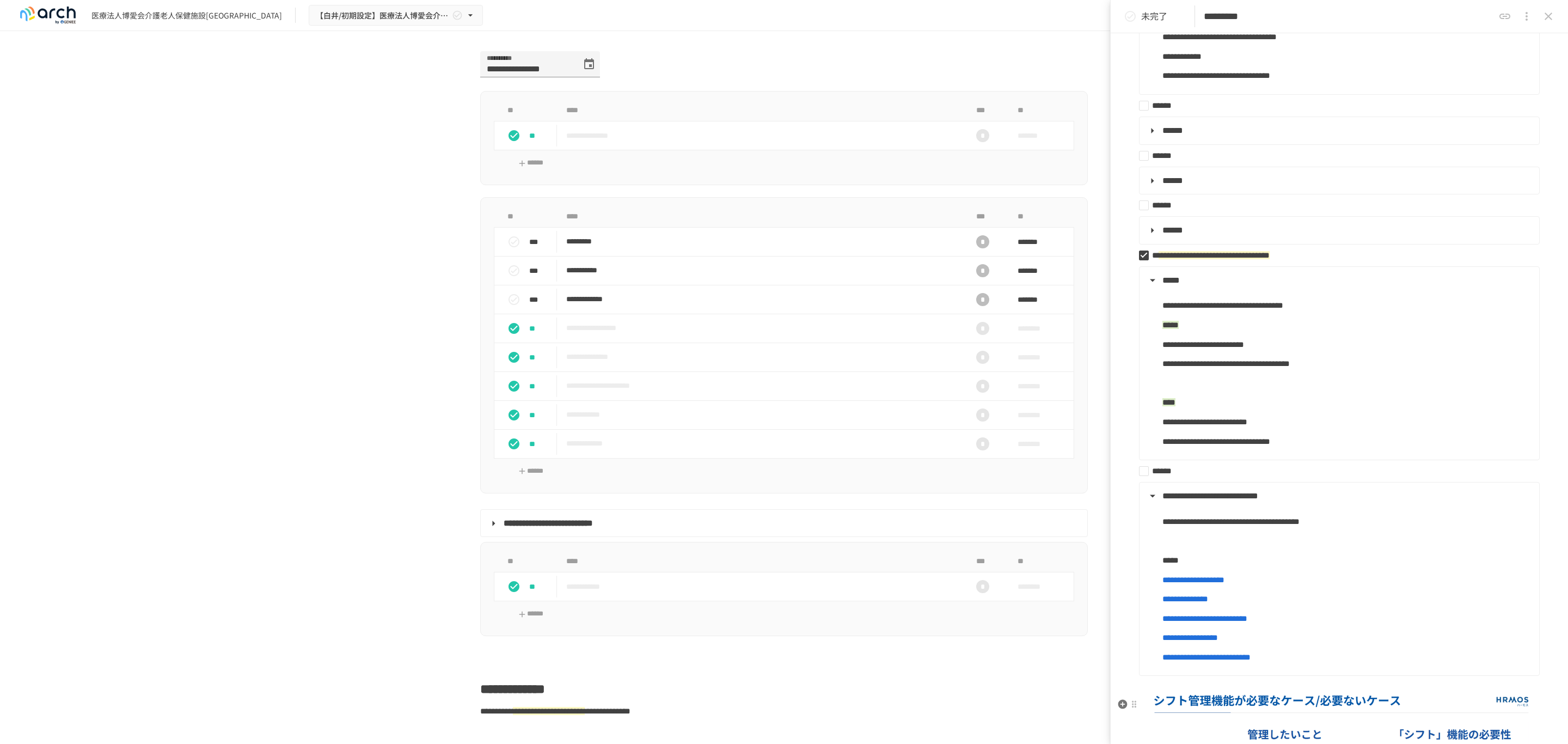 scroll, scrollTop: 735, scrollLeft: 0, axis: vertical 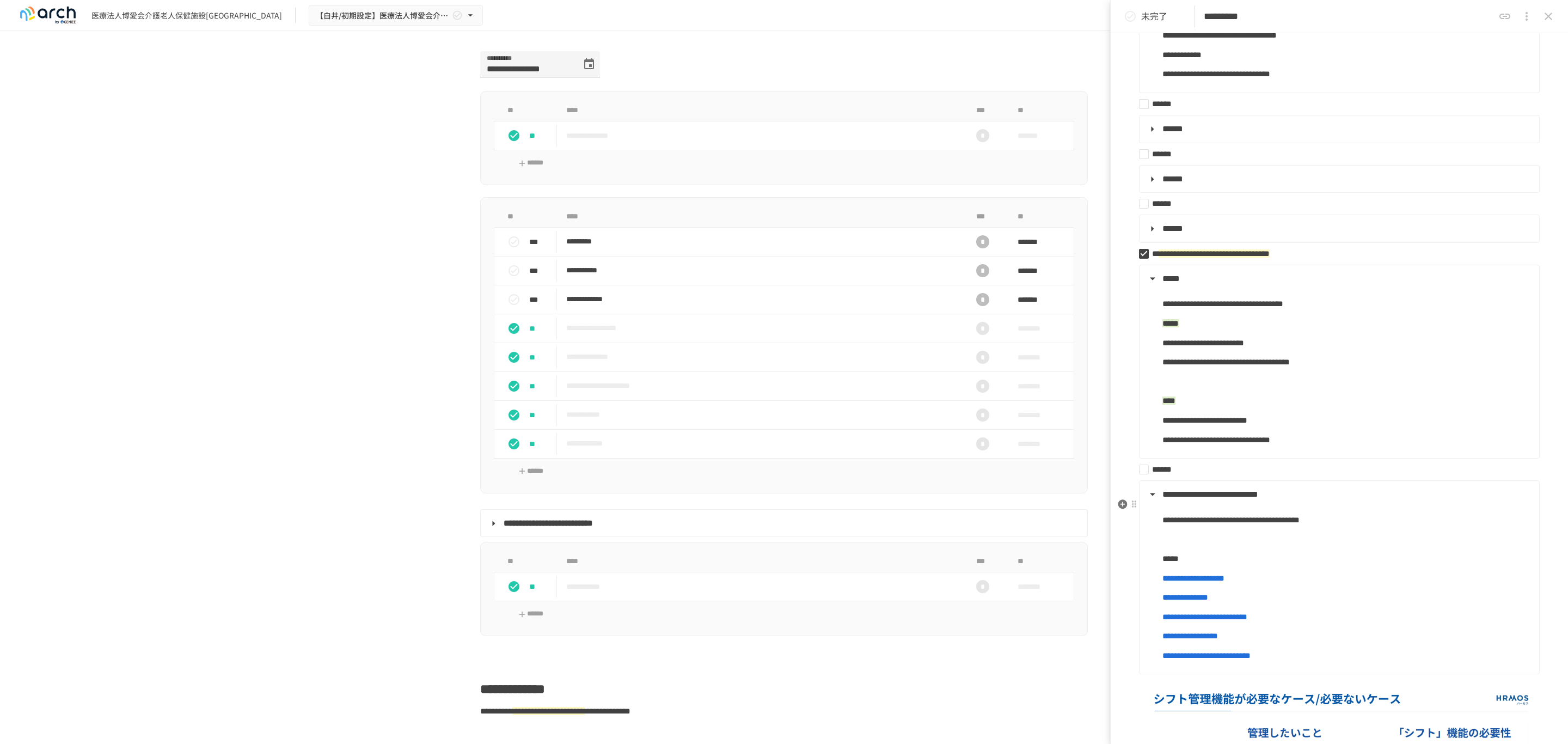 click on "**********" at bounding box center [1338, 495] 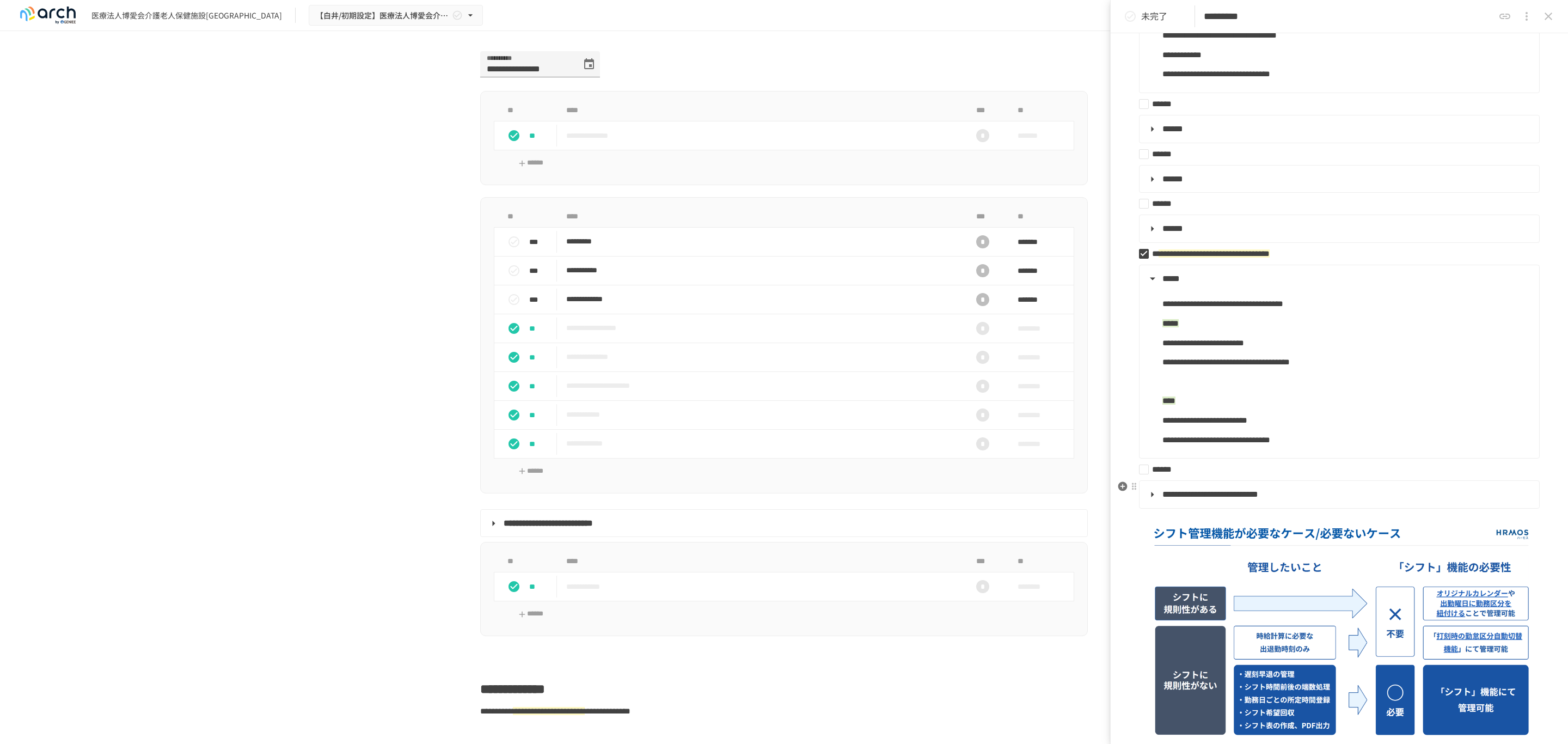 click on "******" at bounding box center [1335, 469] 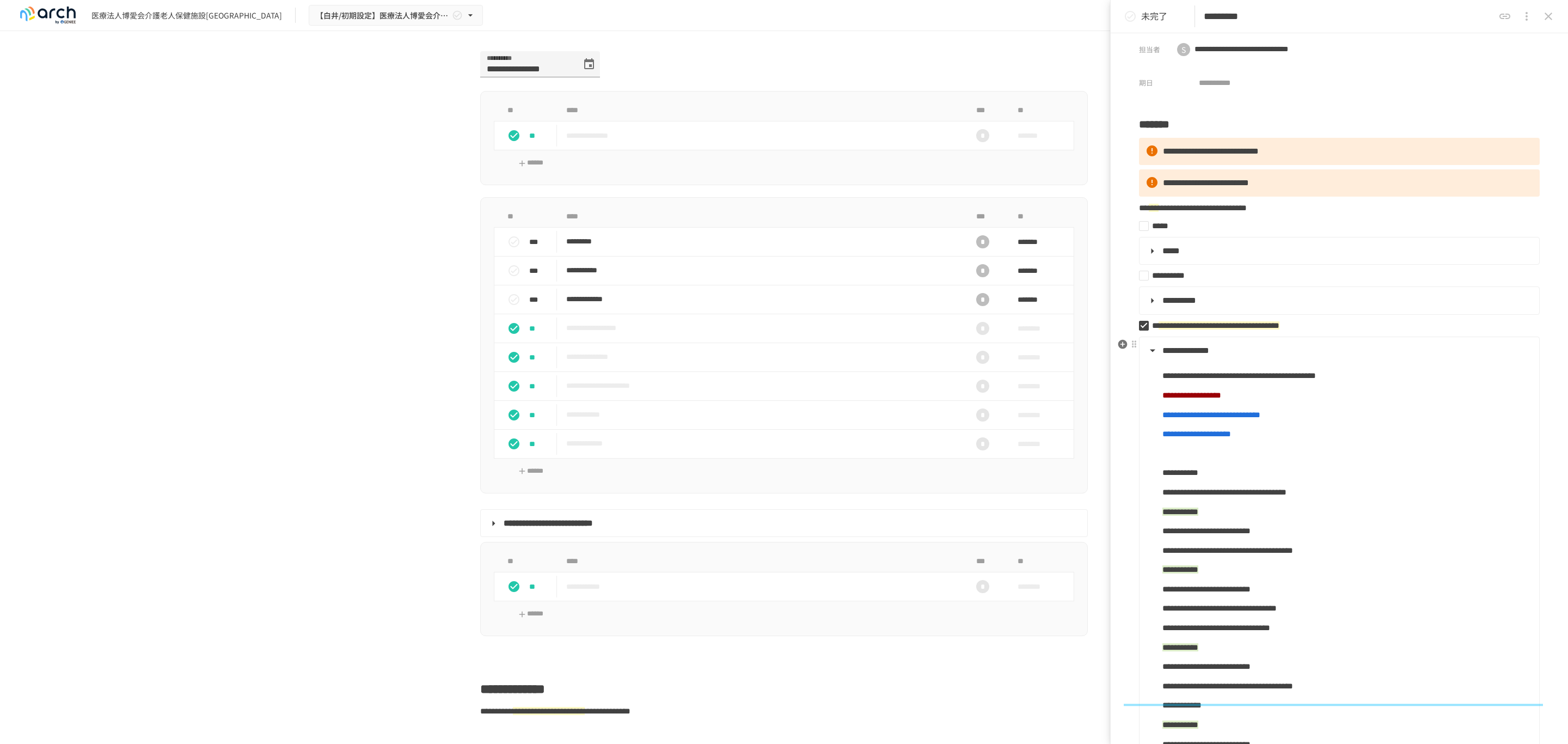 scroll, scrollTop: 0, scrollLeft: 0, axis: both 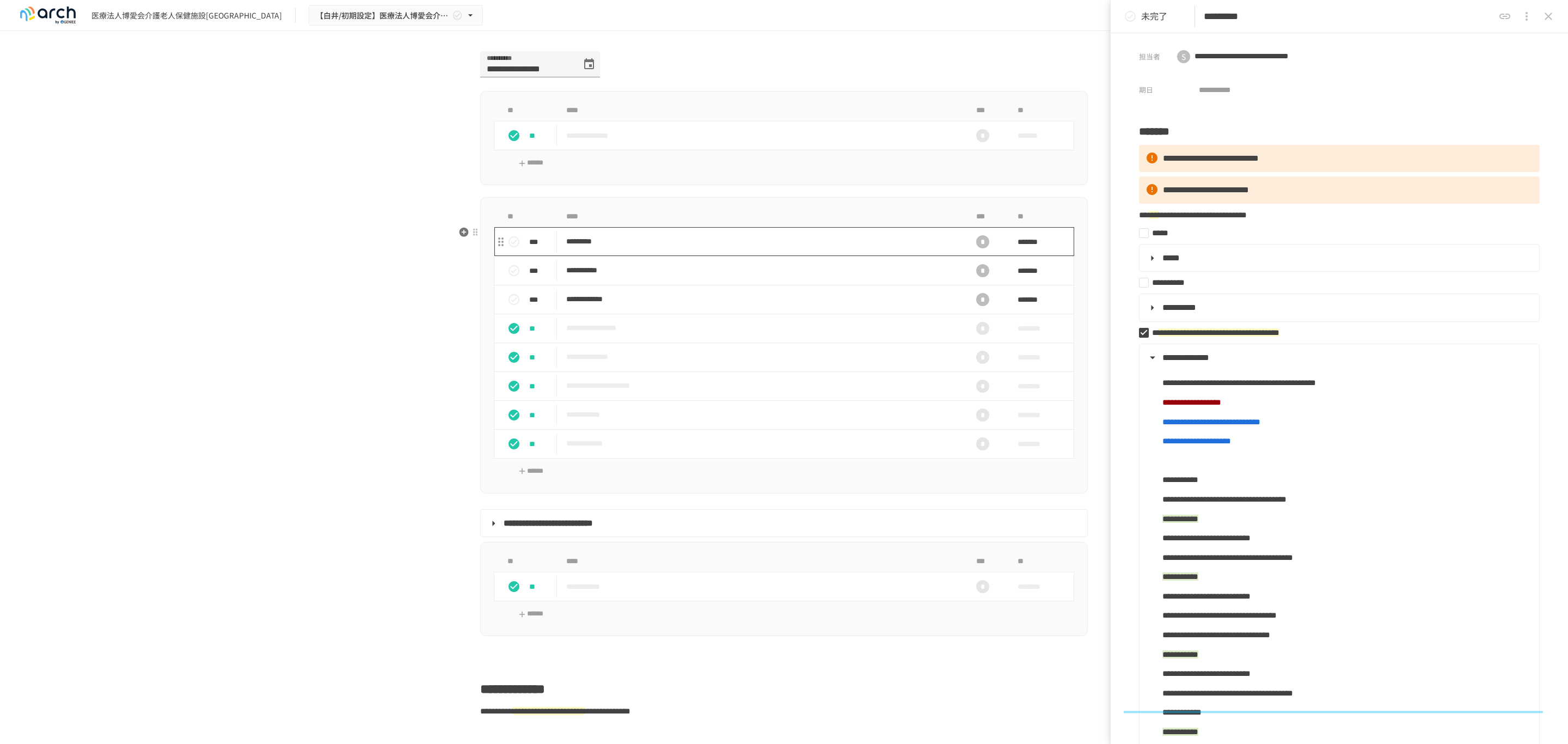 click on "*********" at bounding box center (761, 241) 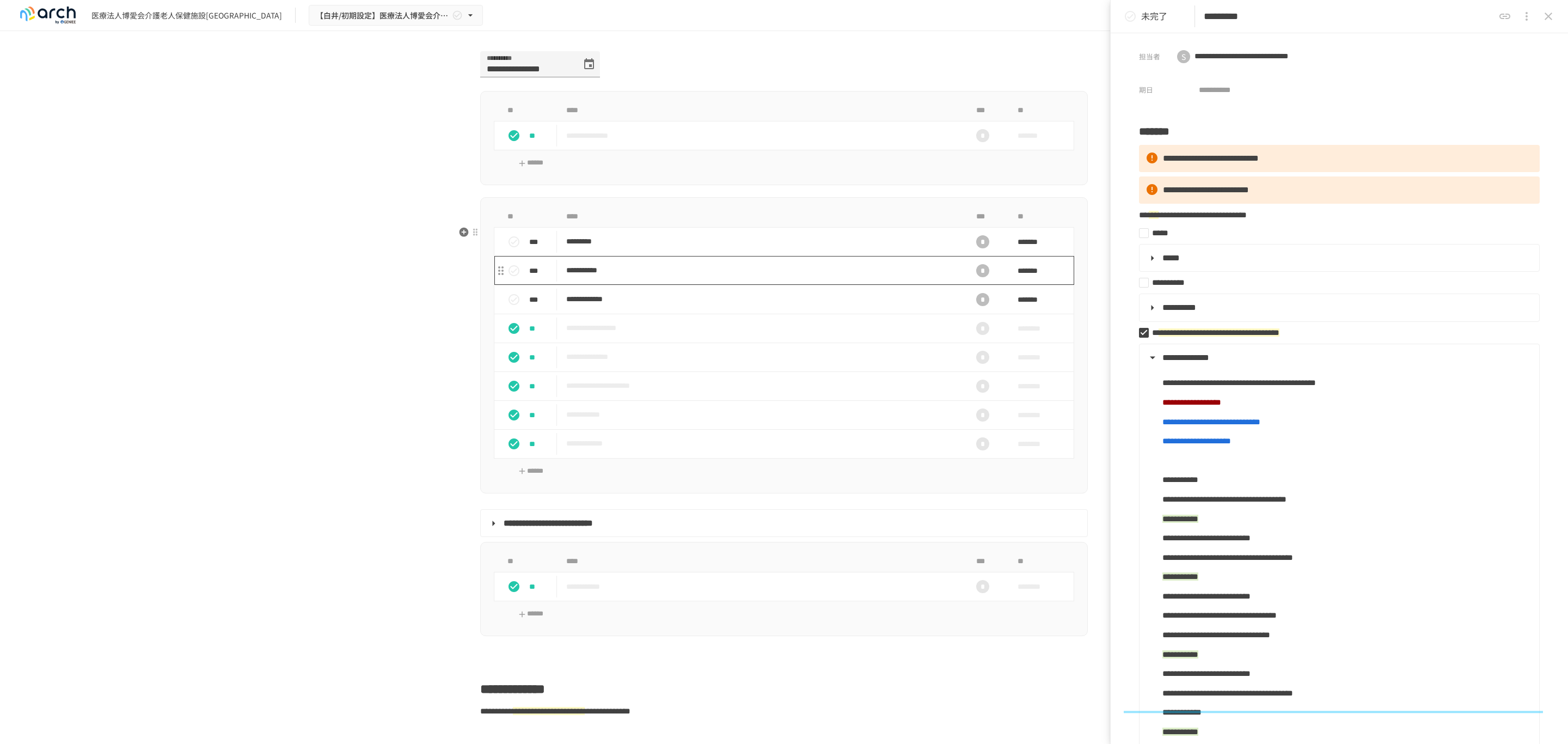 scroll, scrollTop: 827, scrollLeft: 0, axis: vertical 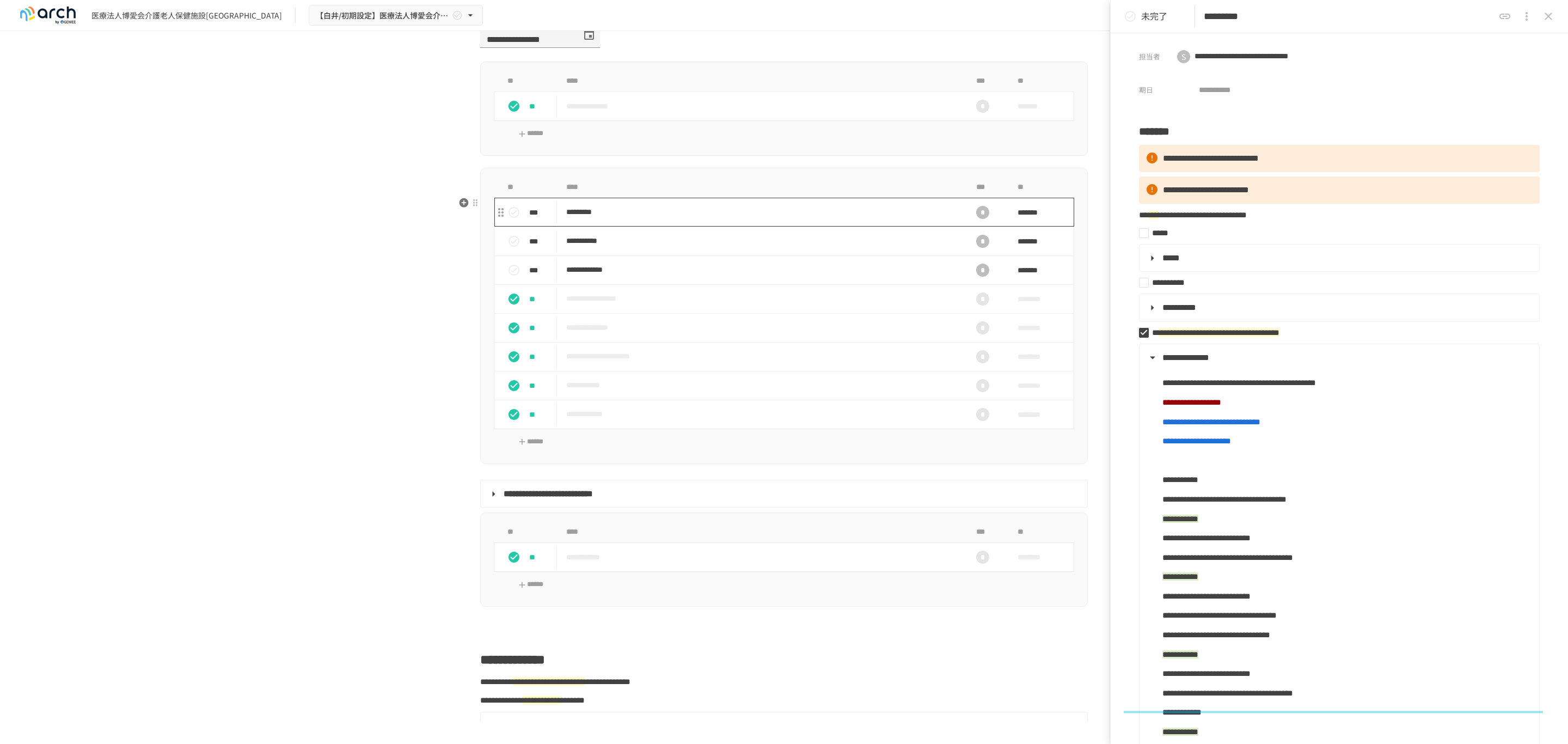 click on "*********" at bounding box center (761, 212) 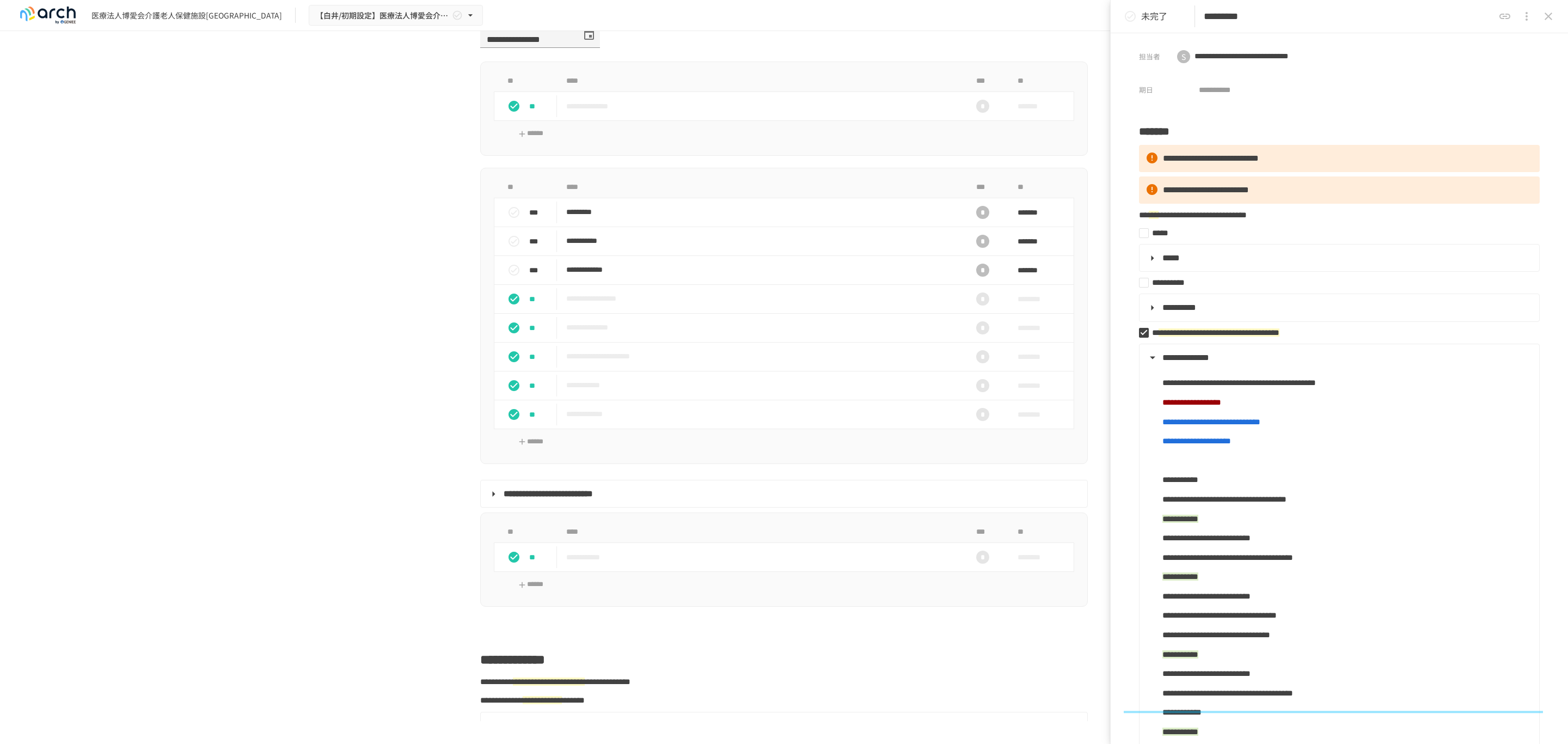 click on "*********" at bounding box center (1349, 16) 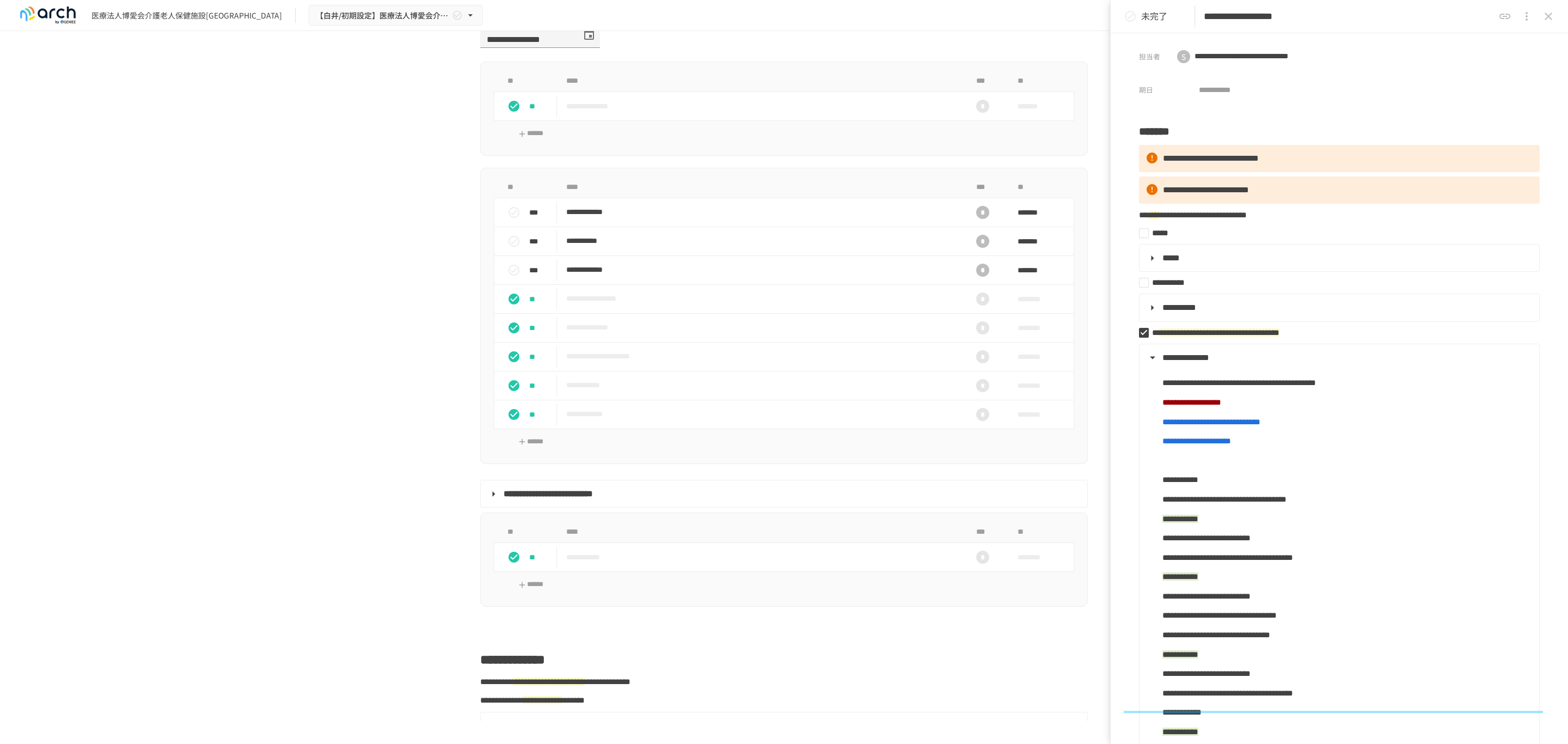 type on "**********" 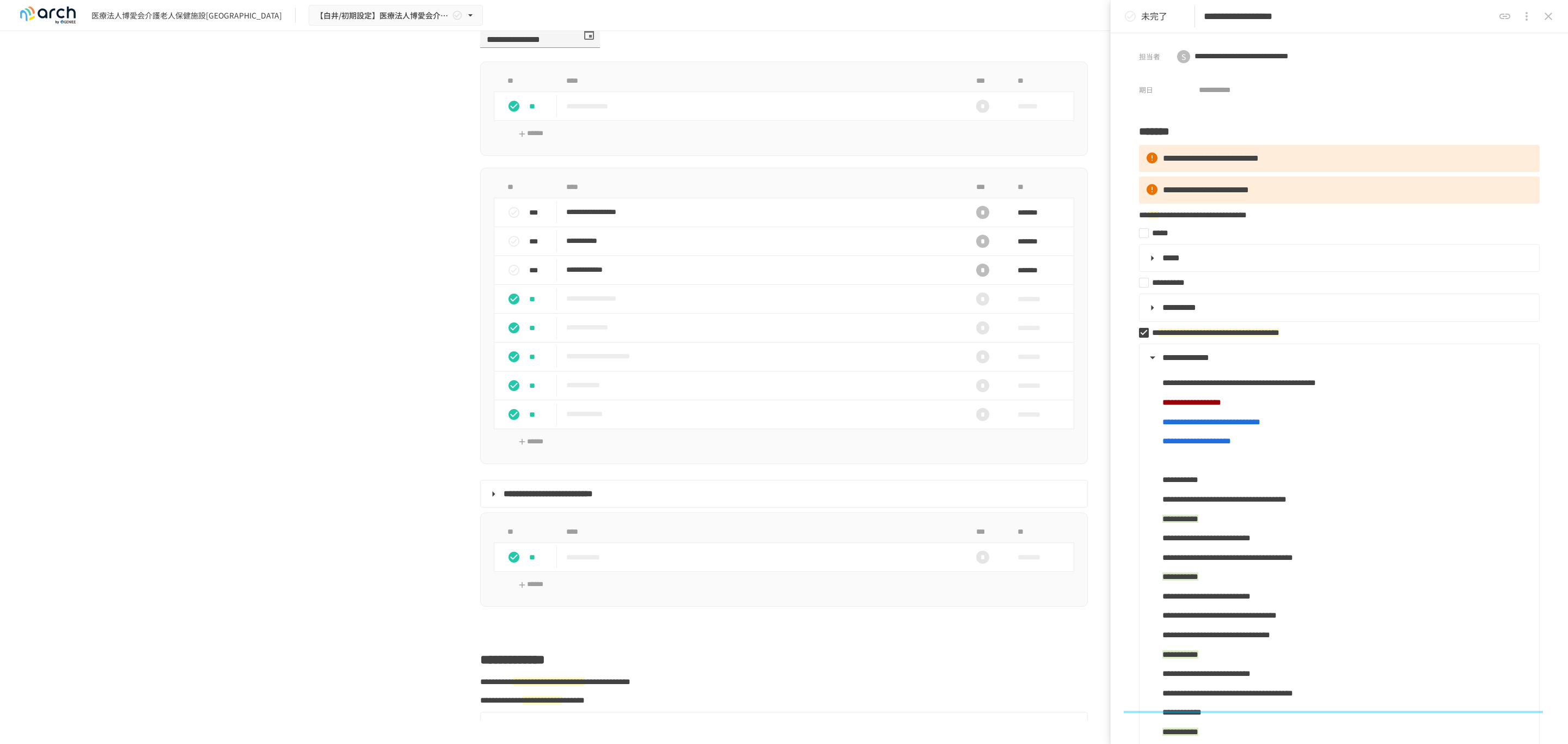 click 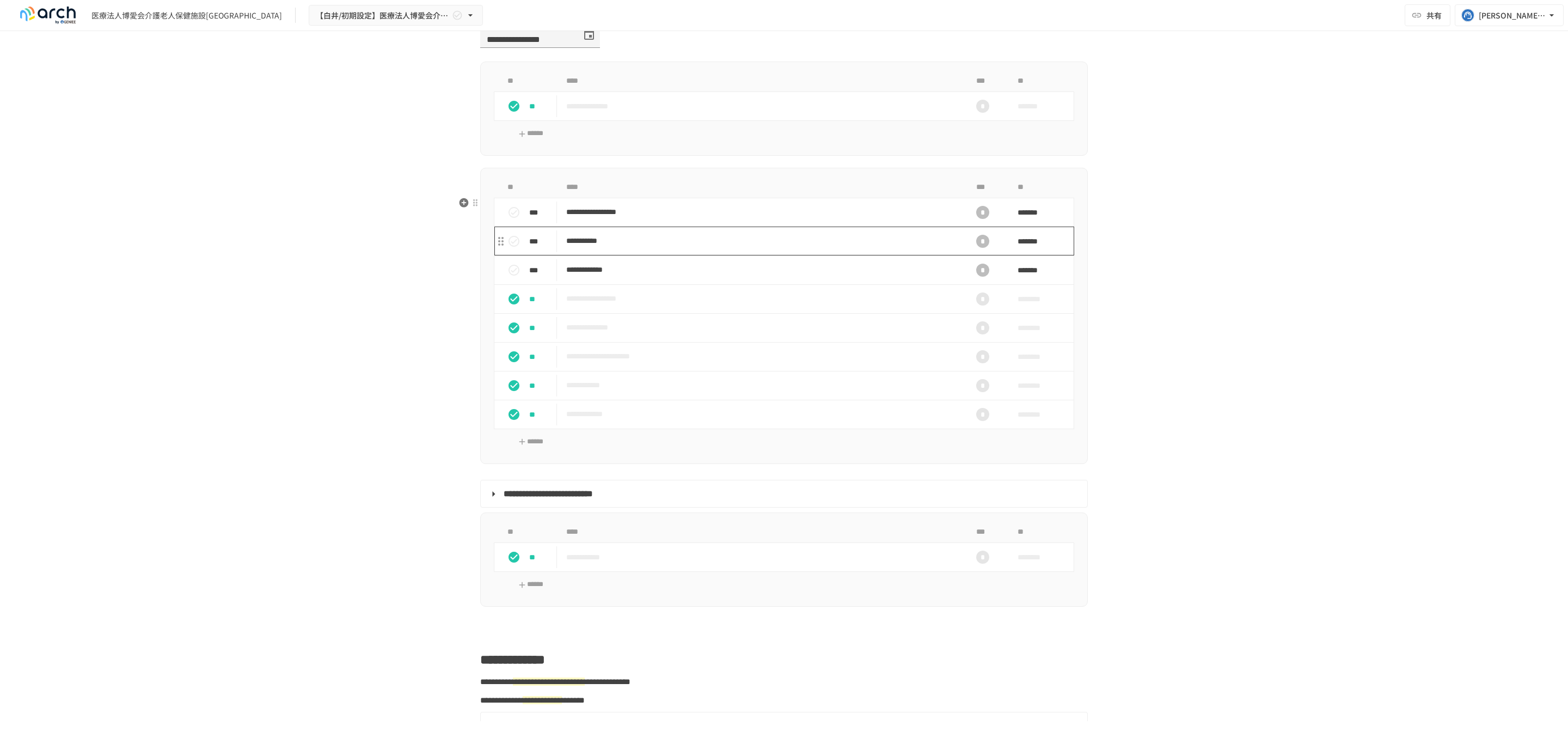 click on "**********" at bounding box center (761, 241) 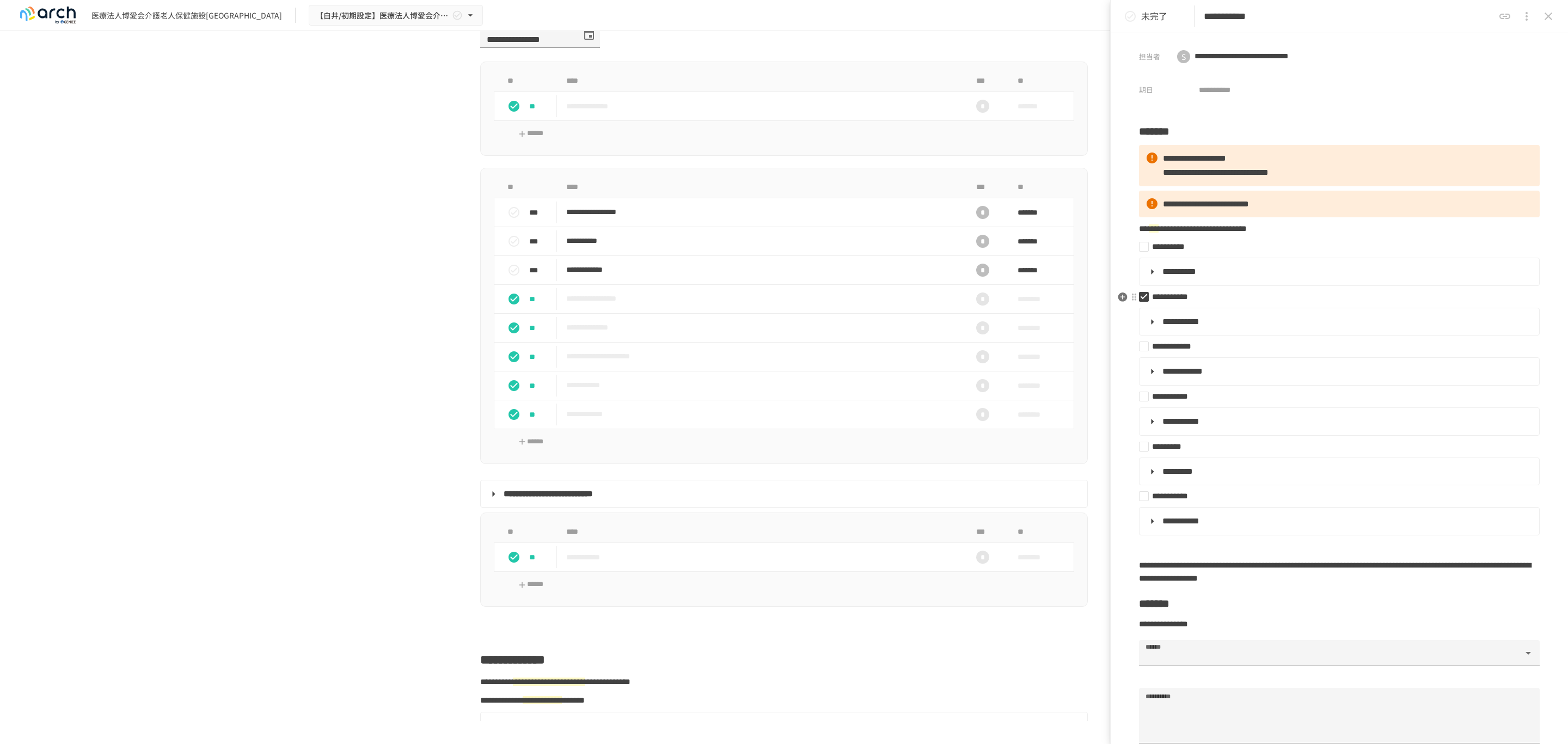 click on "**********" at bounding box center (1335, 297) 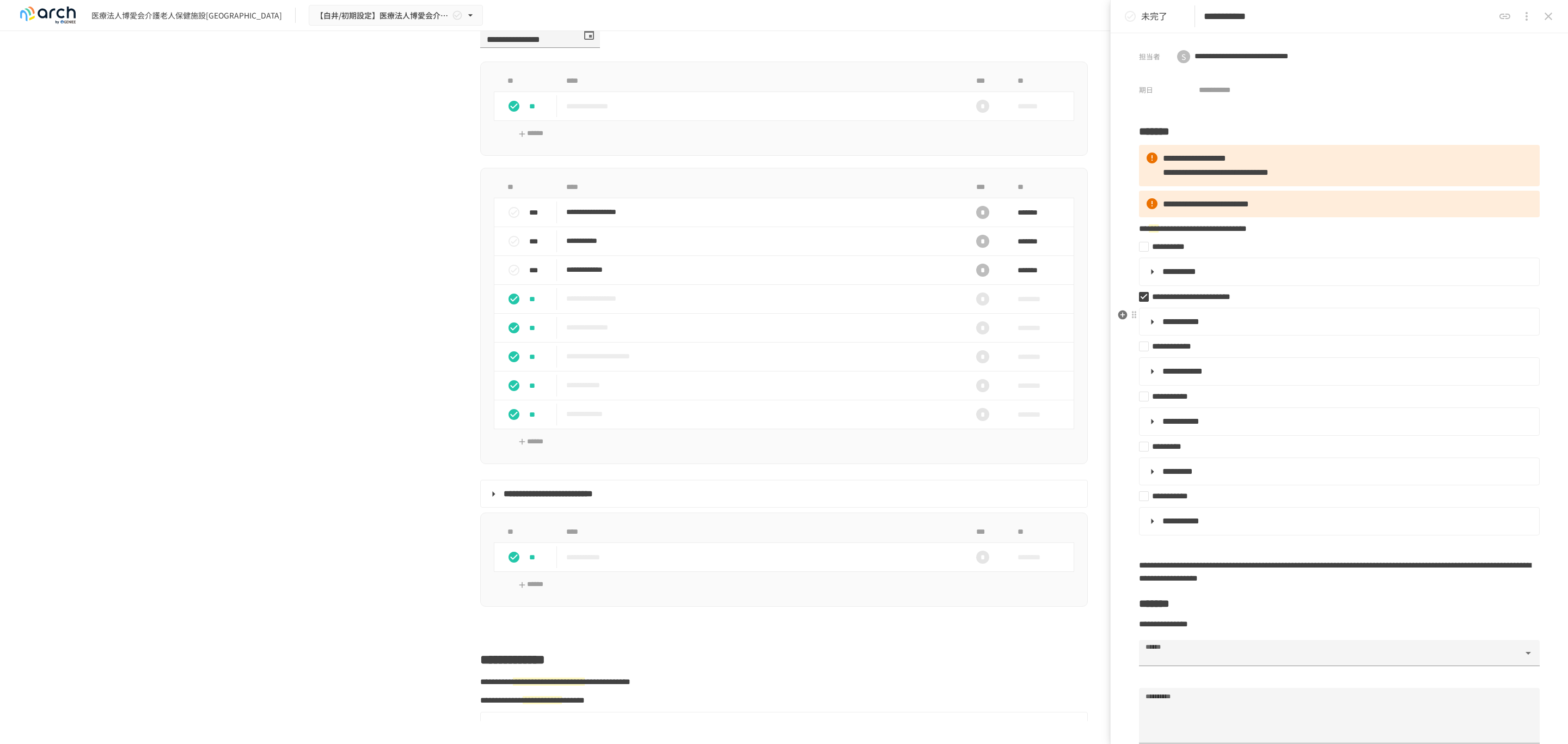 click on "**********" at bounding box center (1339, 322) 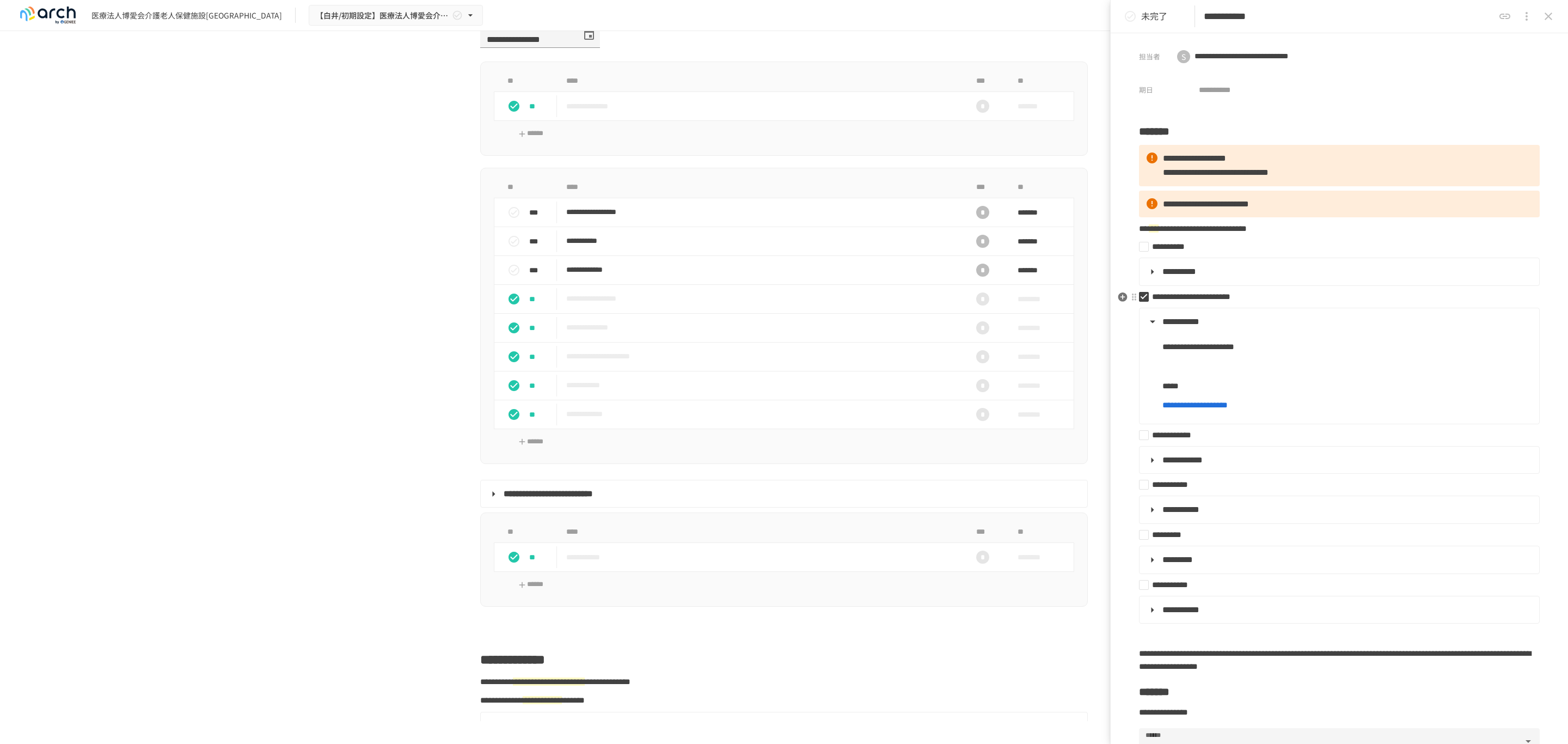 click on "**********" at bounding box center (1335, 297) 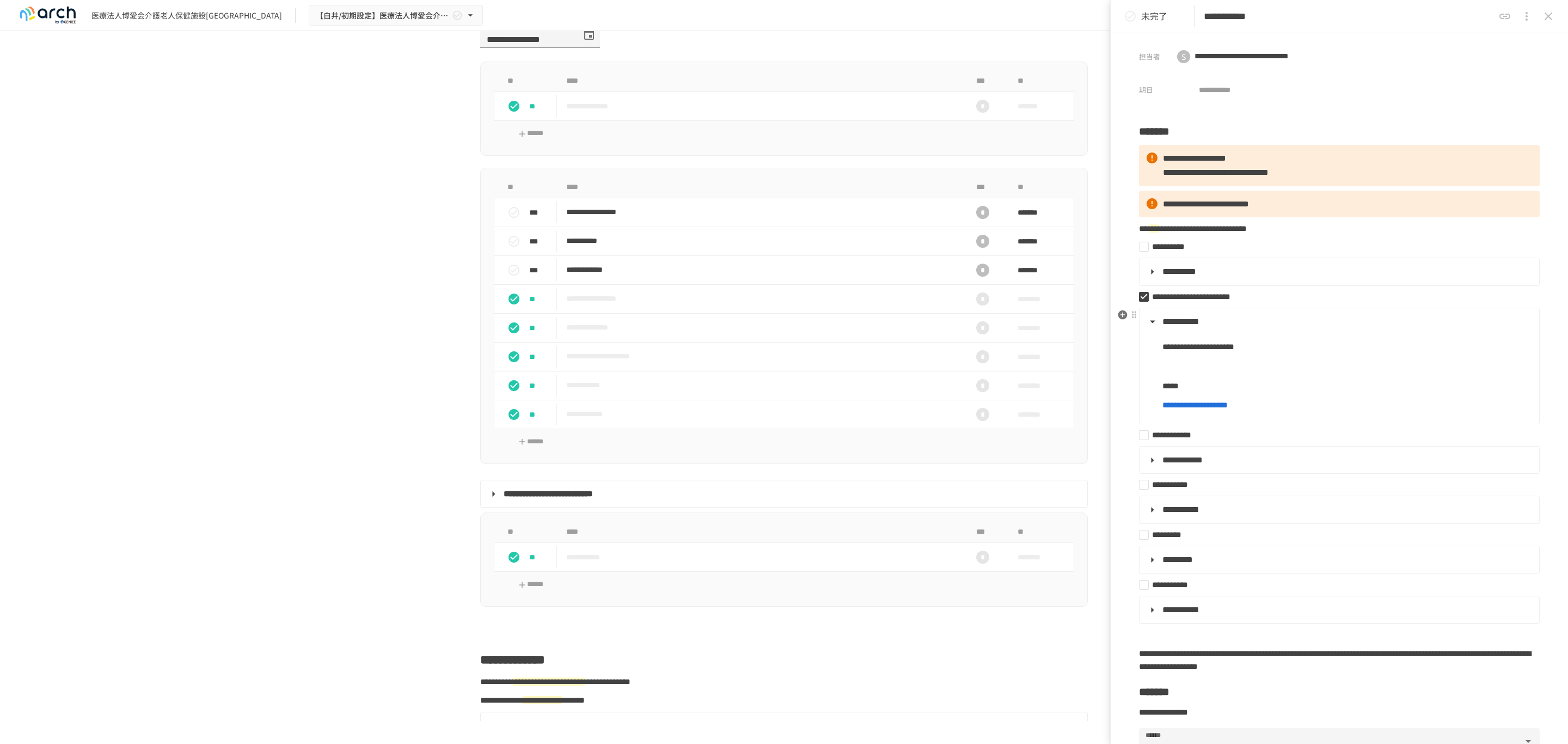click on "**********" at bounding box center [1338, 322] 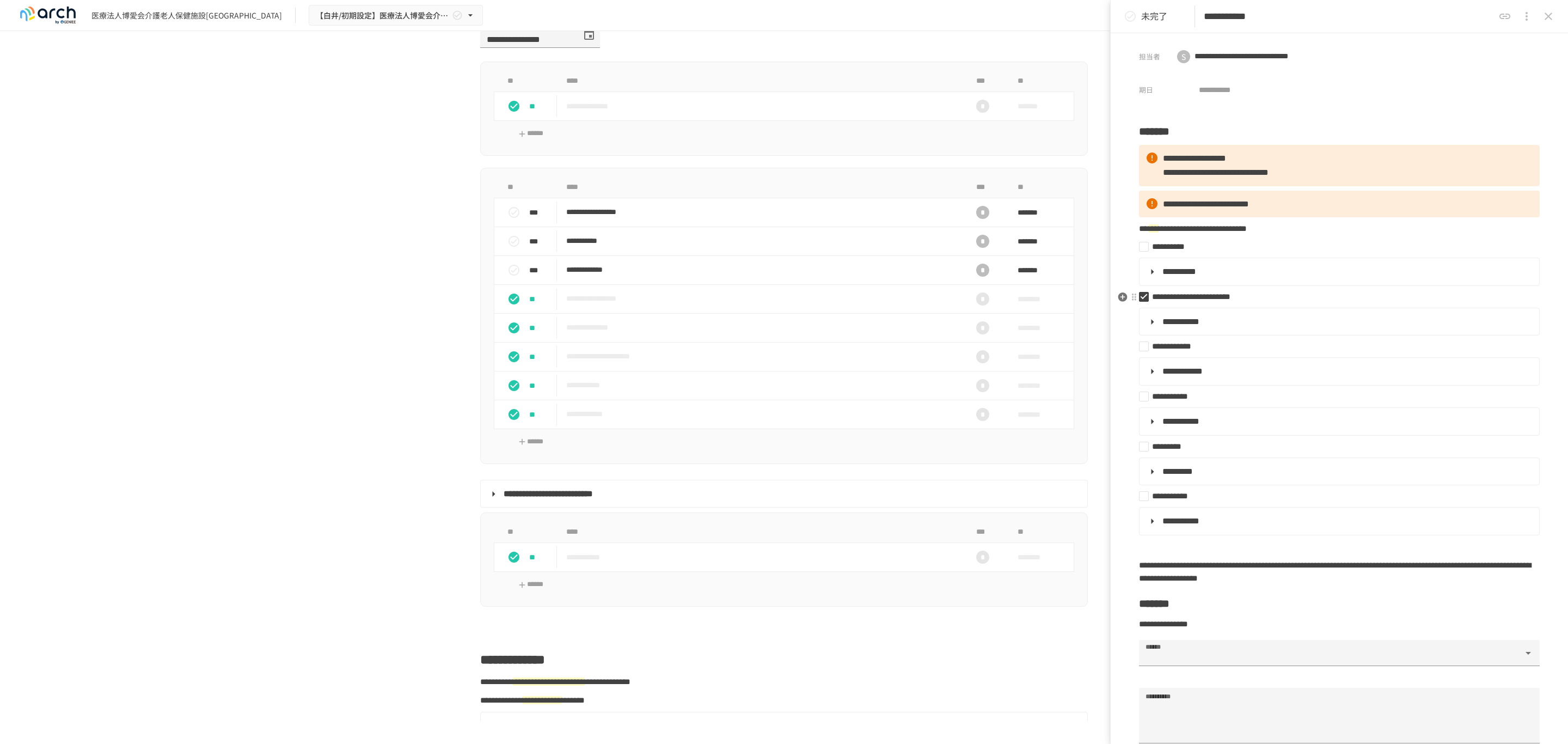 click on "**********" at bounding box center (1191, 296) 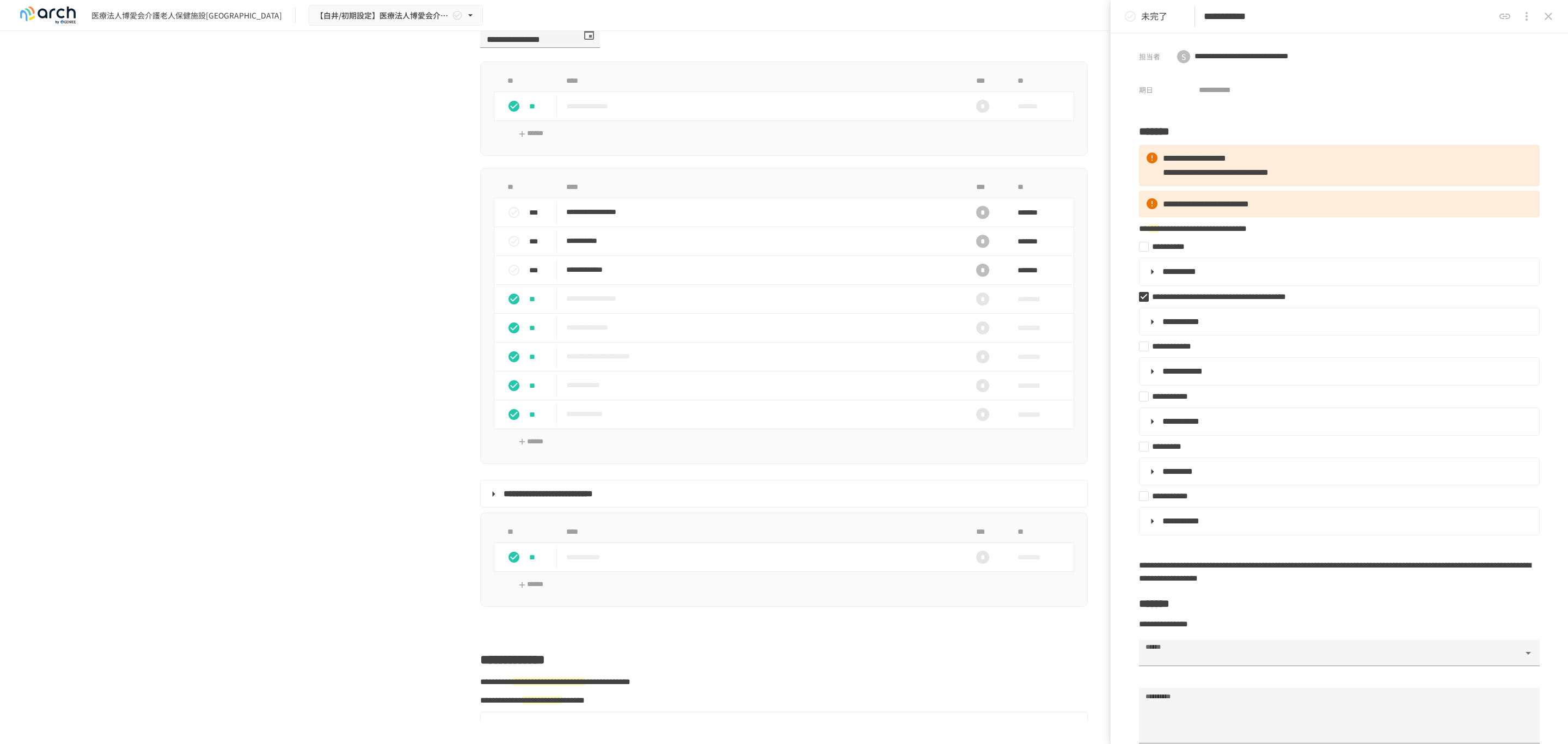 click 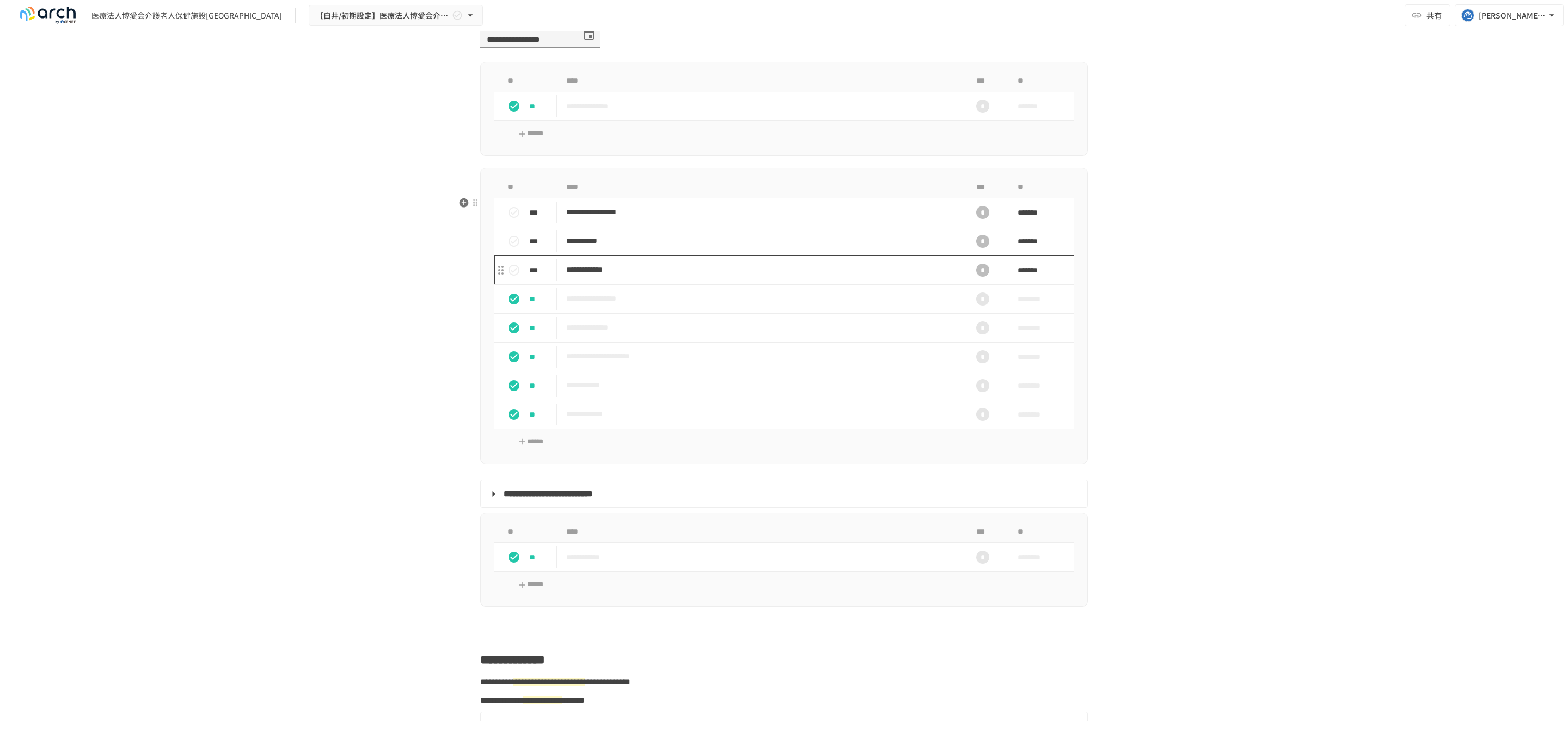 click on "**********" at bounding box center (761, 270) 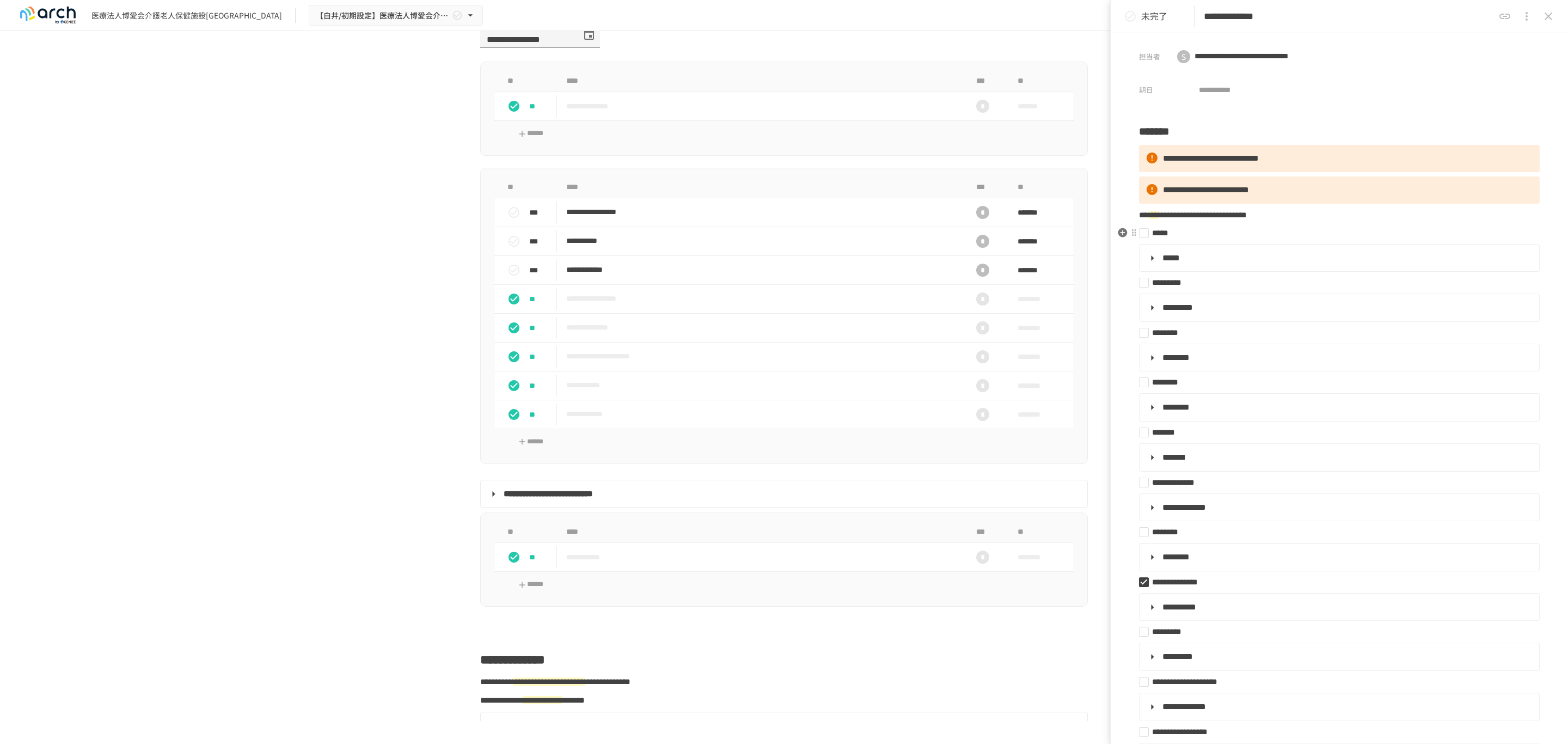click on "*****" at bounding box center (1335, 233) 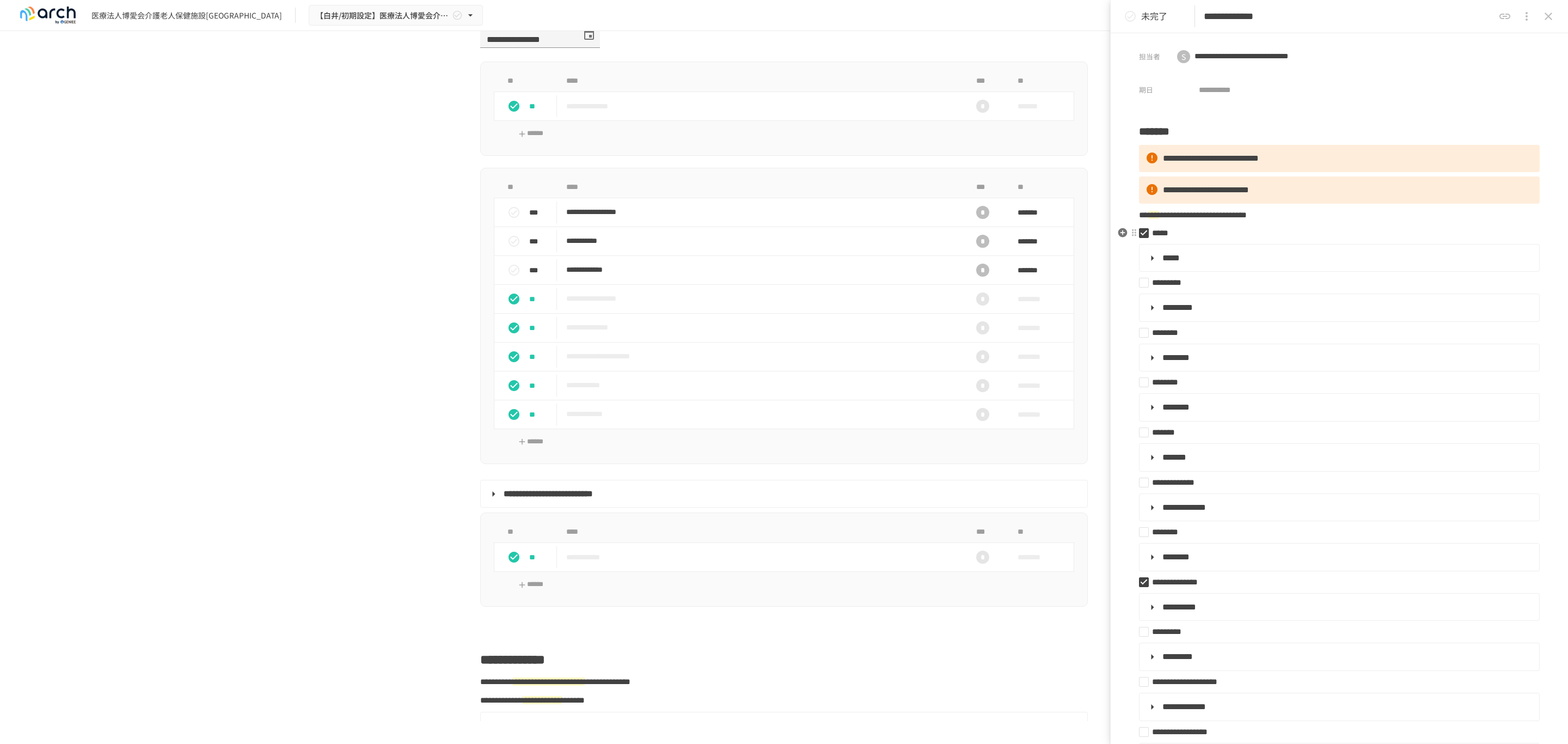 click on "*****" at bounding box center (1335, 233) 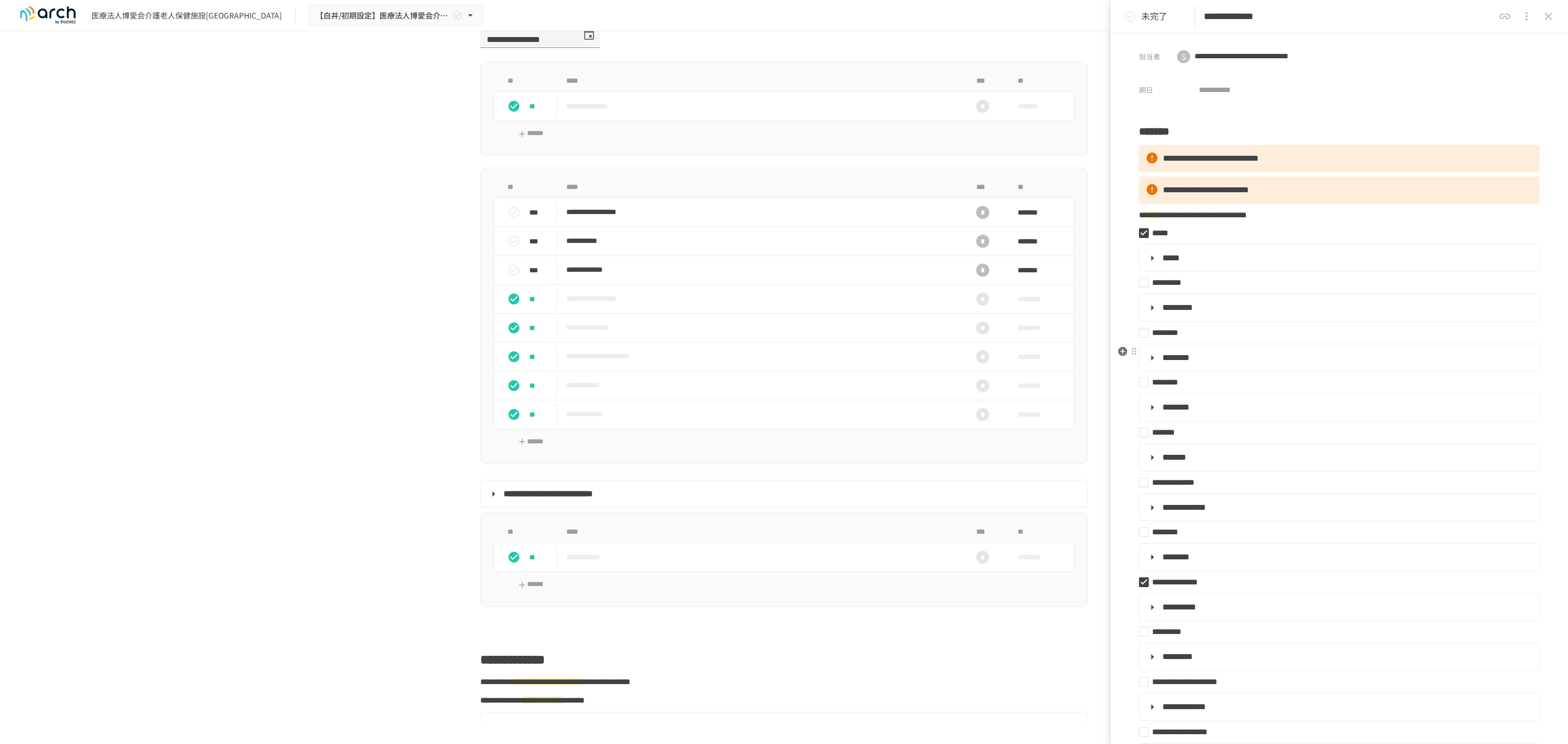 type 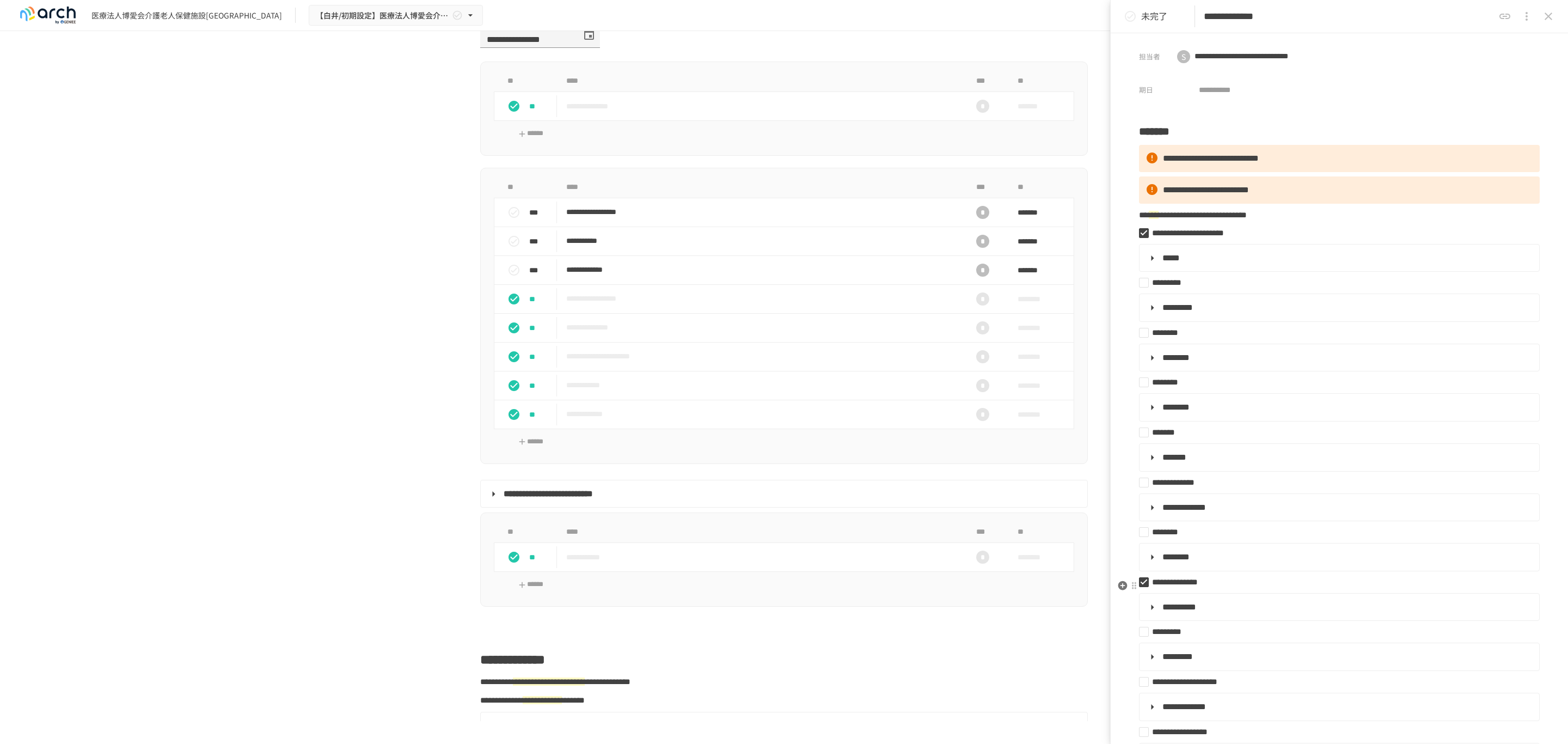 click on "**********" at bounding box center [1175, 582] 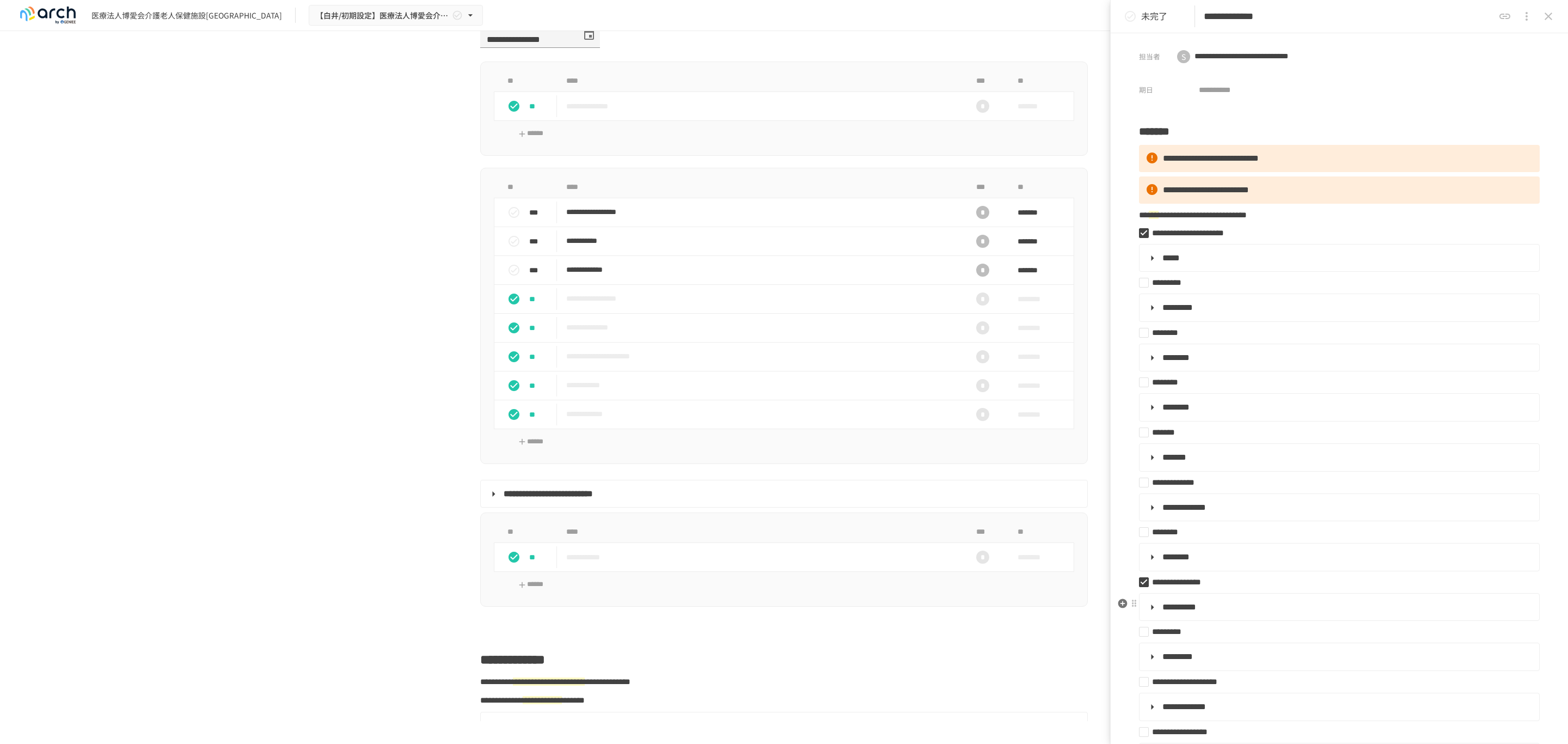 click on "**********" at bounding box center [1179, 607] 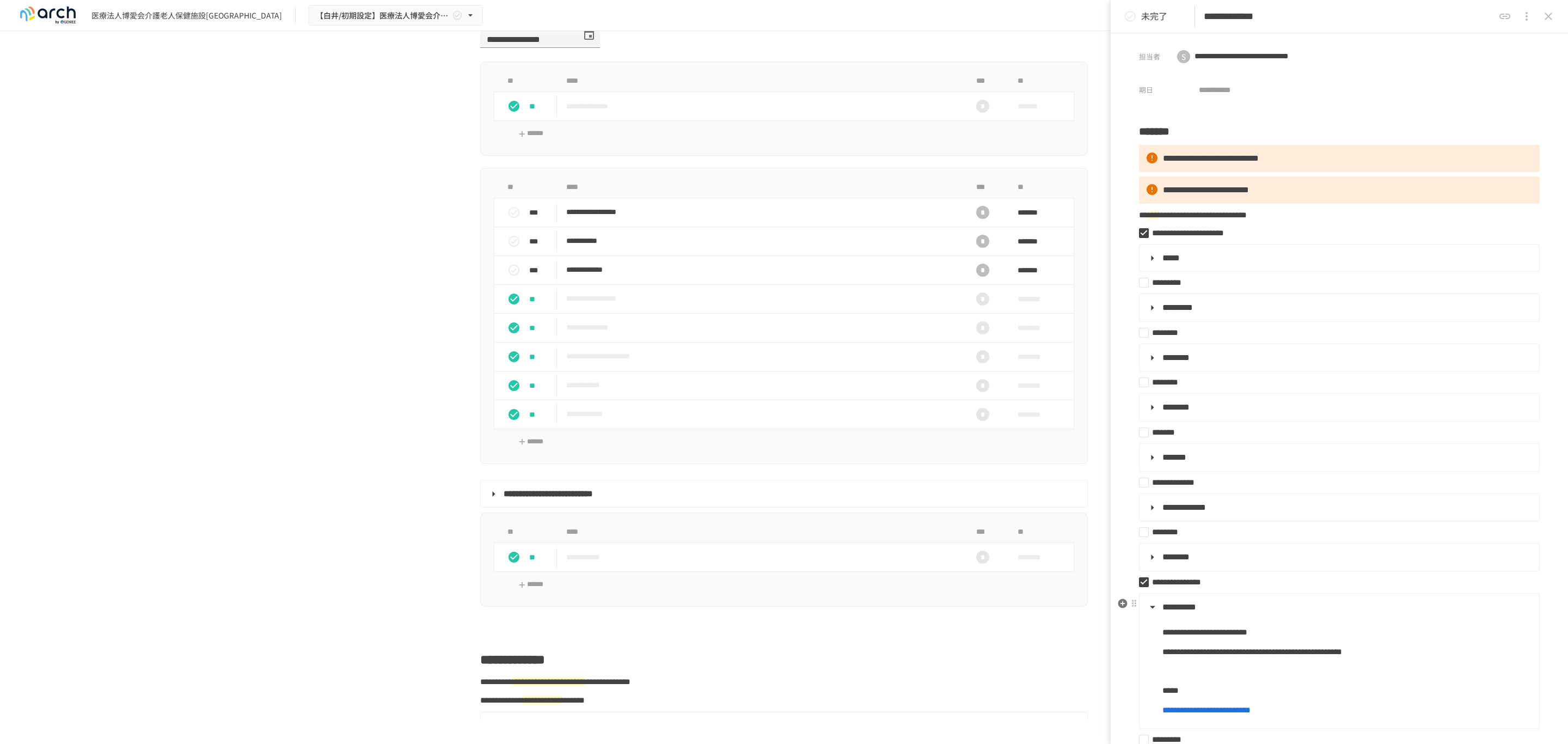 click on "**********" at bounding box center (1179, 607) 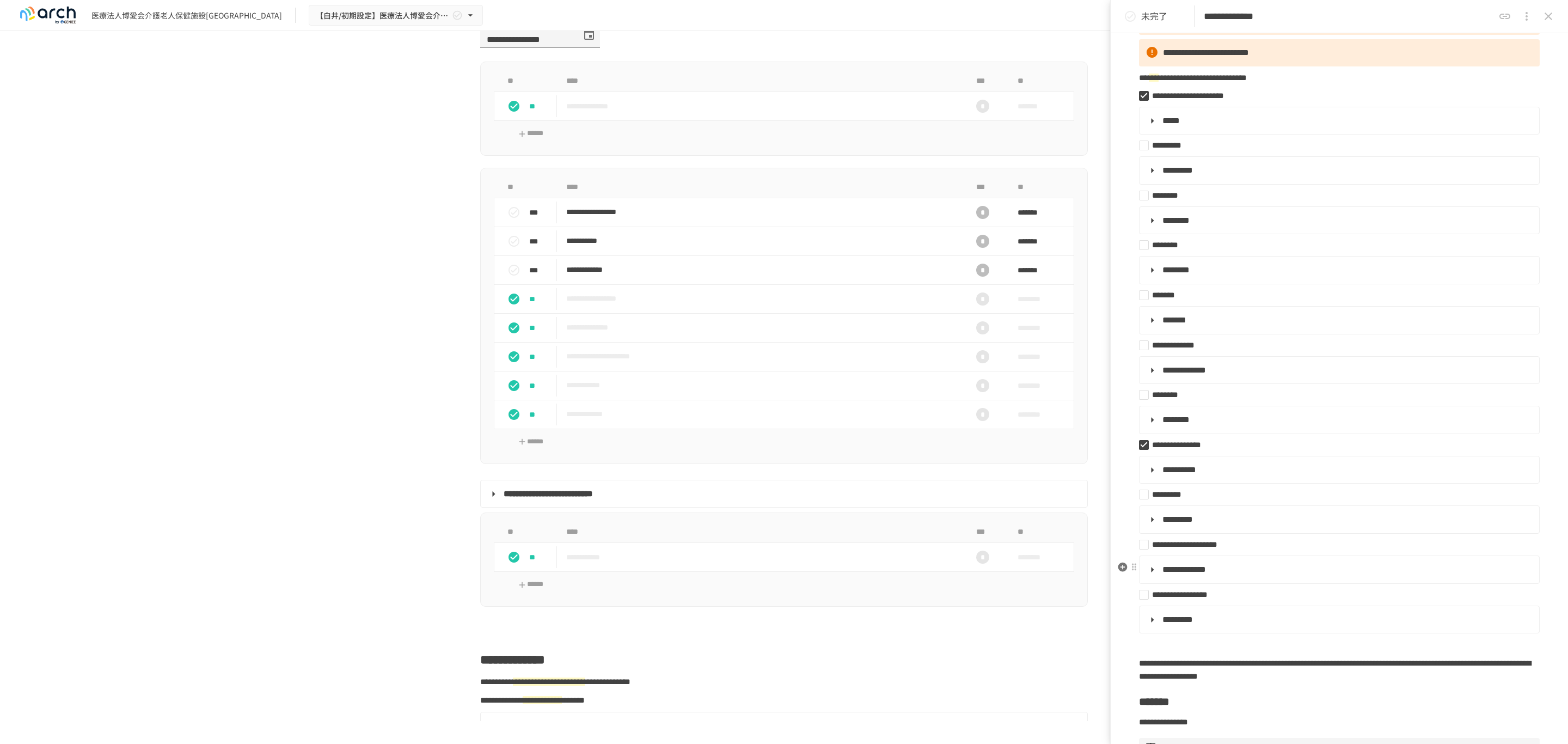 scroll, scrollTop: 163, scrollLeft: 0, axis: vertical 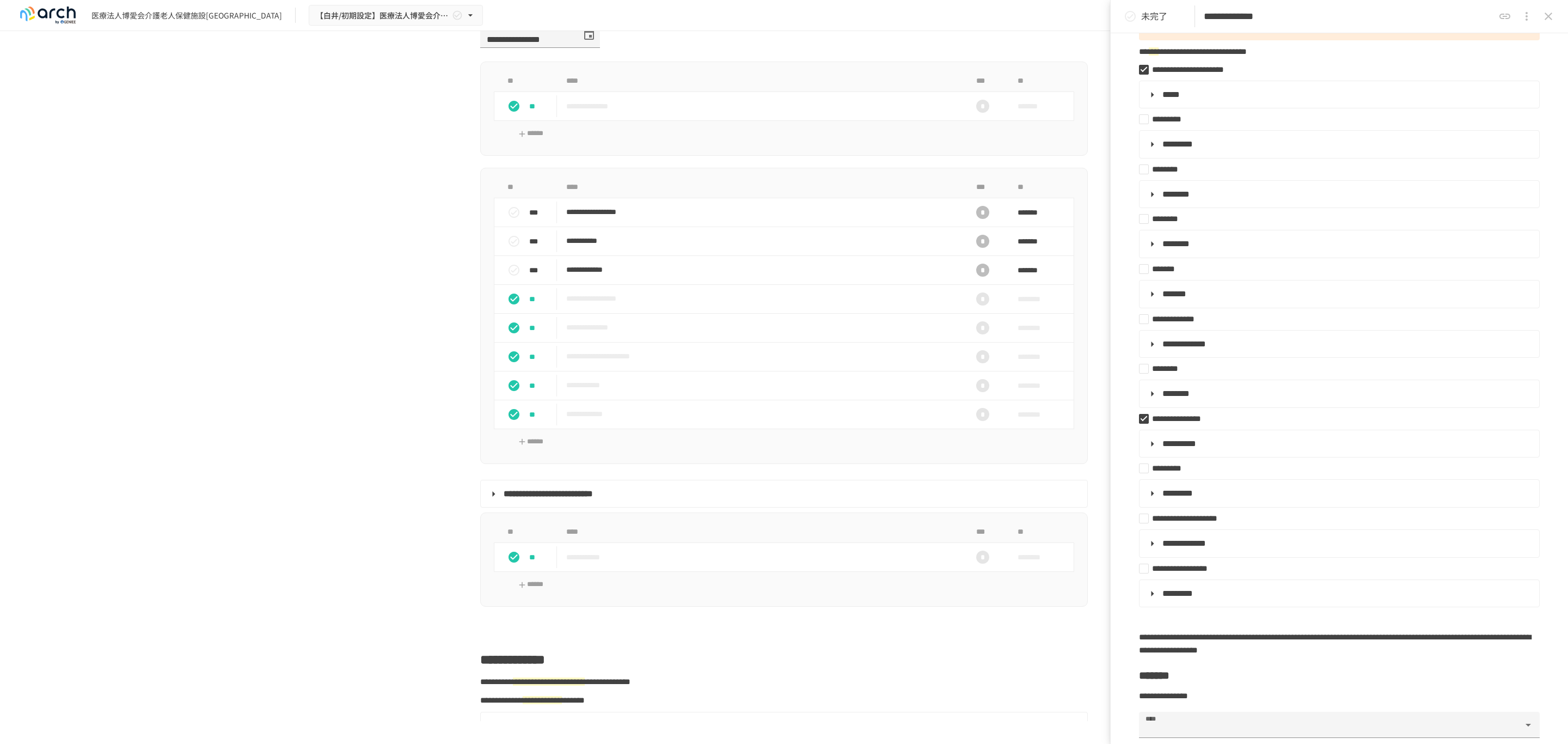 click 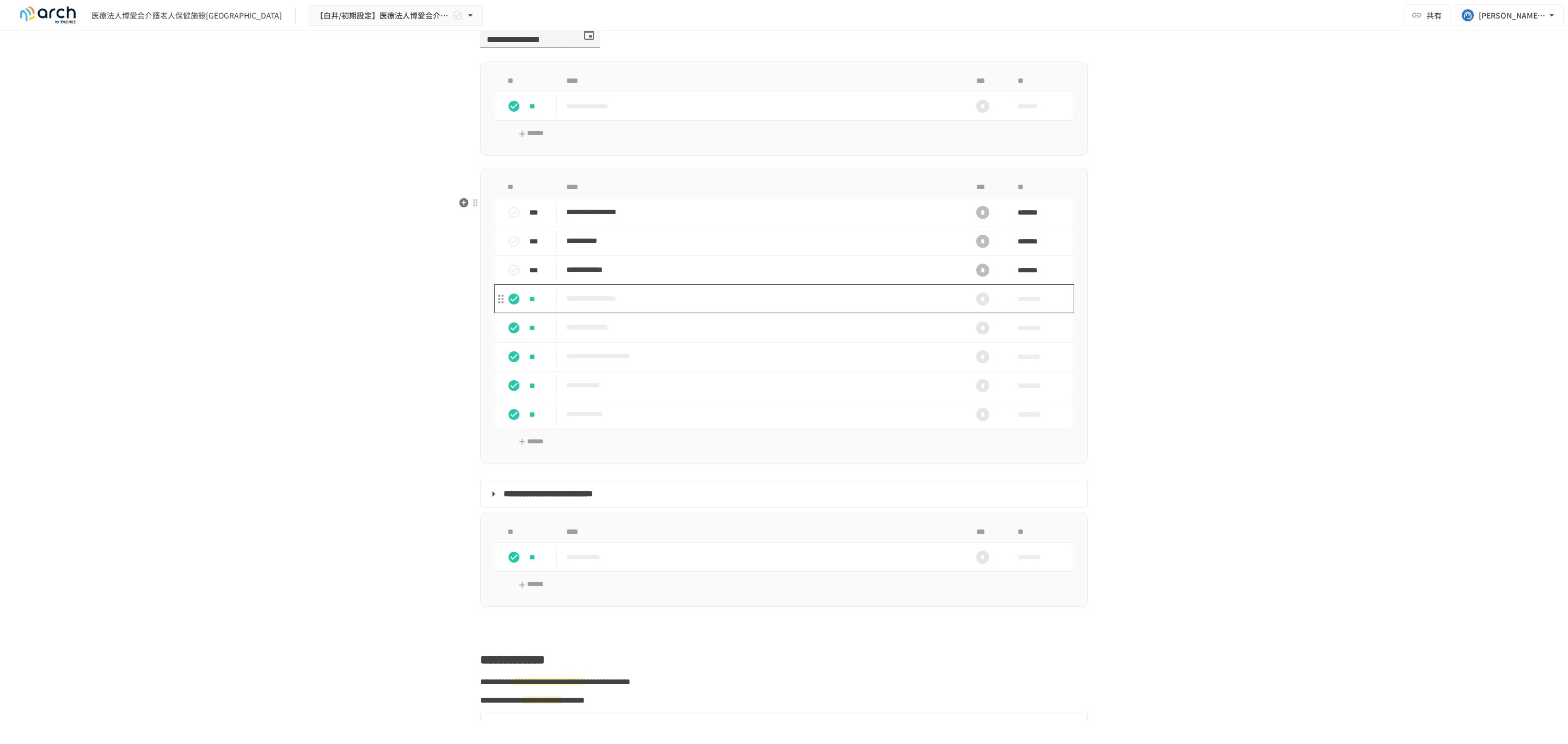 click on "**********" at bounding box center (761, 298) 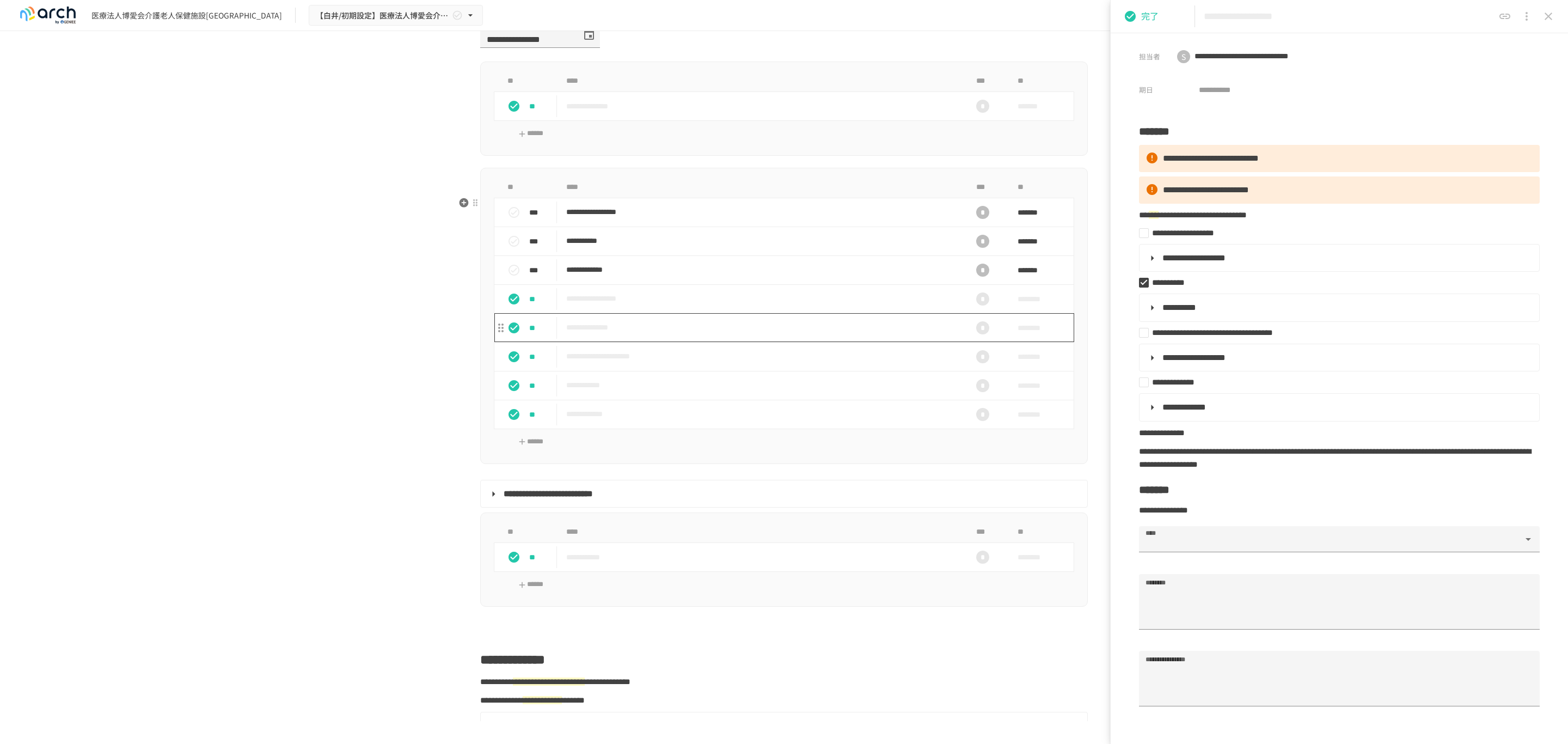 click on "**********" at bounding box center [761, 327] 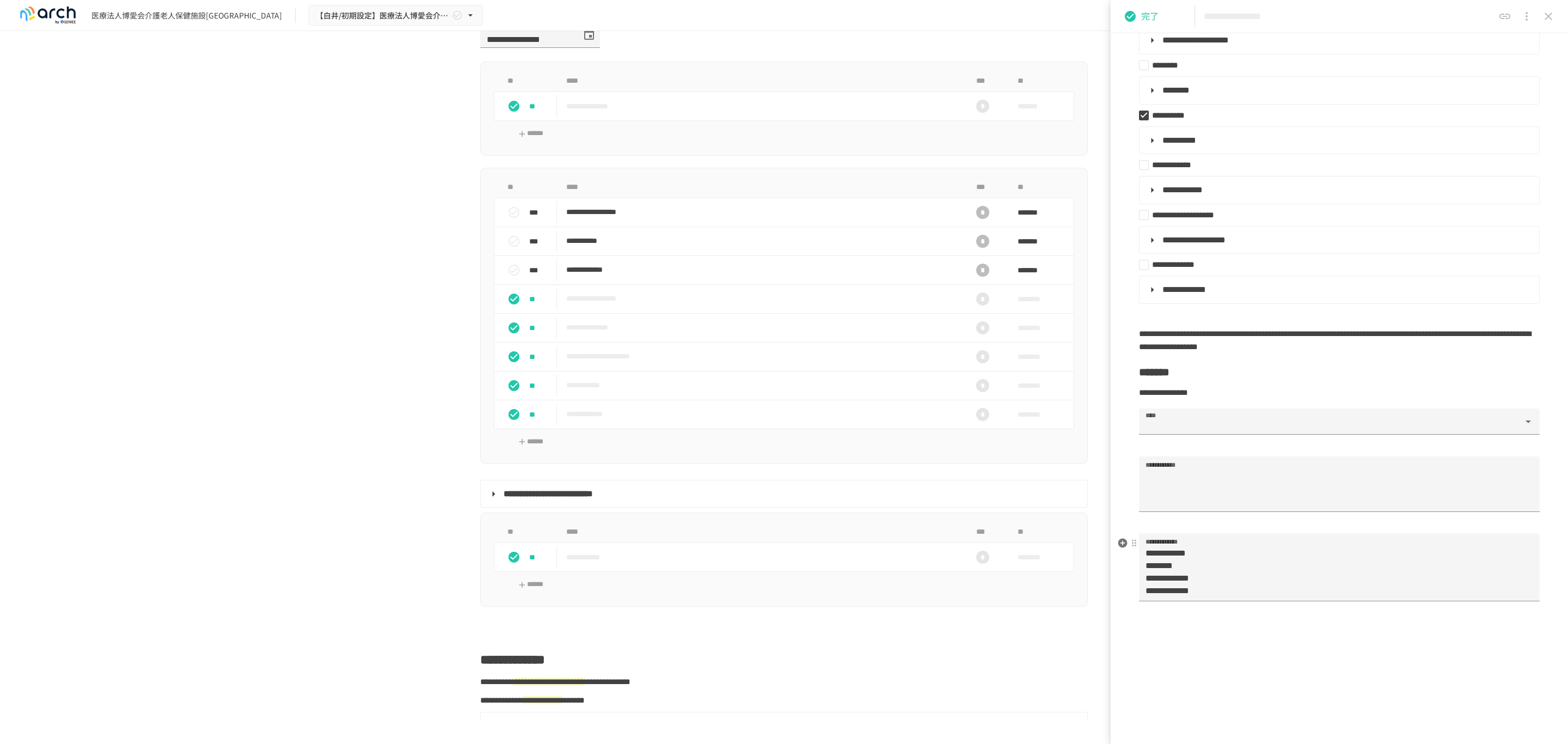 scroll, scrollTop: 327, scrollLeft: 0, axis: vertical 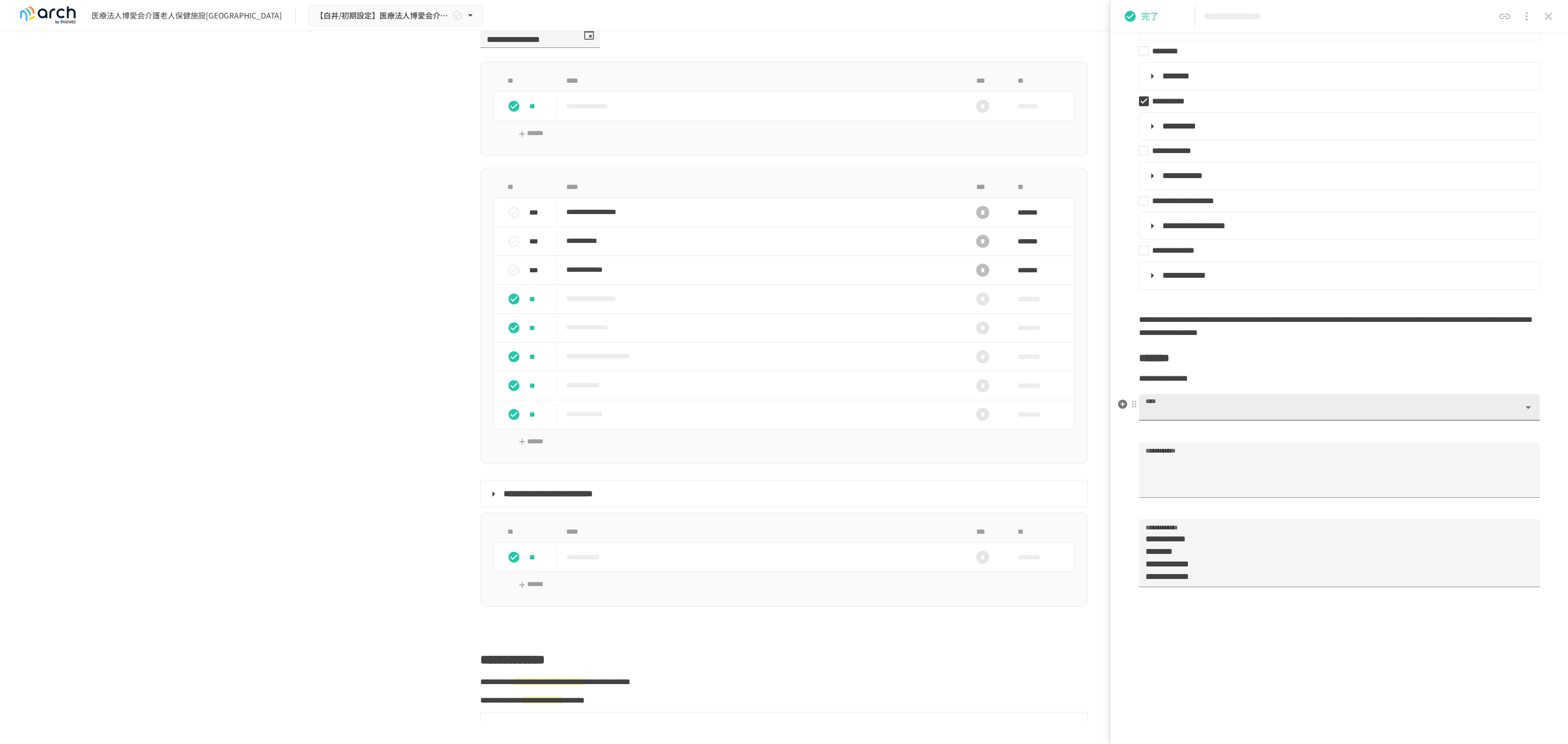 click on "****" at bounding box center (1331, 412) 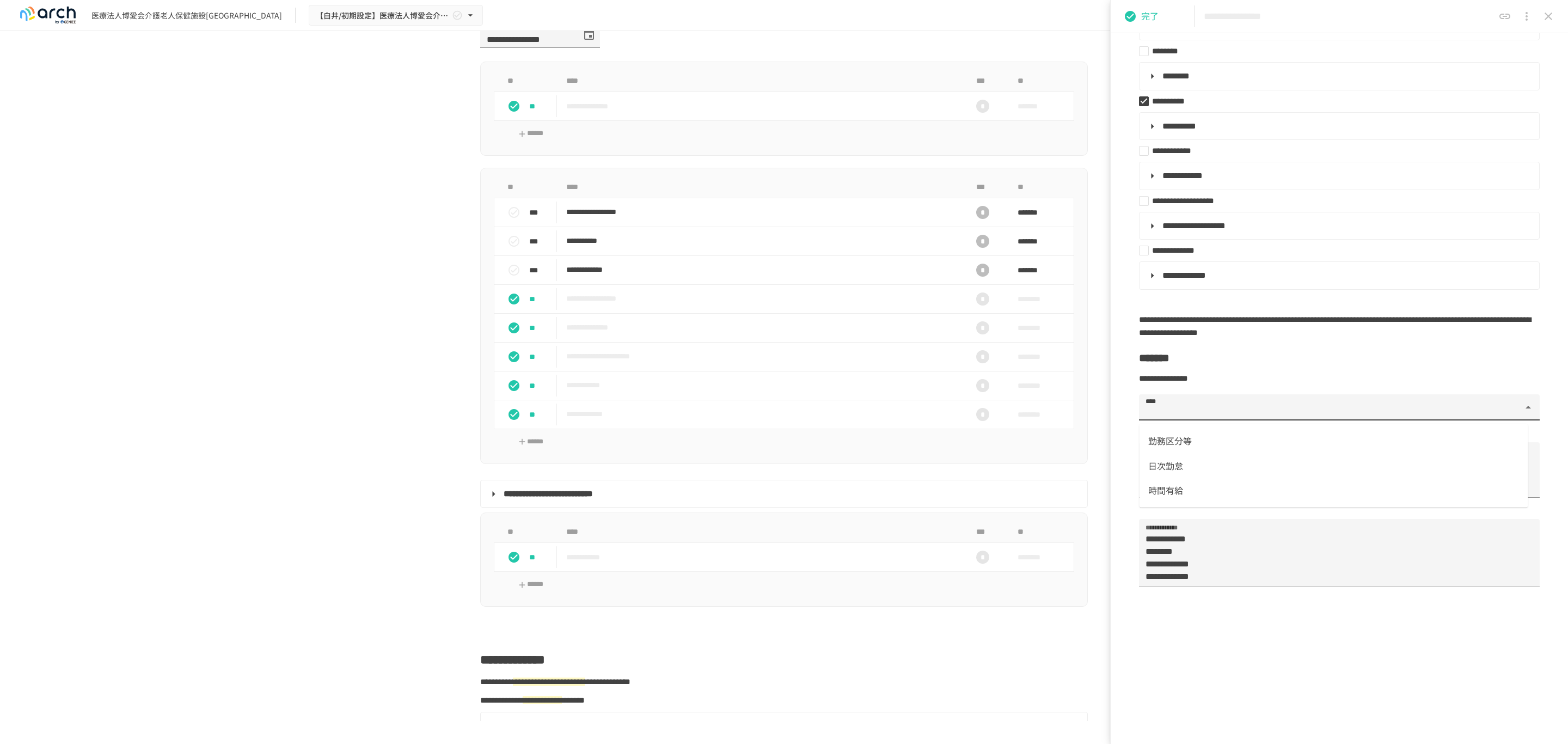 click on "勤務区分等" at bounding box center [1334, 441] 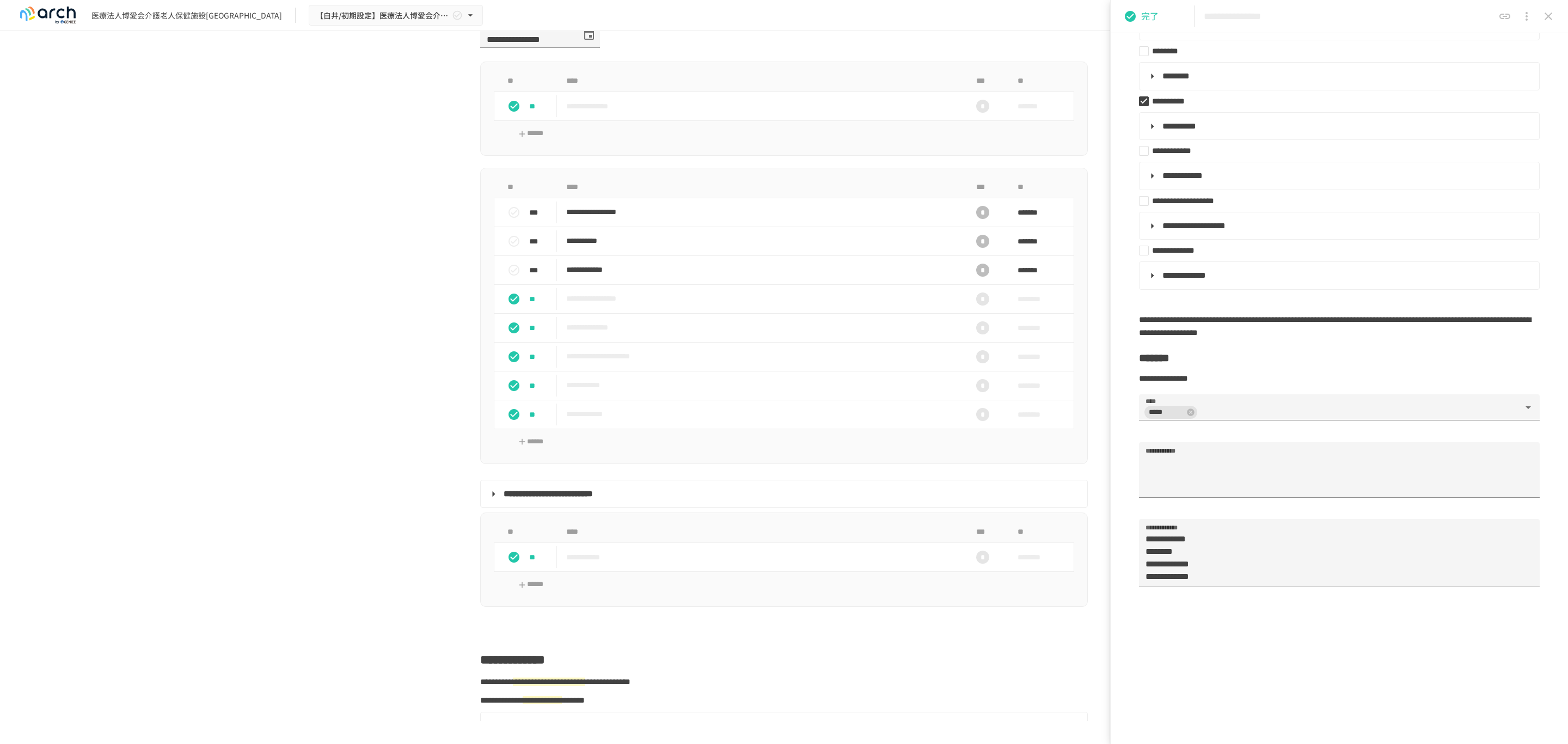 click on "**********" at bounding box center [1339, 225] 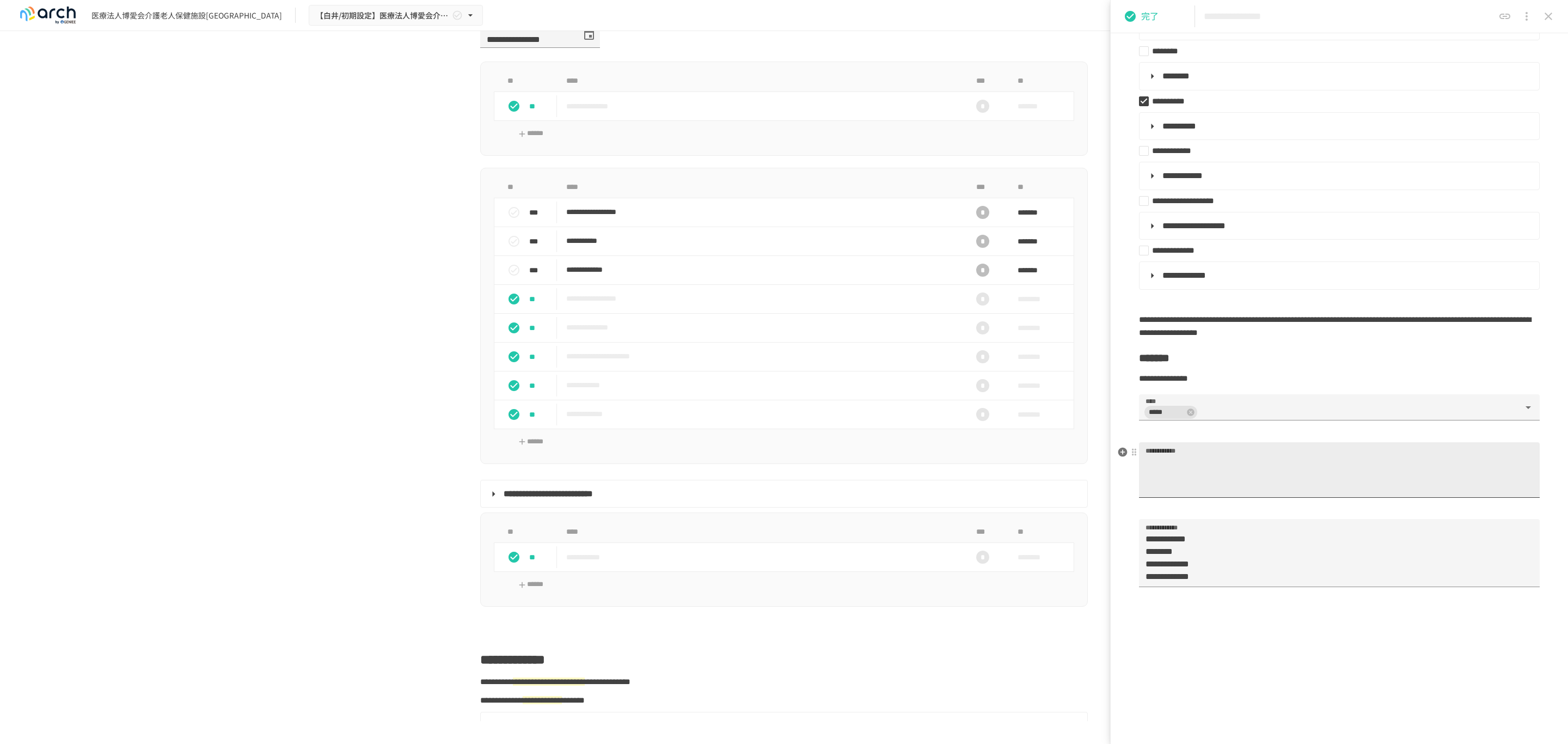 click on "**********" at bounding box center (1339, 474) 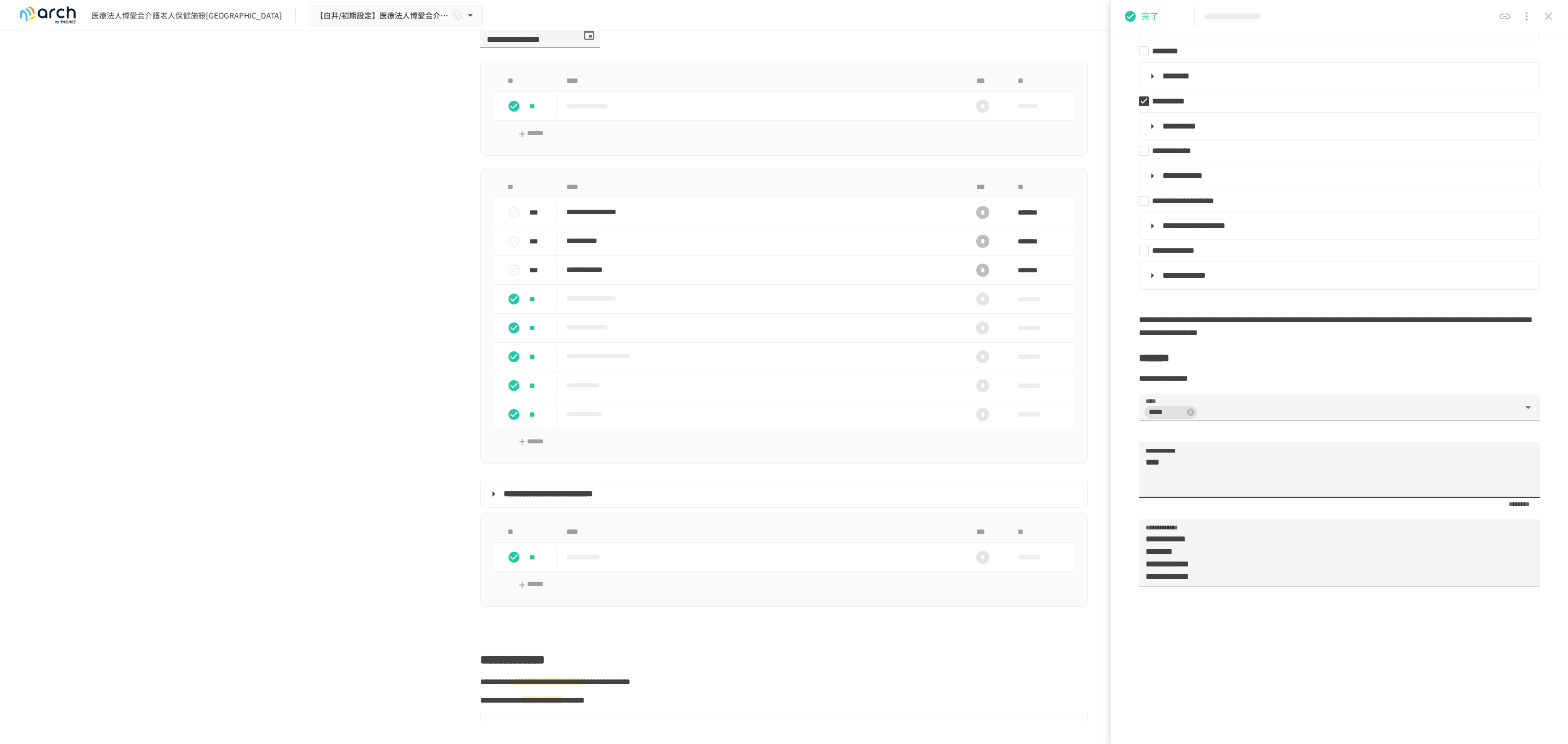 type on "****" 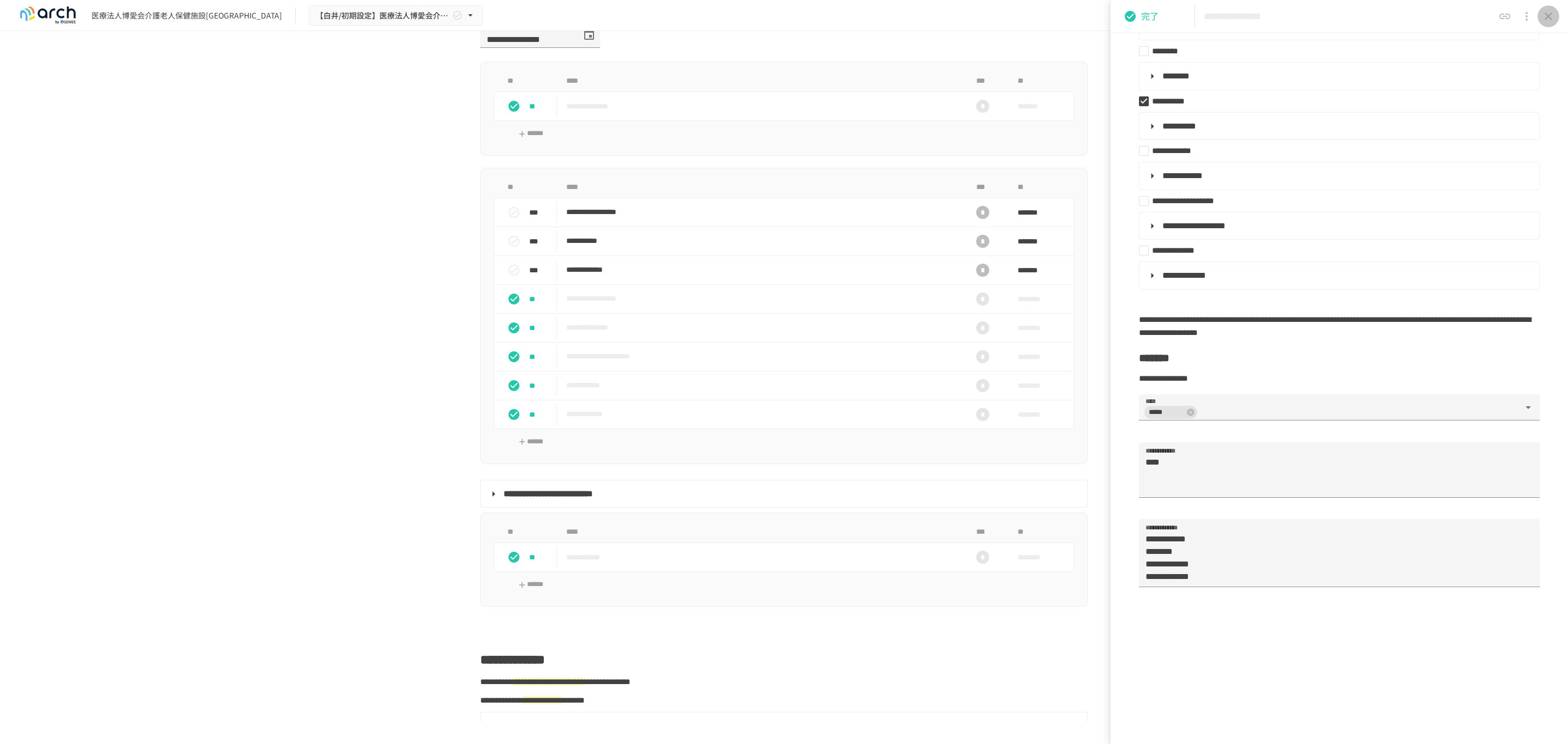 click 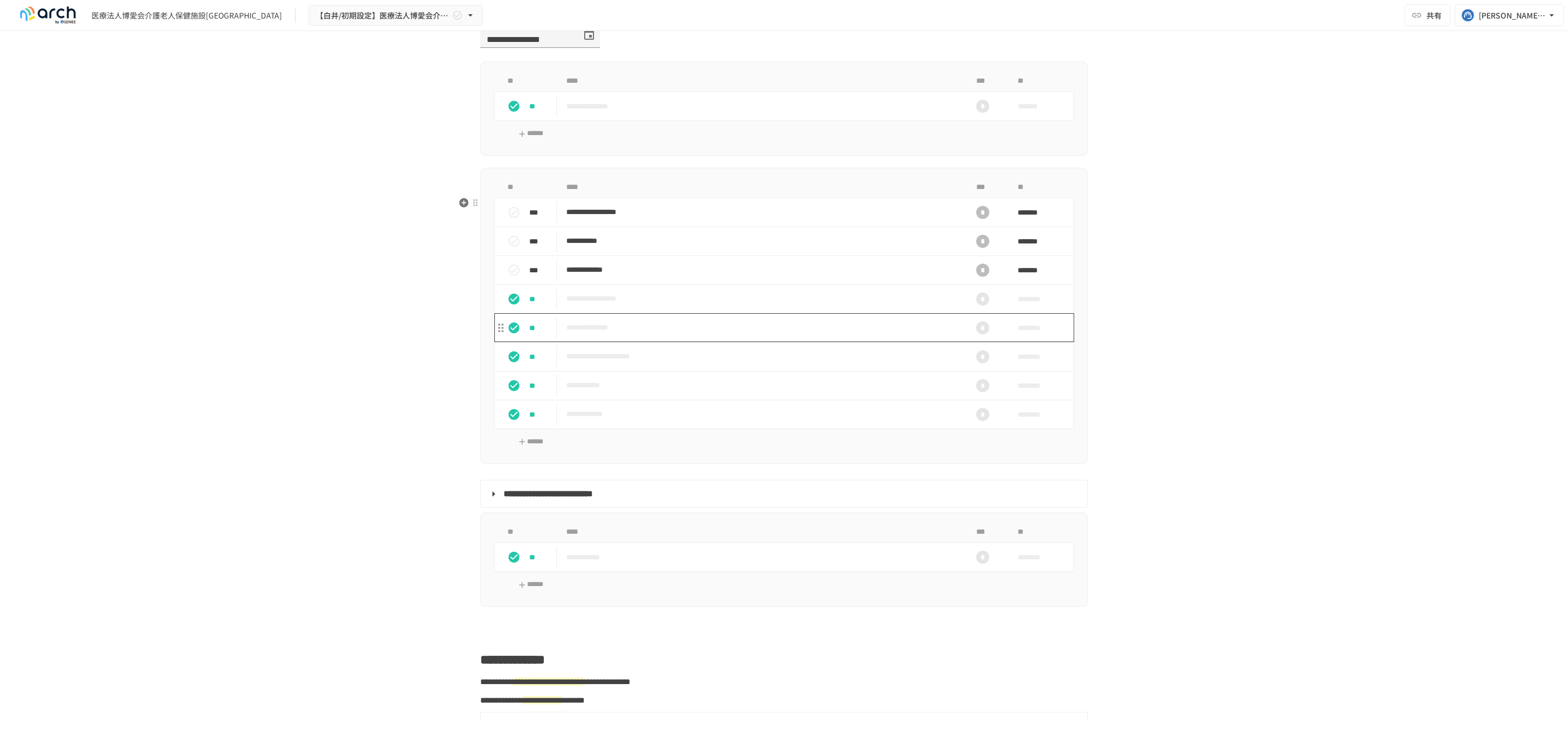 click on "**********" at bounding box center (761, 327) 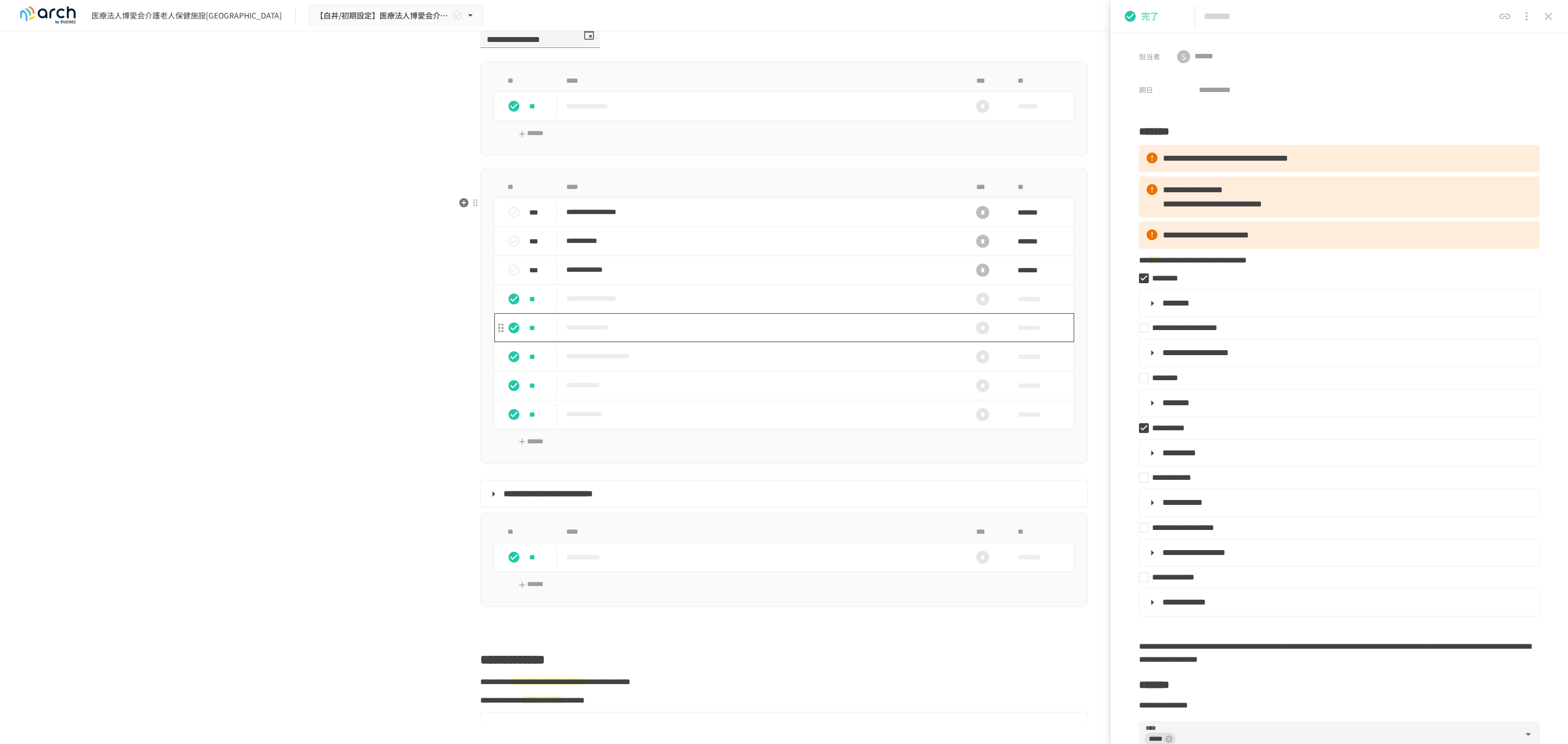 type on "**********" 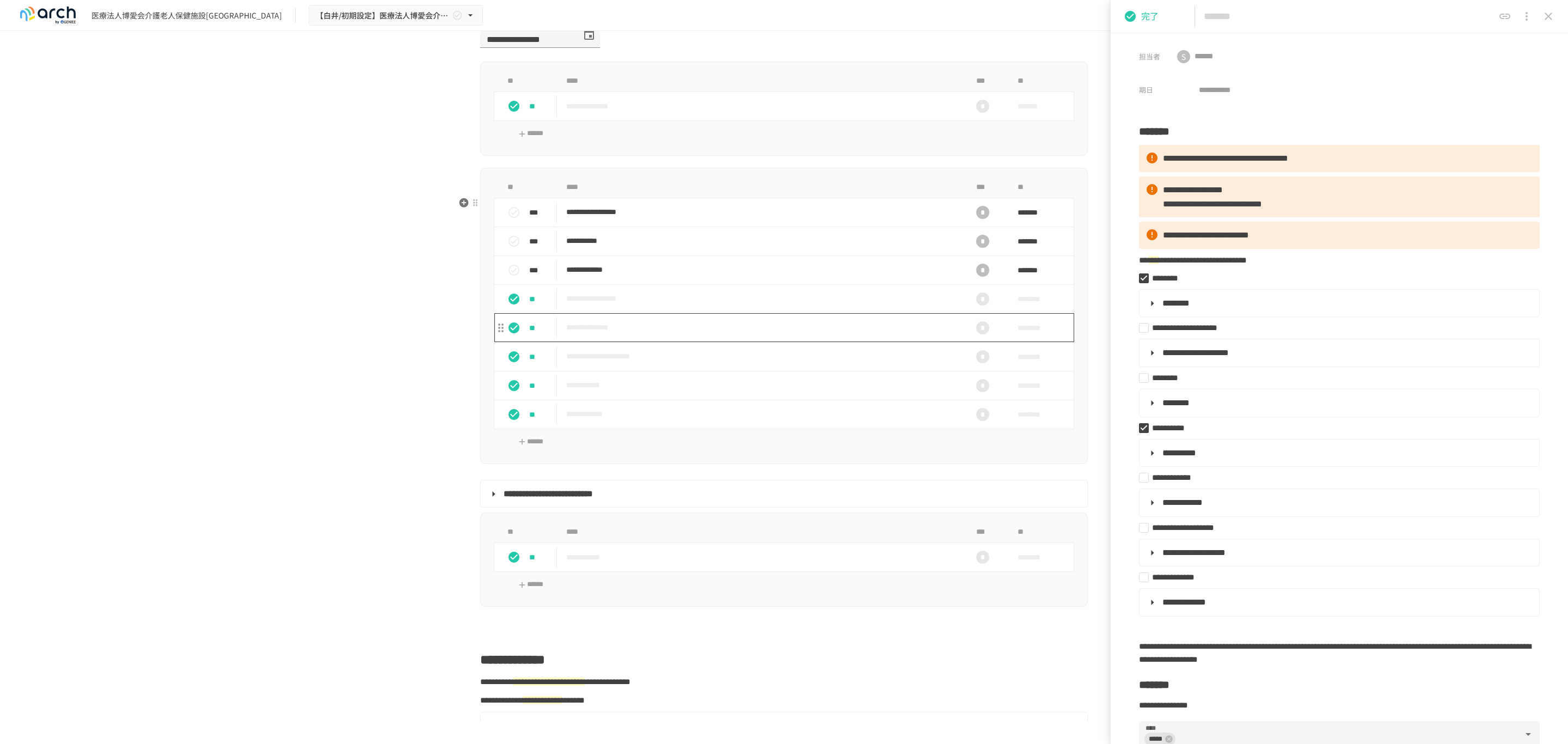type on "**********" 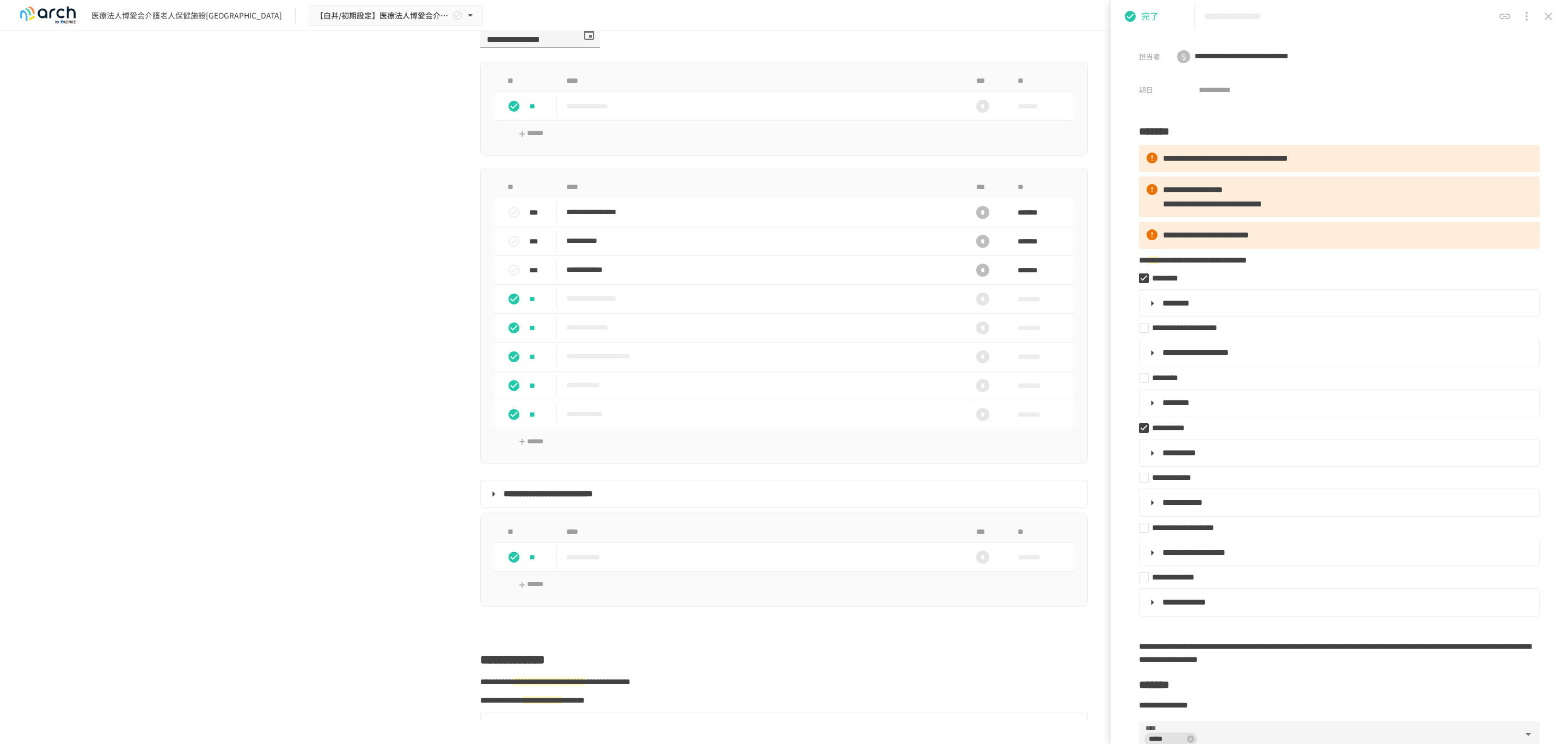 click 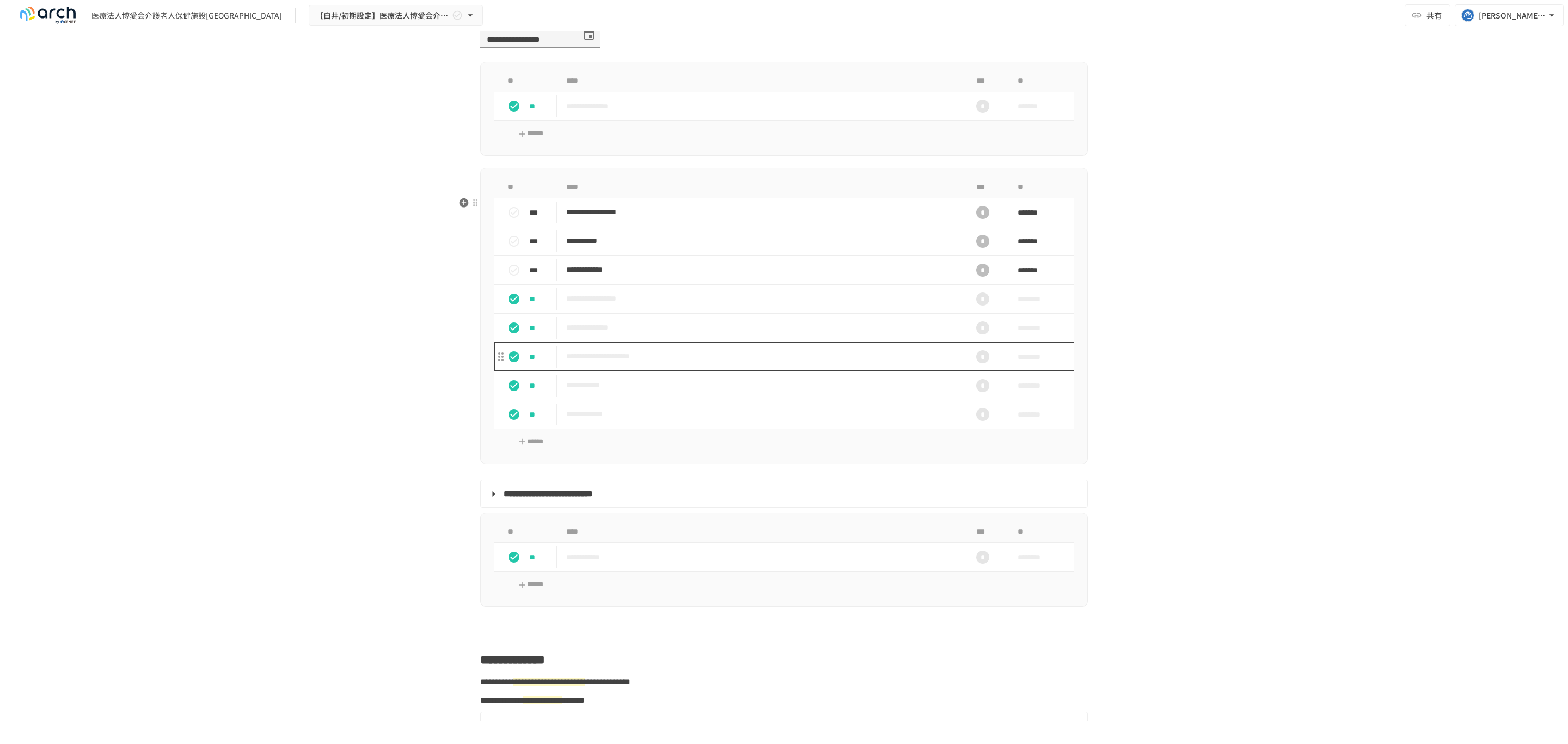 click on "**********" at bounding box center [761, 356] 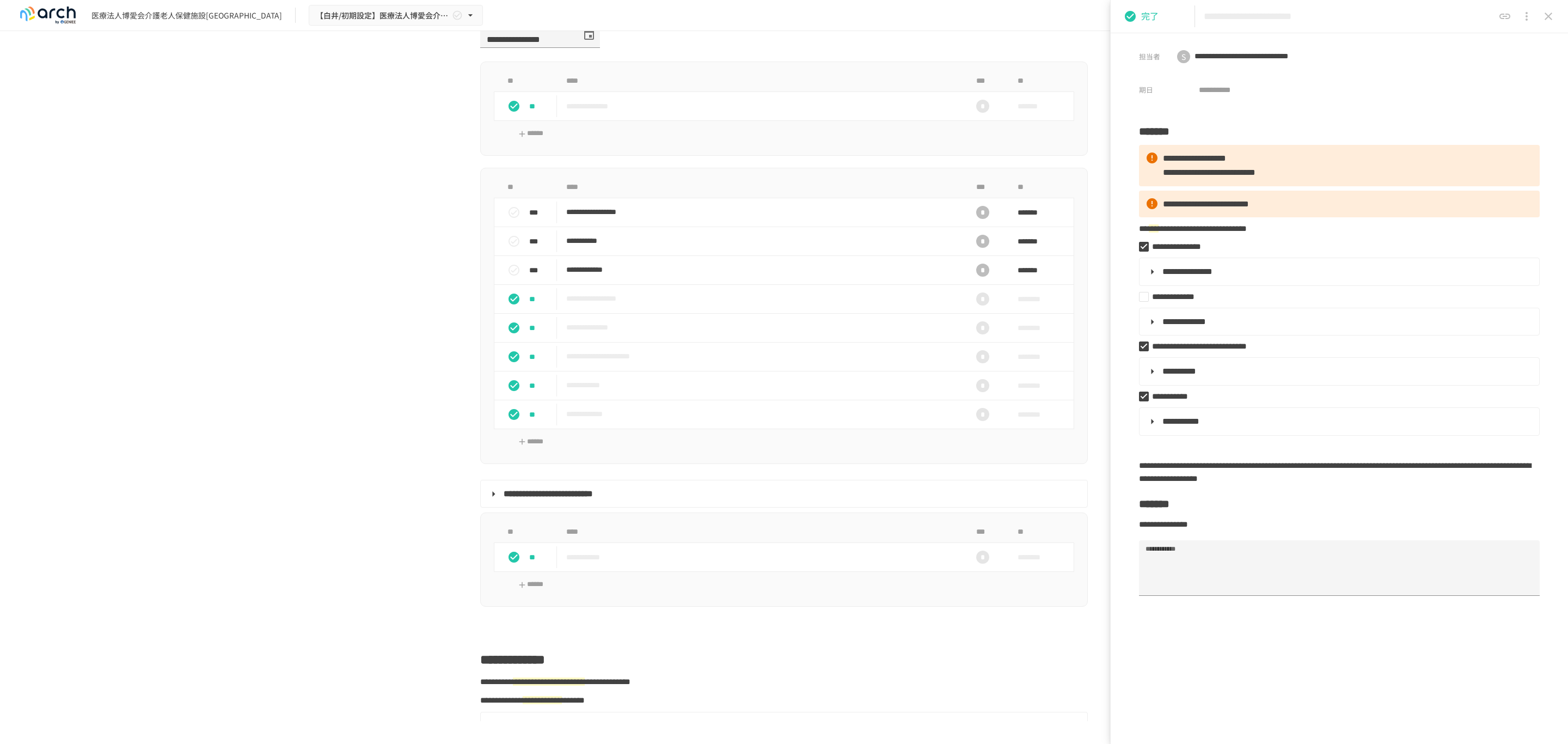 click at bounding box center [1548, 16] 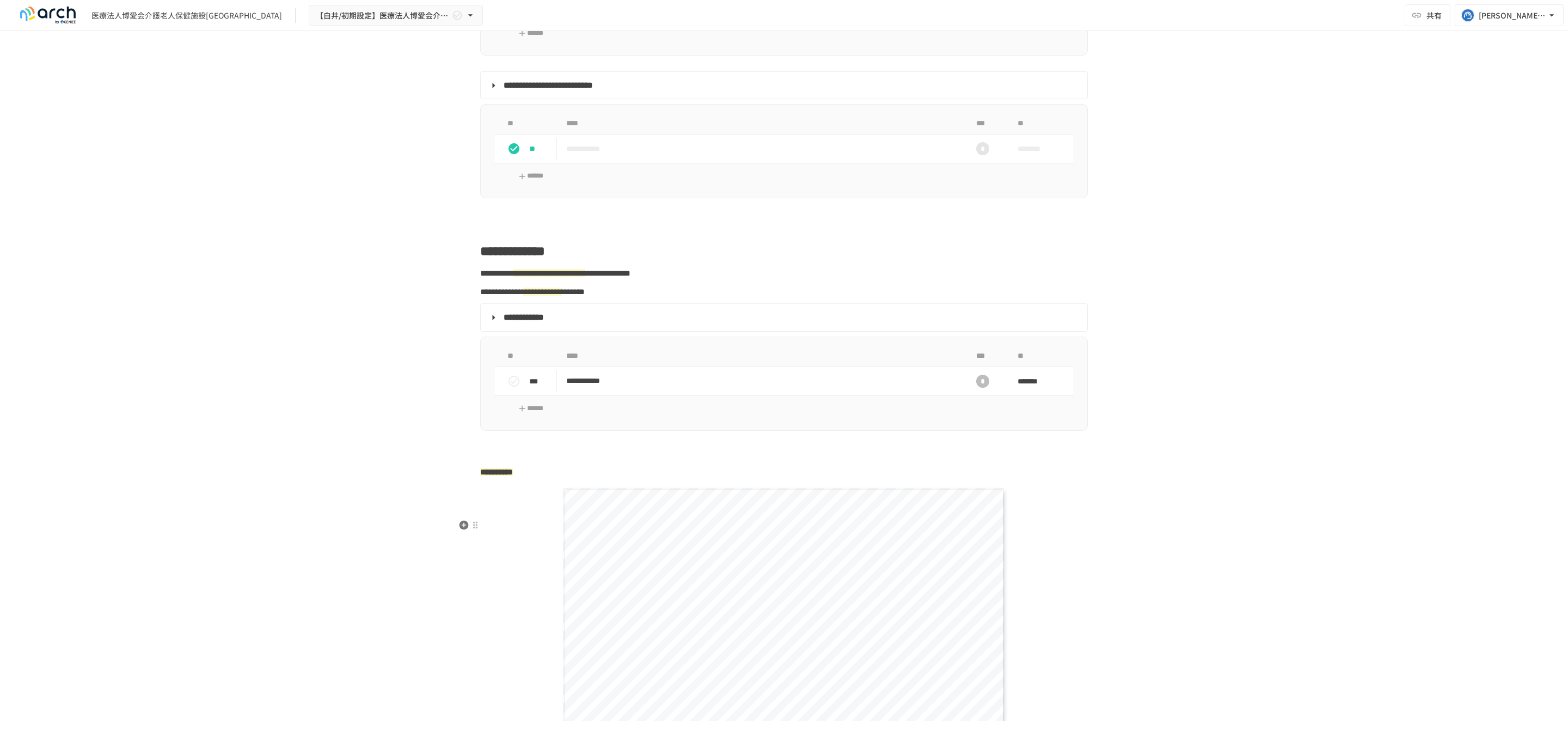 scroll, scrollTop: 1154, scrollLeft: 0, axis: vertical 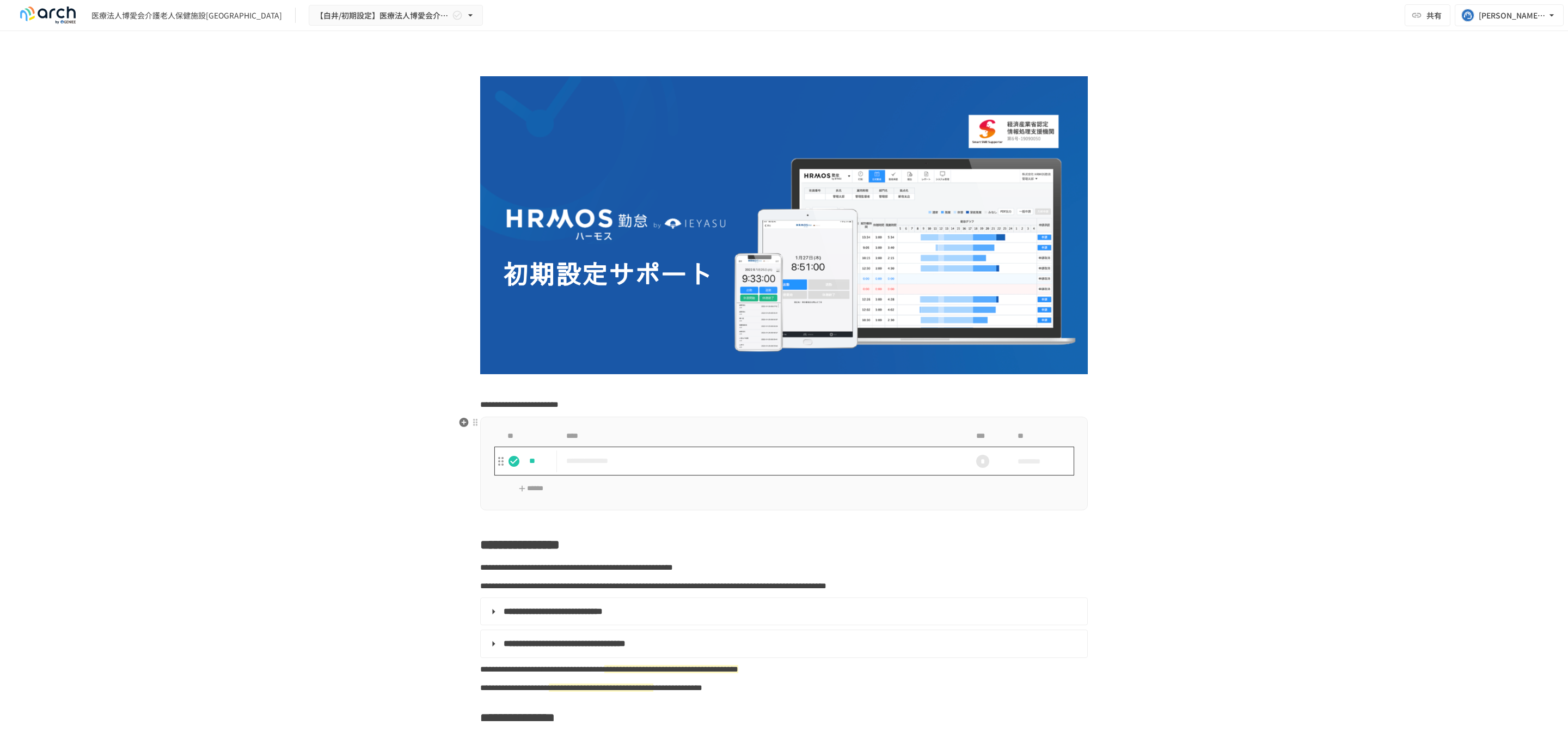 click on "**********" at bounding box center [761, 461] 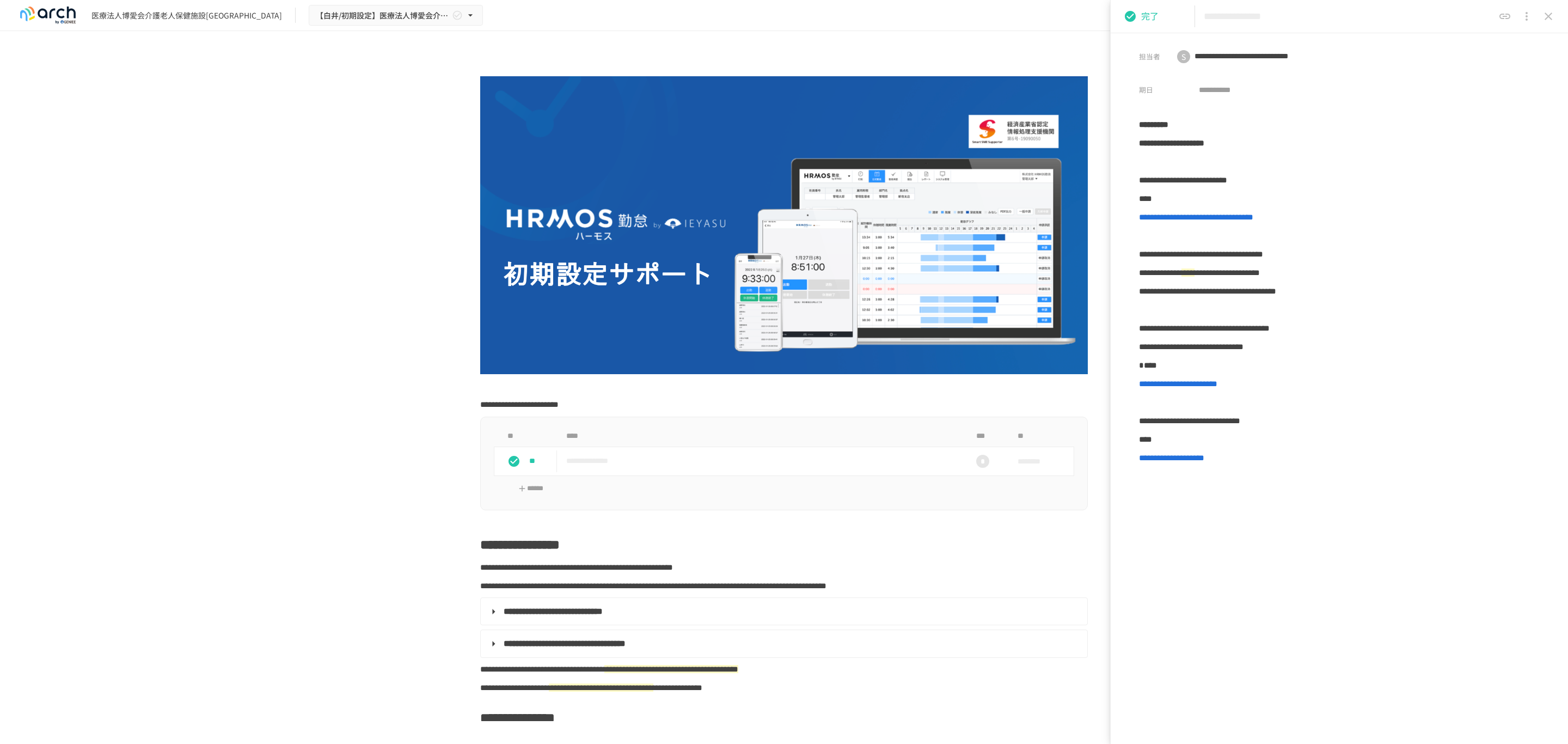 click 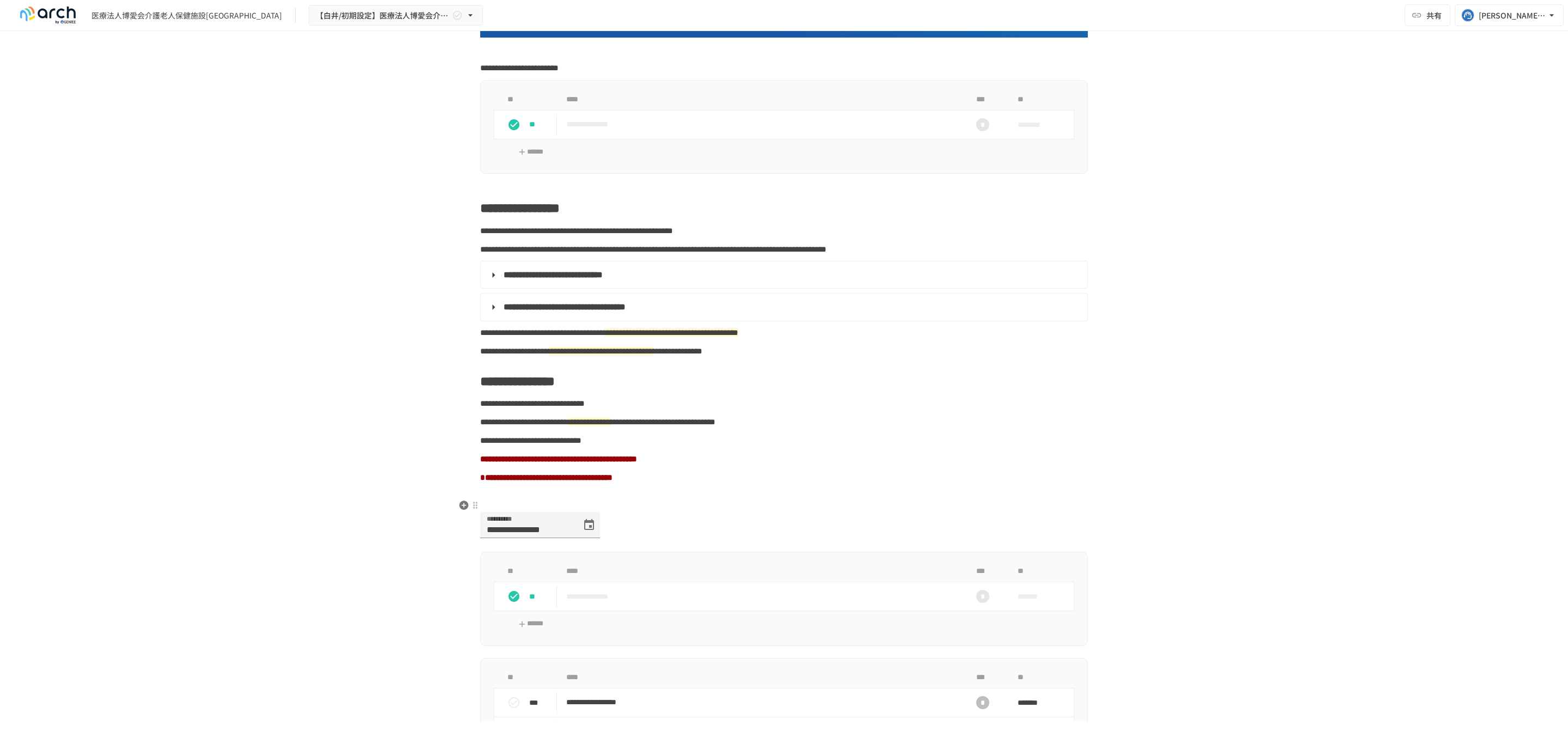 scroll, scrollTop: 408, scrollLeft: 0, axis: vertical 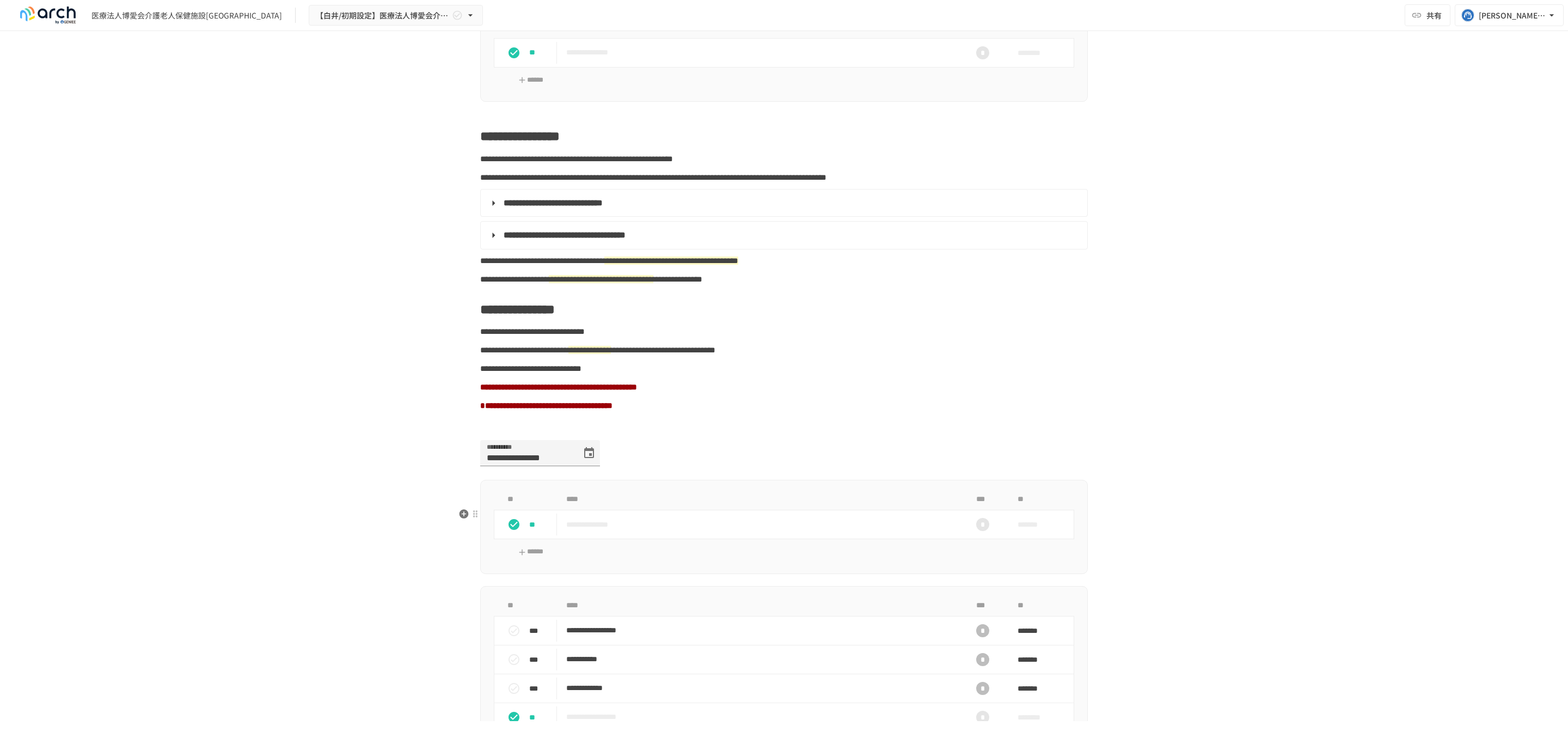 click on "**********" at bounding box center [761, 525] 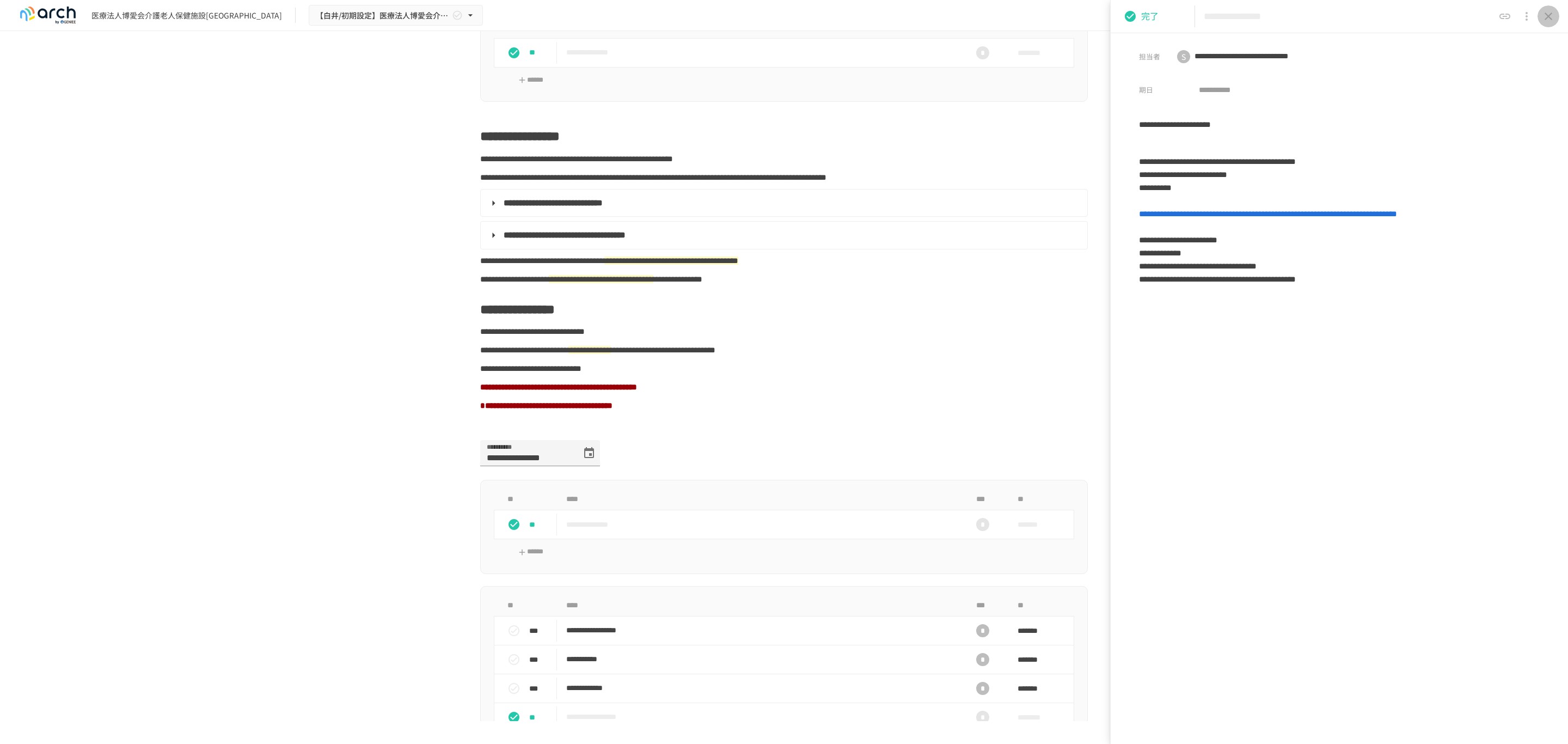 drag, startPoint x: 1555, startPoint y: 15, endPoint x: 1555, endPoint y: 28, distance: 13 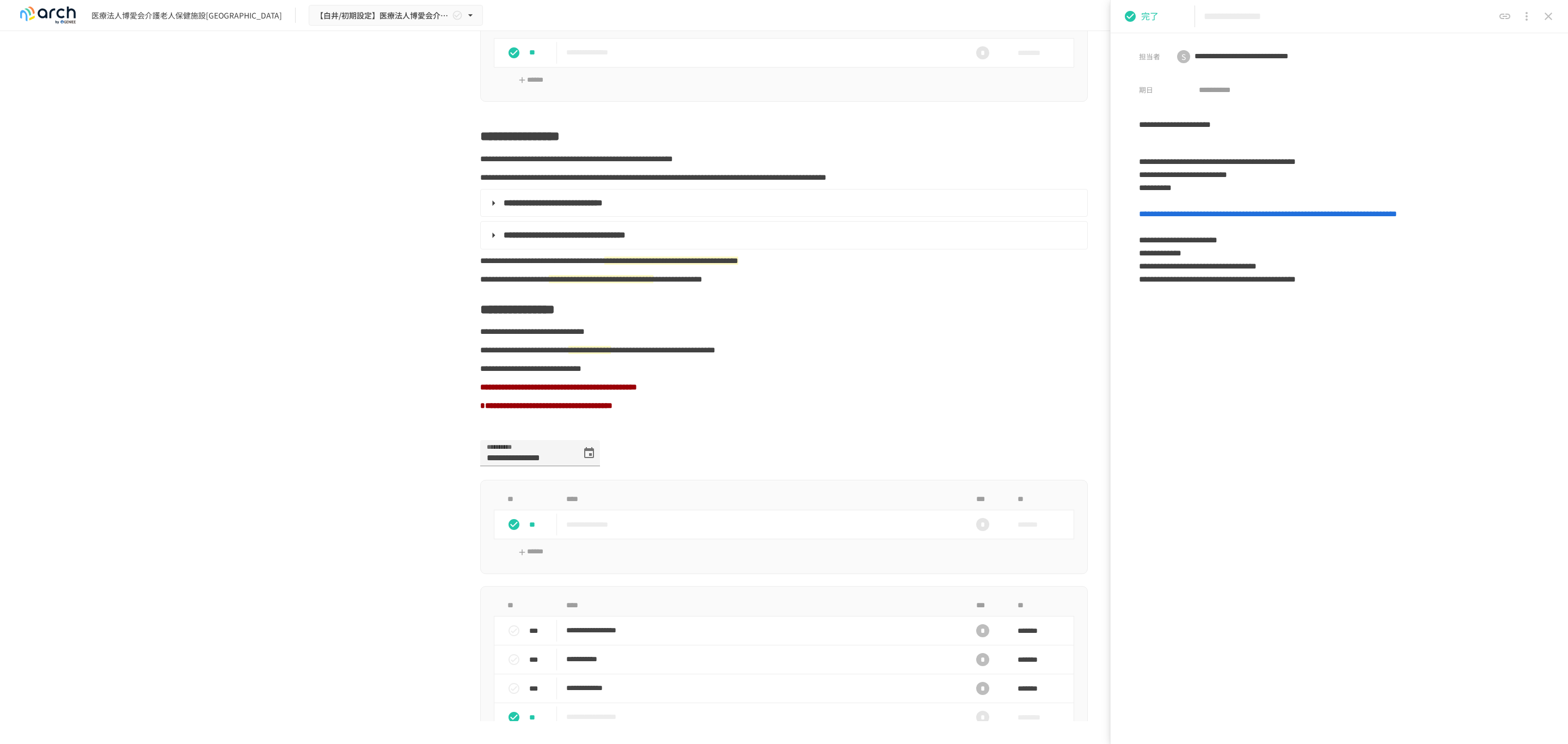 click 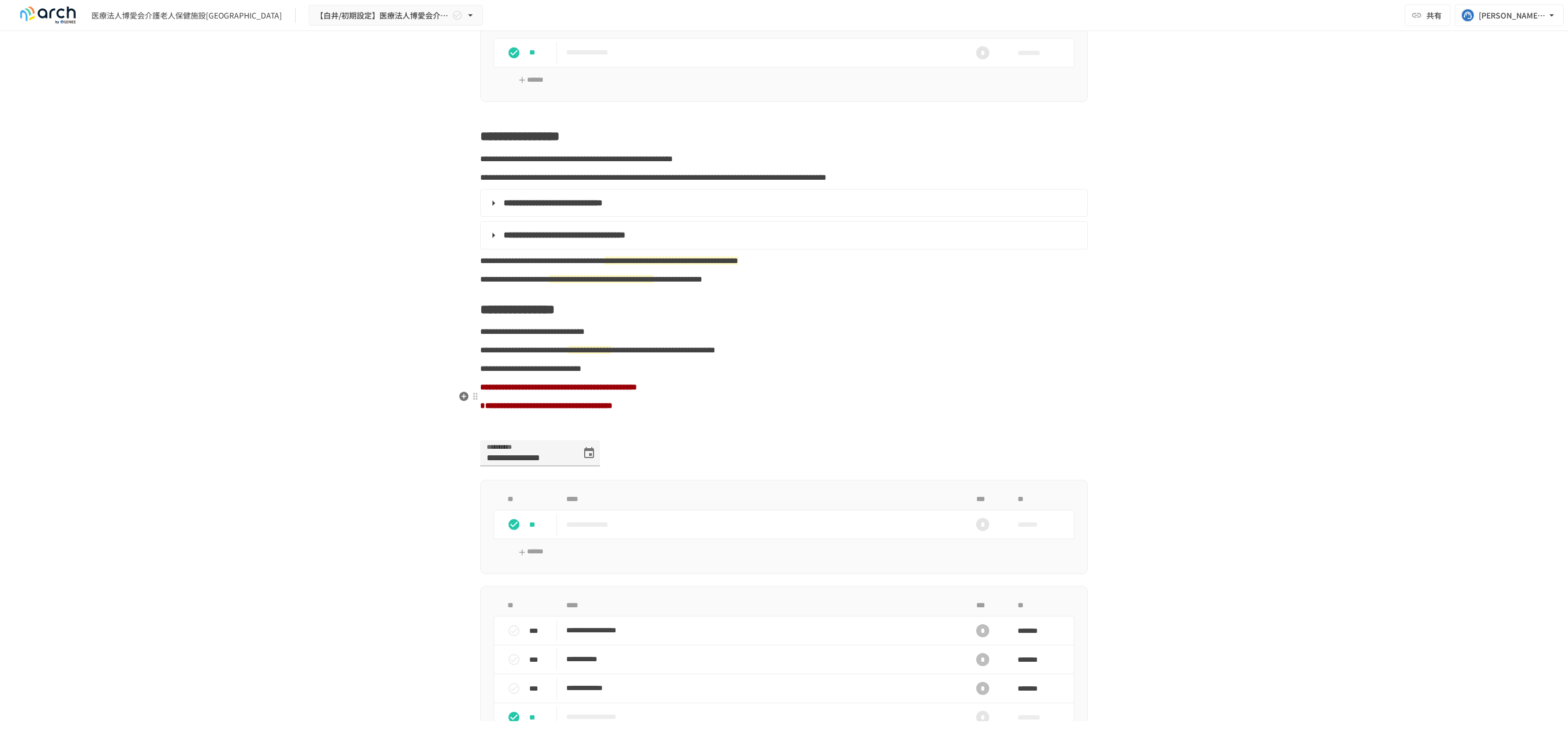 scroll, scrollTop: 572, scrollLeft: 0, axis: vertical 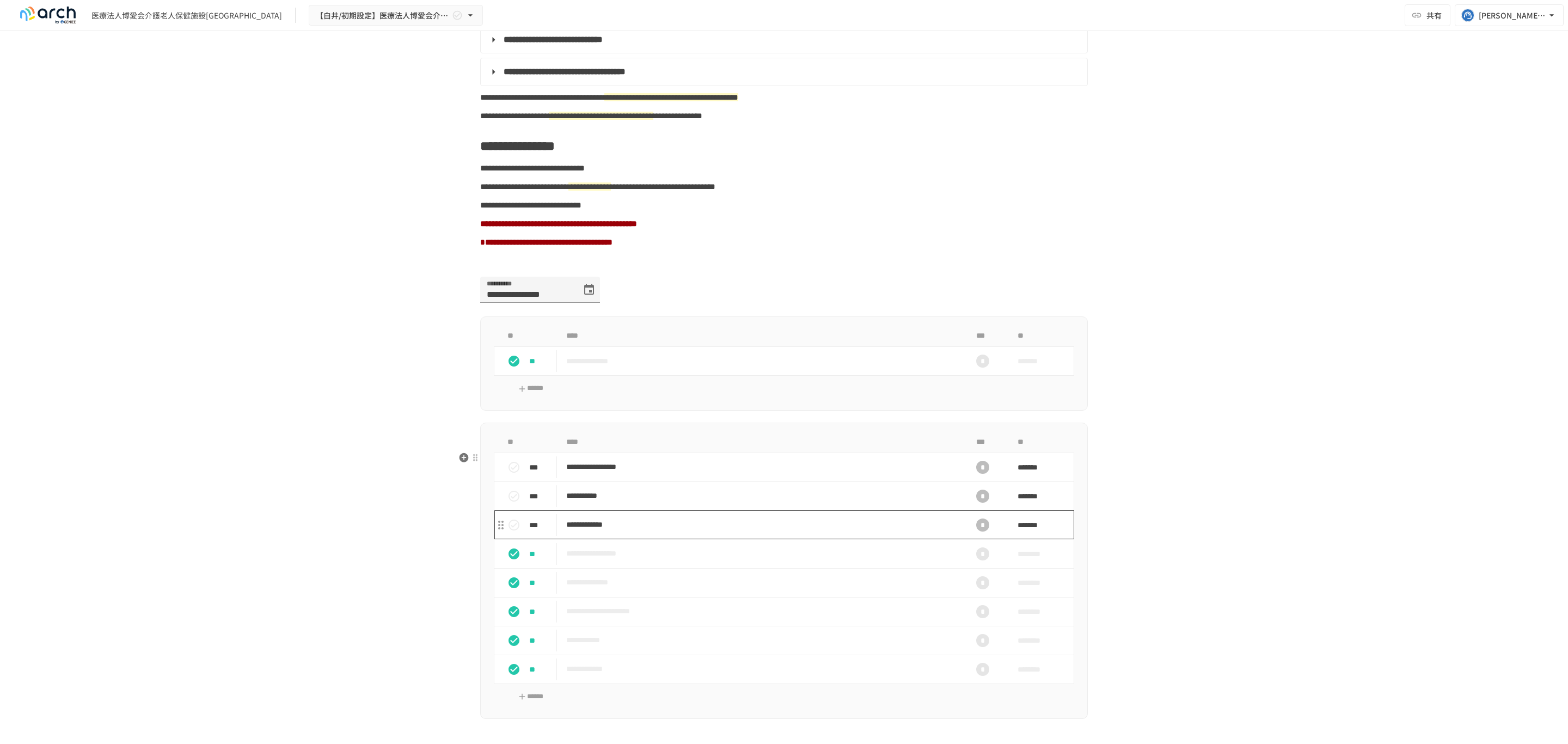 click on "**********" at bounding box center [761, 525] 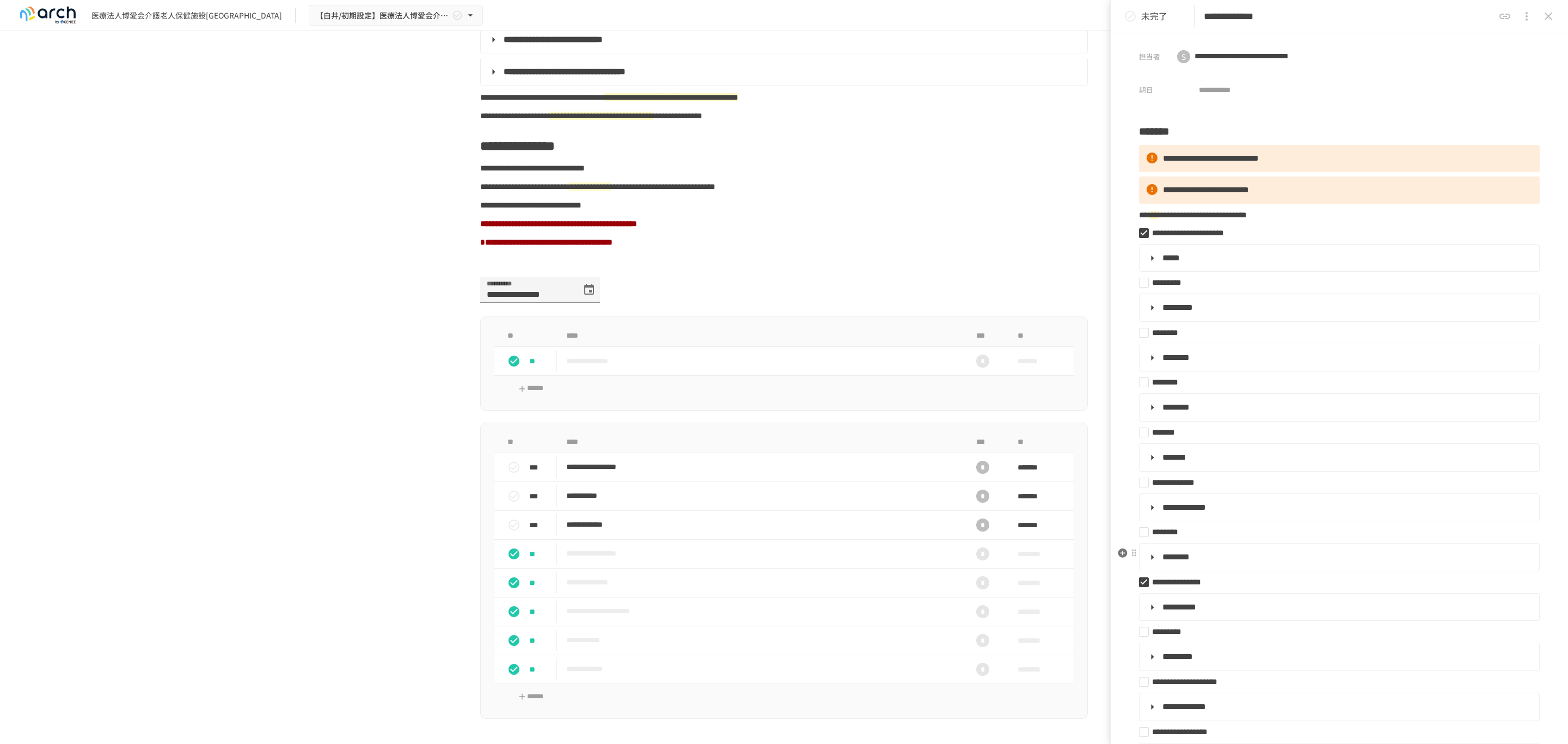 scroll, scrollTop: 82, scrollLeft: 0, axis: vertical 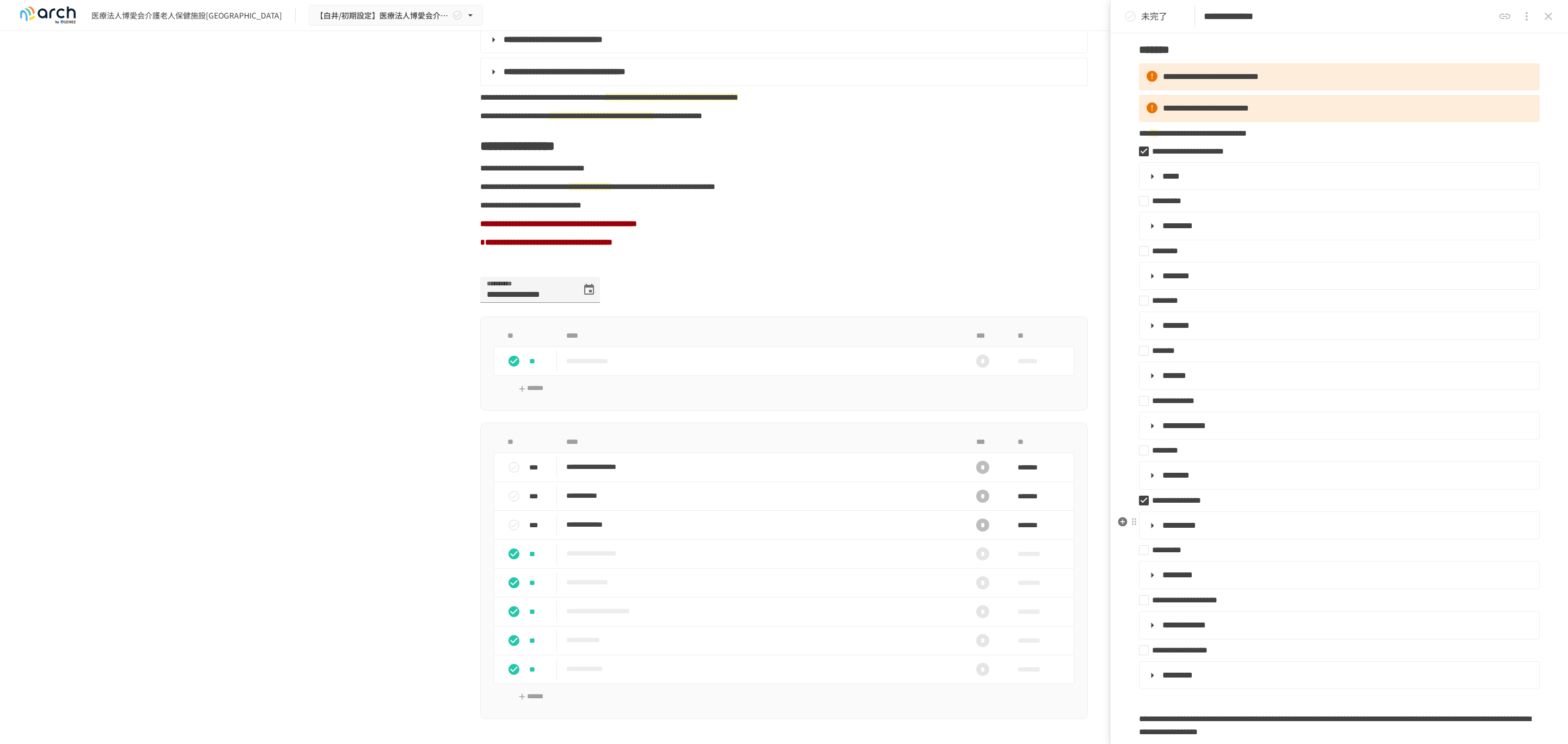 click on "**********" at bounding box center (1179, 525) 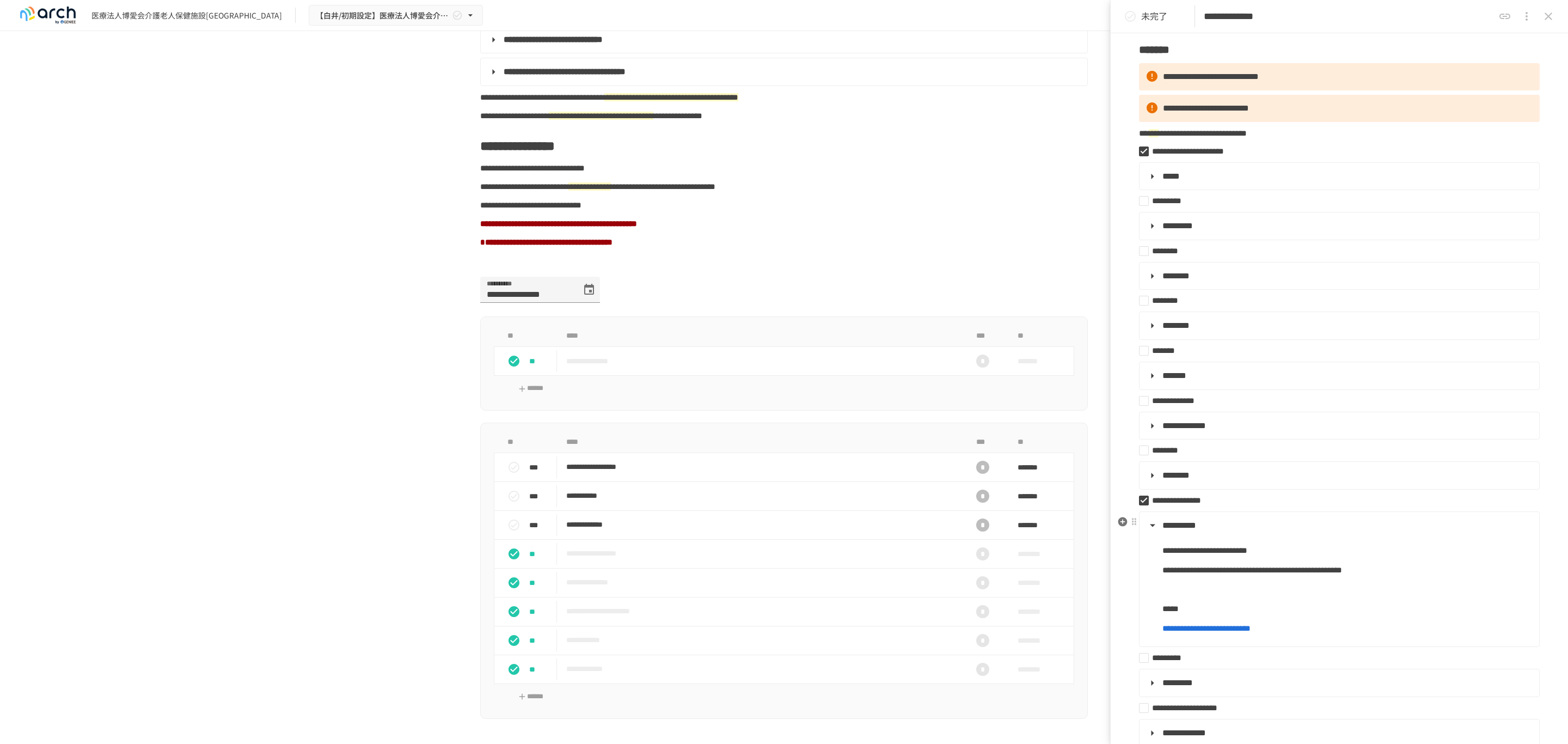 drag, startPoint x: 1150, startPoint y: 527, endPoint x: 1189, endPoint y: 525, distance: 39.051248 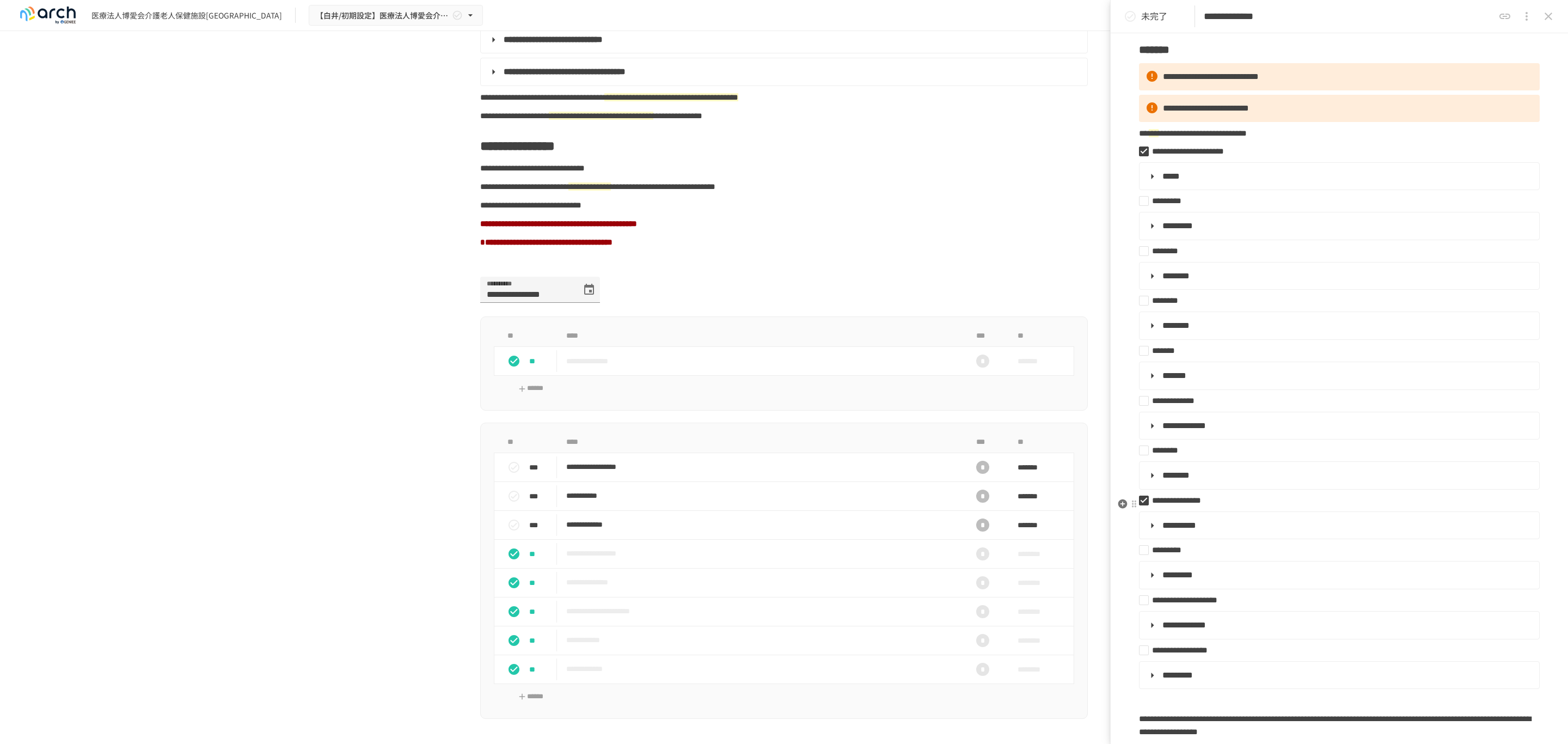 click on "**********" at bounding box center (1335, 501) 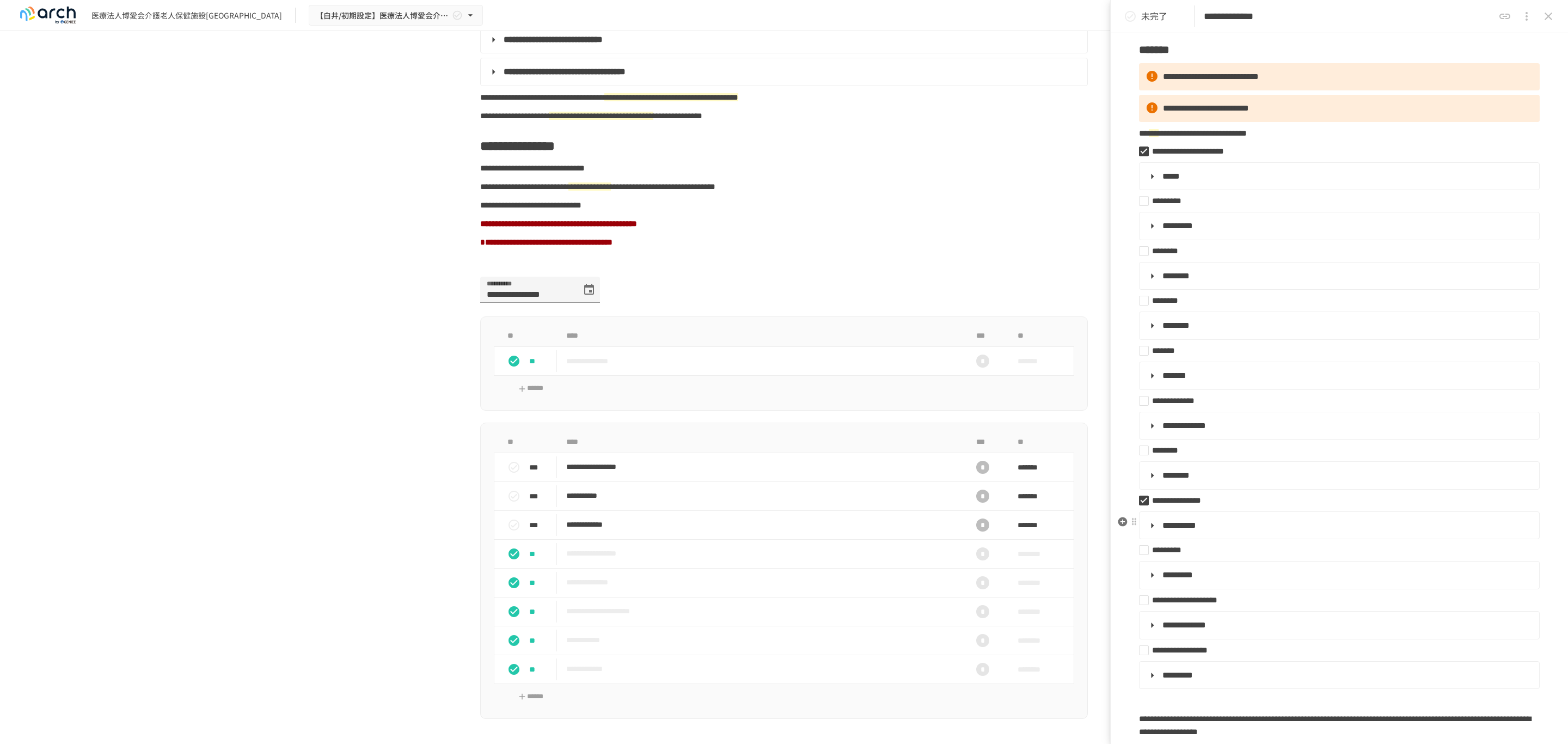 click on "**********" at bounding box center (1338, 526) 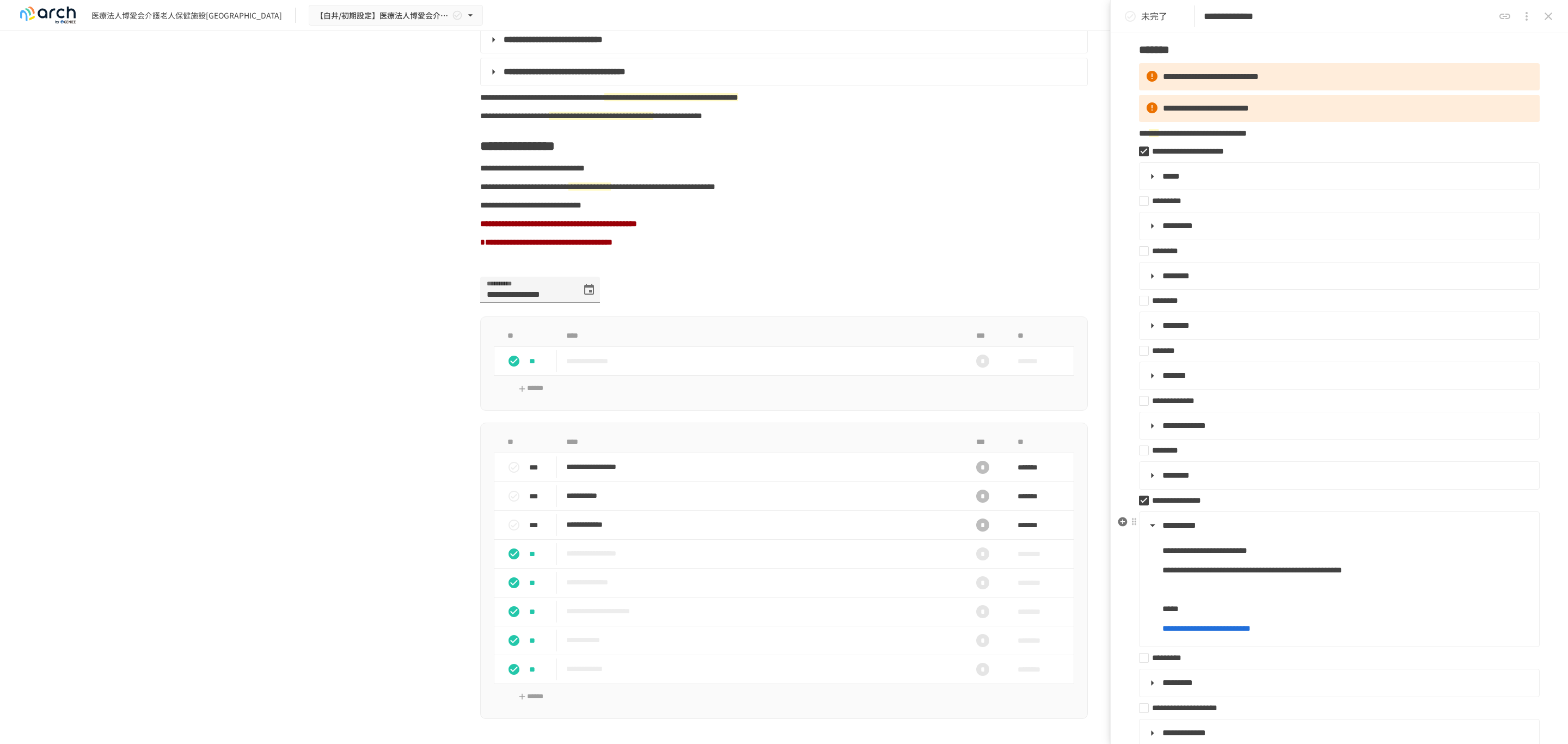type 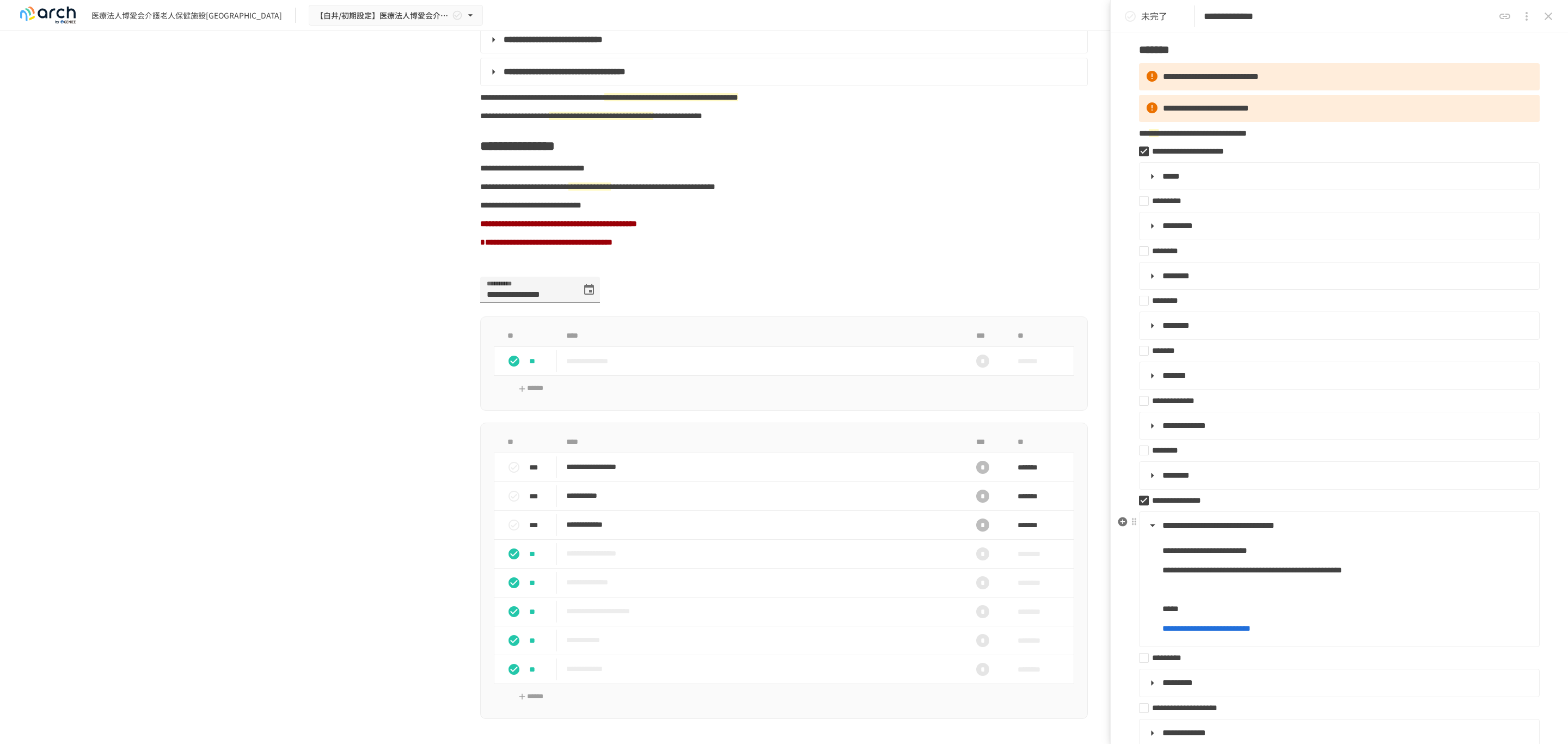 click on "**********" at bounding box center [1338, 526] 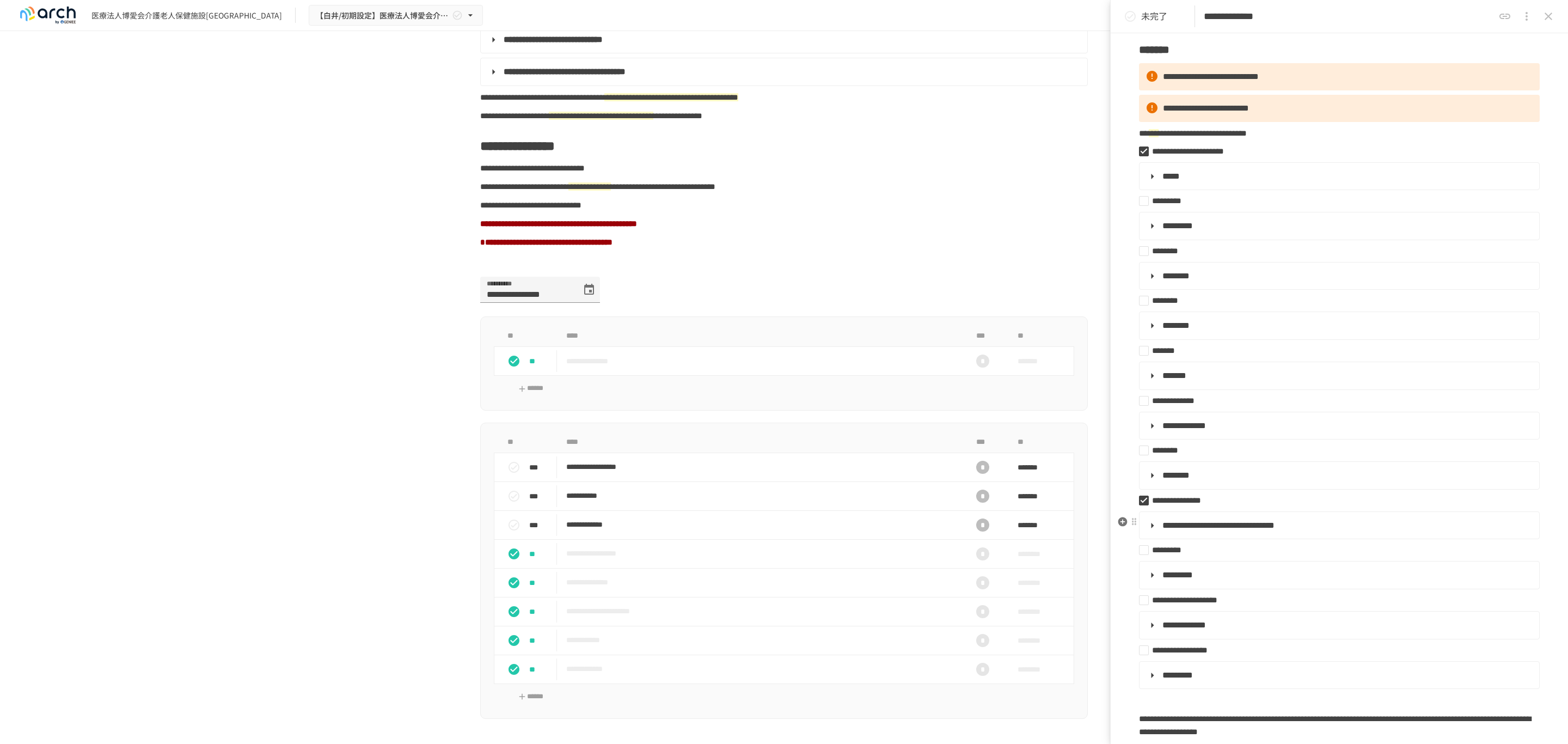 click on "**********" at bounding box center (1218, 525) 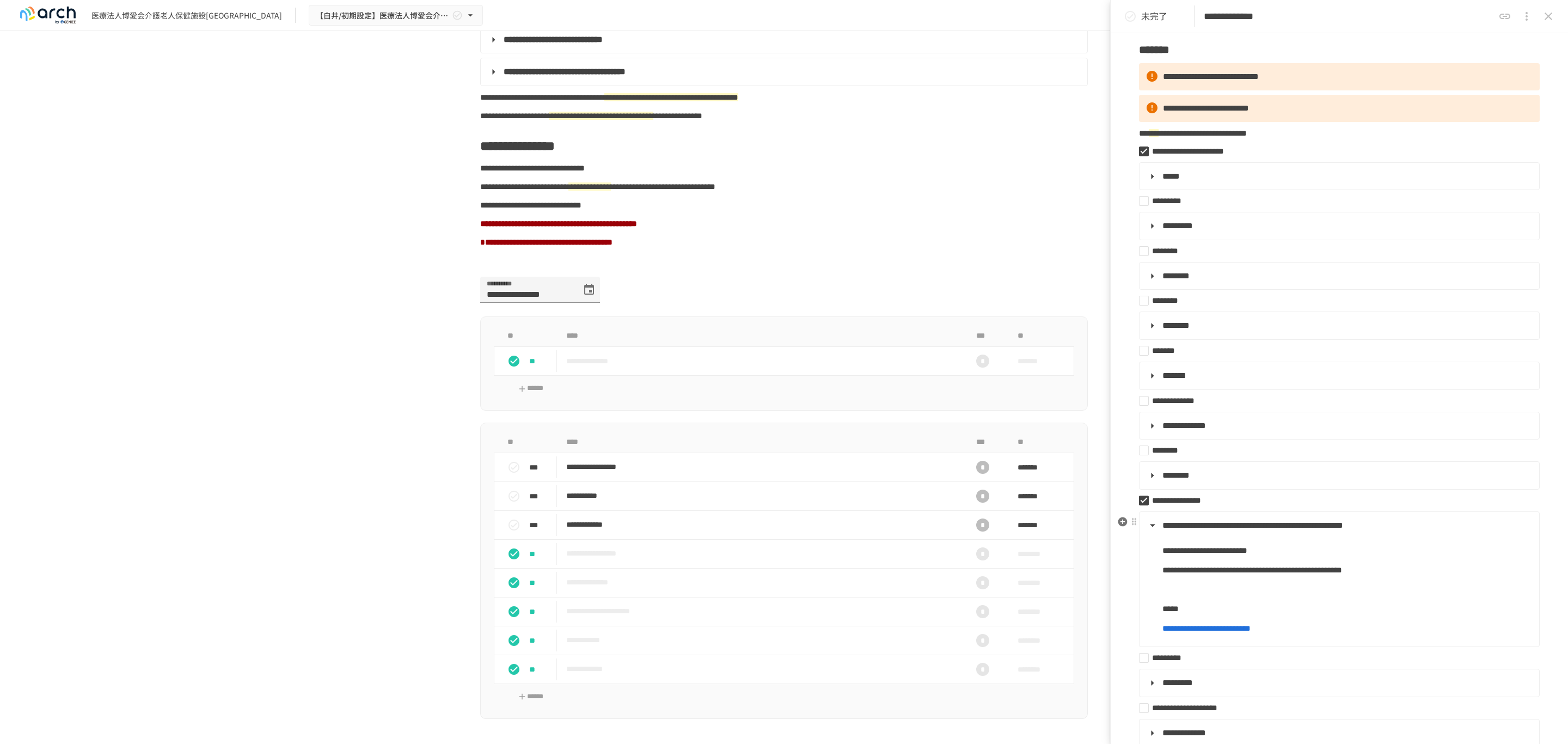 click on "**********" at bounding box center [1338, 526] 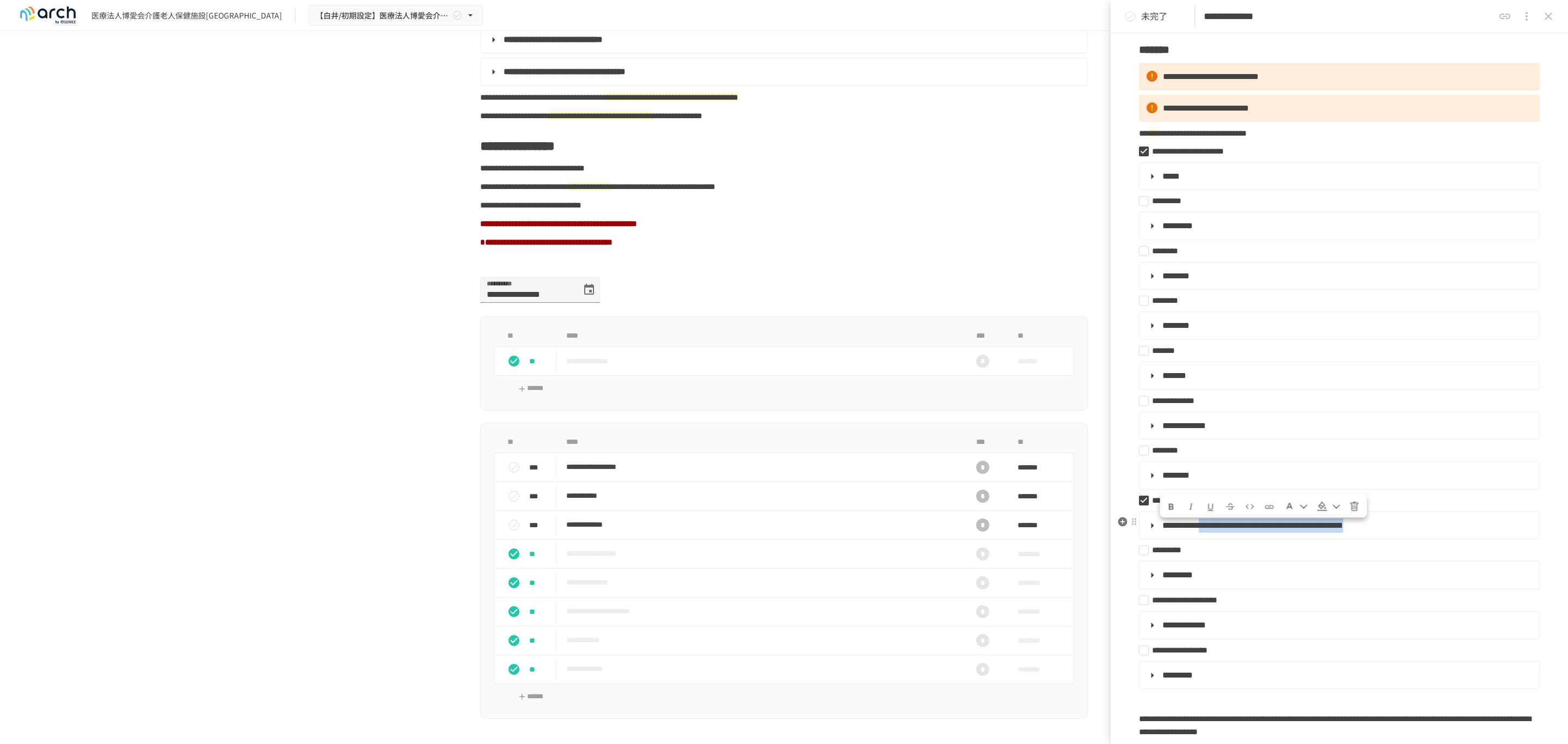 drag, startPoint x: 1261, startPoint y: 525, endPoint x: 1306, endPoint y: 544, distance: 48.8467 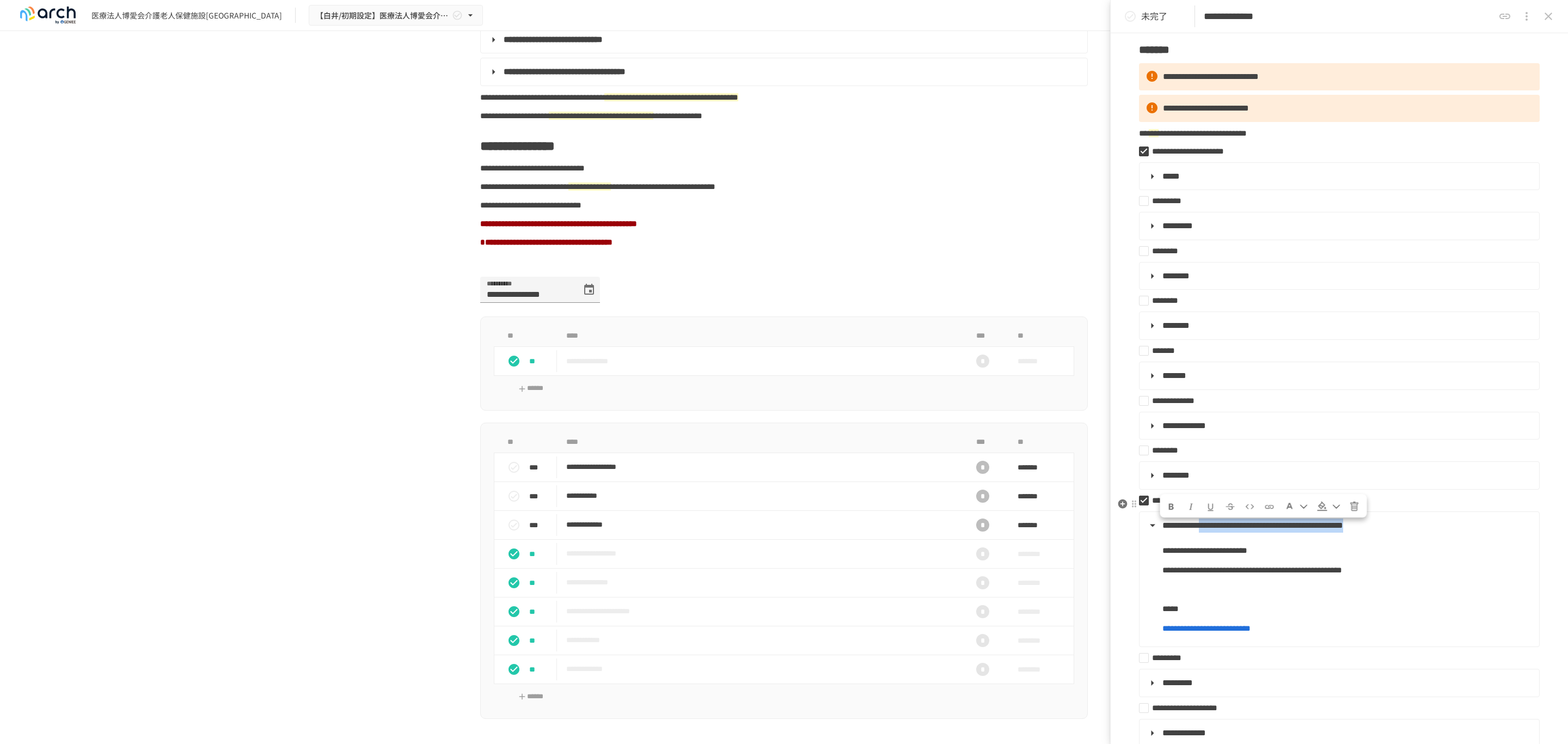 click at bounding box center [1303, 507] 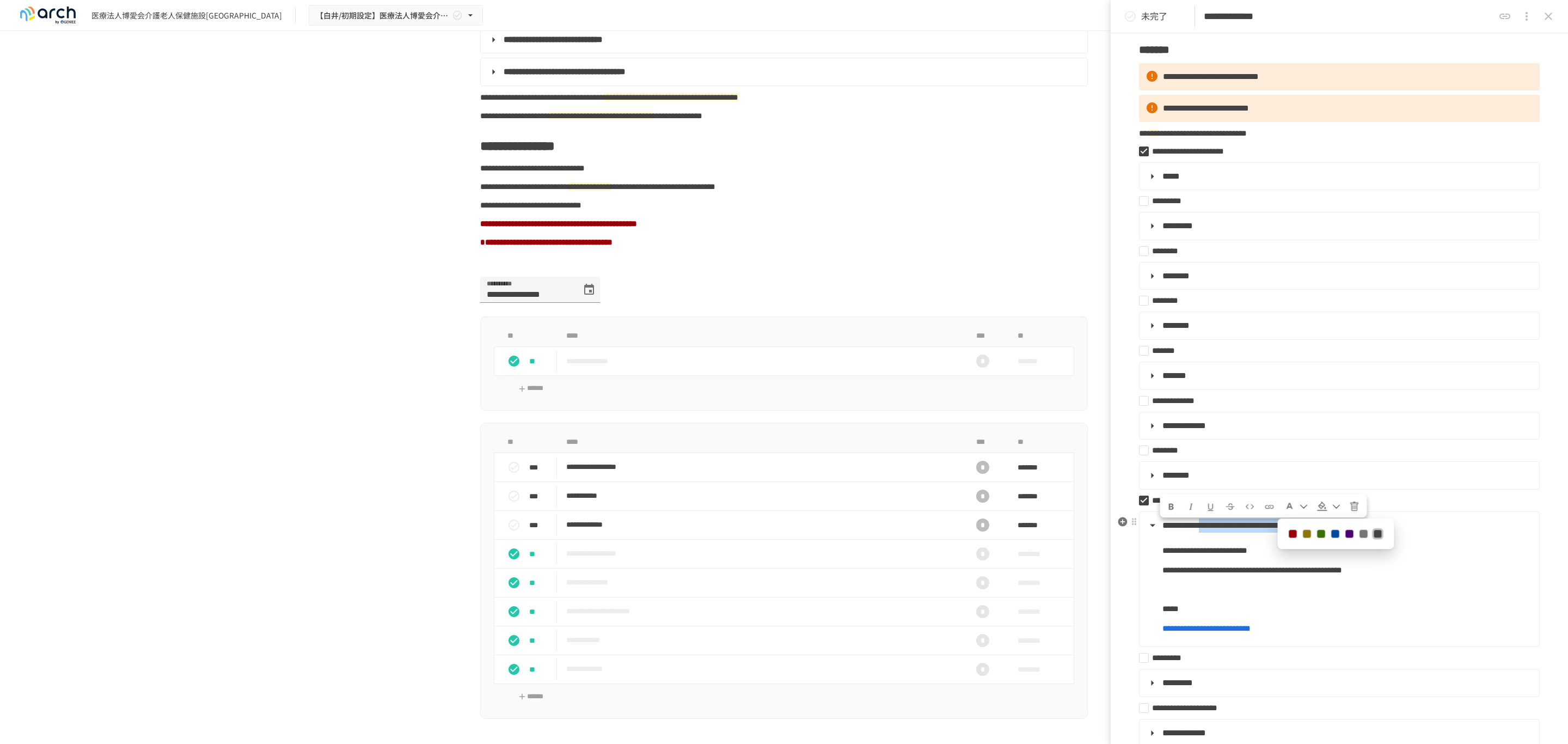 click at bounding box center [1293, 534] 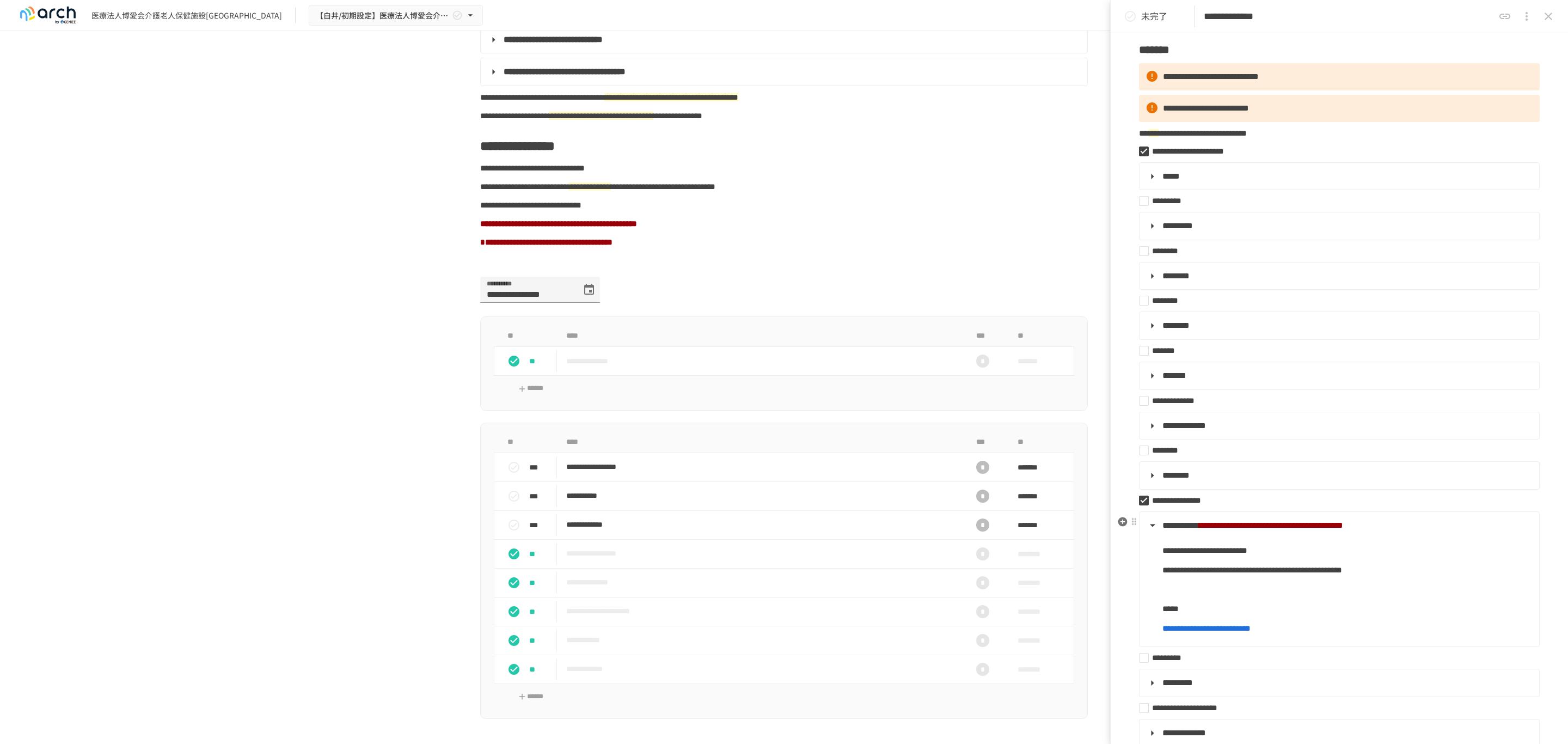 click on "**********" at bounding box center [1346, 570] 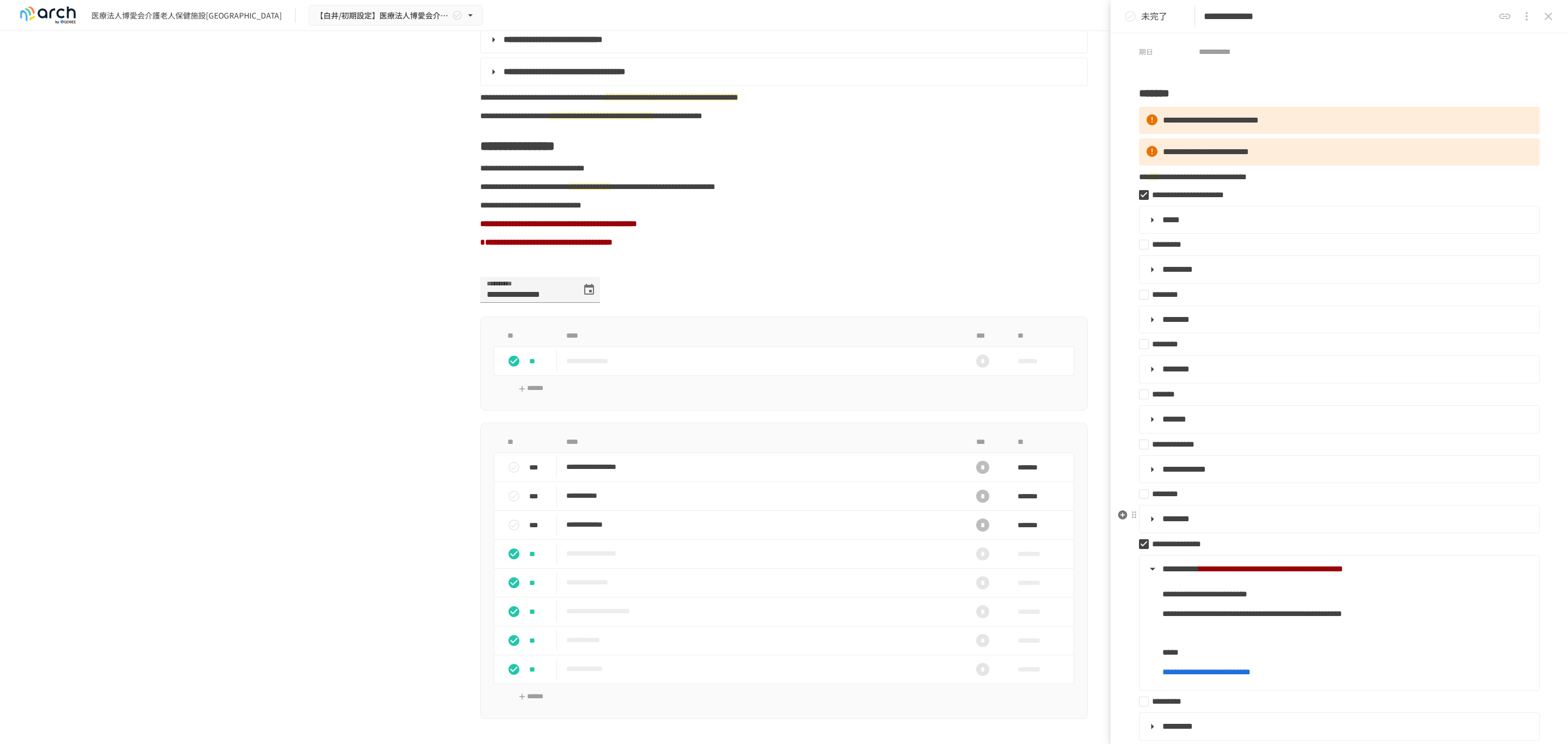 scroll, scrollTop: 0, scrollLeft: 0, axis: both 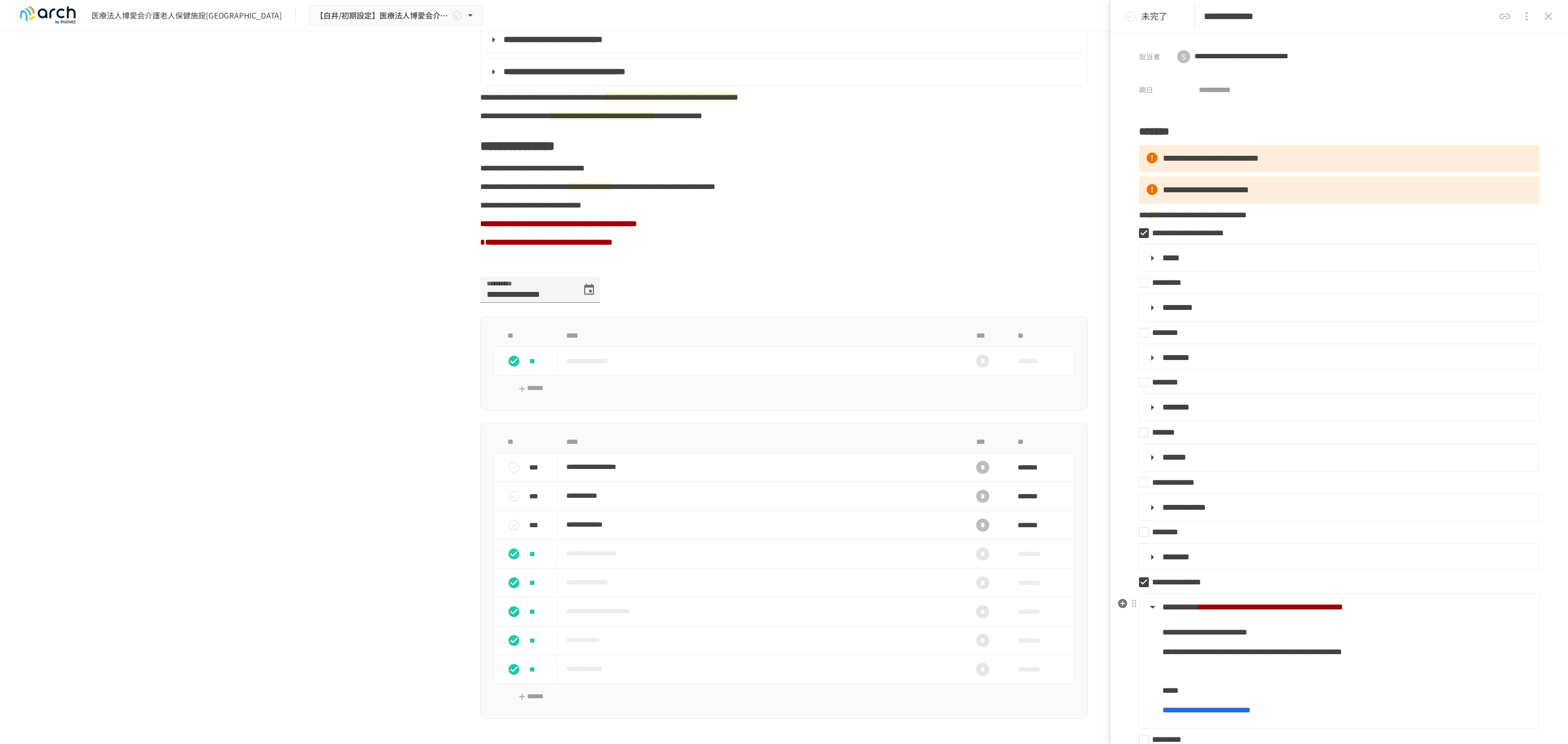 click on "**********" at bounding box center [1338, 607] 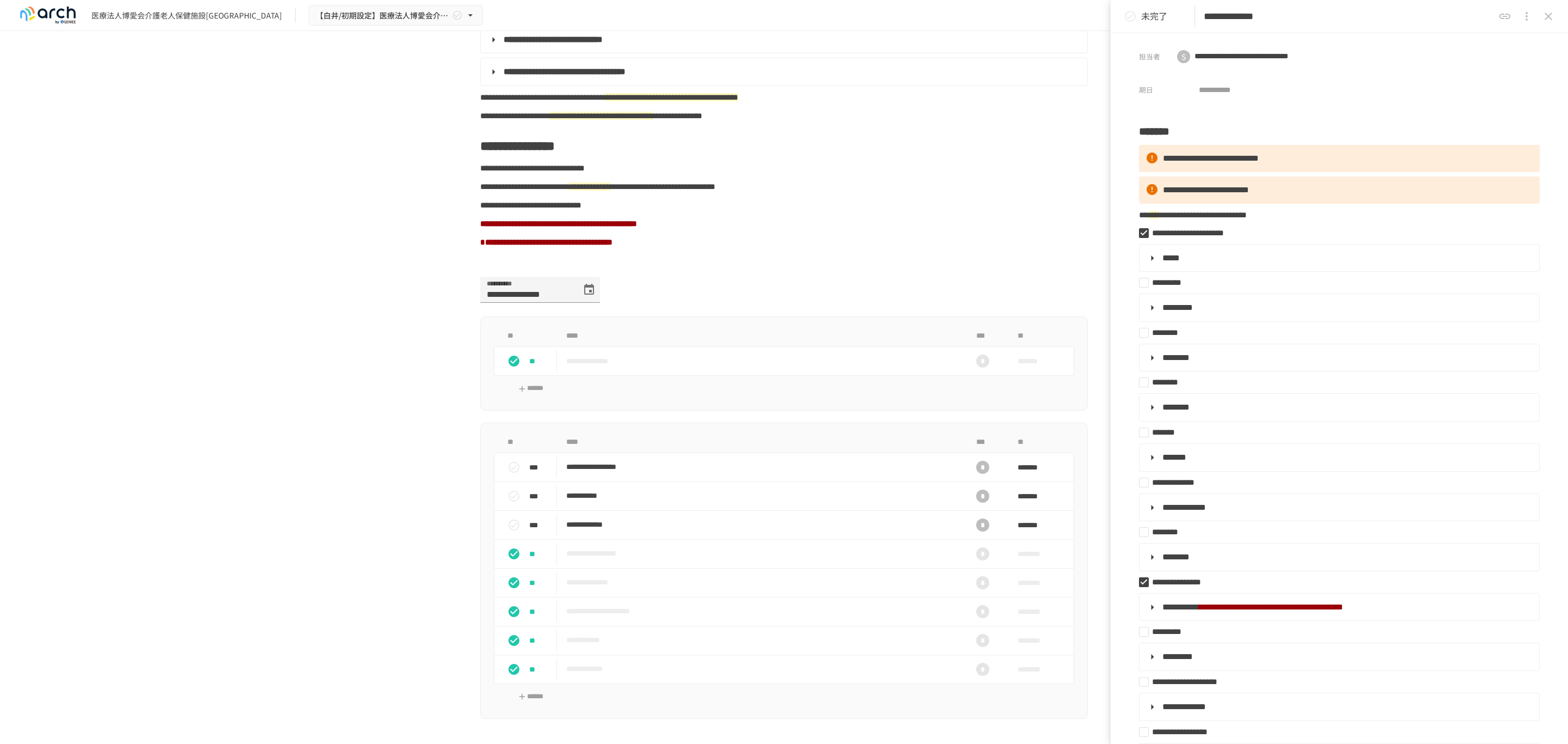 click at bounding box center (1548, 16) 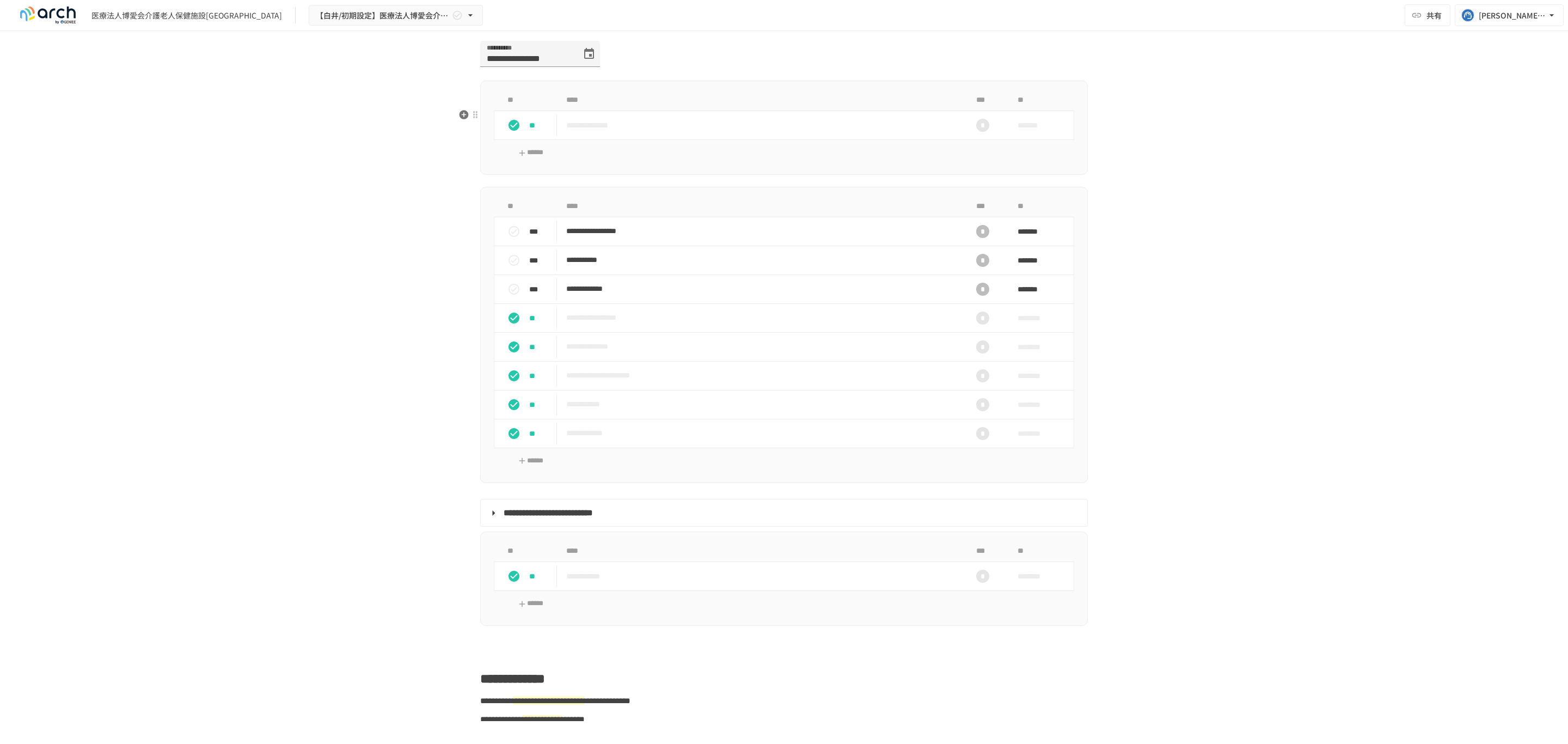 scroll, scrollTop: 827, scrollLeft: 0, axis: vertical 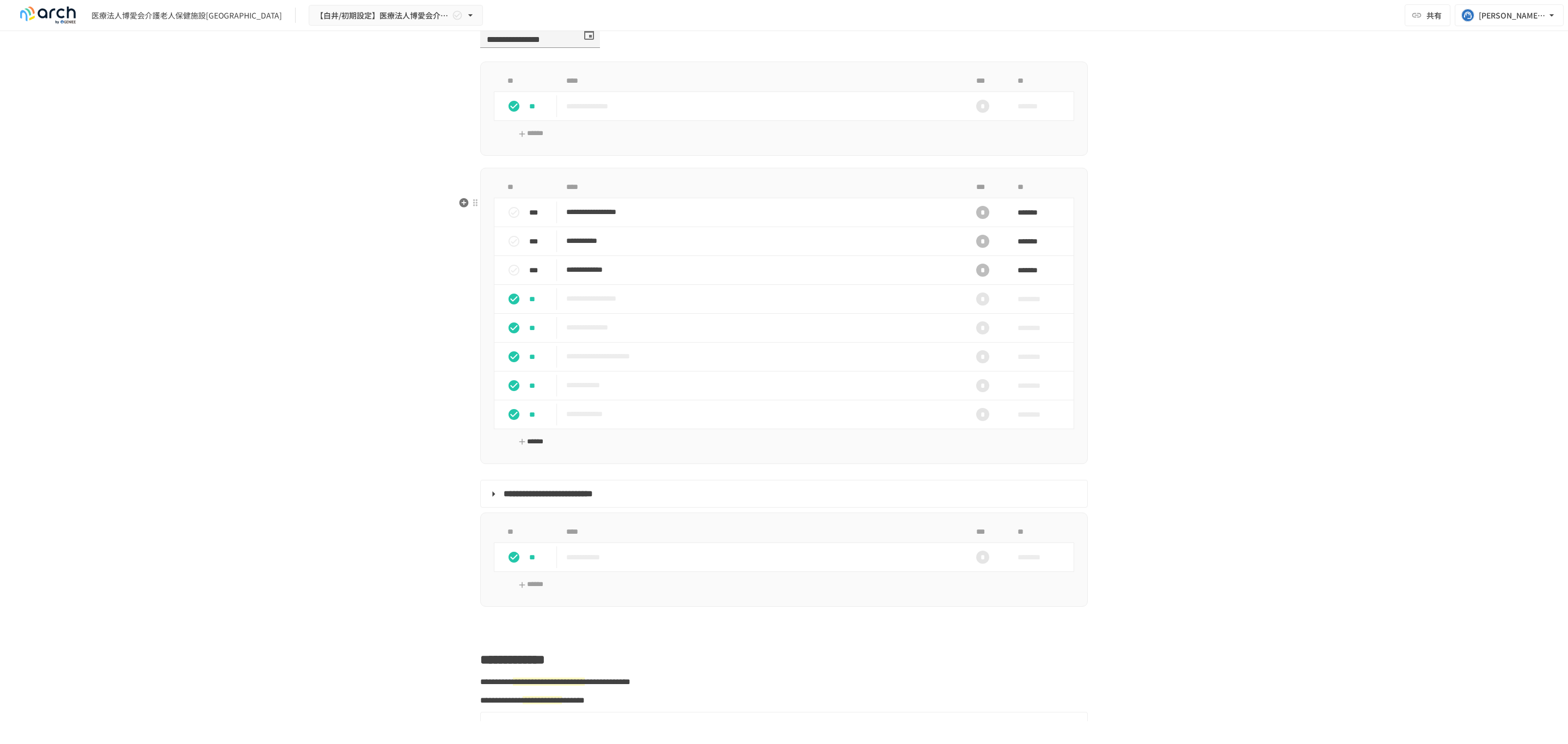 click on "******" at bounding box center [531, 442] 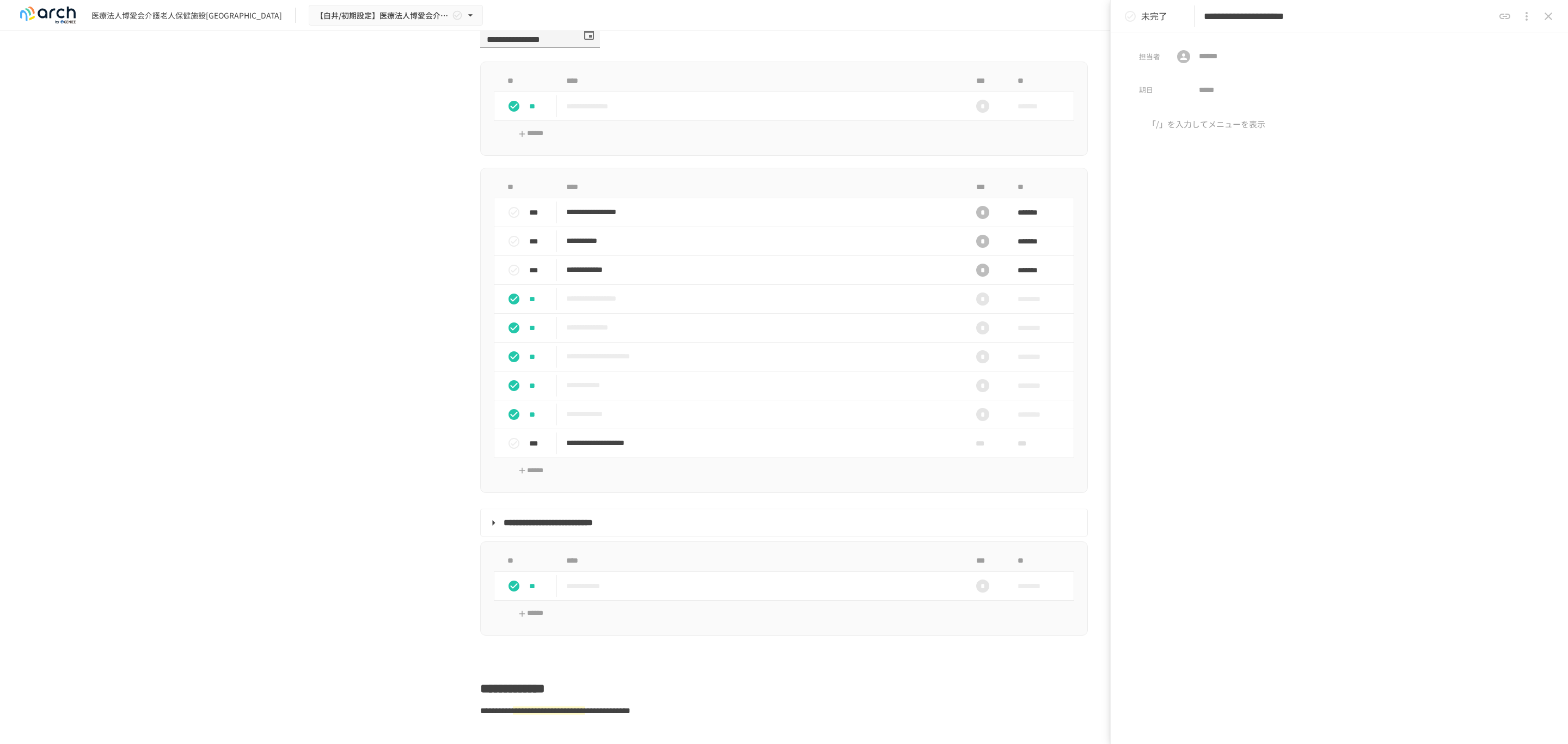 click on "**********" at bounding box center [1349, 16] 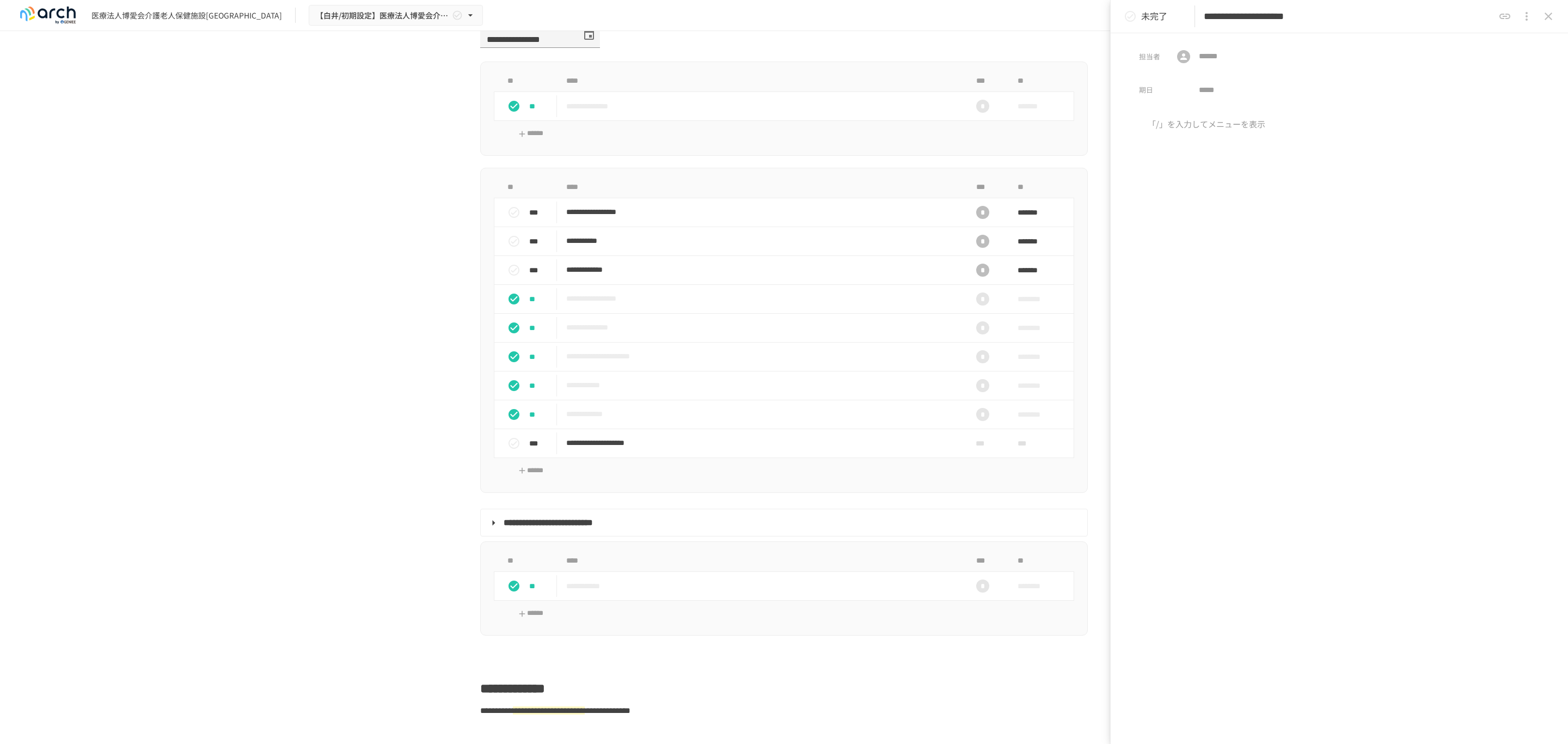 click on "**********" at bounding box center [1349, 16] 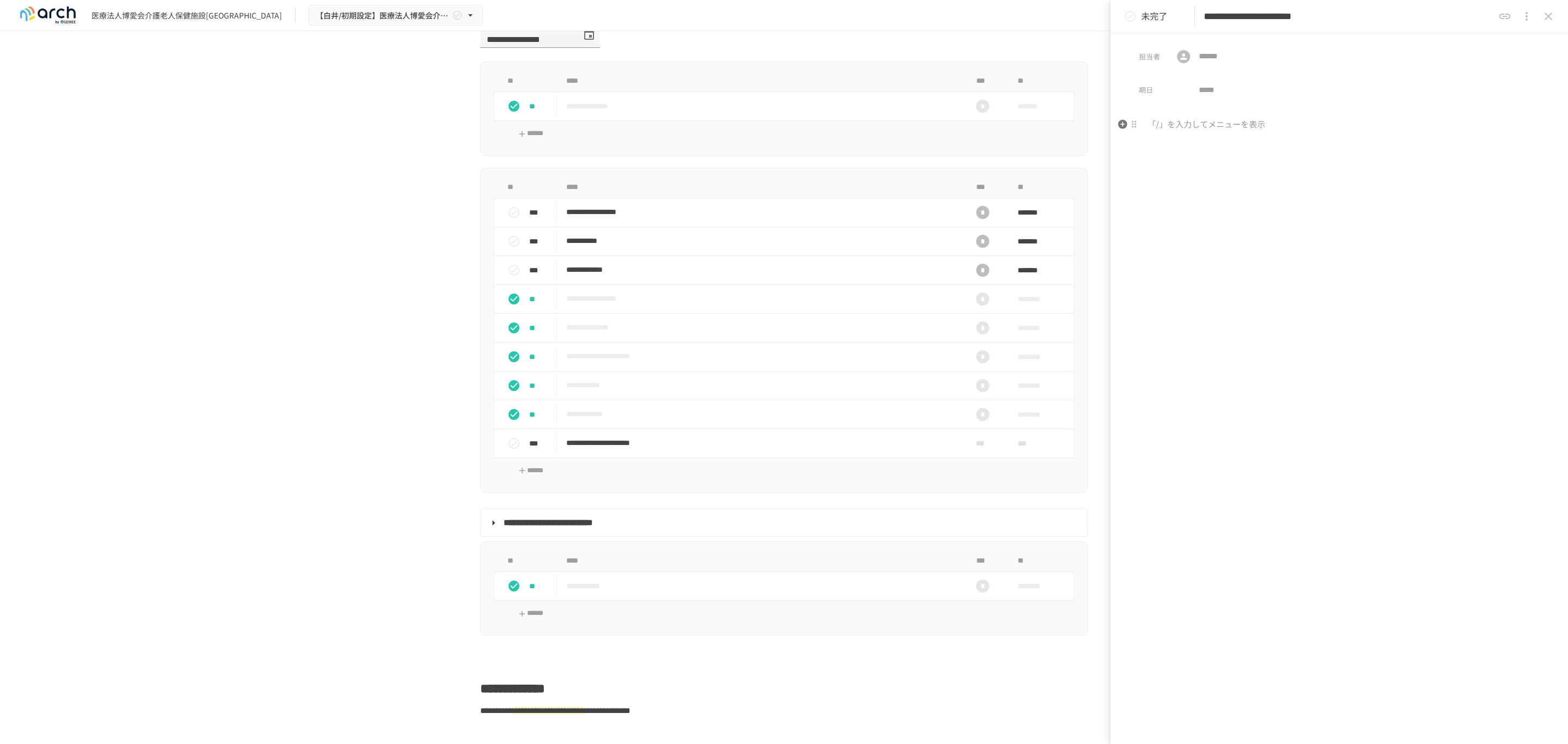 type on "**********" 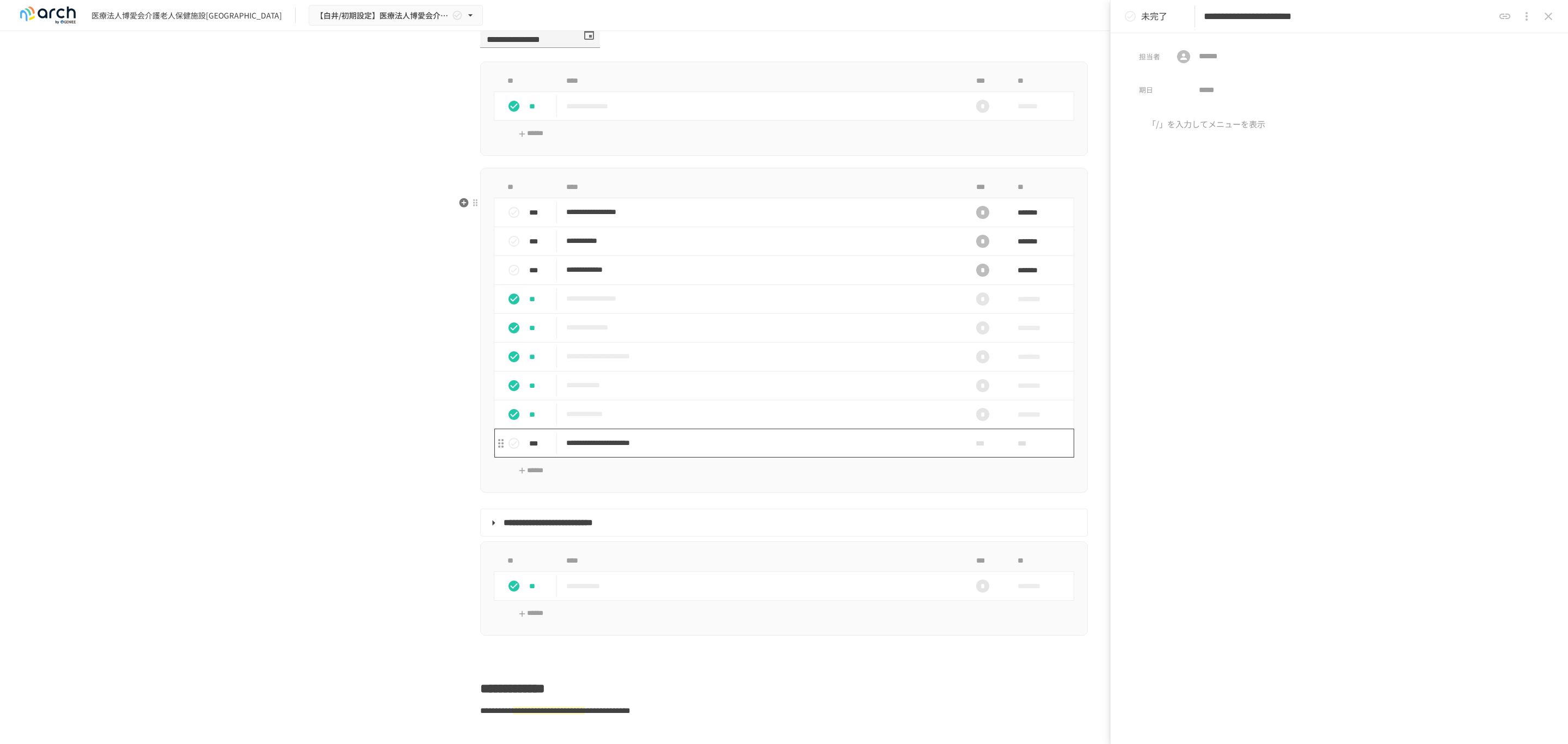 click on "**********" at bounding box center [761, 443] 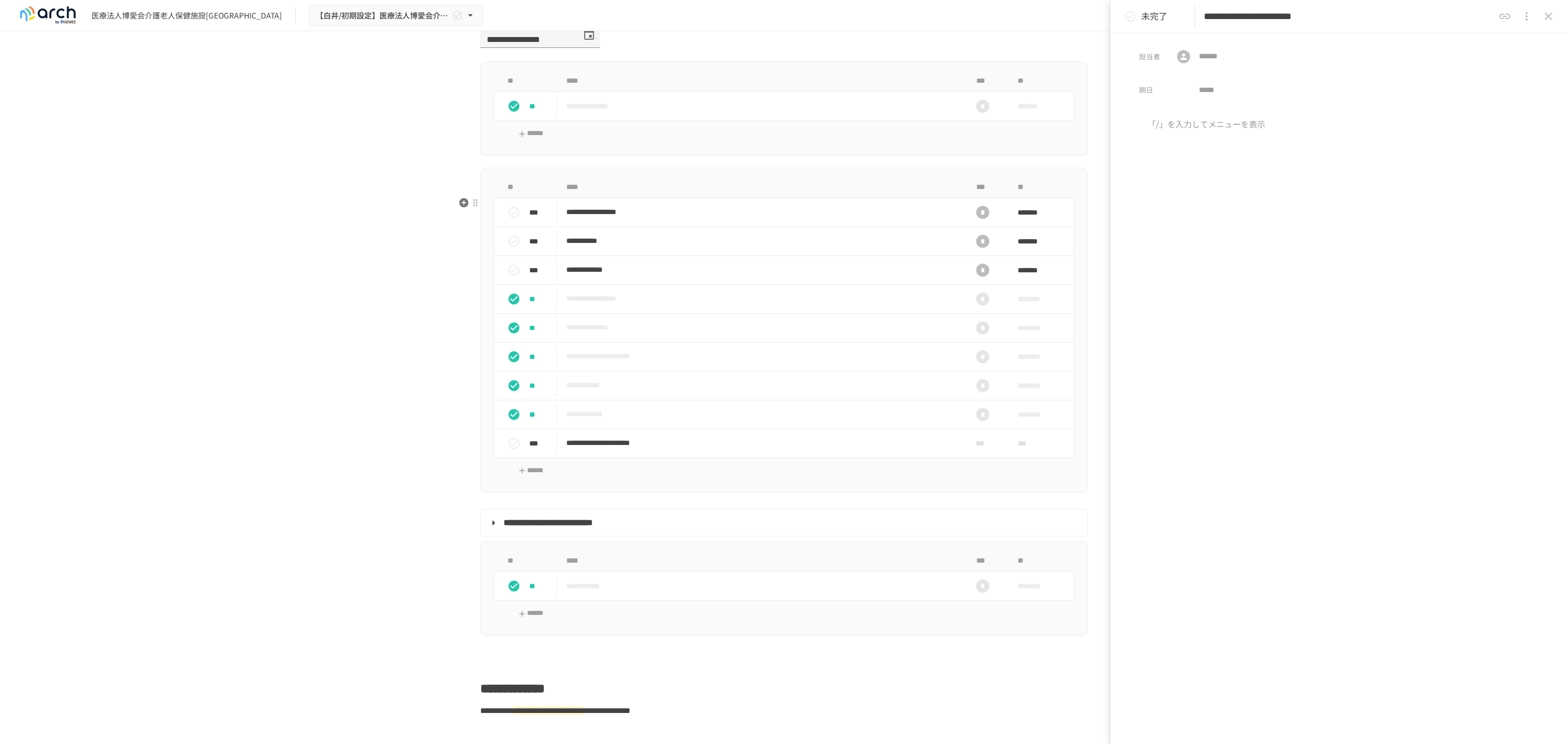 scroll, scrollTop: 856, scrollLeft: 0, axis: vertical 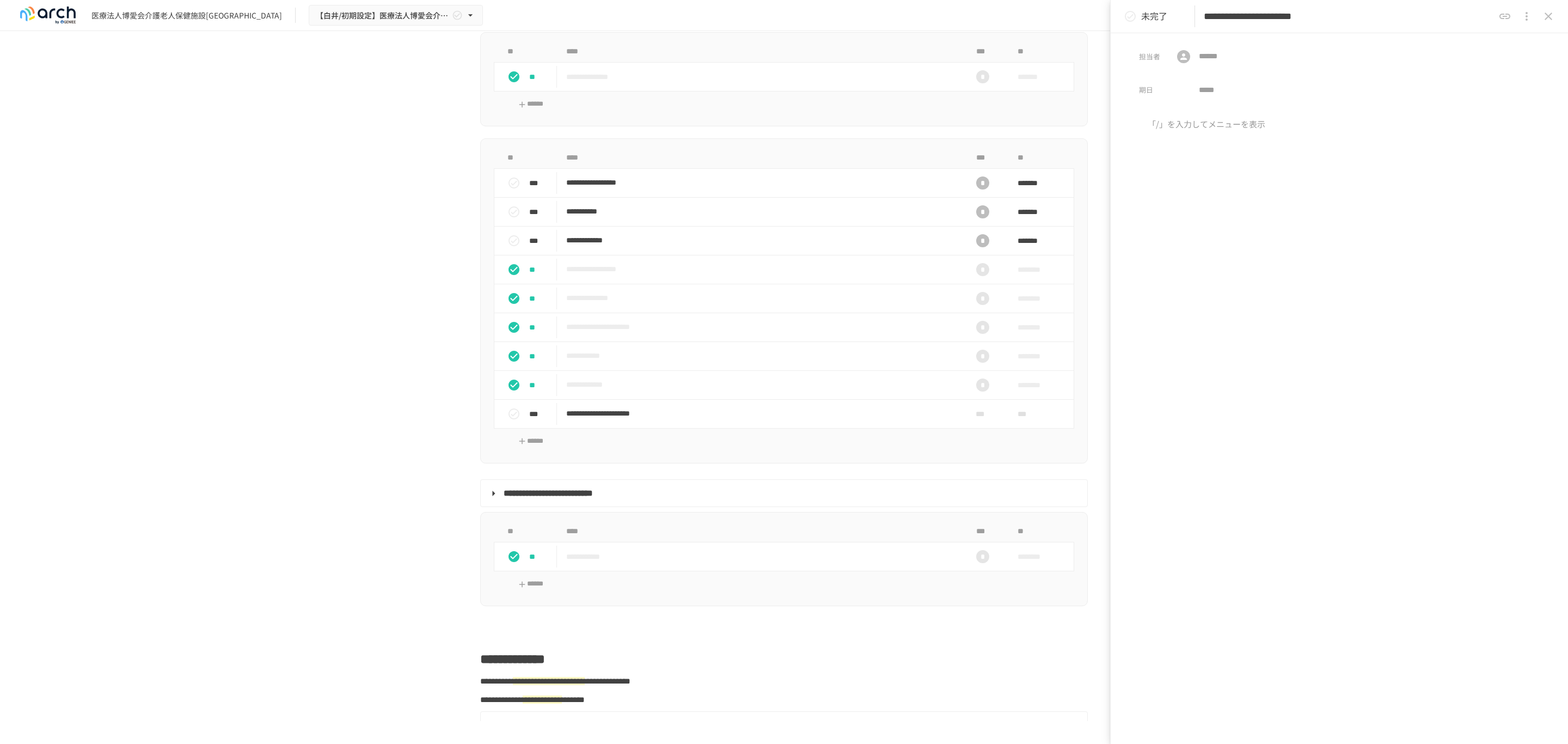 click at bounding box center (1339, 209) 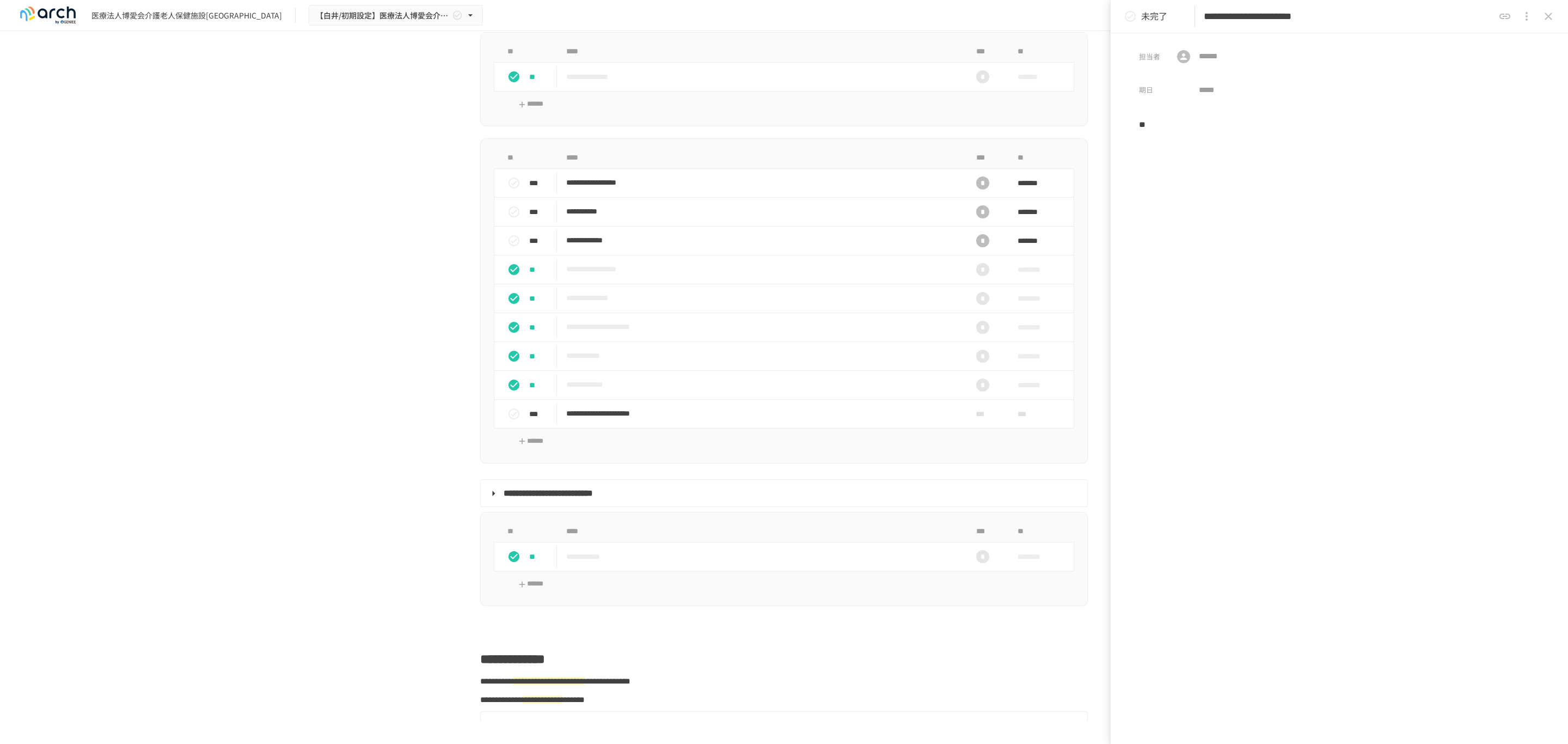 type 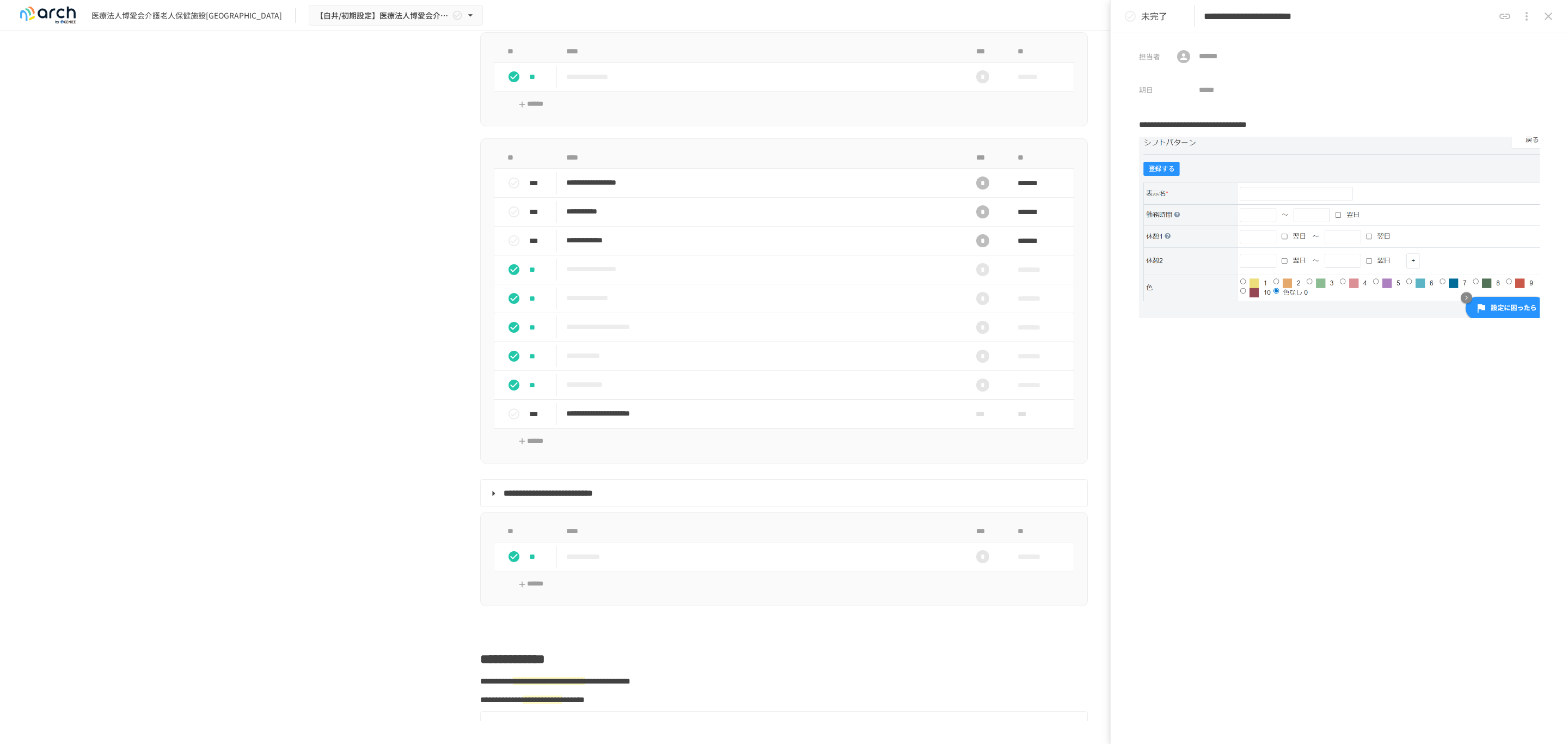 drag, startPoint x: 1271, startPoint y: 362, endPoint x: 1281, endPoint y: 362, distance: 10 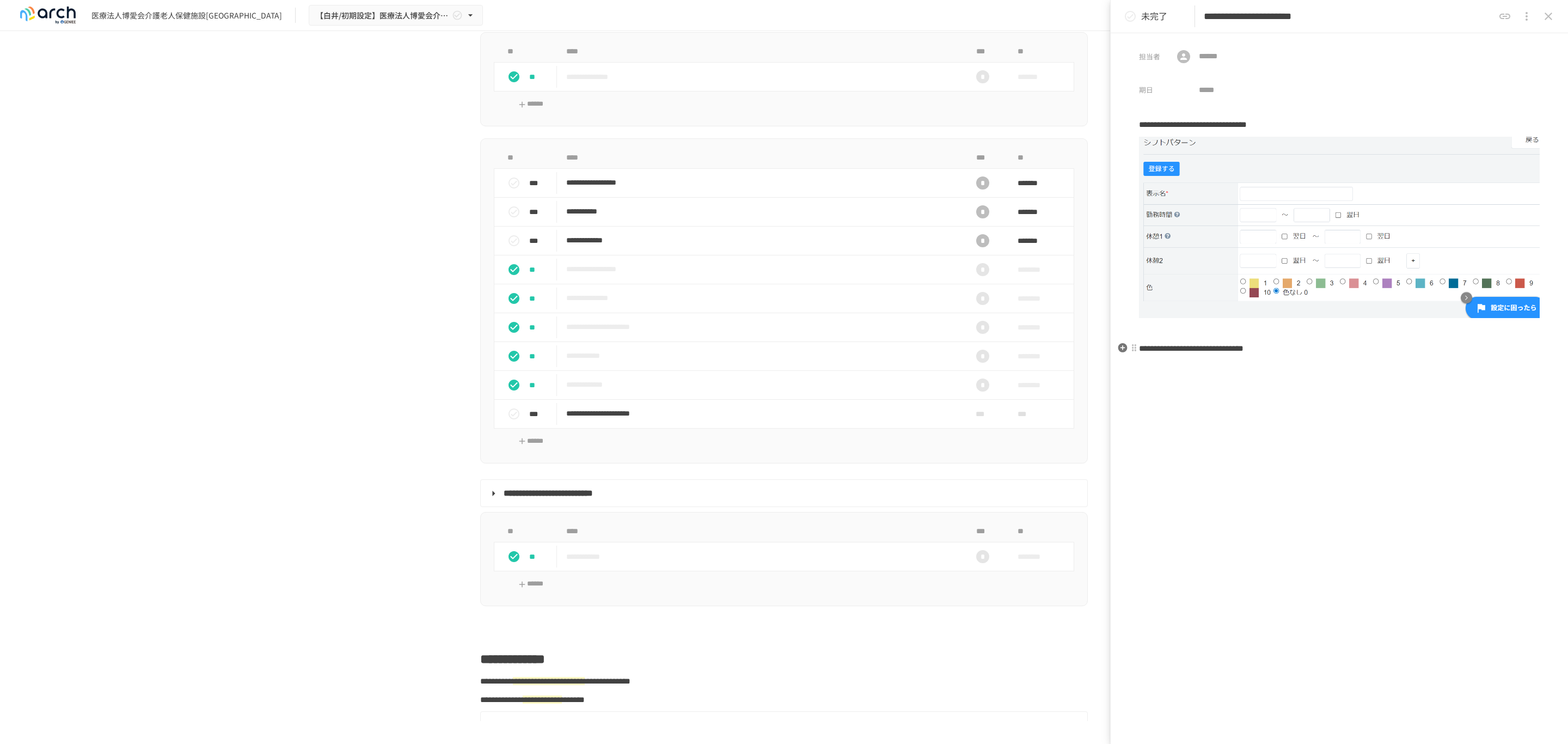 click on "**********" at bounding box center [1191, 348] 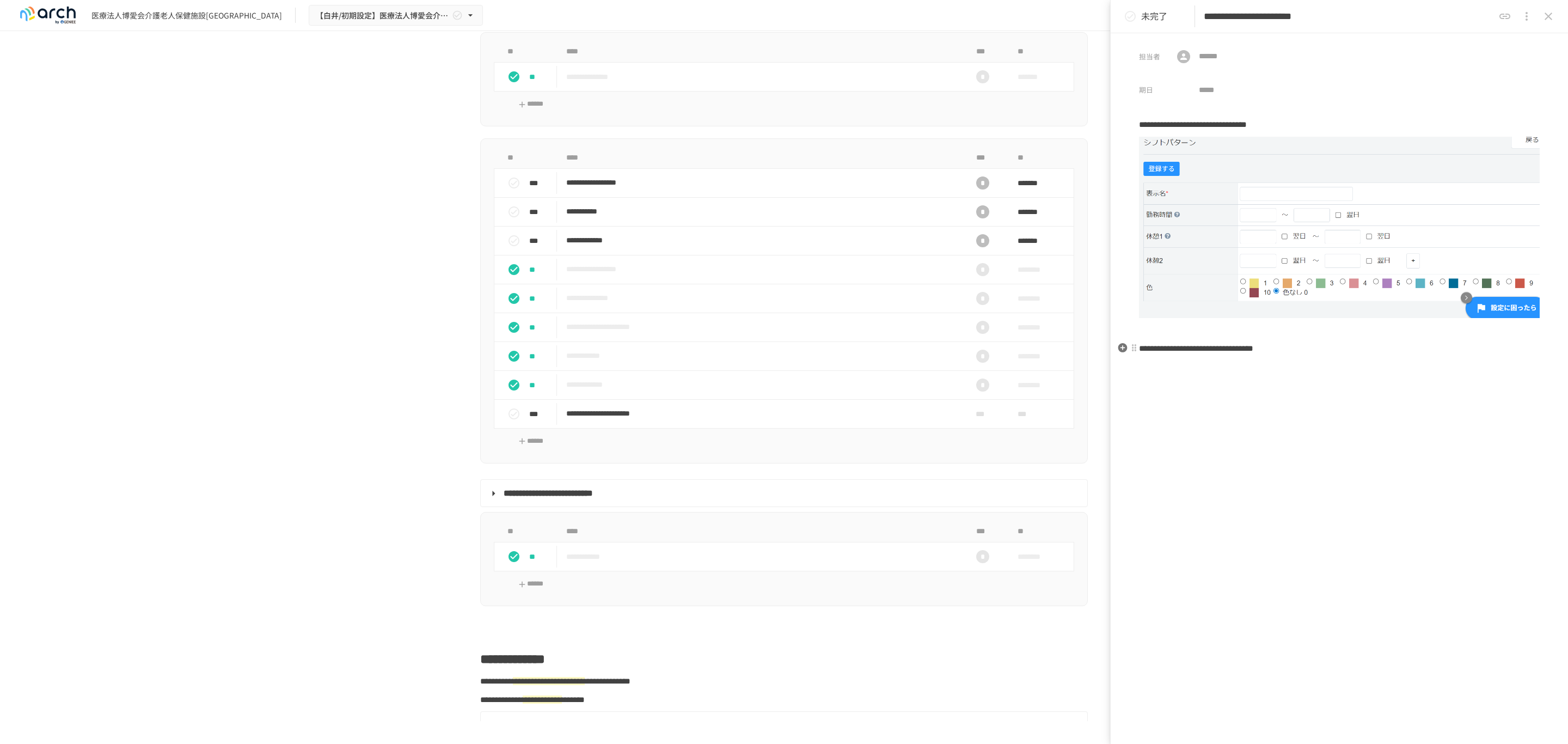 click on "**********" at bounding box center (1339, 349) 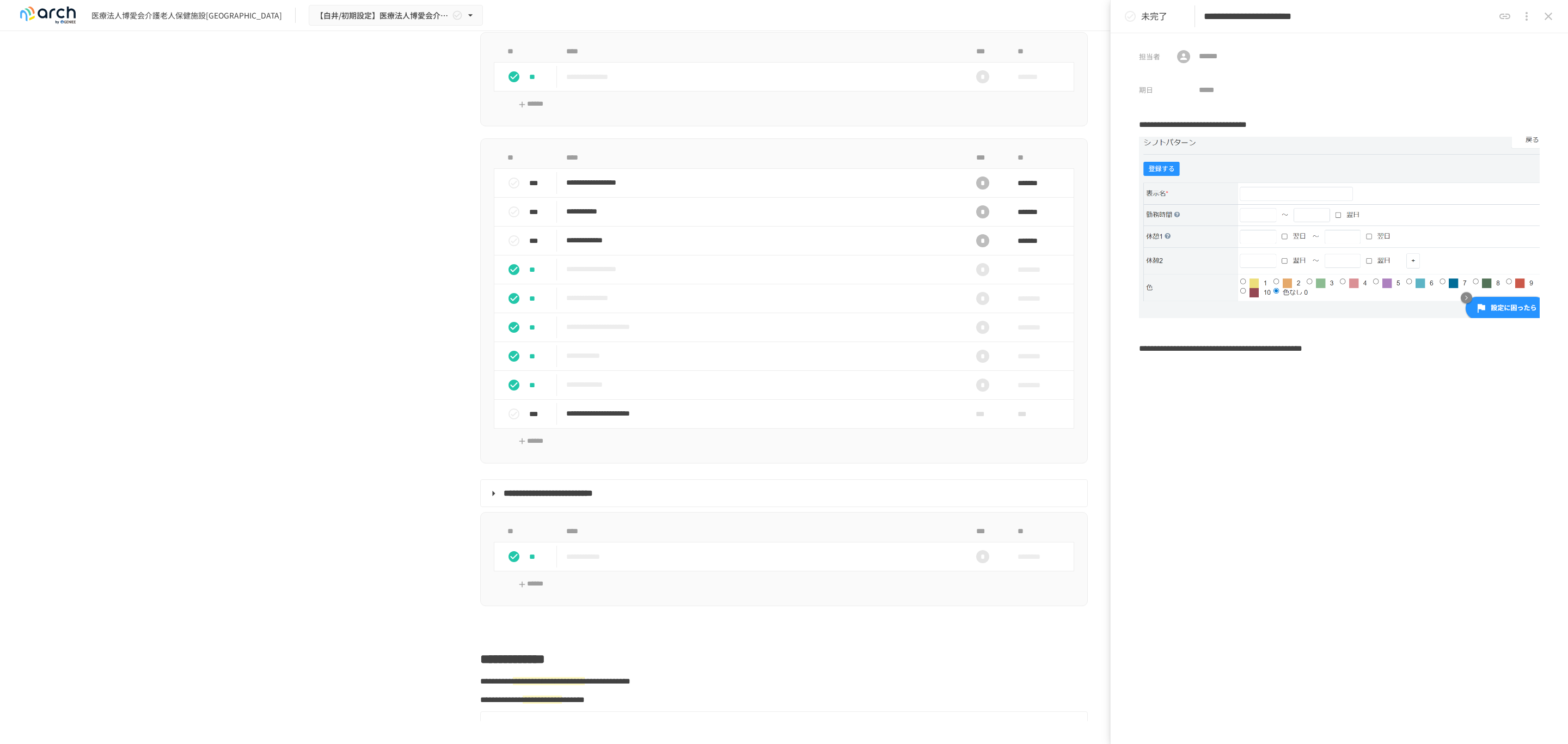 click on "**********" at bounding box center (1339, 330) 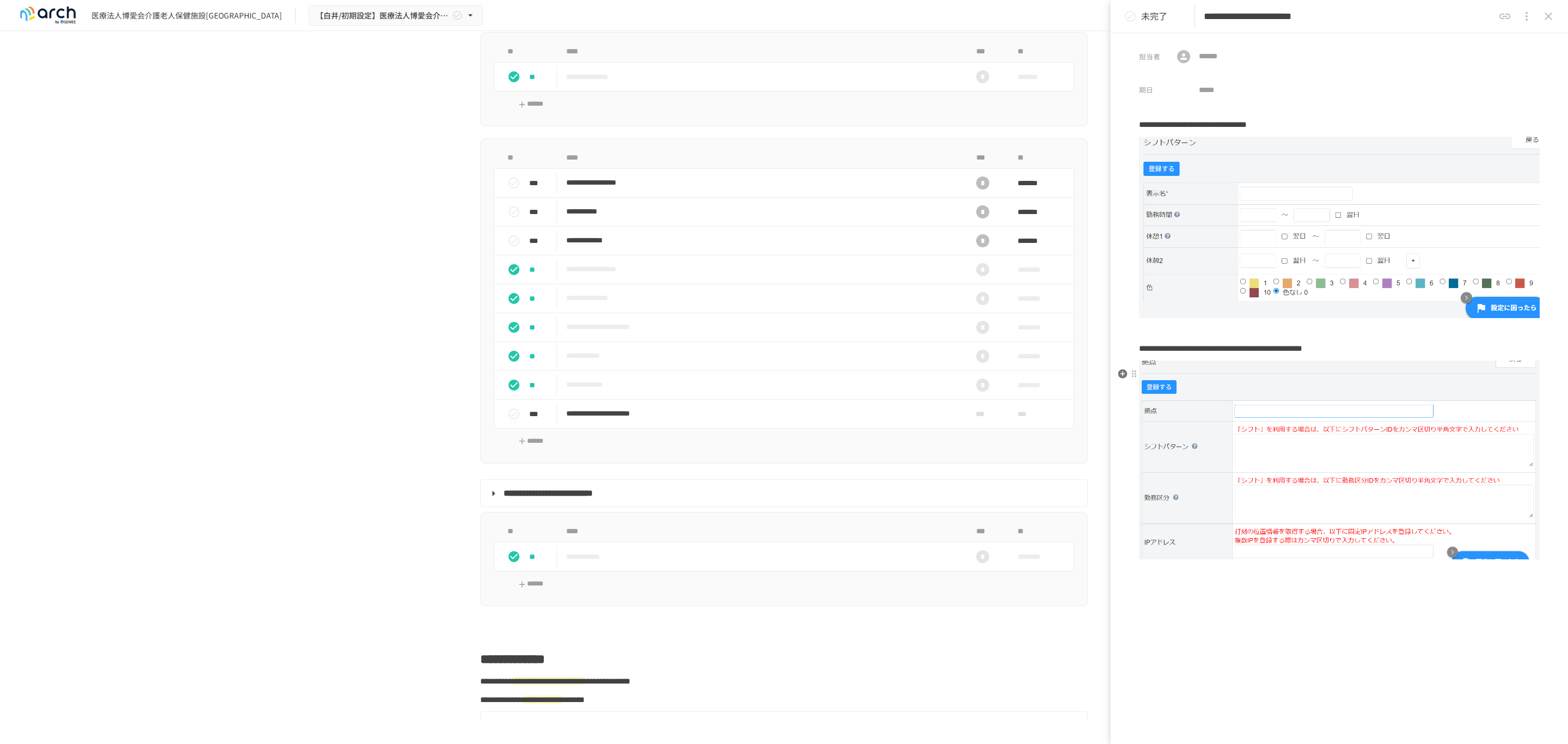 click at bounding box center [1339, 460] 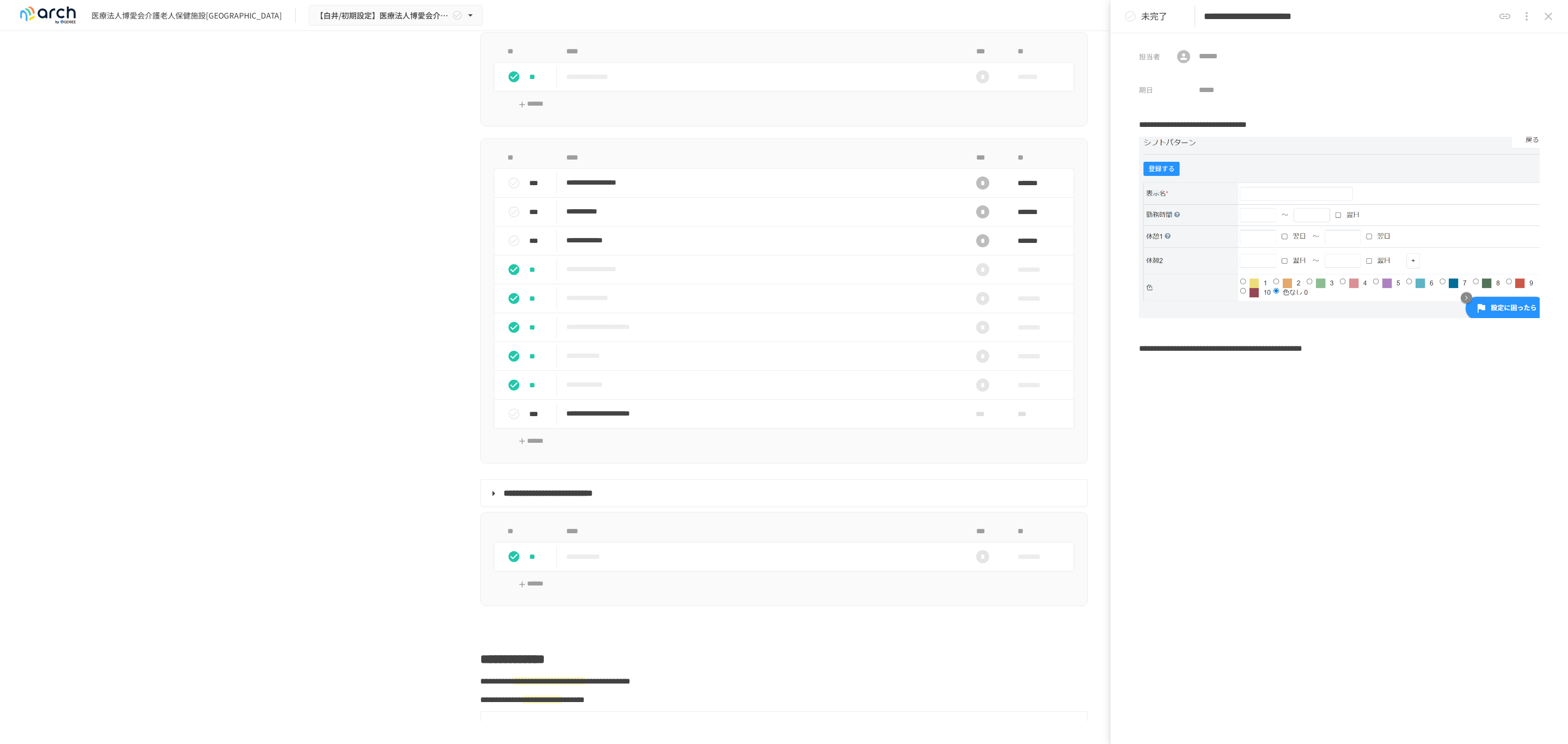 click on "**********" at bounding box center (1339, 330) 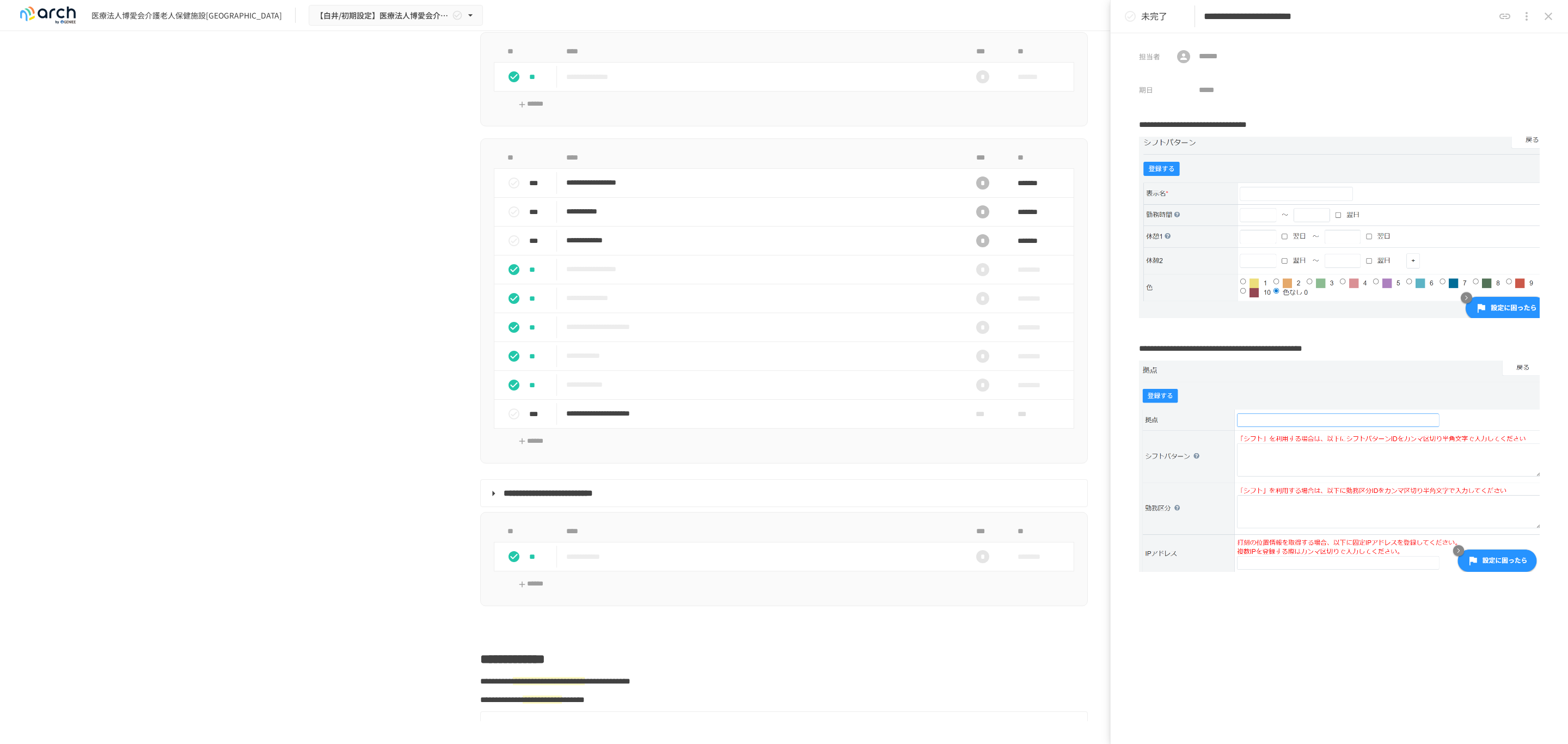 click on "**********" at bounding box center (1339, 438) 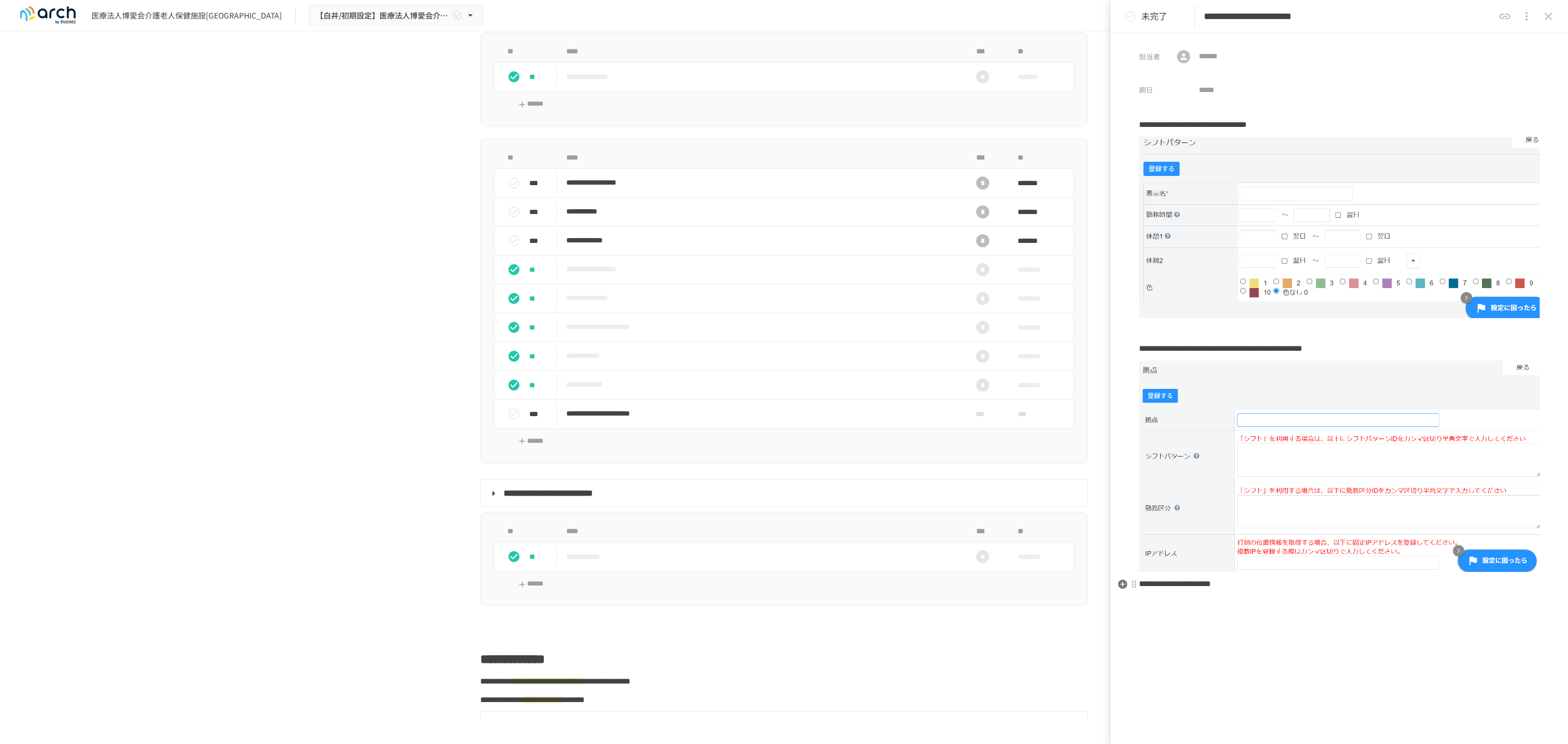 click on "**********" at bounding box center (1339, 584) 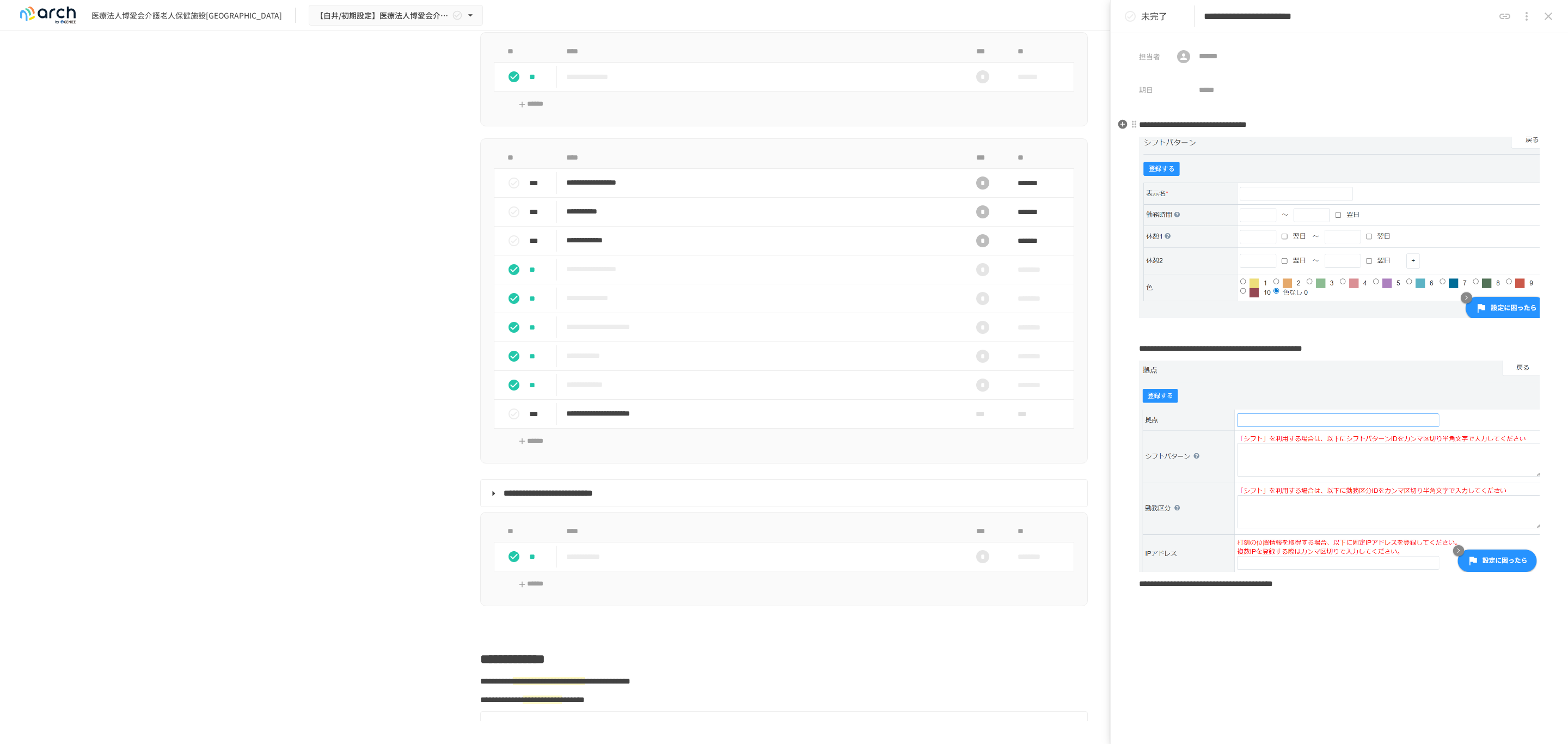click on "**********" at bounding box center (1193, 124) 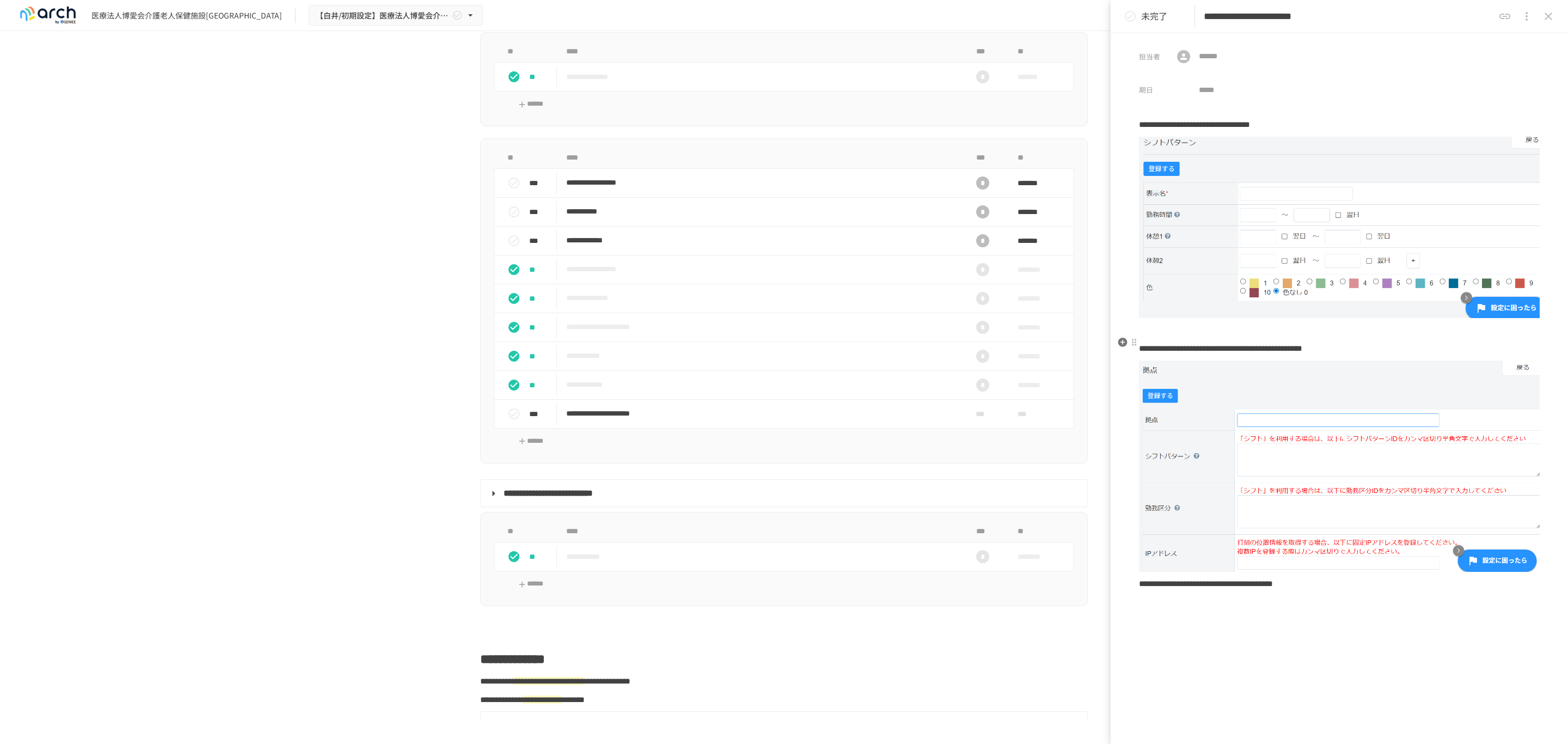 click on "**********" at bounding box center [1221, 348] 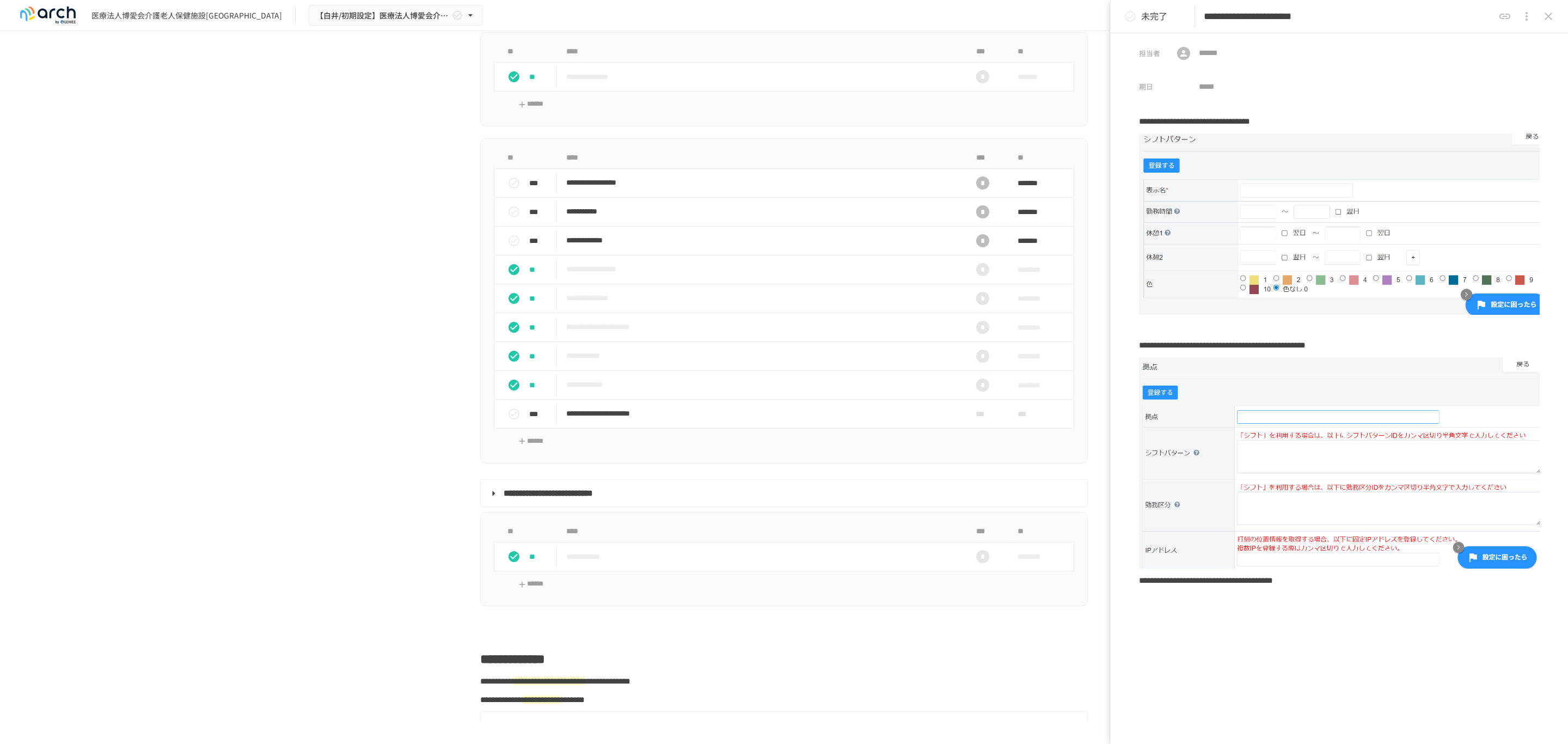 scroll, scrollTop: 0, scrollLeft: 0, axis: both 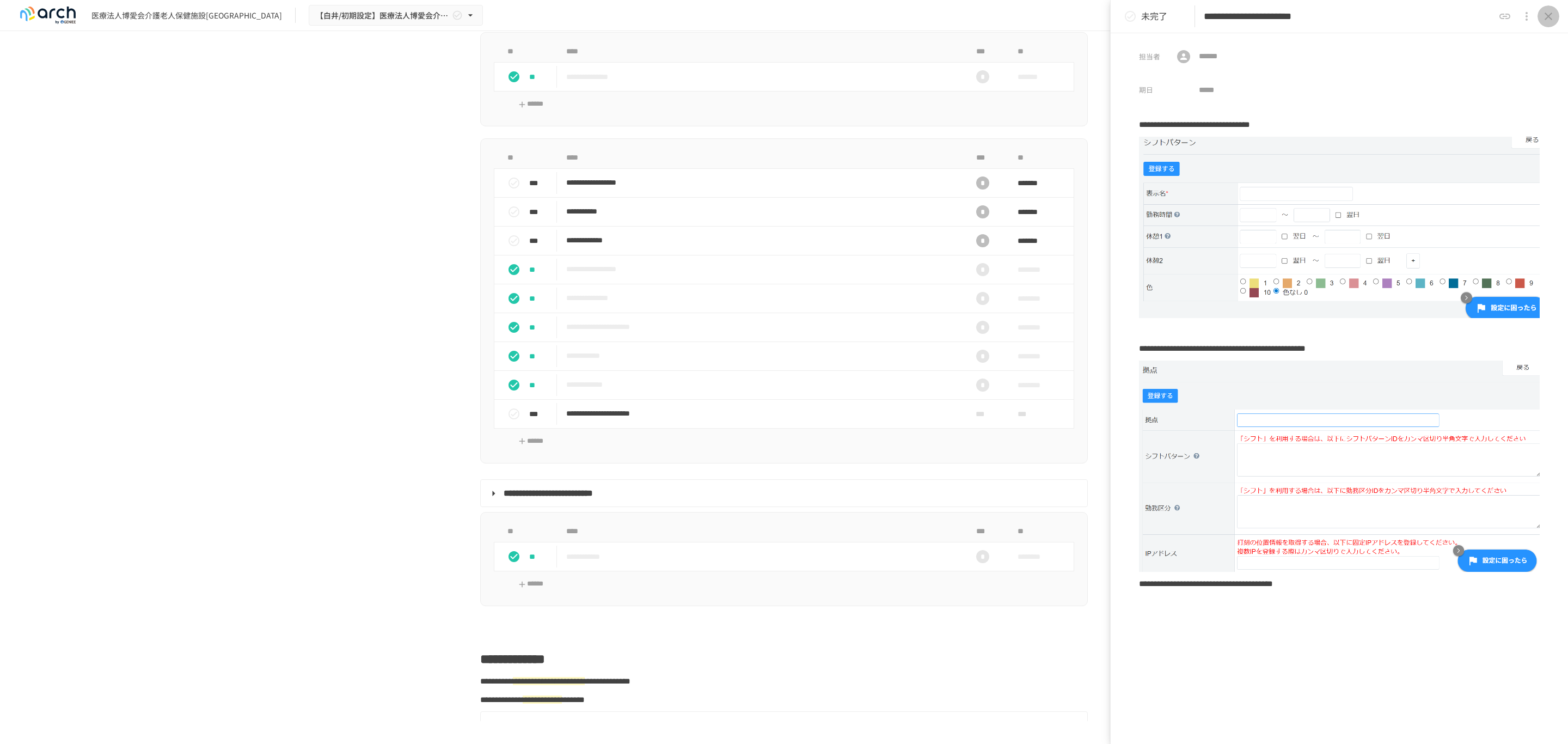 click at bounding box center [1548, 16] 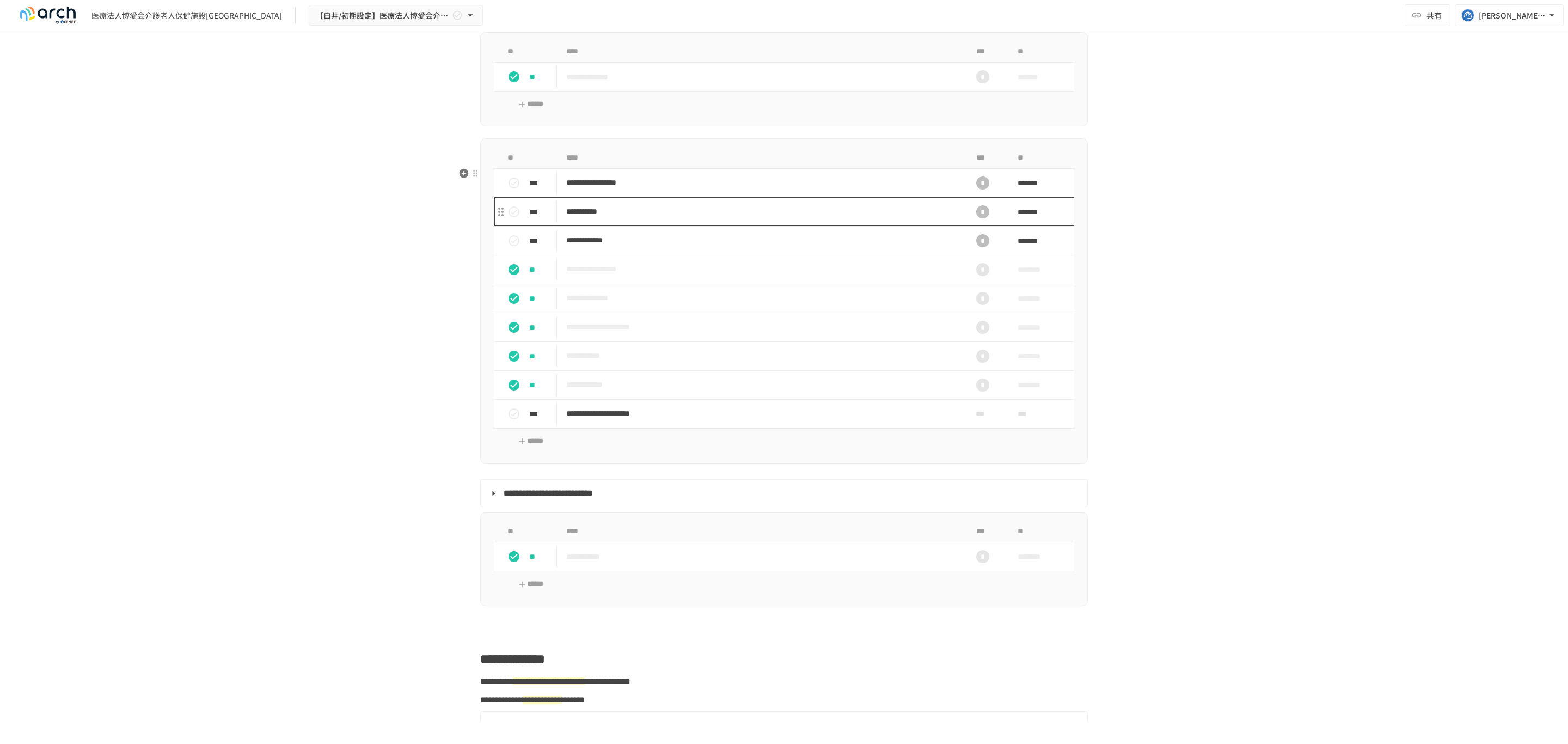 click on "**********" at bounding box center (761, 211) 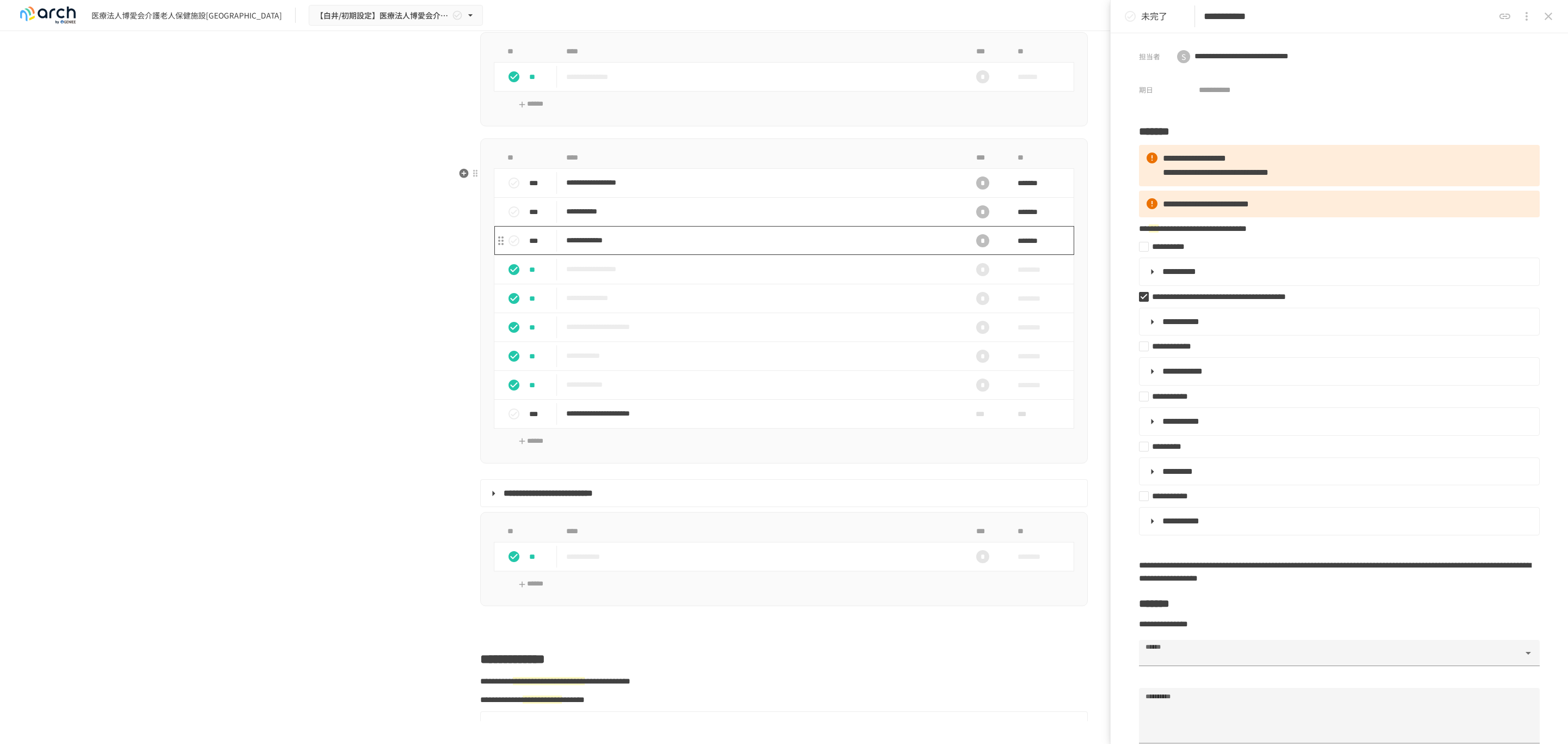 click on "**********" at bounding box center (761, 240) 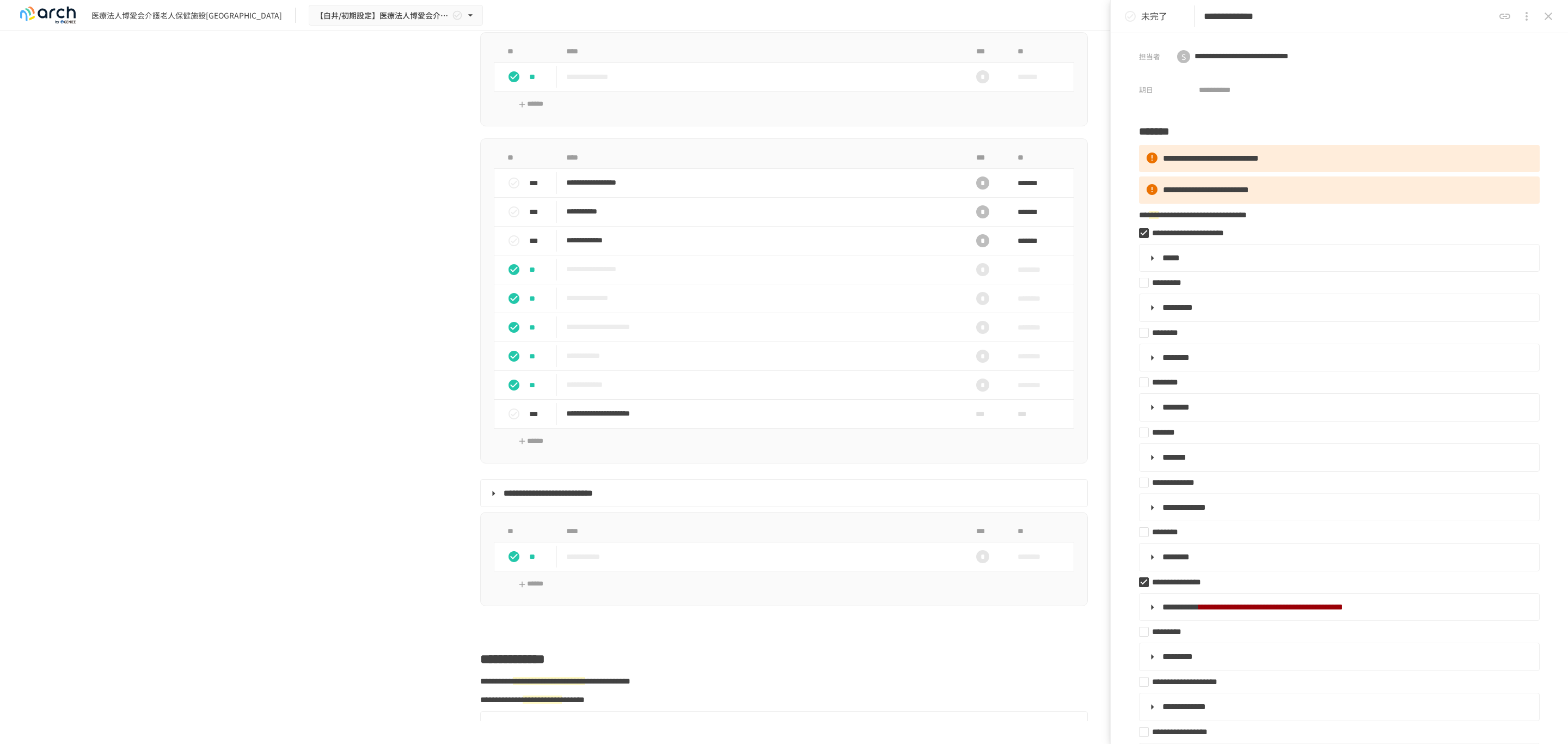 click at bounding box center [1548, 16] 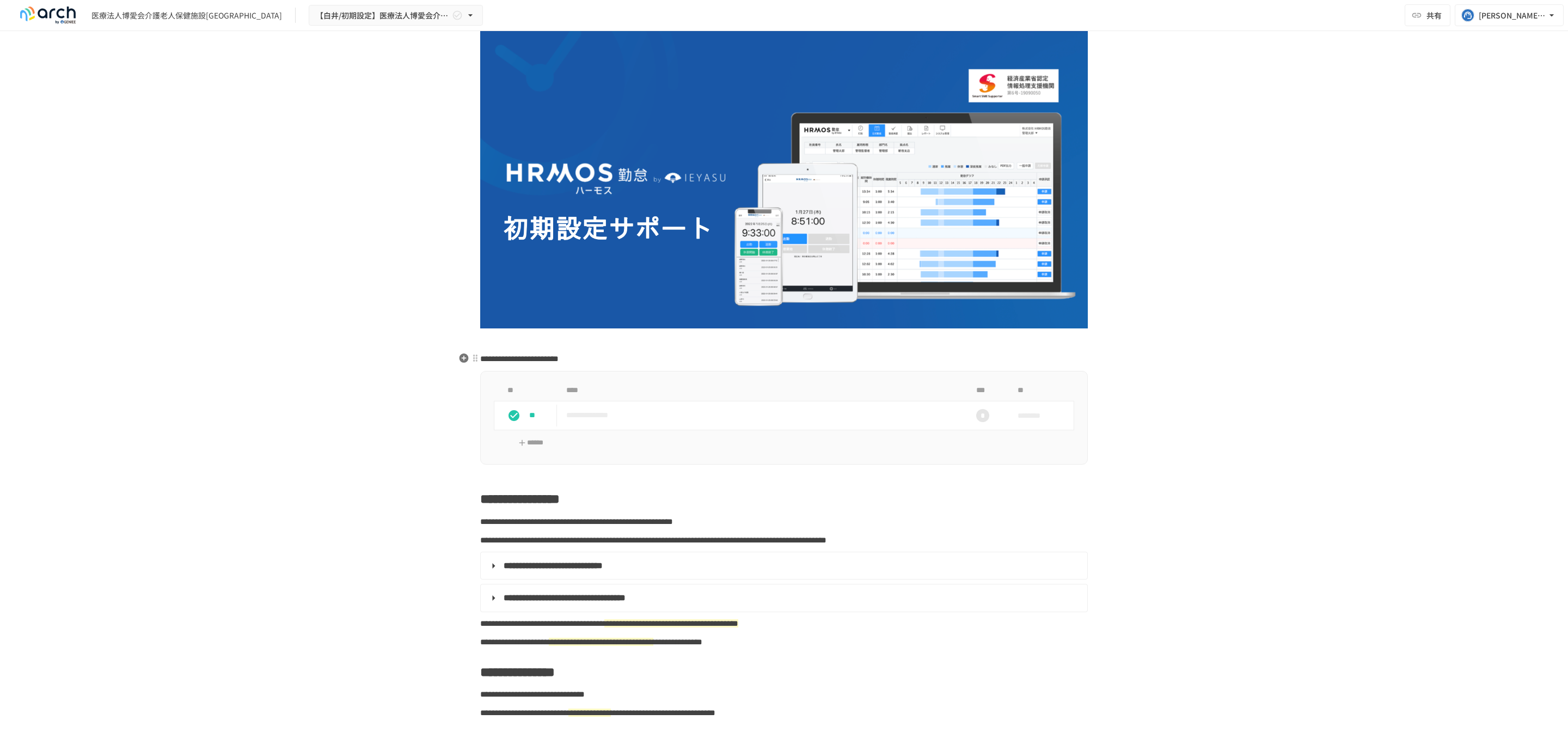 scroll, scrollTop: 39, scrollLeft: 0, axis: vertical 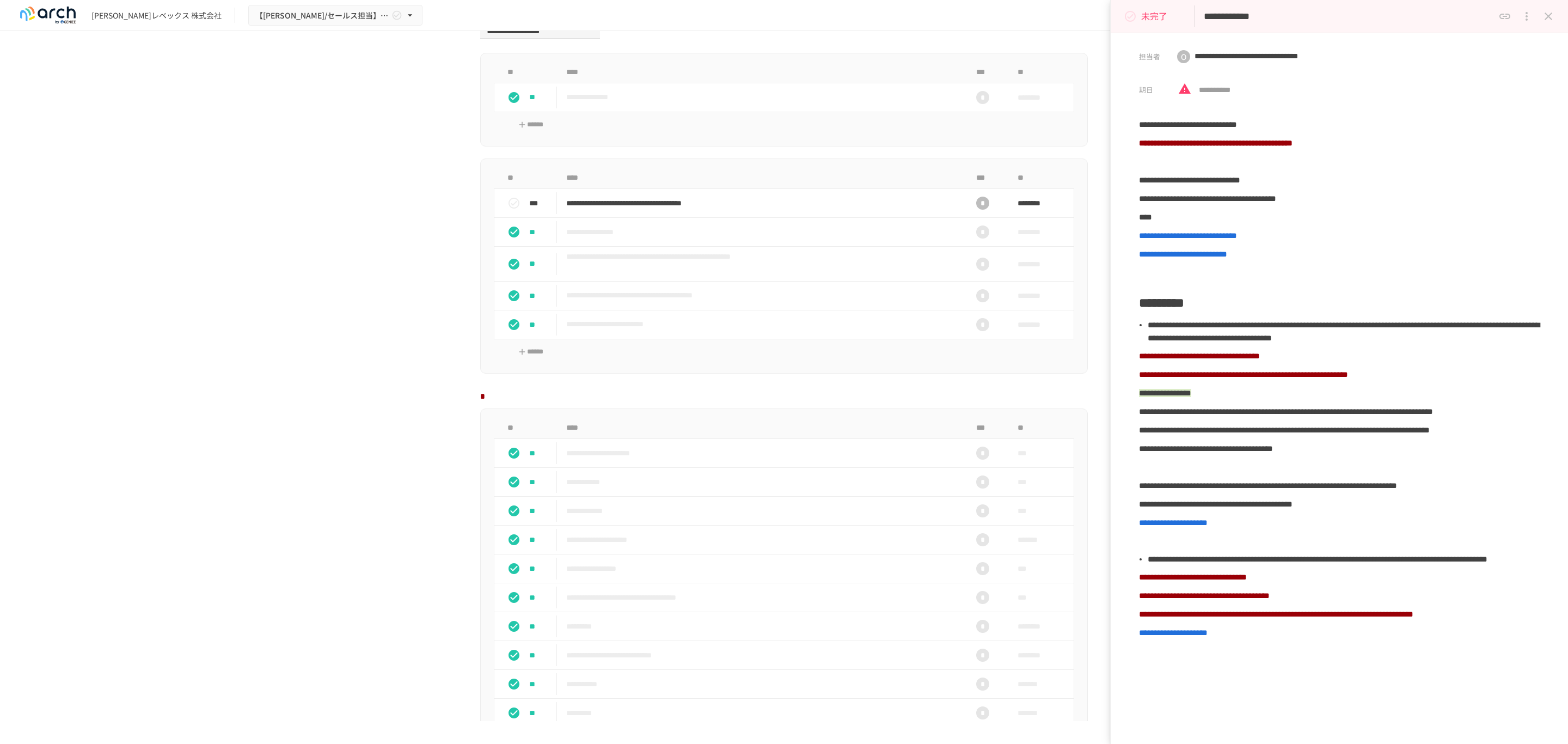 click 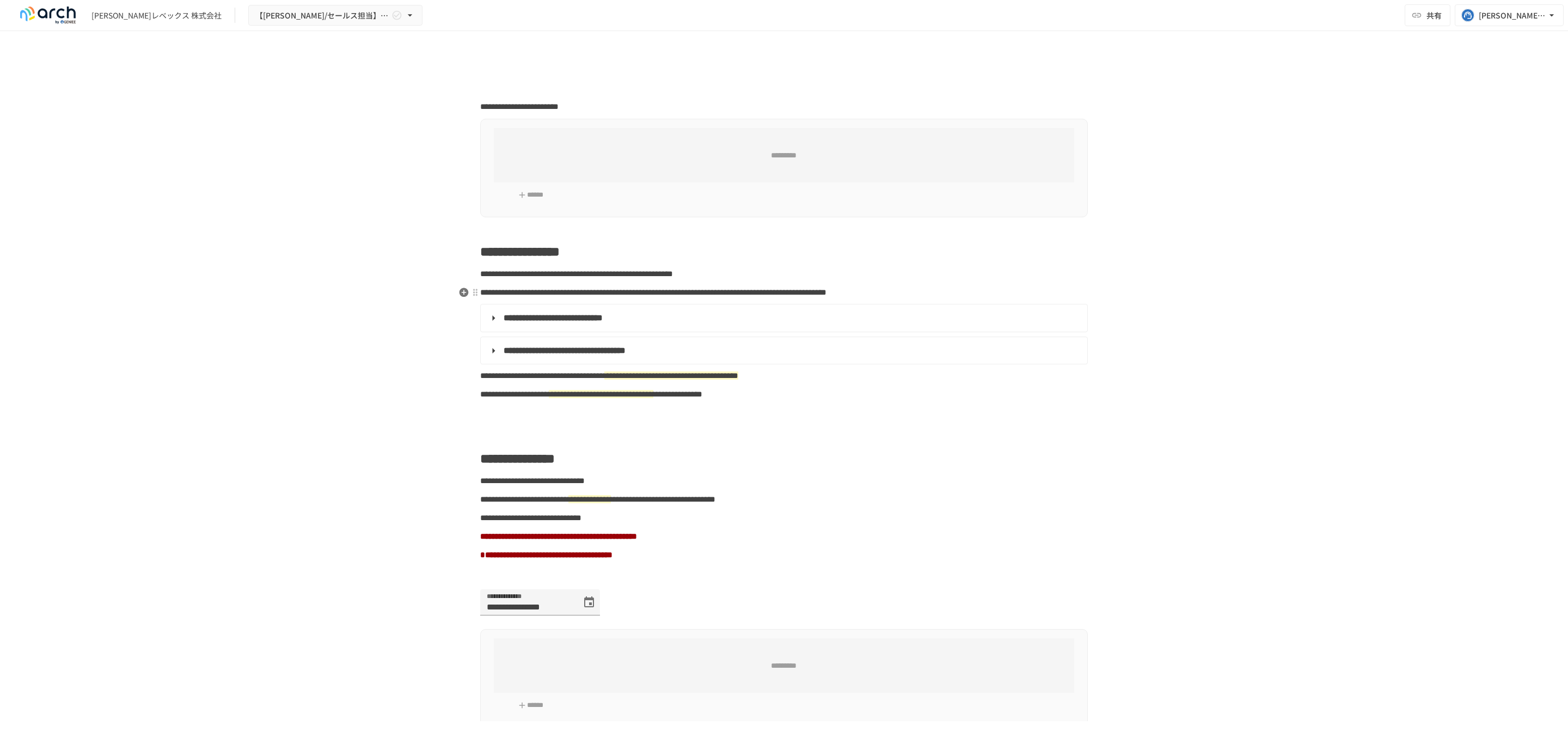 scroll, scrollTop: 0, scrollLeft: 0, axis: both 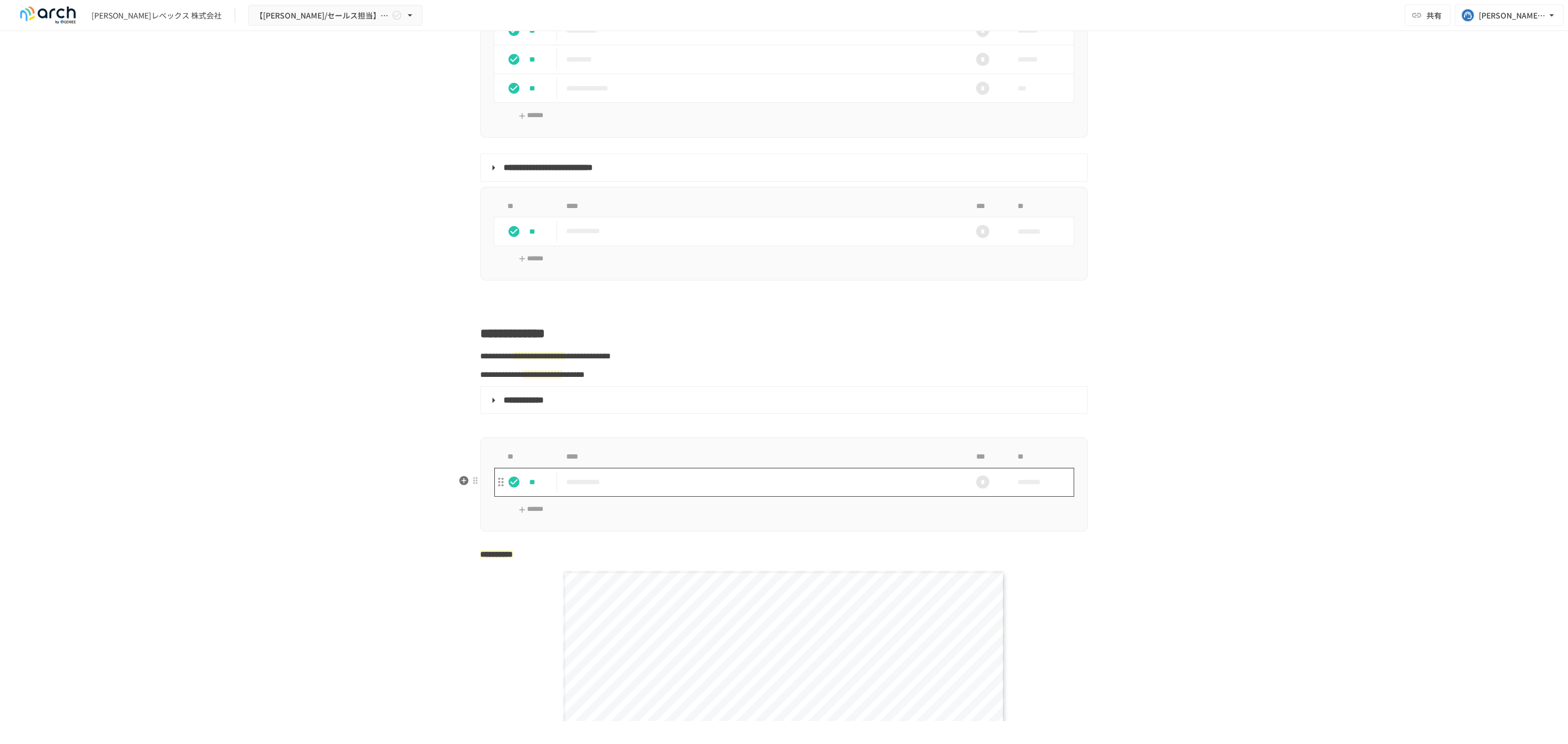 click on "**********" at bounding box center [761, 482] 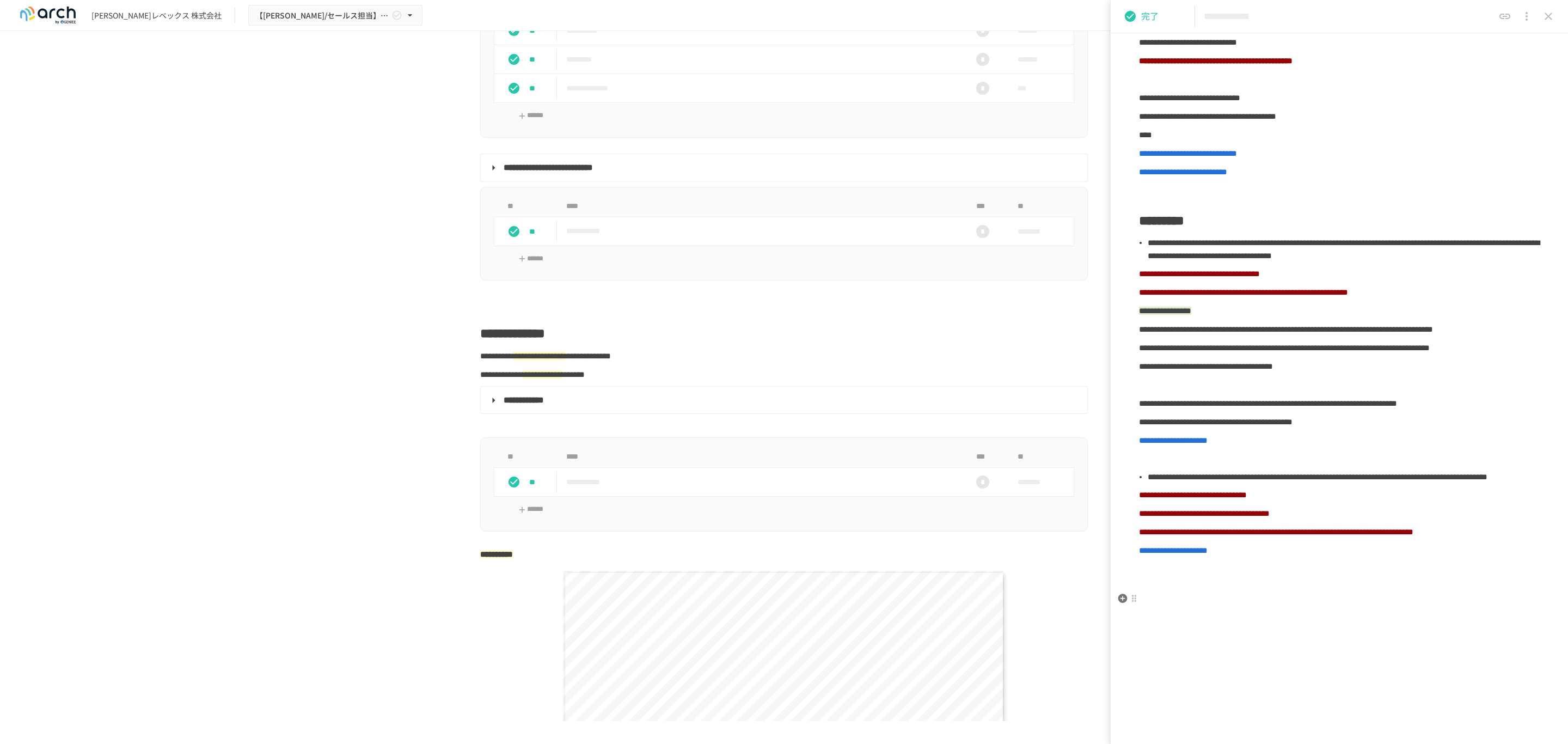 scroll, scrollTop: 199, scrollLeft: 0, axis: vertical 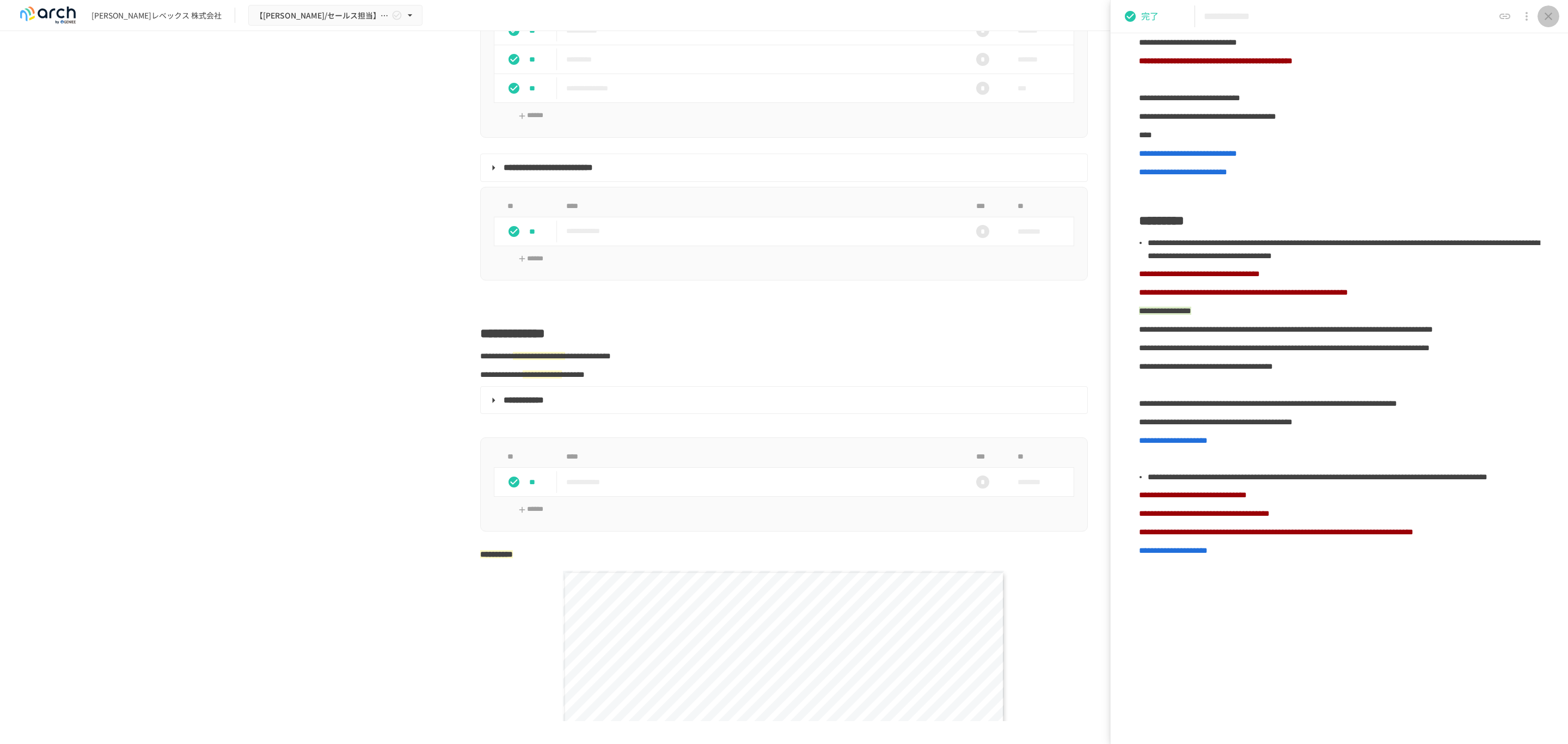 click 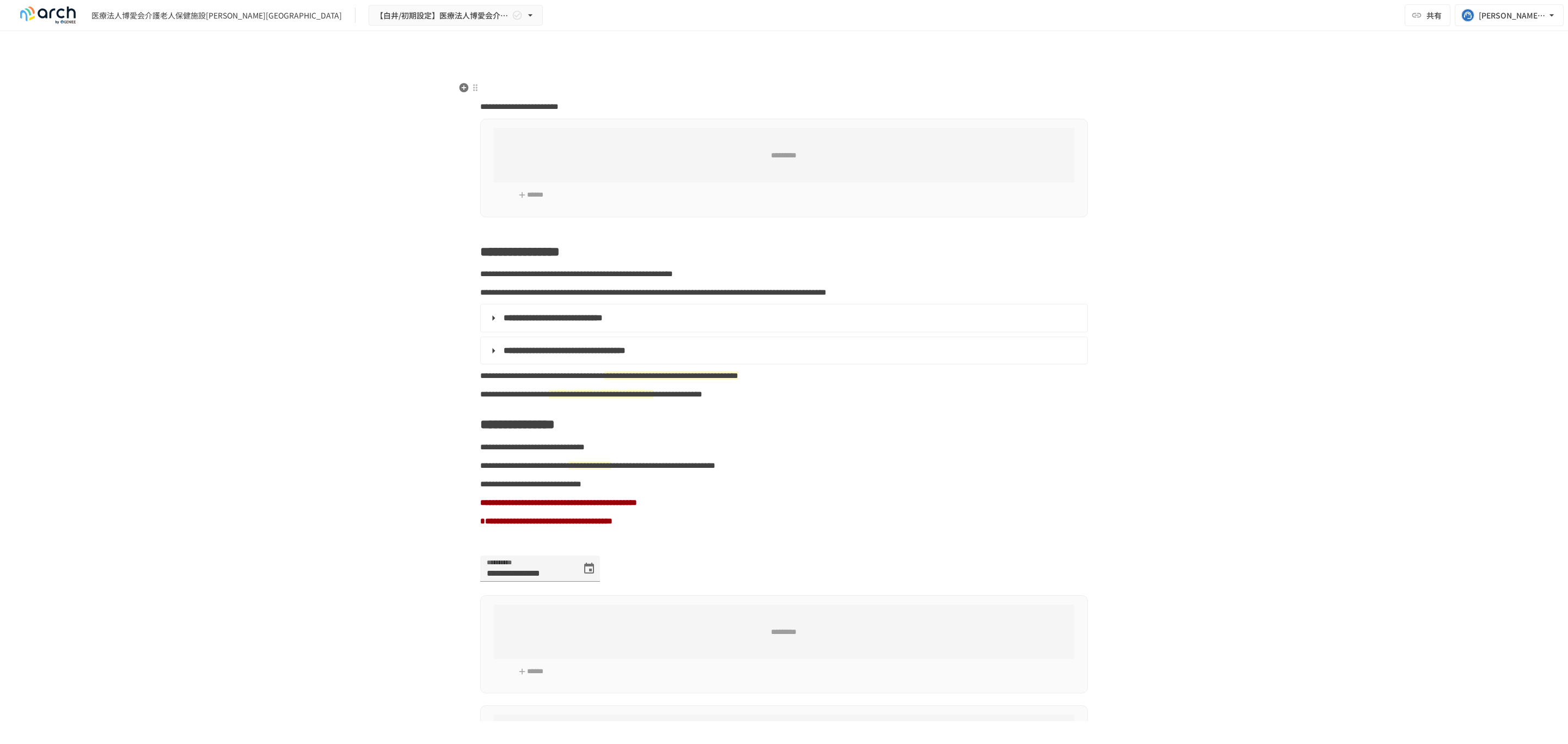 scroll, scrollTop: 0, scrollLeft: 0, axis: both 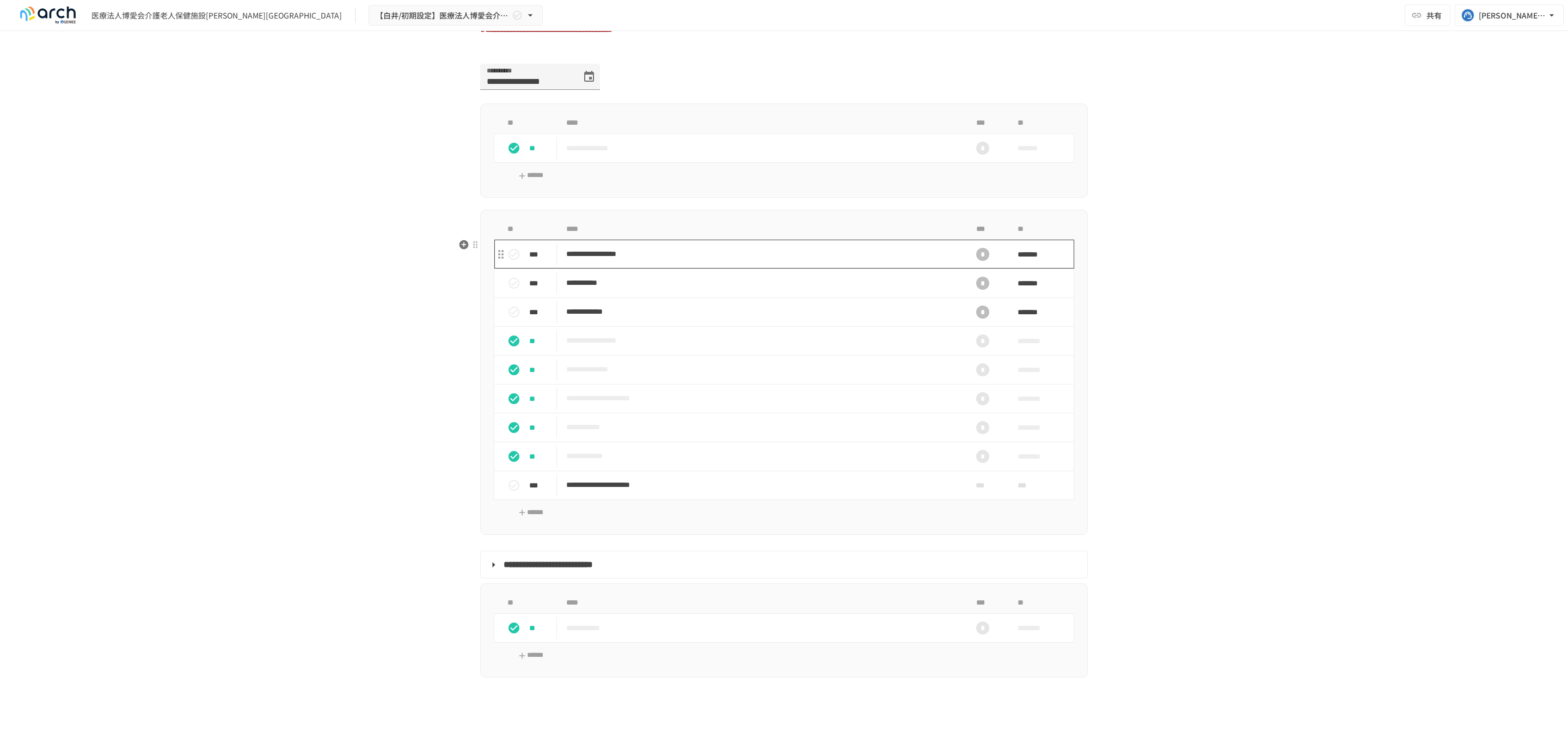 click on "**********" at bounding box center (761, 254) 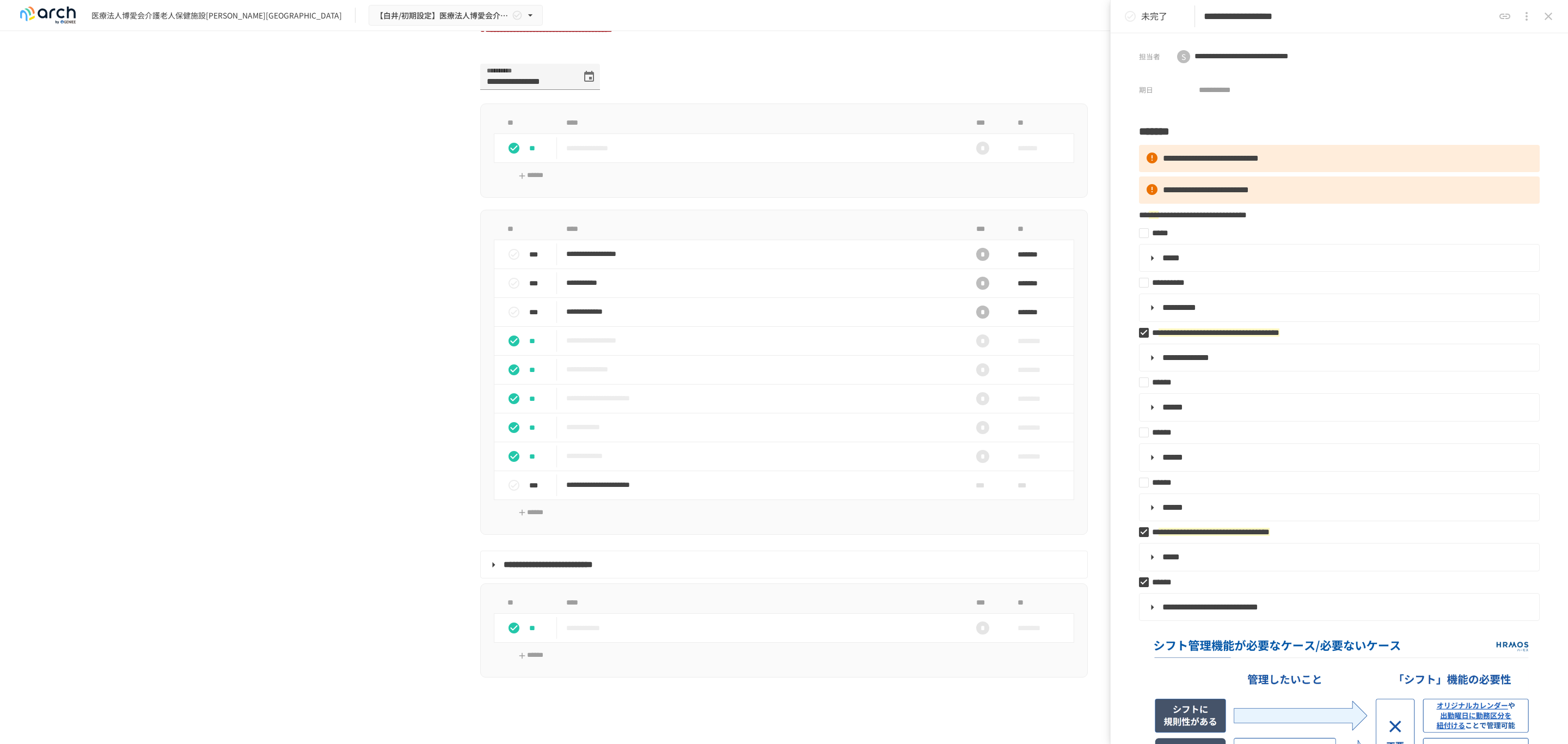 drag, startPoint x: 1549, startPoint y: 14, endPoint x: 1531, endPoint y: 20, distance: 18.9737 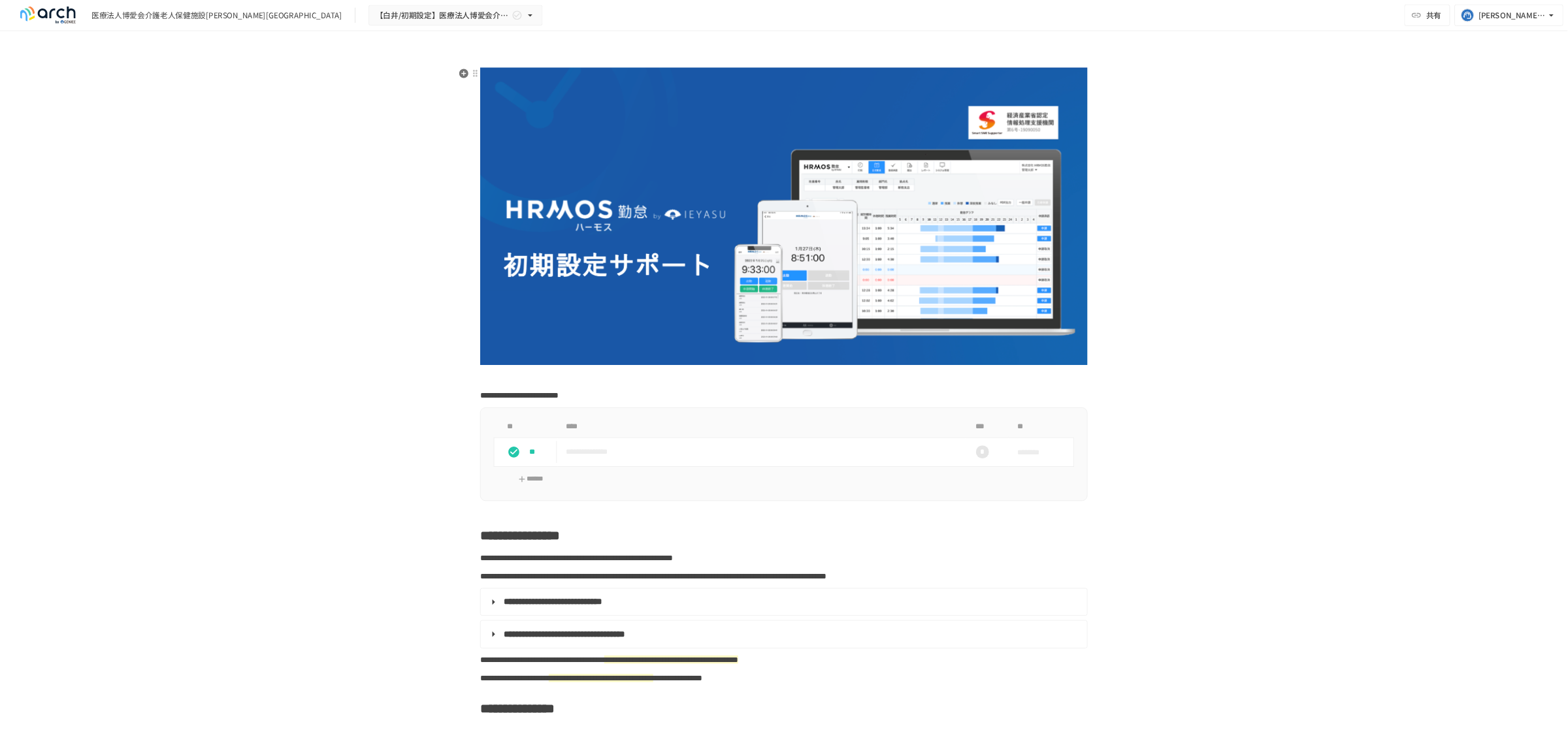scroll, scrollTop: 0, scrollLeft: 0, axis: both 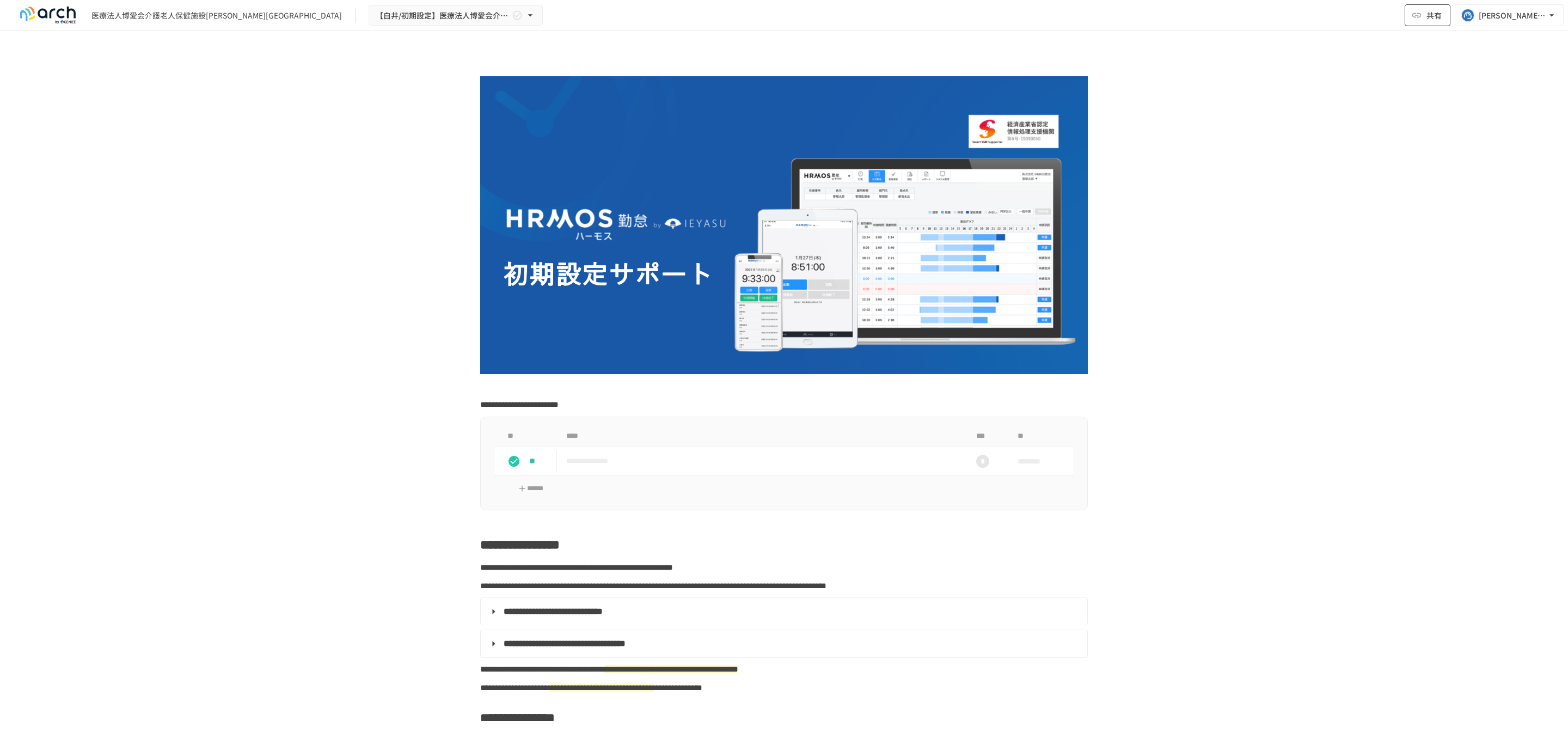 click 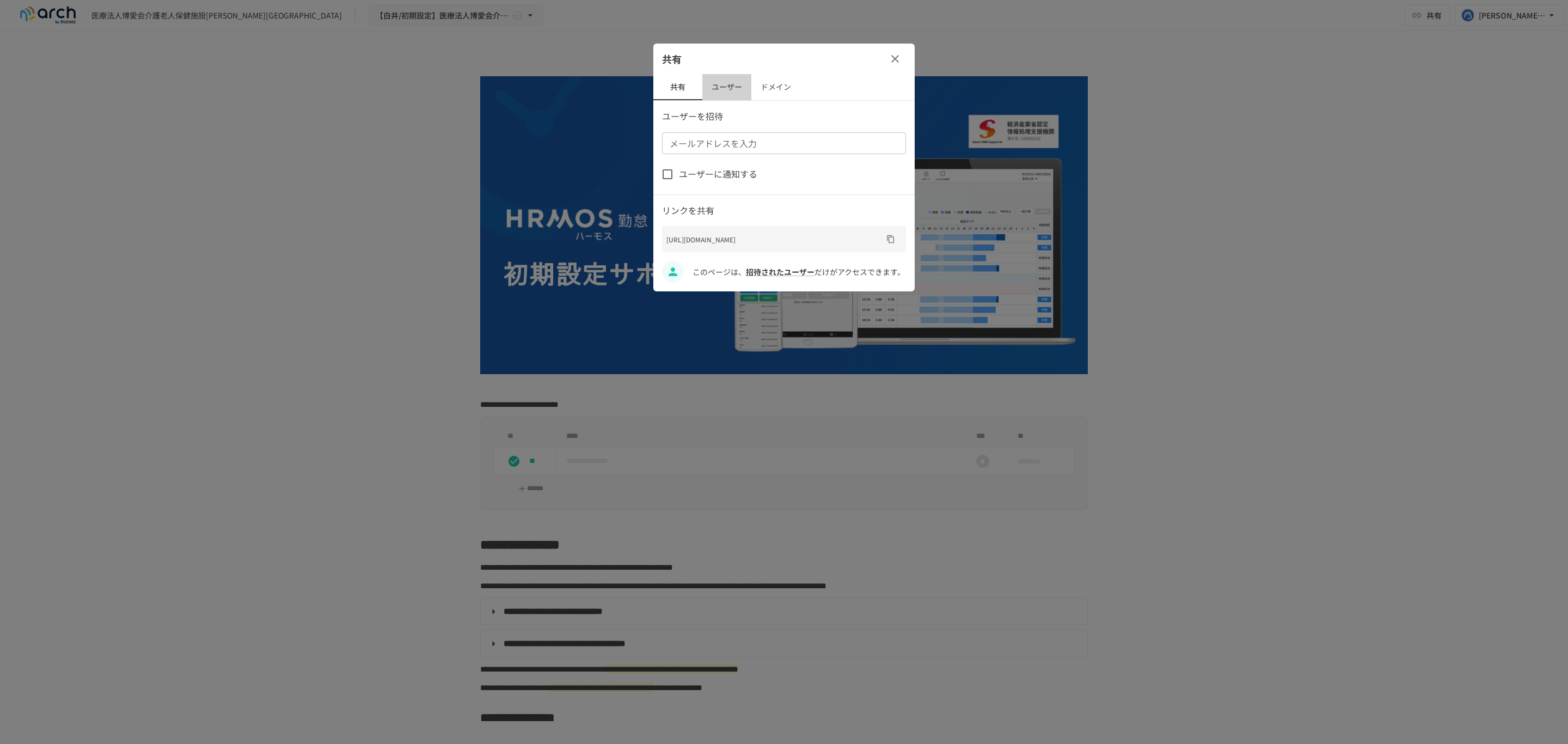 click on "ユーザー" at bounding box center [727, 87] 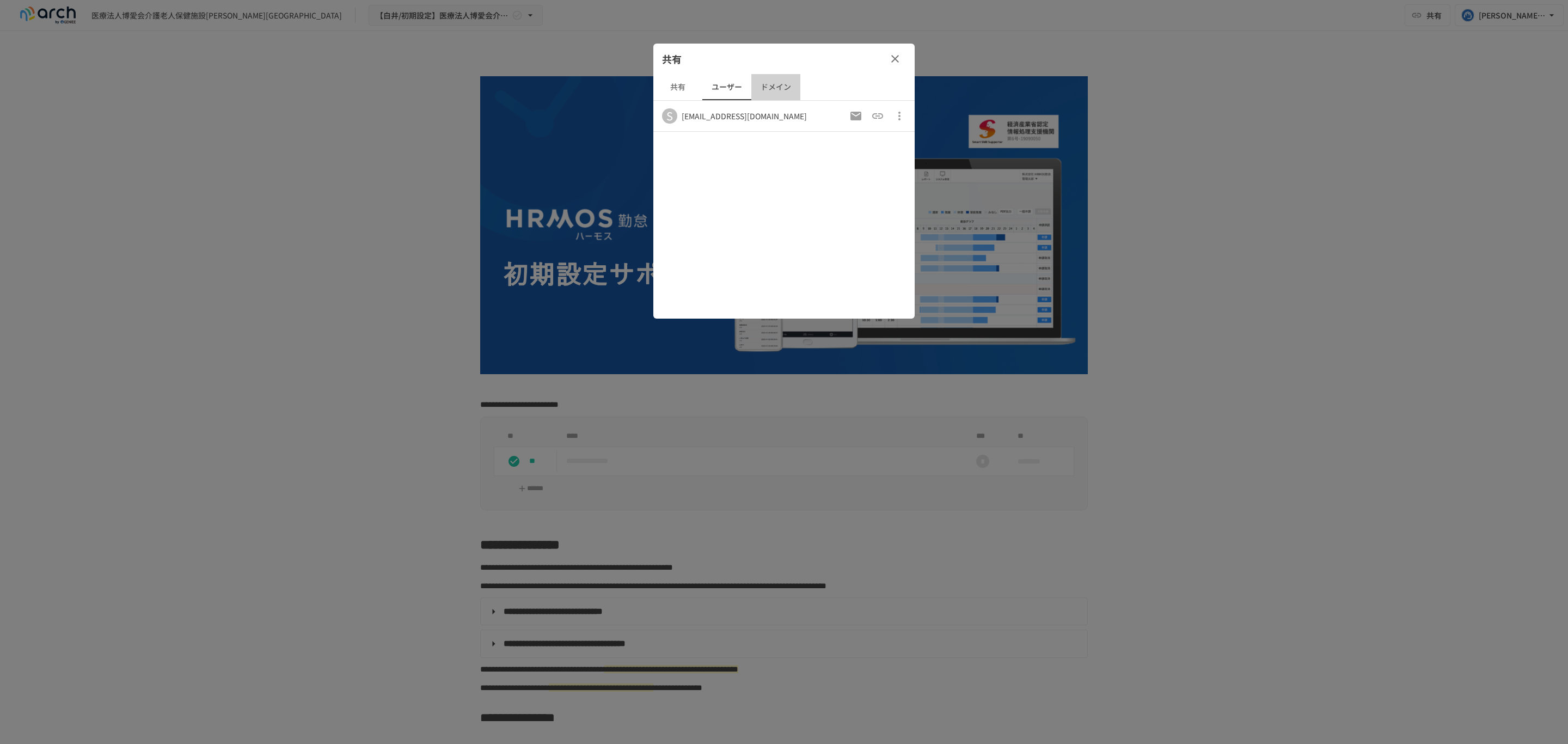 click on "ドメイン" at bounding box center (776, 87) 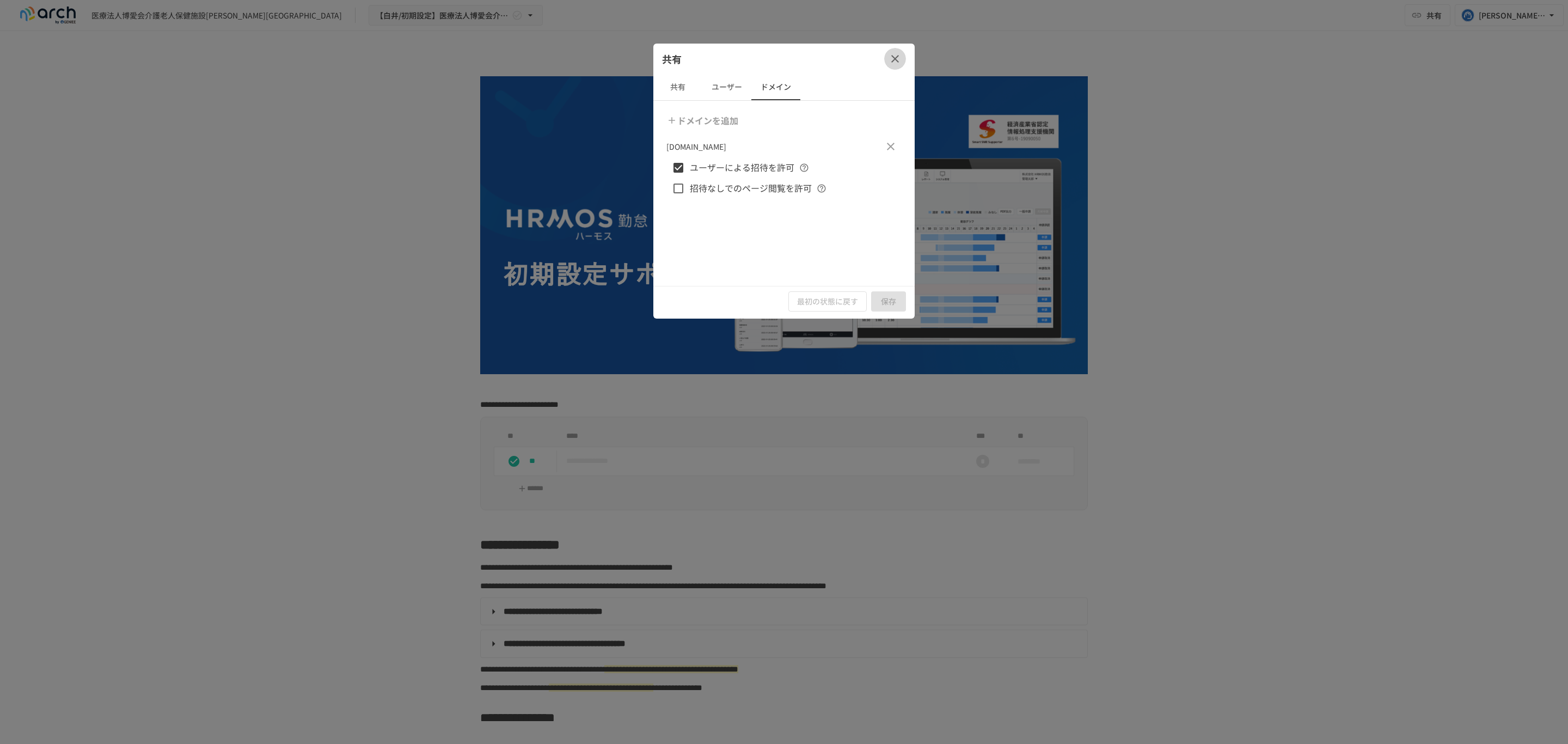 drag, startPoint x: 892, startPoint y: 65, endPoint x: 923, endPoint y: 39, distance: 40.459857 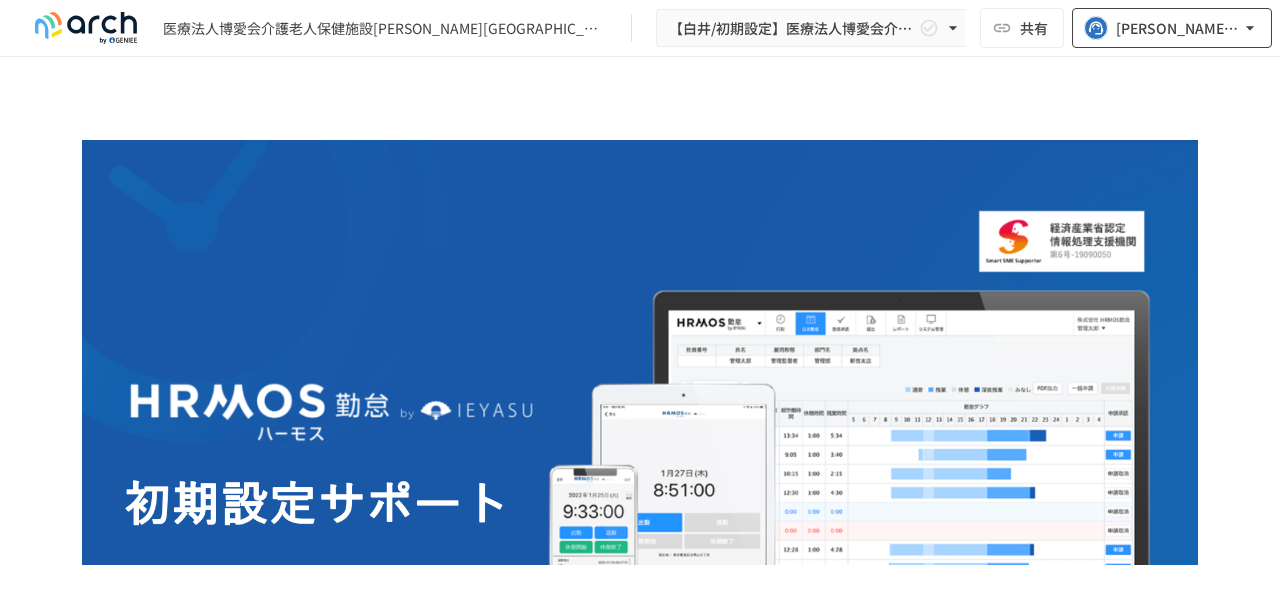 click on "[PERSON_NAME][EMAIL_ADDRESS][DOMAIN_NAME]" at bounding box center [1178, 28] 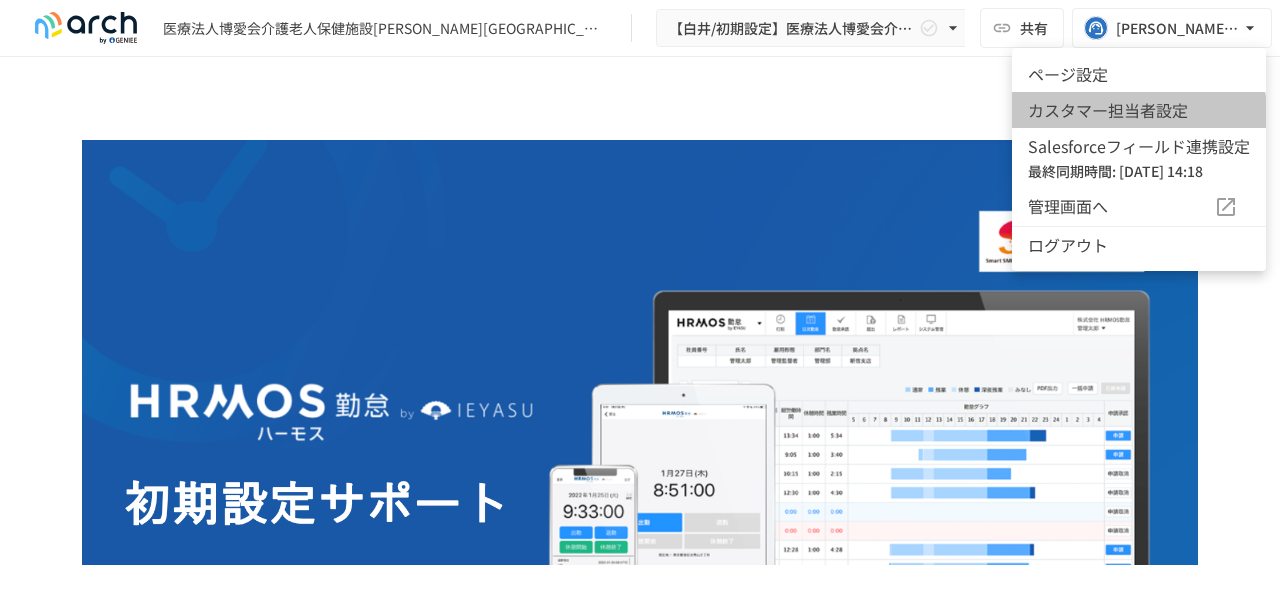 click on "カスタマー担当者設定" at bounding box center [1139, 110] 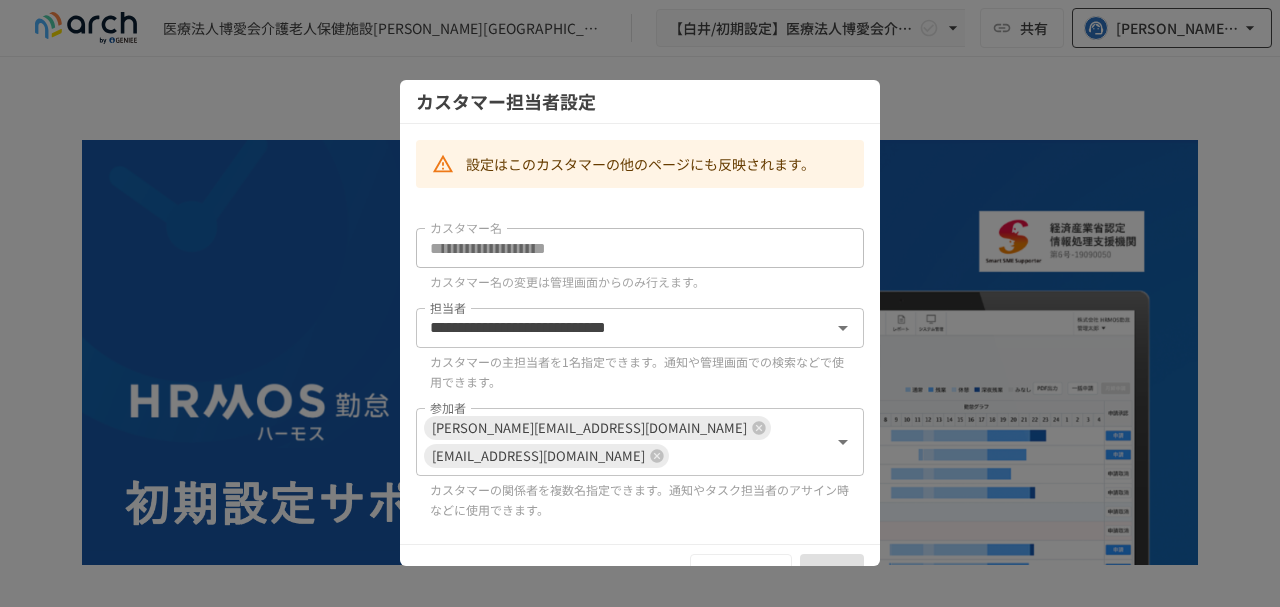 click at bounding box center (640, 303) 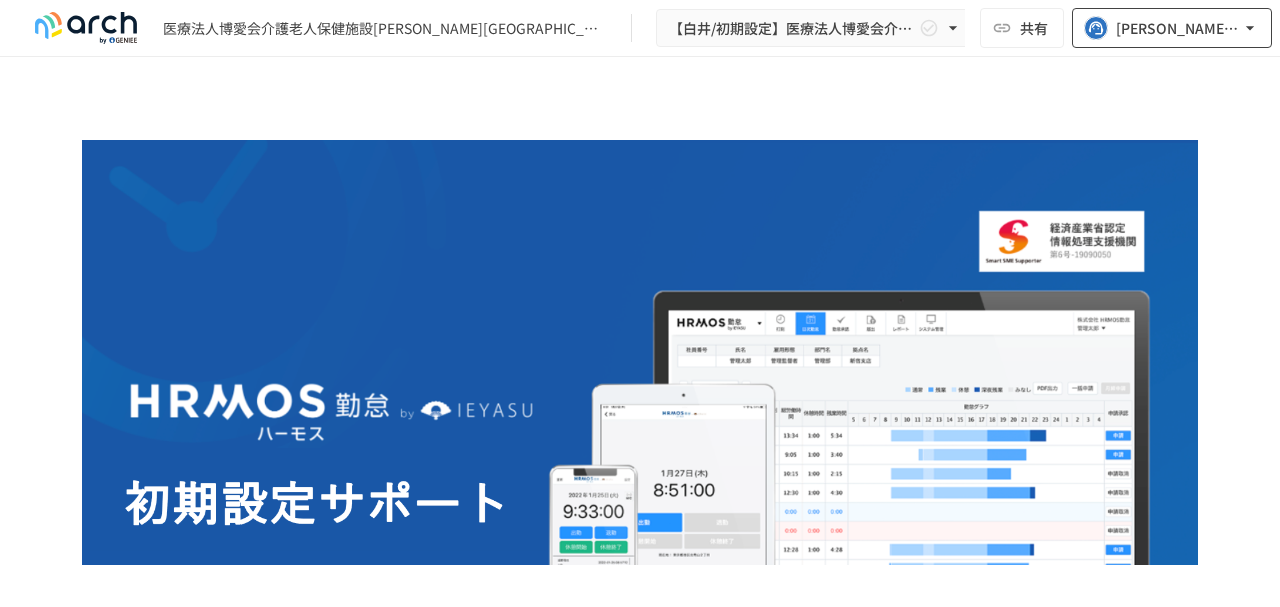 click on "[PERSON_NAME][EMAIL_ADDRESS][DOMAIN_NAME]" at bounding box center (1178, 28) 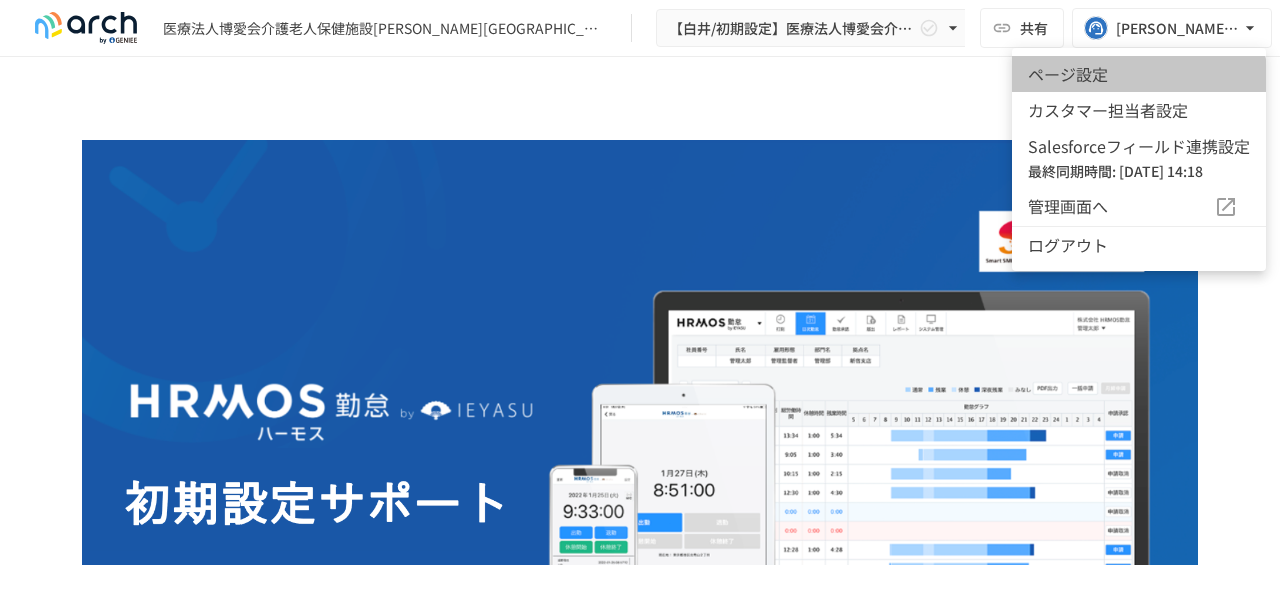 click on "ページ設定" at bounding box center (1139, 74) 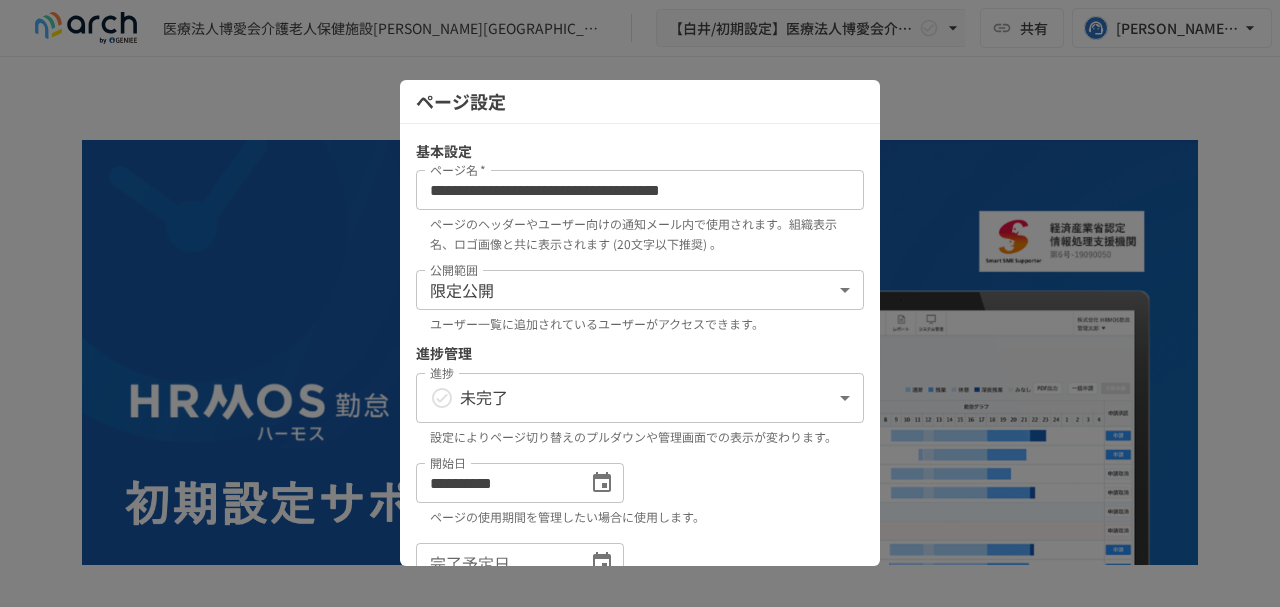 click at bounding box center (640, 303) 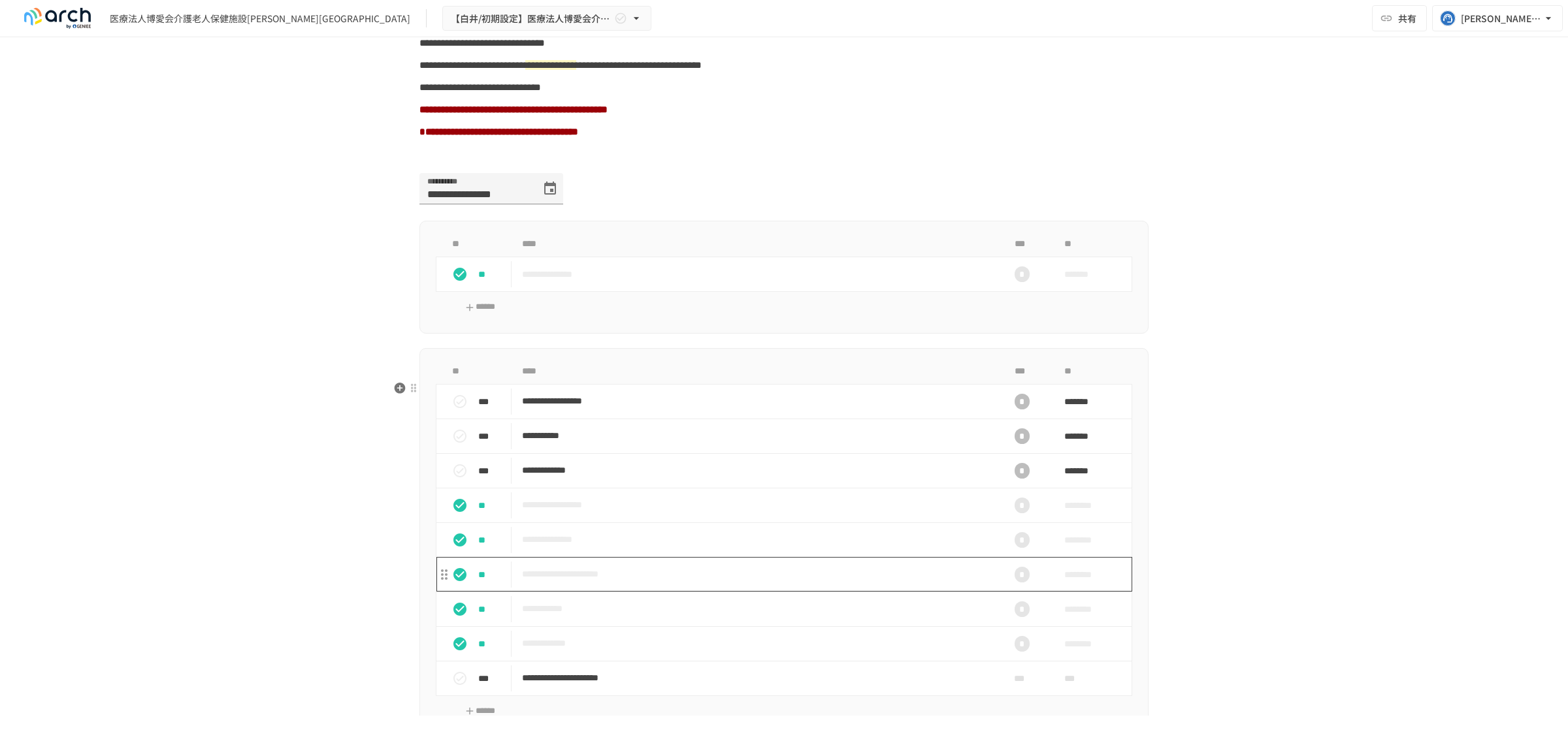 scroll, scrollTop: 816, scrollLeft: 0, axis: vertical 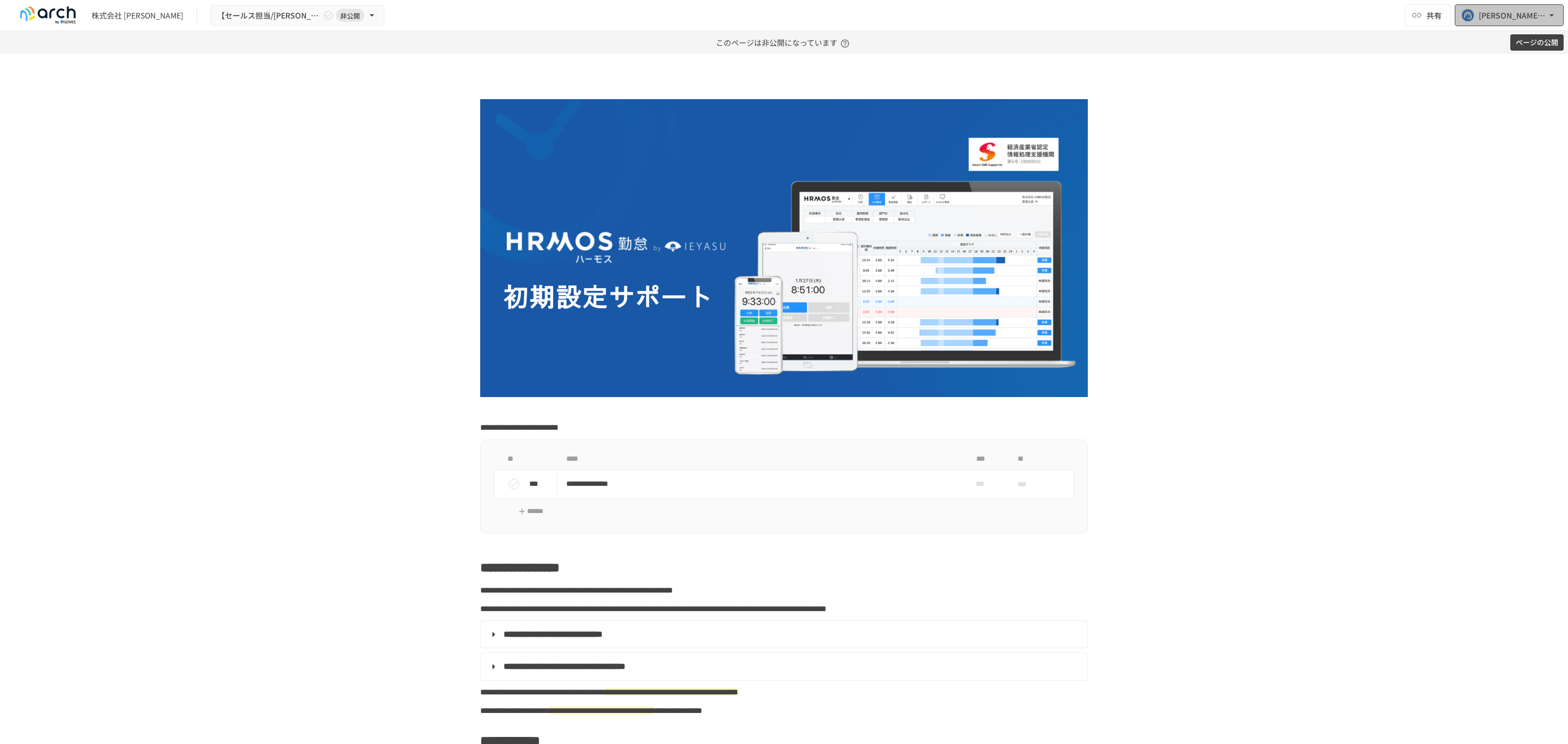 click 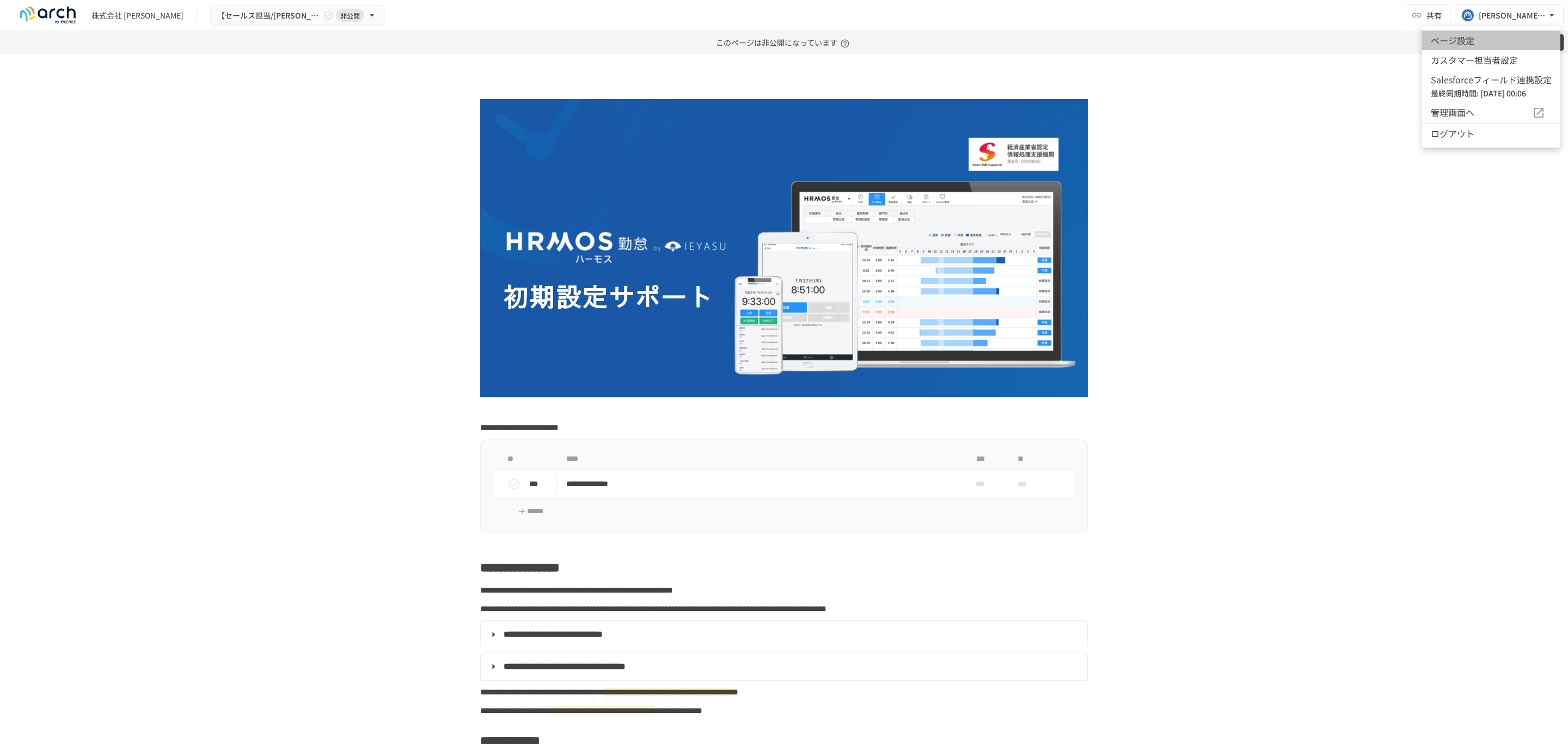 click on "ページ設定" at bounding box center [1491, 40] 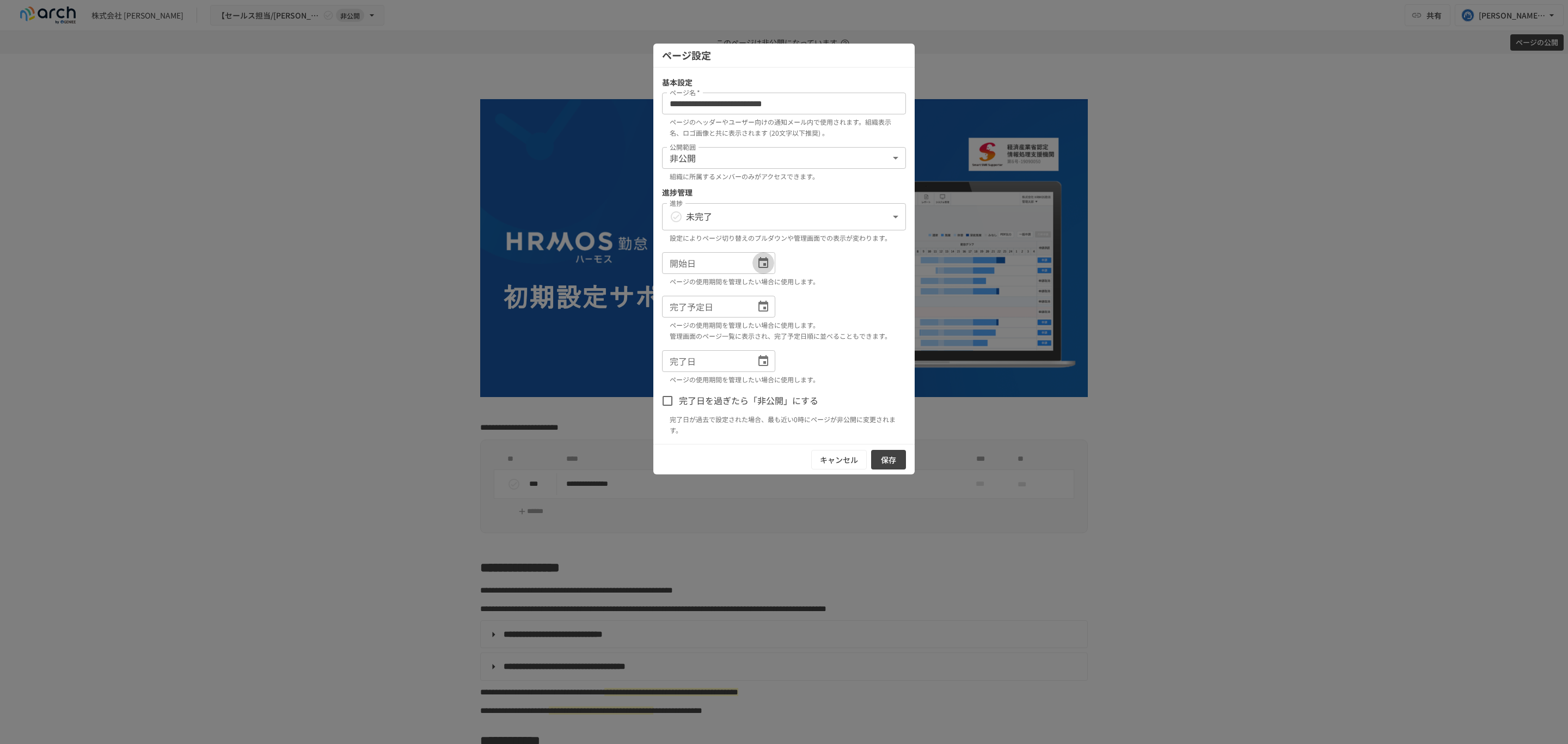 click 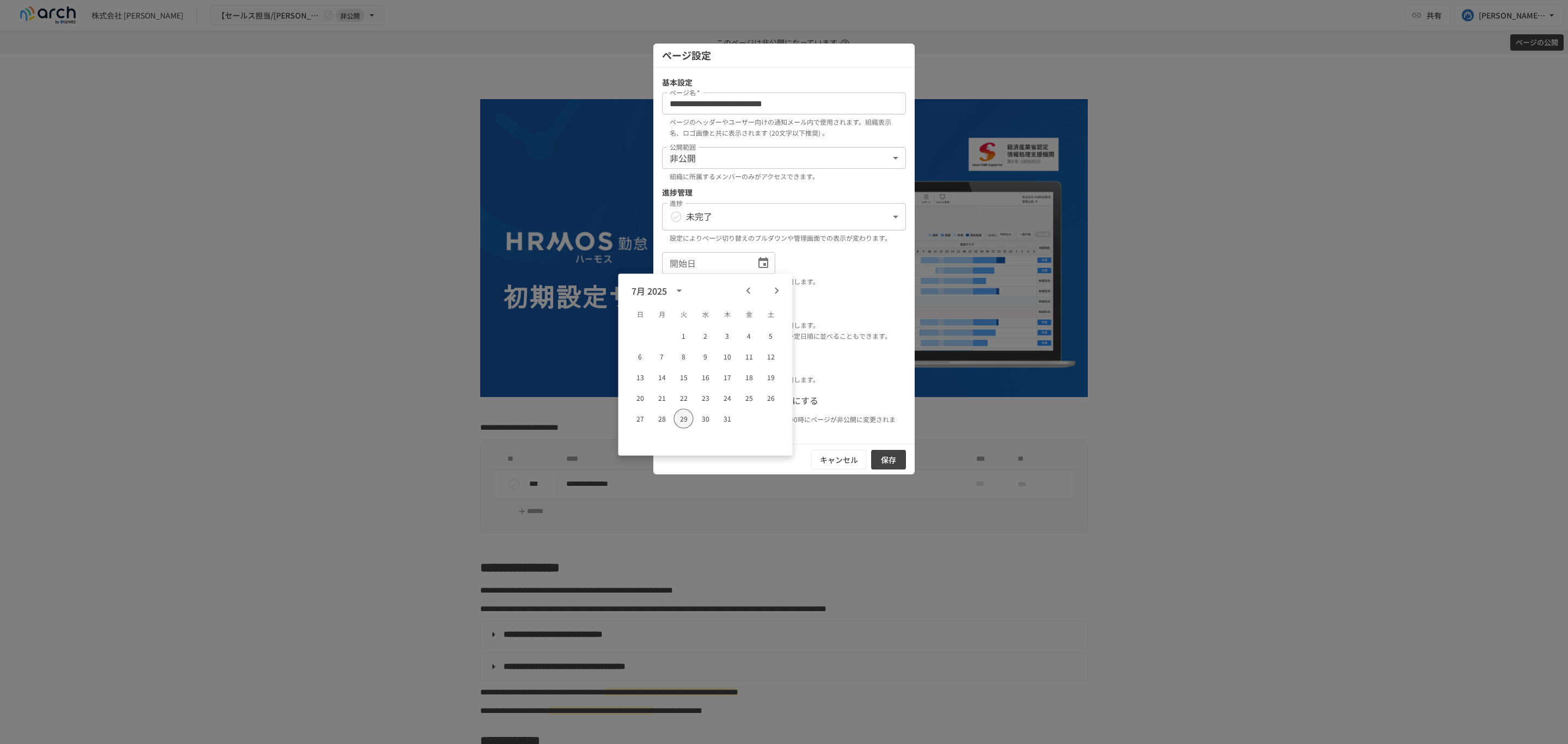 click on "29" at bounding box center [684, 419] 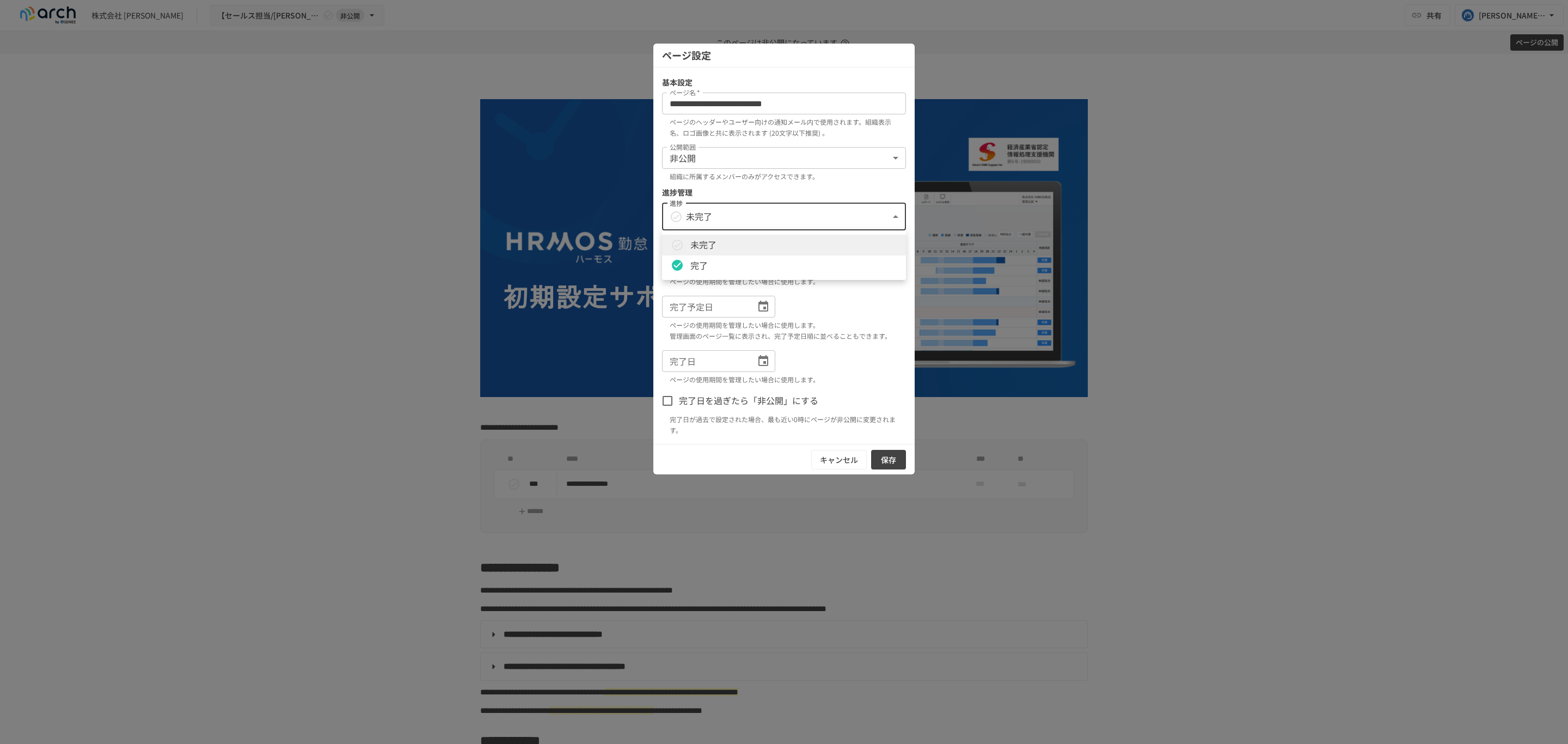 click on "**********" at bounding box center [784, 372] 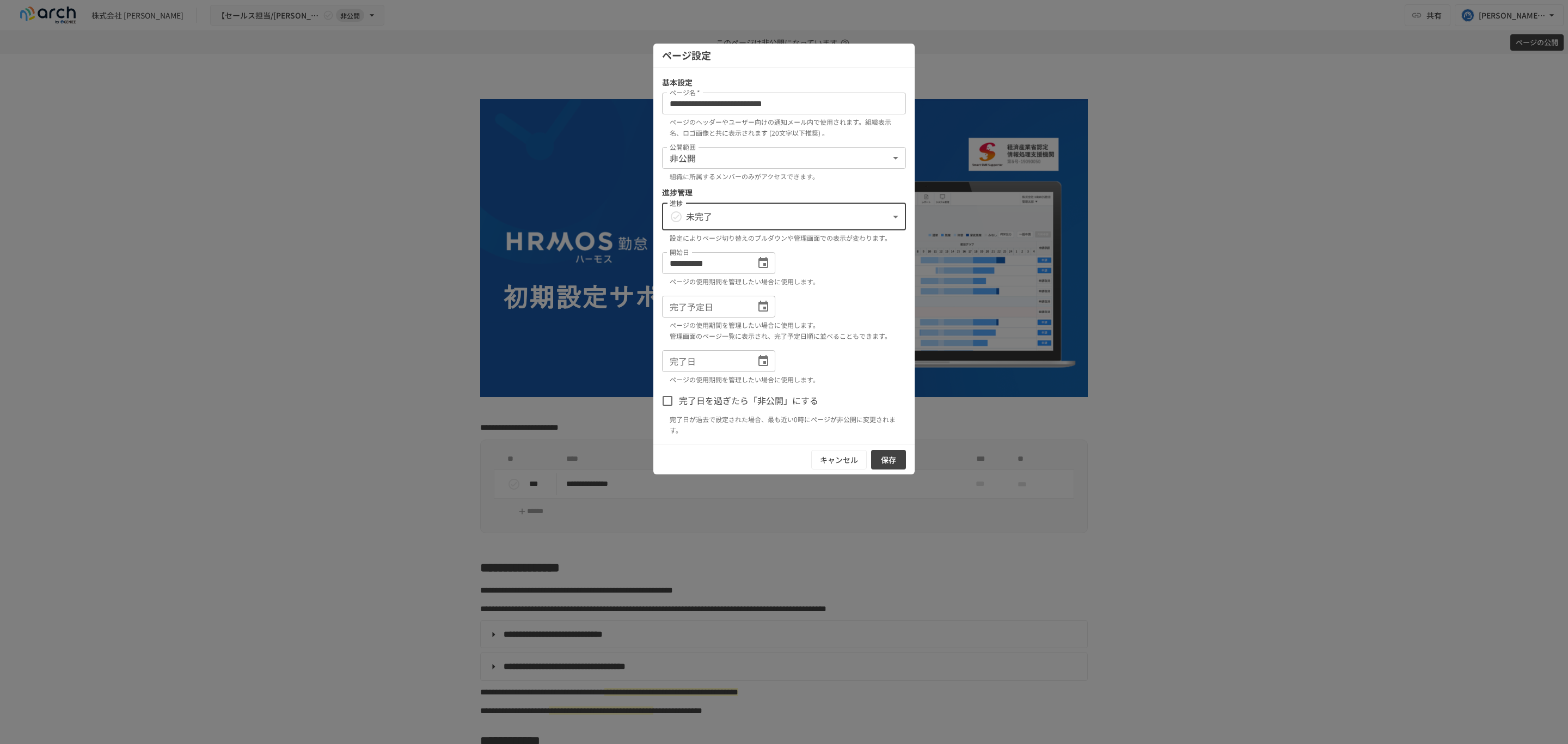 click on "保存" at bounding box center [889, 460] 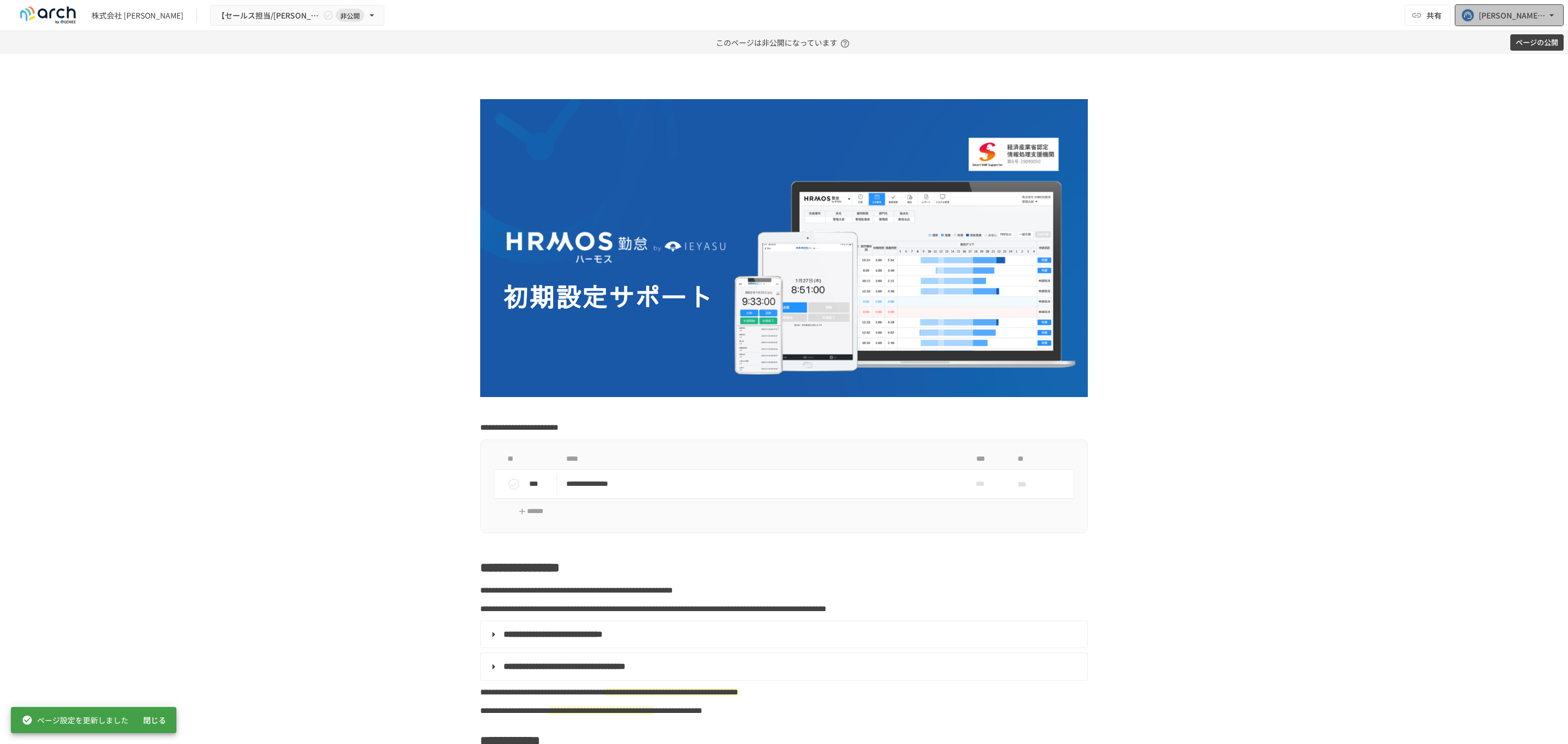 click on "[PERSON_NAME][EMAIL_ADDRESS][DOMAIN_NAME]" at bounding box center (1509, 15) 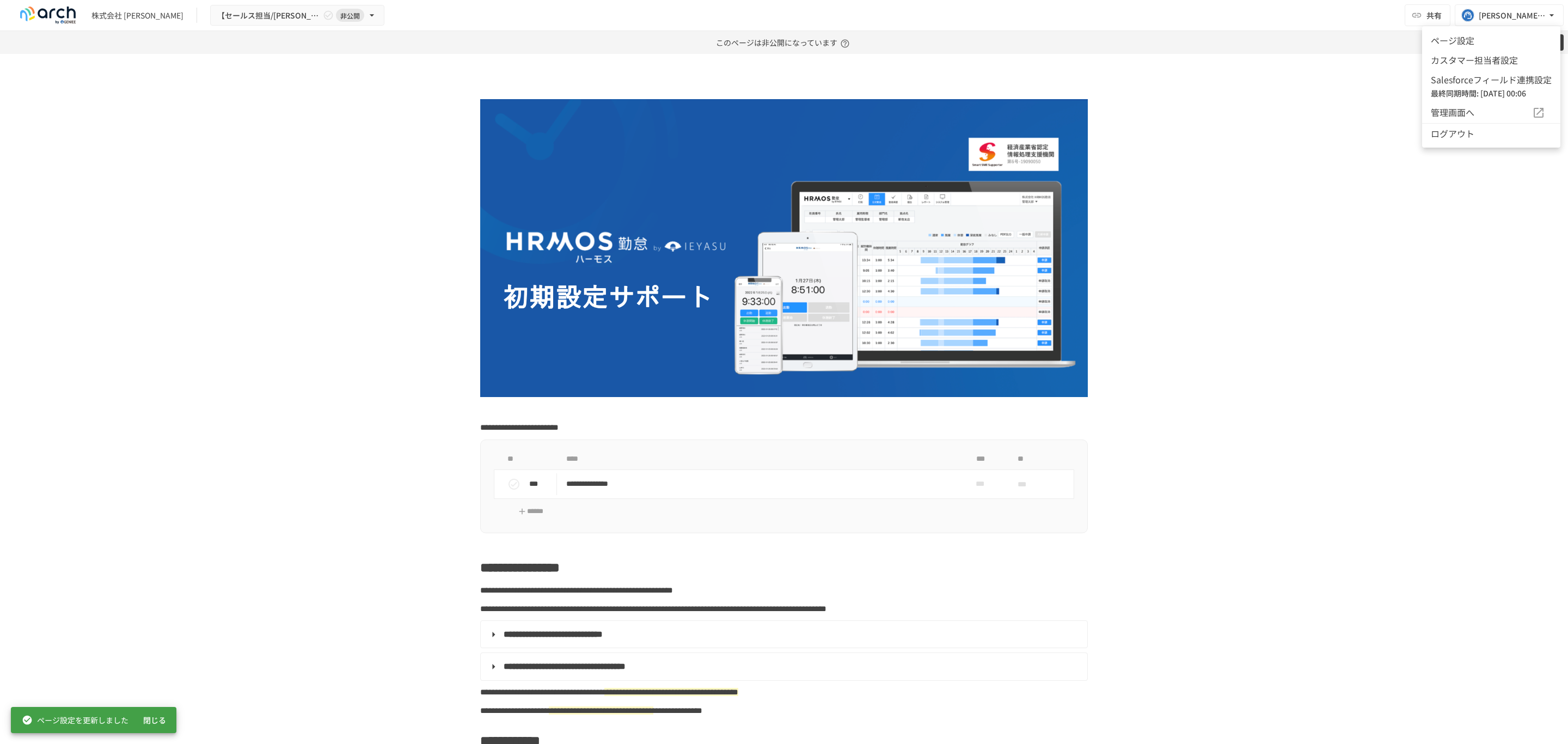 click on "カスタマー担当者設定" at bounding box center (1491, 60) 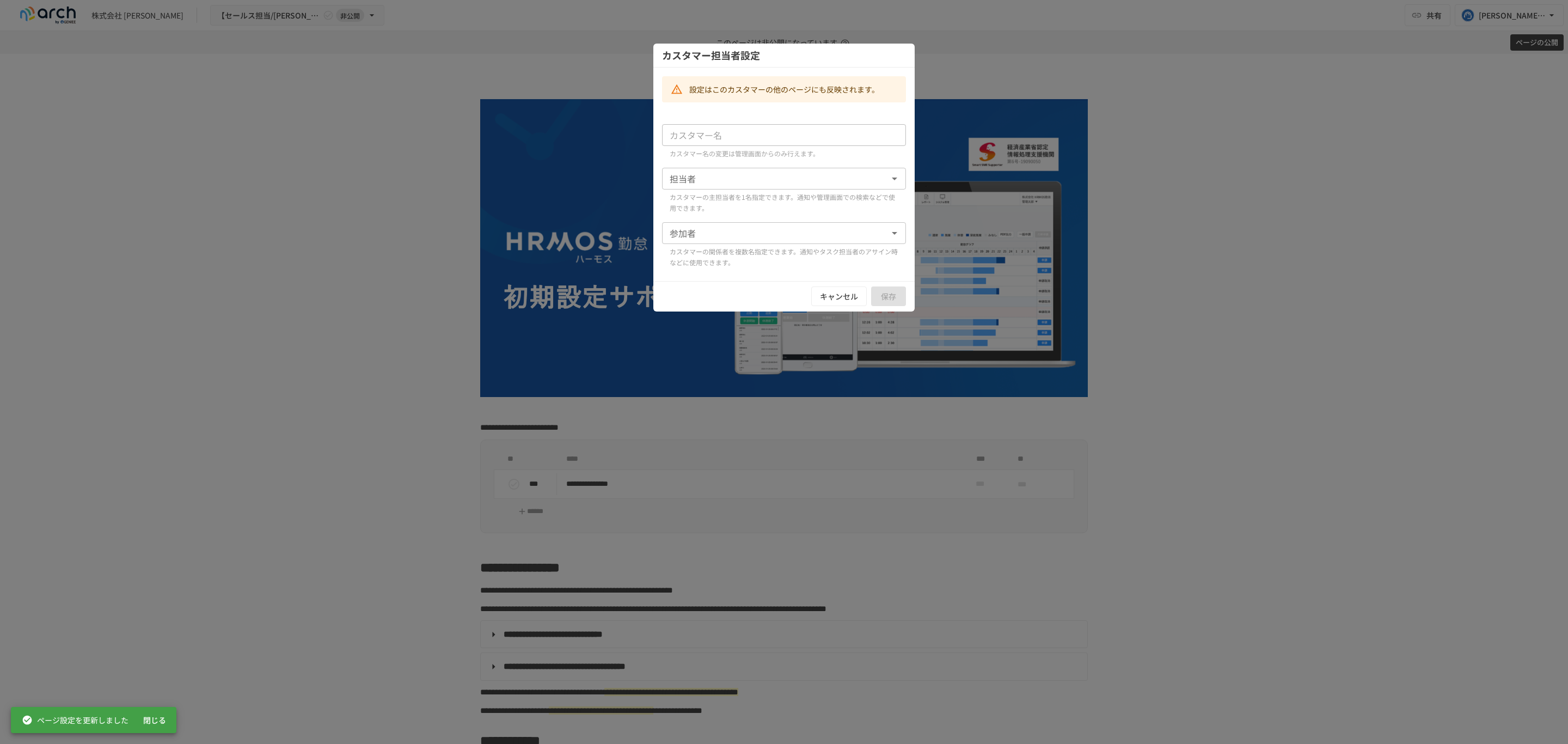 type on "*******" 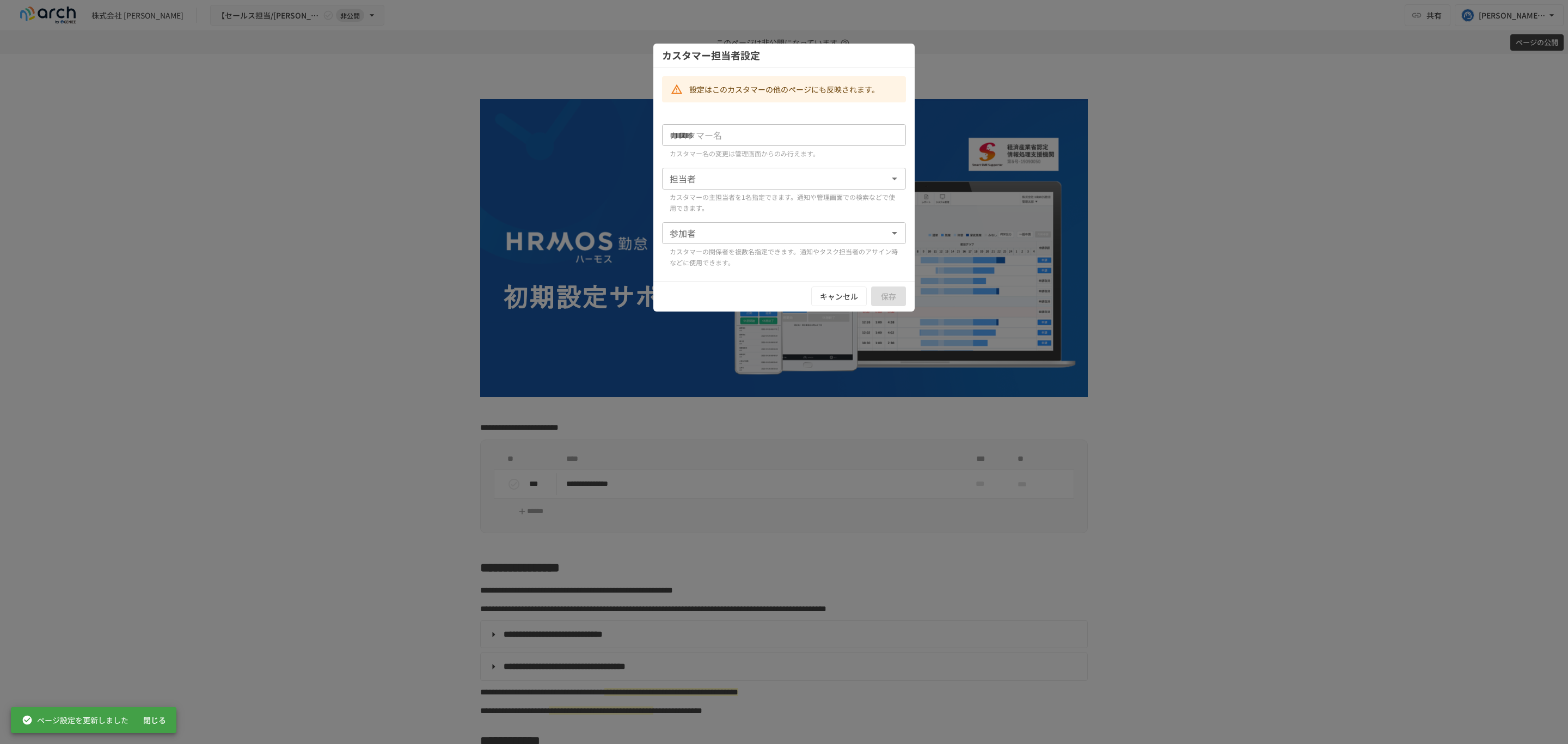 type on "**********" 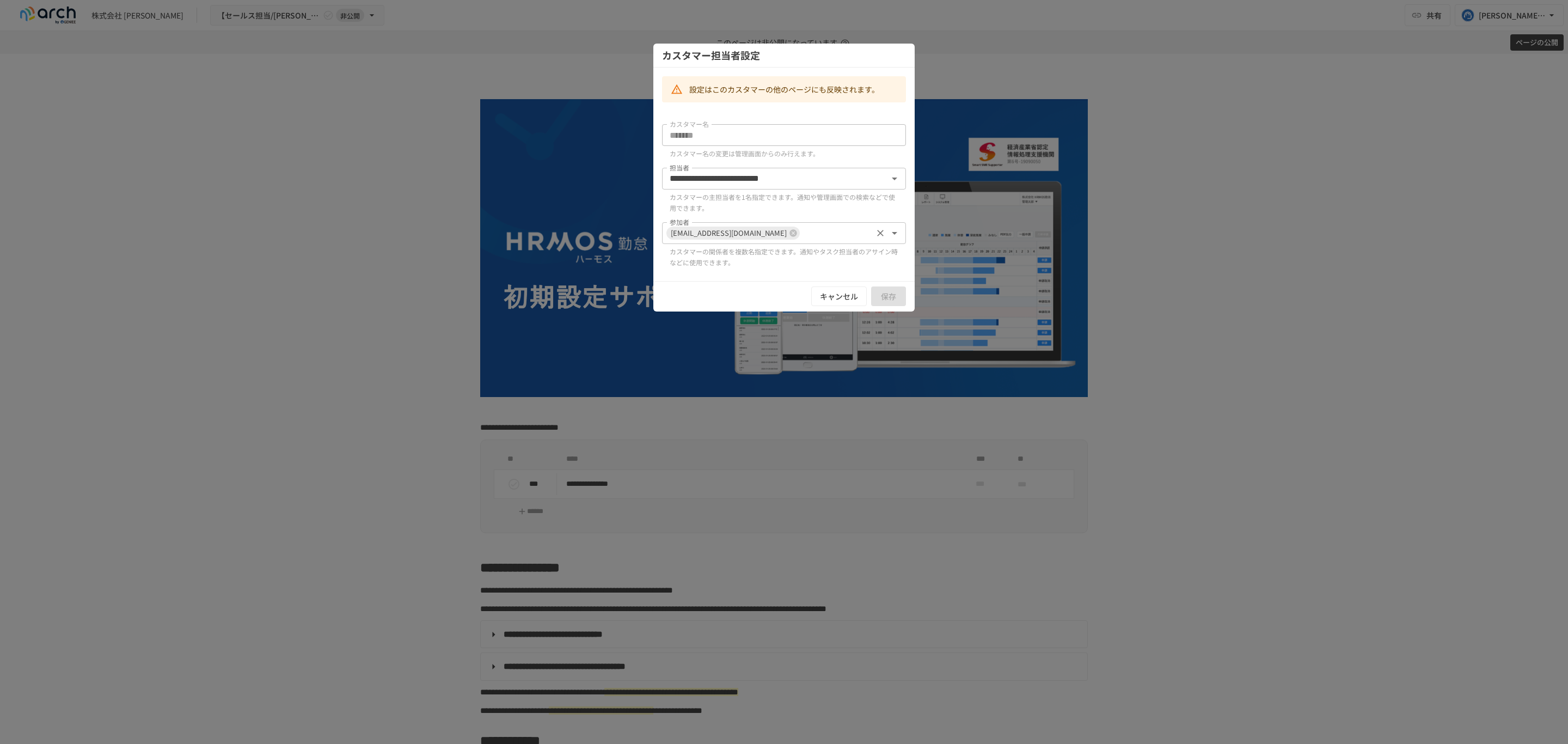 click on "参加者" at bounding box center (836, 233) 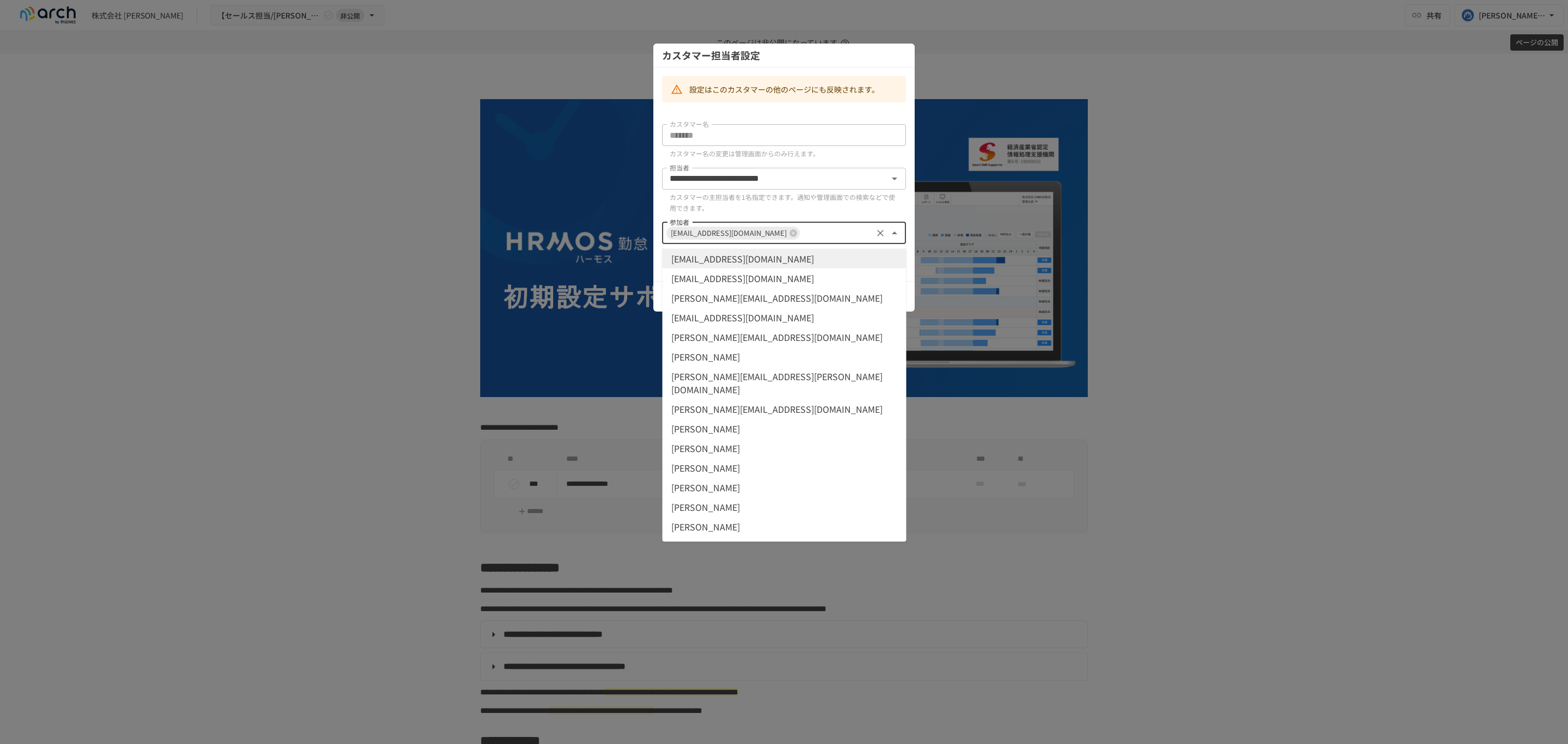 click on "[PERSON_NAME][EMAIL_ADDRESS][DOMAIN_NAME]" at bounding box center [785, 298] 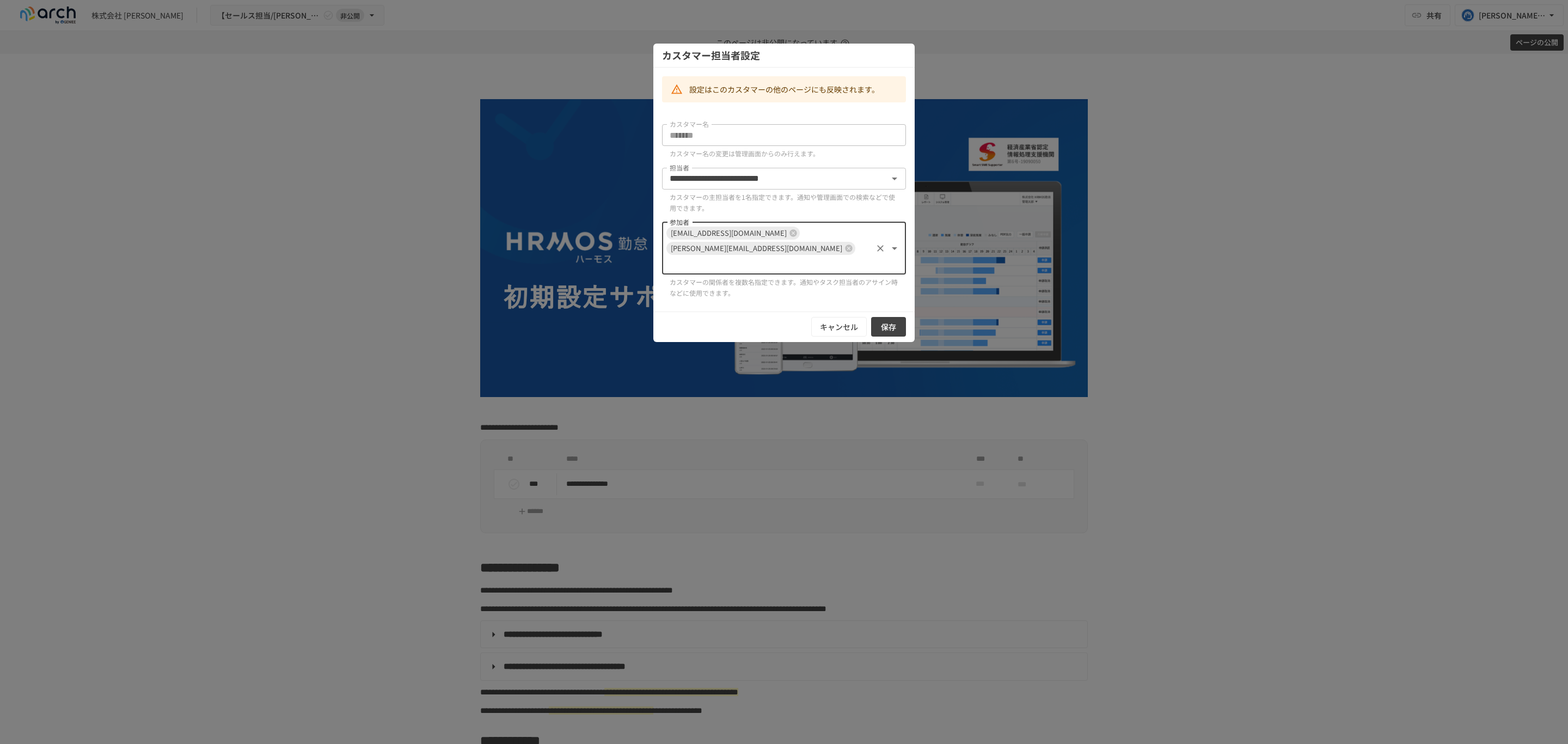 drag, startPoint x: 890, startPoint y: 308, endPoint x: 918, endPoint y: 289, distance: 33.837849 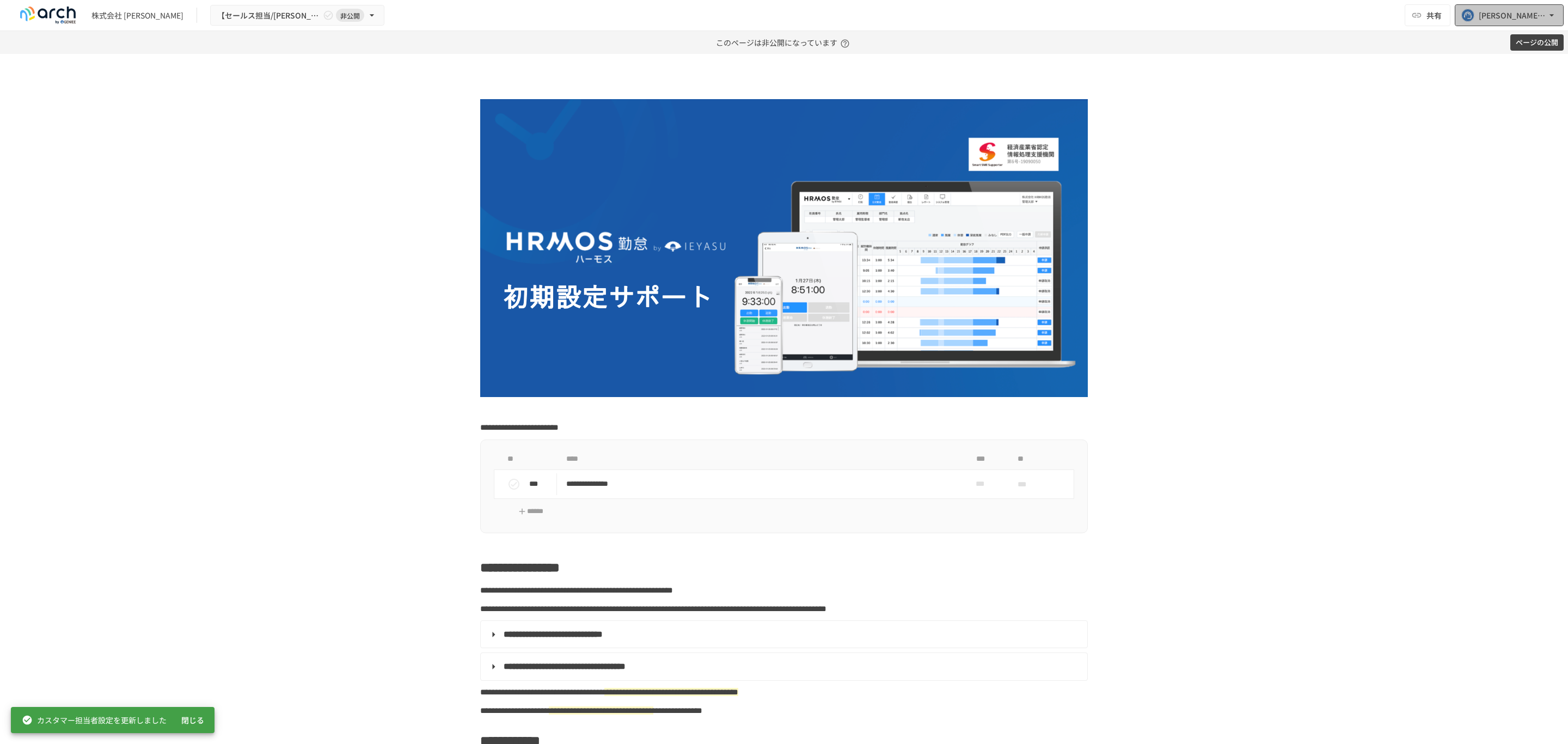 click on "[PERSON_NAME][EMAIL_ADDRESS][DOMAIN_NAME]" at bounding box center (1512, 15) 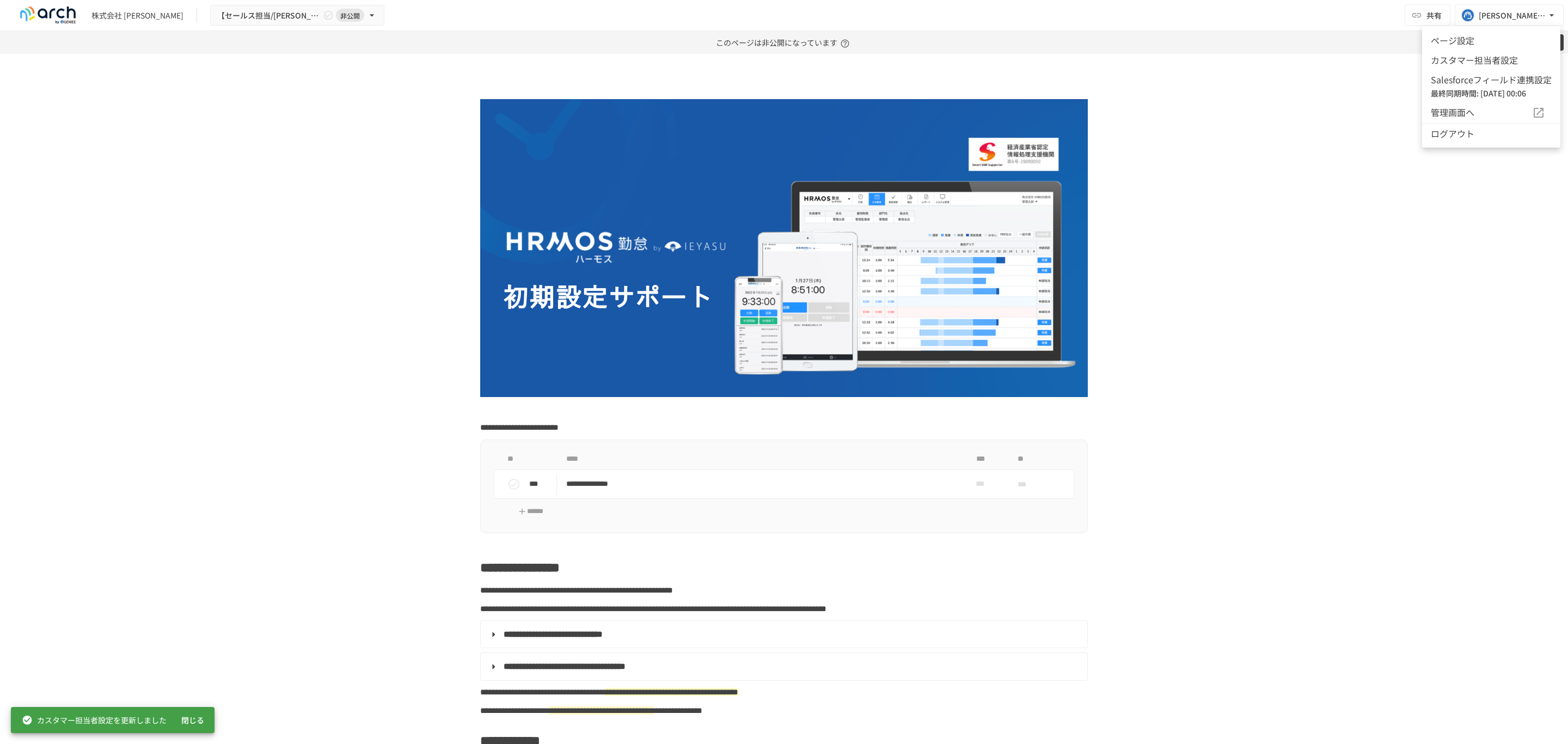 drag, startPoint x: 1484, startPoint y: 167, endPoint x: 1484, endPoint y: 141, distance: 26 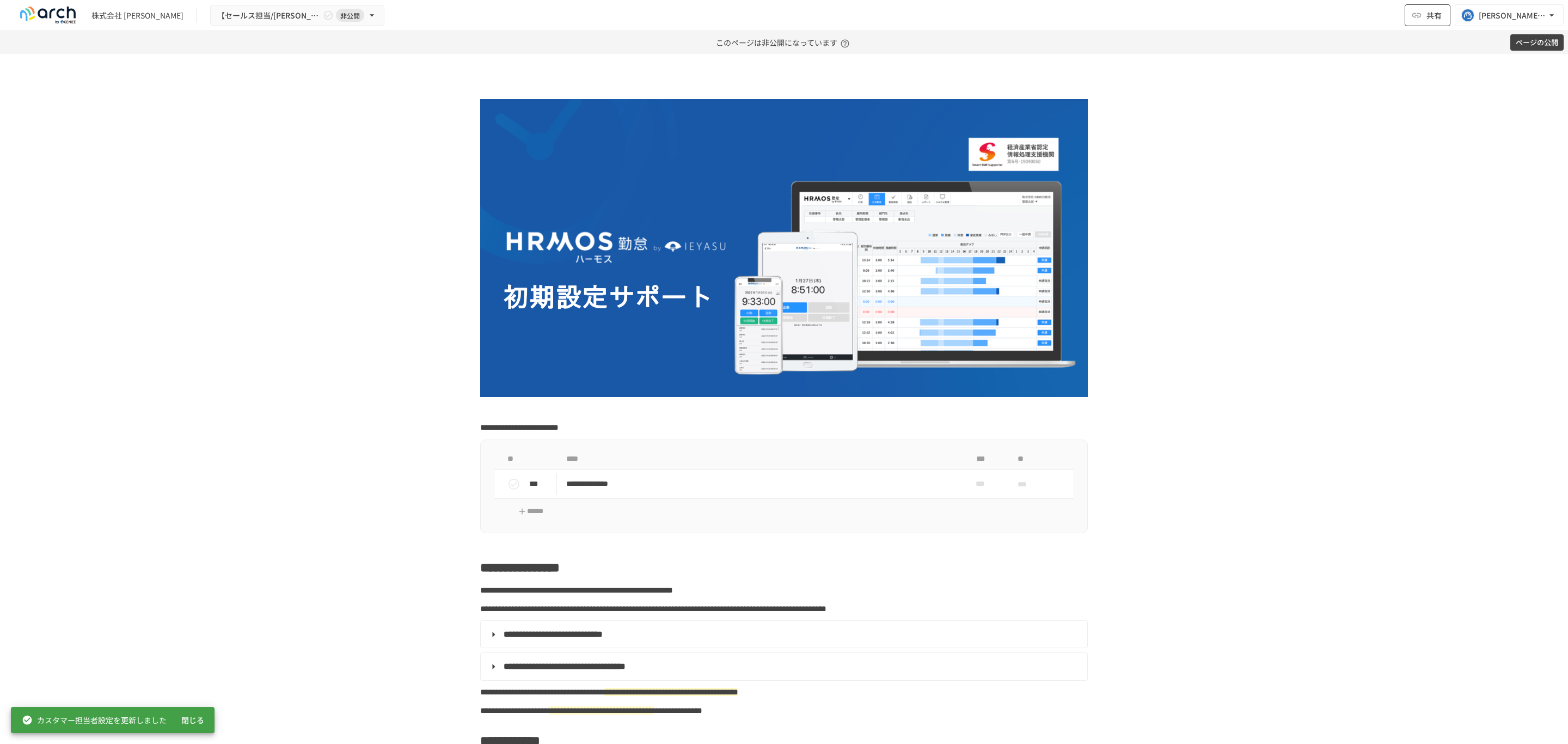 click on "共有" at bounding box center [1434, 15] 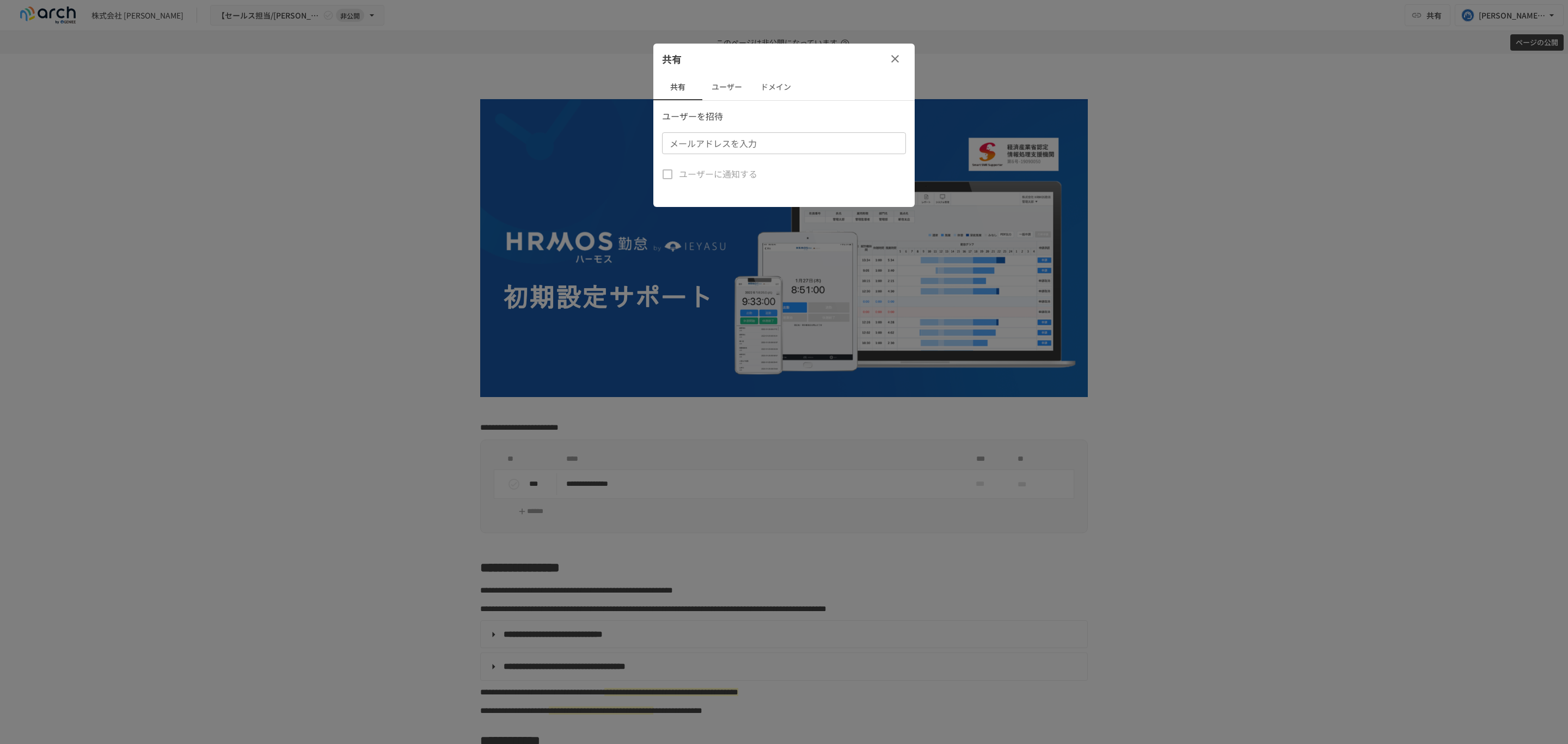 click 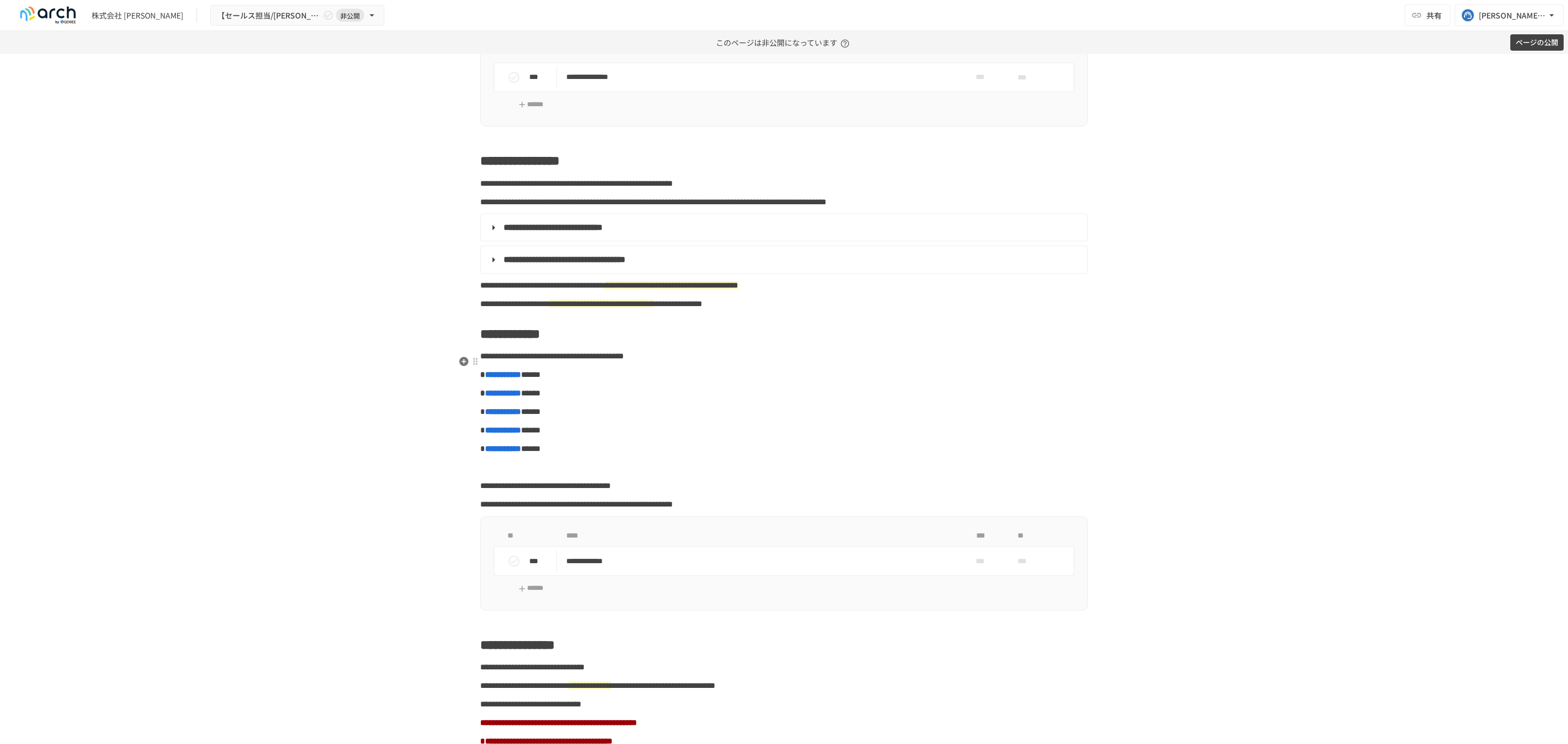 scroll, scrollTop: 408, scrollLeft: 0, axis: vertical 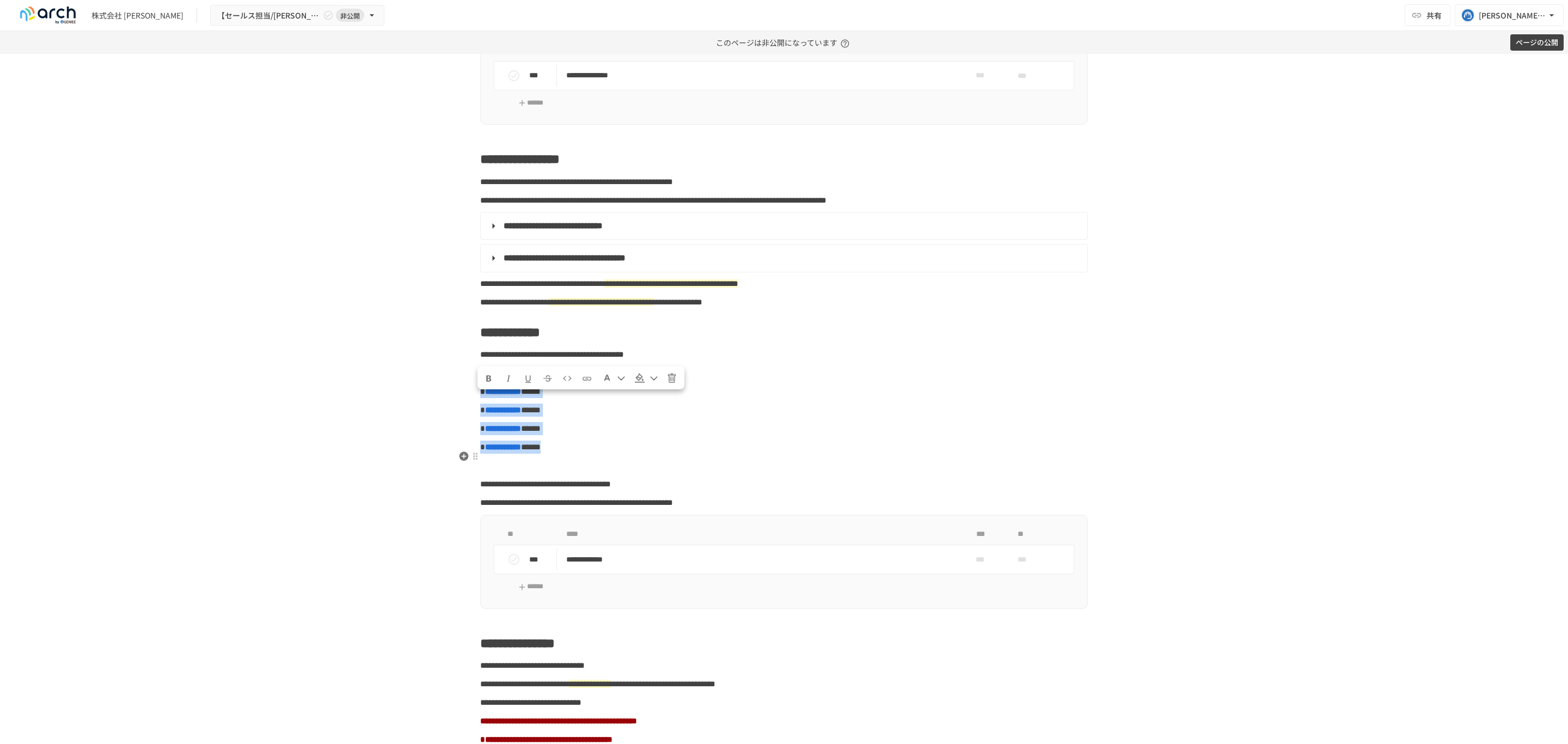 drag, startPoint x: 476, startPoint y: 401, endPoint x: 629, endPoint y: 466, distance: 166.23477 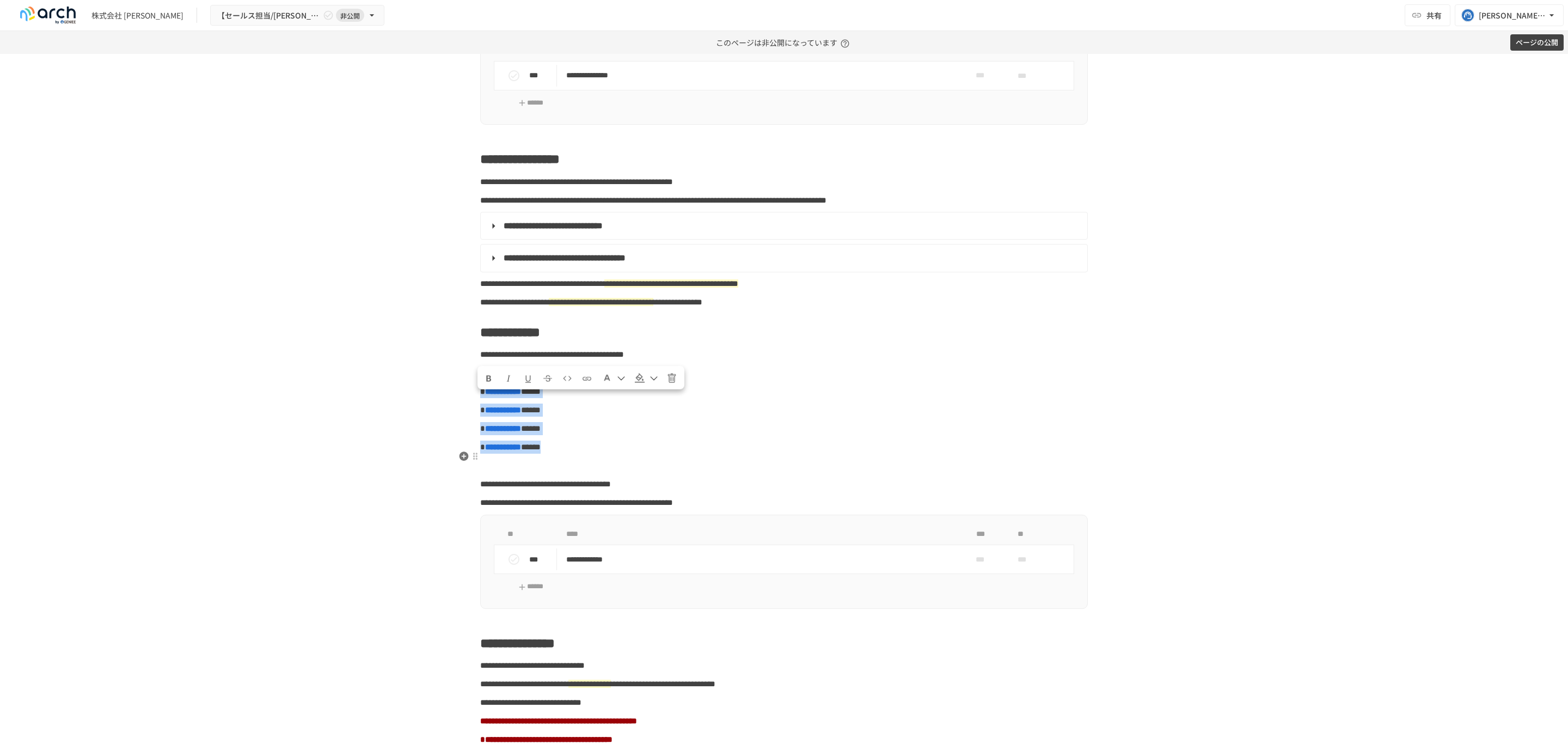 click on "**********" at bounding box center [784, 1874] 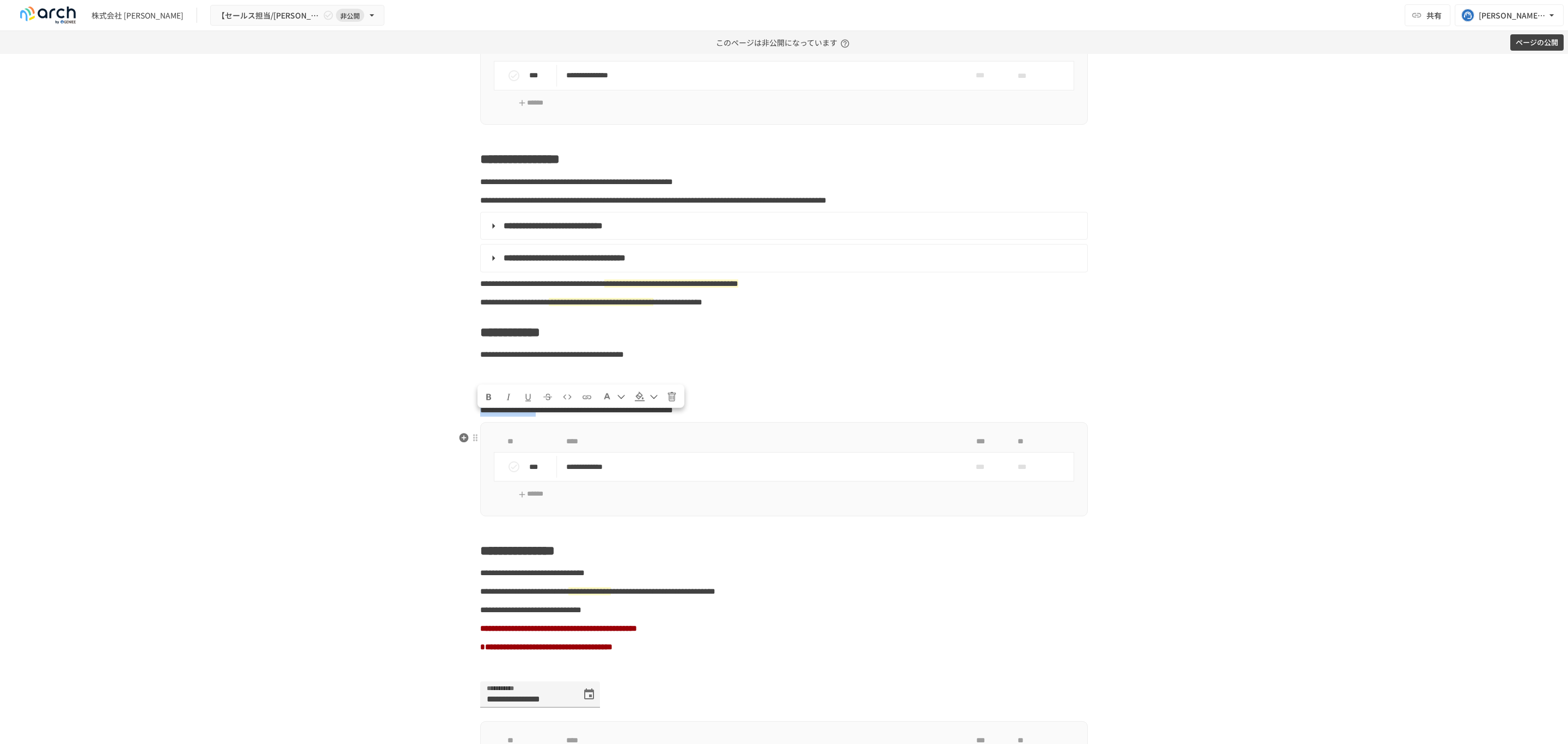drag, startPoint x: 475, startPoint y: 417, endPoint x: 609, endPoint y: 437, distance: 135.48432 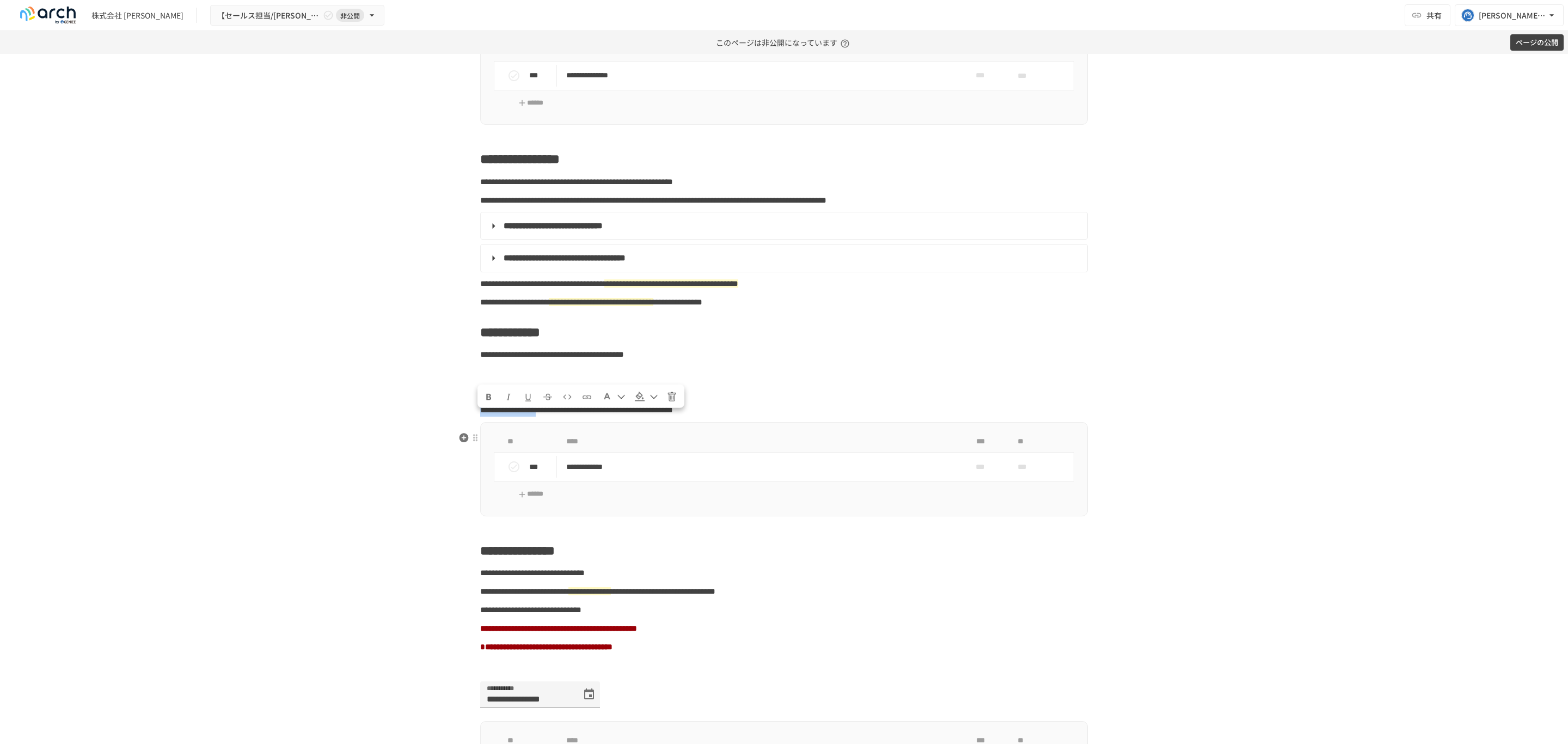 click on "**********" at bounding box center (784, 1827) 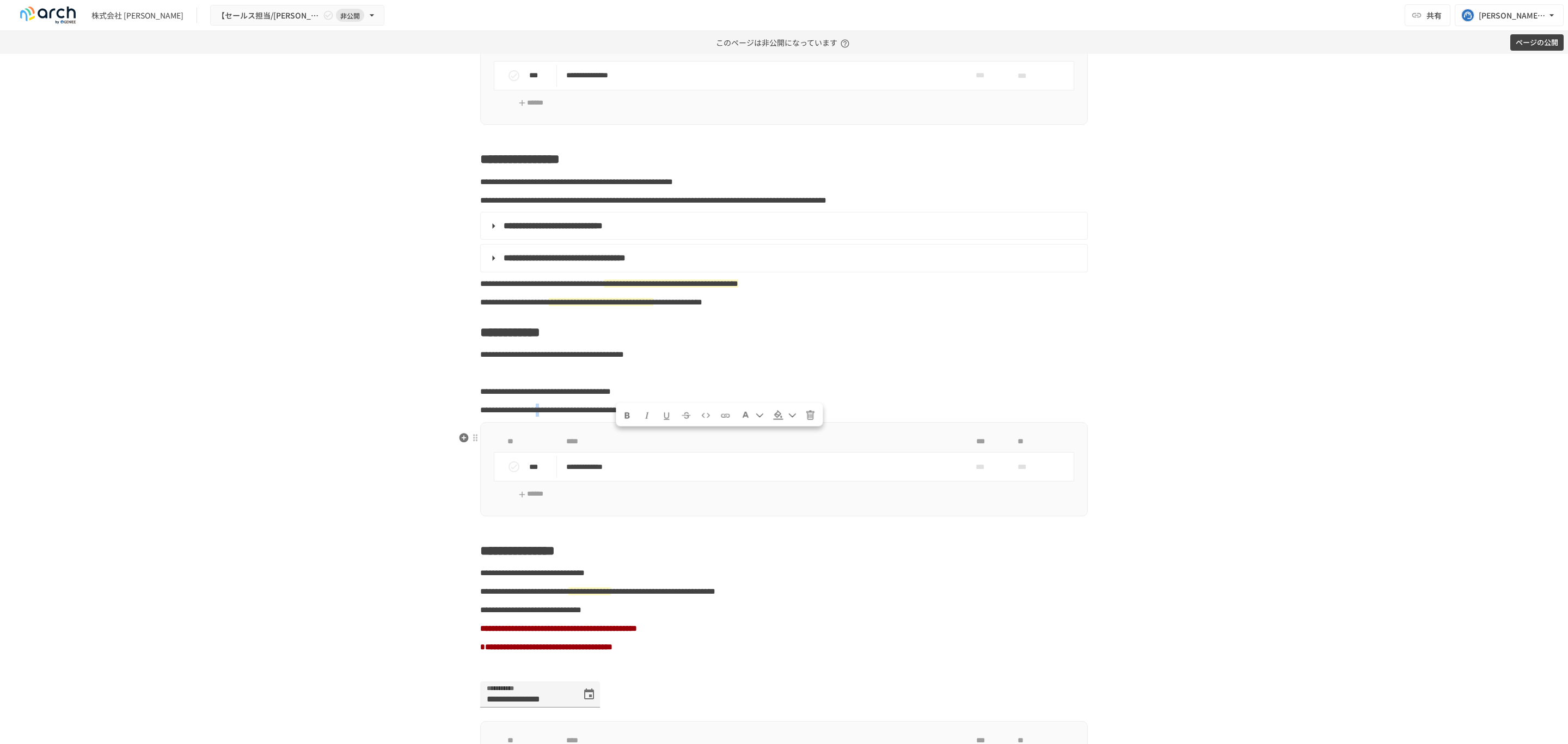 click on "**********" at bounding box center (577, 410) 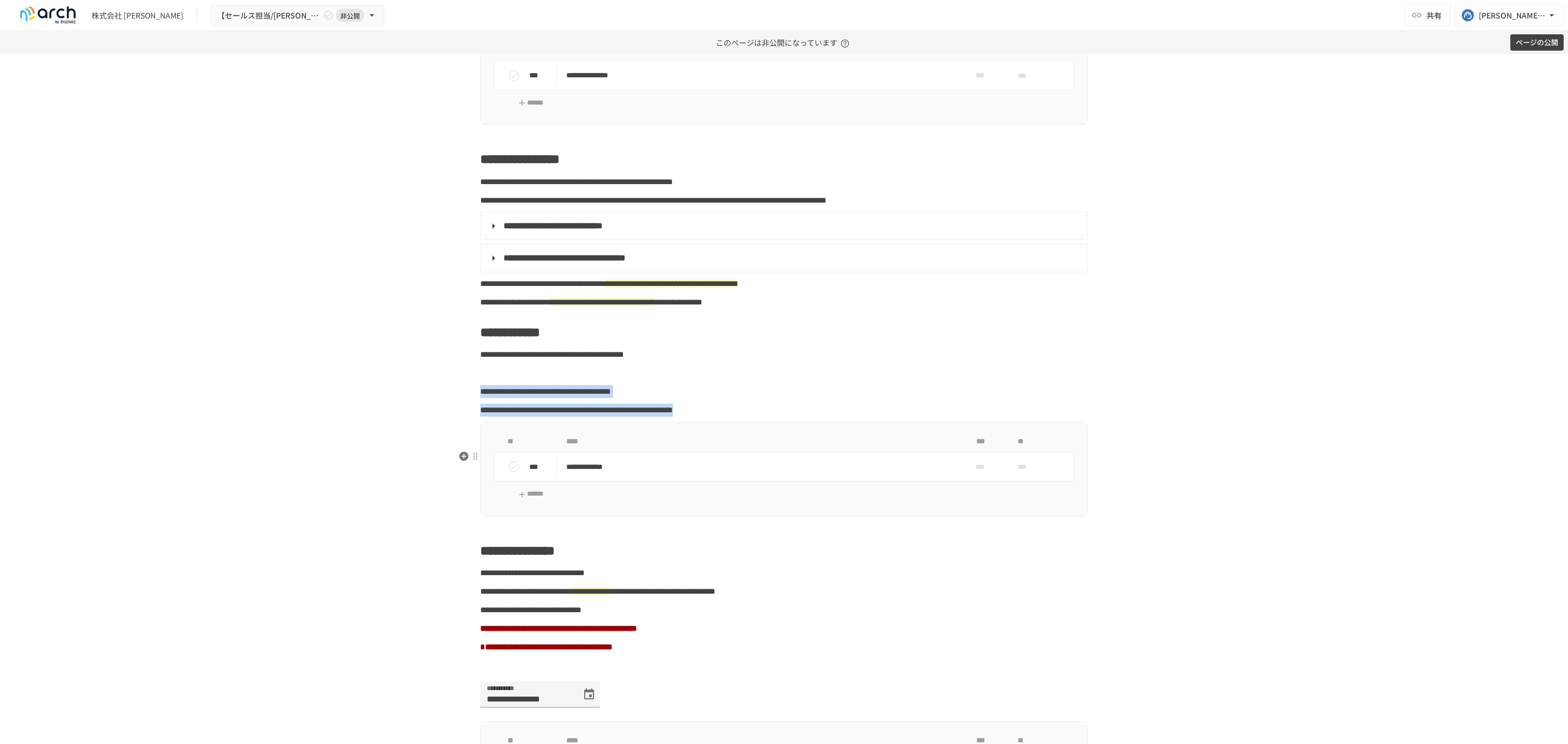 drag, startPoint x: 476, startPoint y: 419, endPoint x: 823, endPoint y: 466, distance: 350.1685 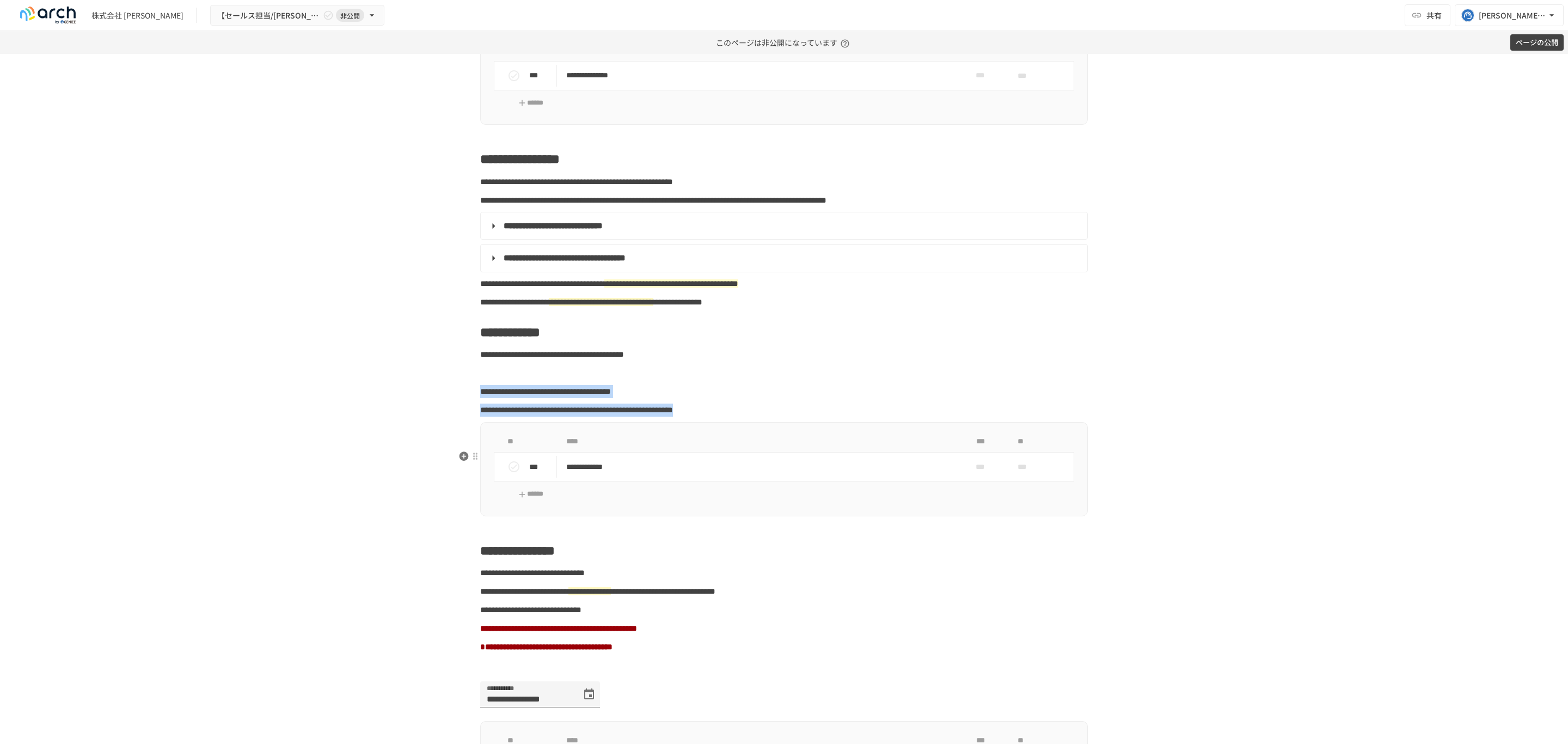 click on "**********" at bounding box center [784, 1827] 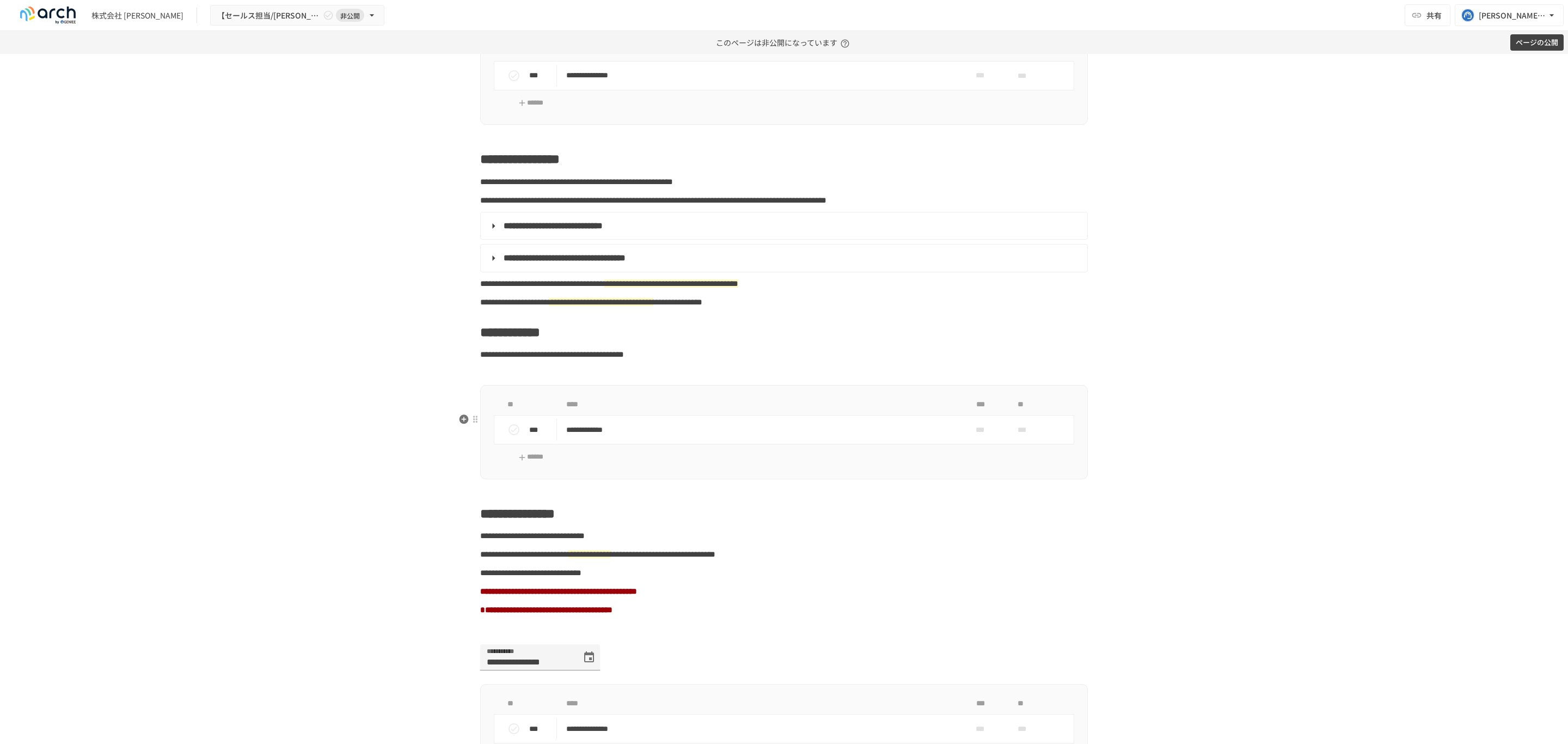 scroll, scrollTop: 327, scrollLeft: 0, axis: vertical 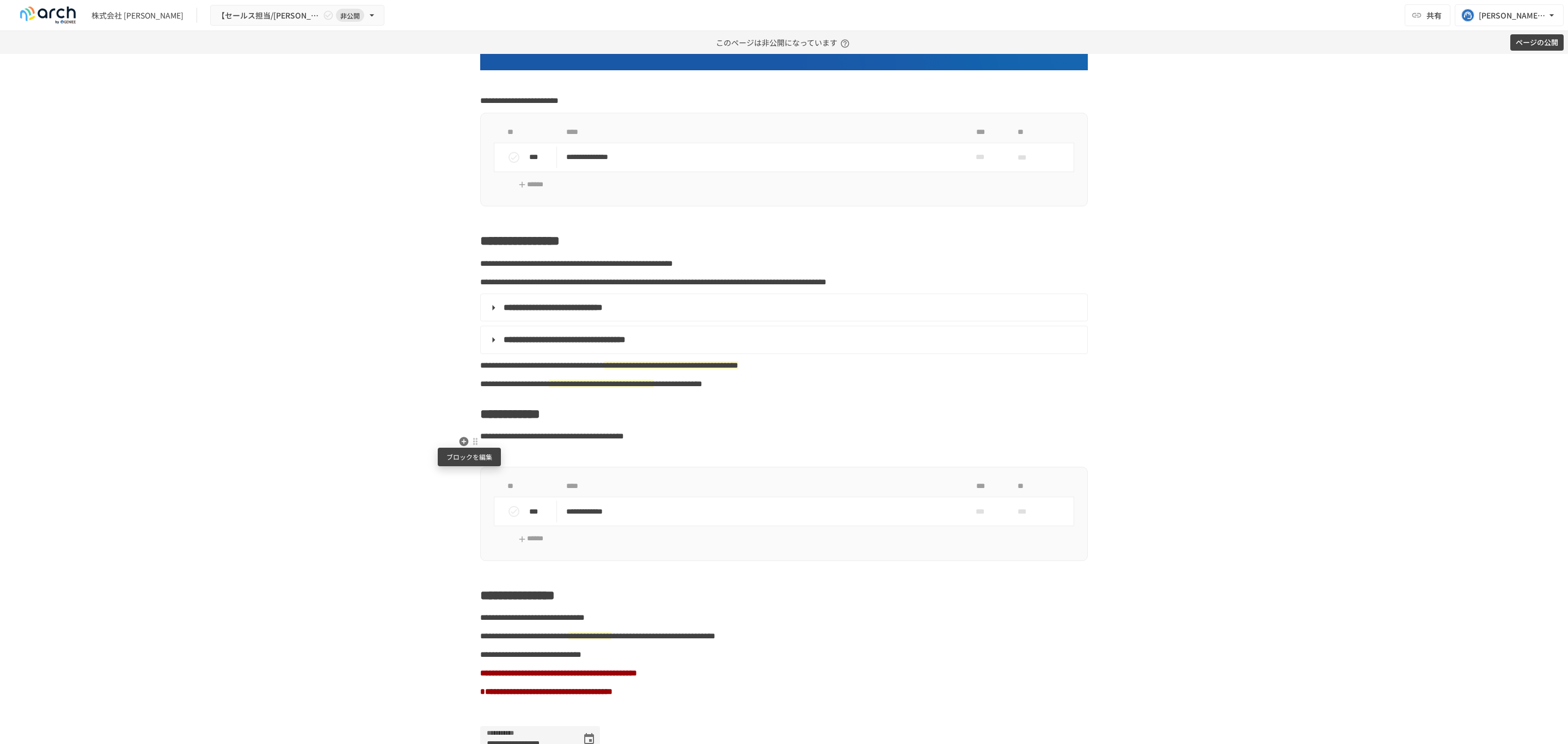 click at bounding box center [475, 441] 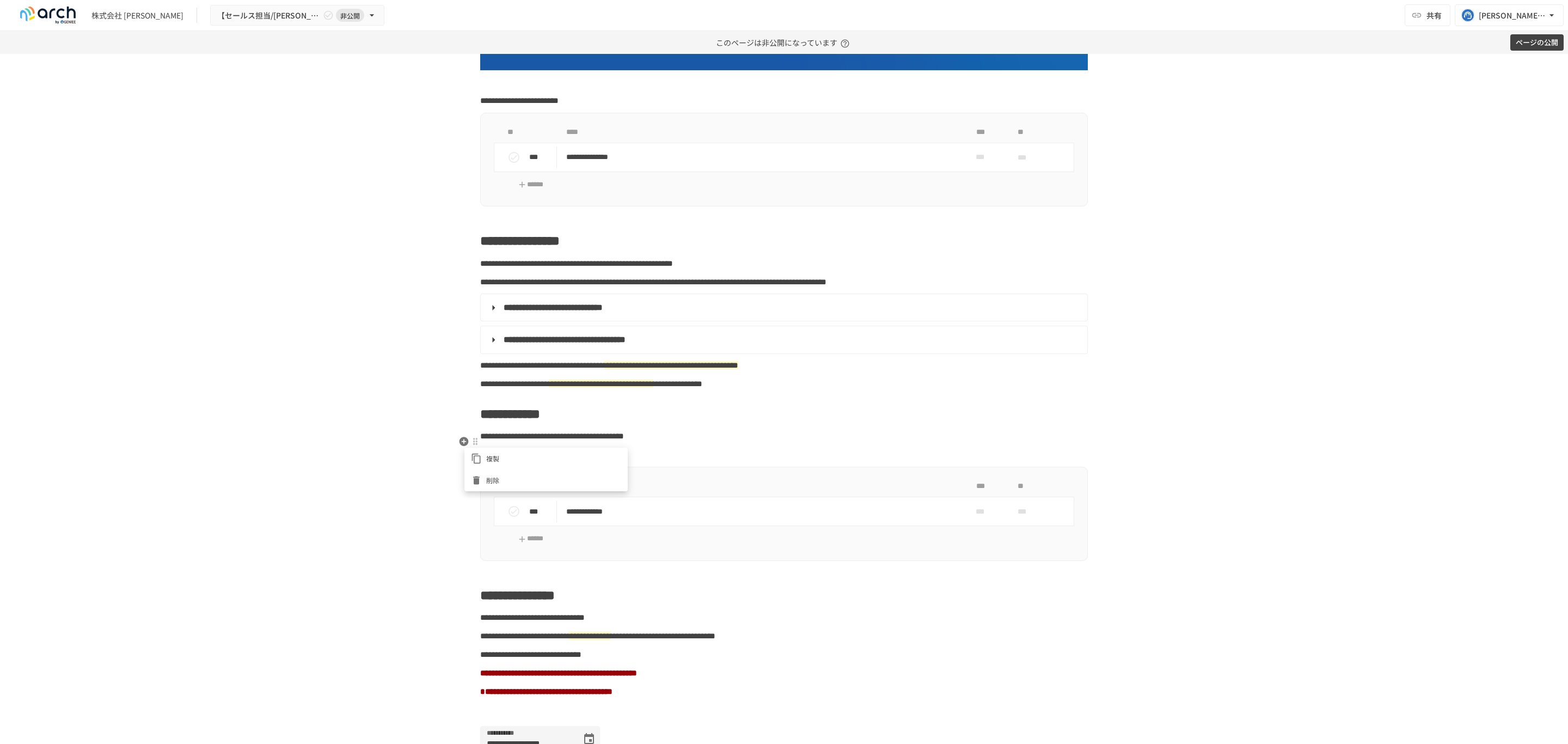click at bounding box center [479, 480] 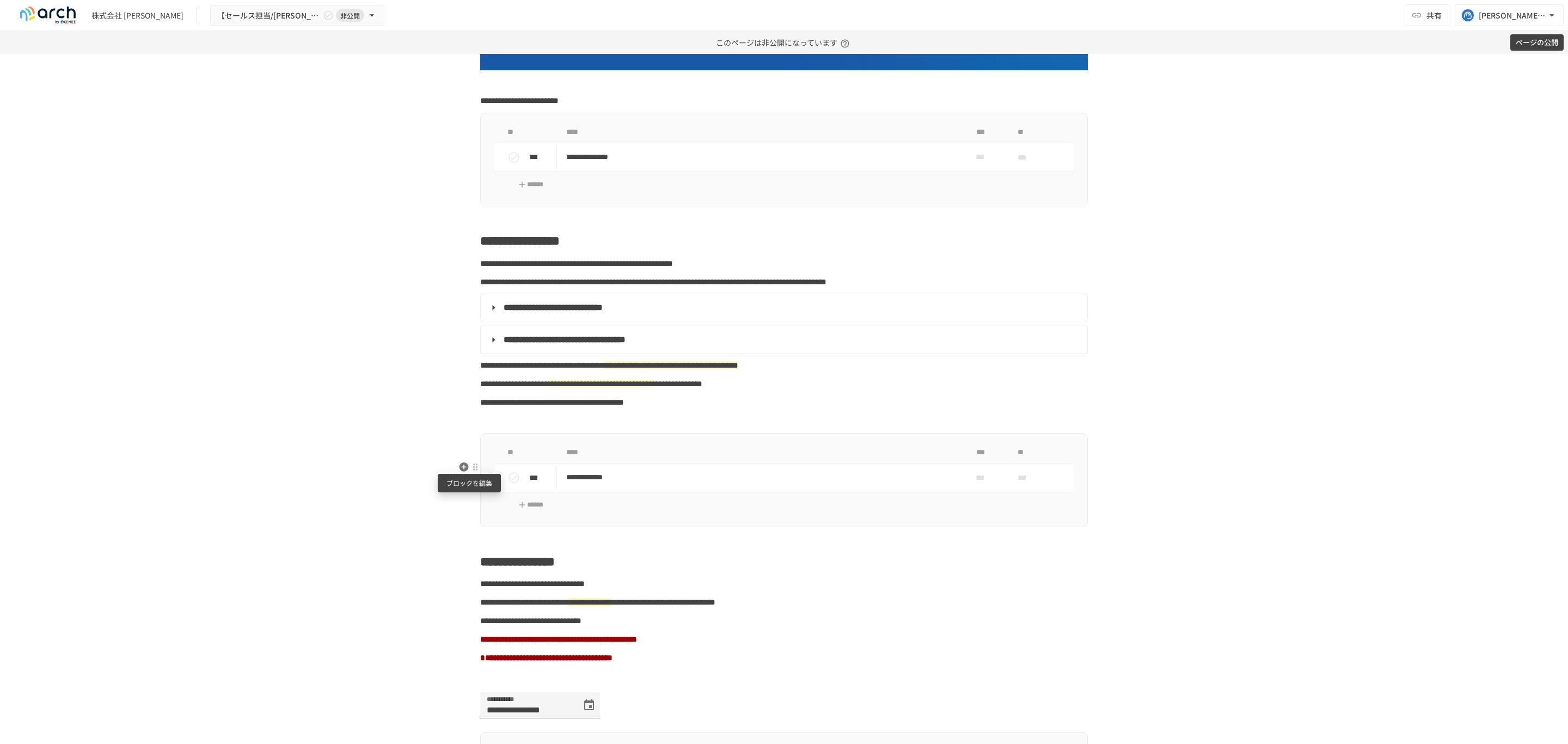 click at bounding box center (475, 467) 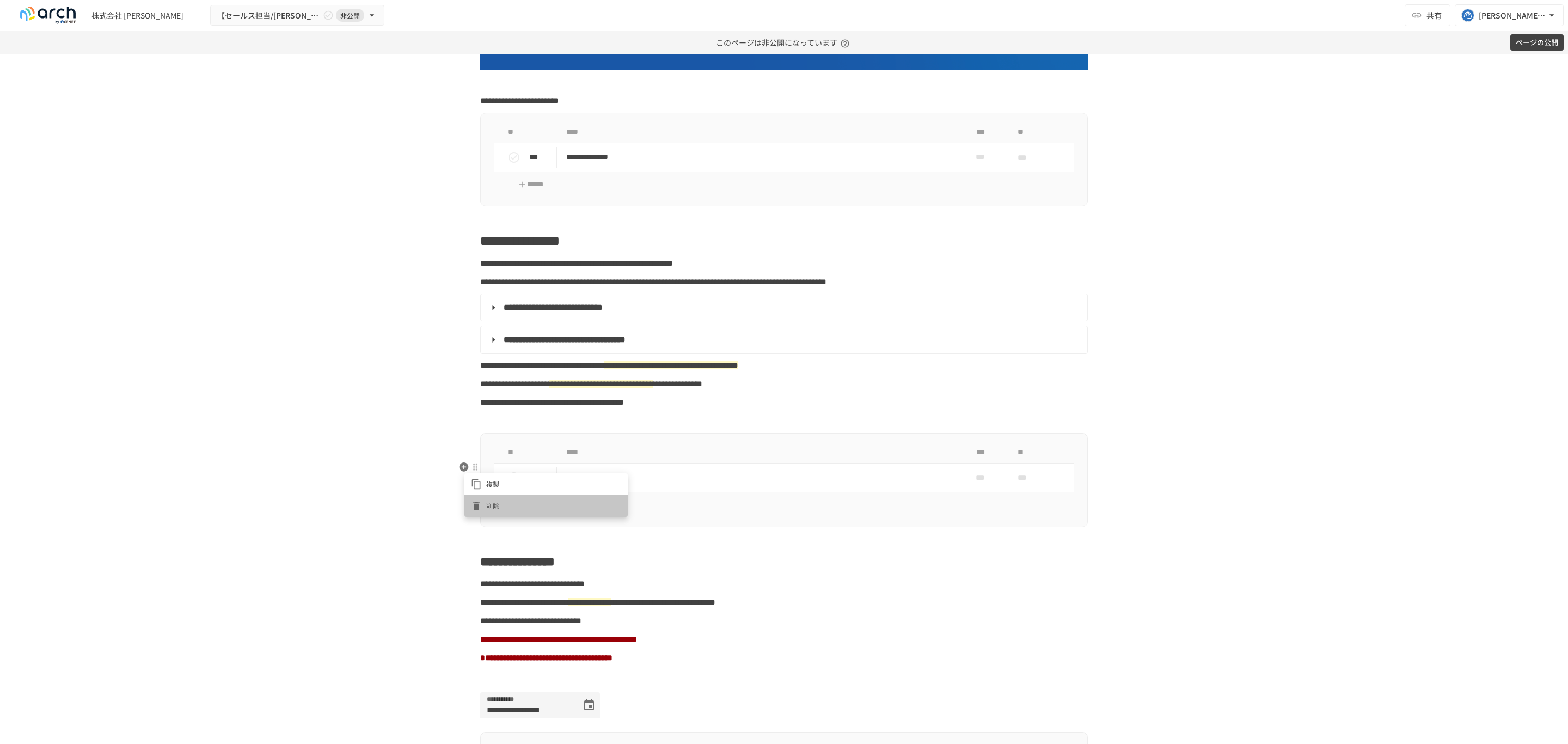 click at bounding box center (479, 506) 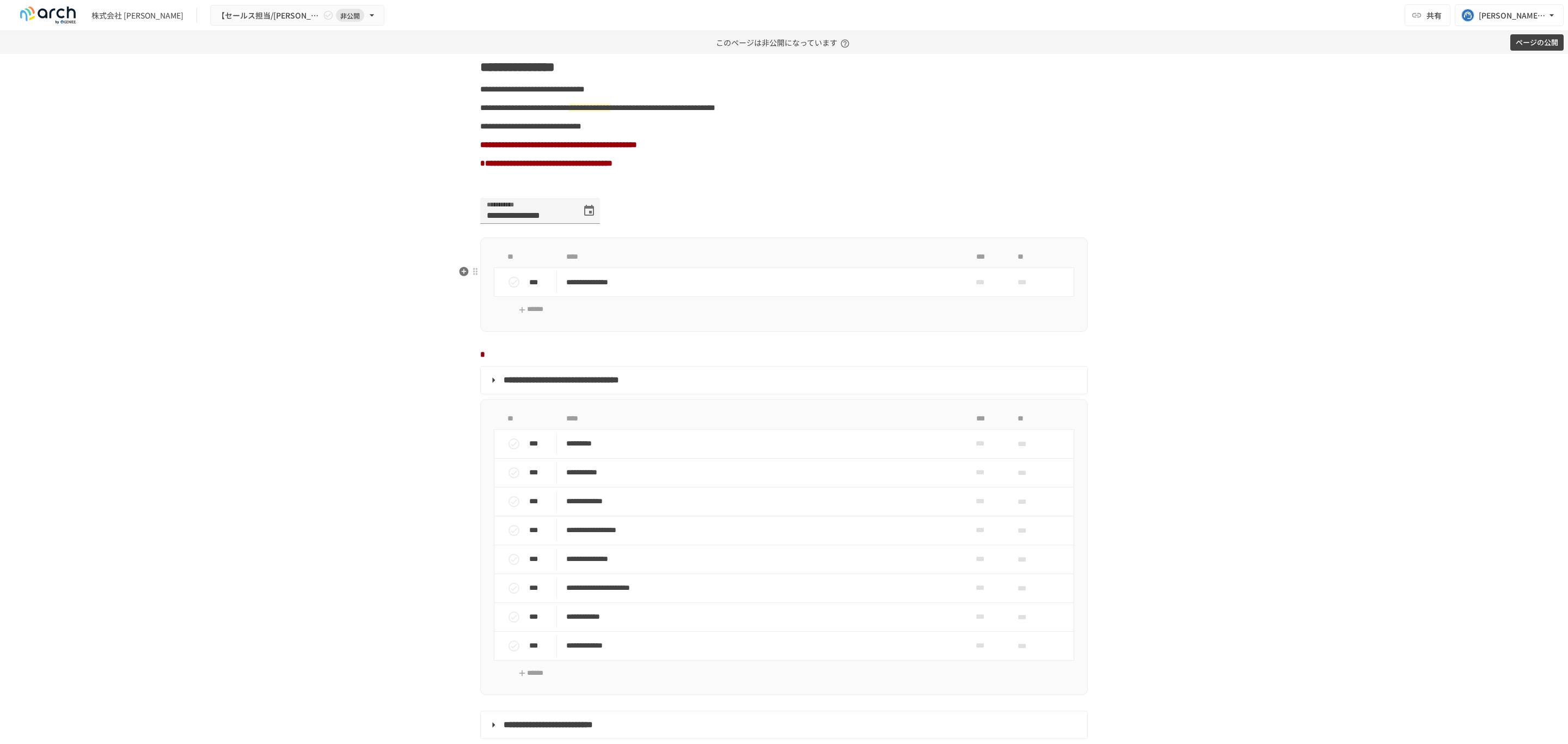 scroll, scrollTop: 735, scrollLeft: 0, axis: vertical 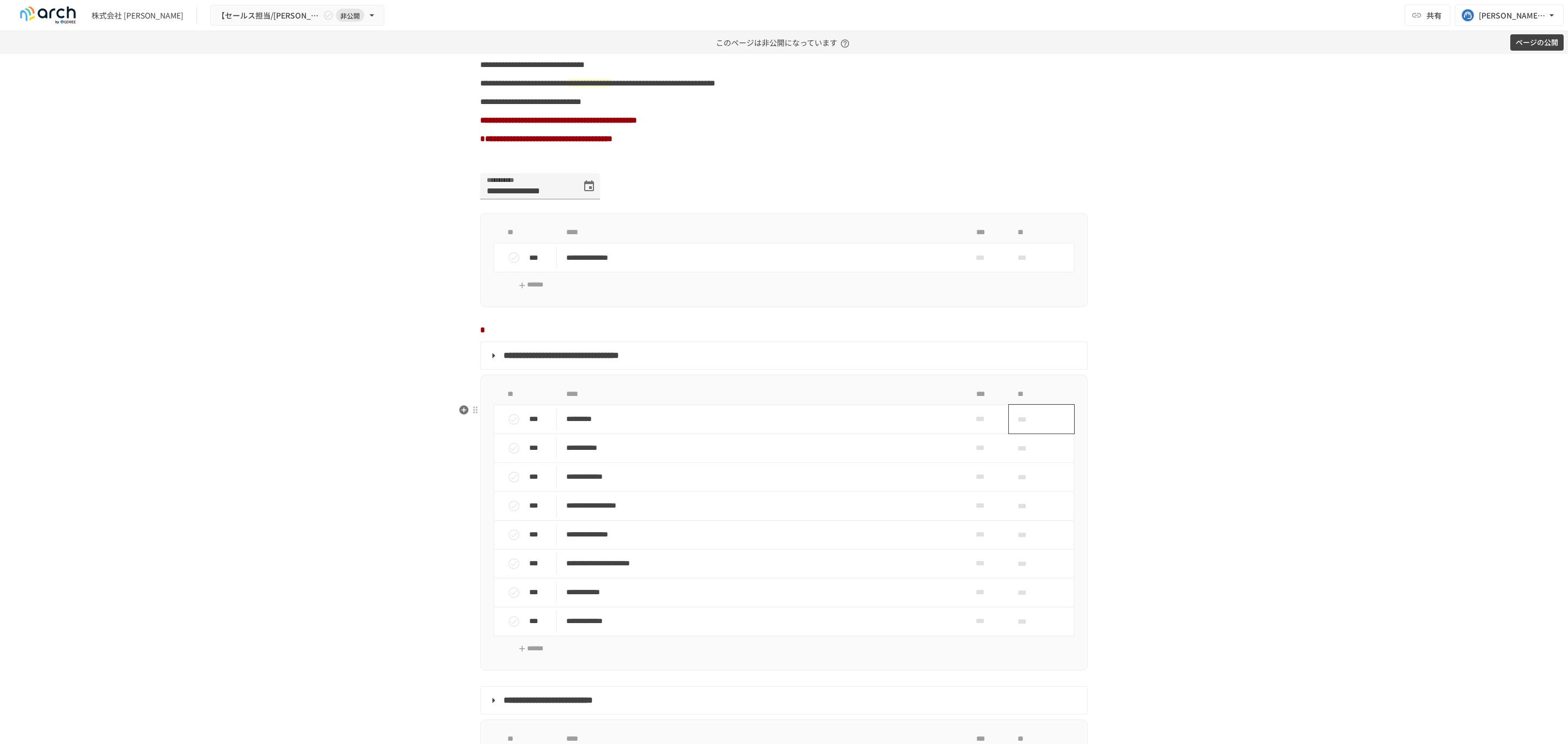click on "***" at bounding box center (1029, 419) 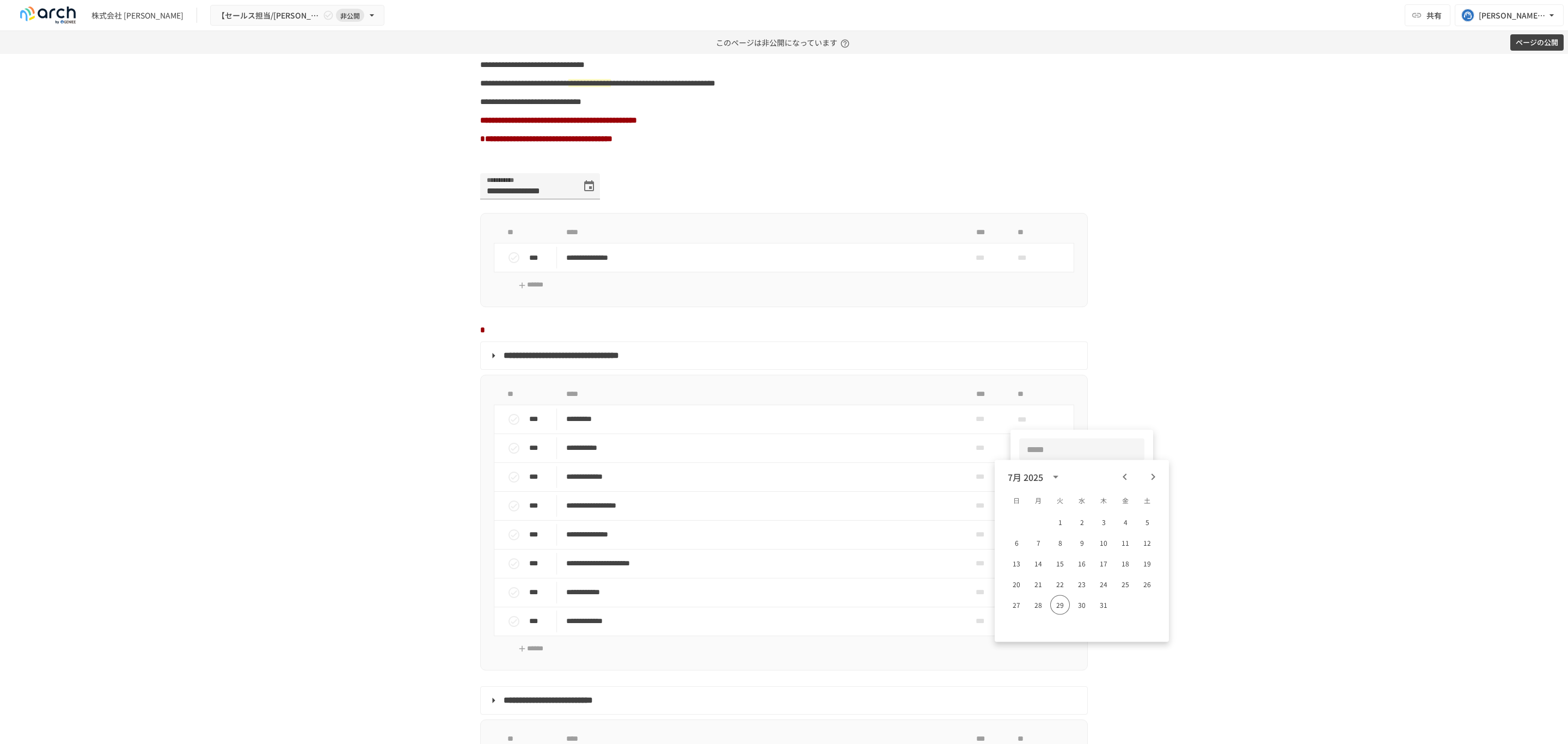 click at bounding box center (784, 372) 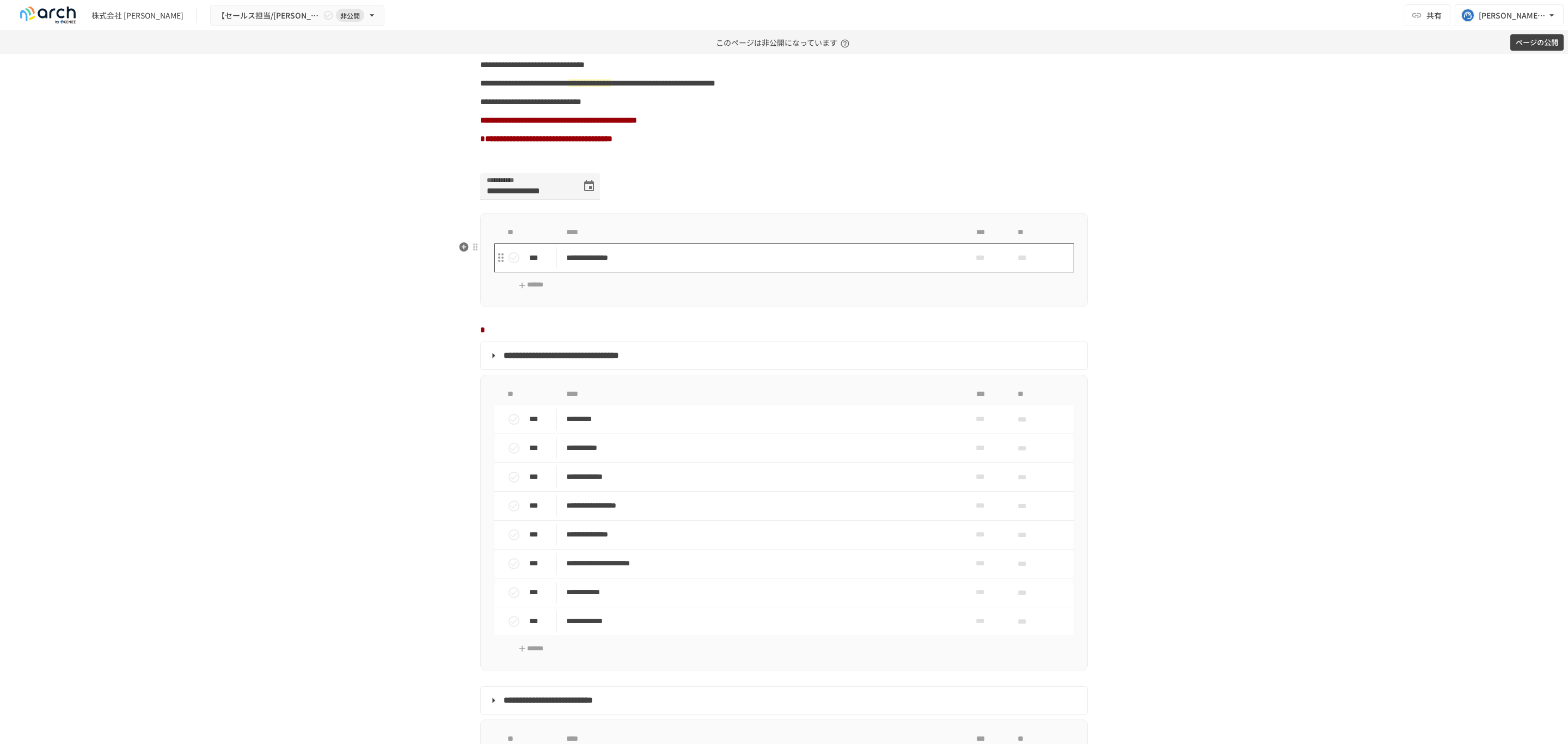 click on "**********" at bounding box center (761, 258) 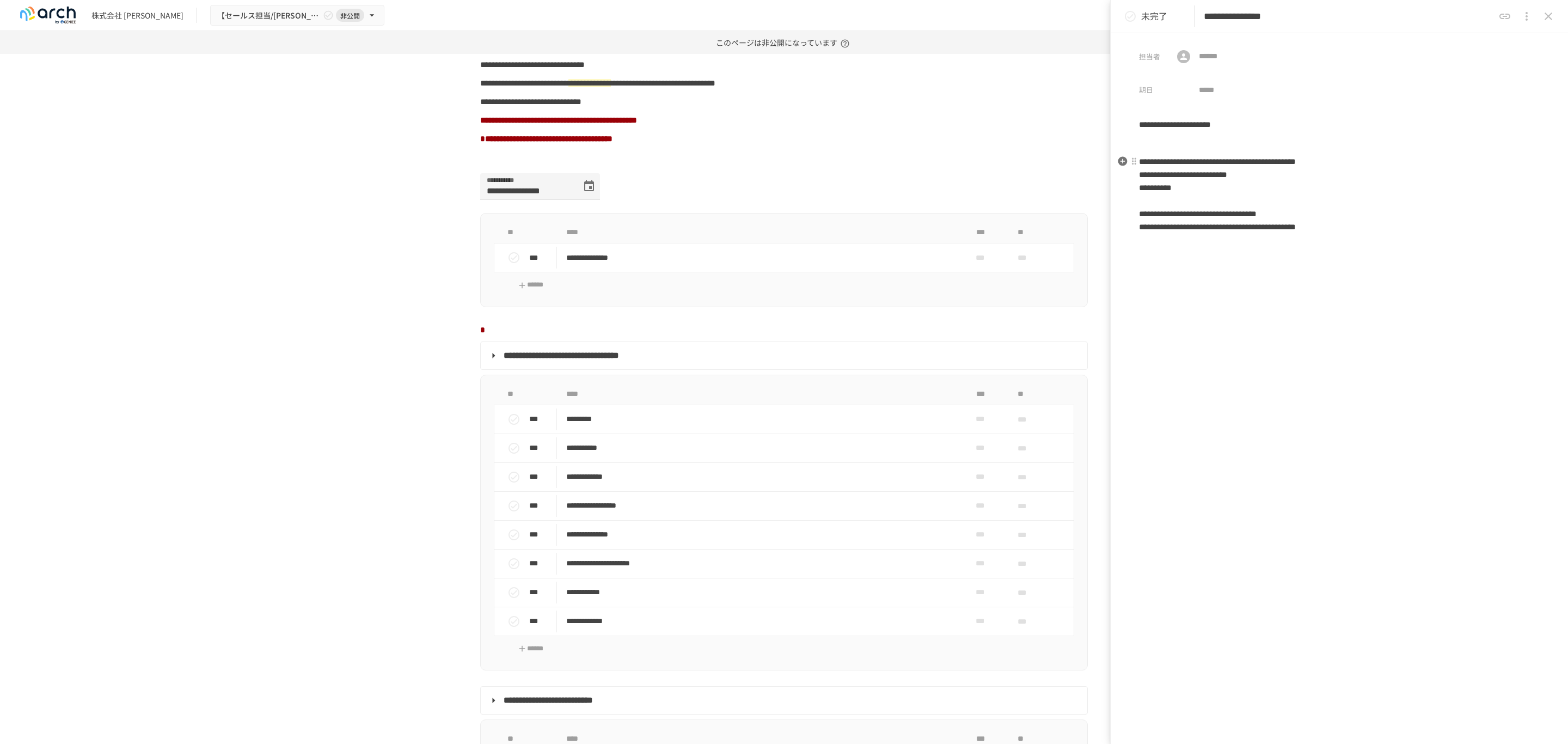 click on "**********" at bounding box center (1339, 194) 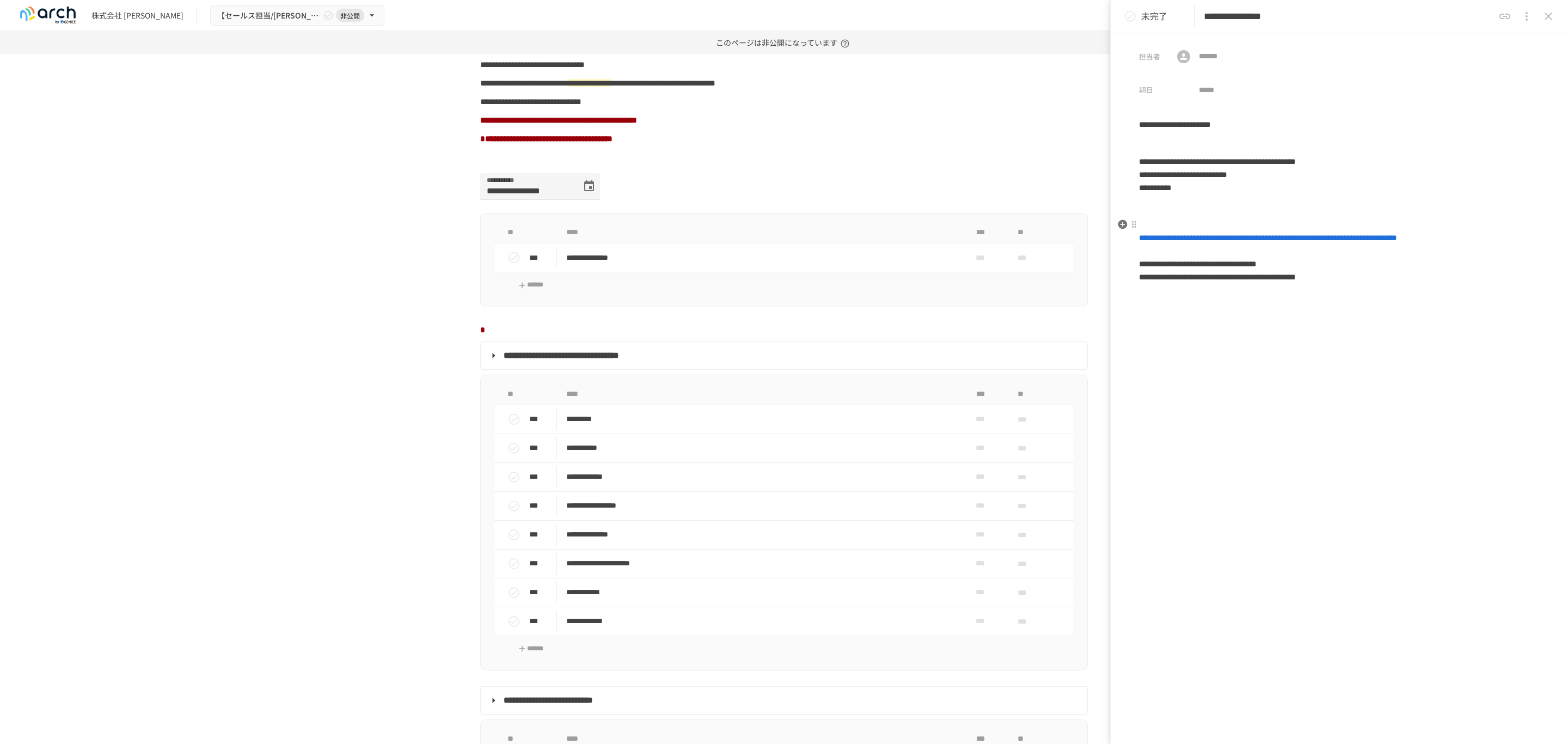 click on "**********" at bounding box center (1339, 210) 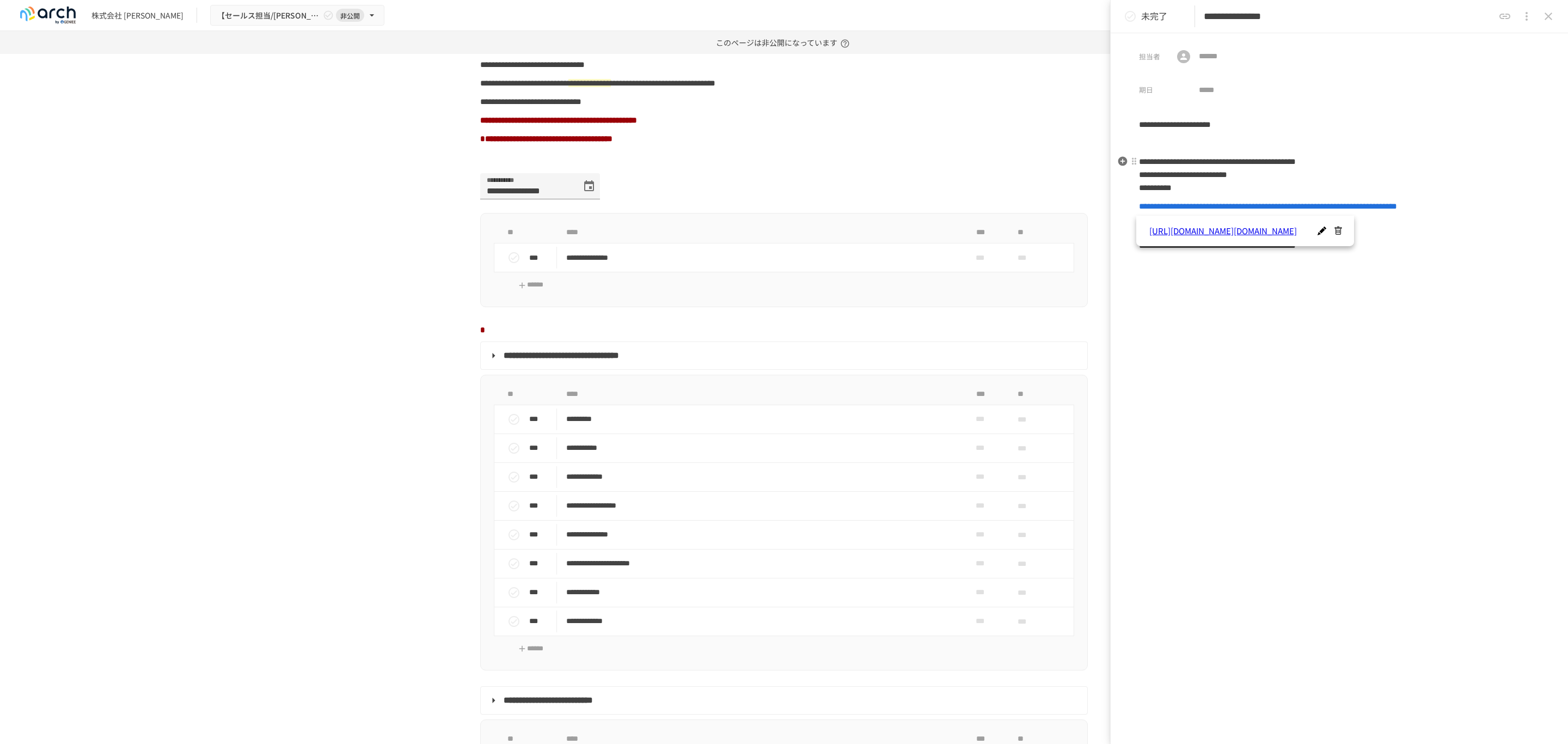click on "**********" at bounding box center [1339, 226] 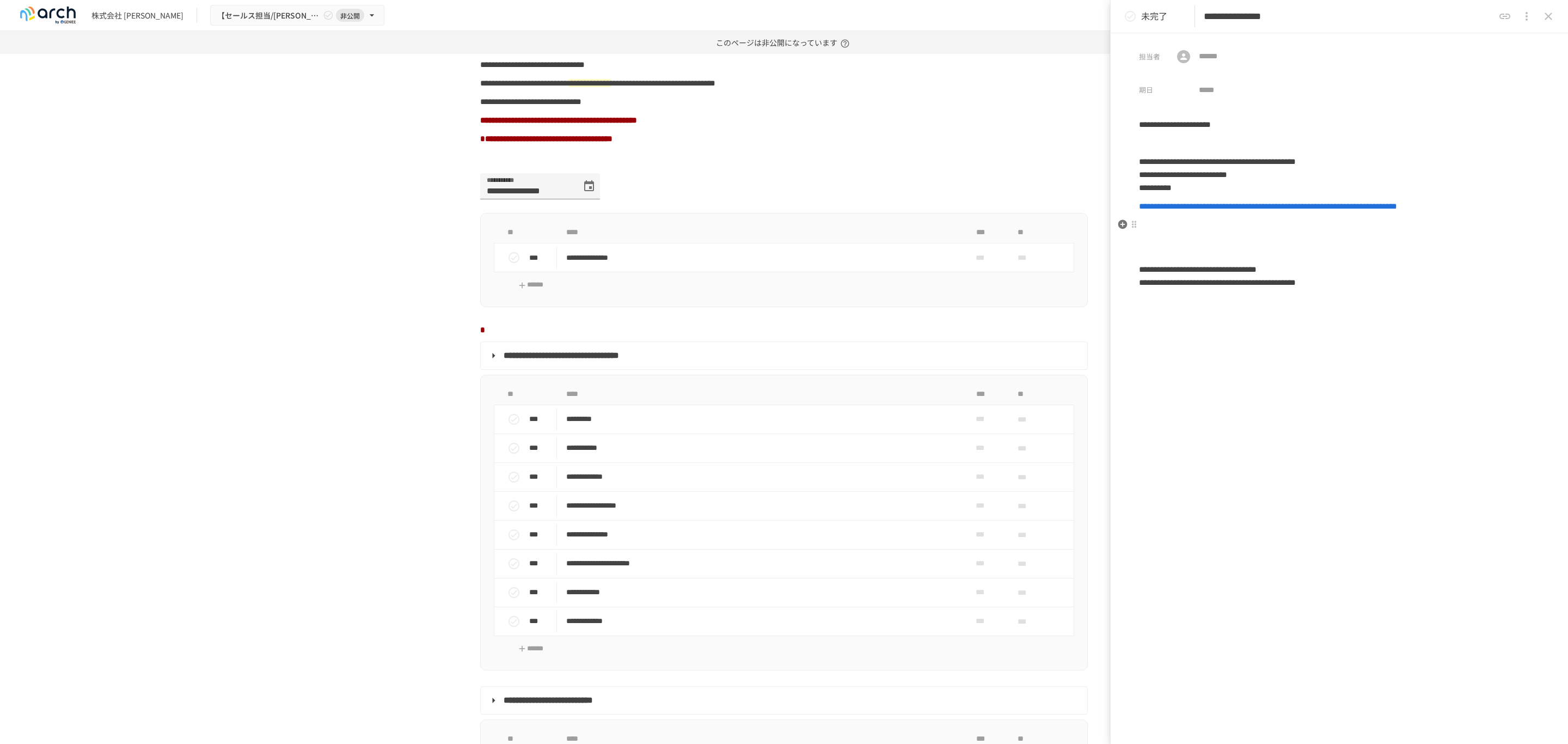 click on "**********" at bounding box center [1339, 263] 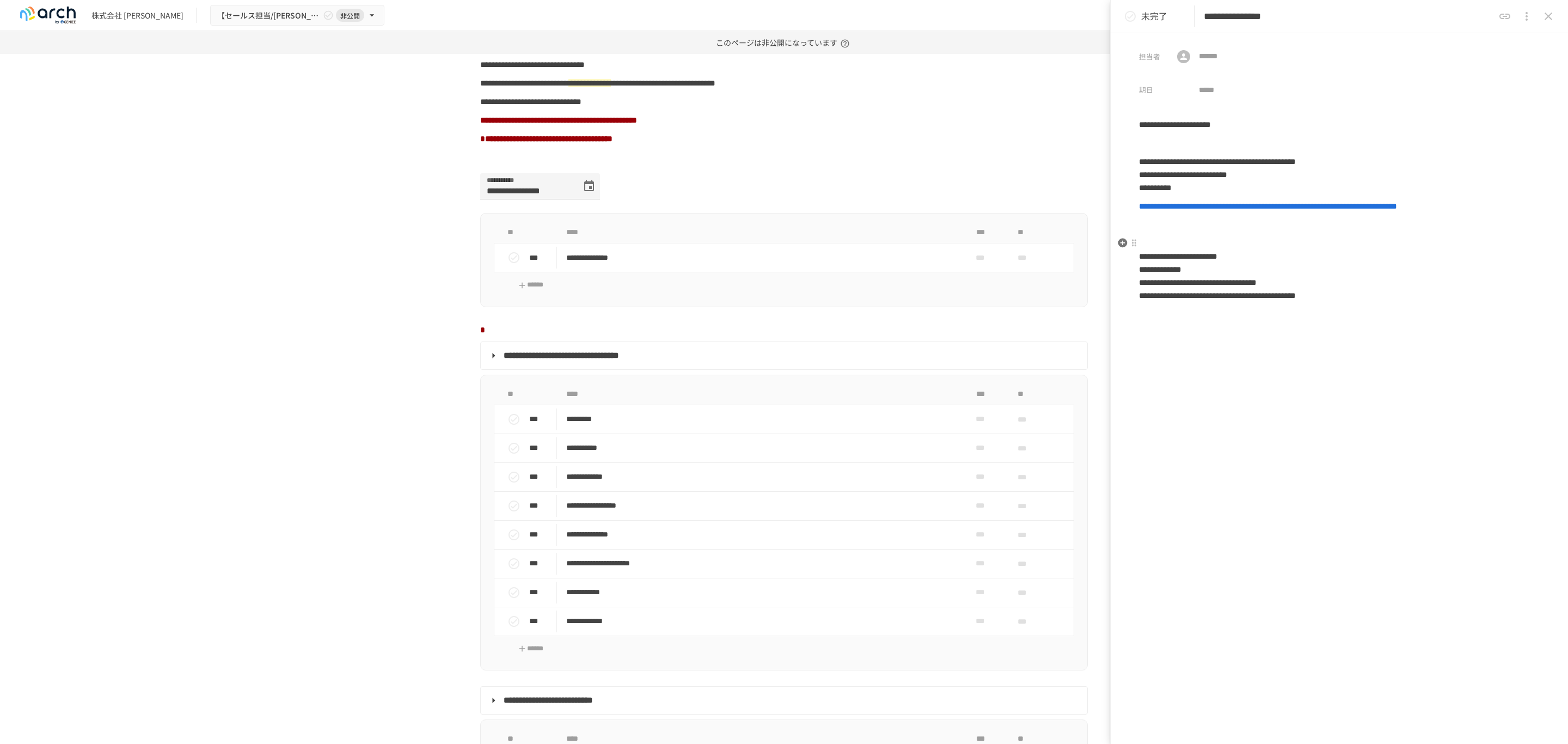 drag, startPoint x: 1137, startPoint y: 252, endPoint x: 1259, endPoint y: 278, distance: 124.73973 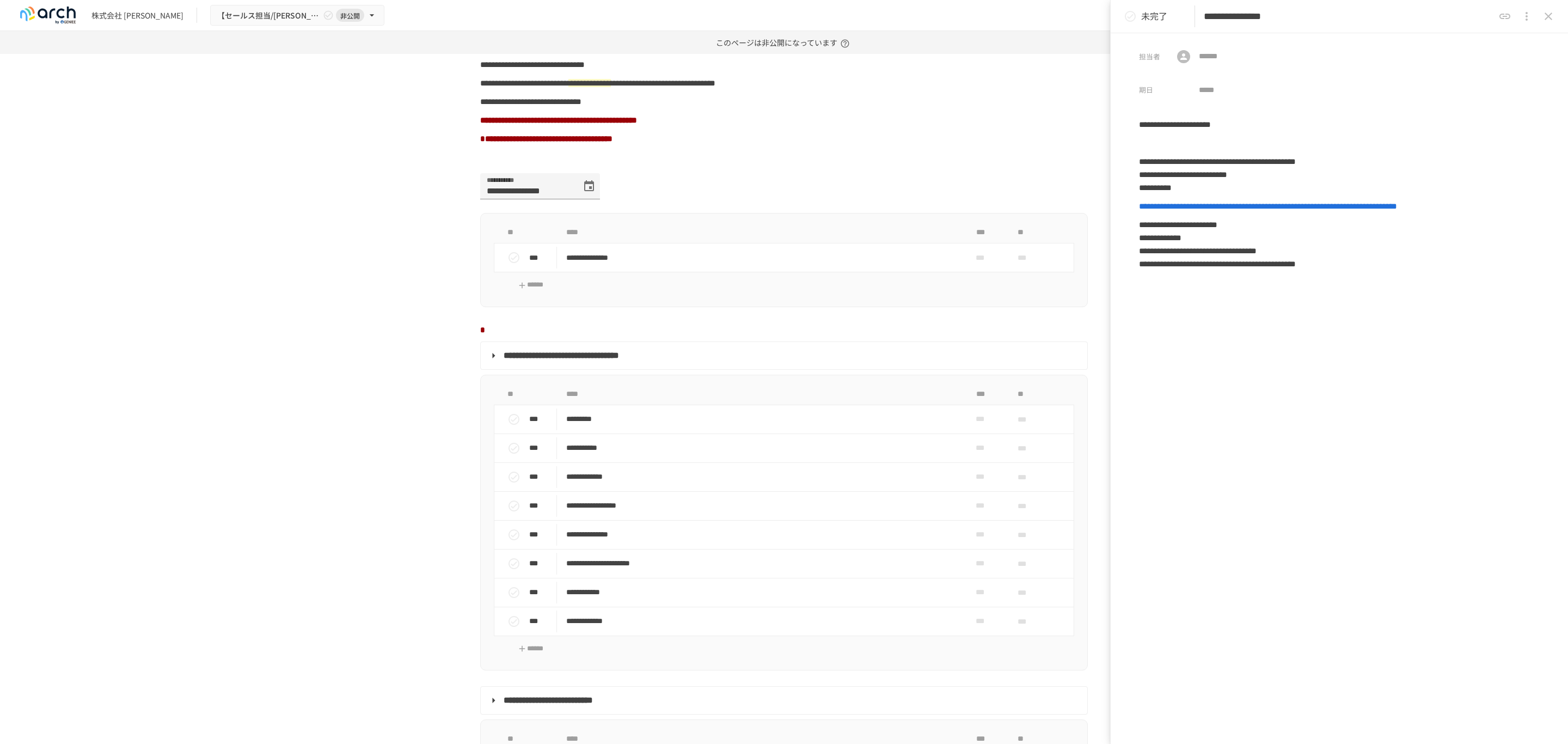 click 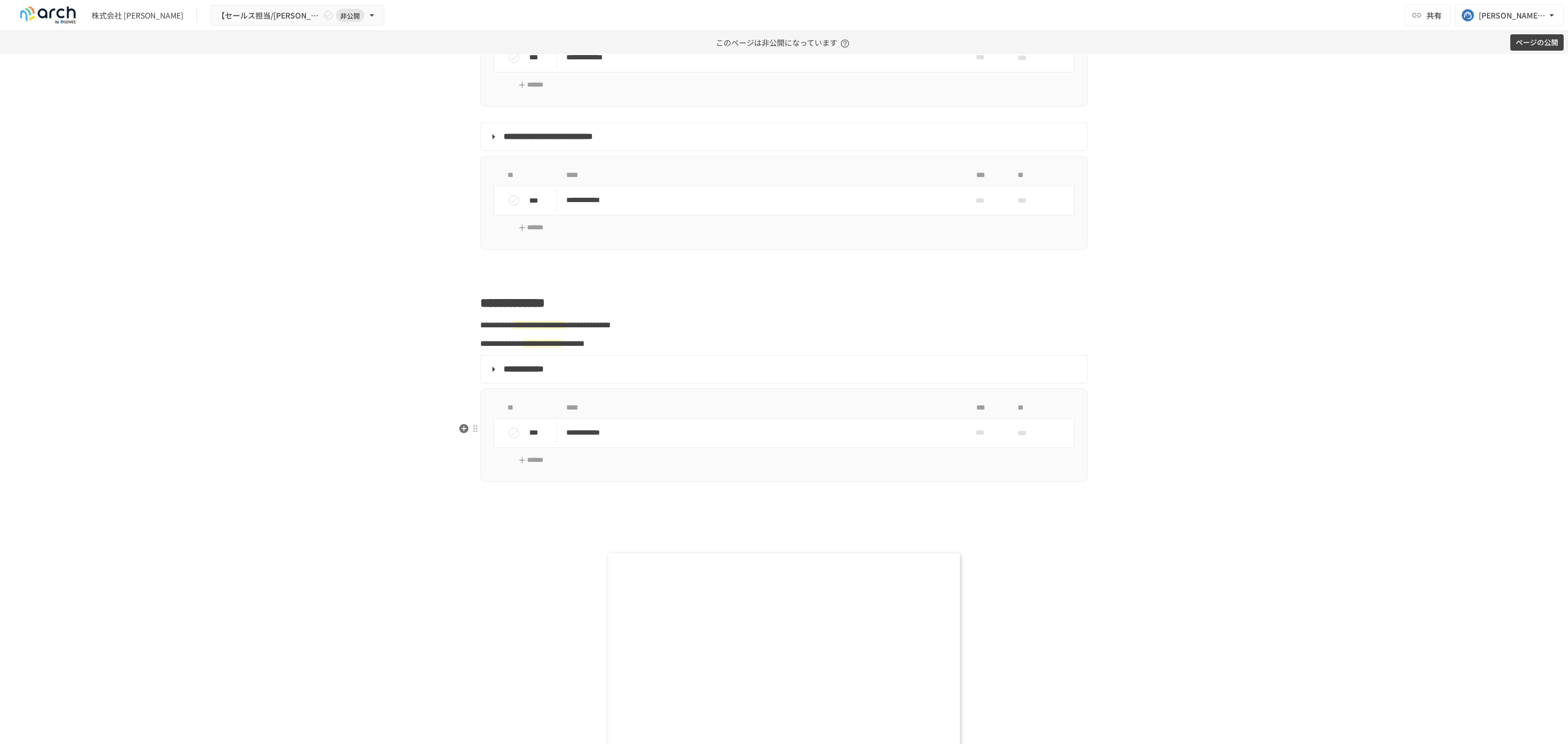 scroll, scrollTop: 1307, scrollLeft: 0, axis: vertical 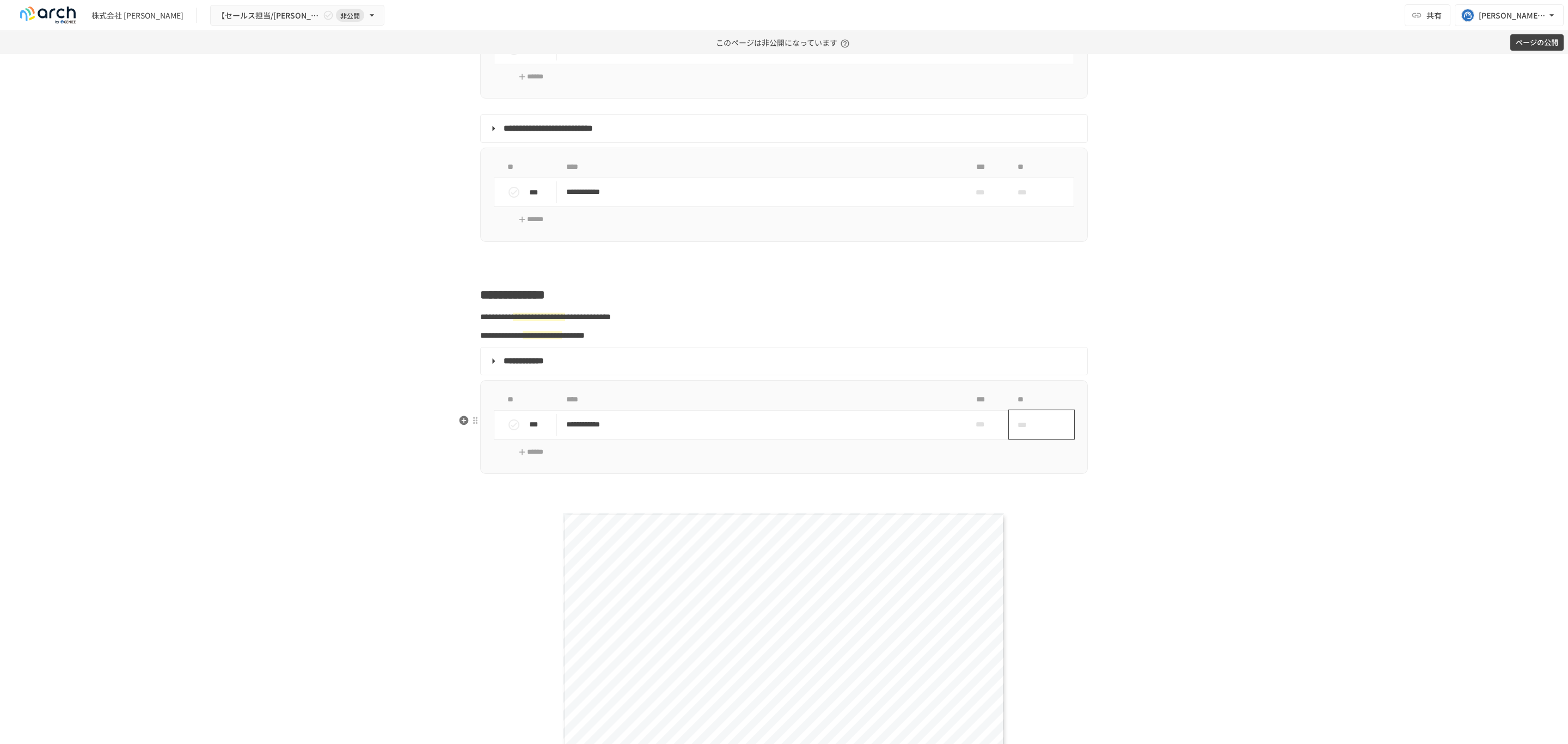 click on "***" at bounding box center (1042, 424) 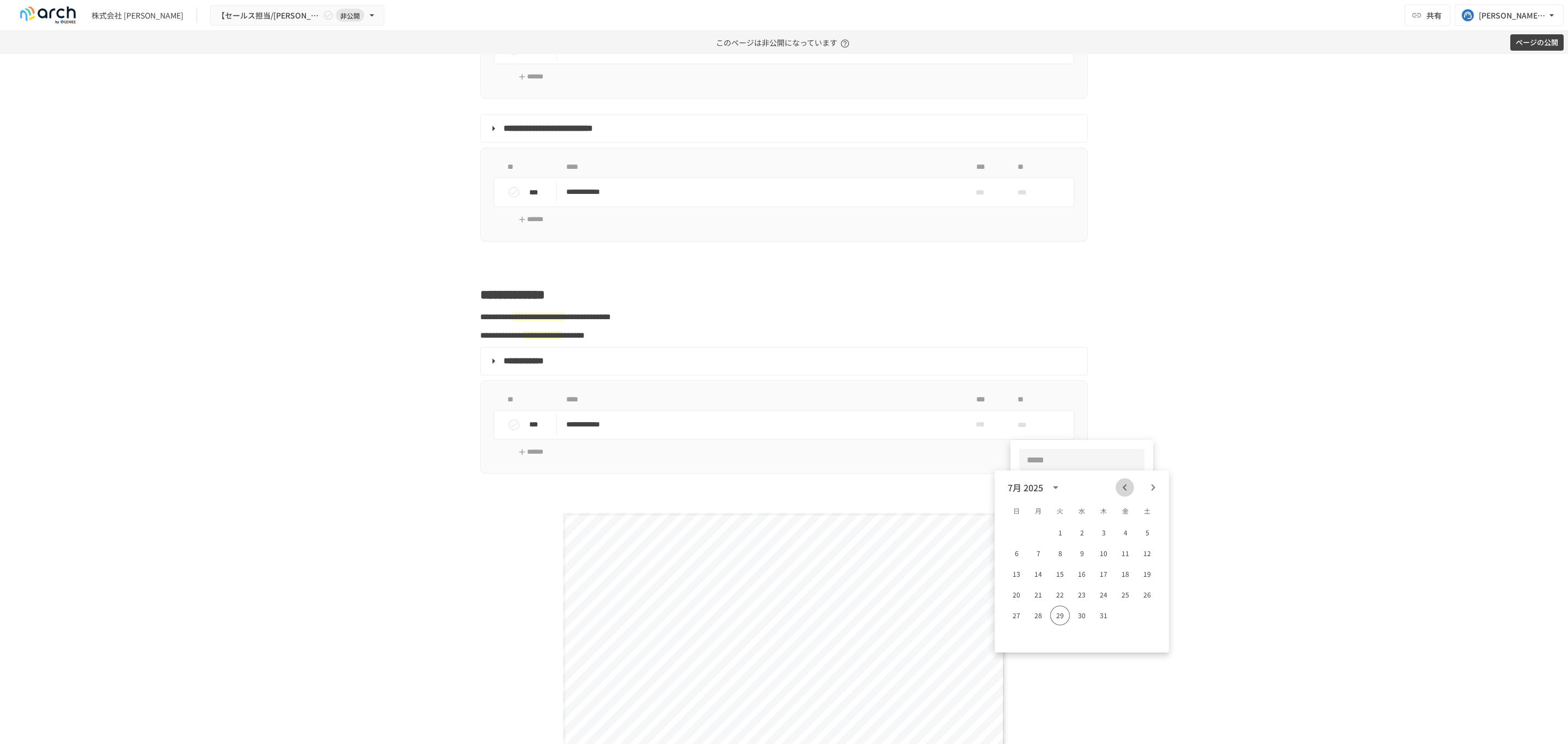 click 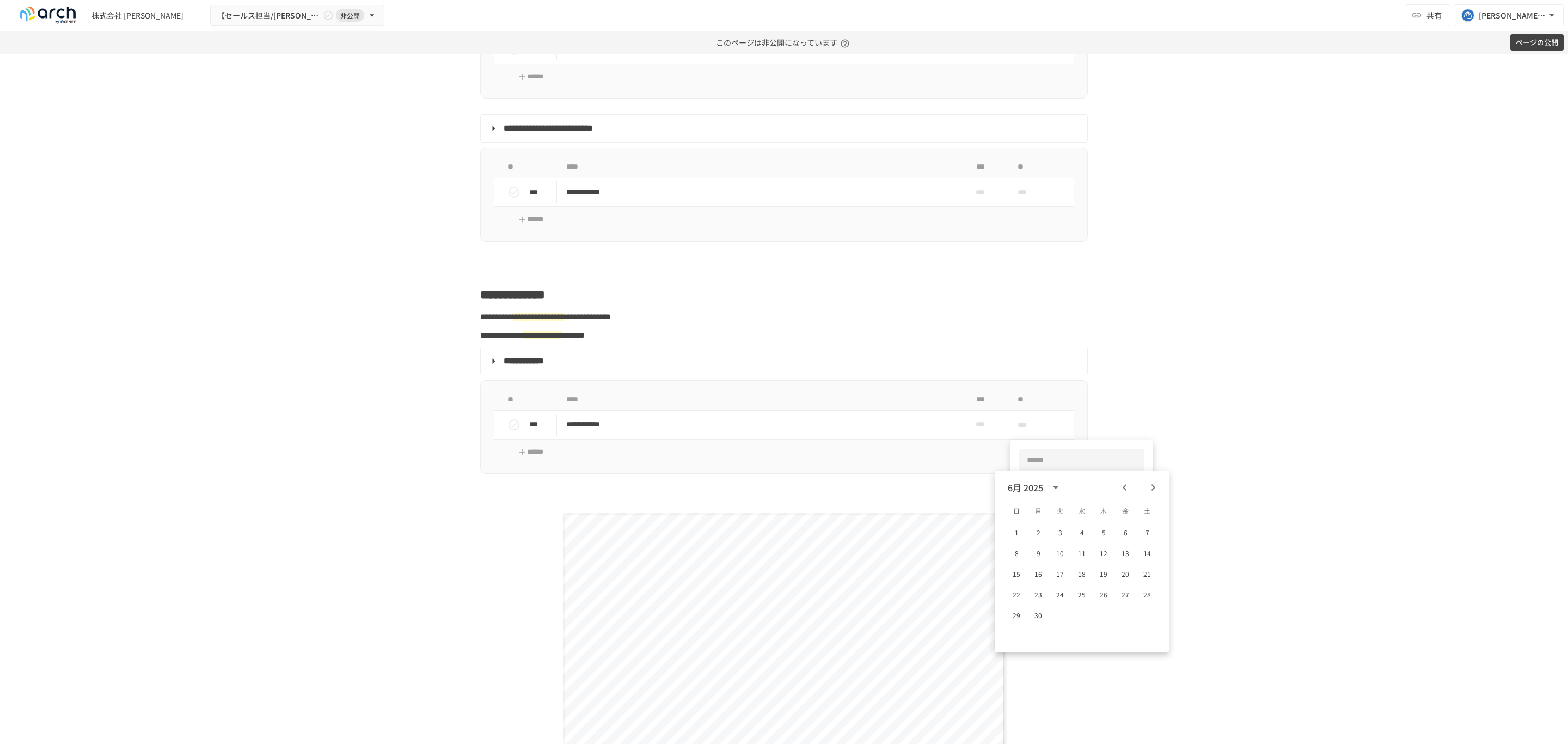 click 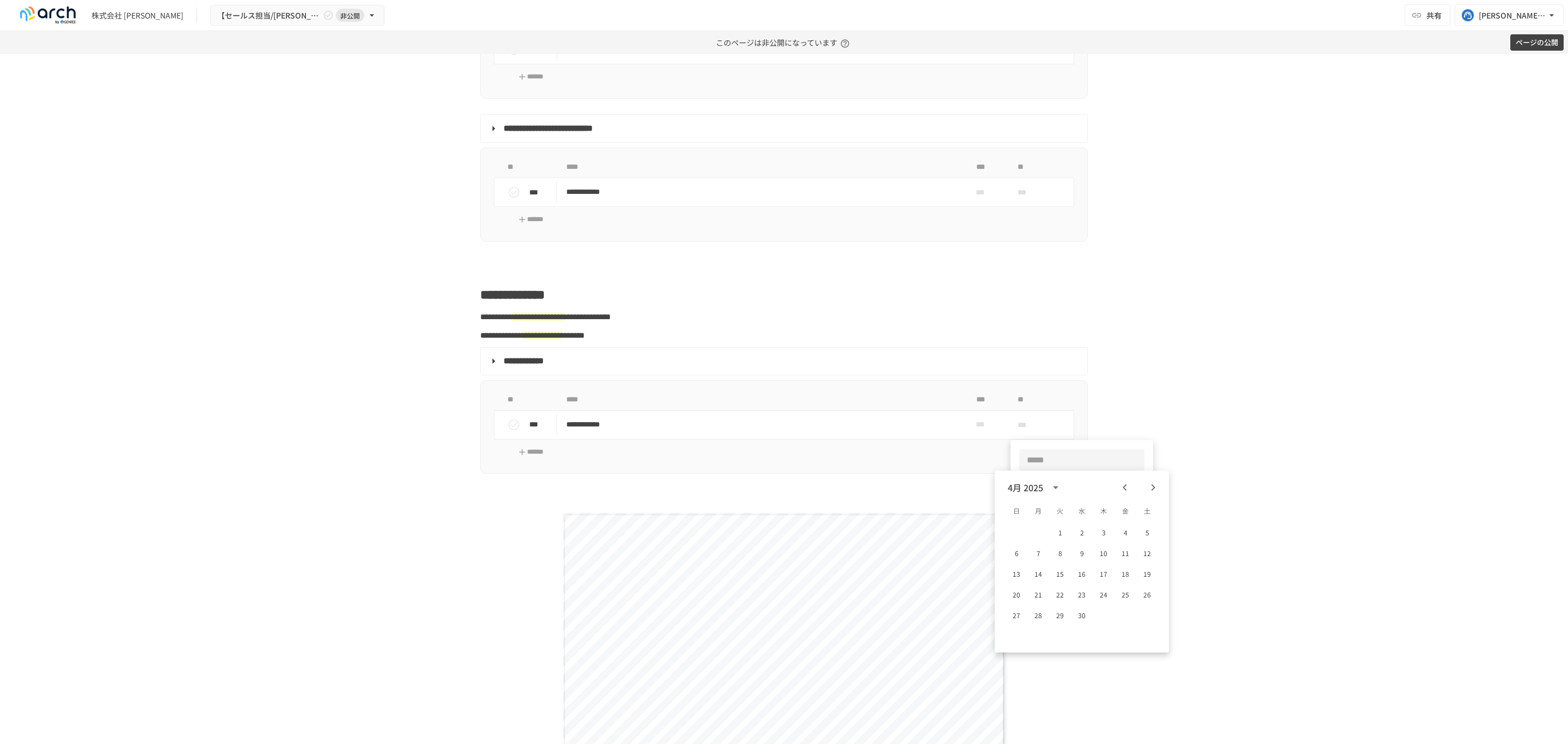 click 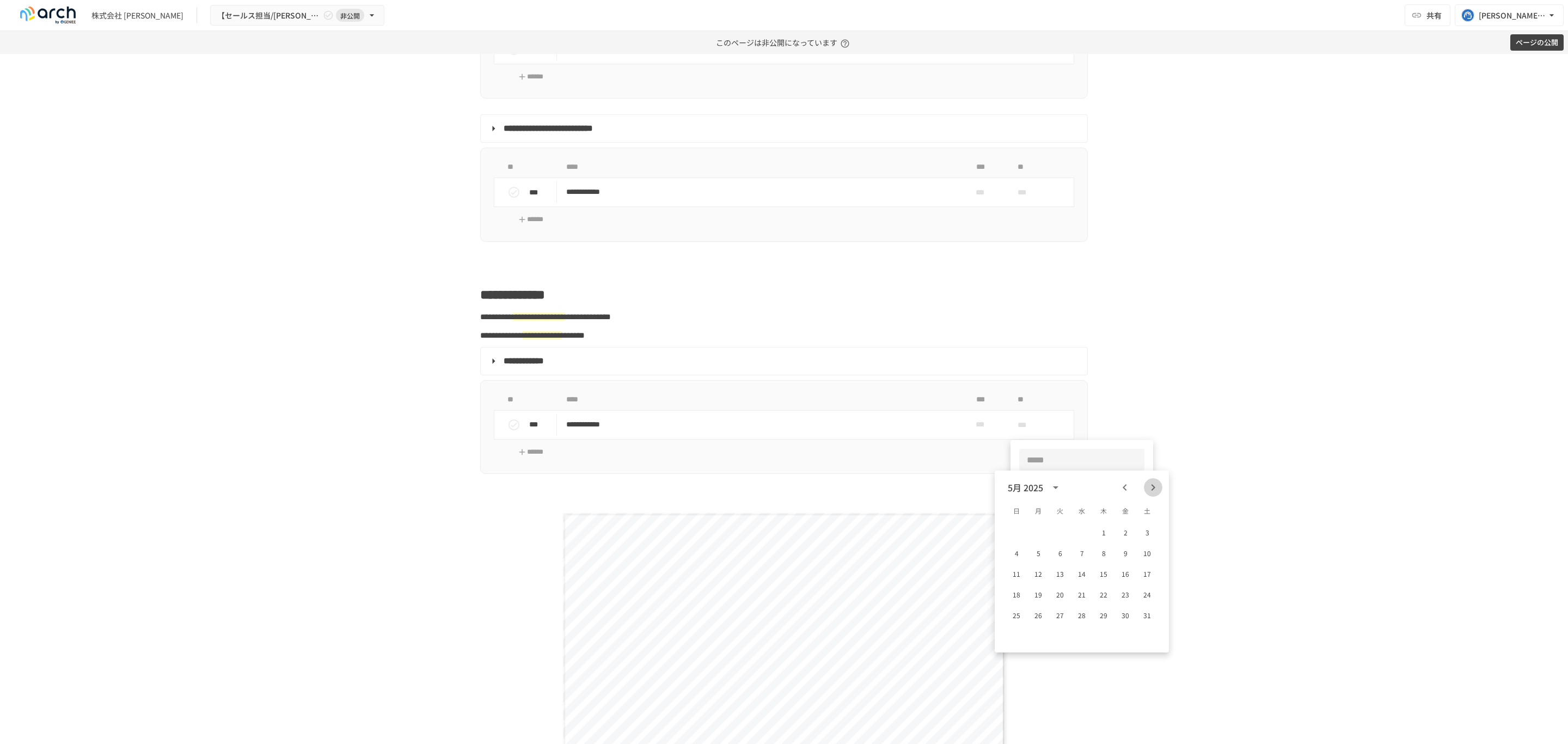 click 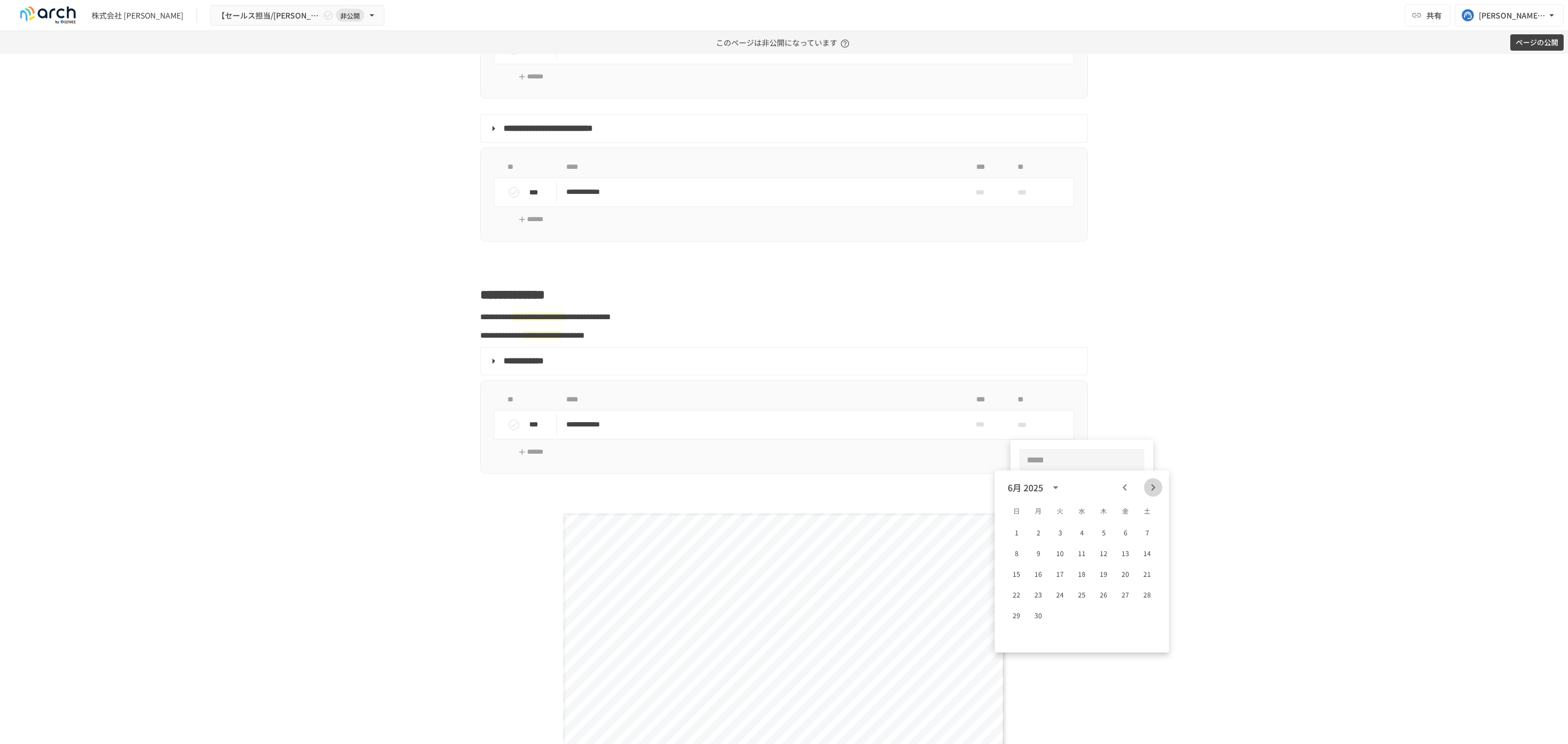 click 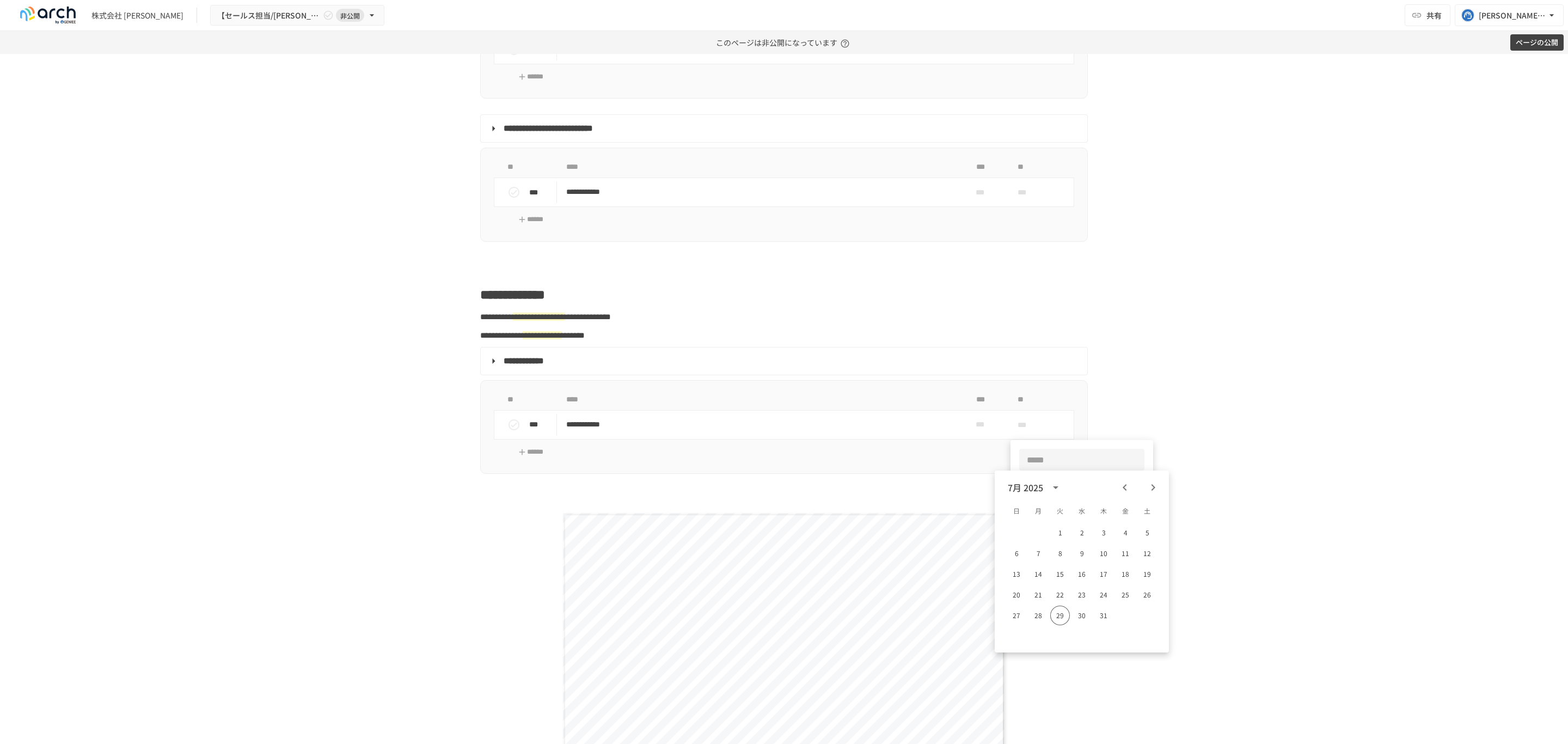 click 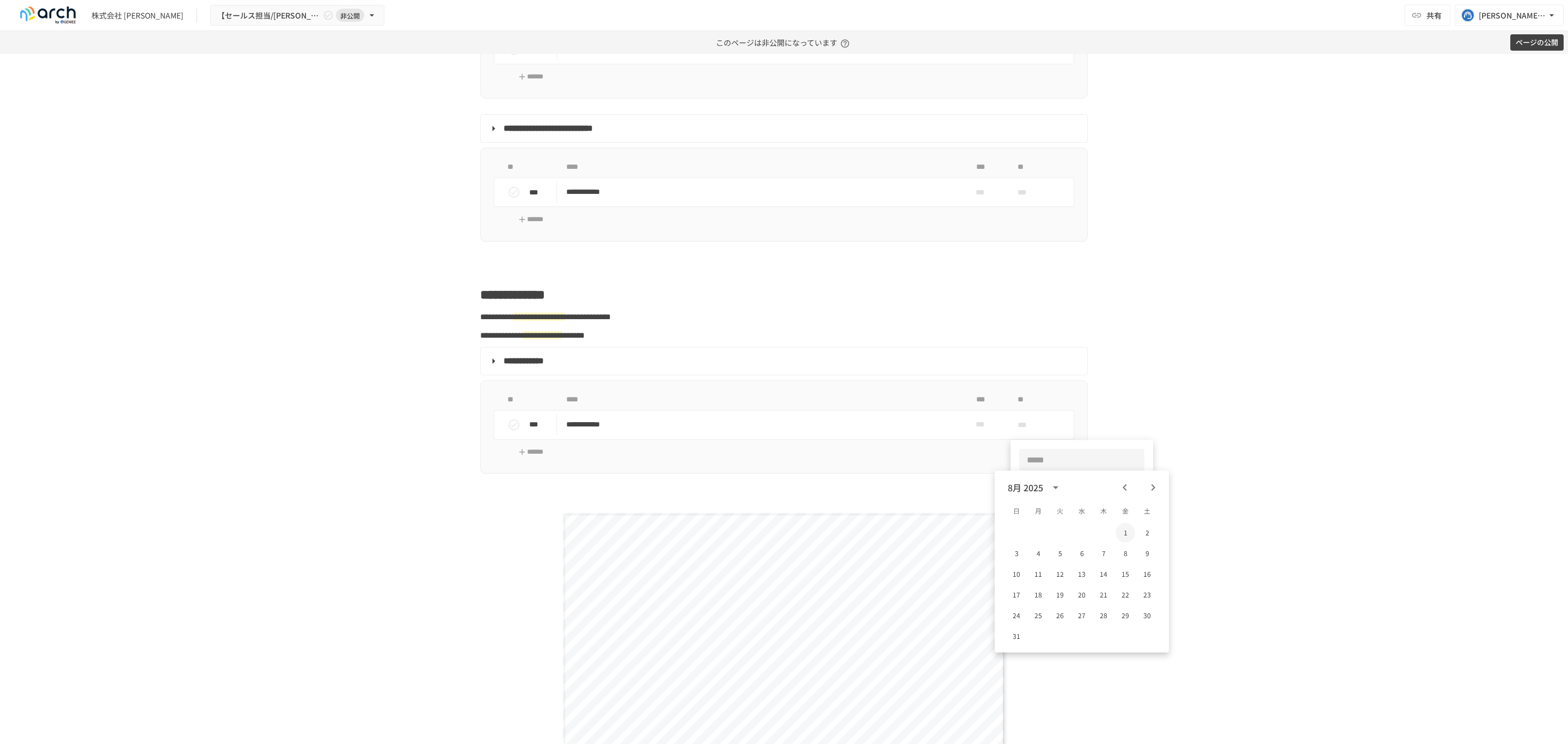 click on "1" at bounding box center [1125, 533] 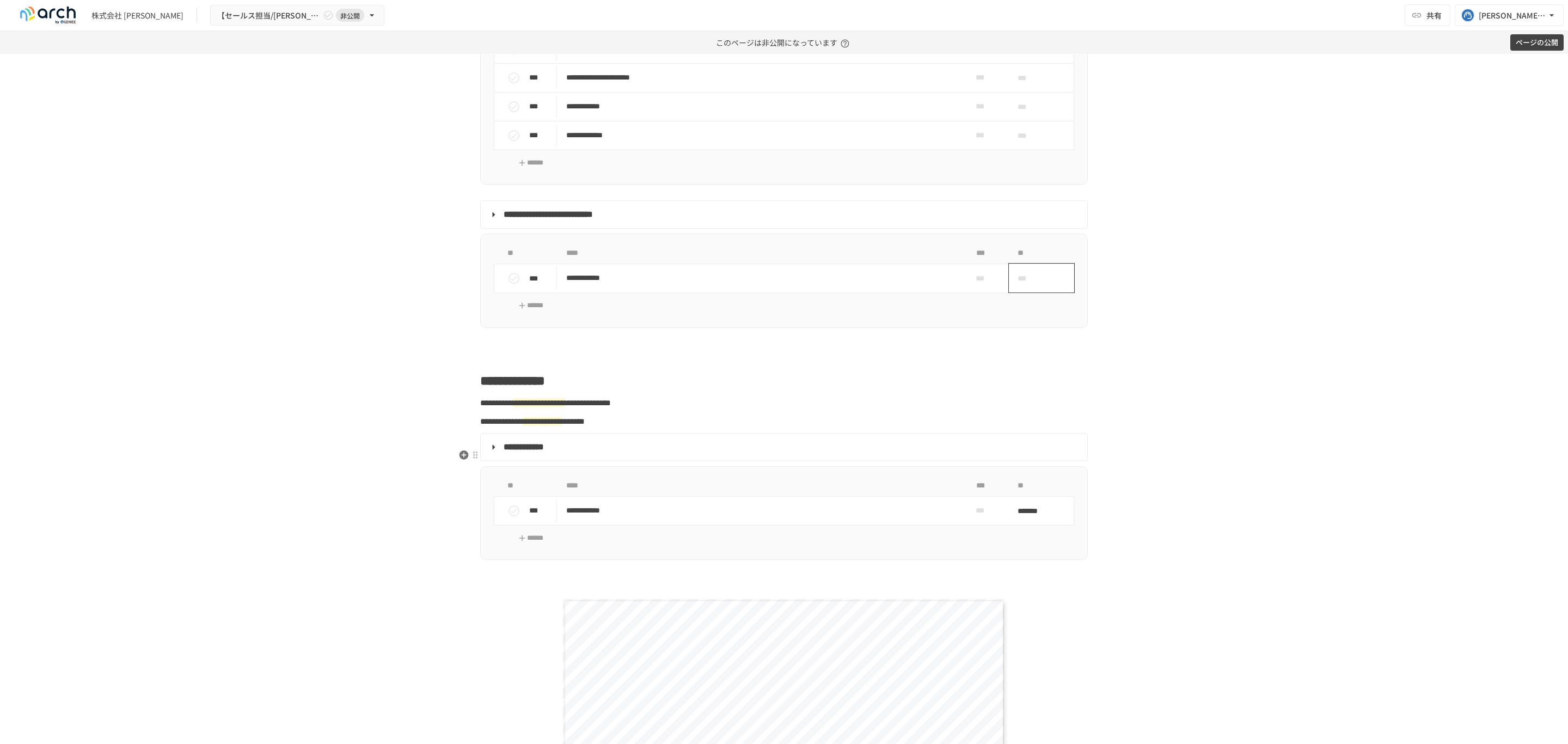 scroll, scrollTop: 1062, scrollLeft: 0, axis: vertical 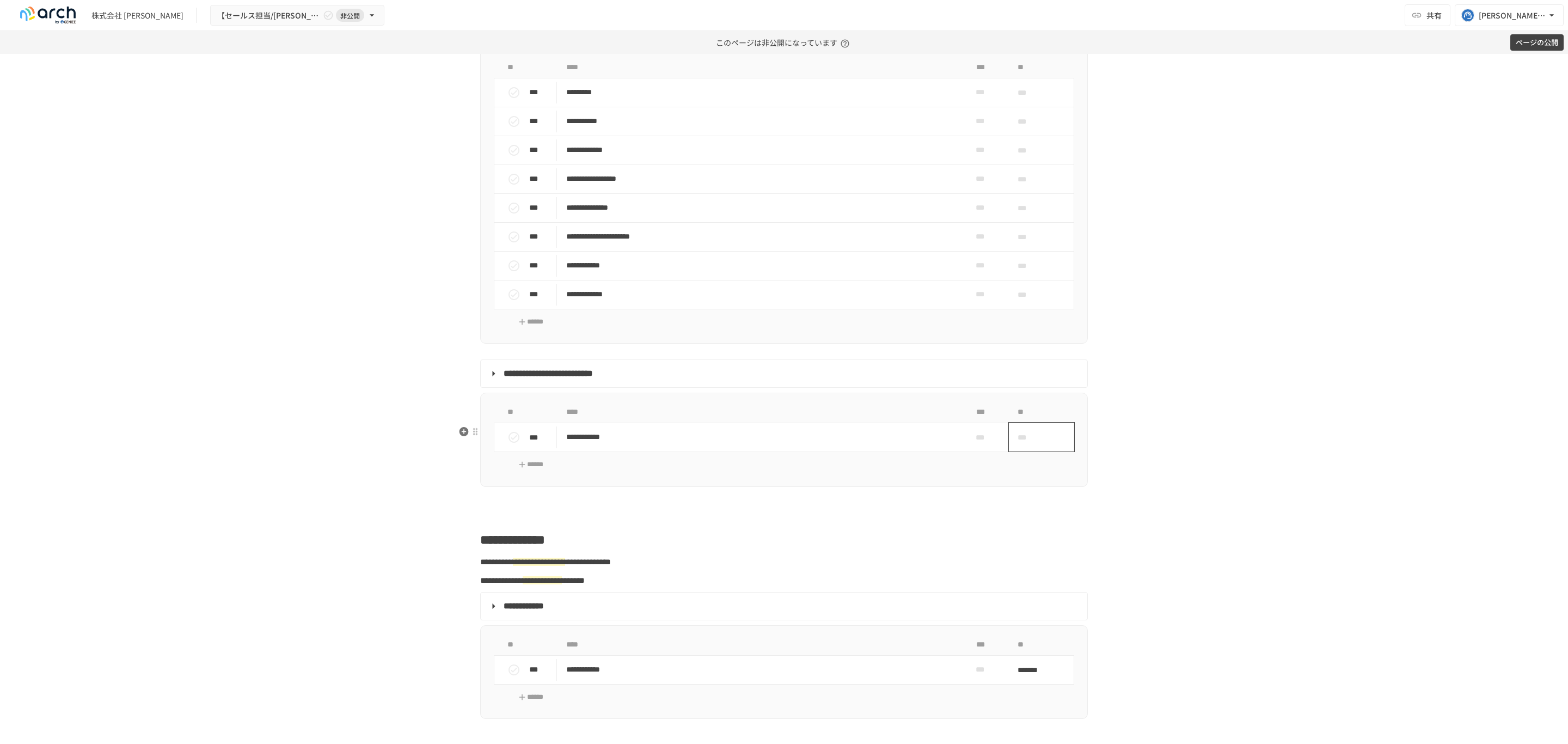 click on "***" at bounding box center [1029, 437] 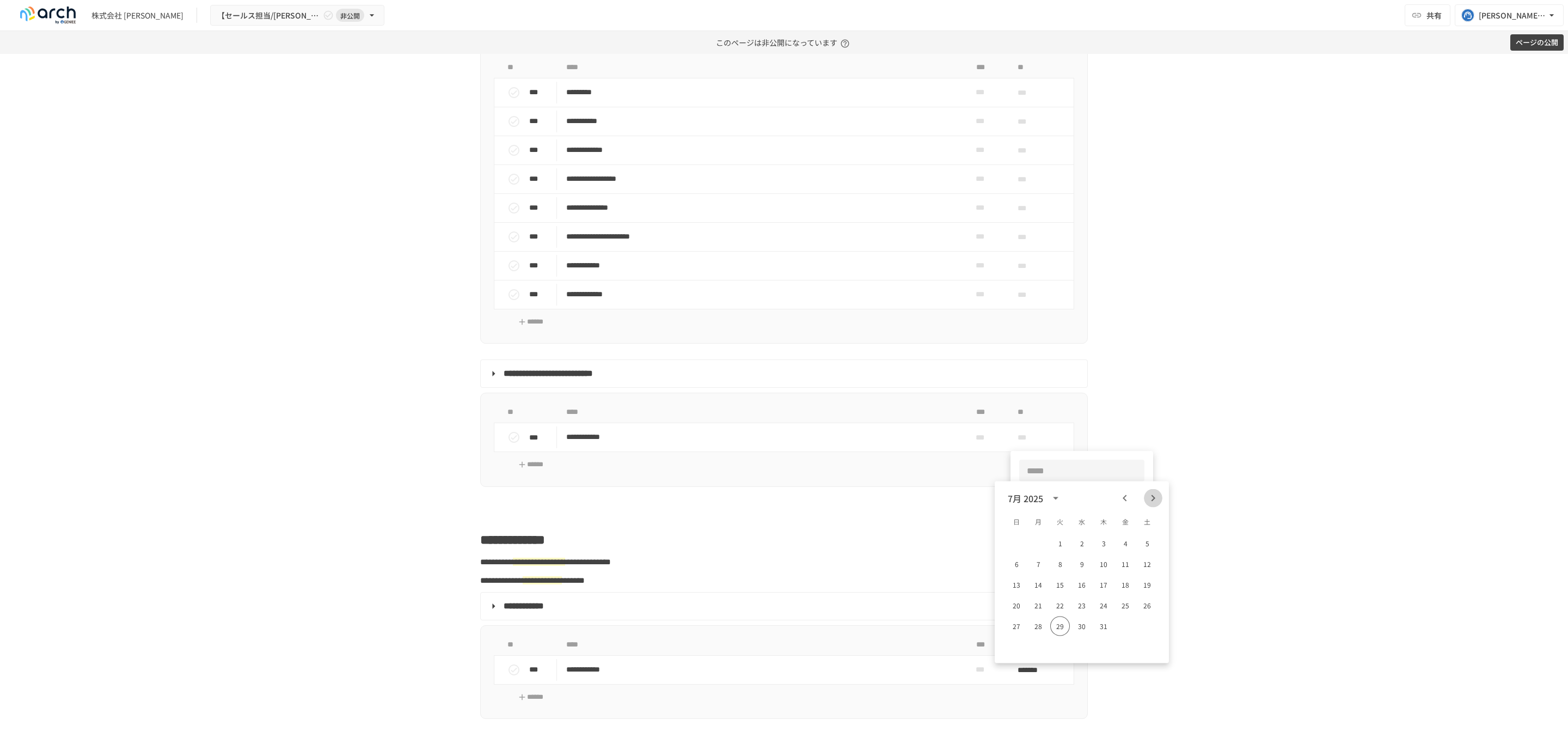 click 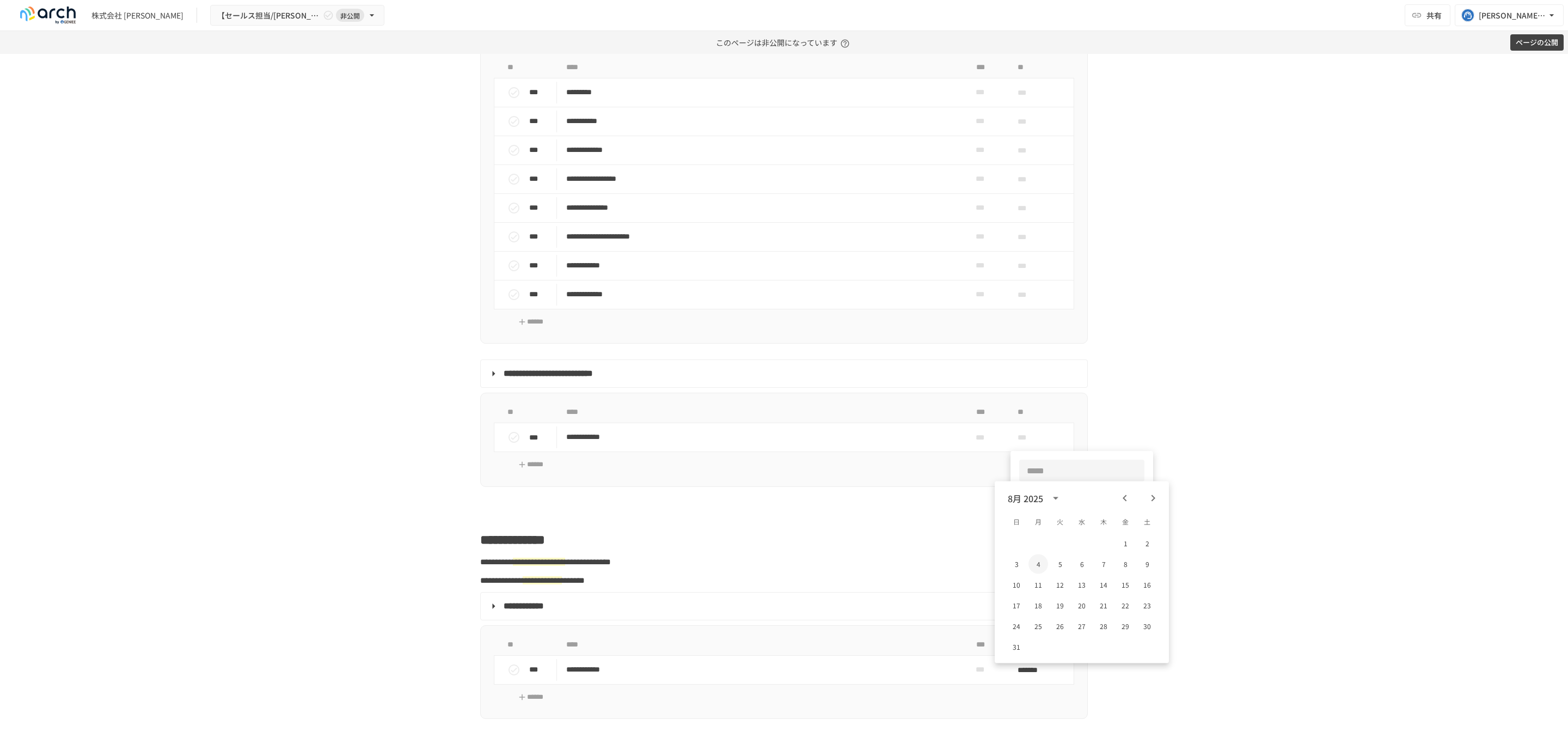 click on "4" at bounding box center [1038, 564] 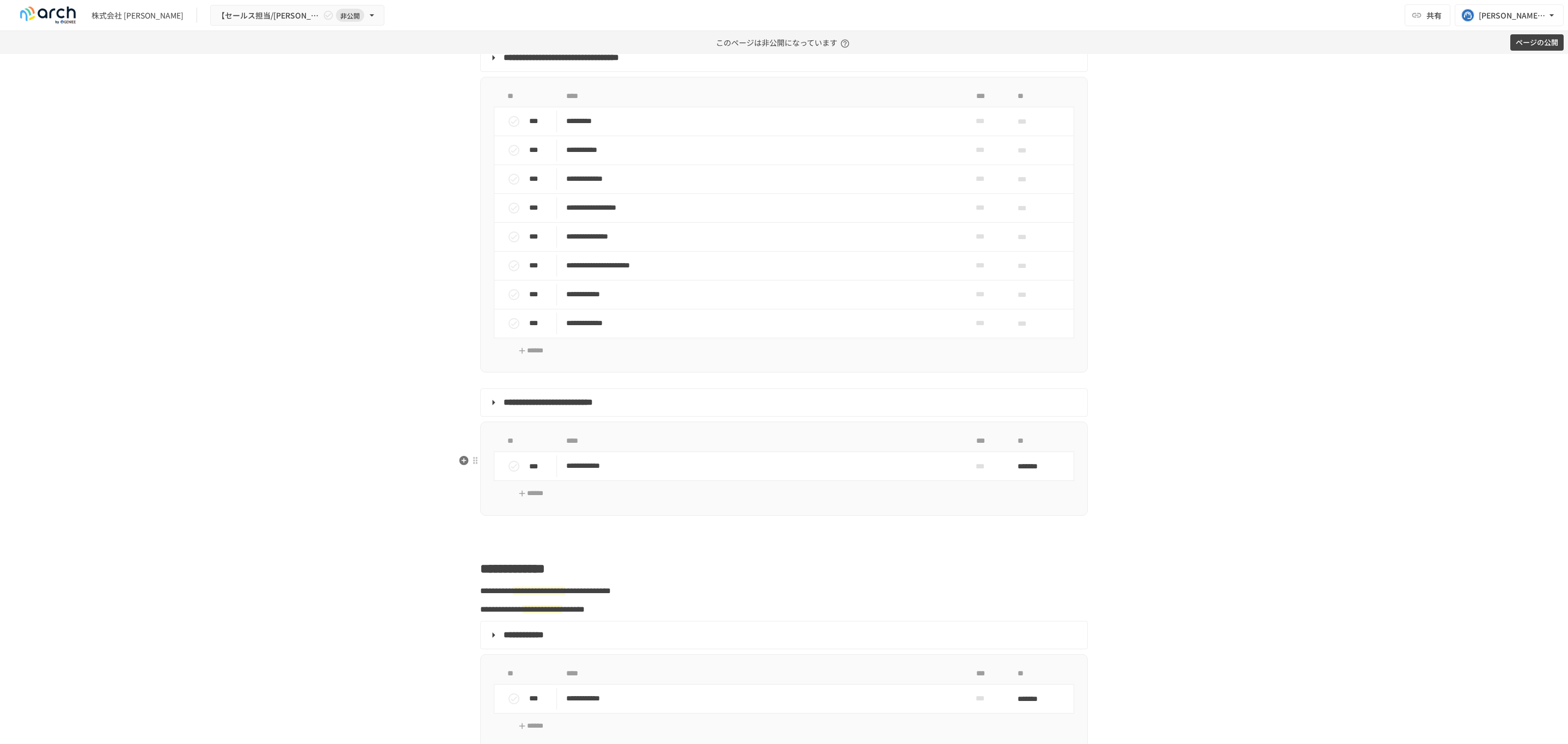 scroll, scrollTop: 1062, scrollLeft: 0, axis: vertical 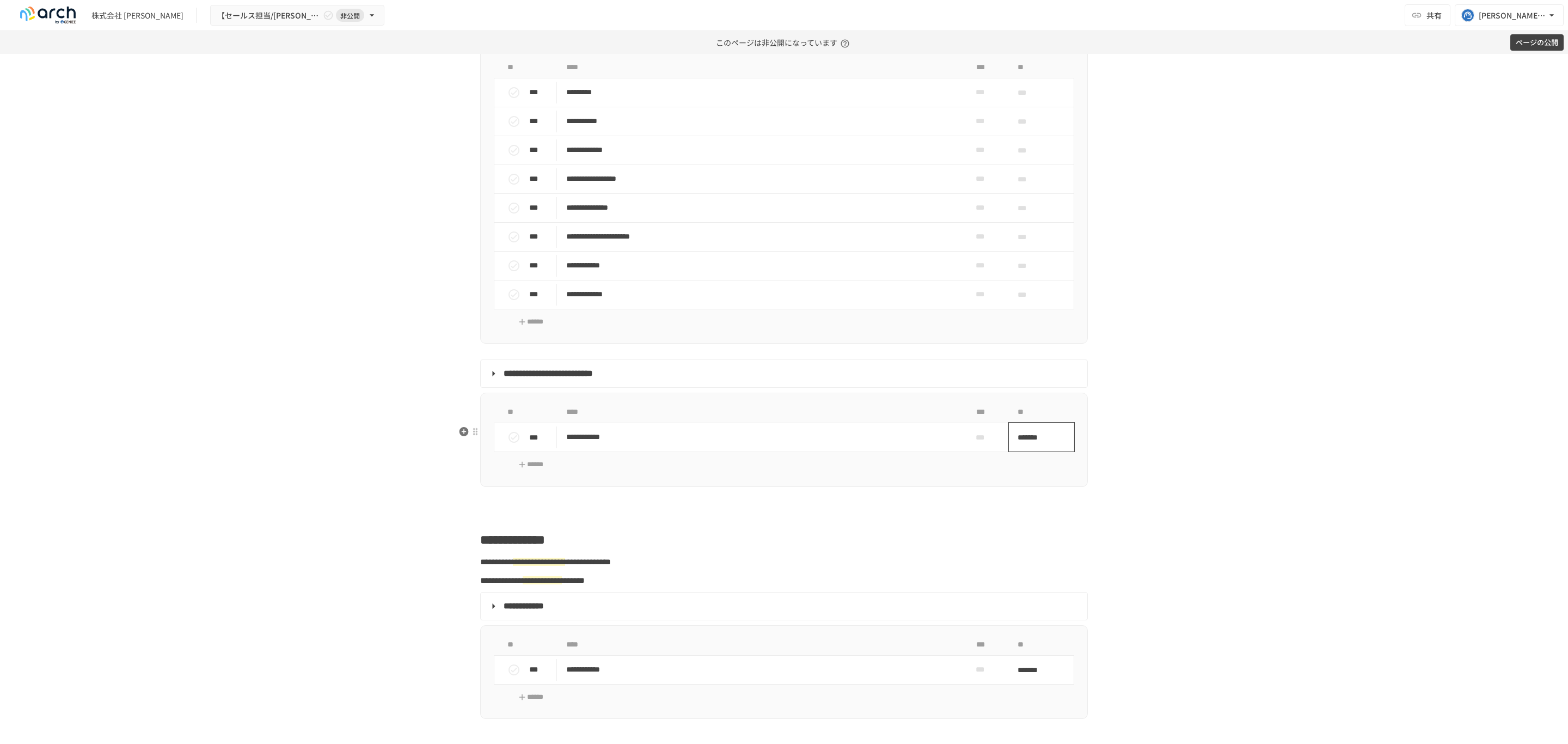 click on "*******" at bounding box center [1036, 437] 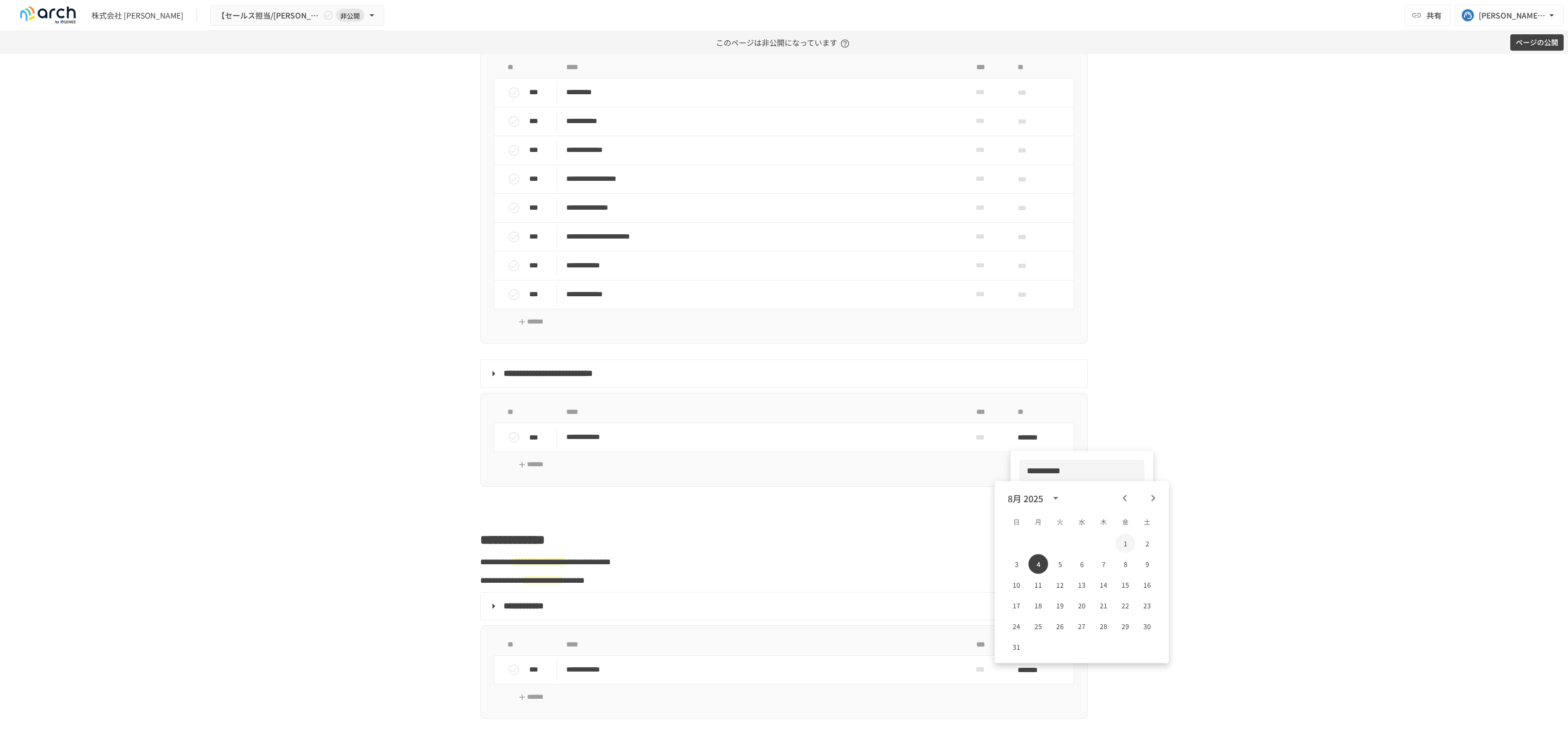 click on "1" at bounding box center [1125, 544] 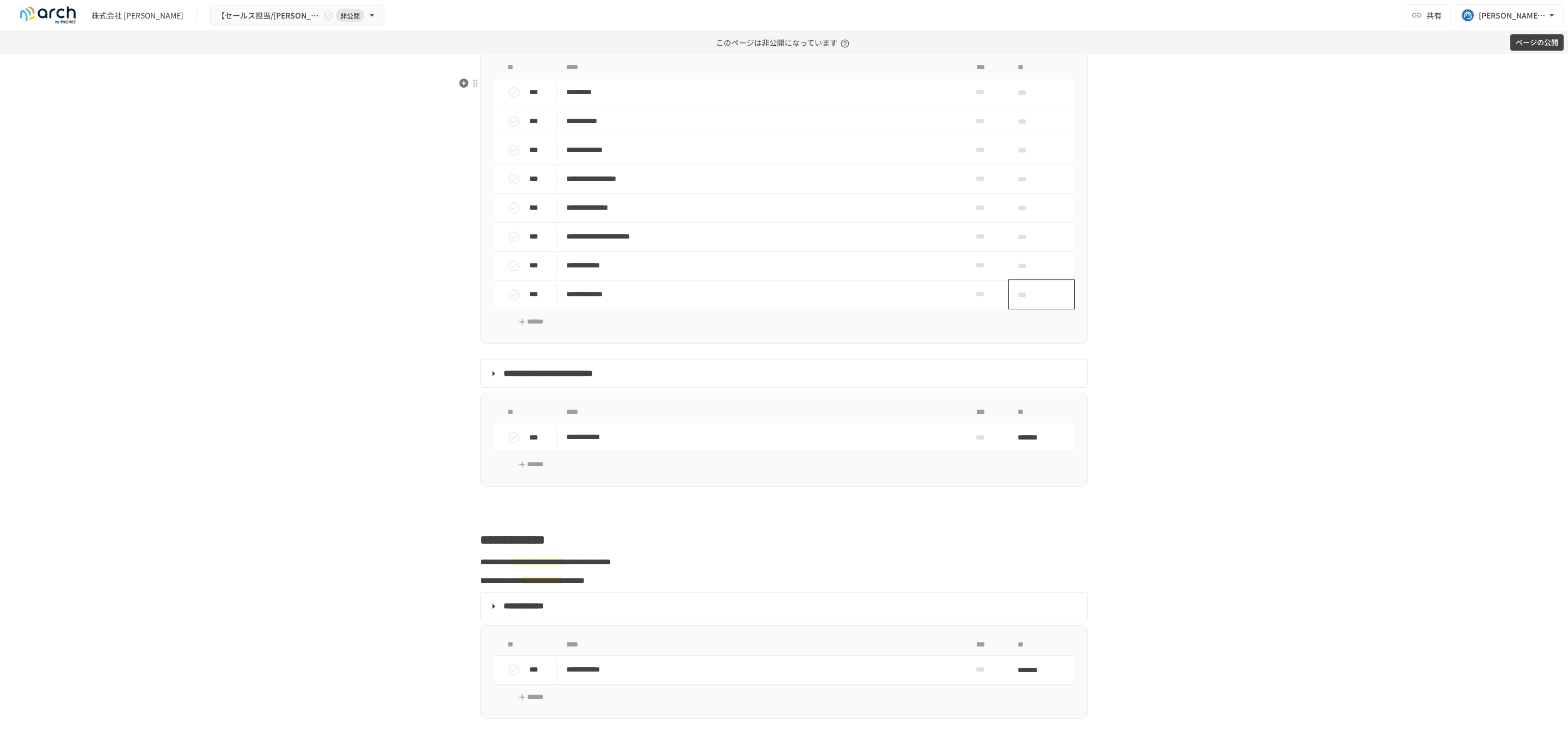 click on "***" at bounding box center [1029, 295] 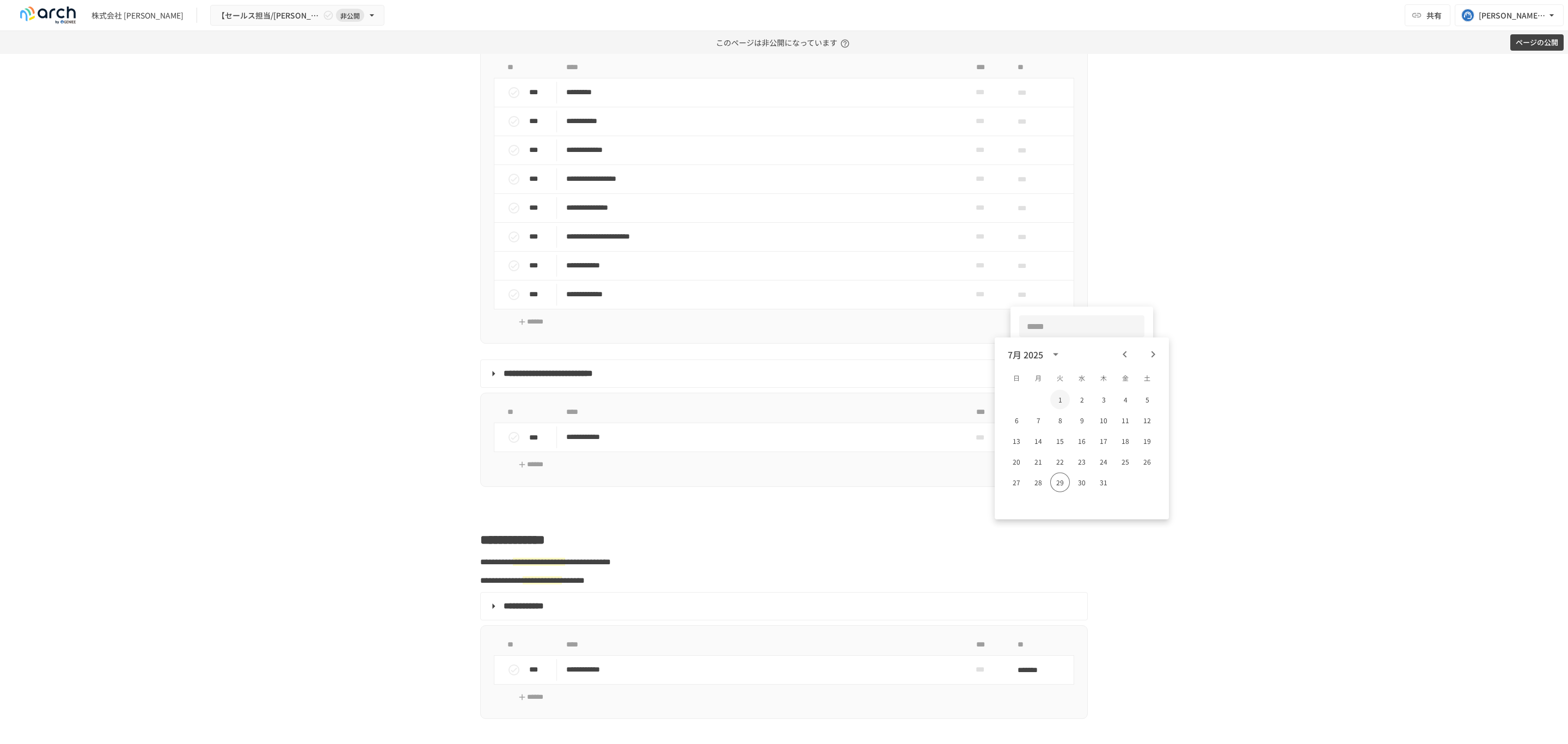 click on "1" at bounding box center (1060, 400) 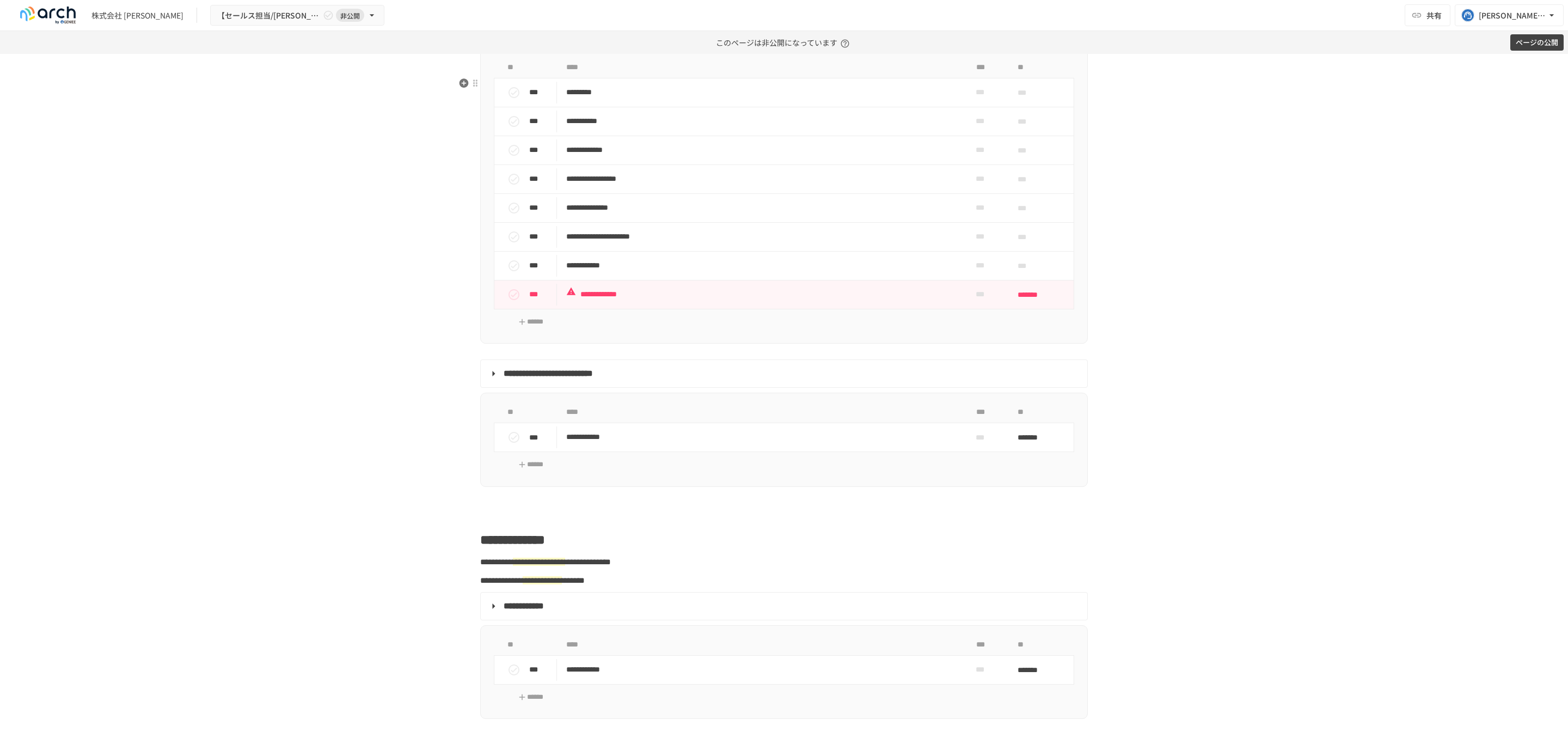 click on "**********" at bounding box center [784, 196] 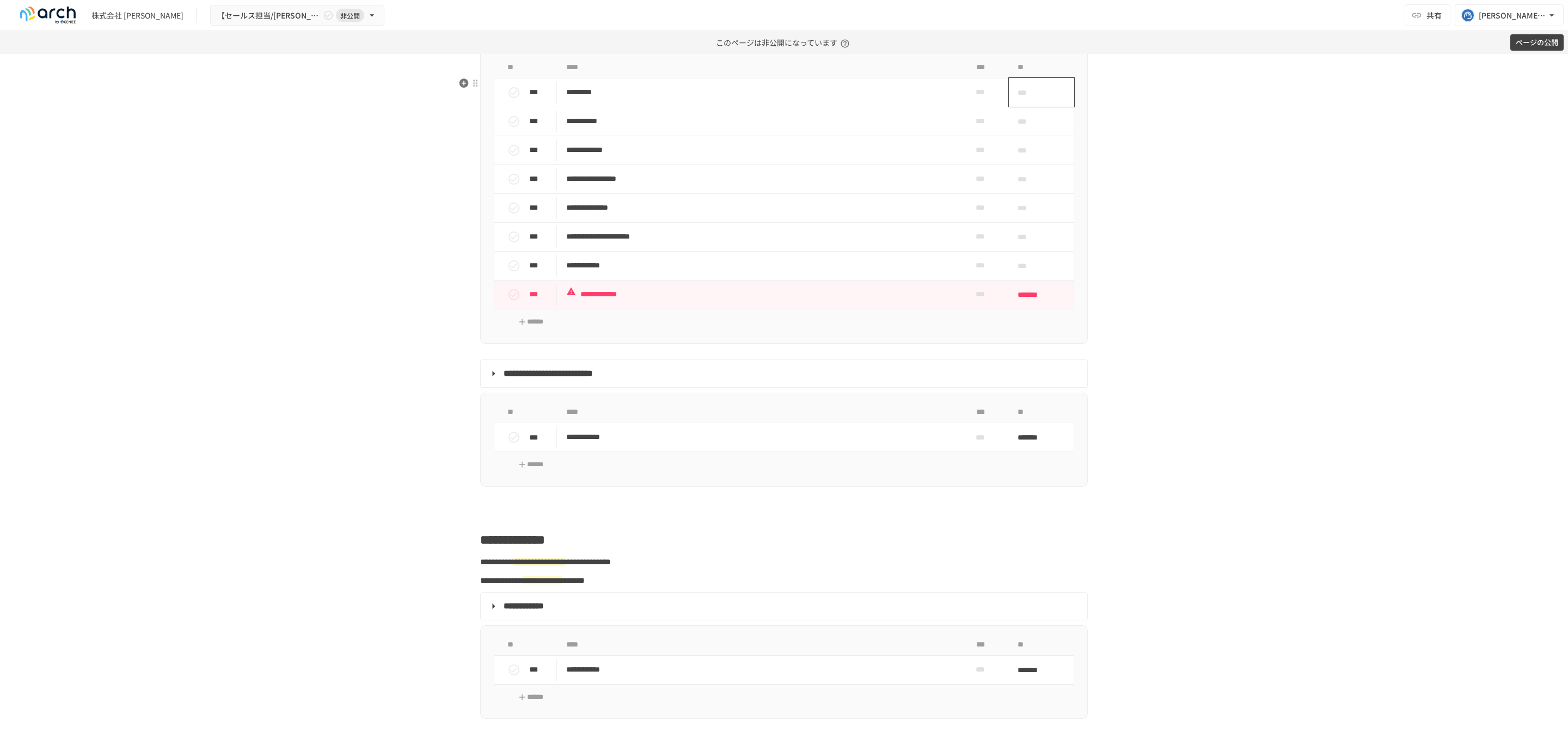 click on "***" at bounding box center [1029, 93] 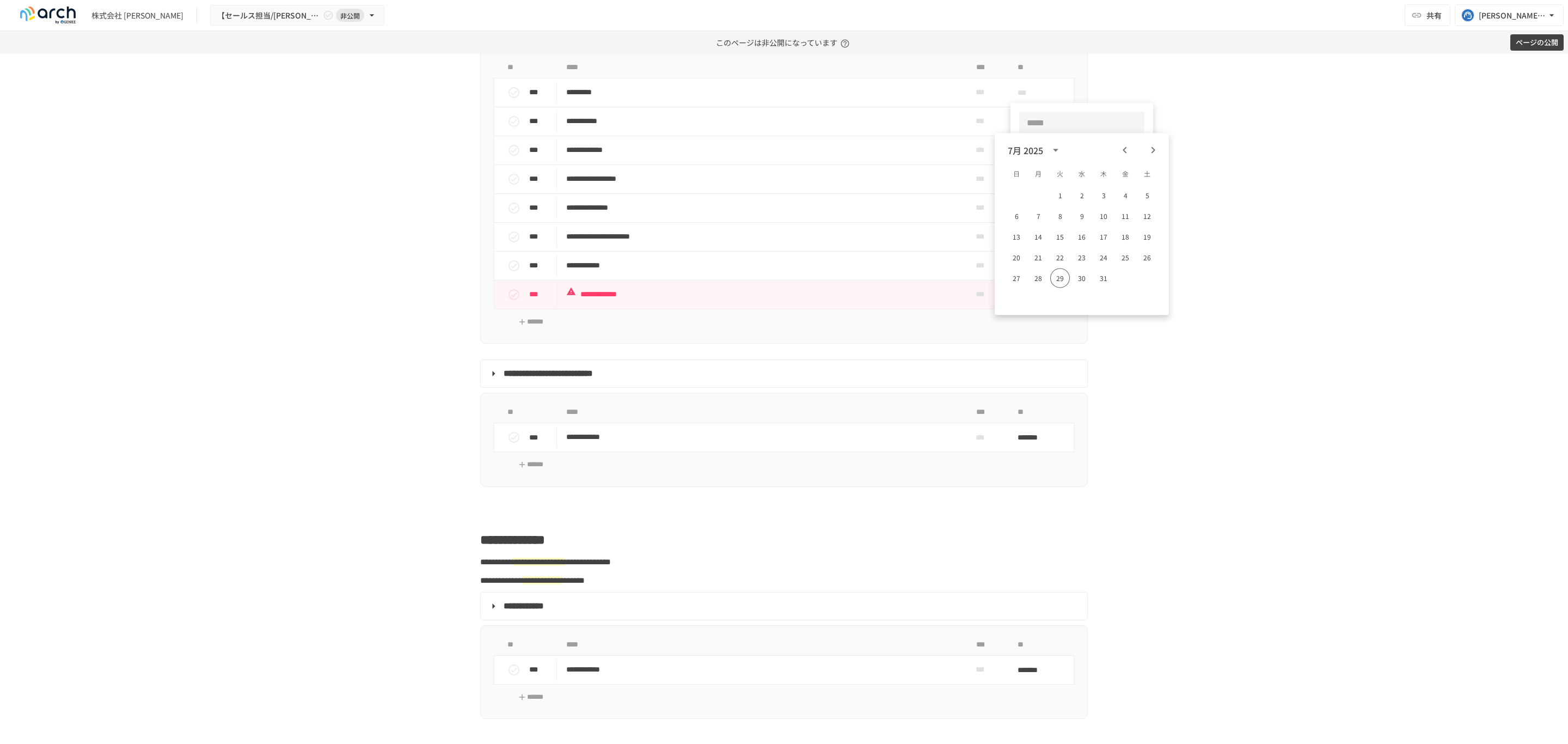 click 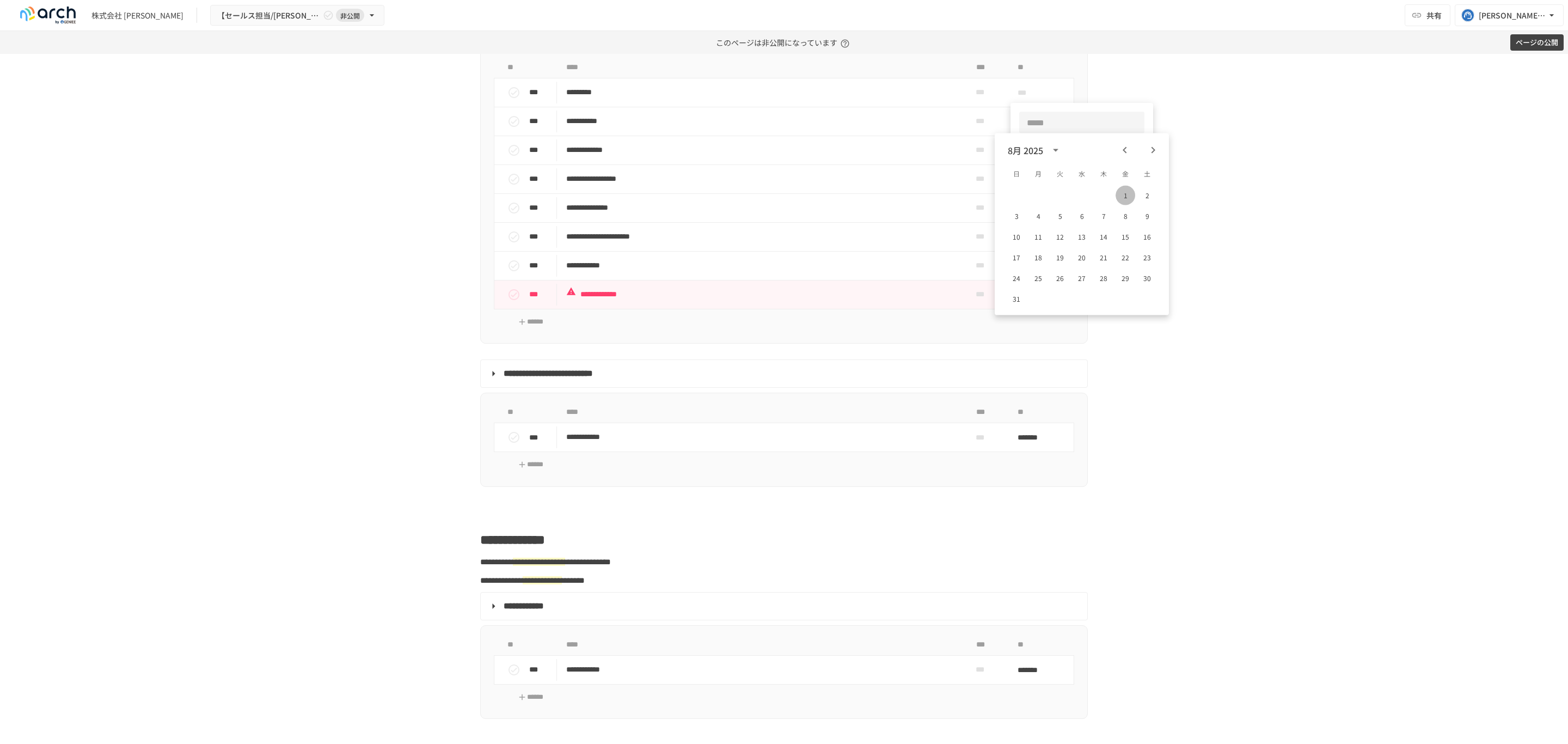 drag, startPoint x: 1124, startPoint y: 198, endPoint x: 1094, endPoint y: 155, distance: 52.43091 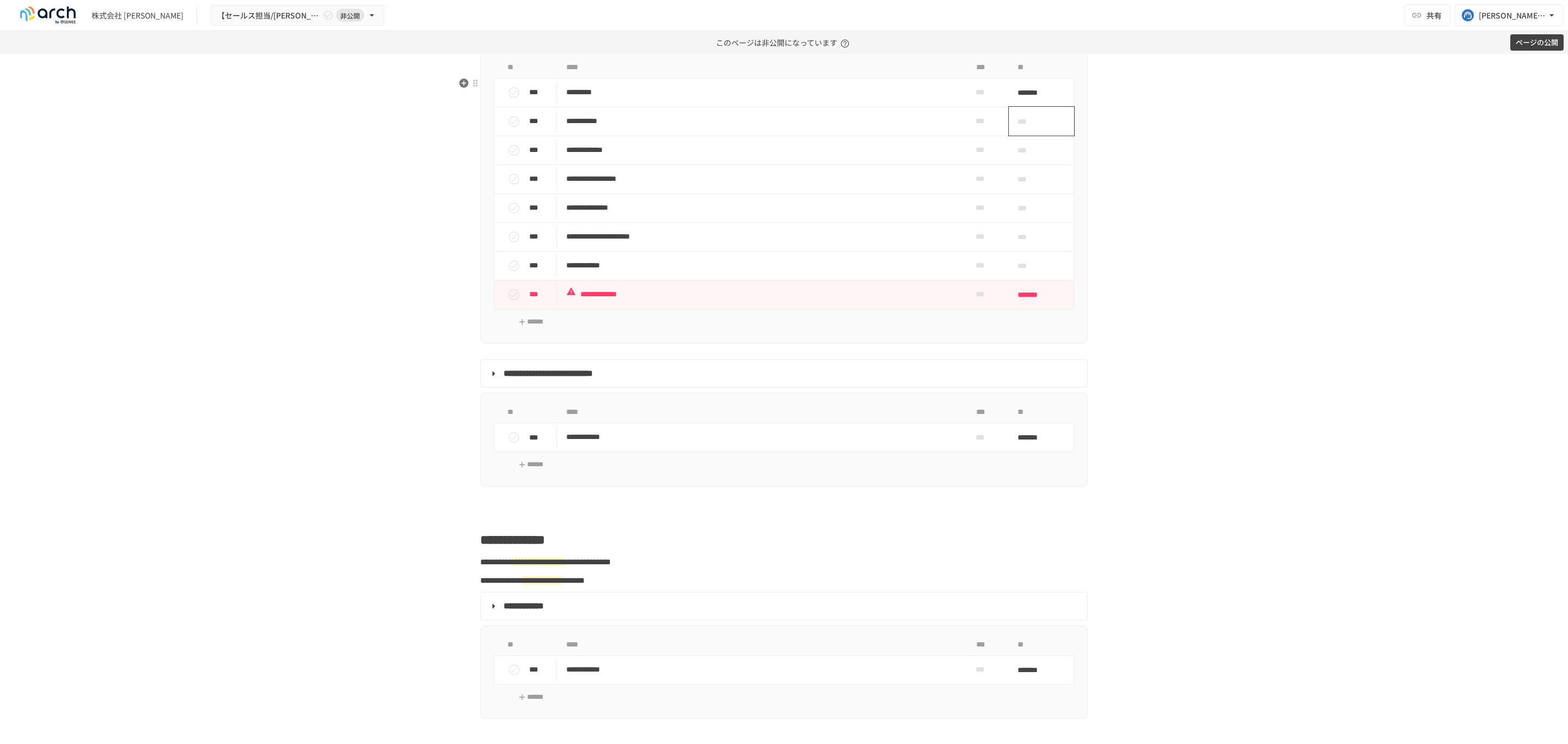 click on "***" at bounding box center (1042, 121) 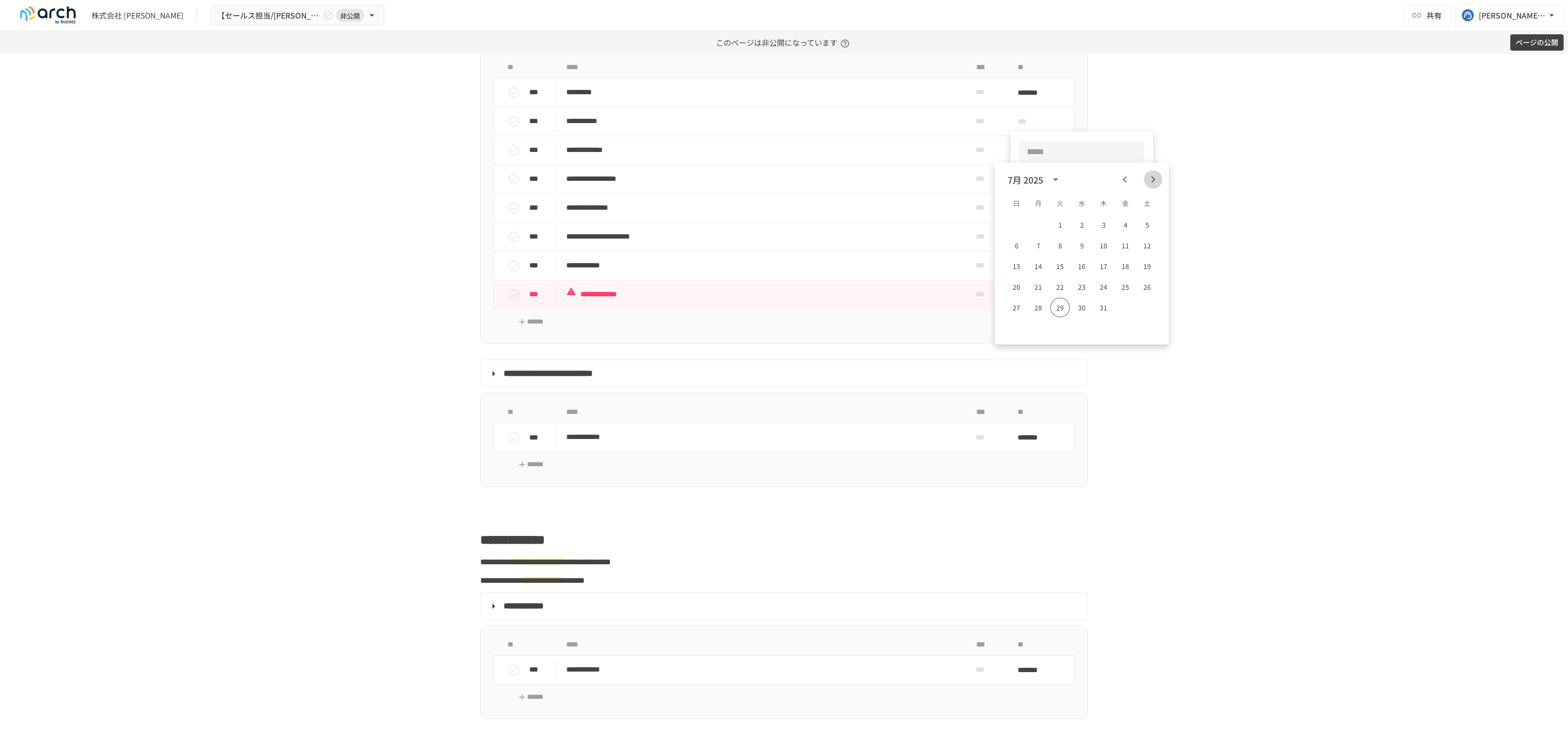 click 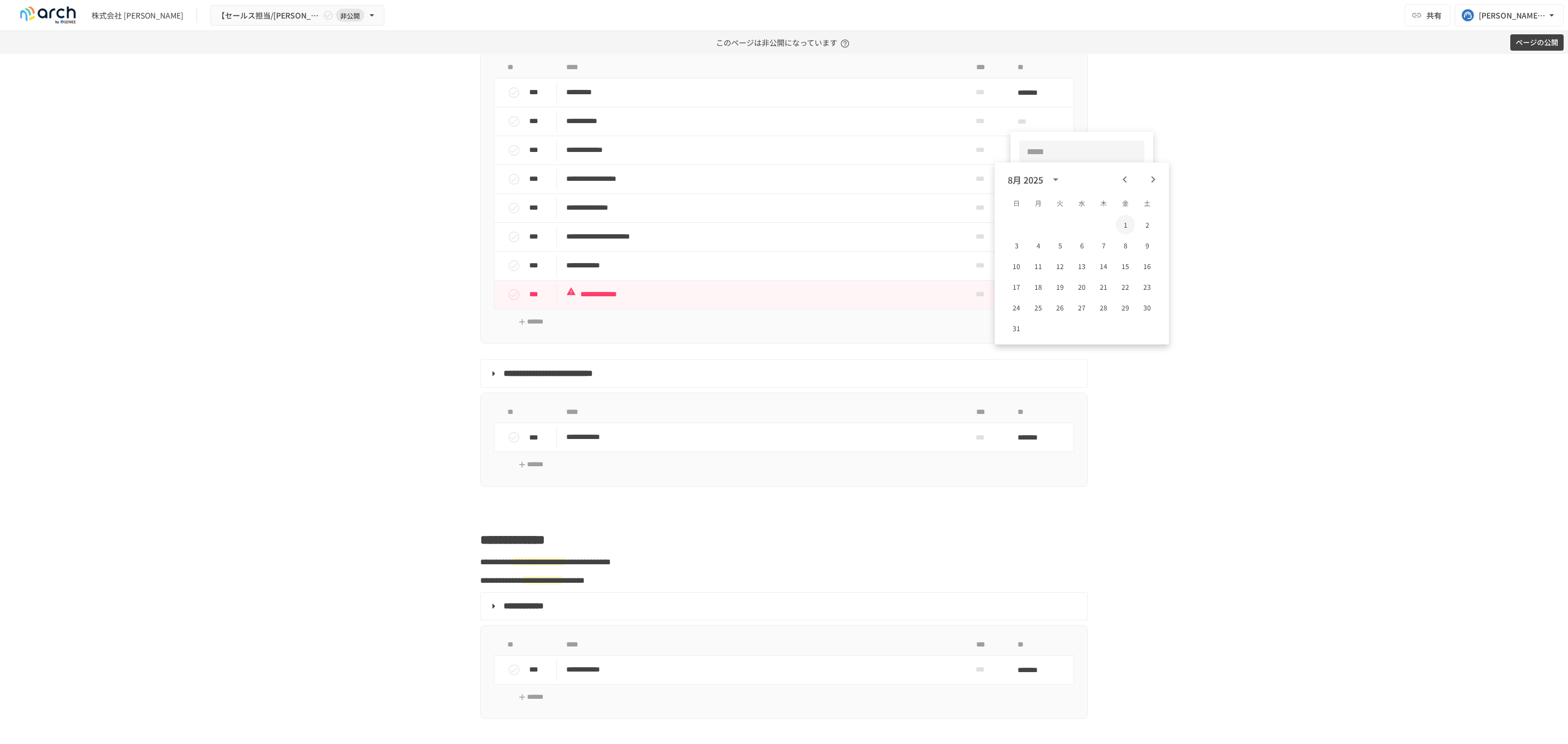 click on "1" at bounding box center [1125, 225] 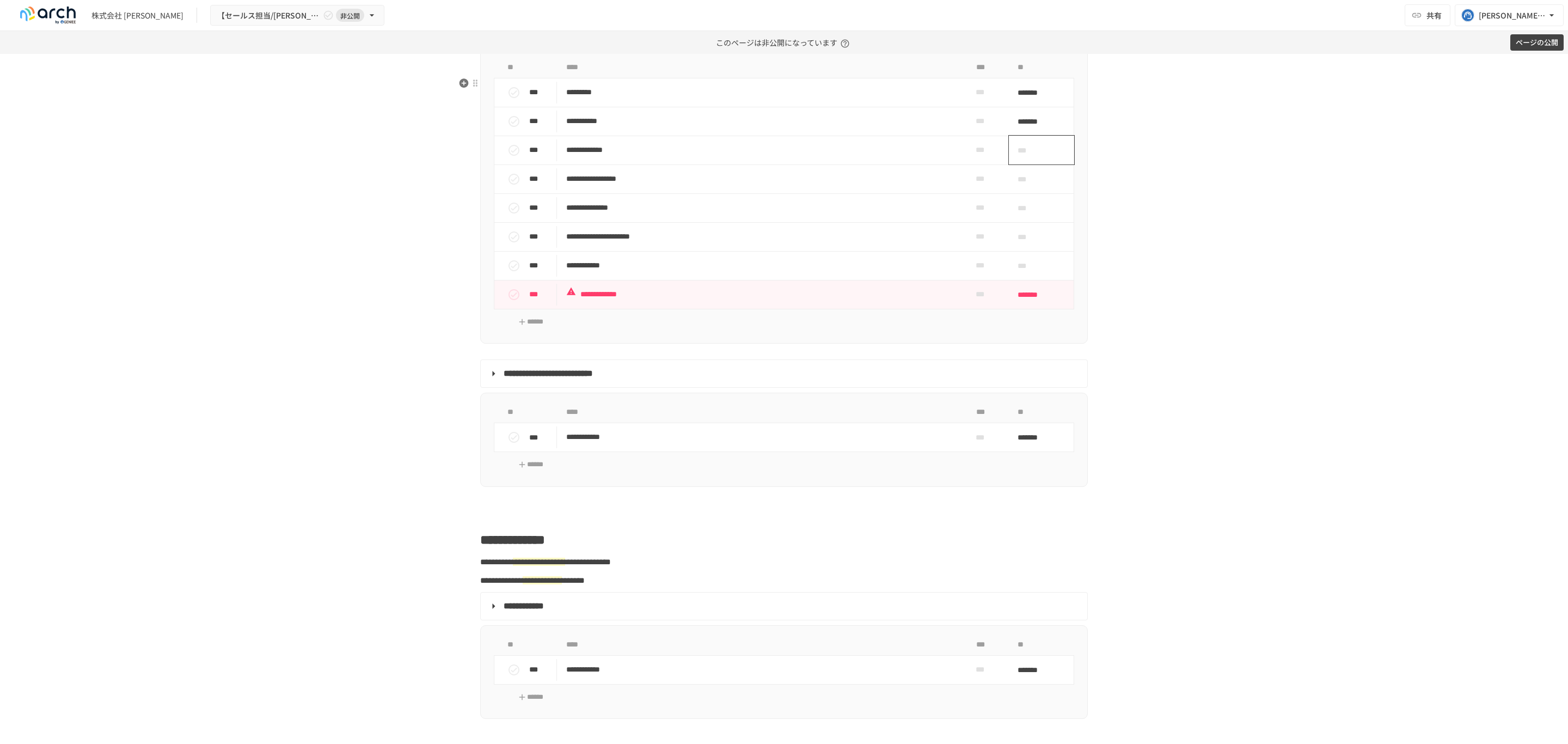click on "***" at bounding box center (1042, 150) 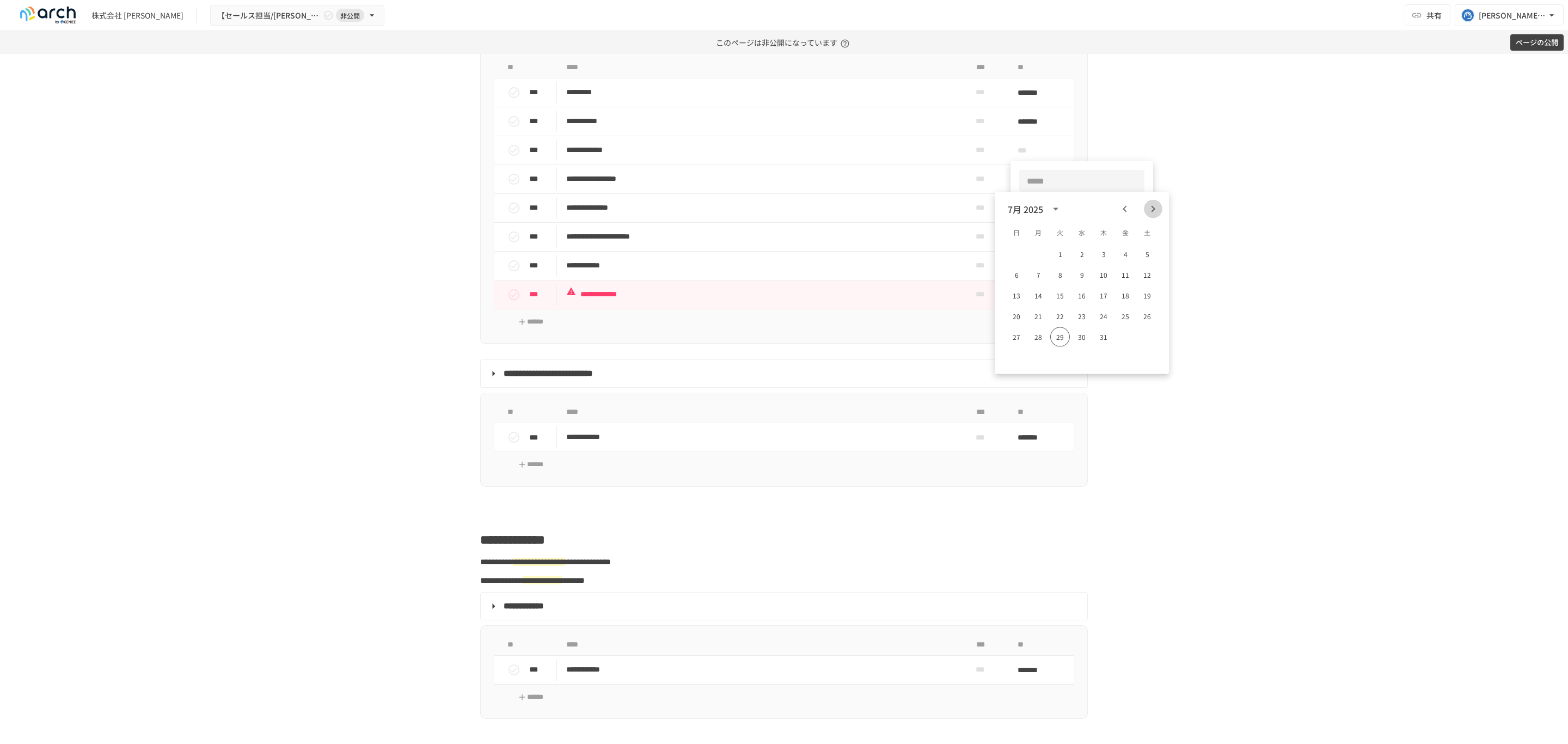 click 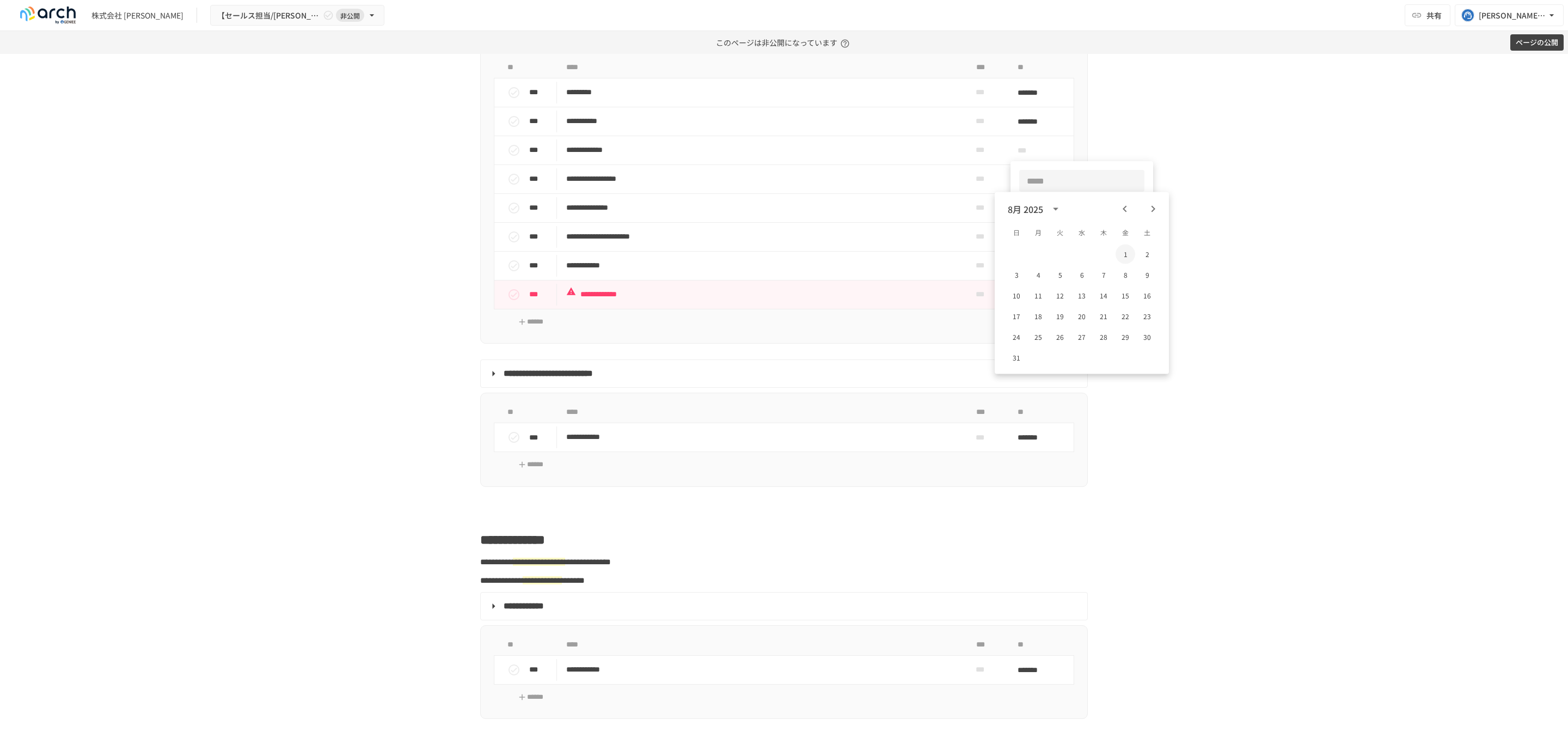 click on "1" at bounding box center (1125, 254) 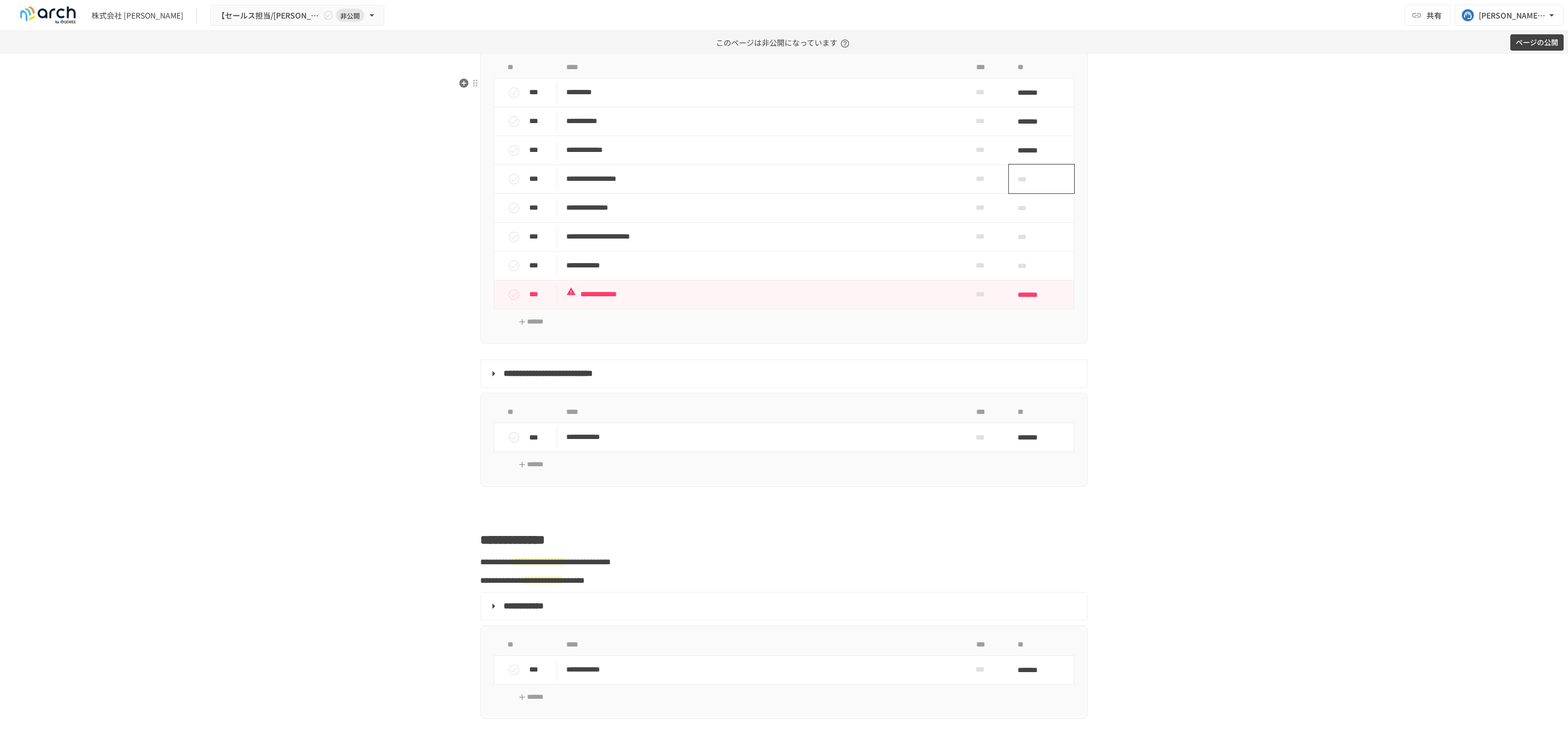 click on "***" at bounding box center (1042, 179) 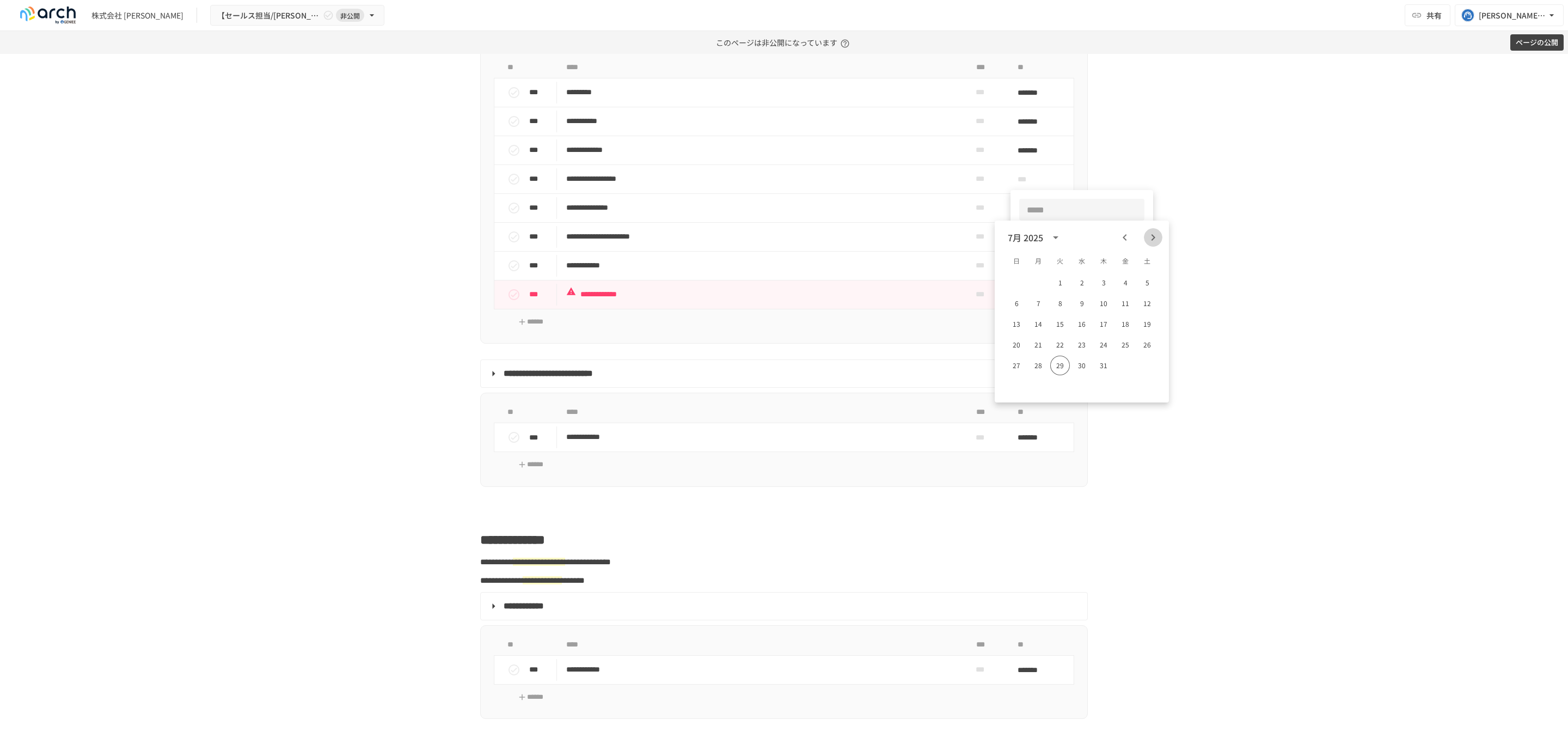 click 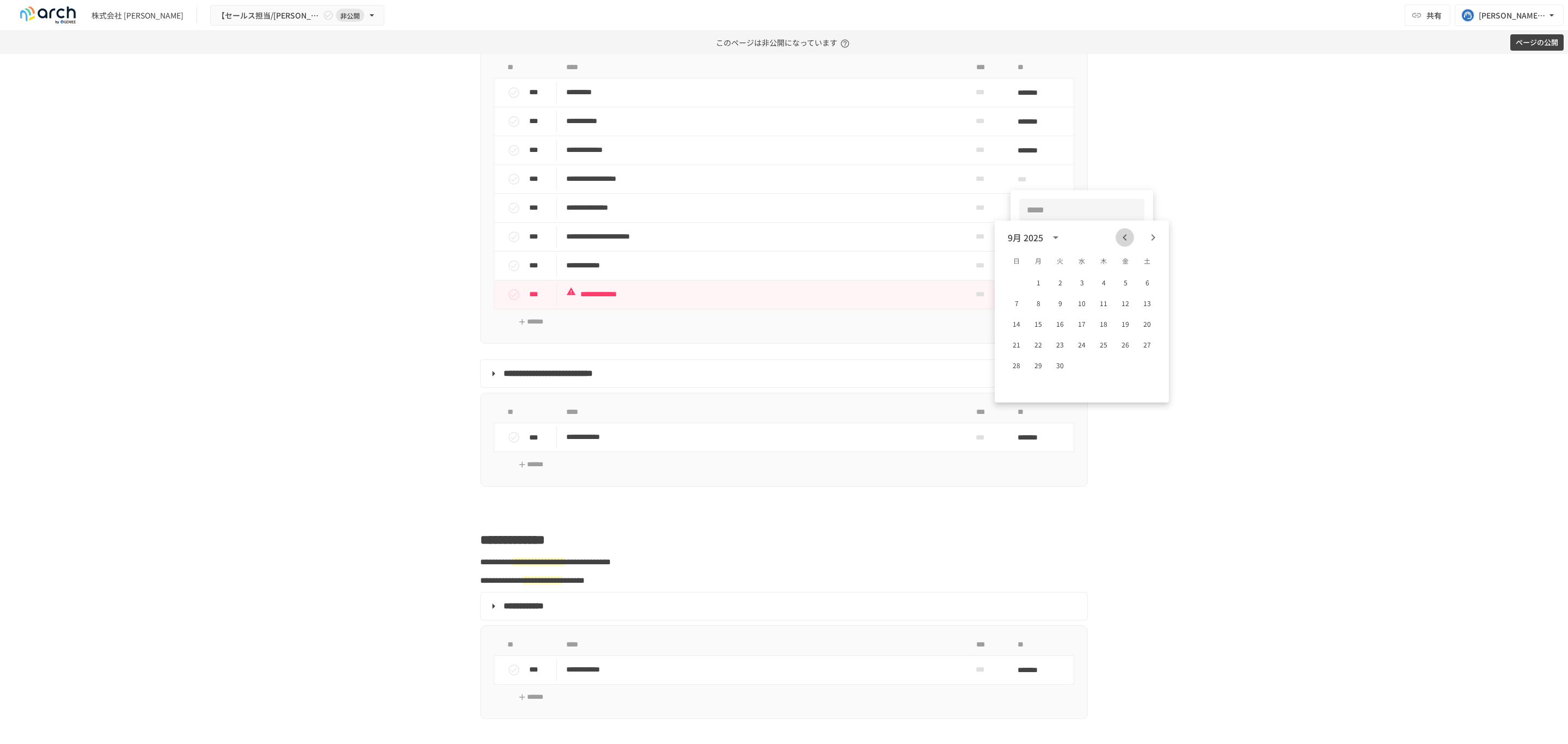 click 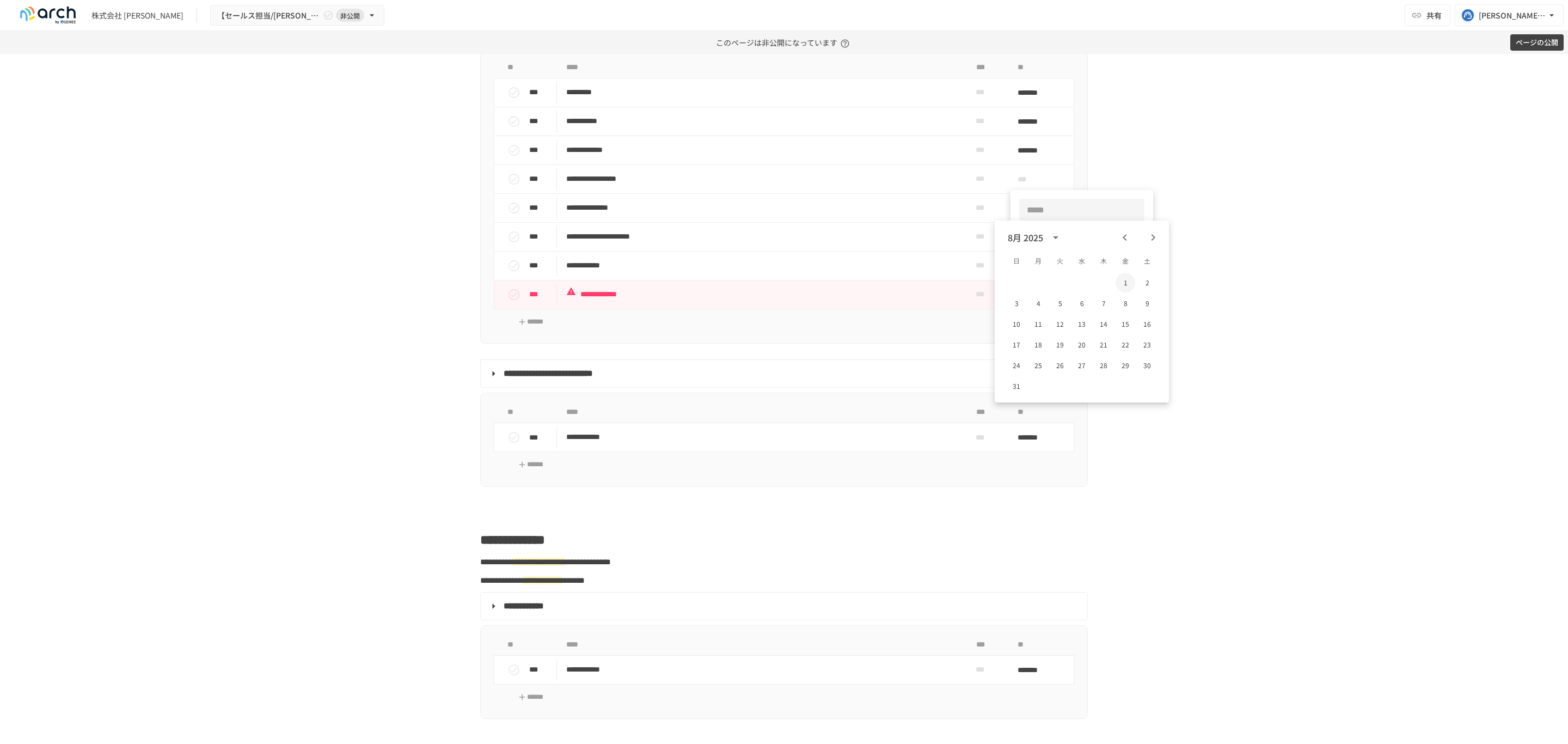 click on "1" at bounding box center [1125, 283] 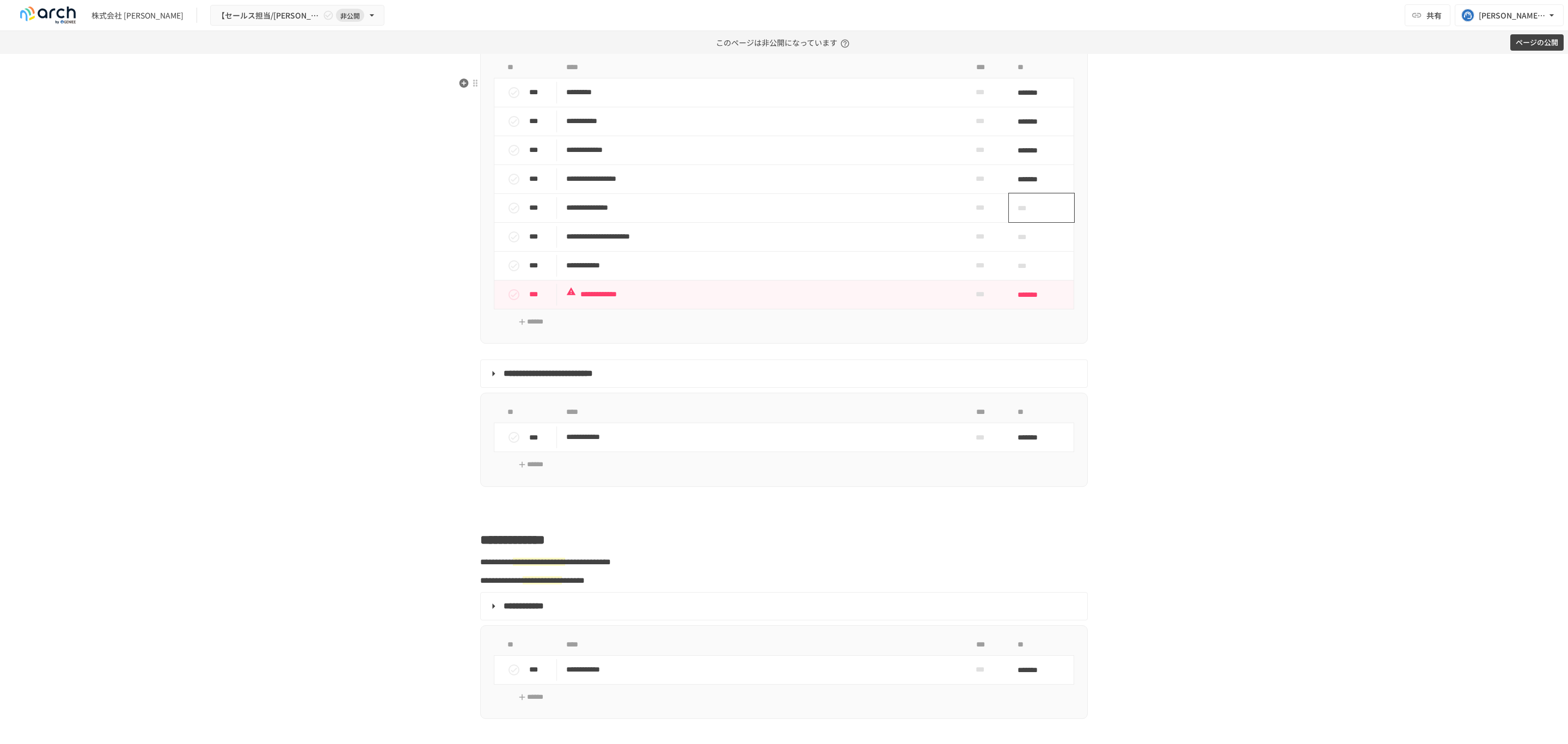 click on "***" at bounding box center (1029, 208) 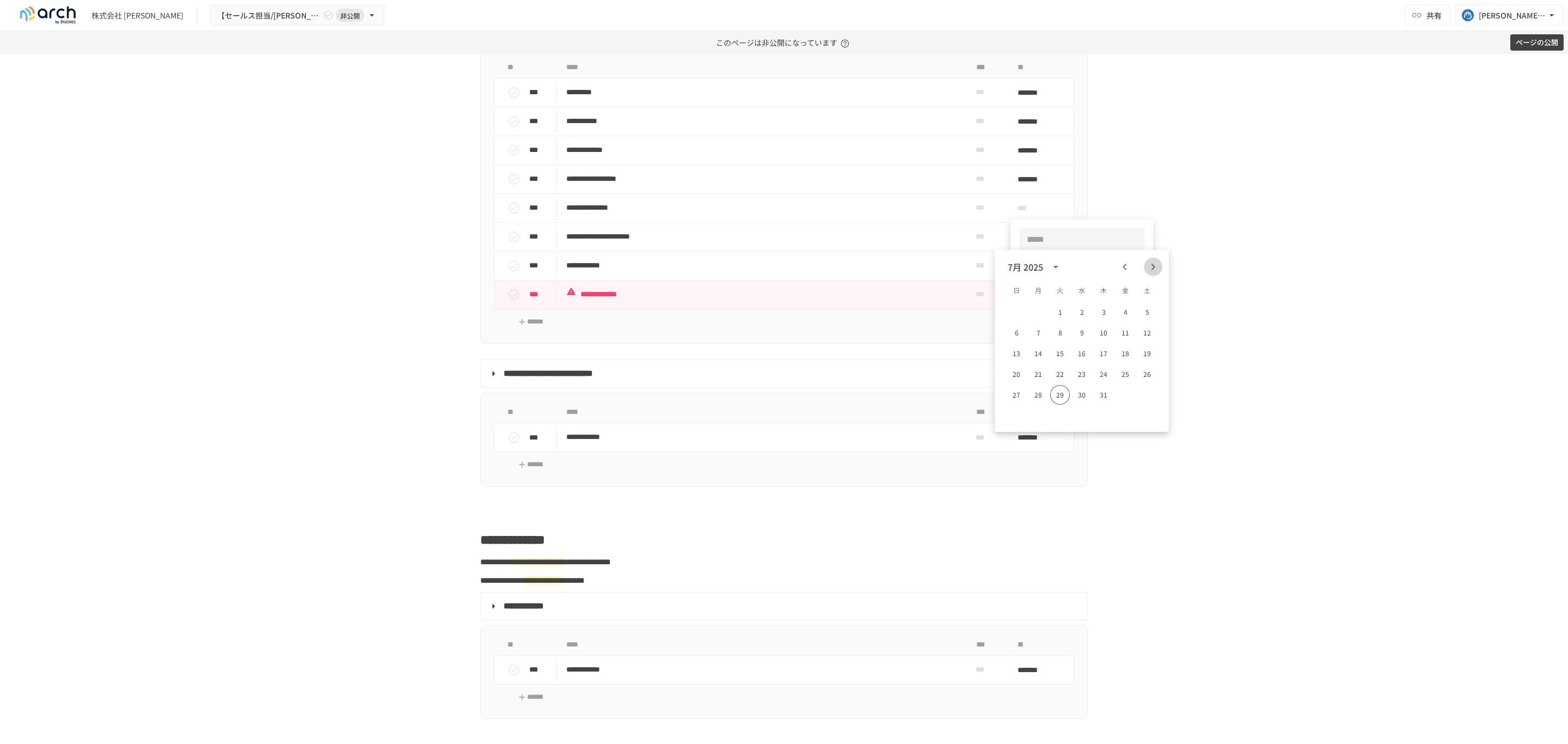 click 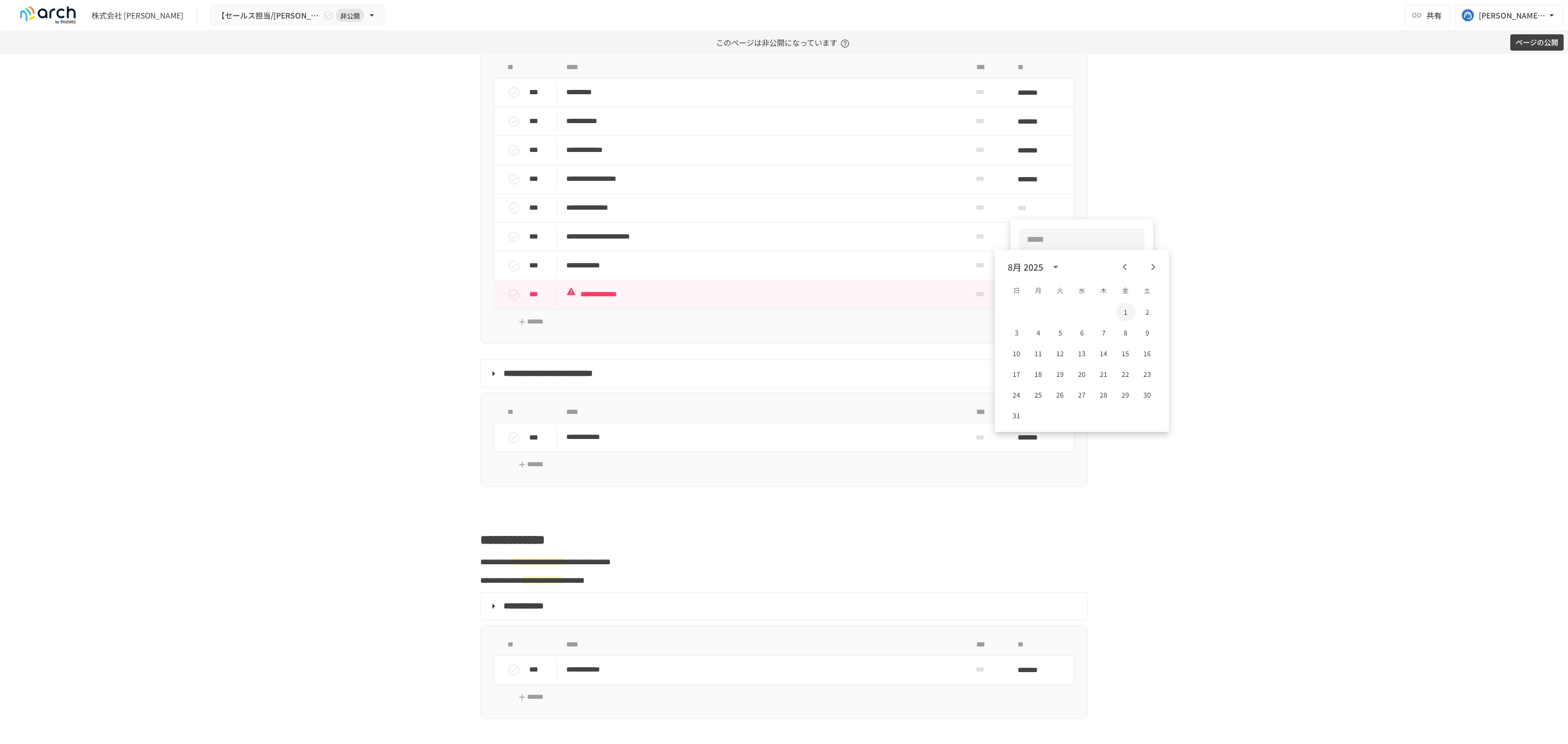 click on "1" at bounding box center (1125, 312) 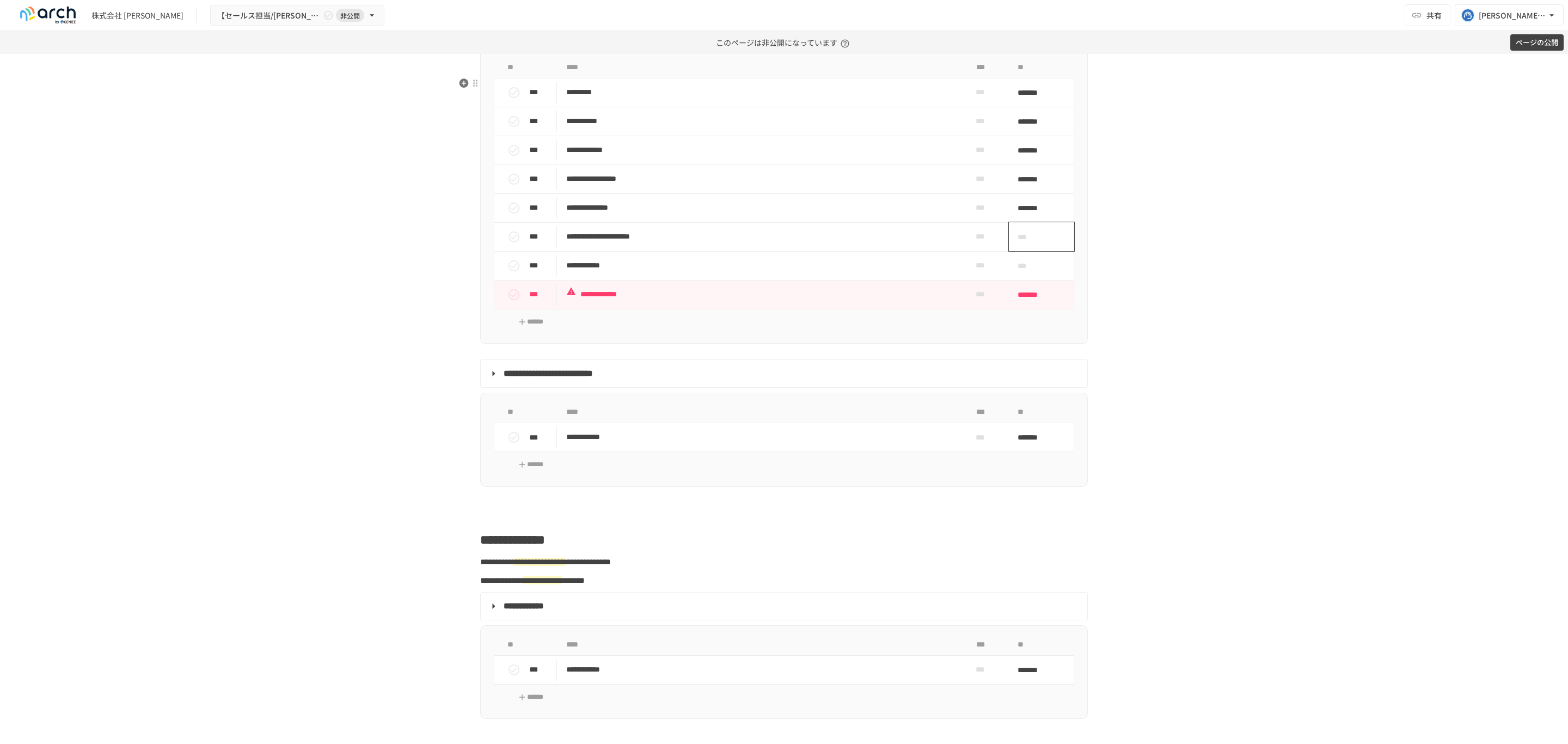 click on "***" at bounding box center (1029, 237) 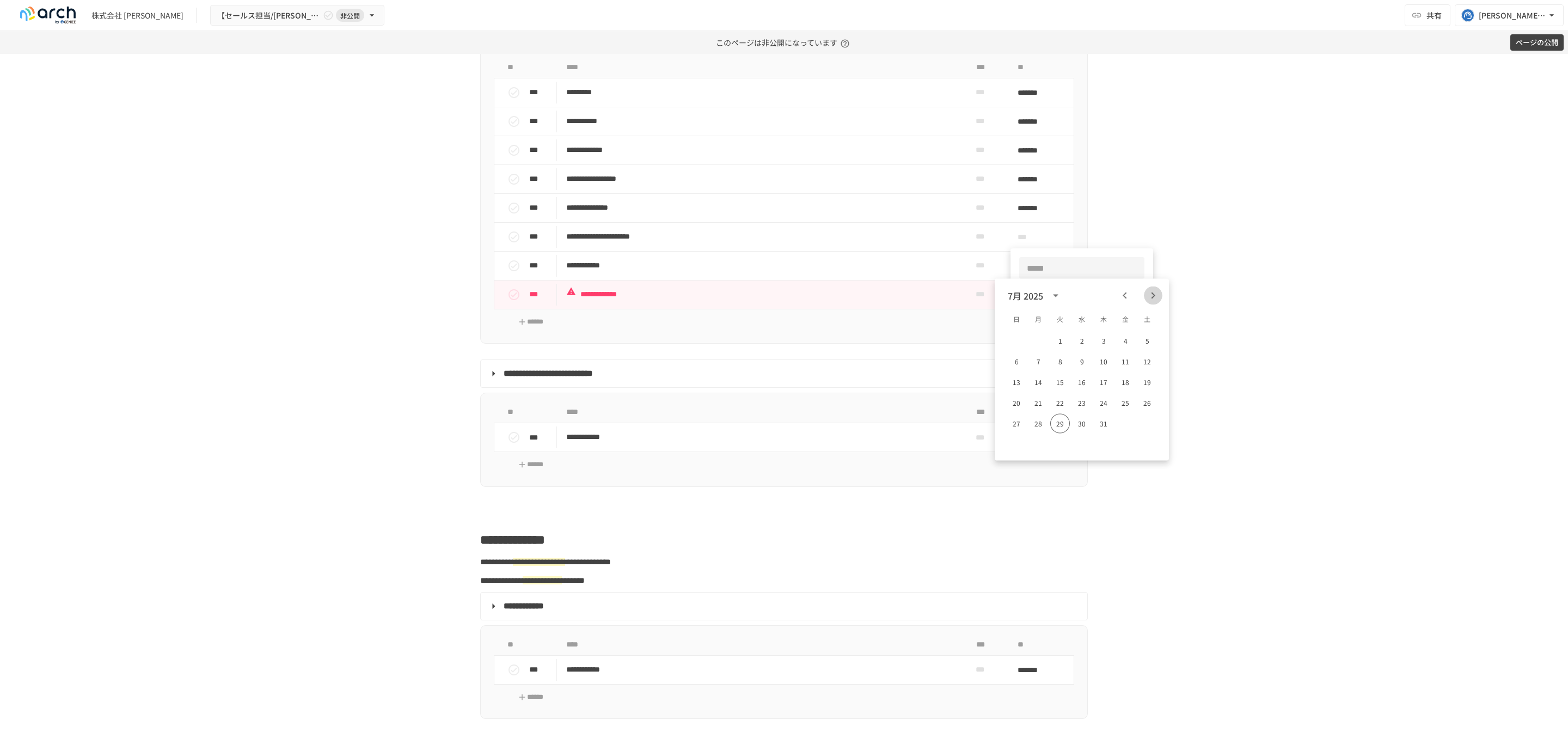 click 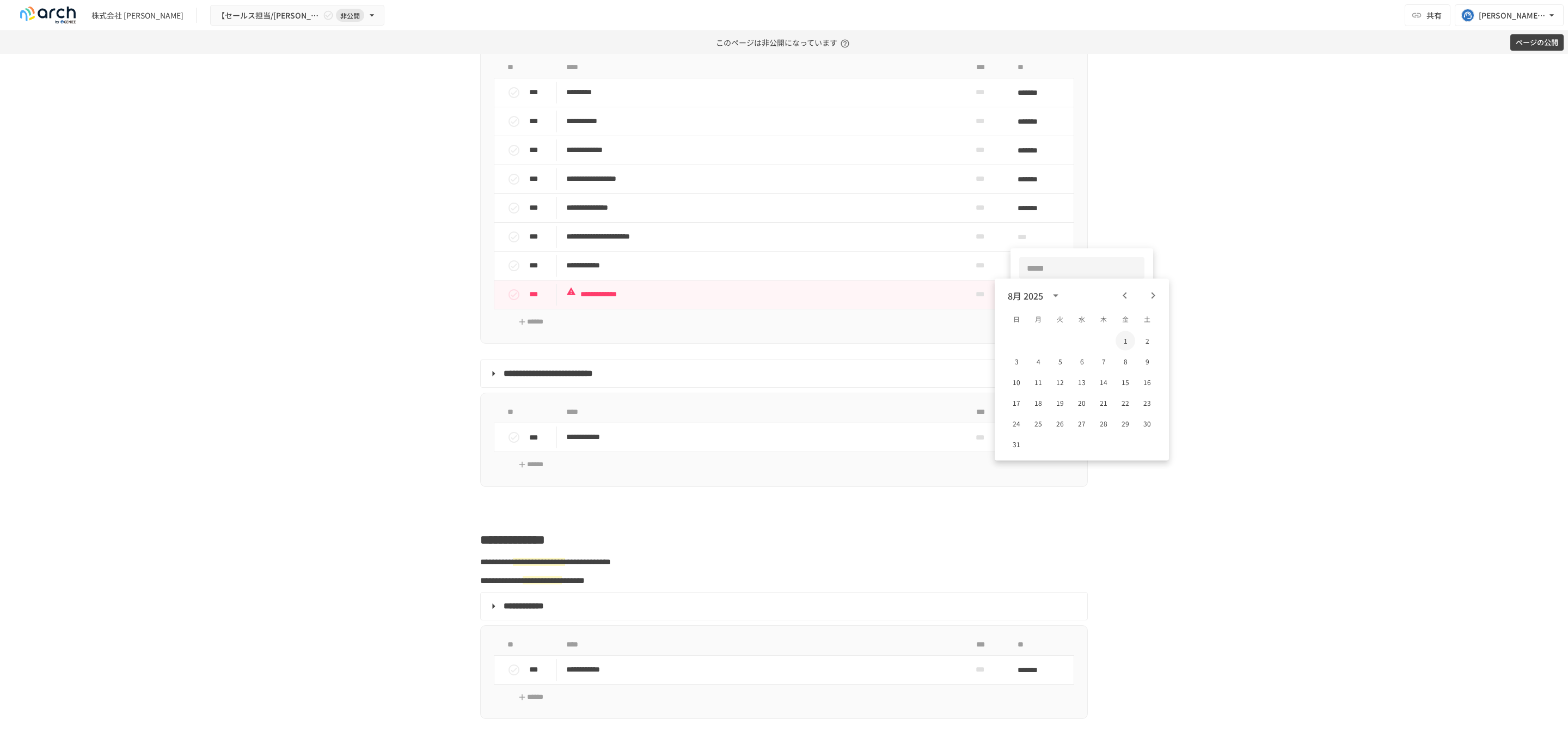 click on "1" at bounding box center [1125, 341] 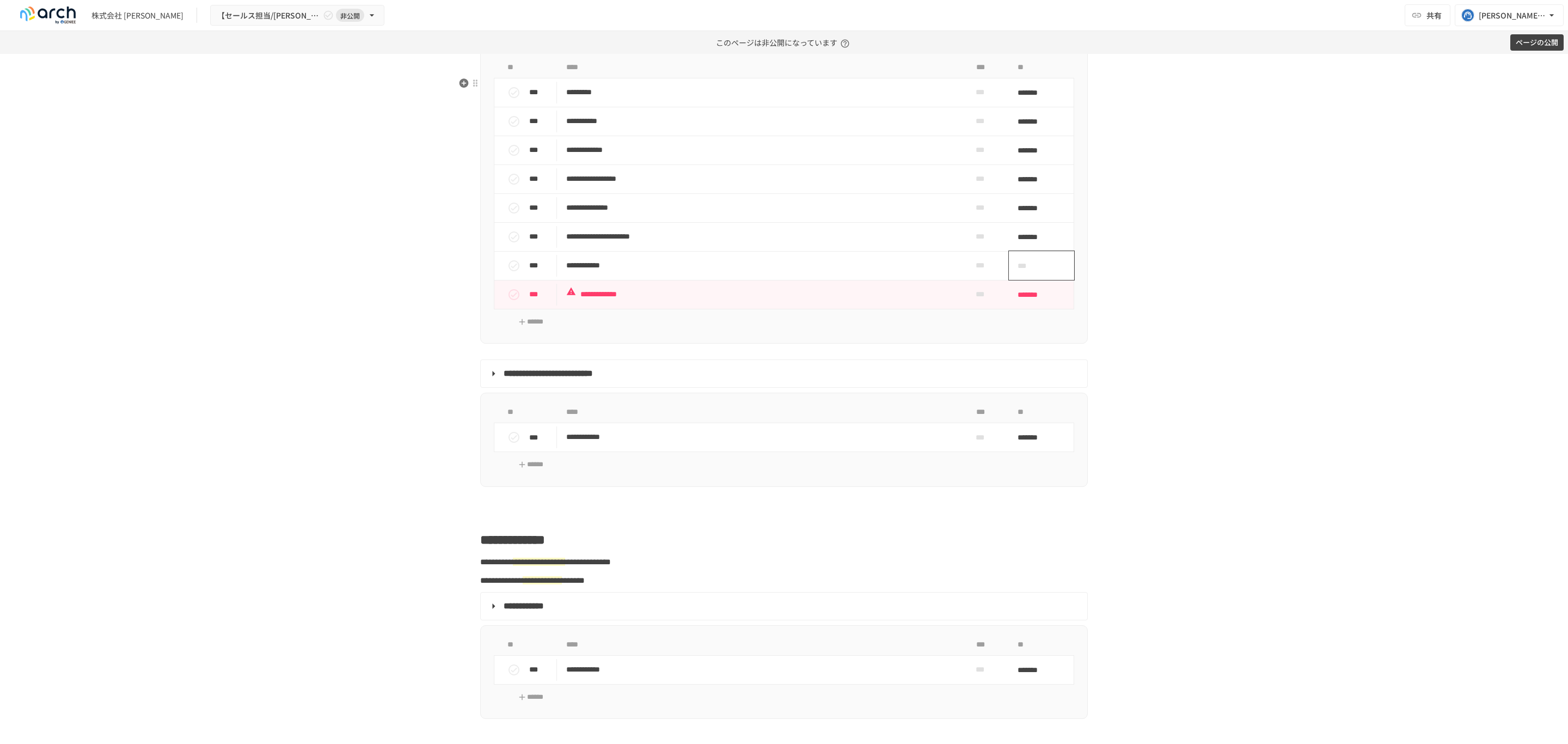 click on "***" at bounding box center (1042, 265) 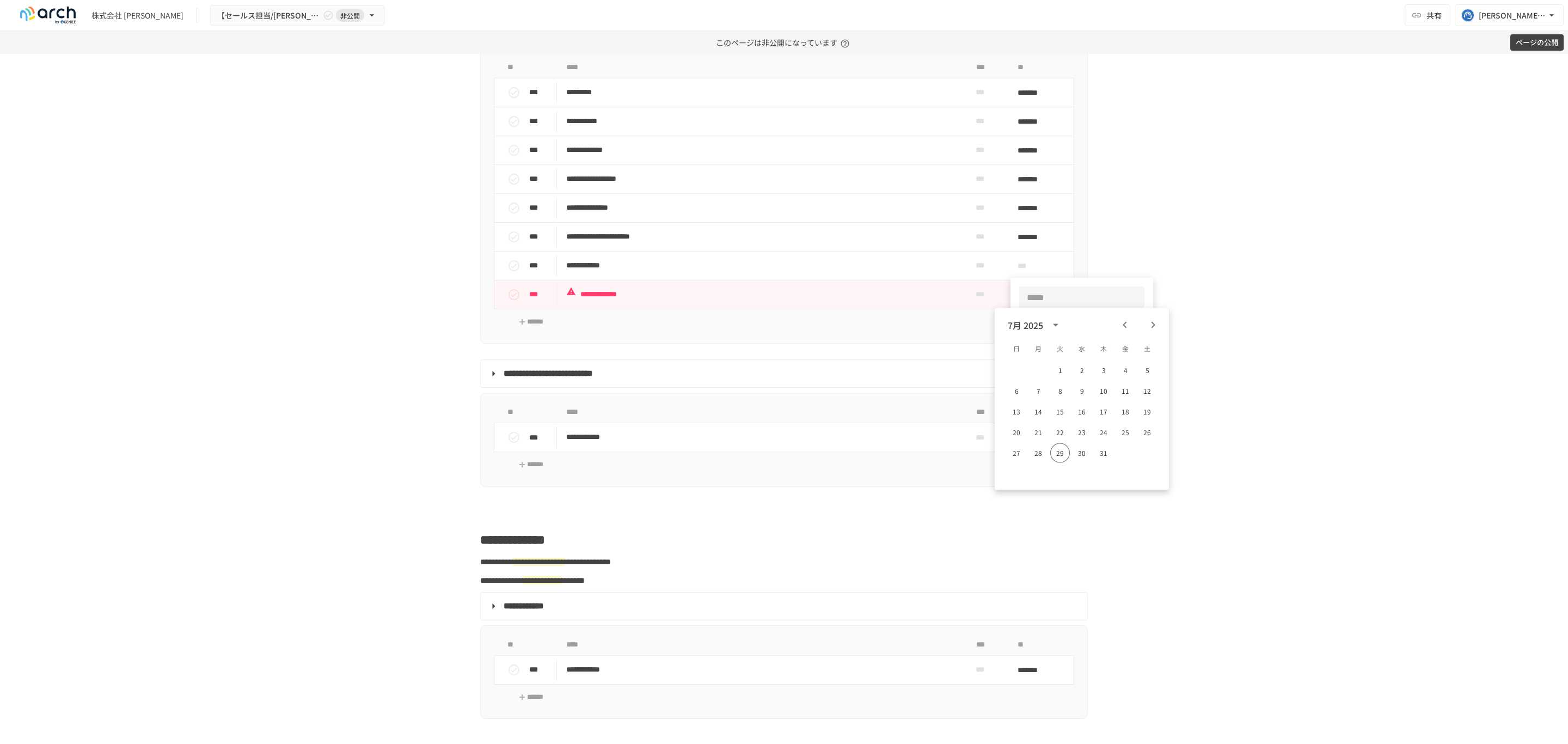 click 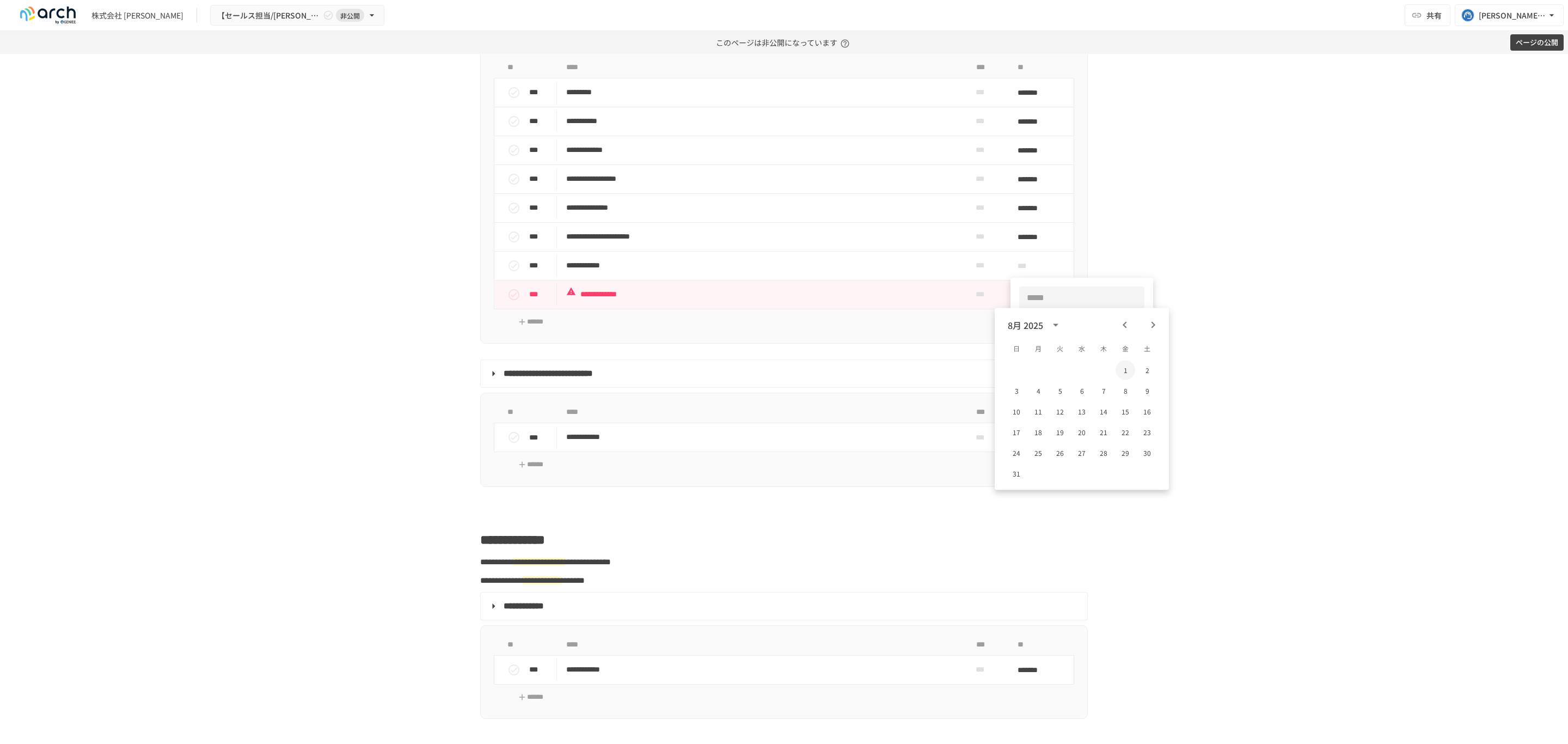 click on "1" at bounding box center [1125, 370] 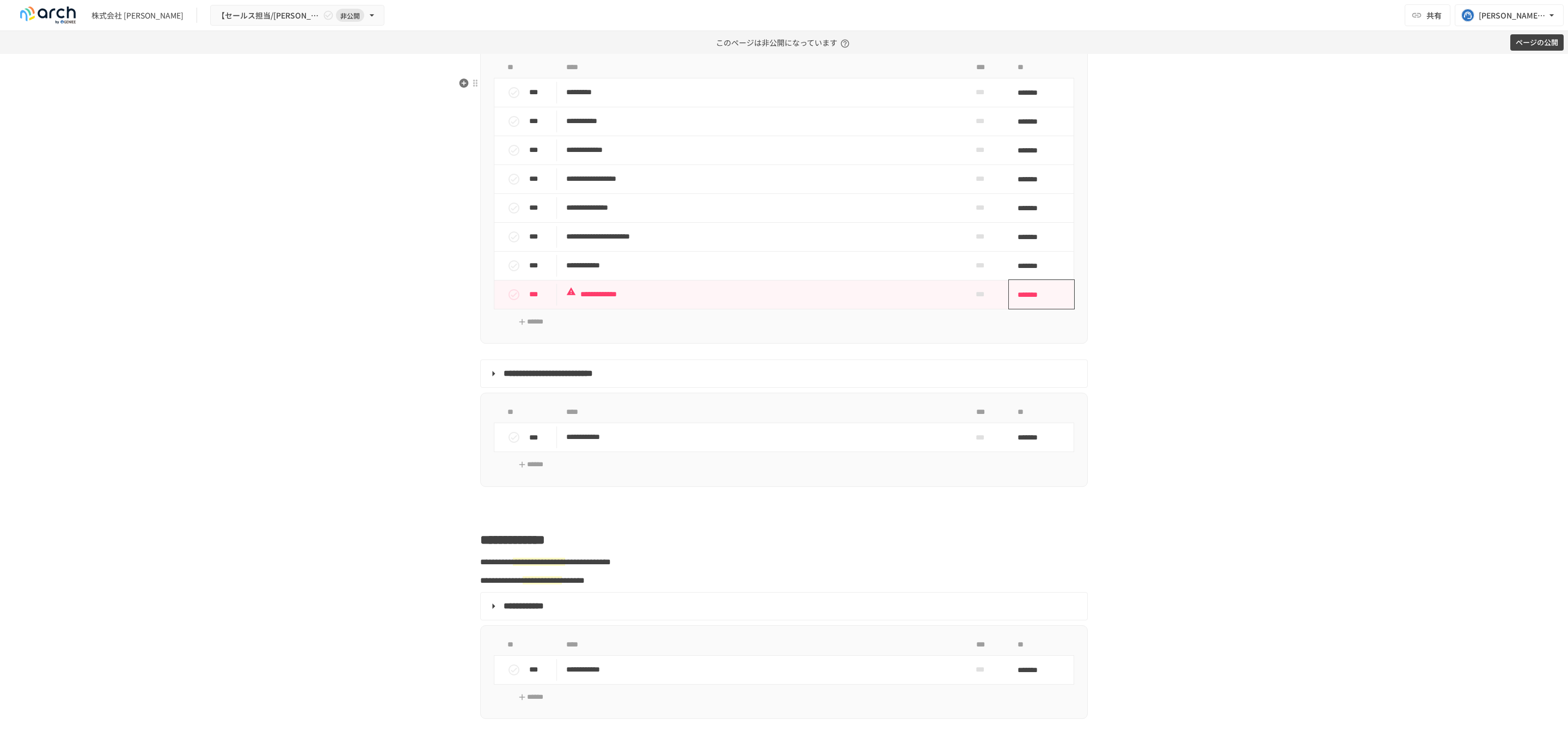click on "*******" at bounding box center (1036, 295) 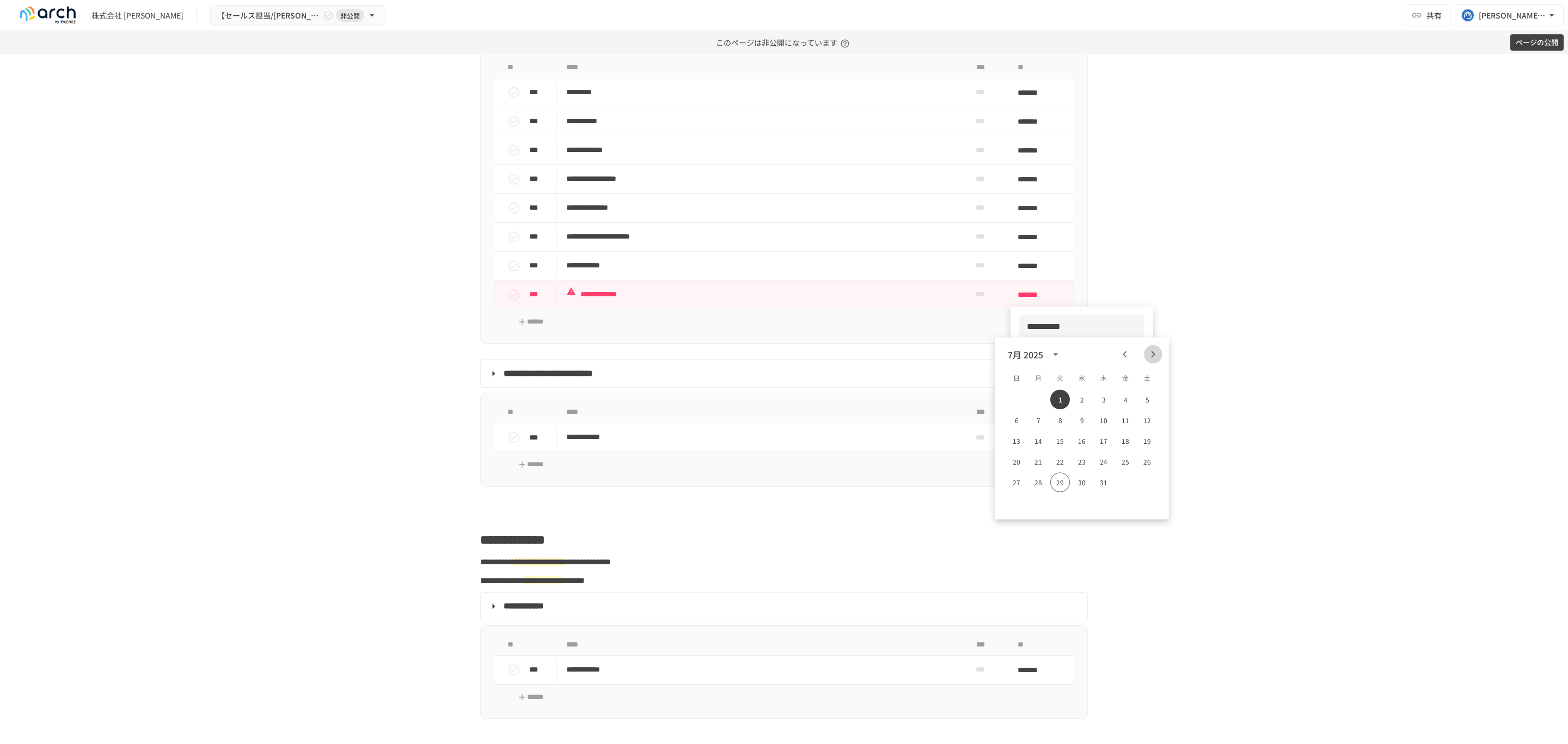 click 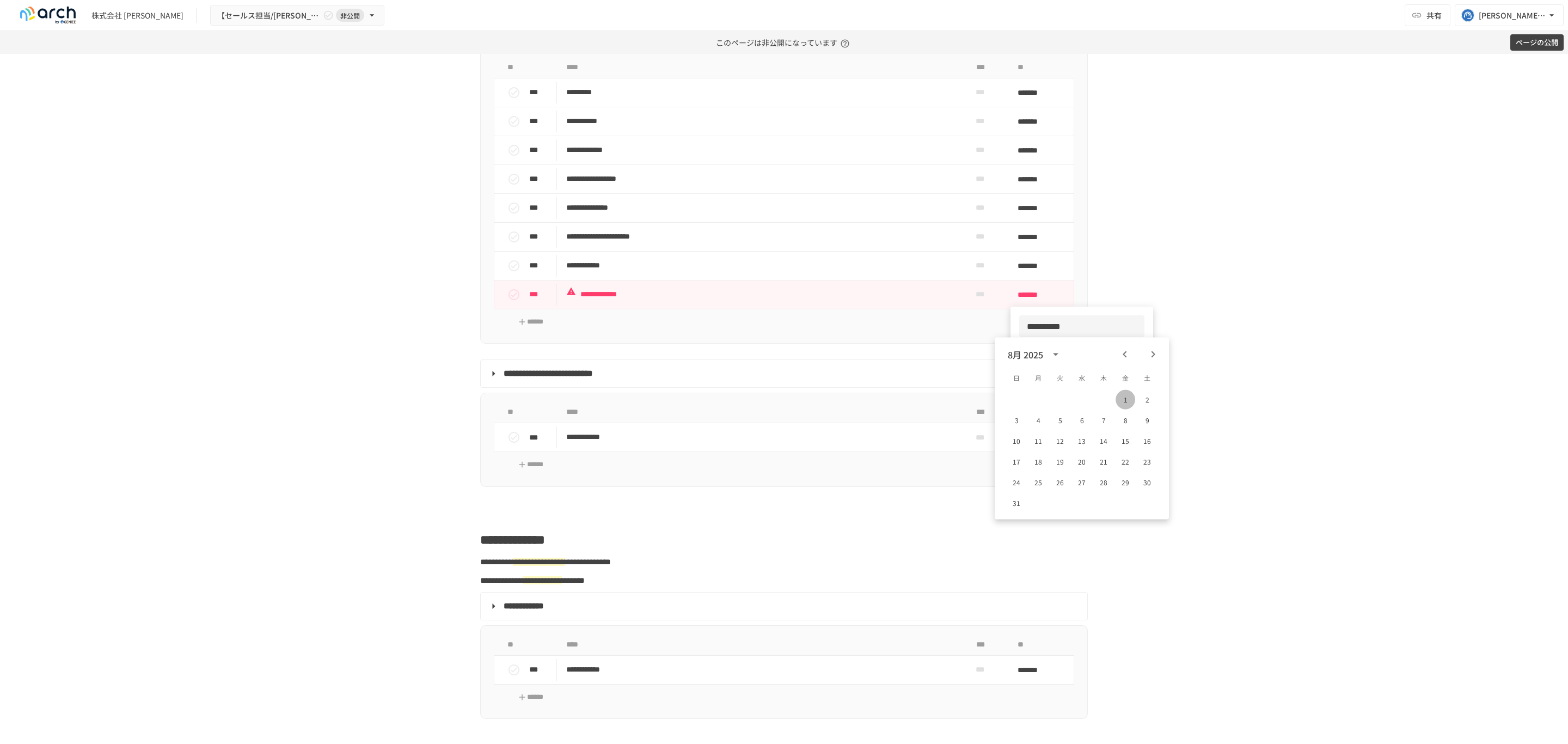 click on "1" at bounding box center (1125, 400) 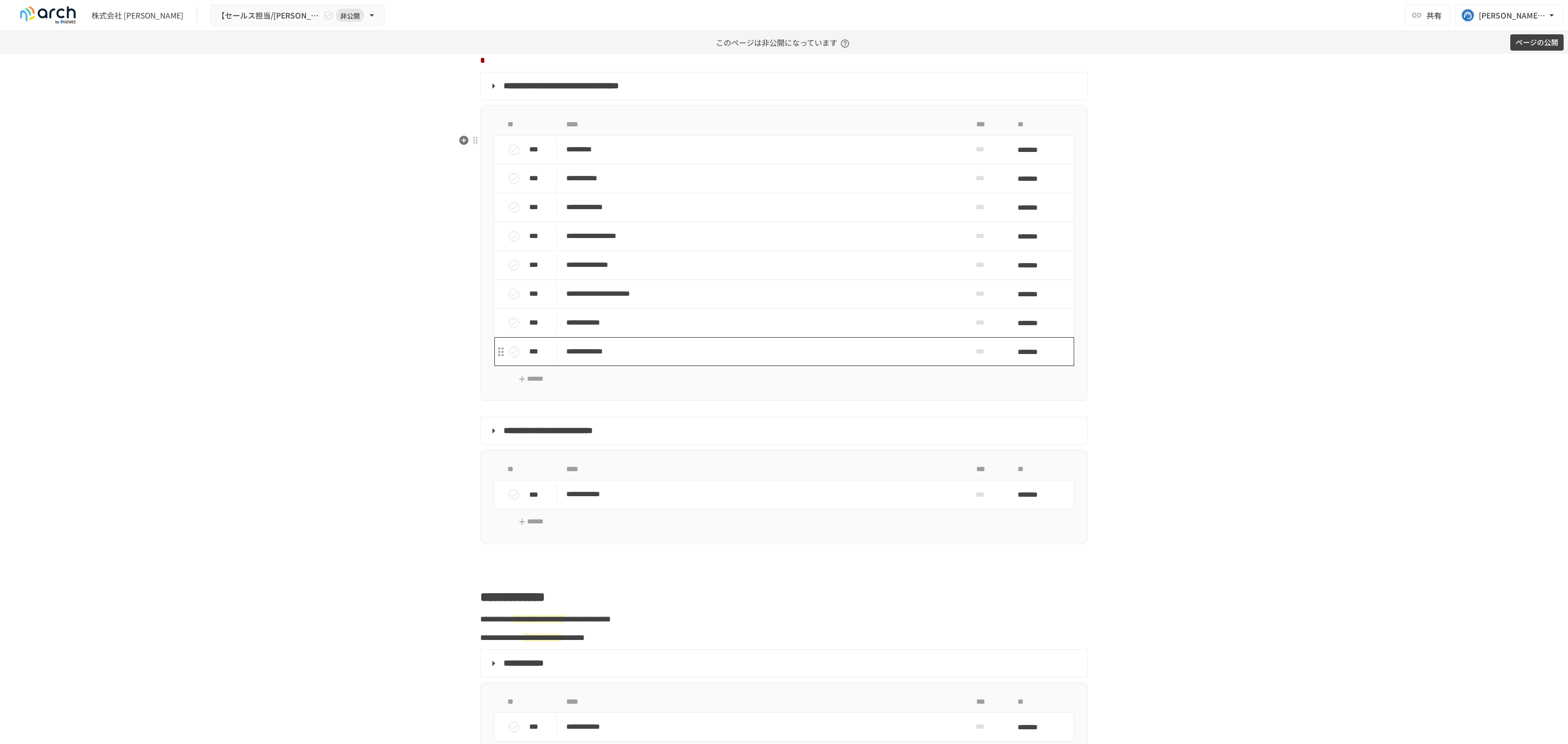 scroll, scrollTop: 980, scrollLeft: 0, axis: vertical 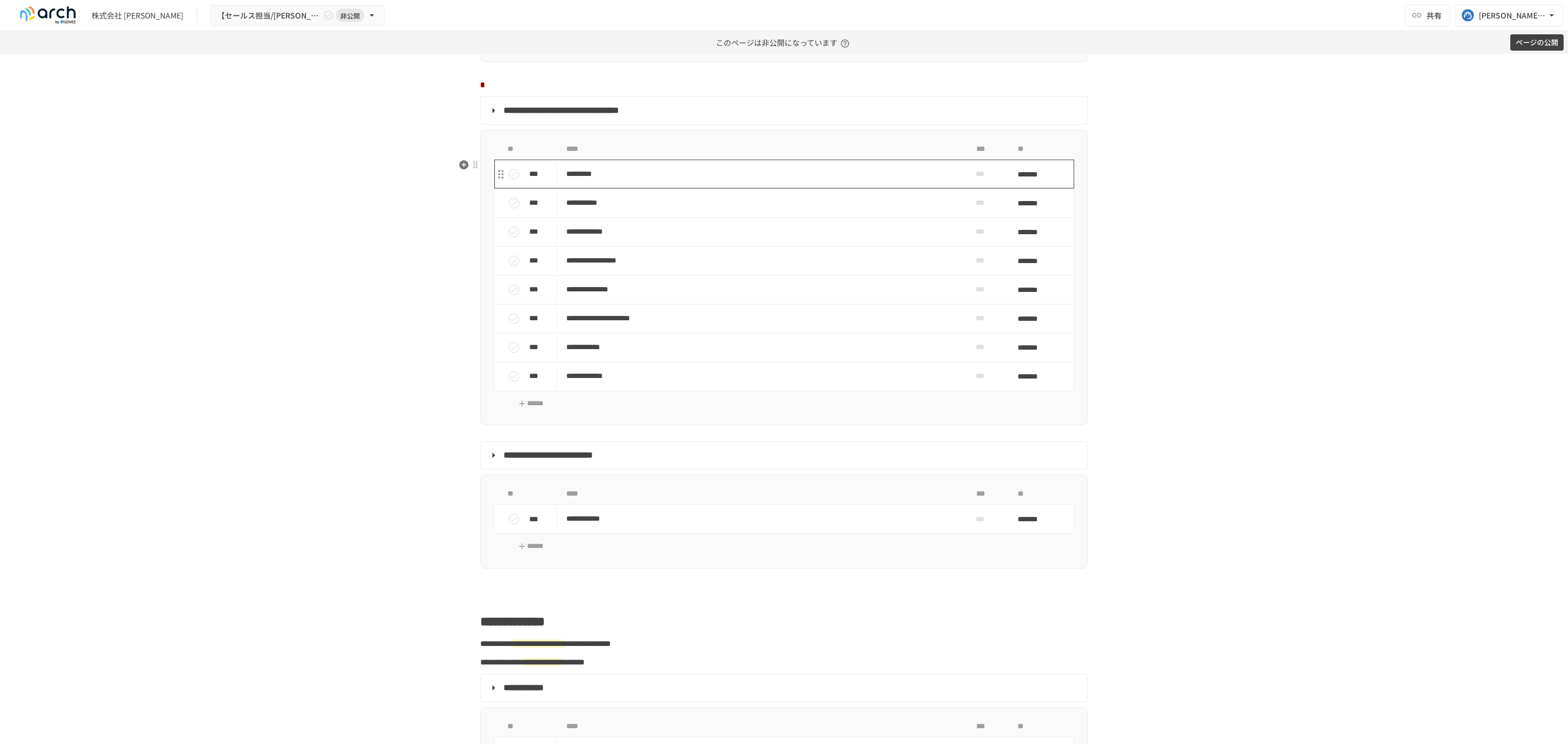 click on "*********" at bounding box center (761, 174) 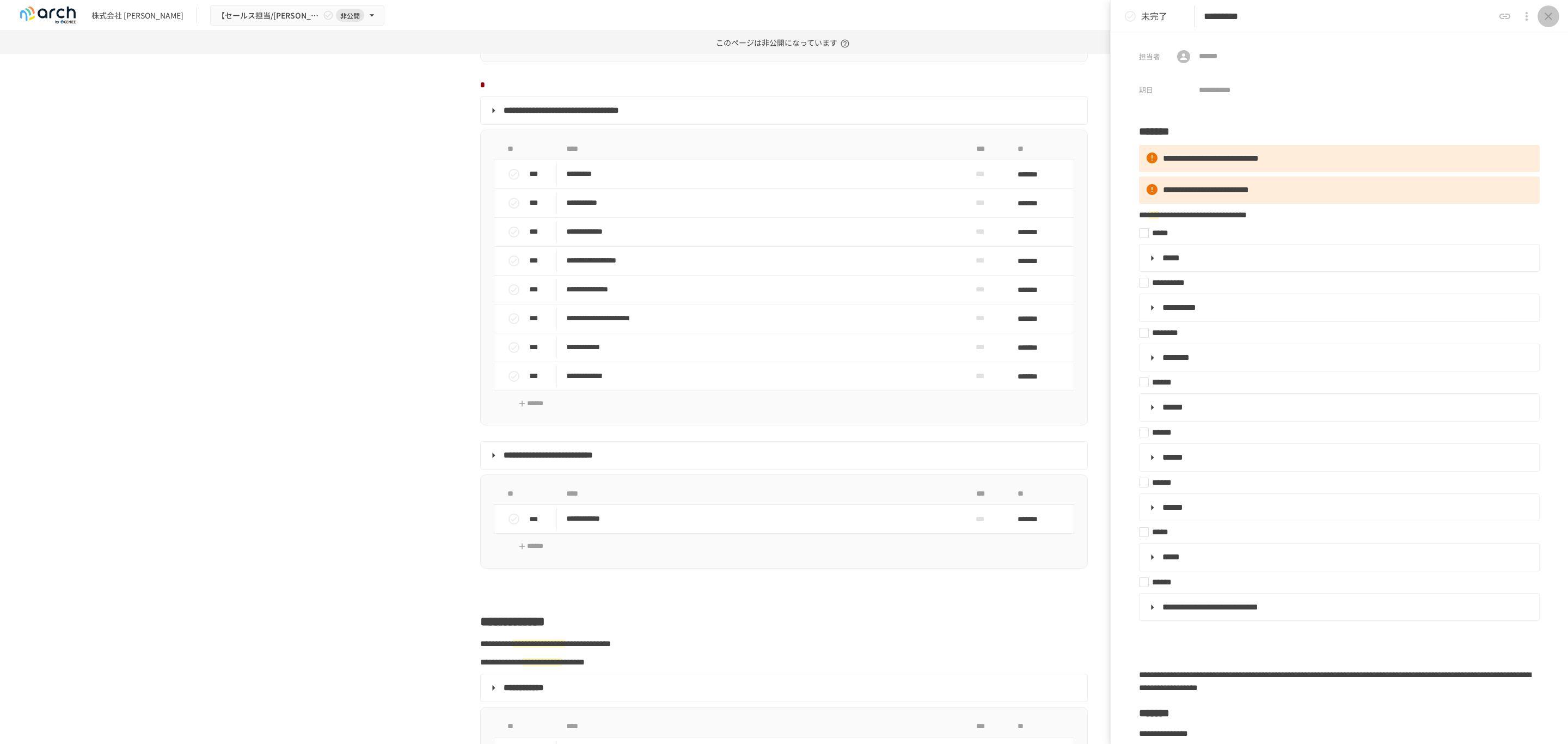 drag, startPoint x: 1545, startPoint y: 22, endPoint x: 1396, endPoint y: 65, distance: 155.08062 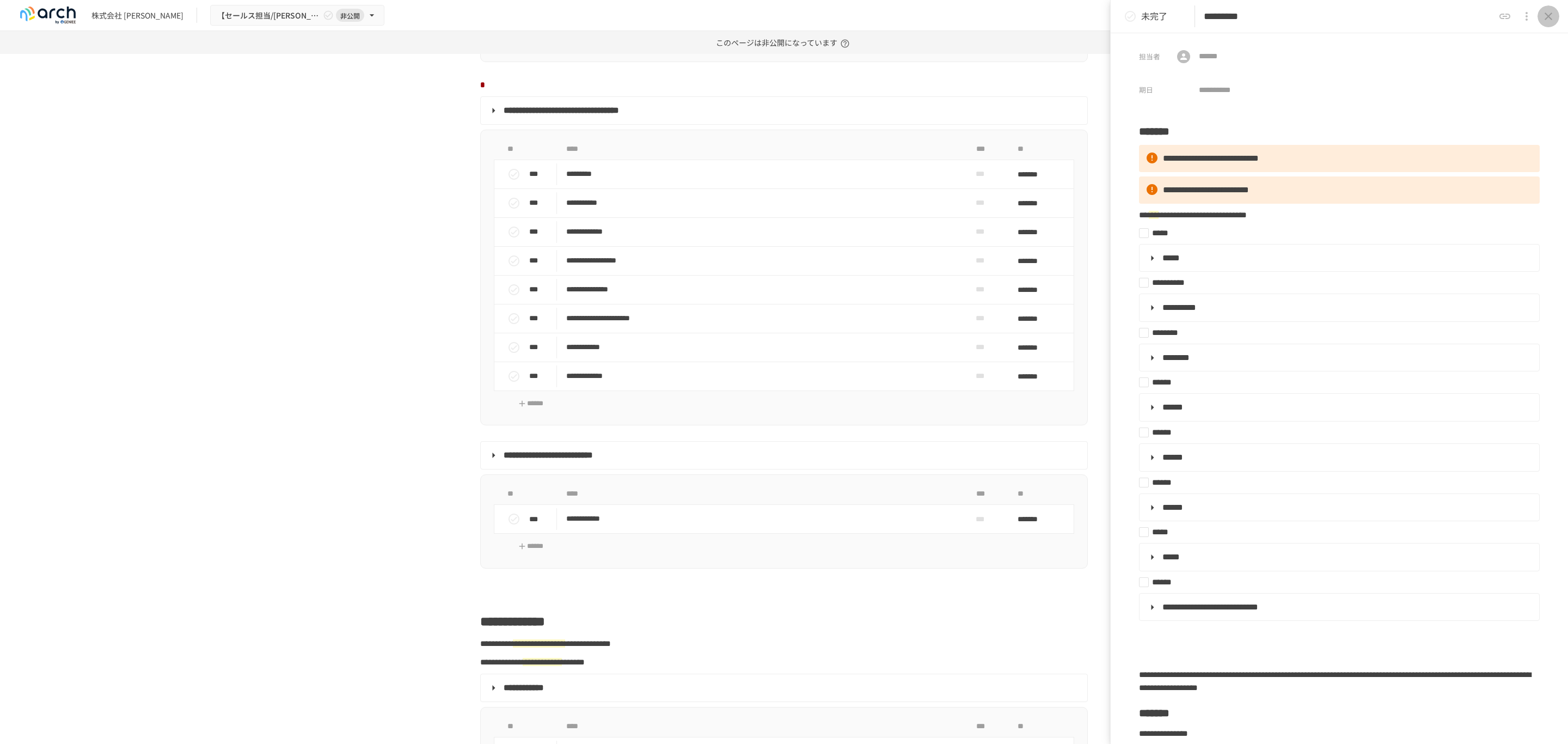 click at bounding box center (1548, 16) 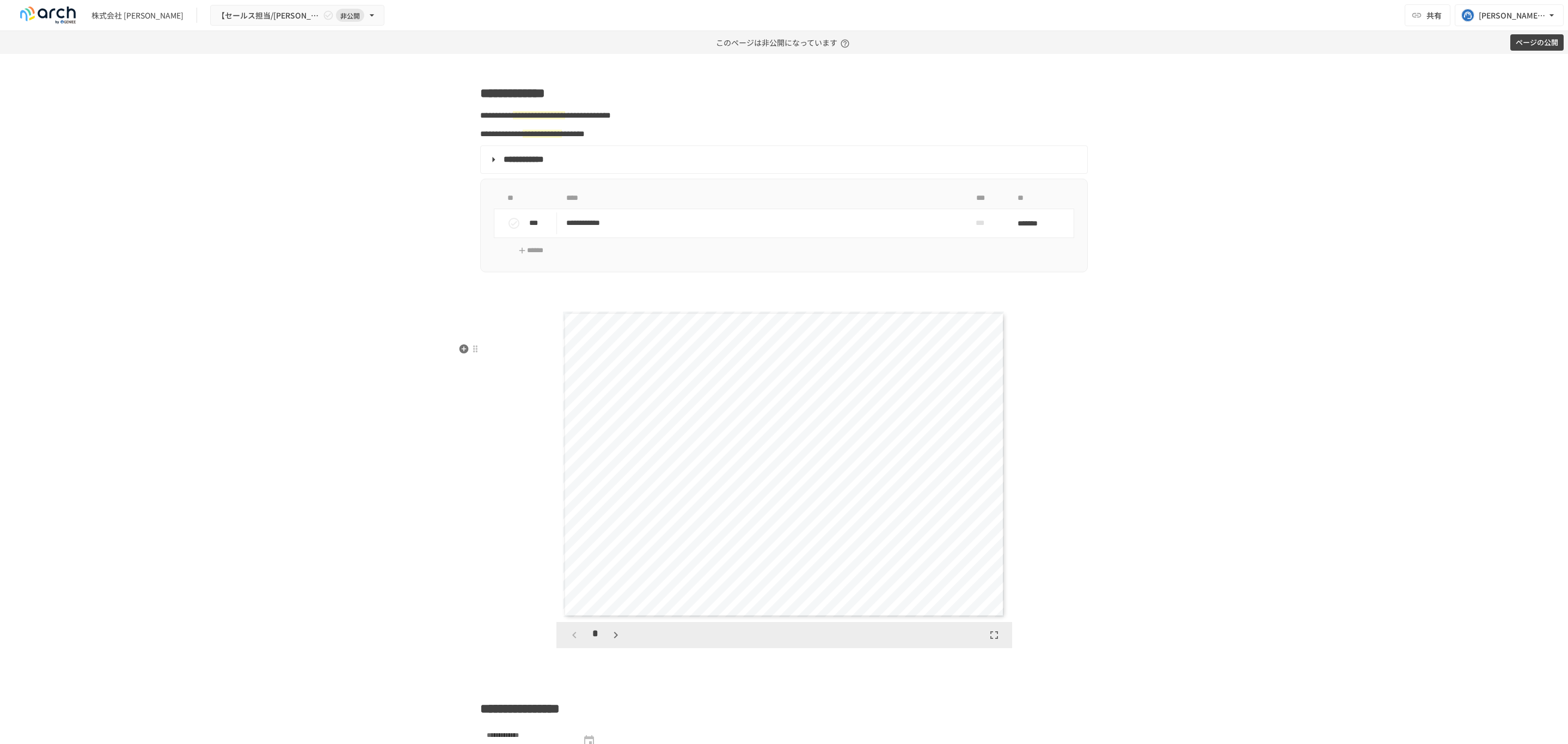 scroll, scrollTop: 1634, scrollLeft: 0, axis: vertical 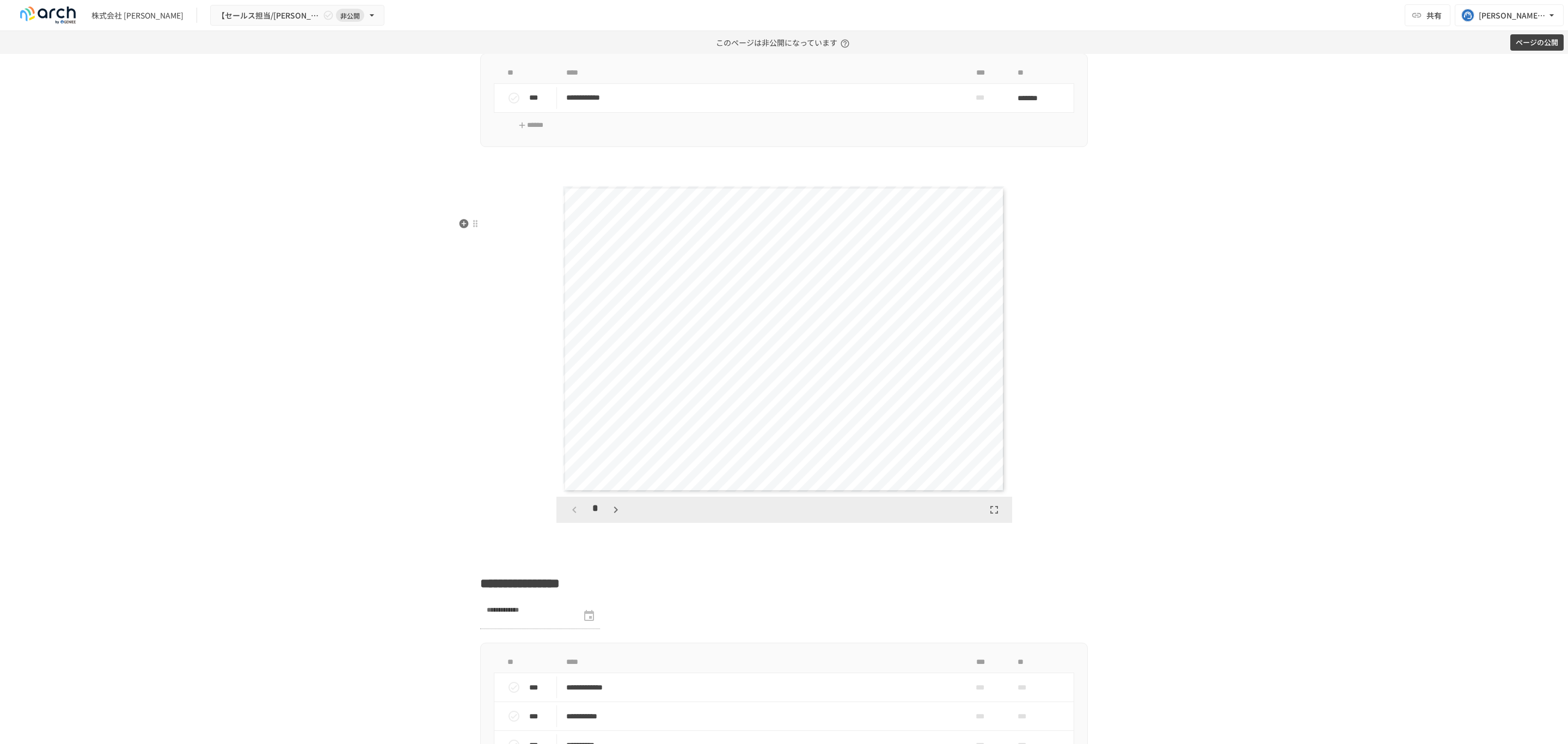 click 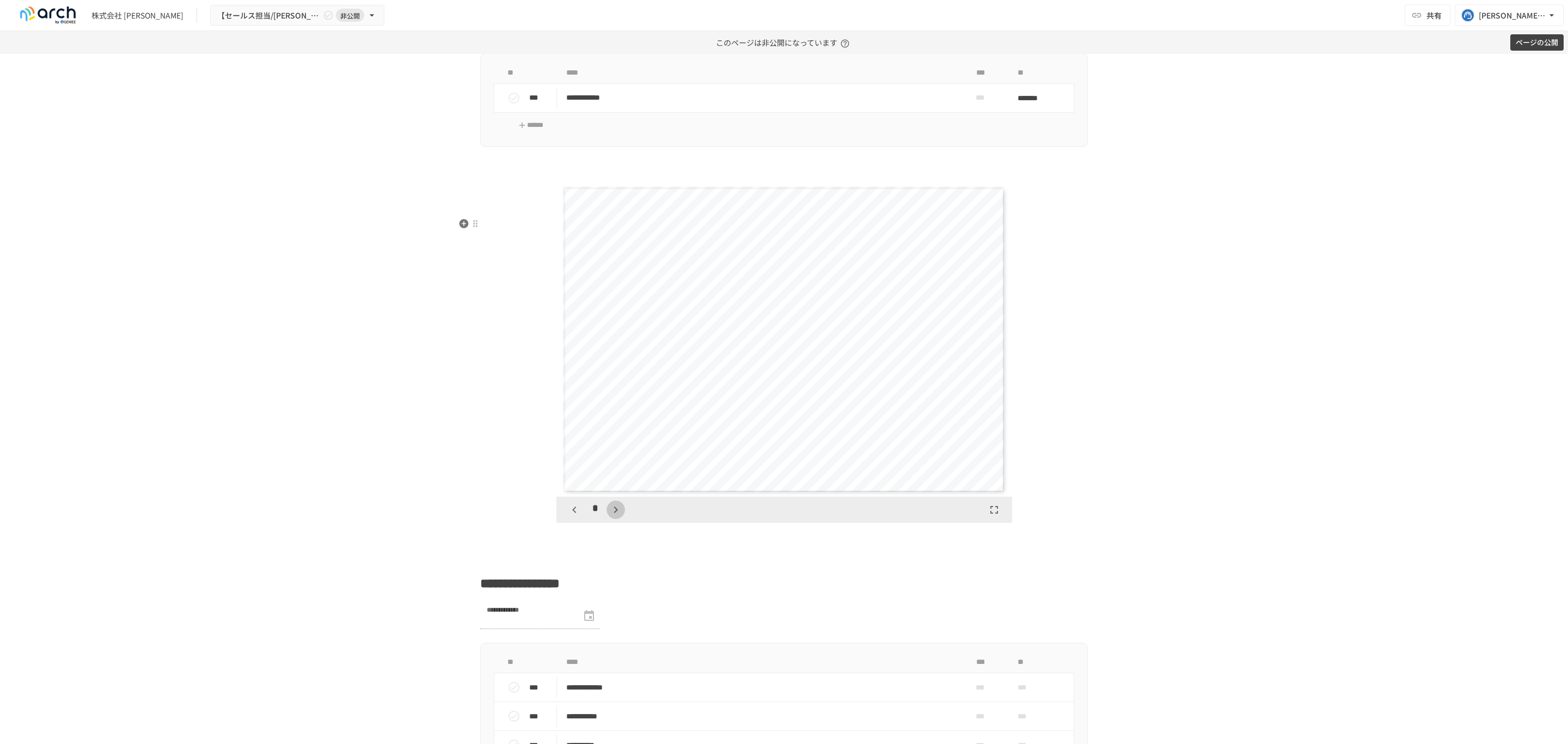 click 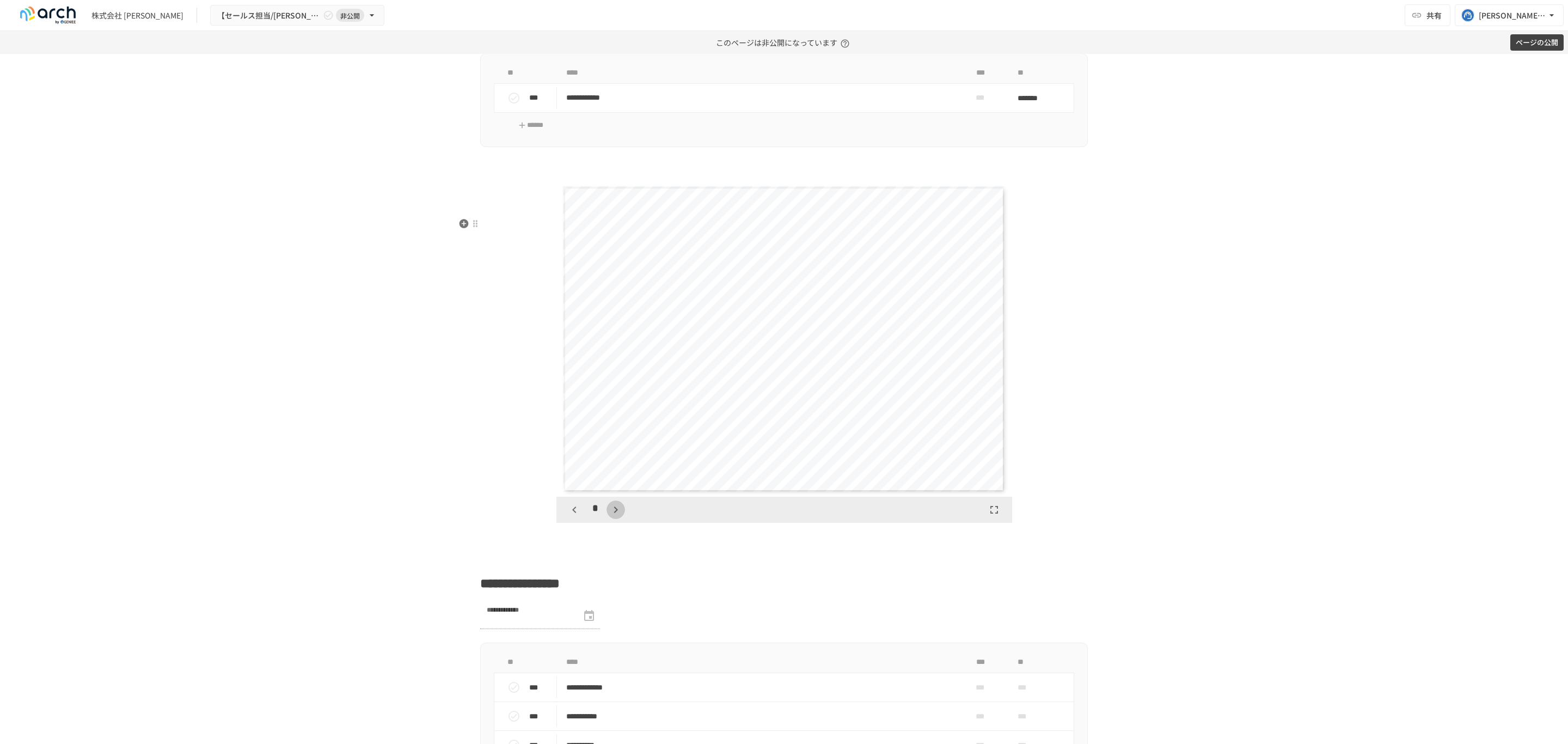 click 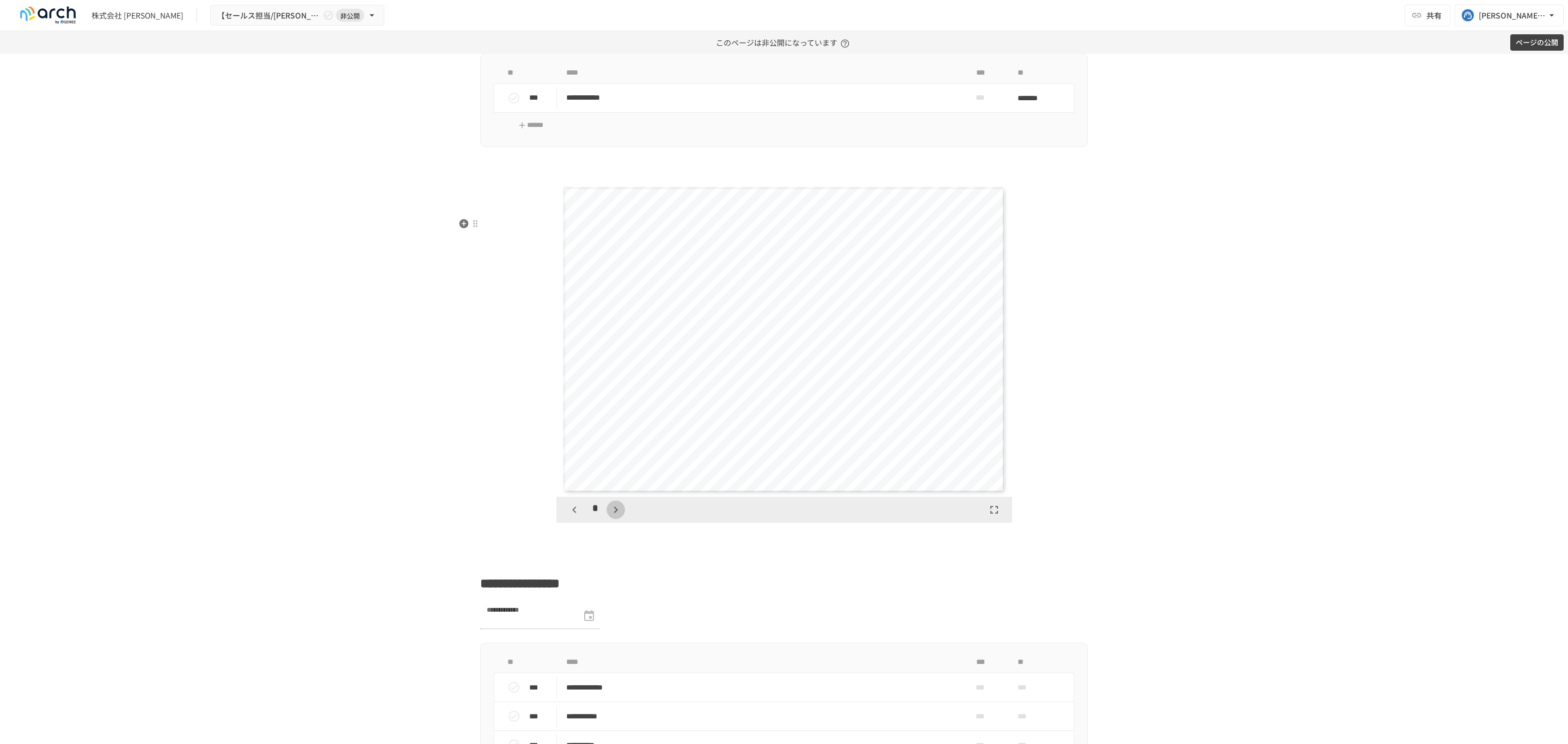 click 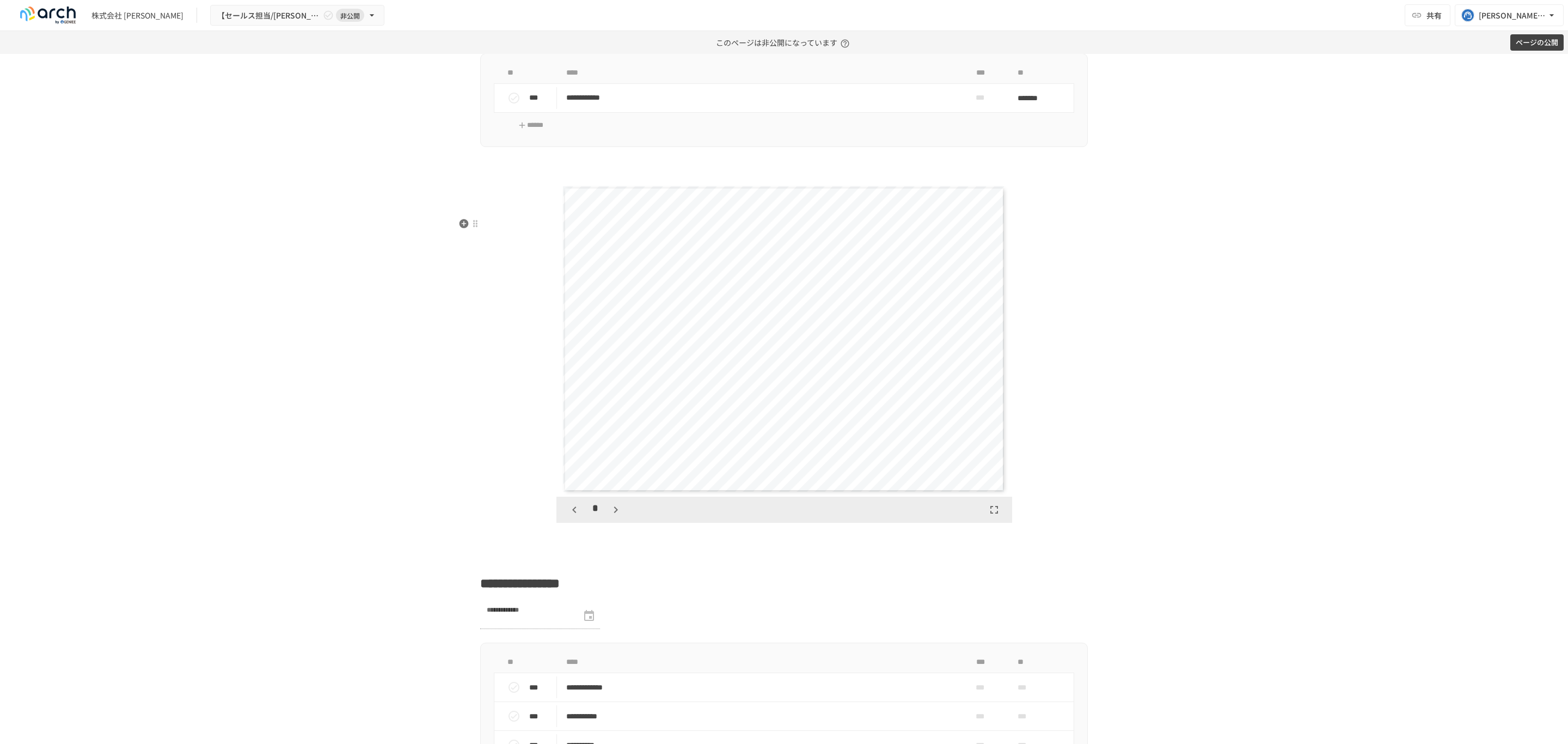 click 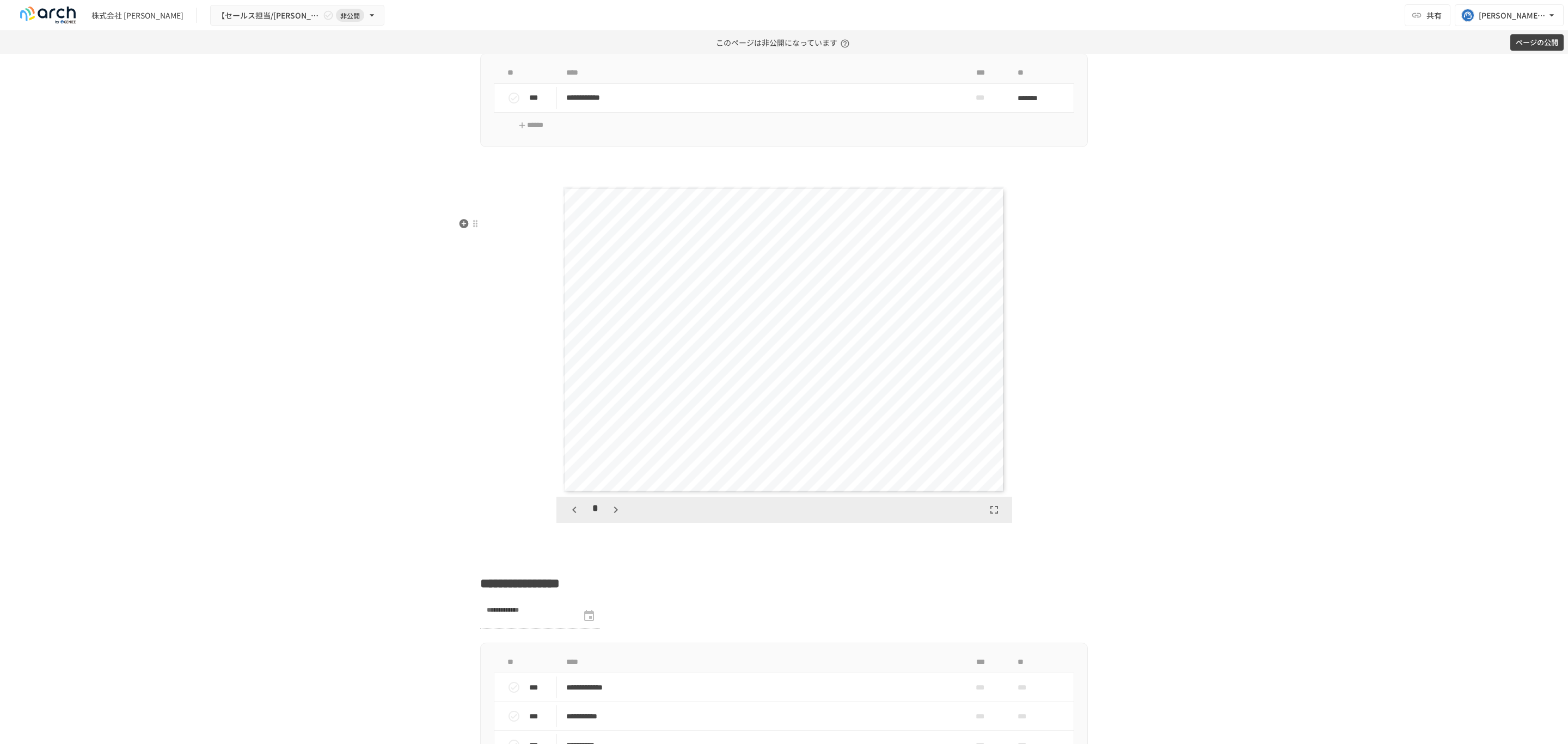 click 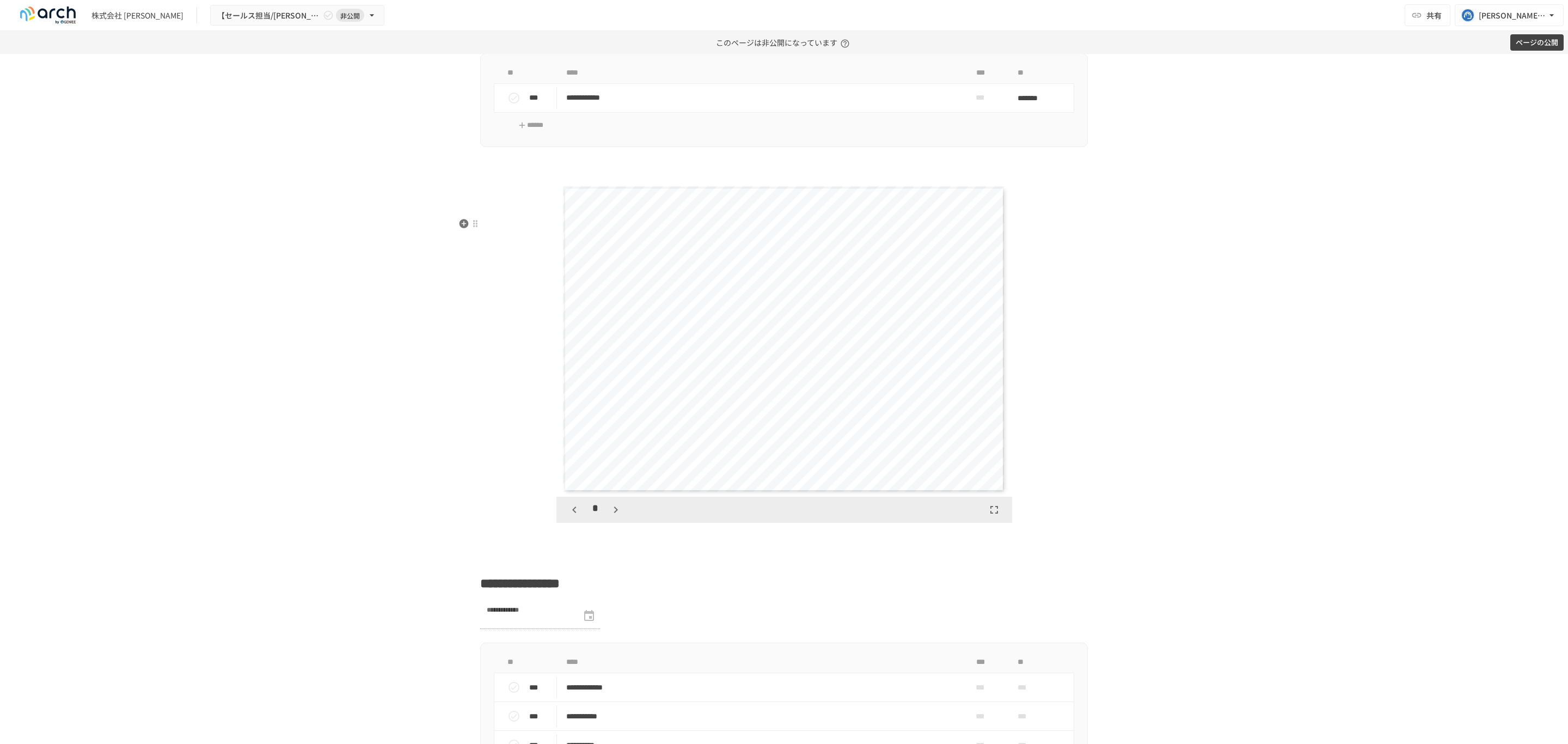 click 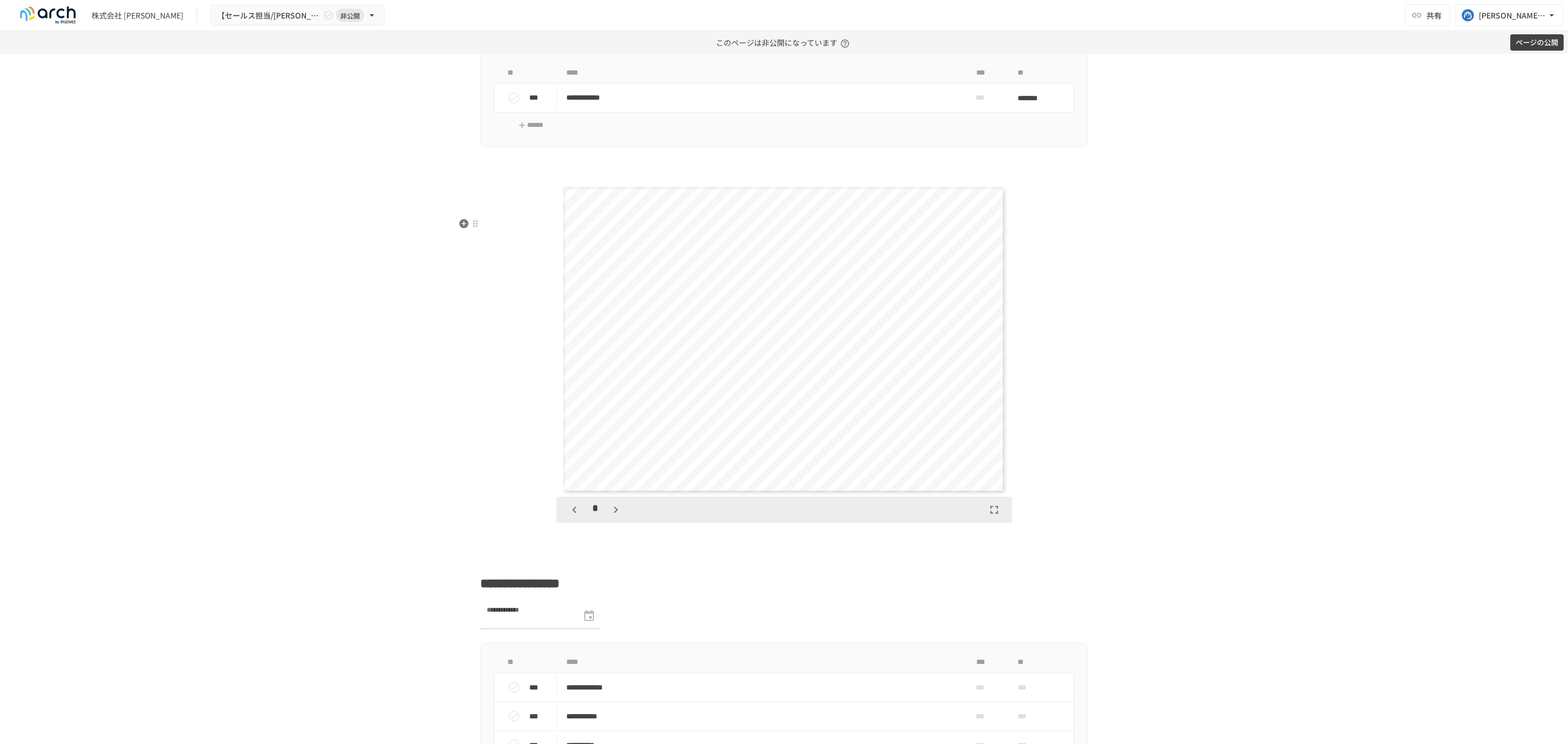 click 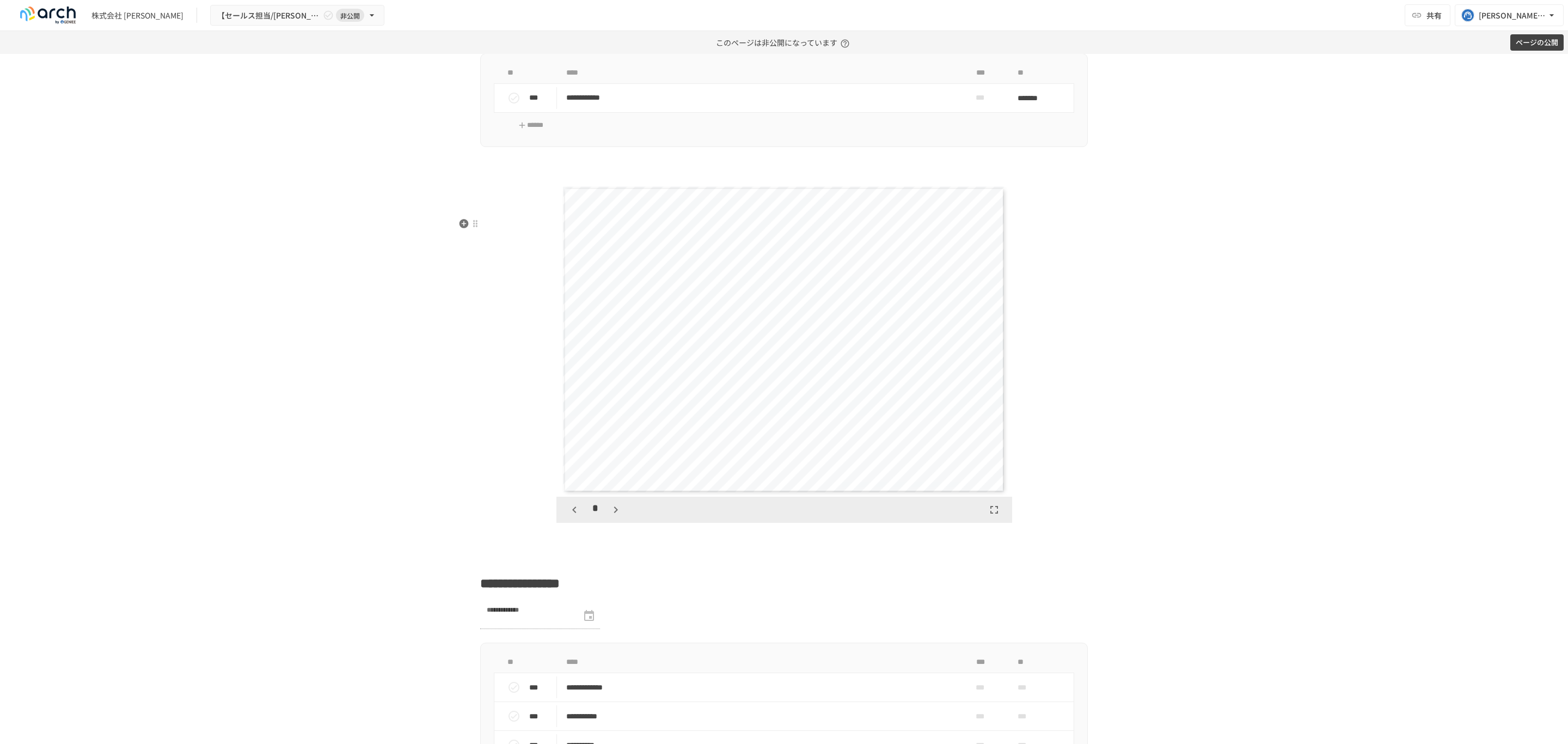 scroll, scrollTop: 2516, scrollLeft: 0, axis: vertical 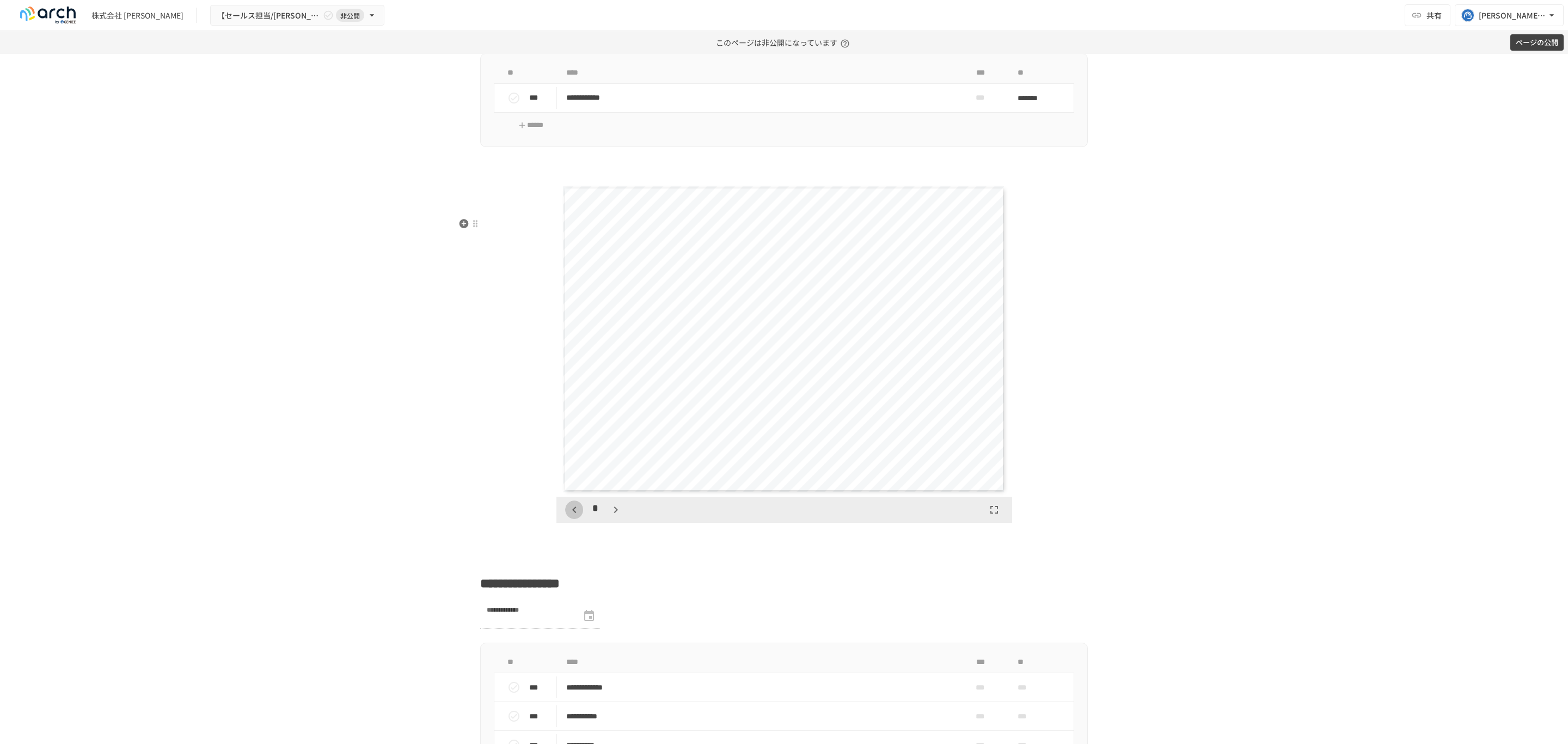 click 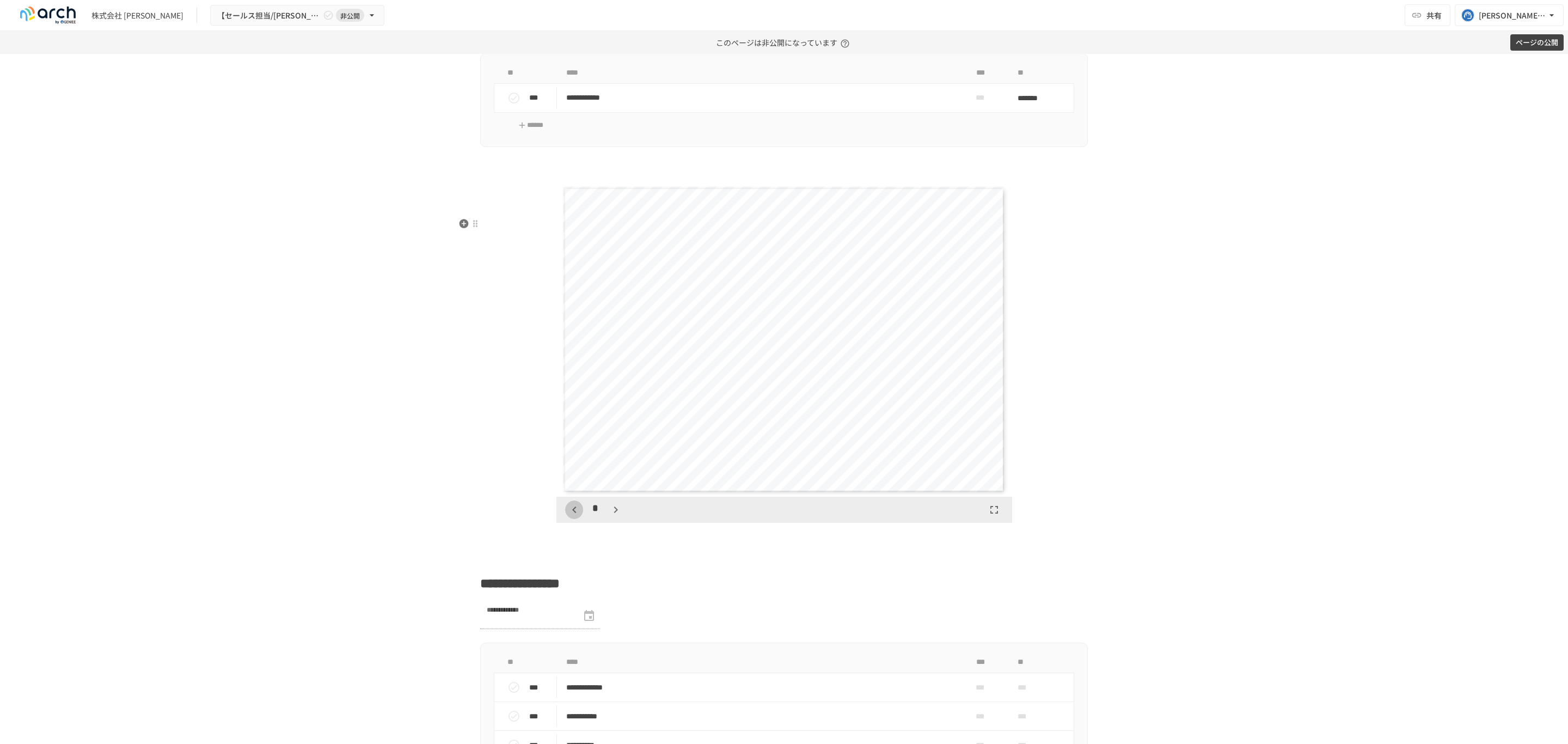 click 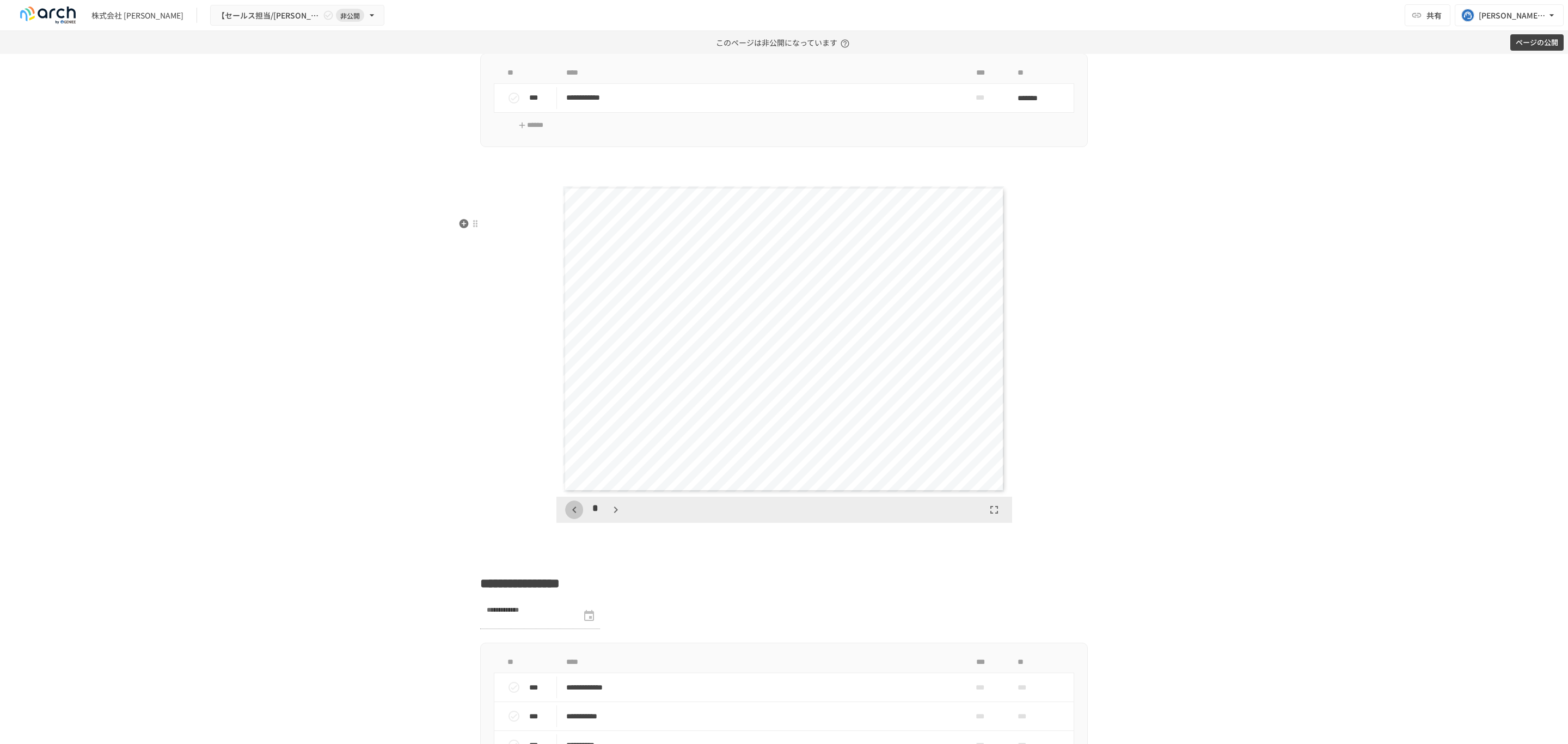 click 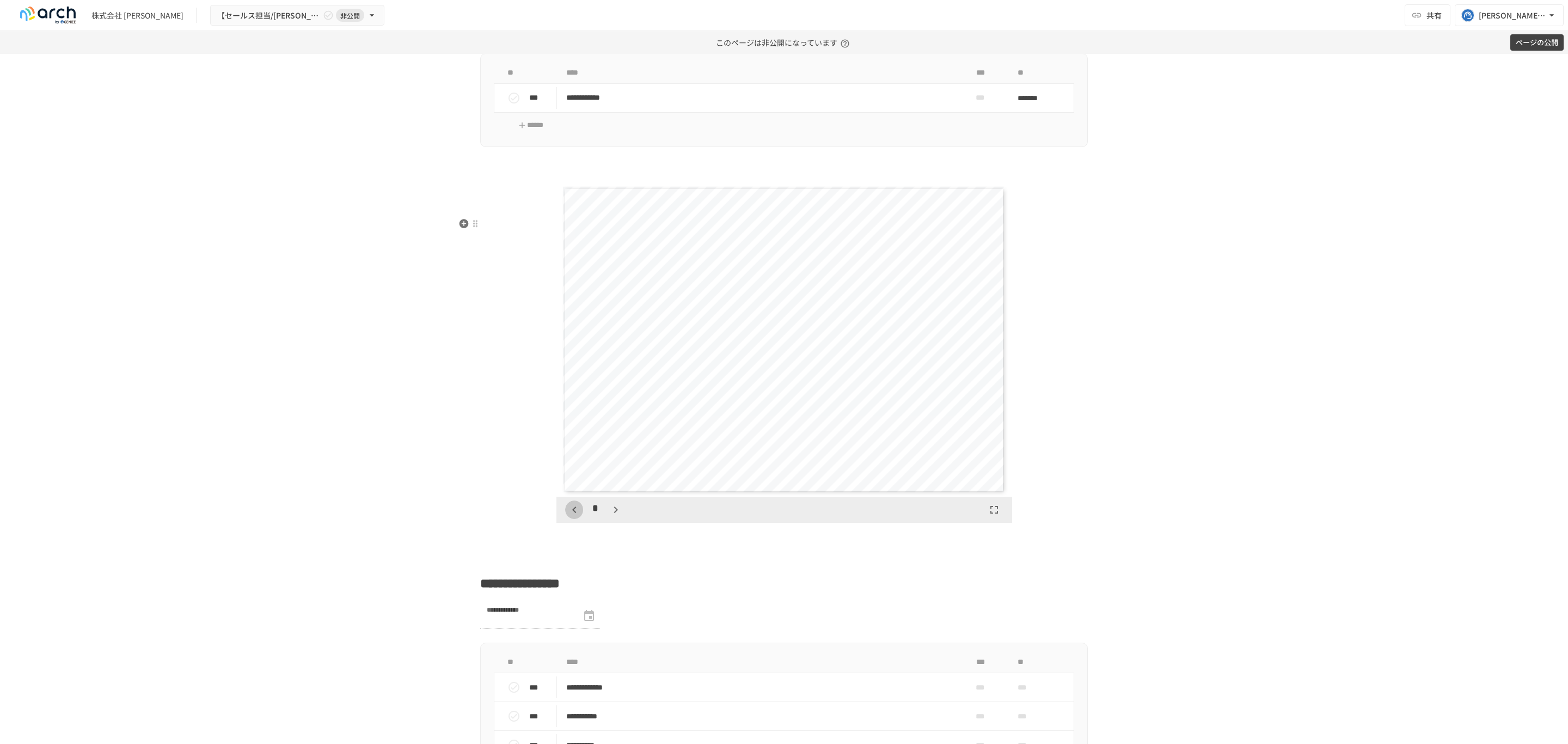 click 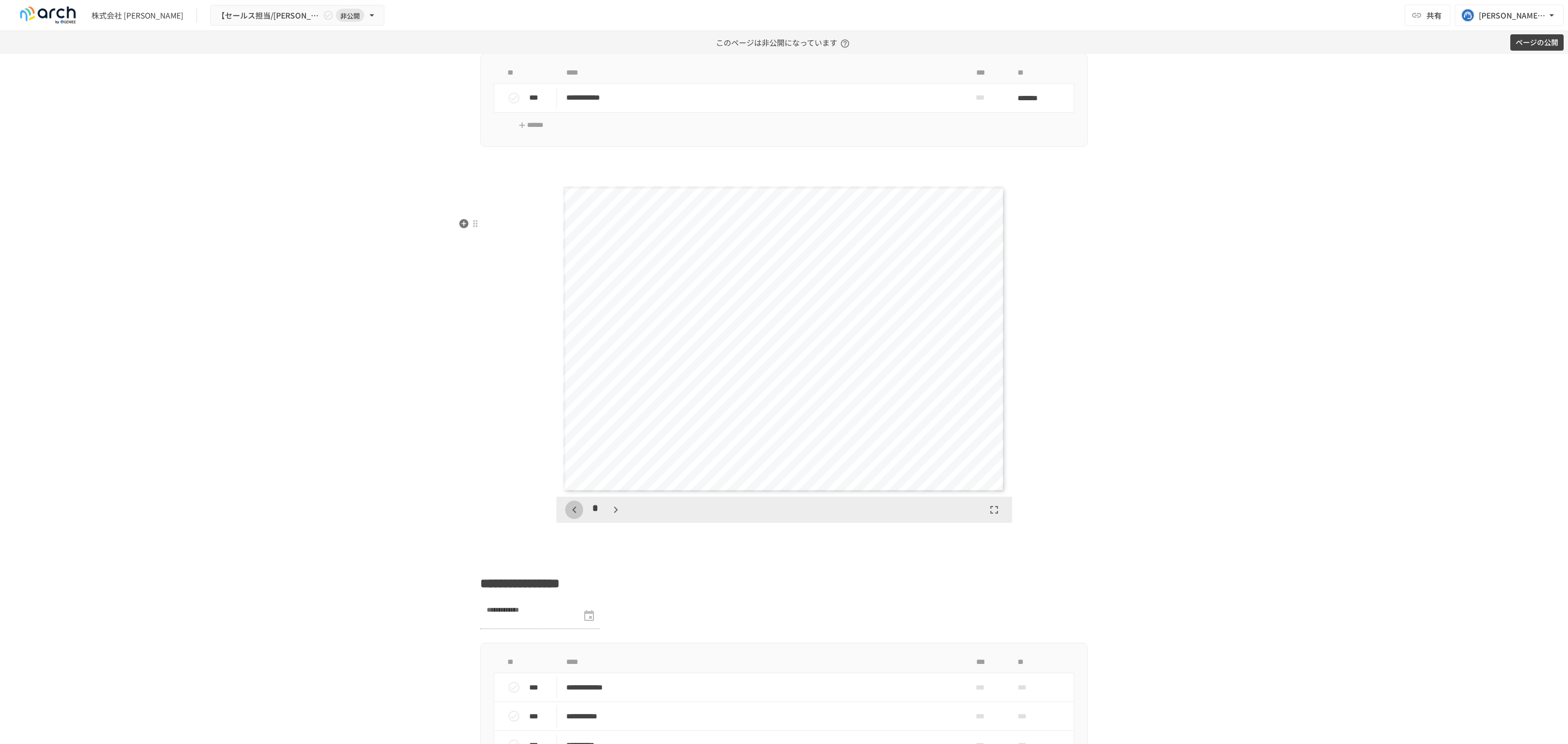 click 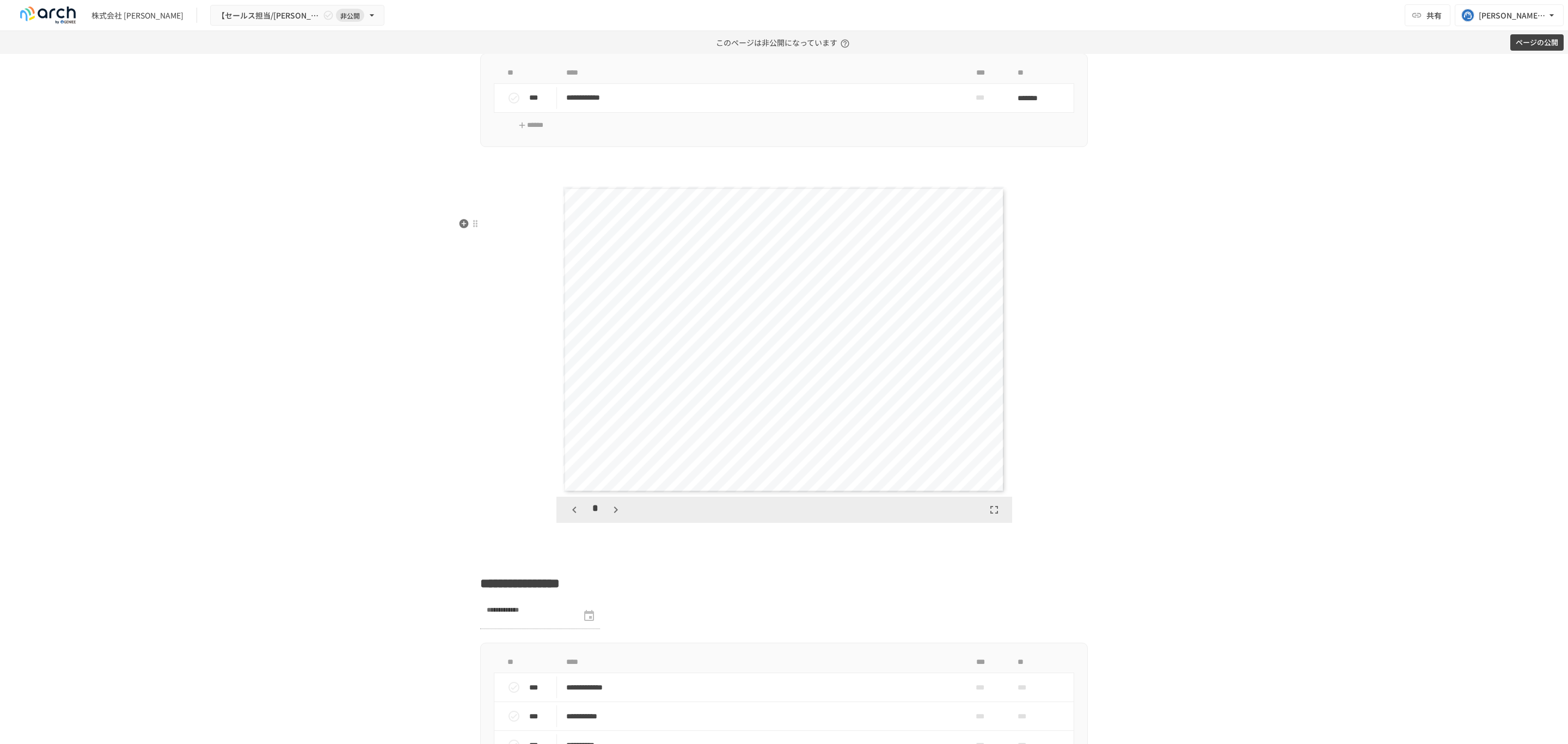 click 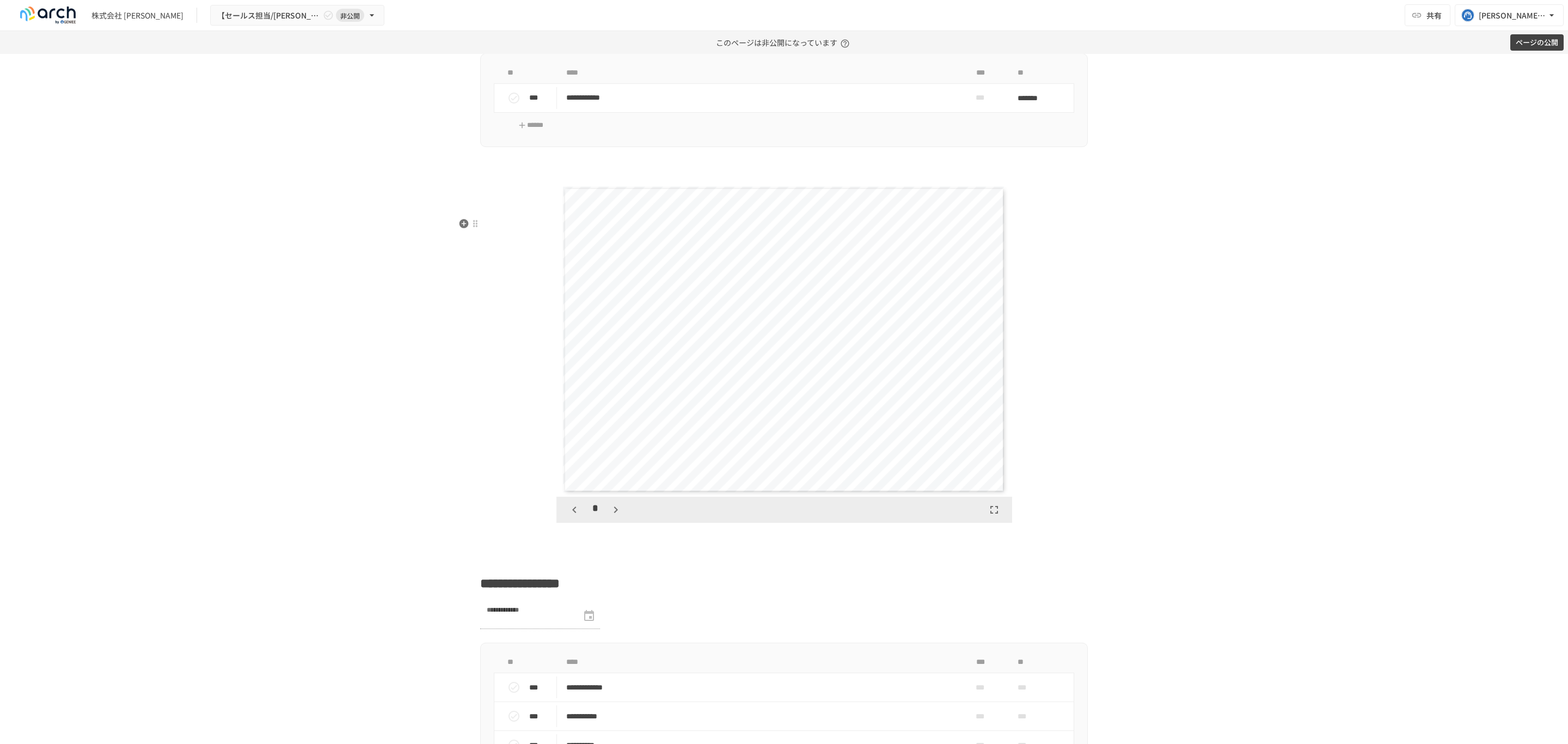 click 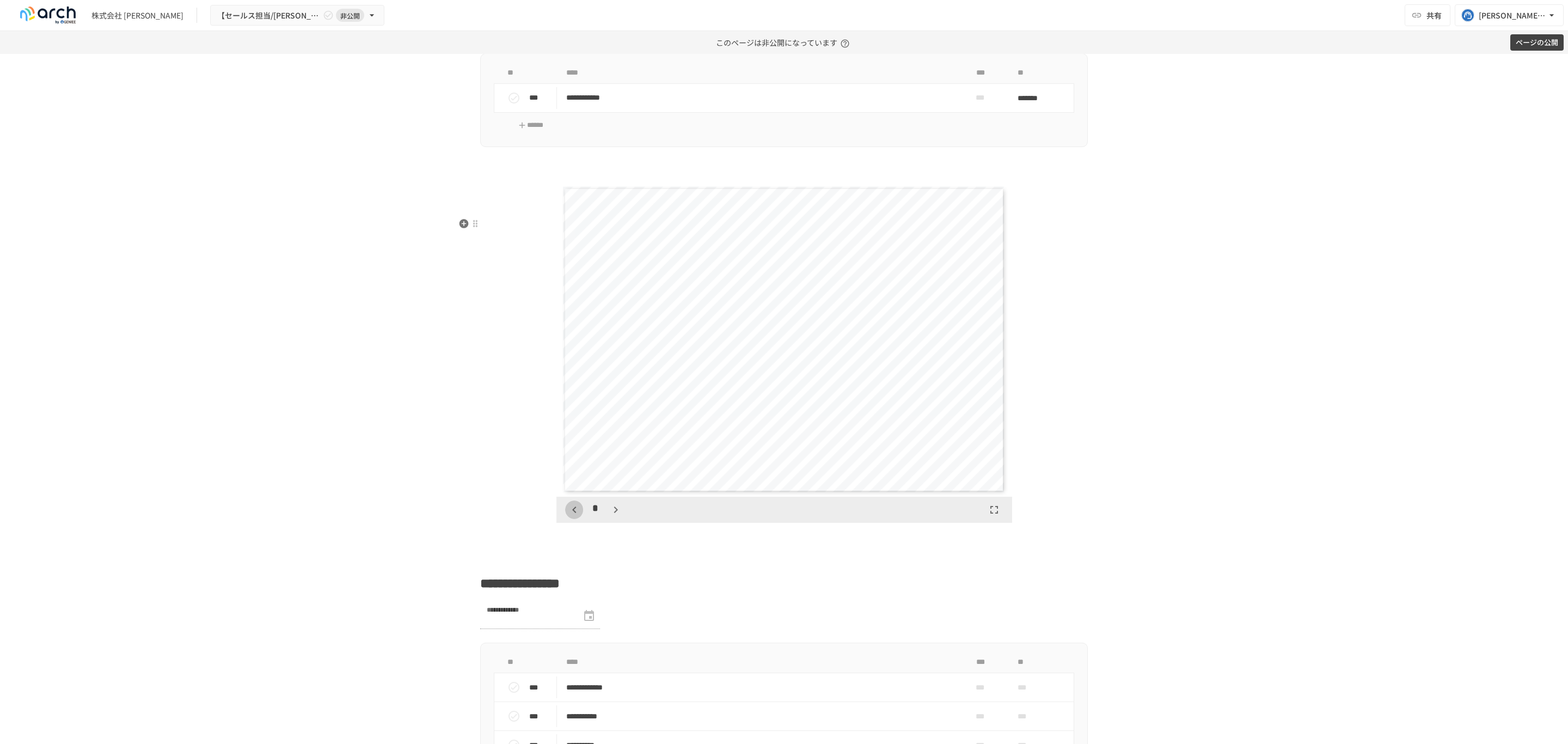 click 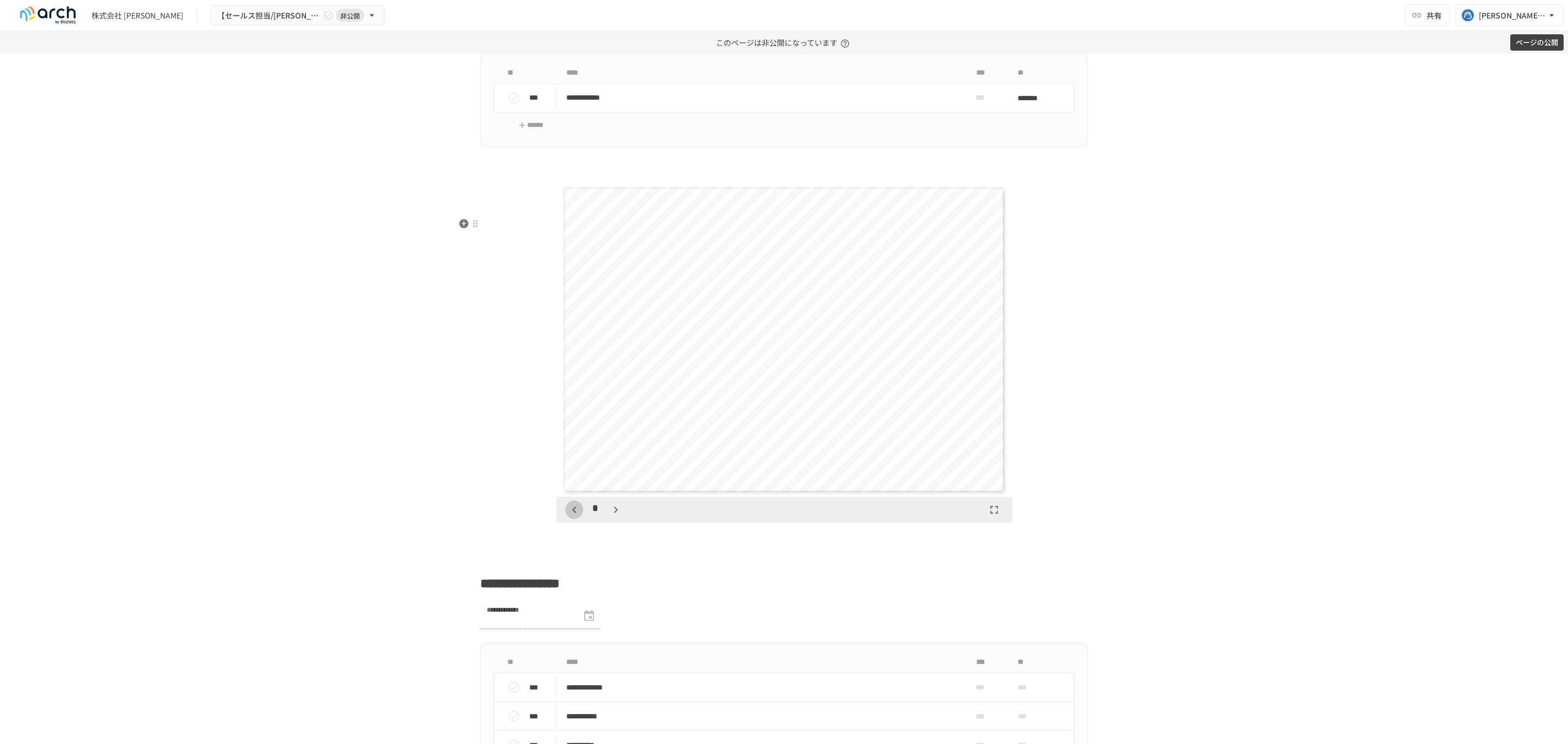 scroll, scrollTop: 0, scrollLeft: 0, axis: both 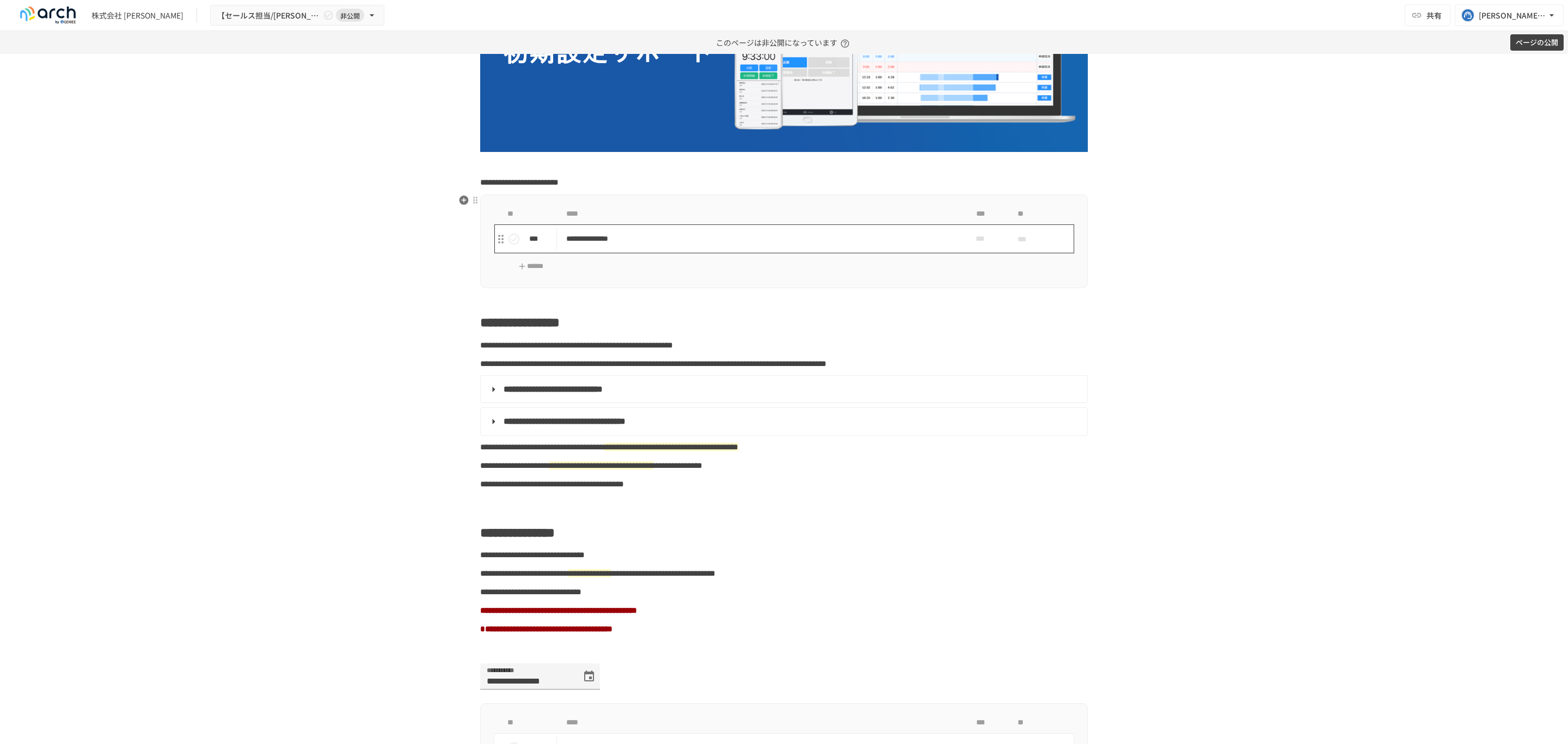 click on "**********" at bounding box center (761, 239) 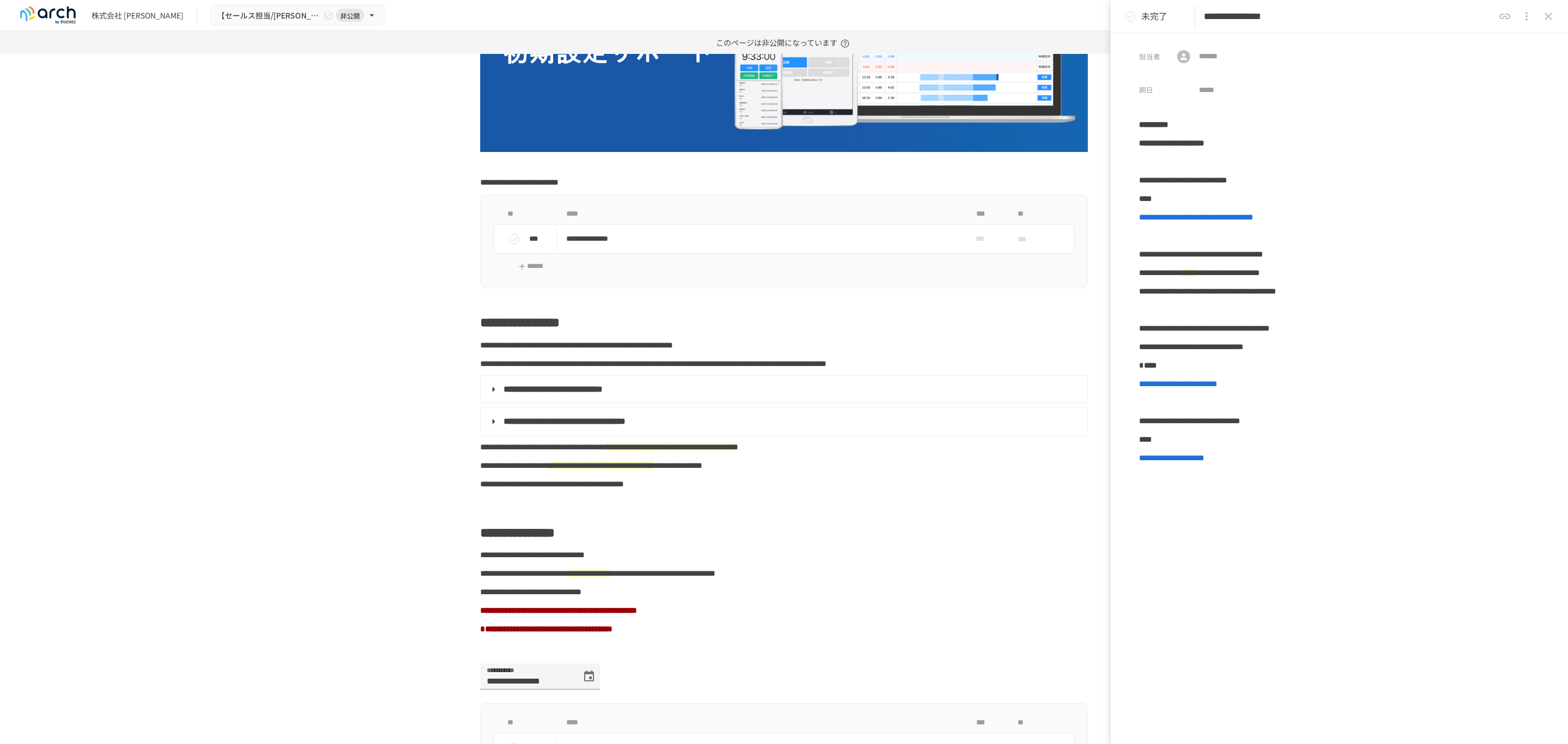 click 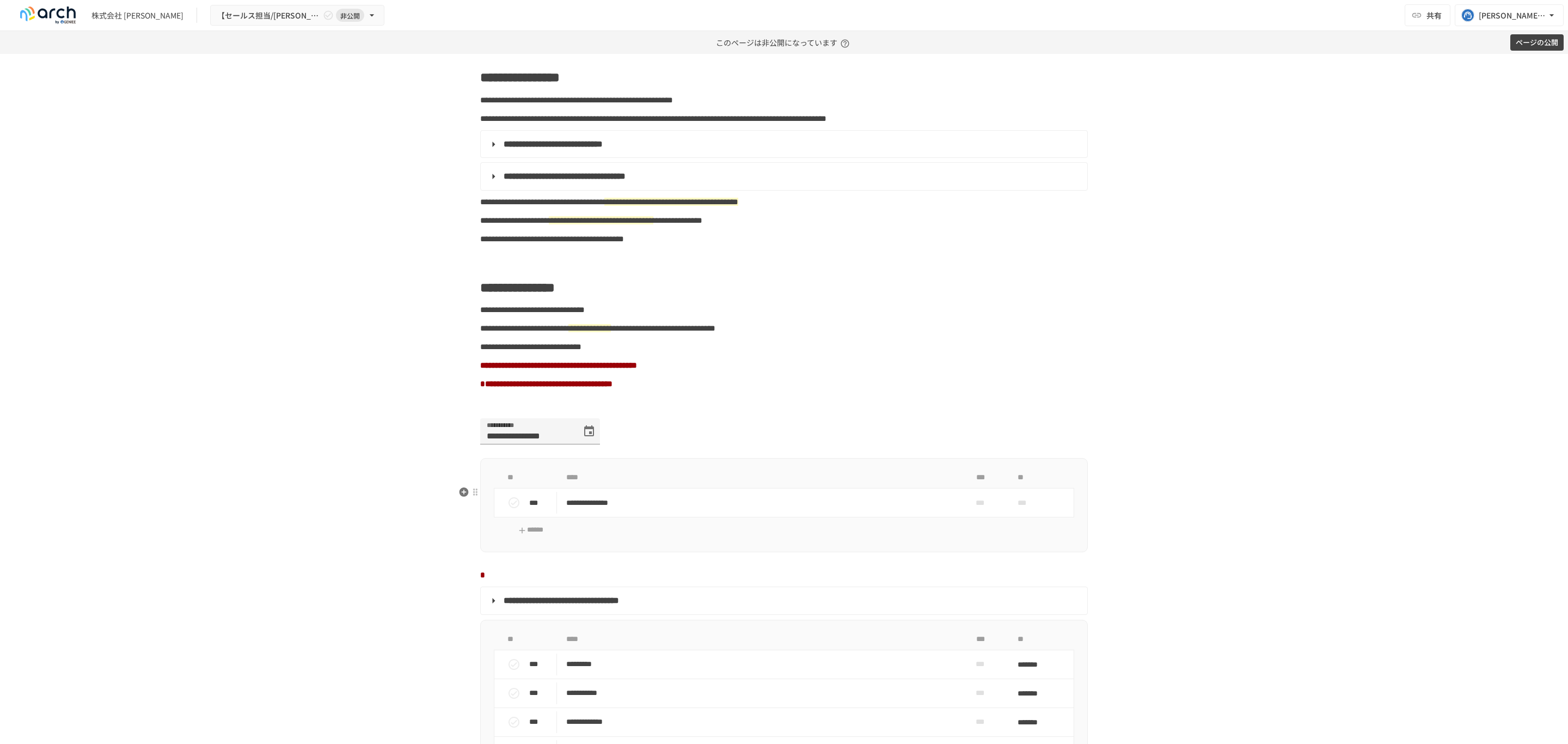 scroll, scrollTop: 572, scrollLeft: 0, axis: vertical 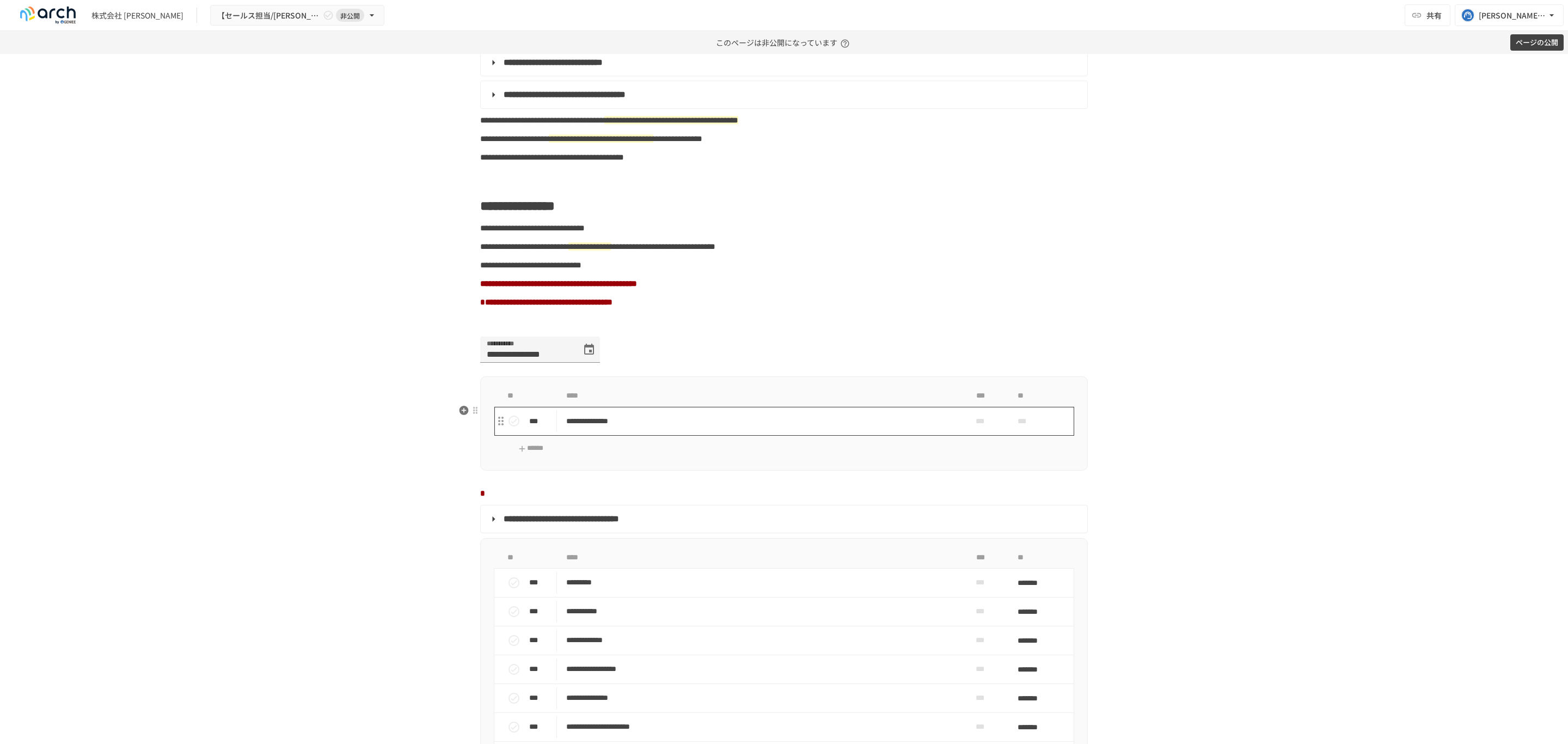 drag, startPoint x: 685, startPoint y: 446, endPoint x: 915, endPoint y: 374, distance: 241.00622 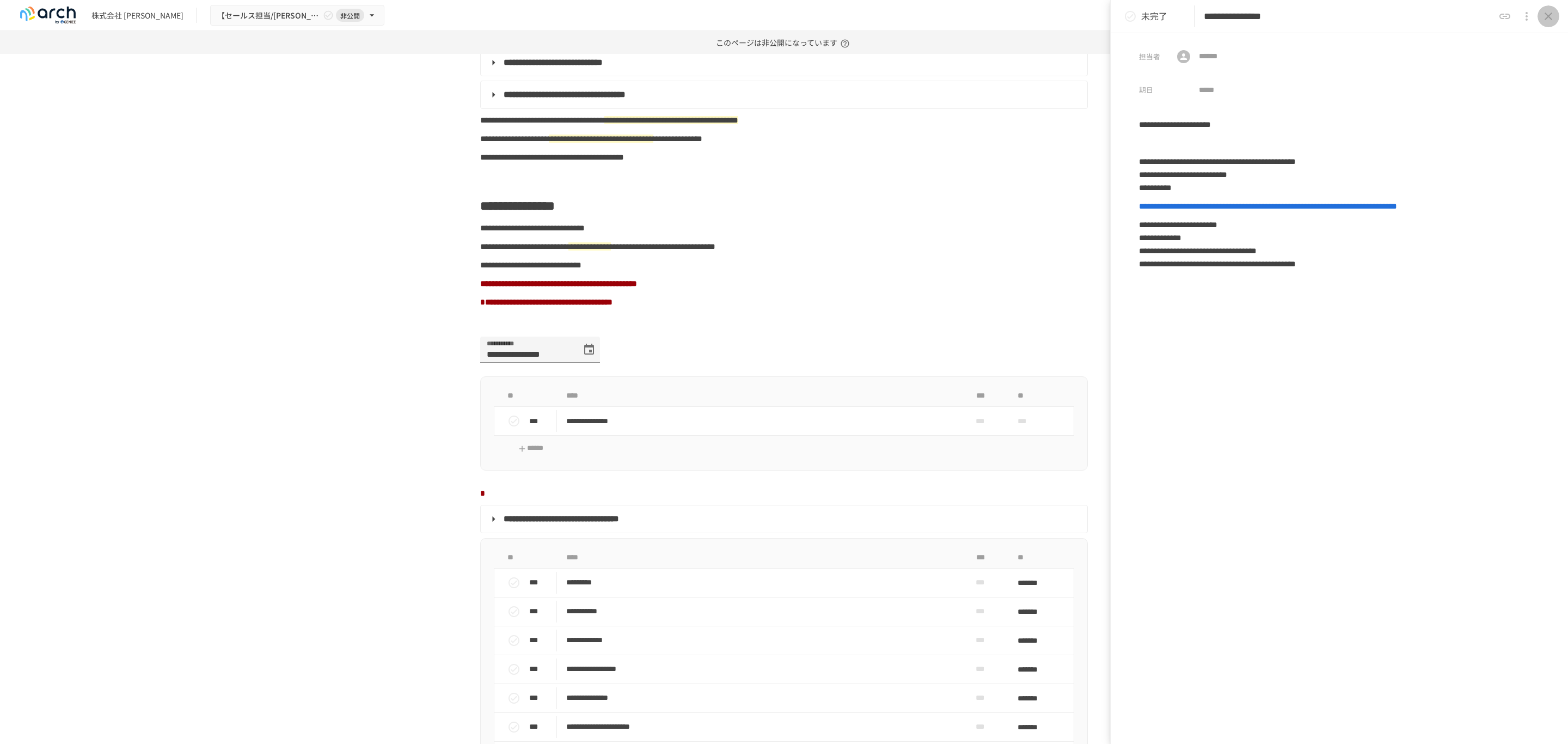 click 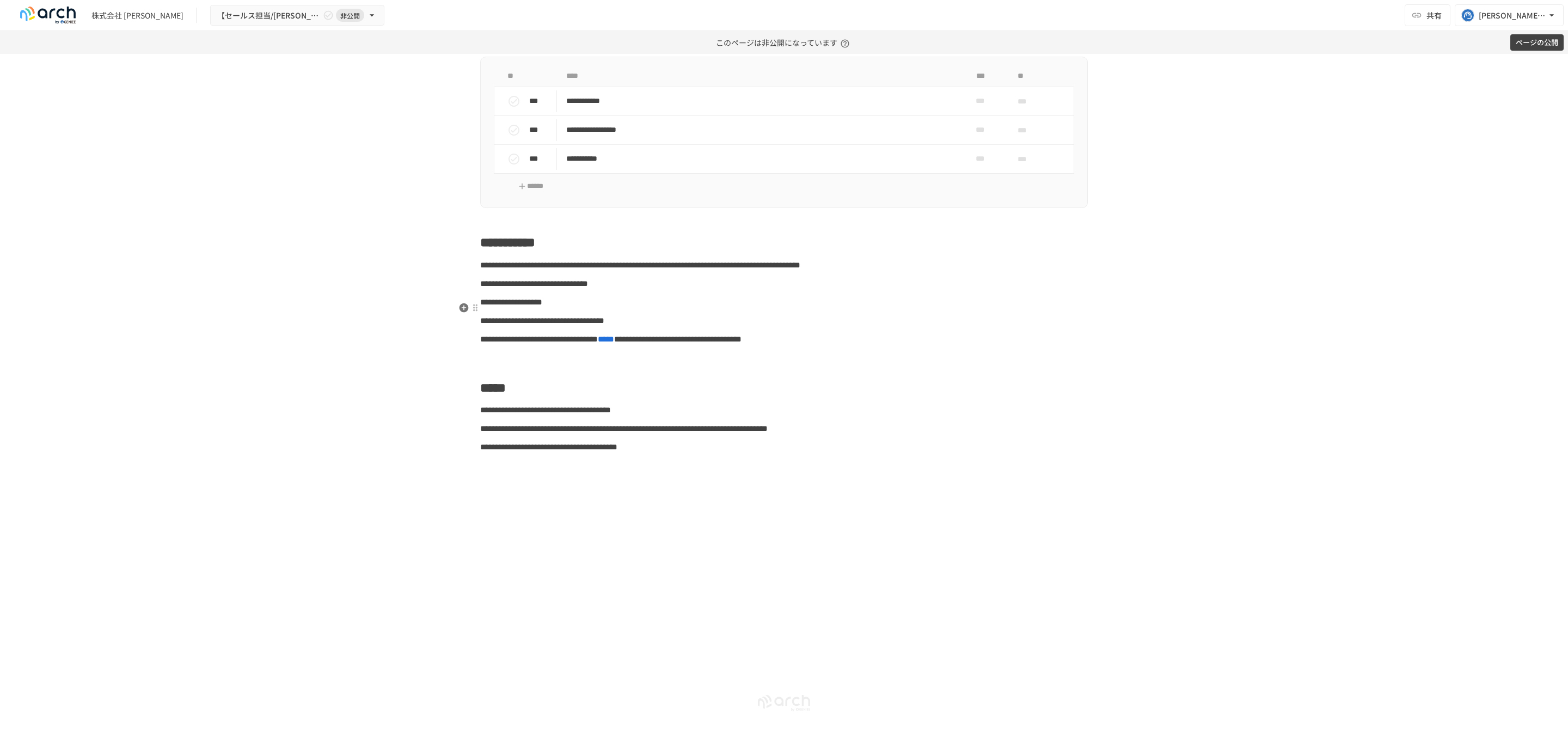 scroll, scrollTop: 3904, scrollLeft: 0, axis: vertical 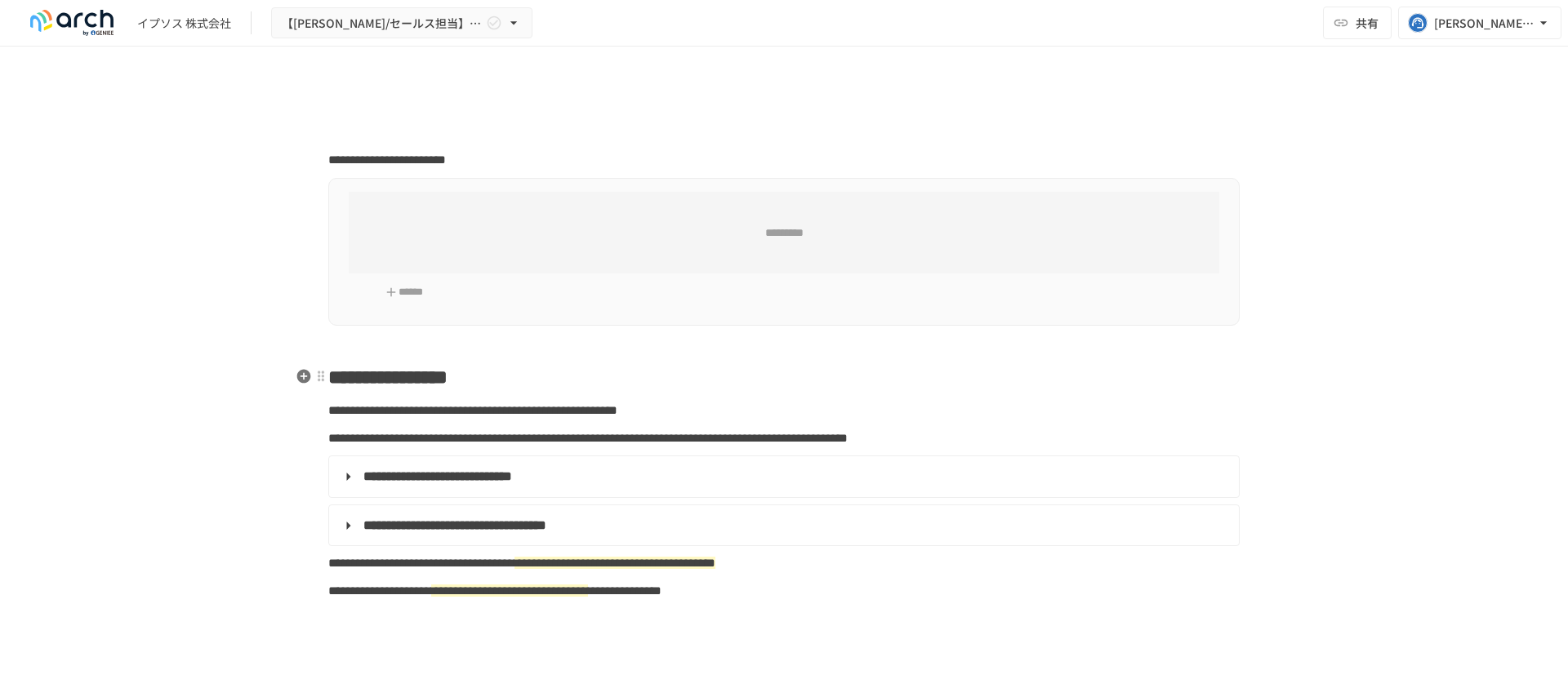 type on "**********" 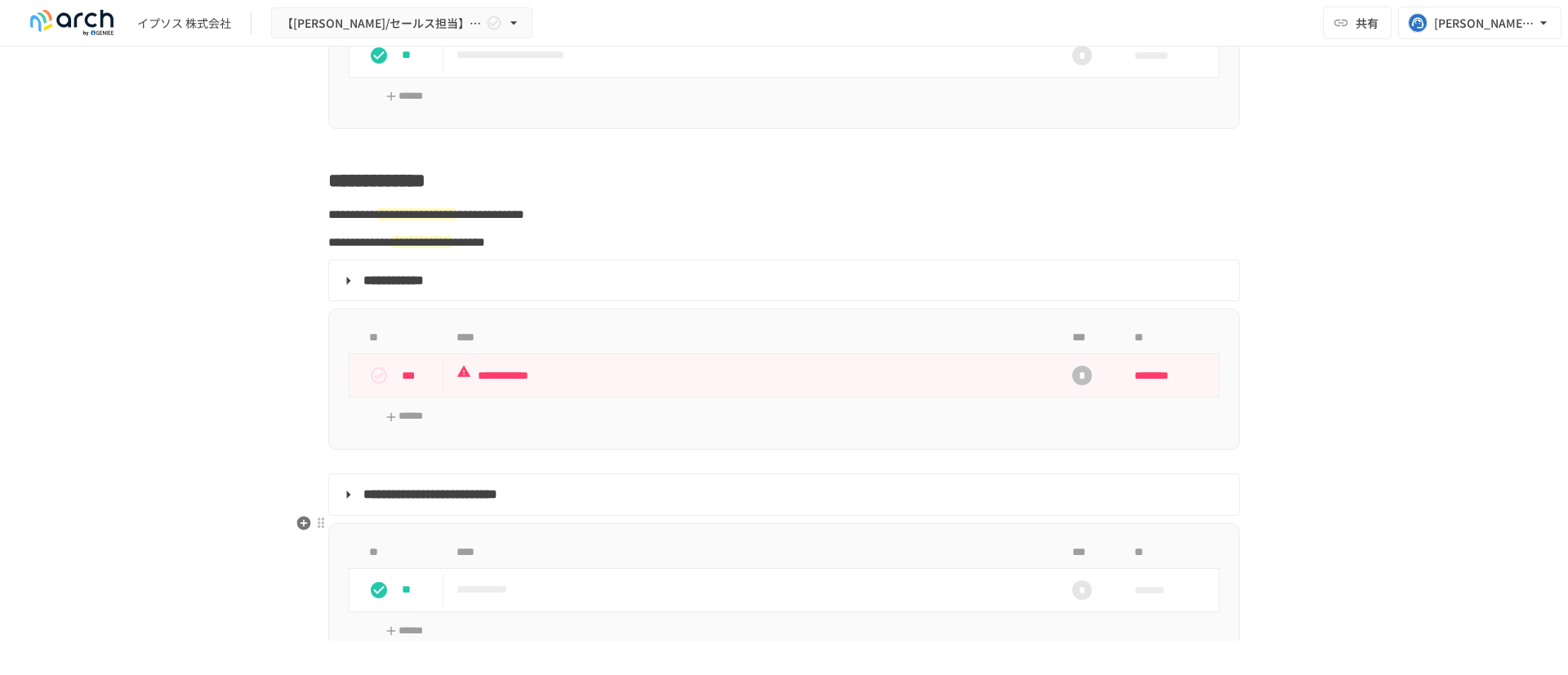 scroll, scrollTop: 2399, scrollLeft: 0, axis: vertical 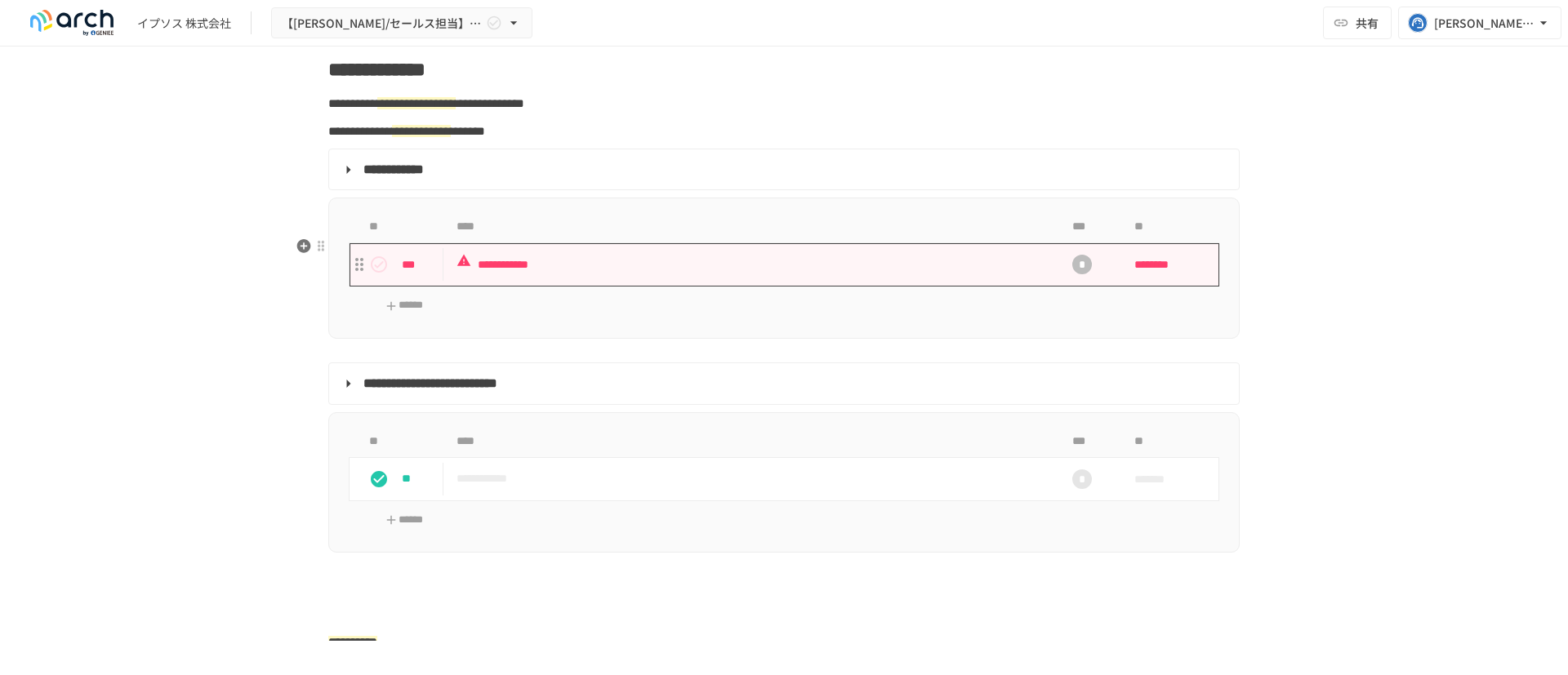 click on "**********" at bounding box center (750, 264) 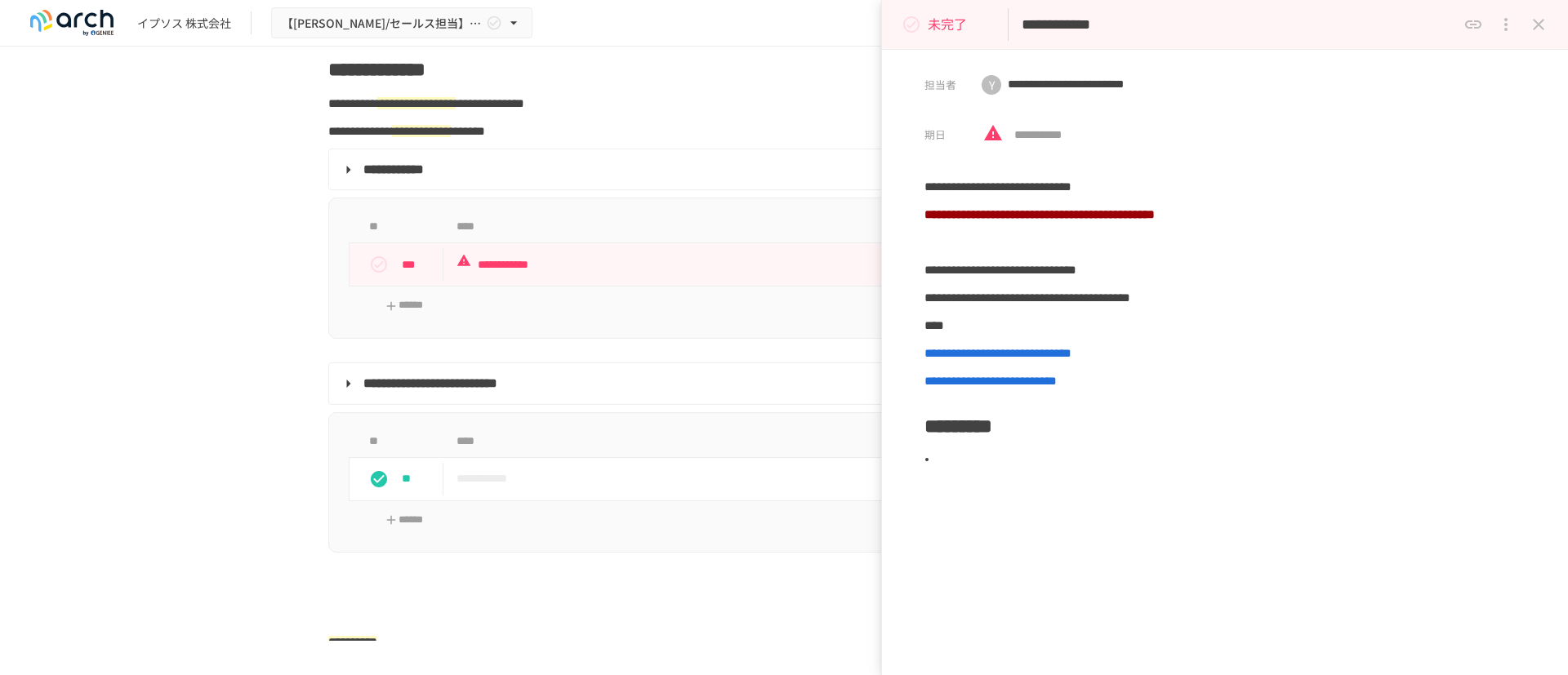 click 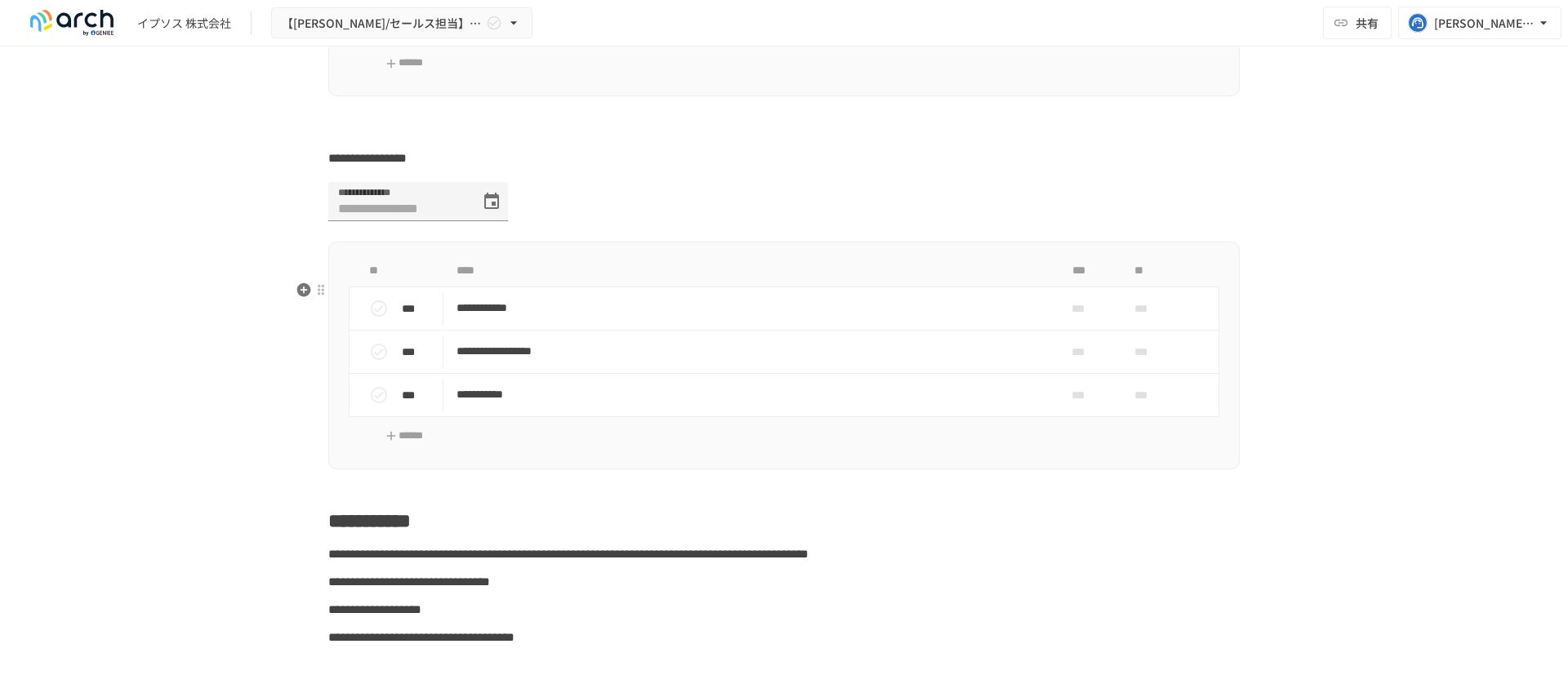 scroll, scrollTop: 5371, scrollLeft: 0, axis: vertical 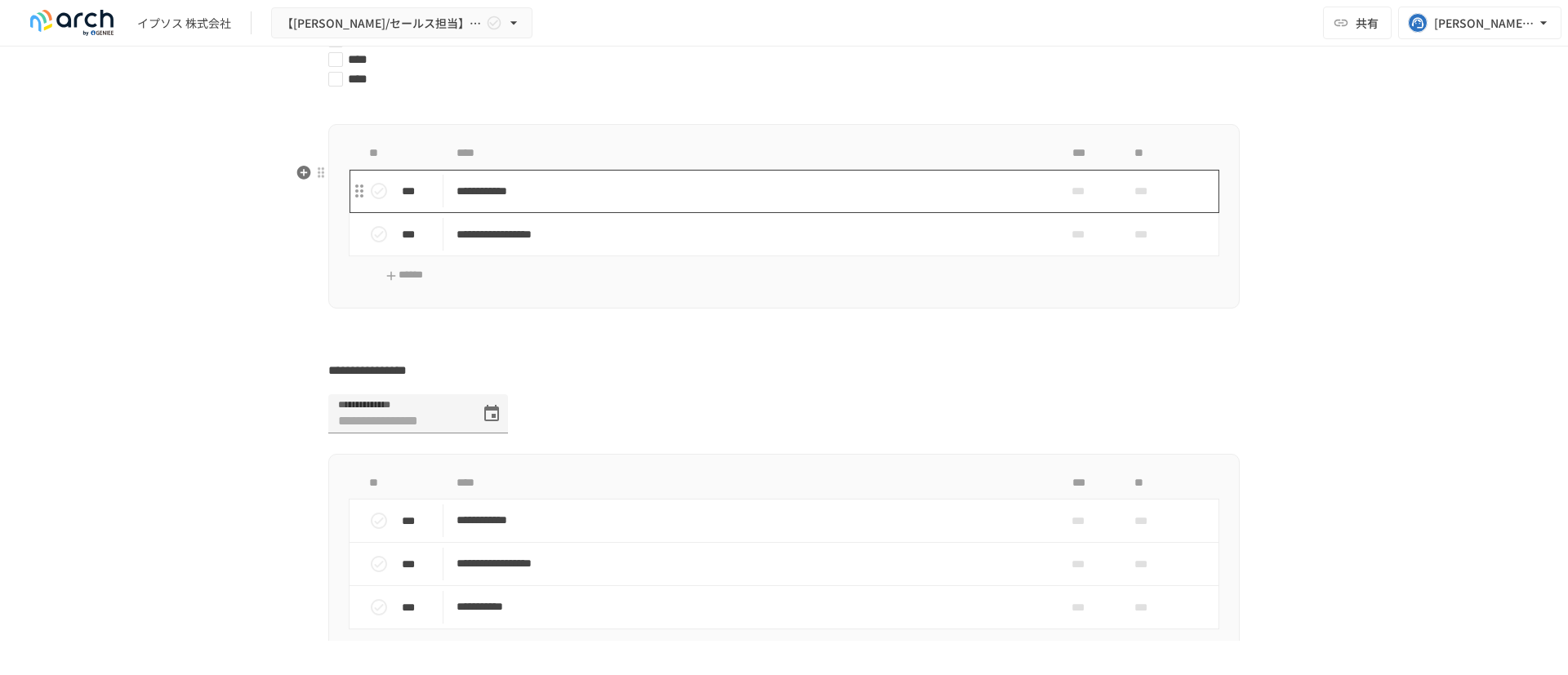 click on "**********" at bounding box center [750, 191] 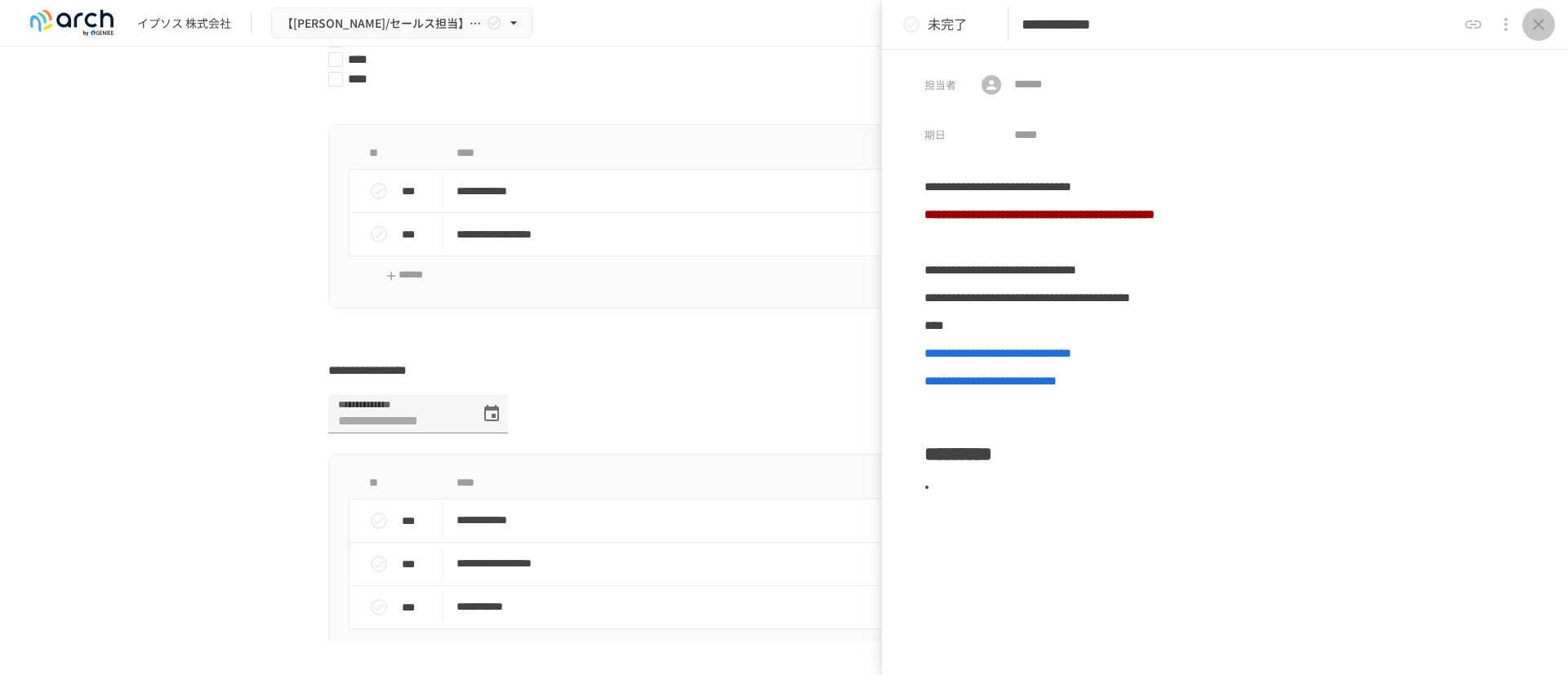 click 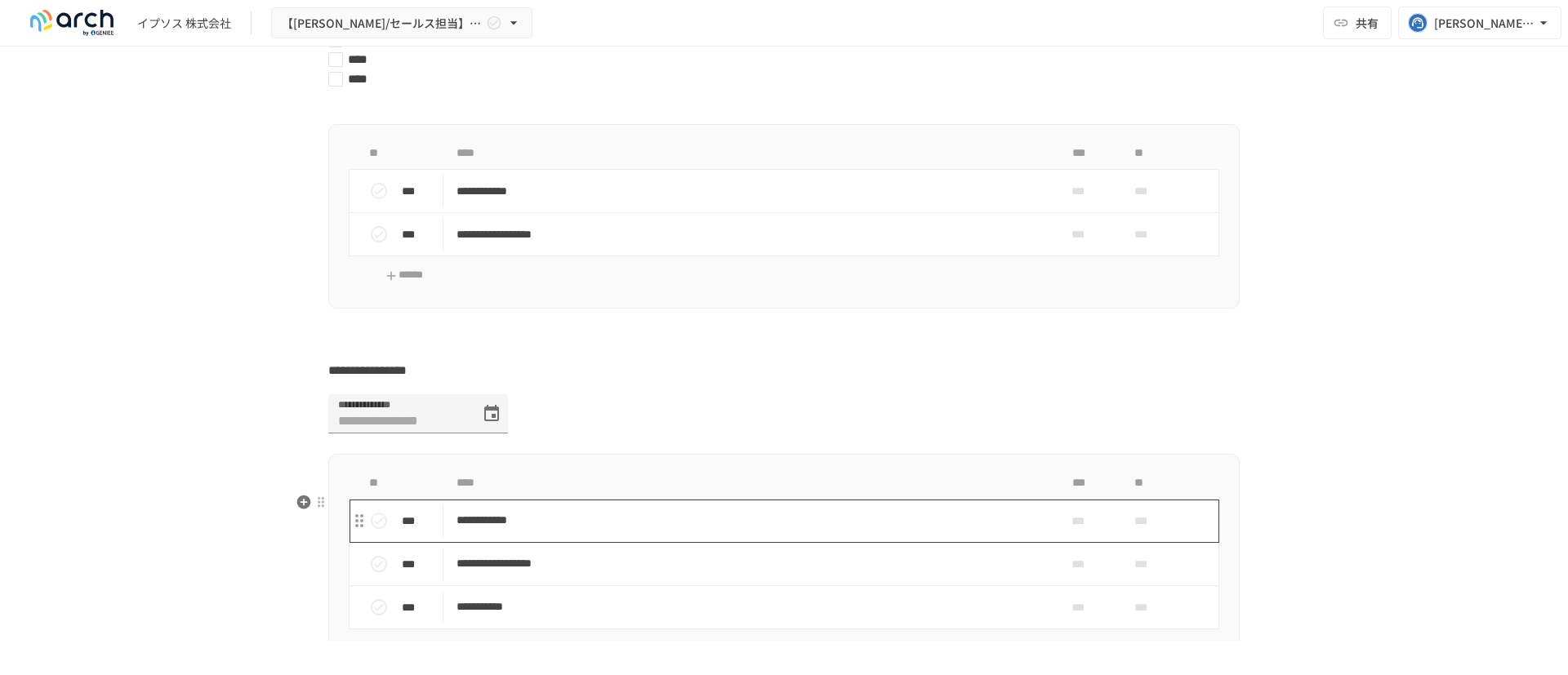drag, startPoint x: 588, startPoint y: 550, endPoint x: 599, endPoint y: 547, distance: 11.401754 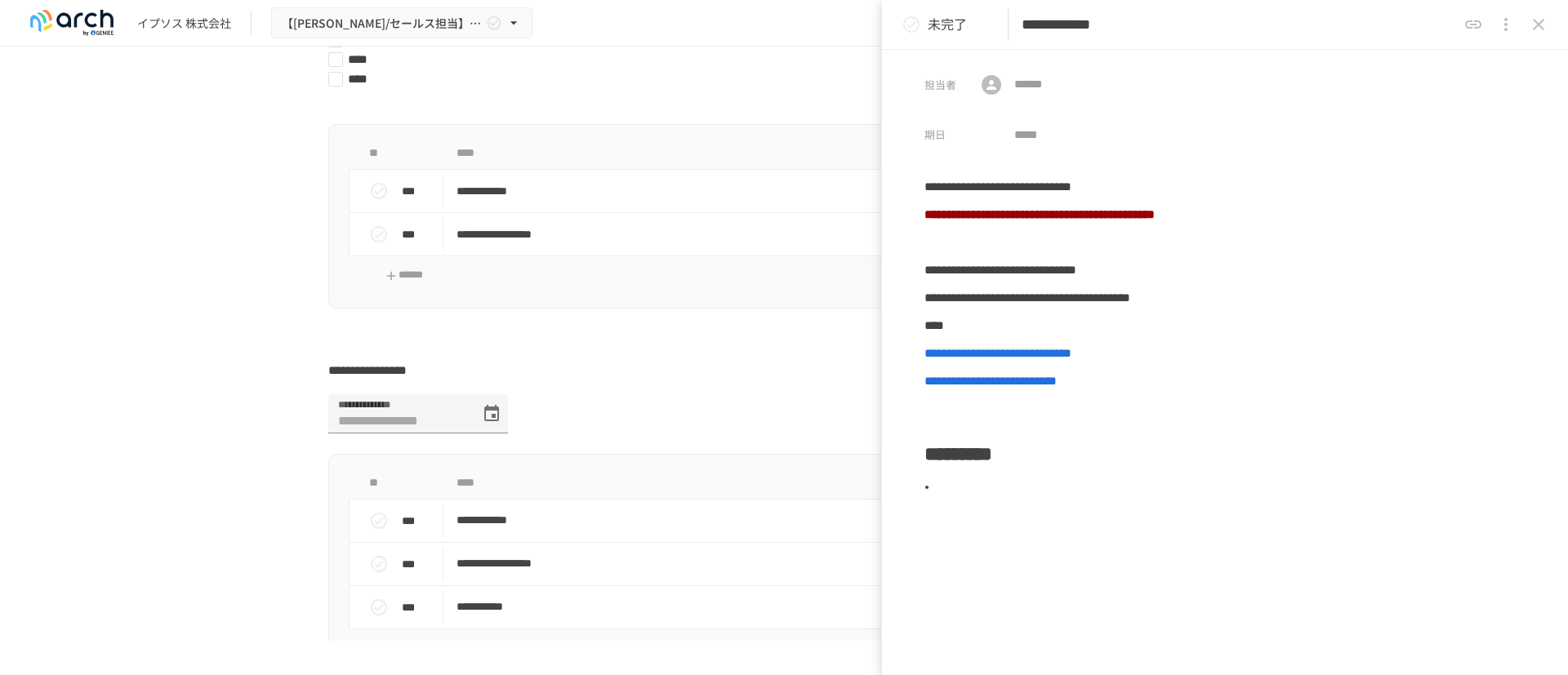 click 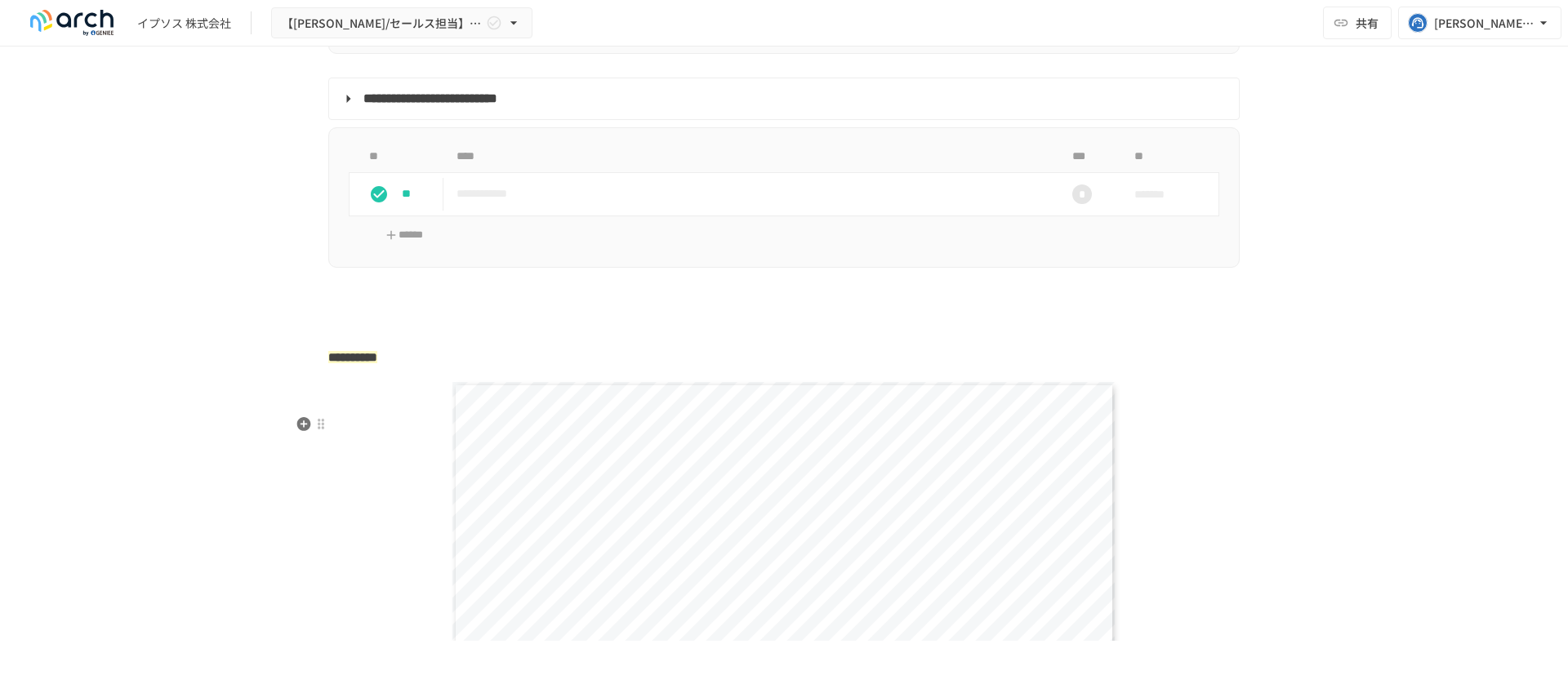 scroll, scrollTop: 2555, scrollLeft: 0, axis: vertical 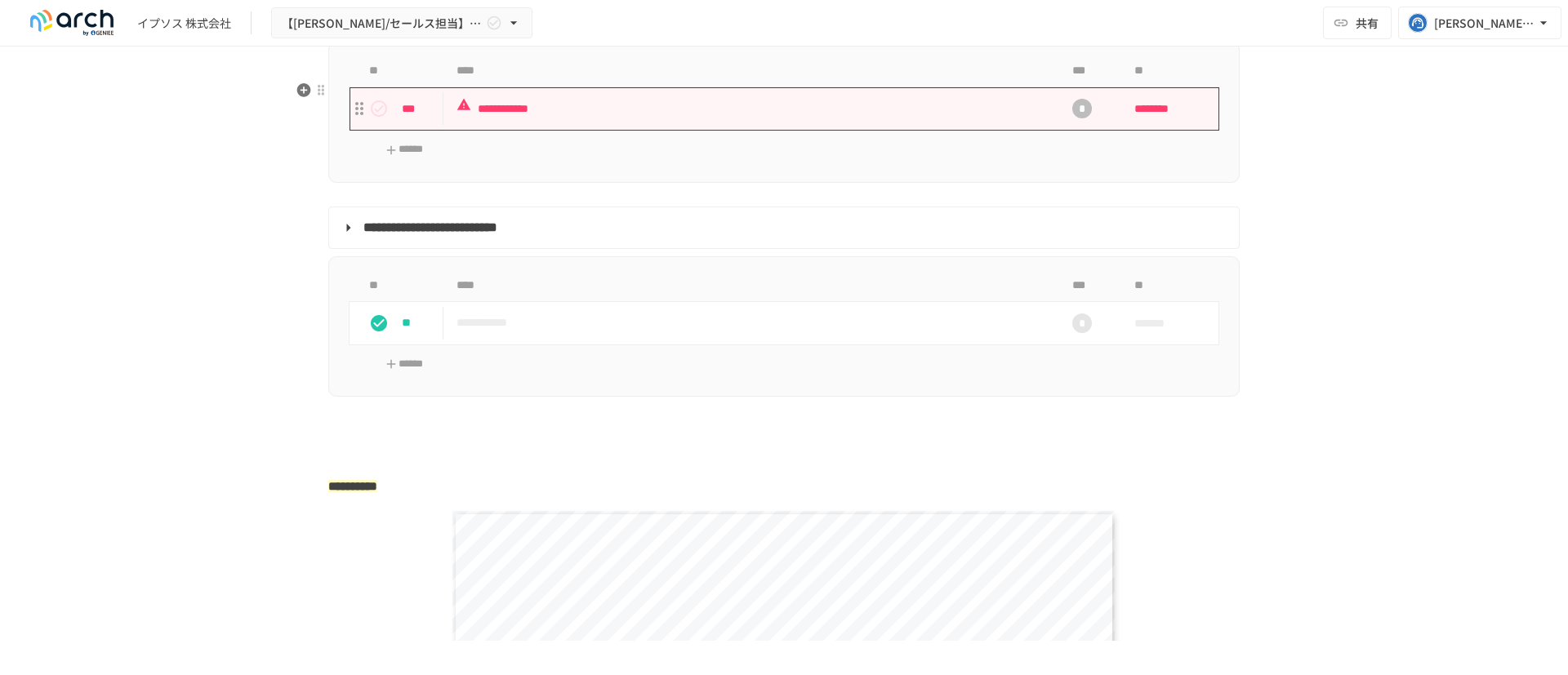 click on "**********" at bounding box center (750, 109) 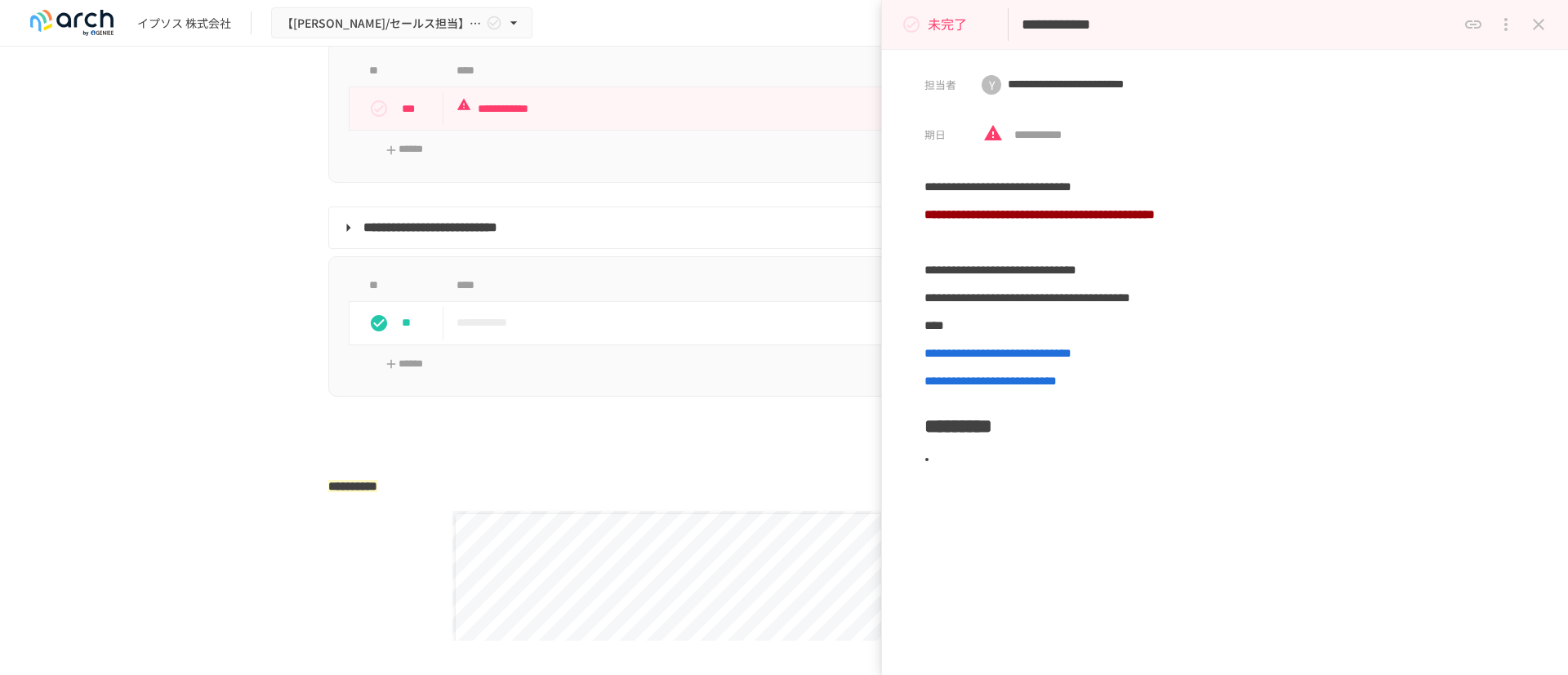 click 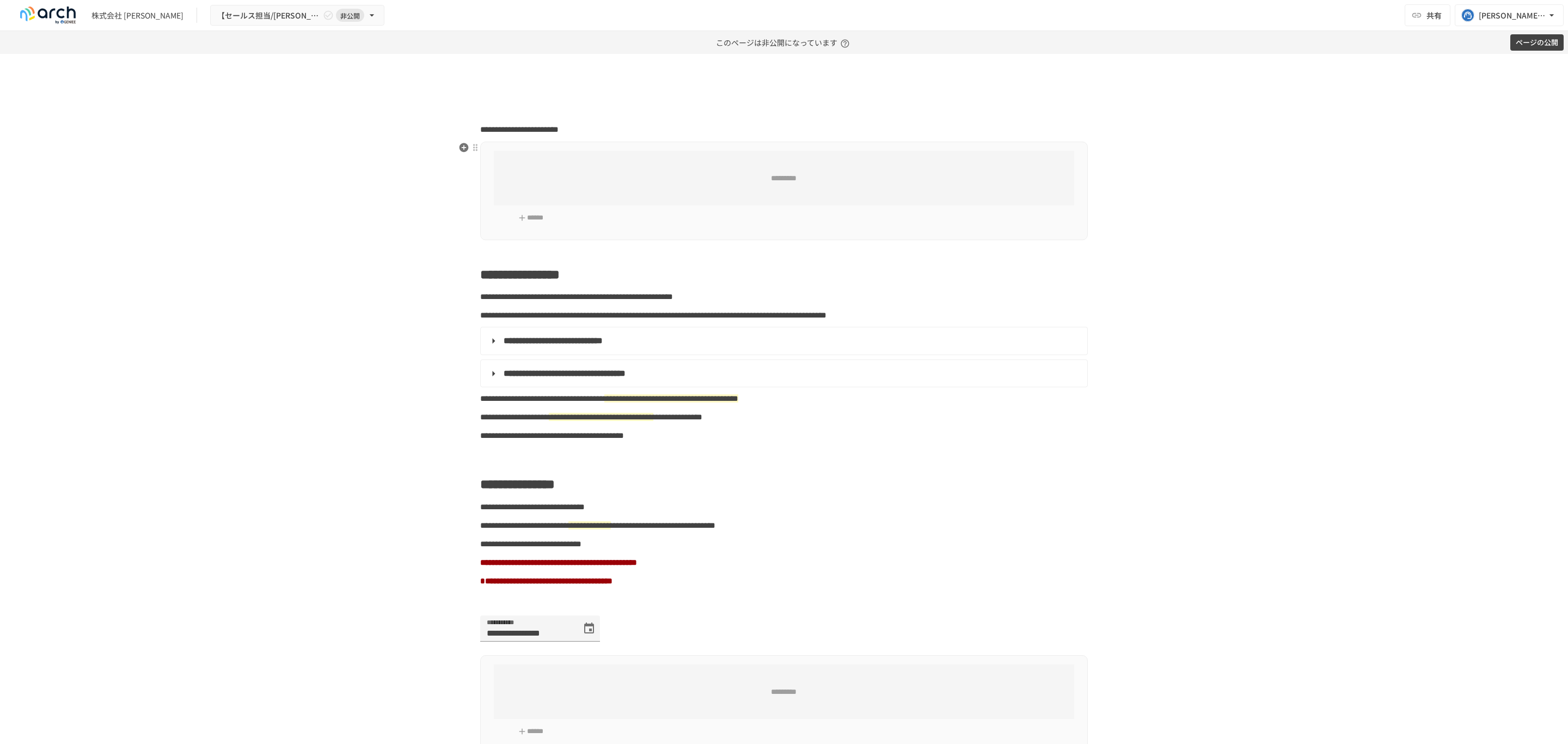 scroll, scrollTop: 0, scrollLeft: 0, axis: both 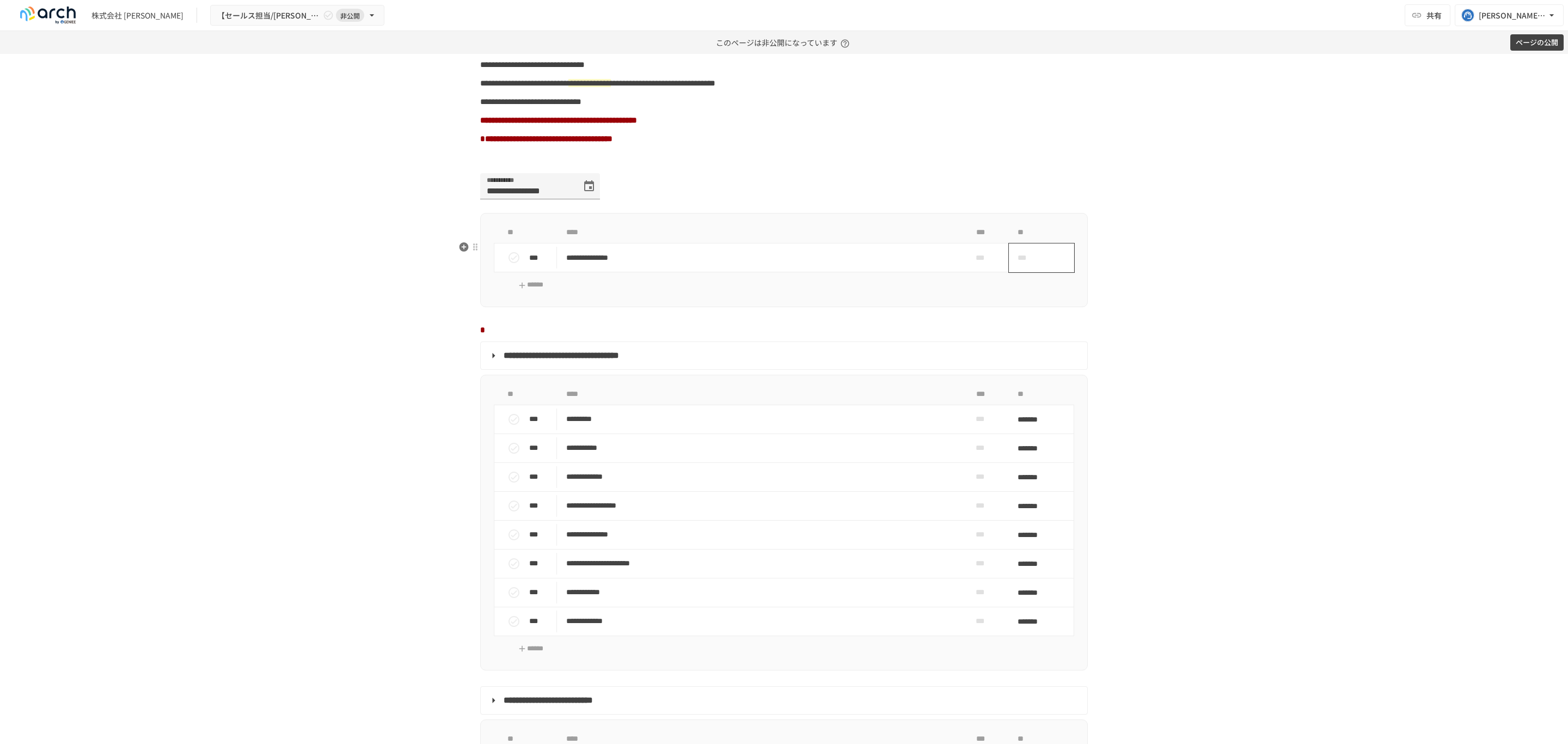 click on "***" at bounding box center (1029, 258) 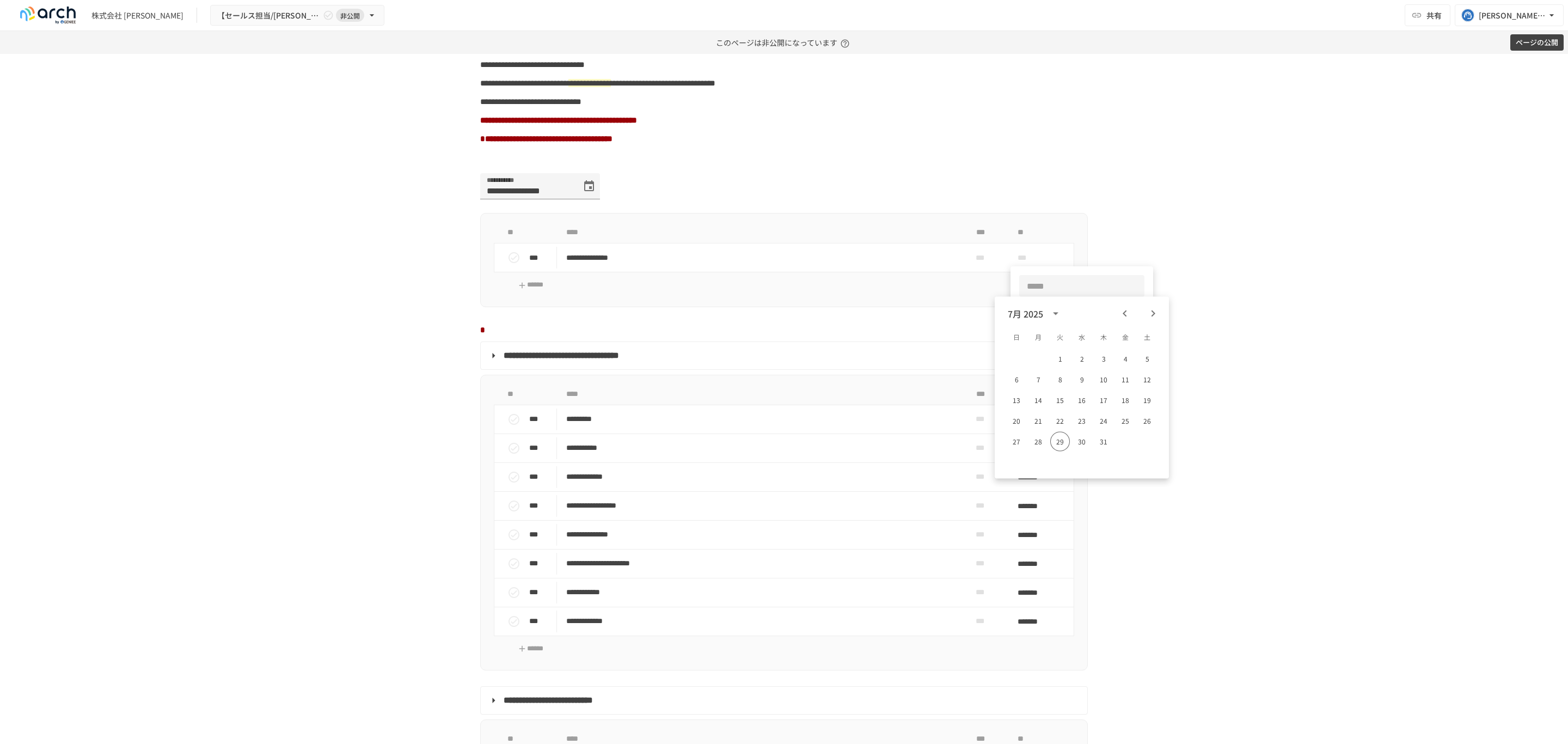 click 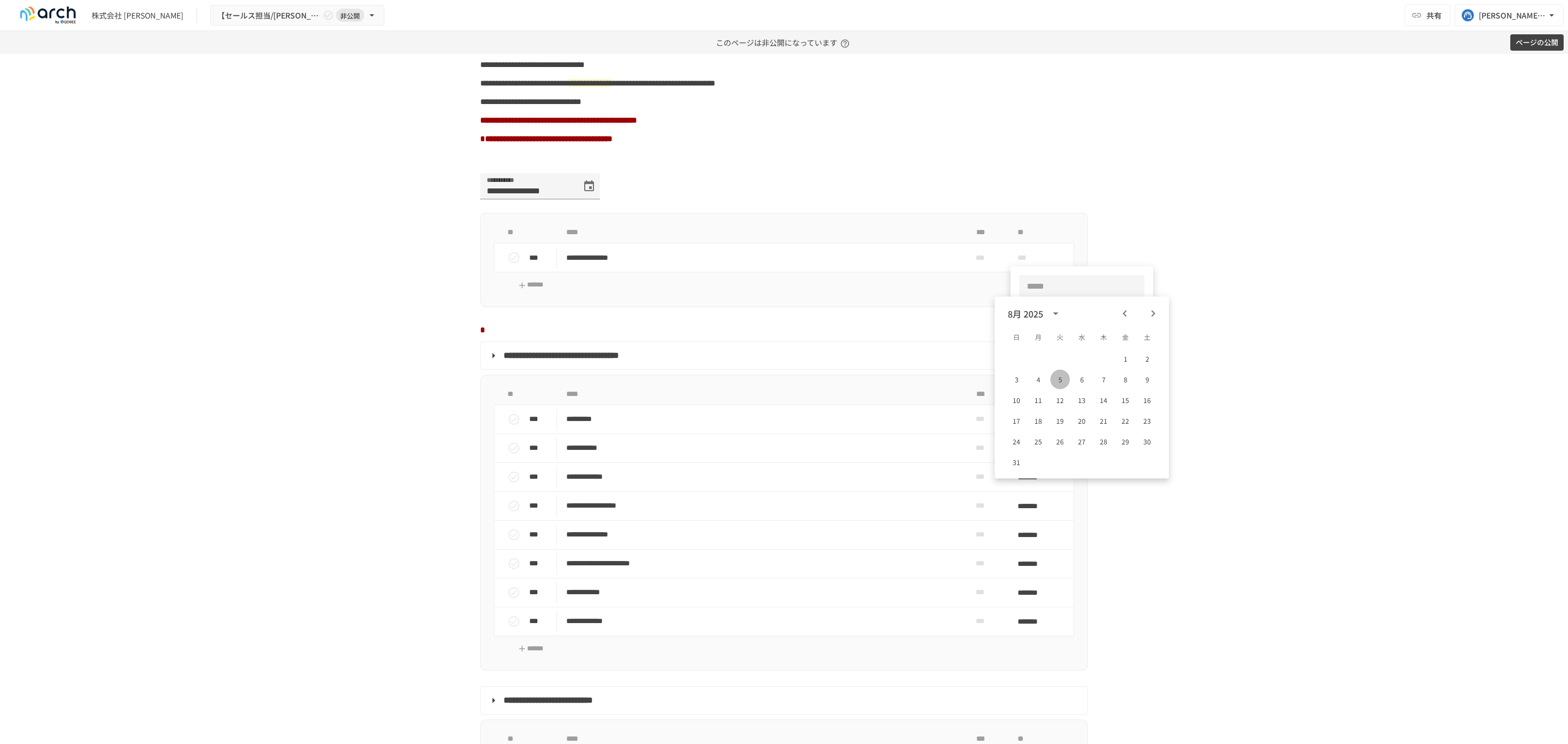 click on "5" at bounding box center [1060, 380] 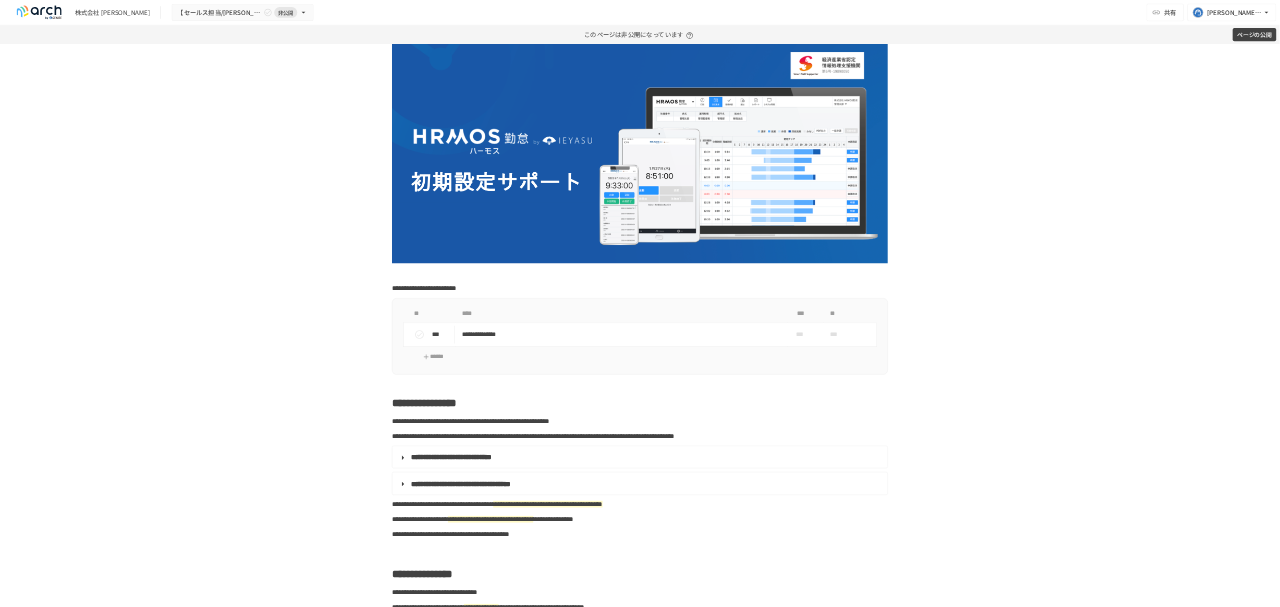scroll, scrollTop: 0, scrollLeft: 0, axis: both 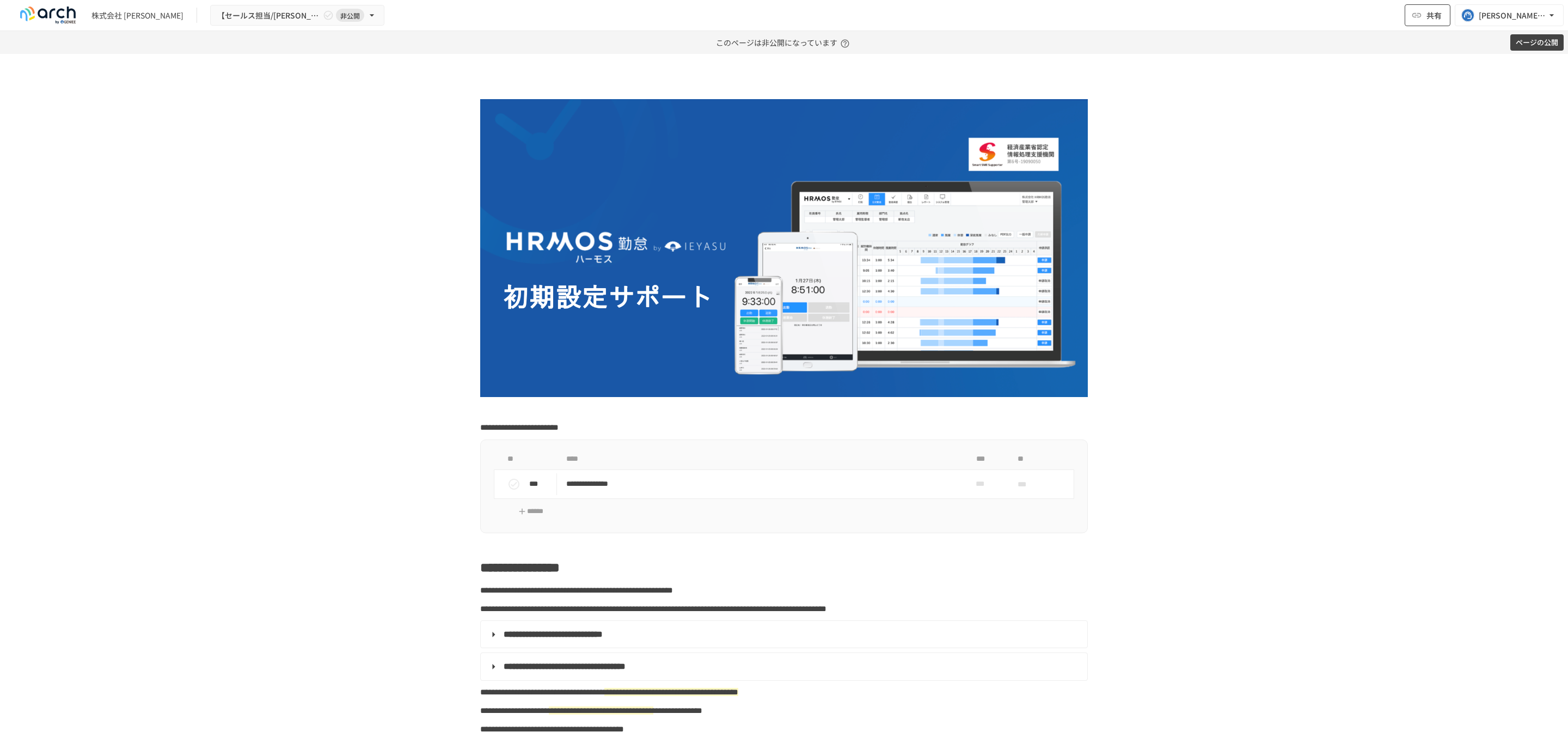click on "共有" at bounding box center (1428, 15) 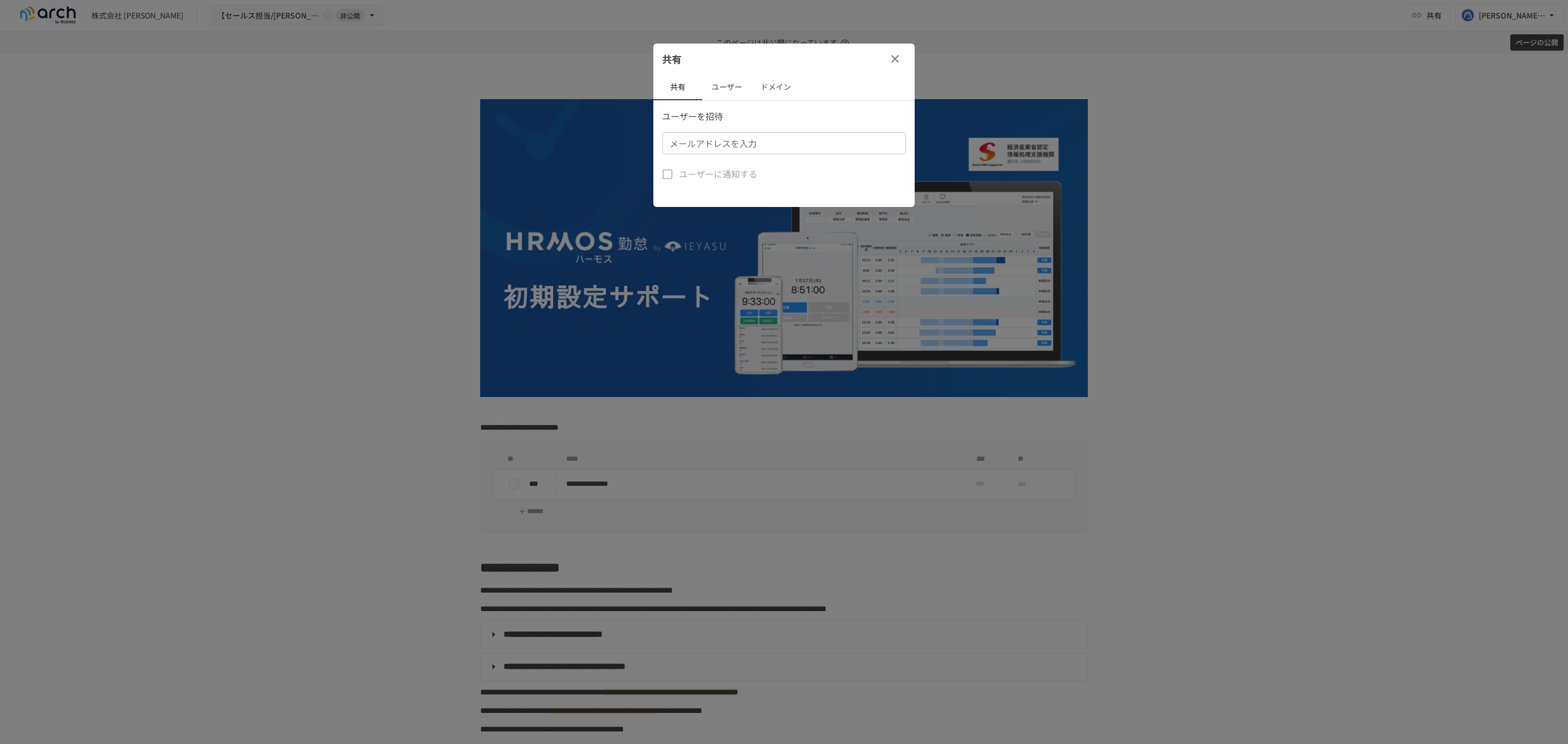 click on "メールアドレスを入力 メールアドレスを入力" at bounding box center [784, 143] 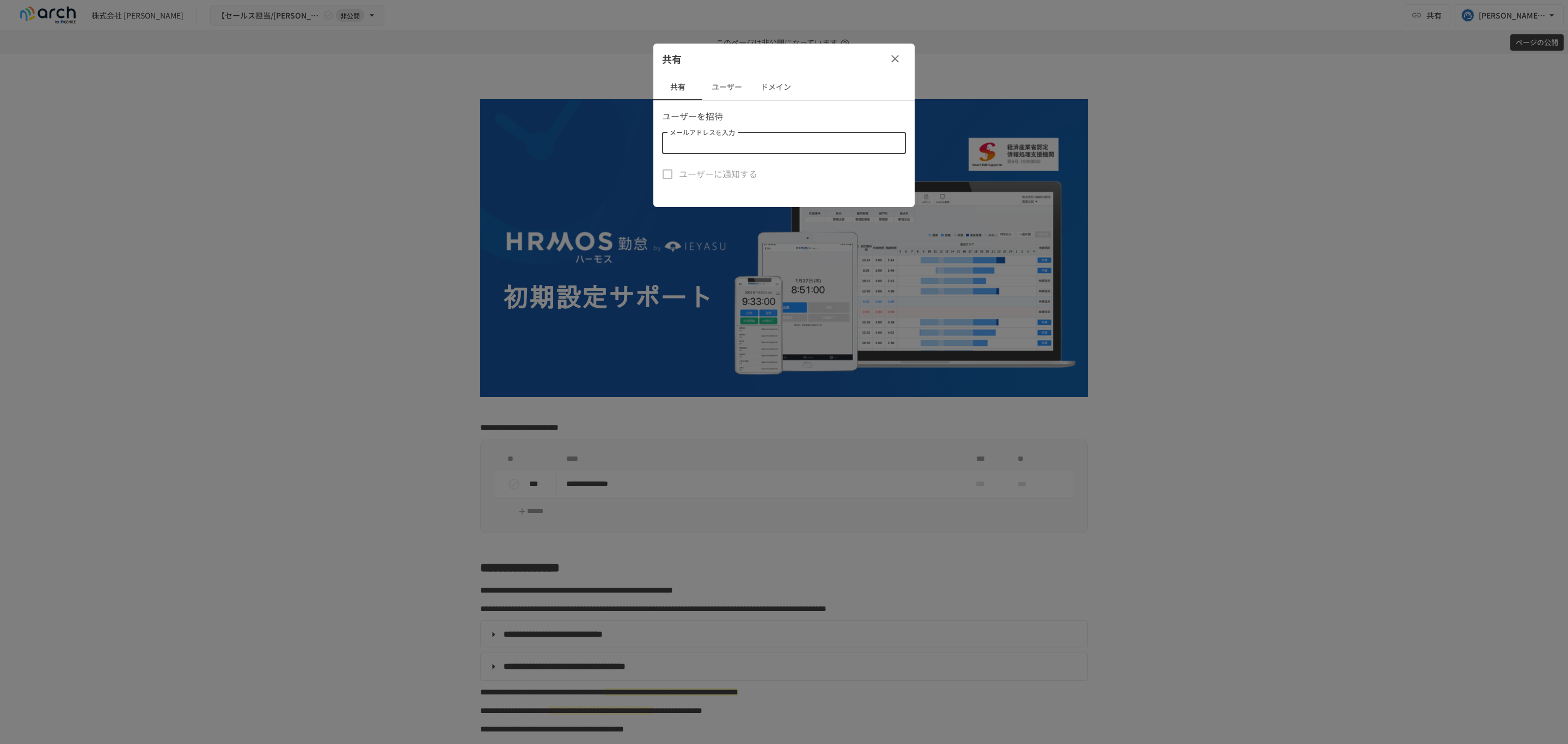 paste on "**********" 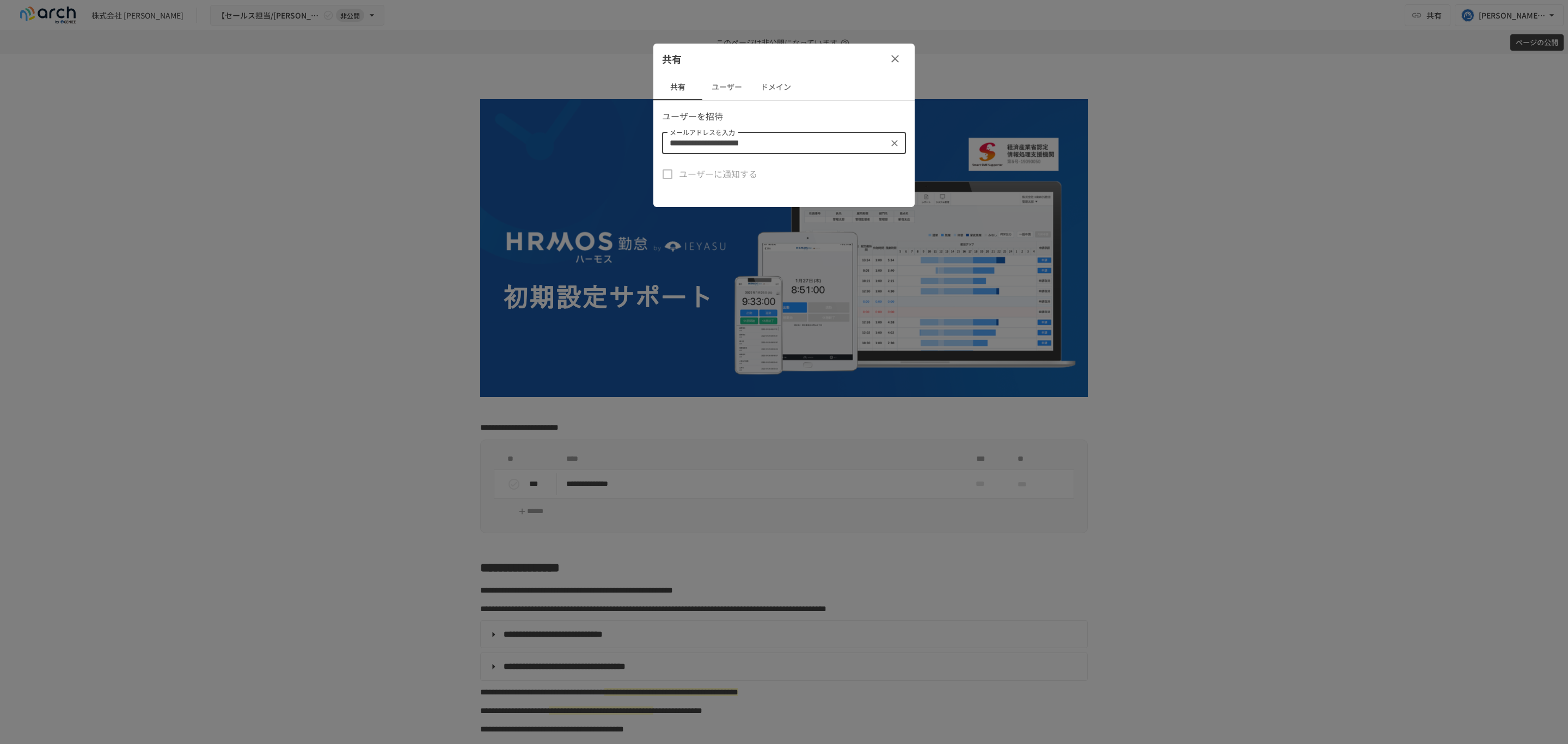 type on "**********" 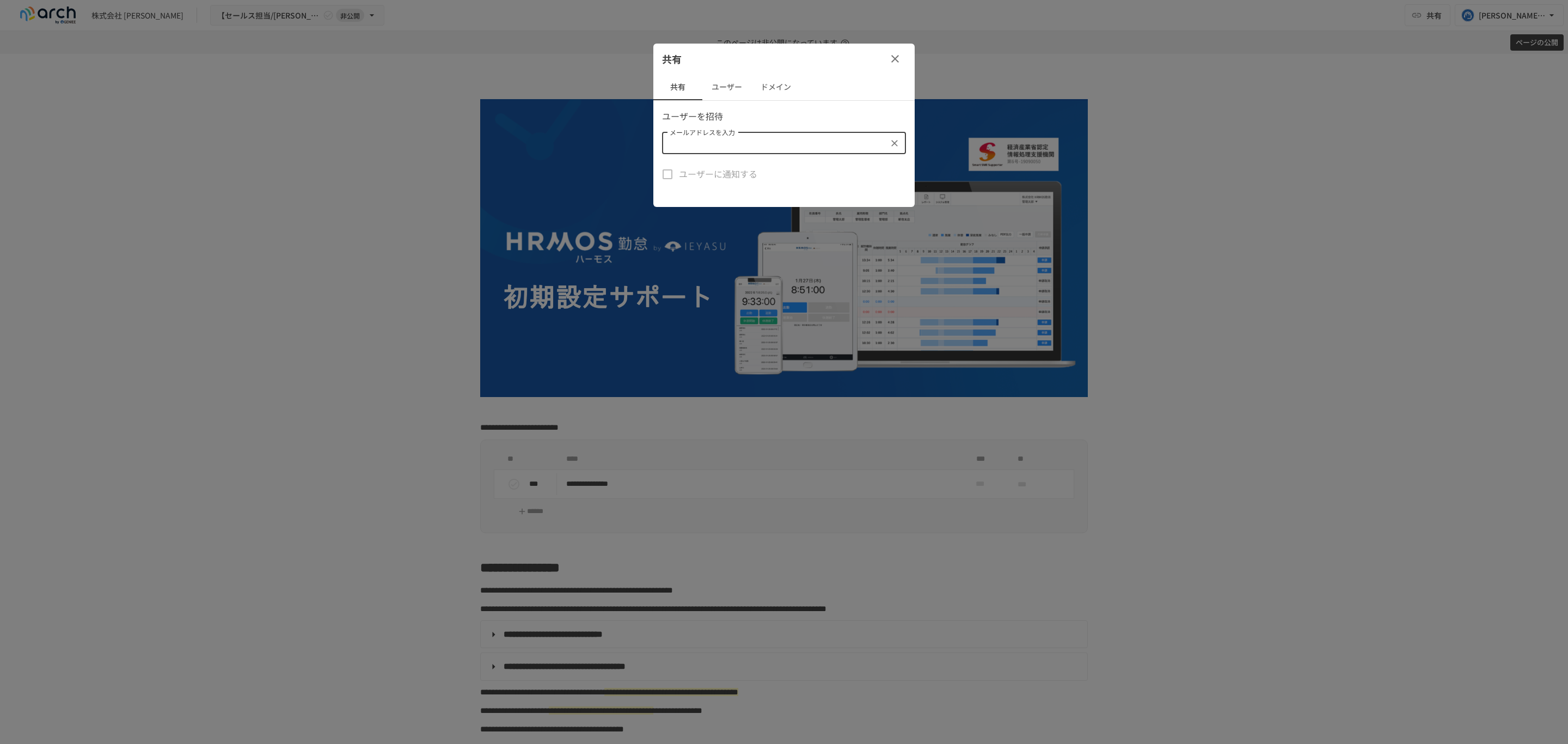 click on "ユーザー" at bounding box center (727, 87) 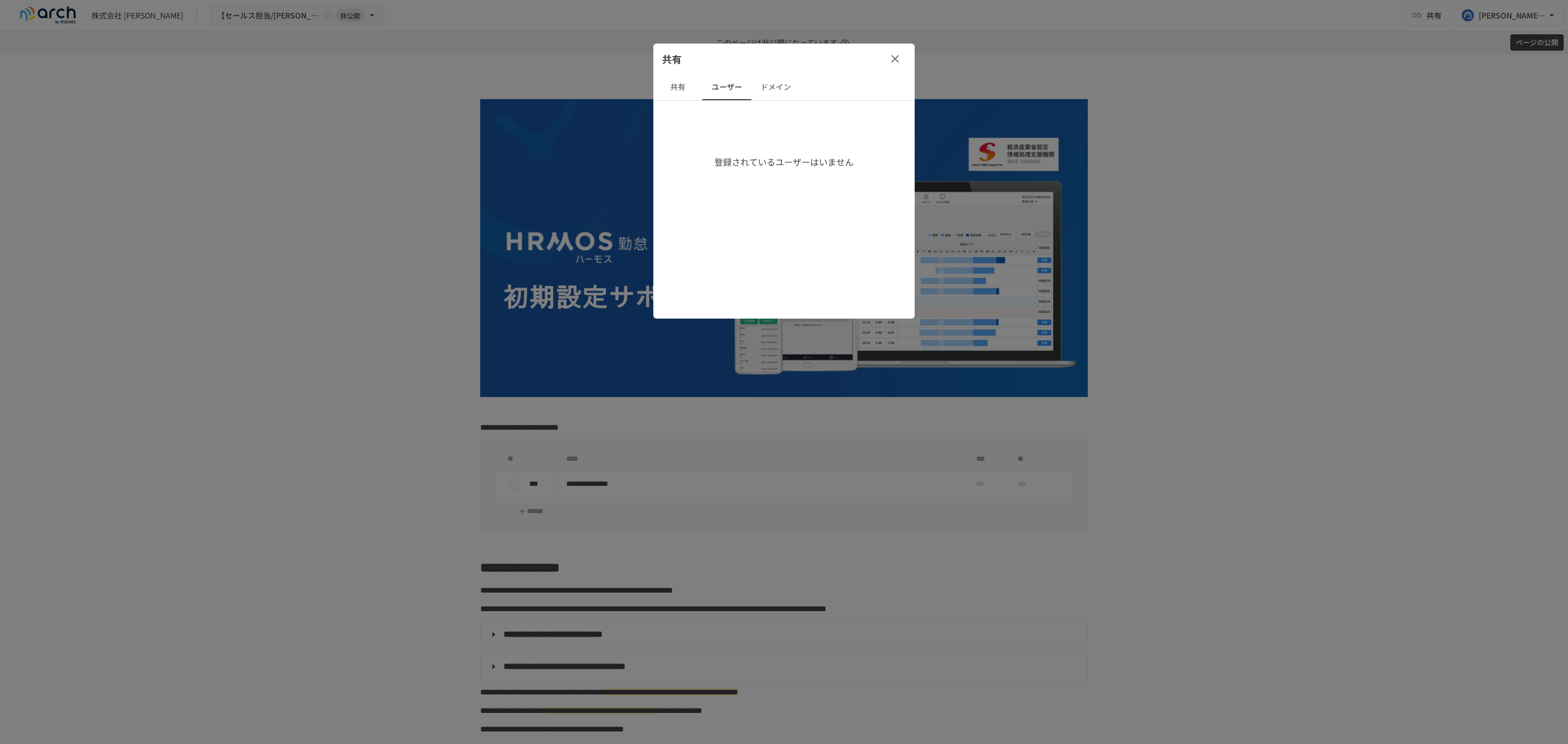 click on "共有" at bounding box center (678, 87) 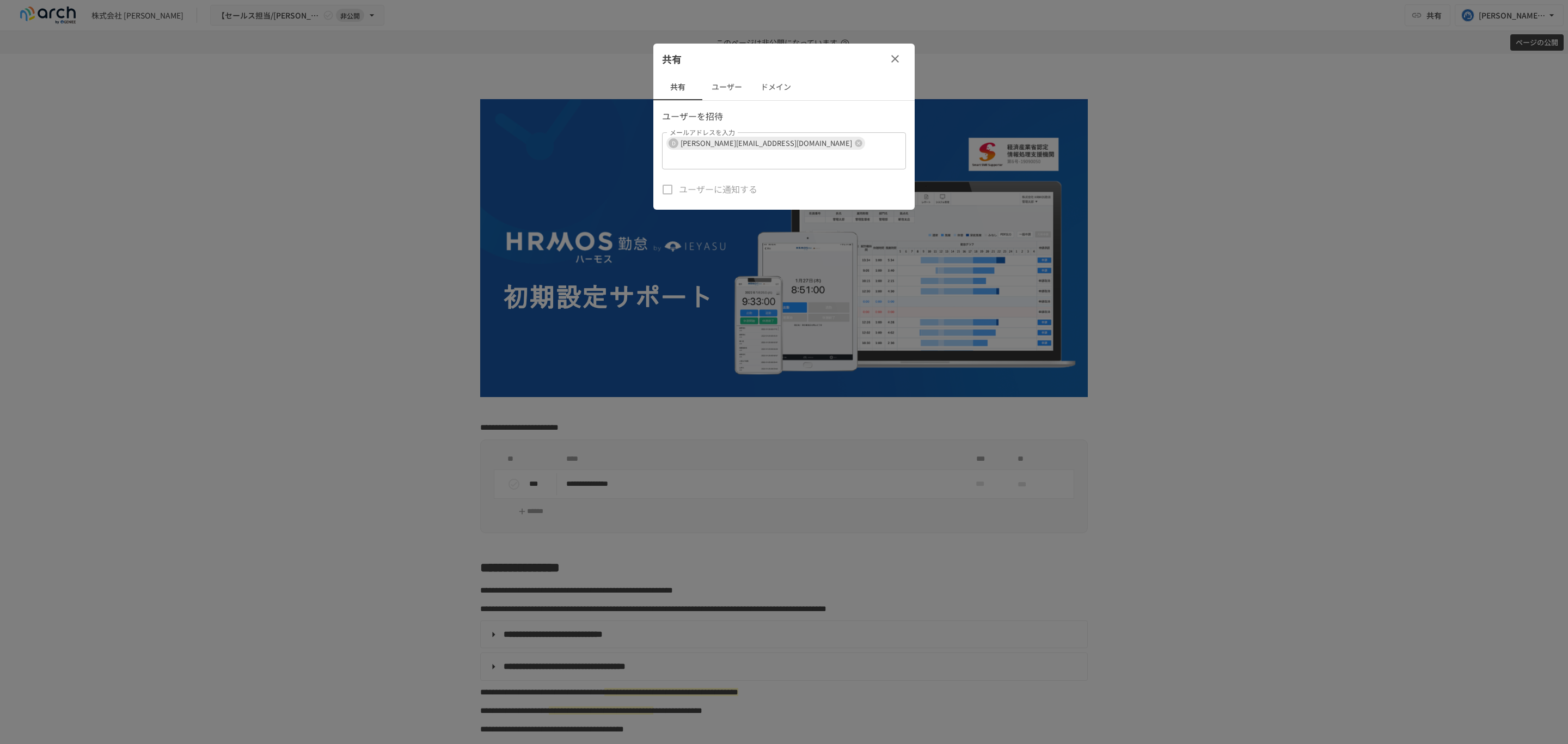 click on "ユーザー" at bounding box center (727, 87) 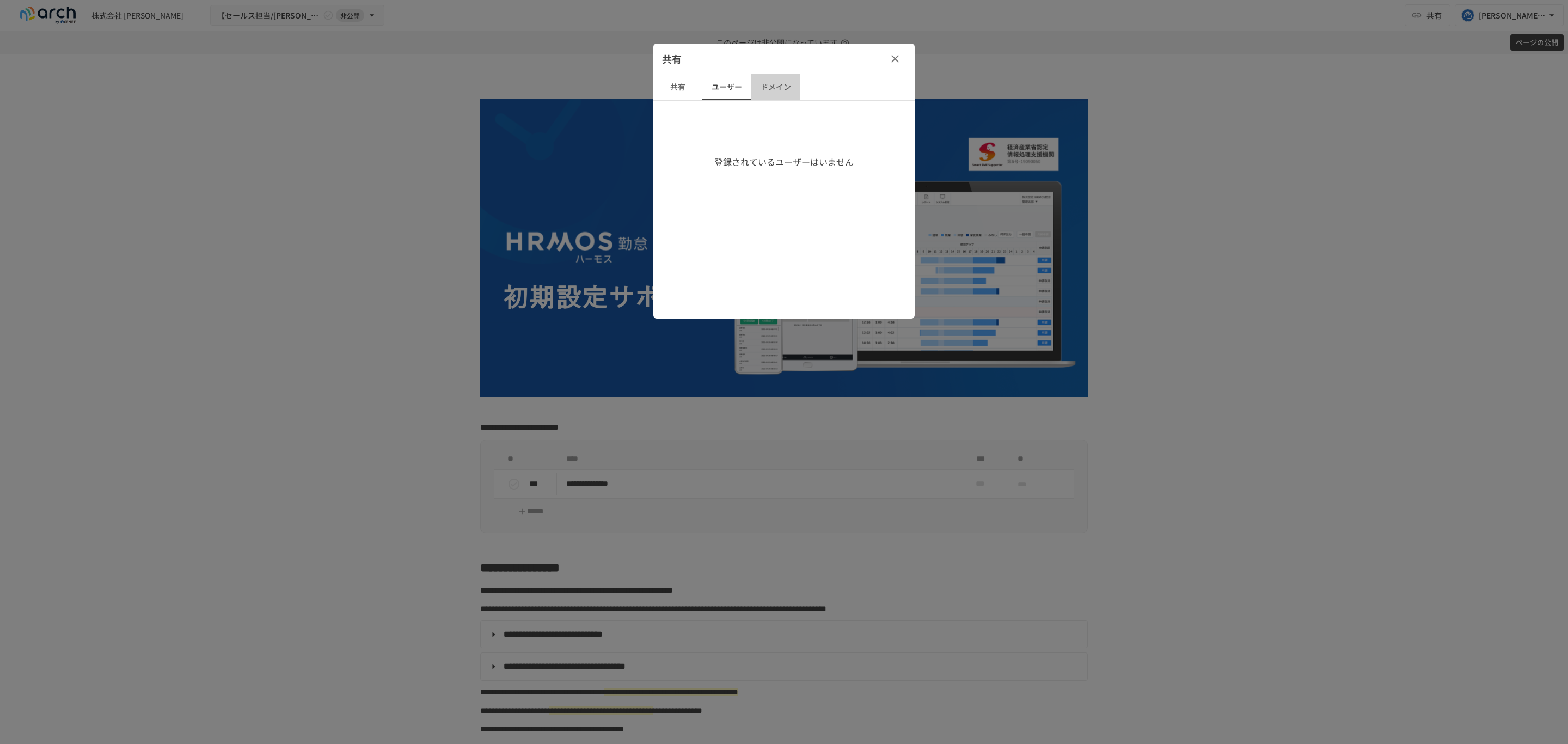 click on "ドメイン" at bounding box center [776, 87] 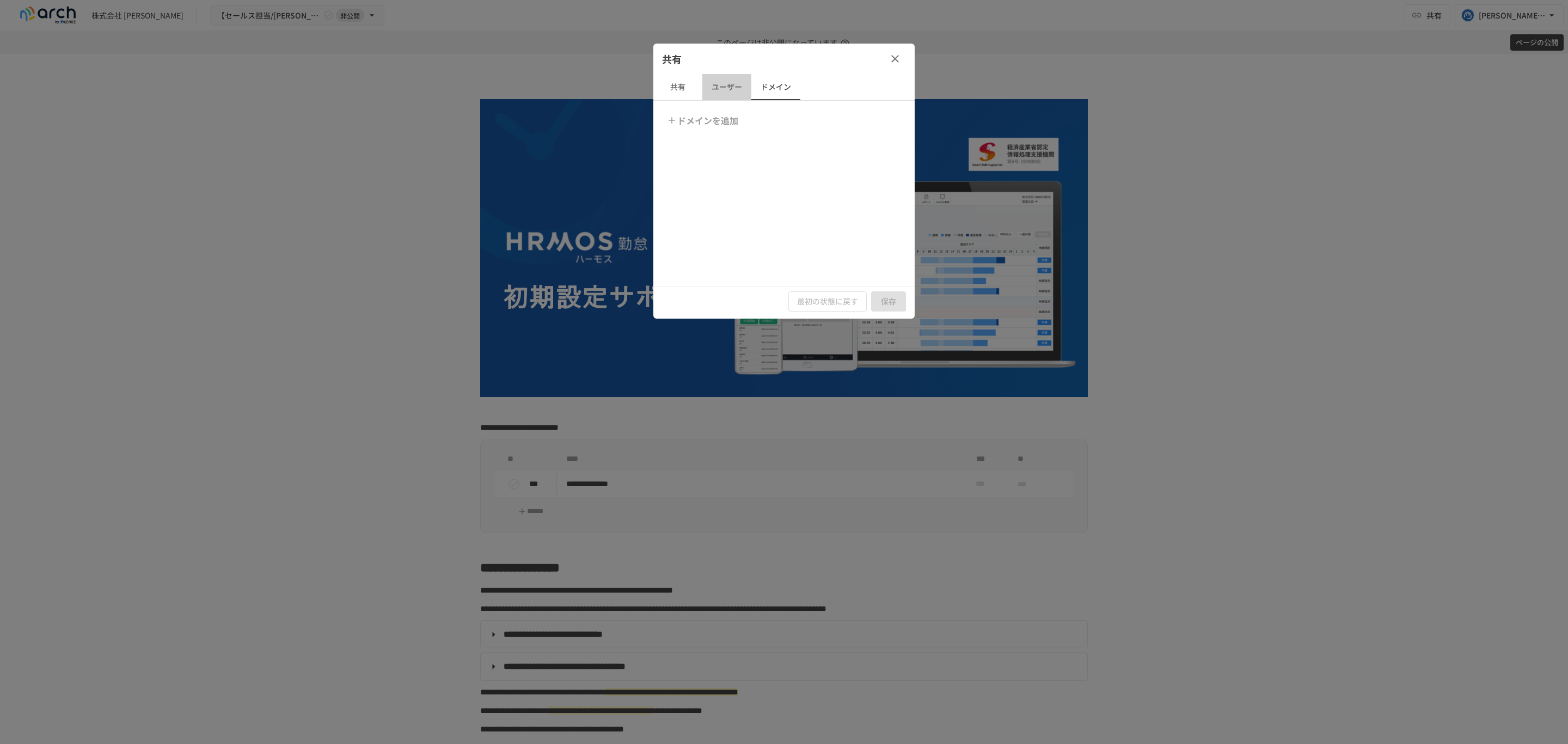 click on "ユーザー" at bounding box center (727, 87) 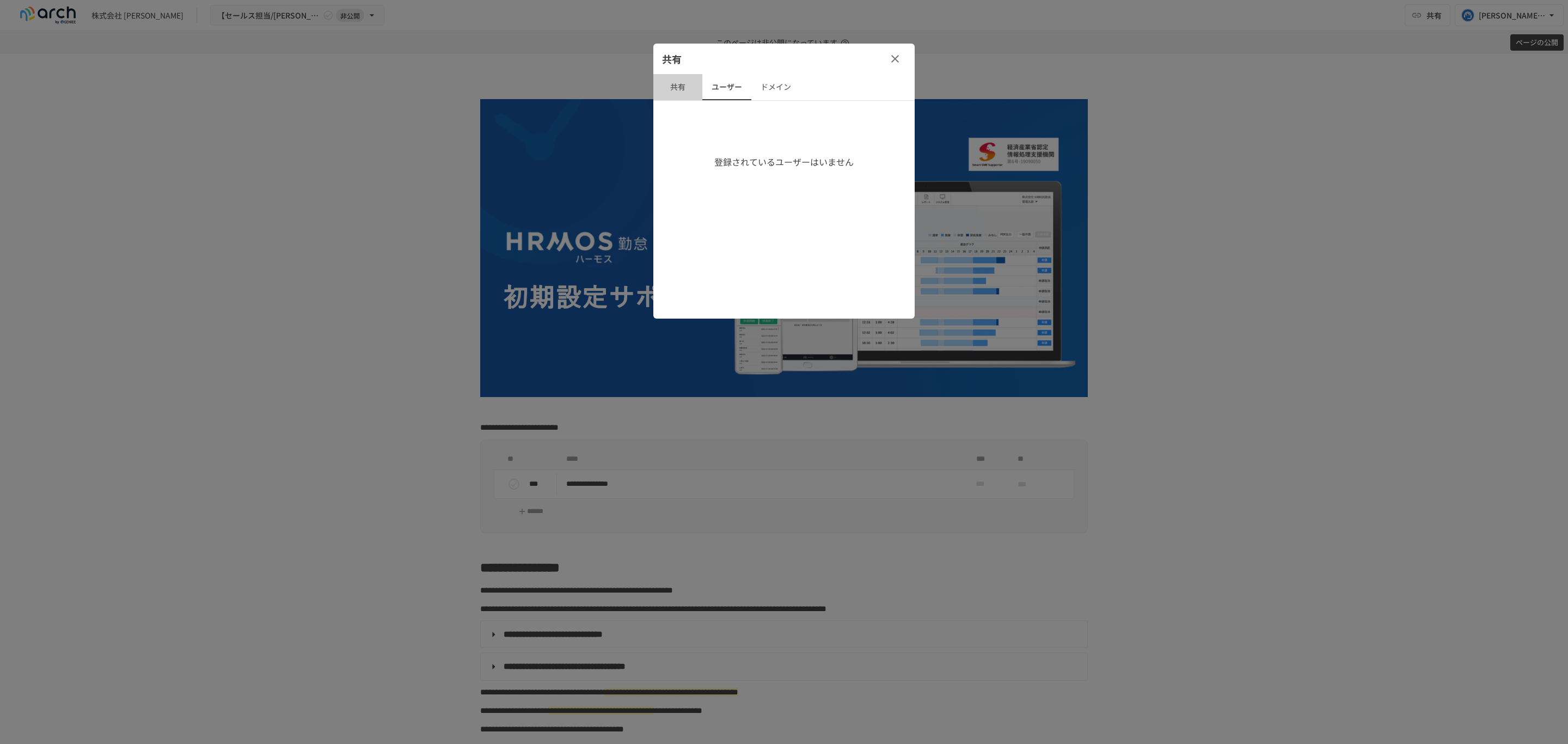 click on "共有" at bounding box center (678, 87) 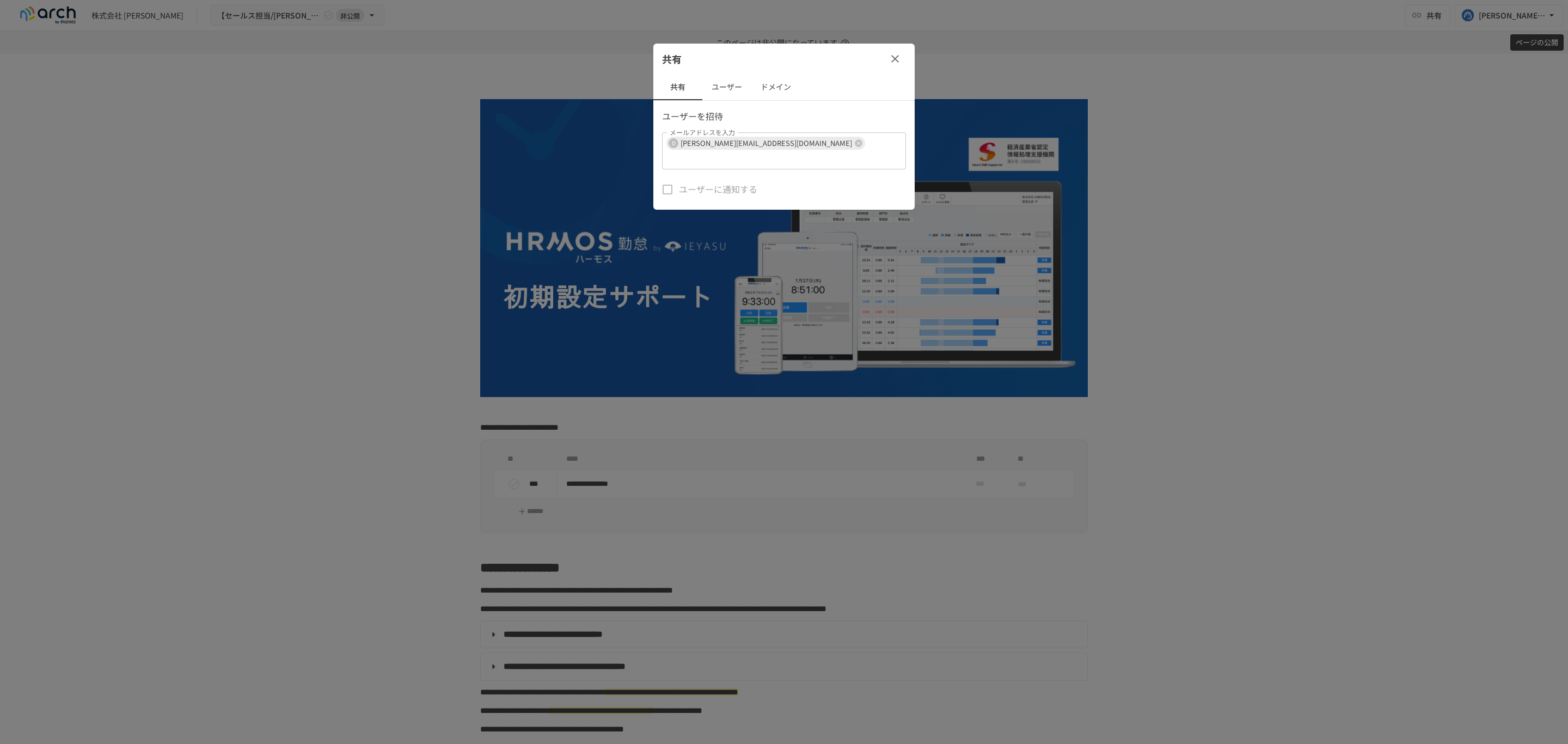 click on "共有" at bounding box center (784, 59) 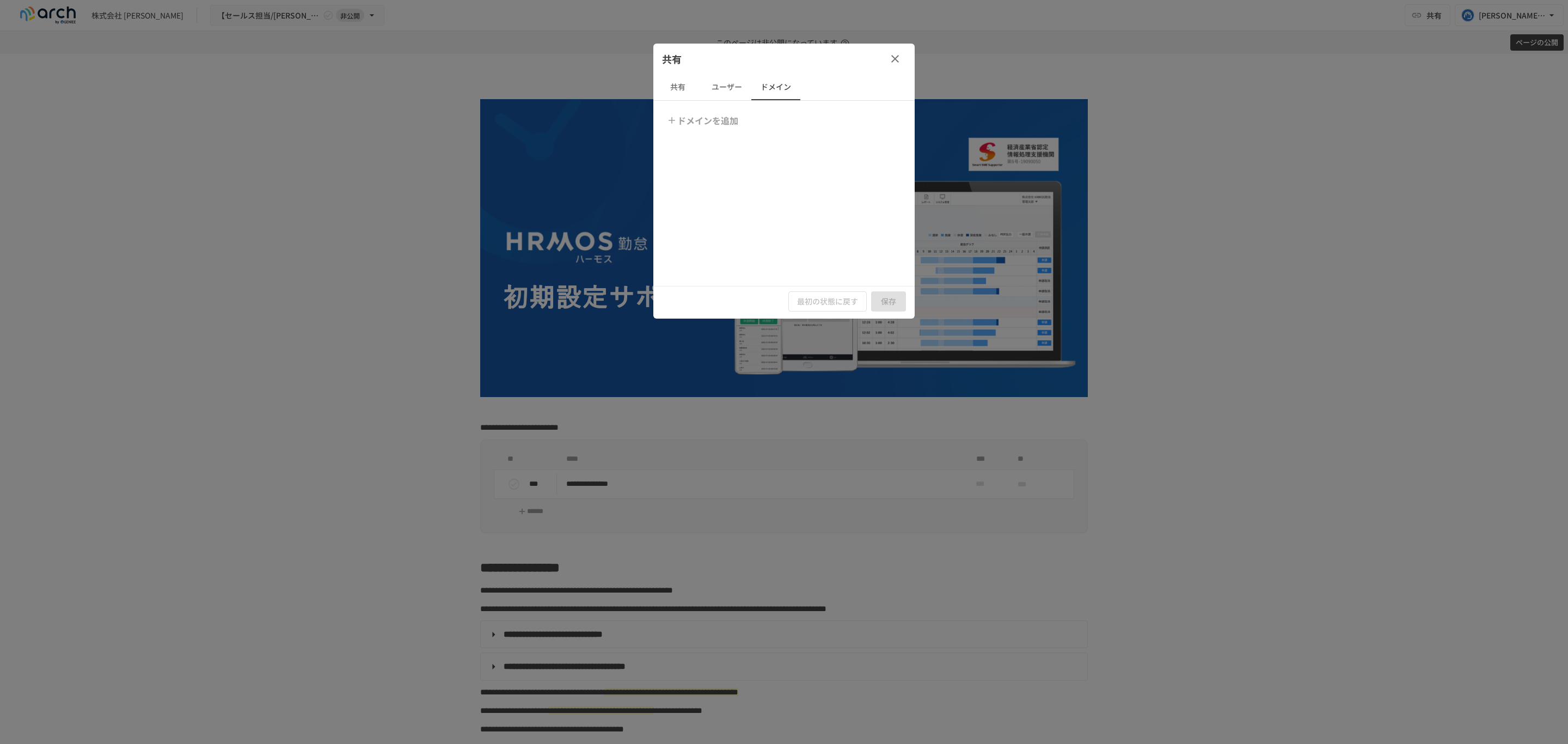 click on "ドメインを追加" at bounding box center (703, 120) 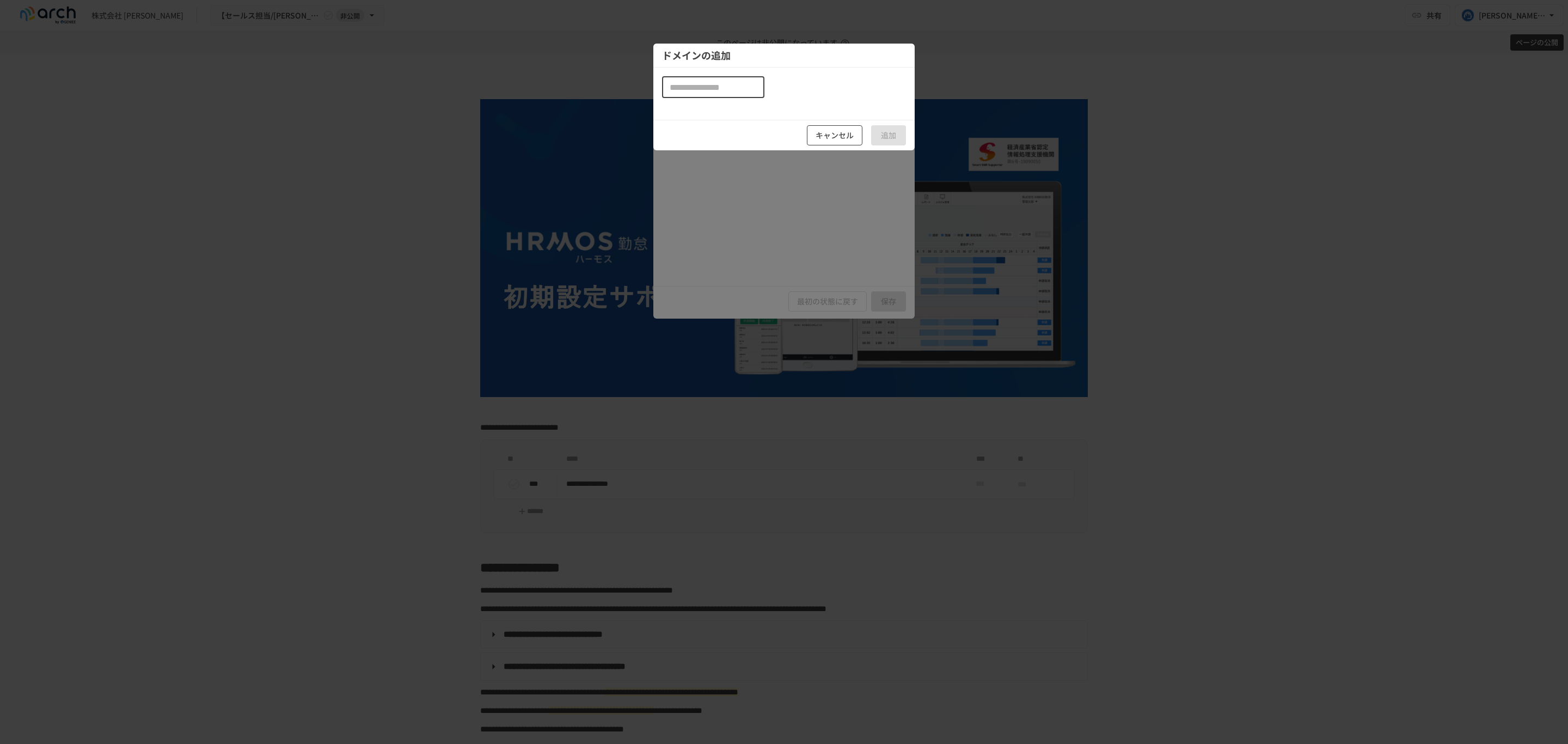 click on "キャンセル" at bounding box center [835, 135] 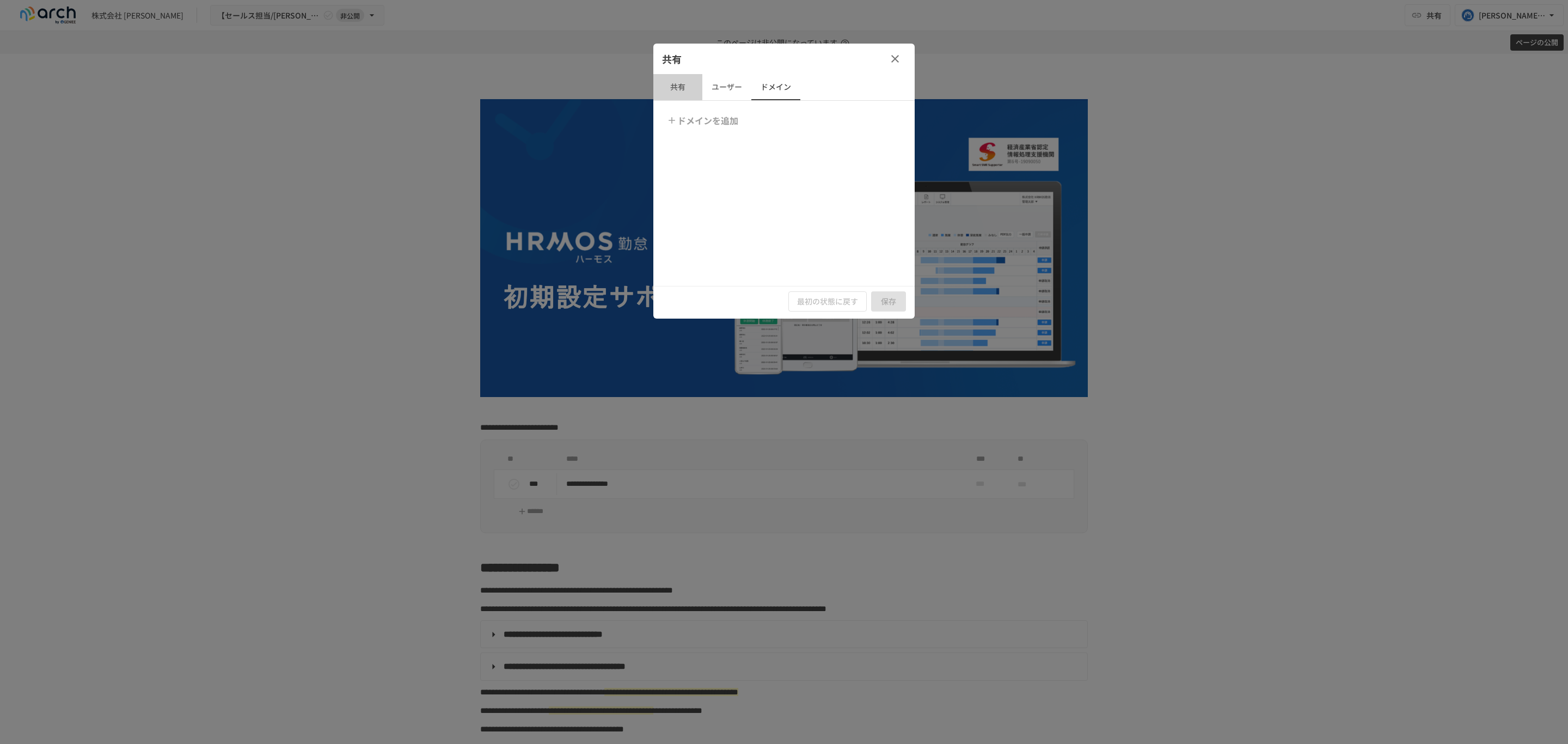 click on "共有" at bounding box center (678, 87) 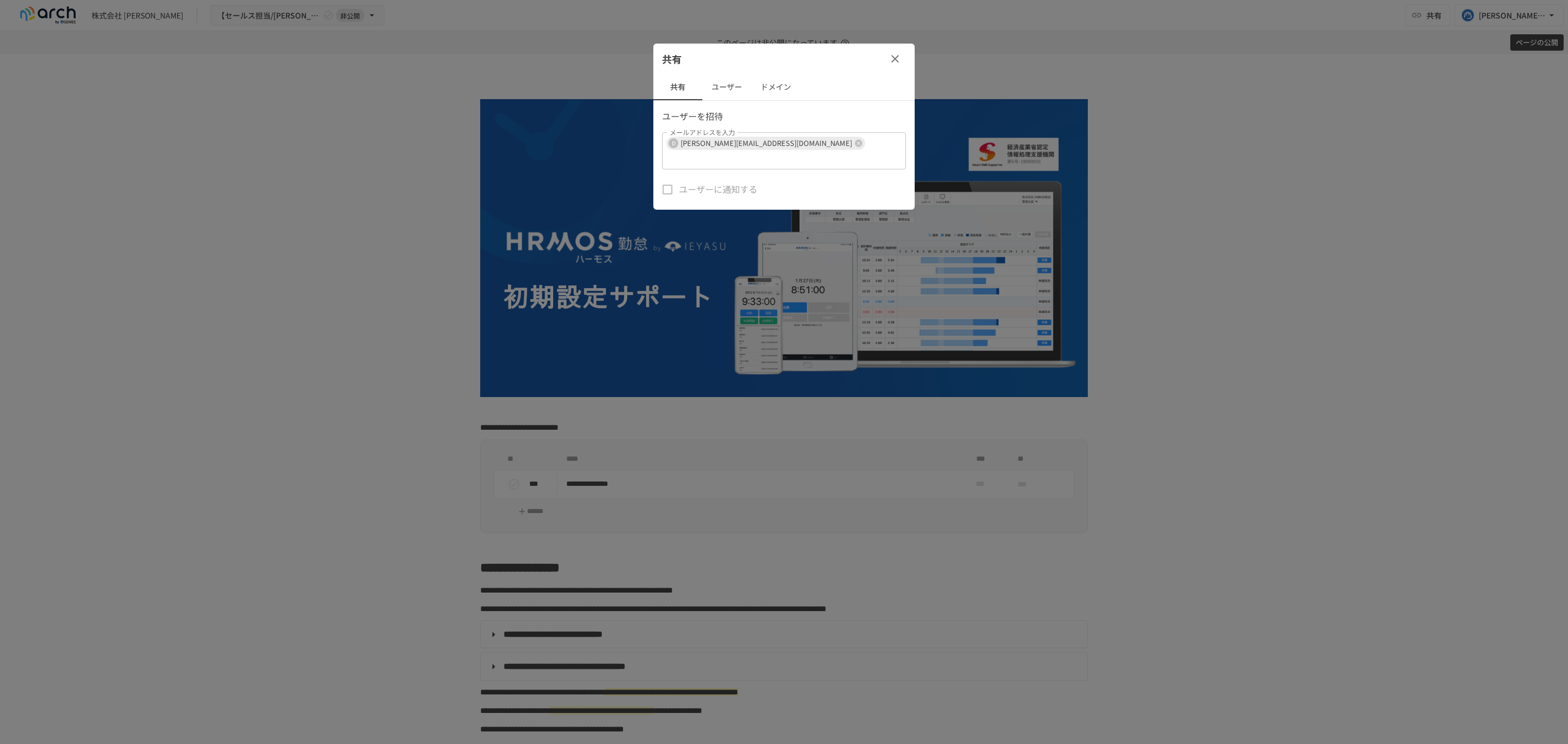 click on "ユーザーに通知する" at bounding box center (707, 190) 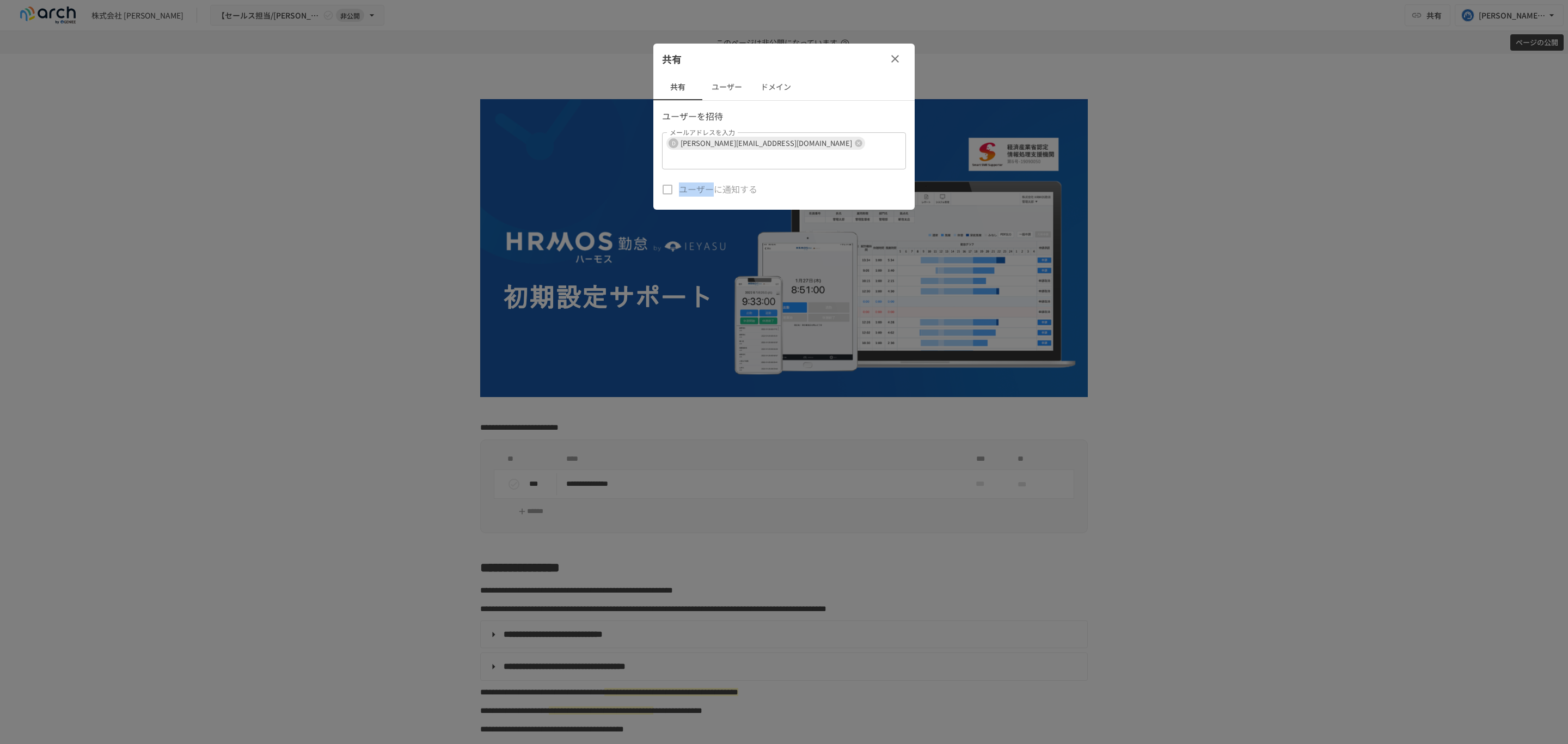 click on "ユーザーに通知する" at bounding box center (707, 190) 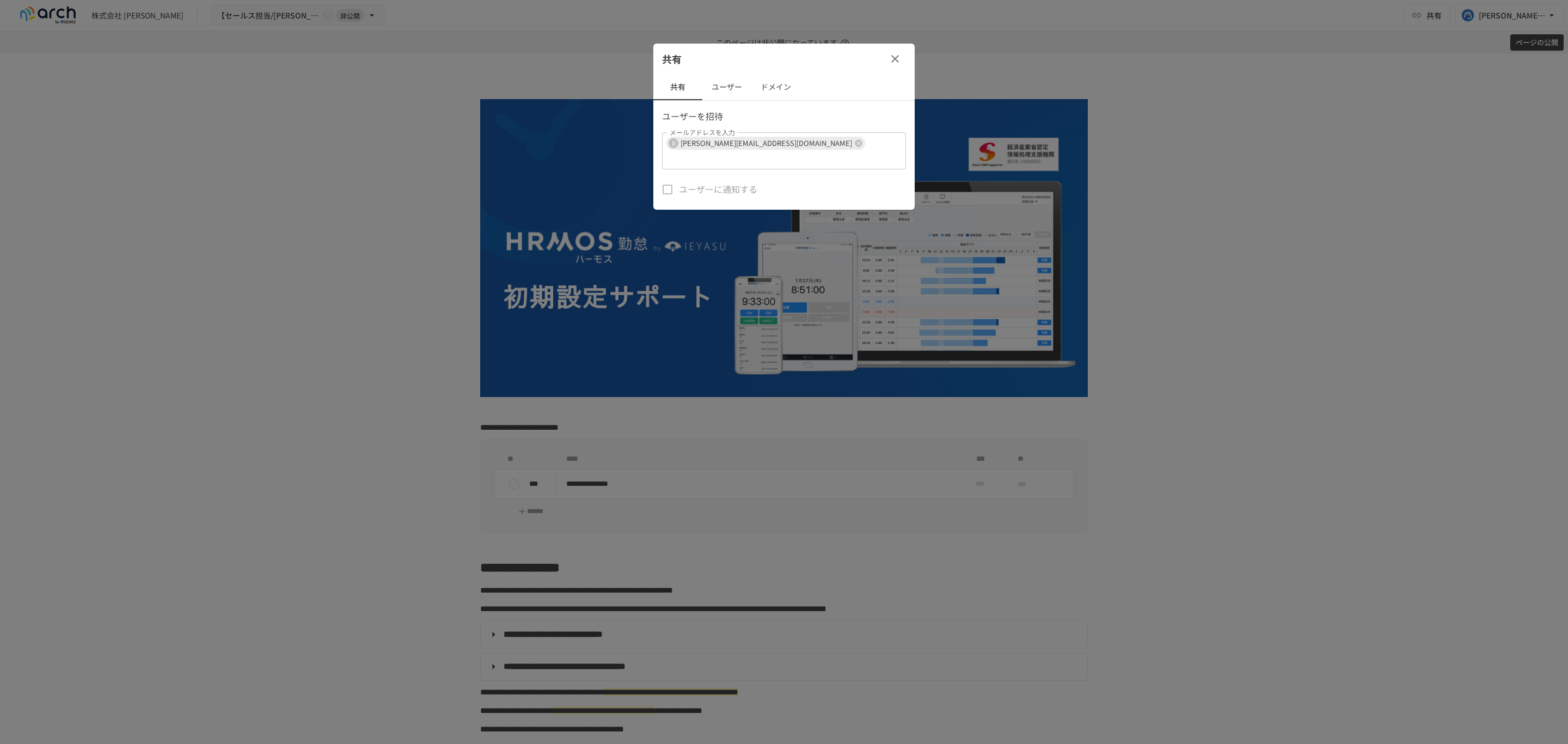 click on "ユーザーに通知する" at bounding box center [707, 190] 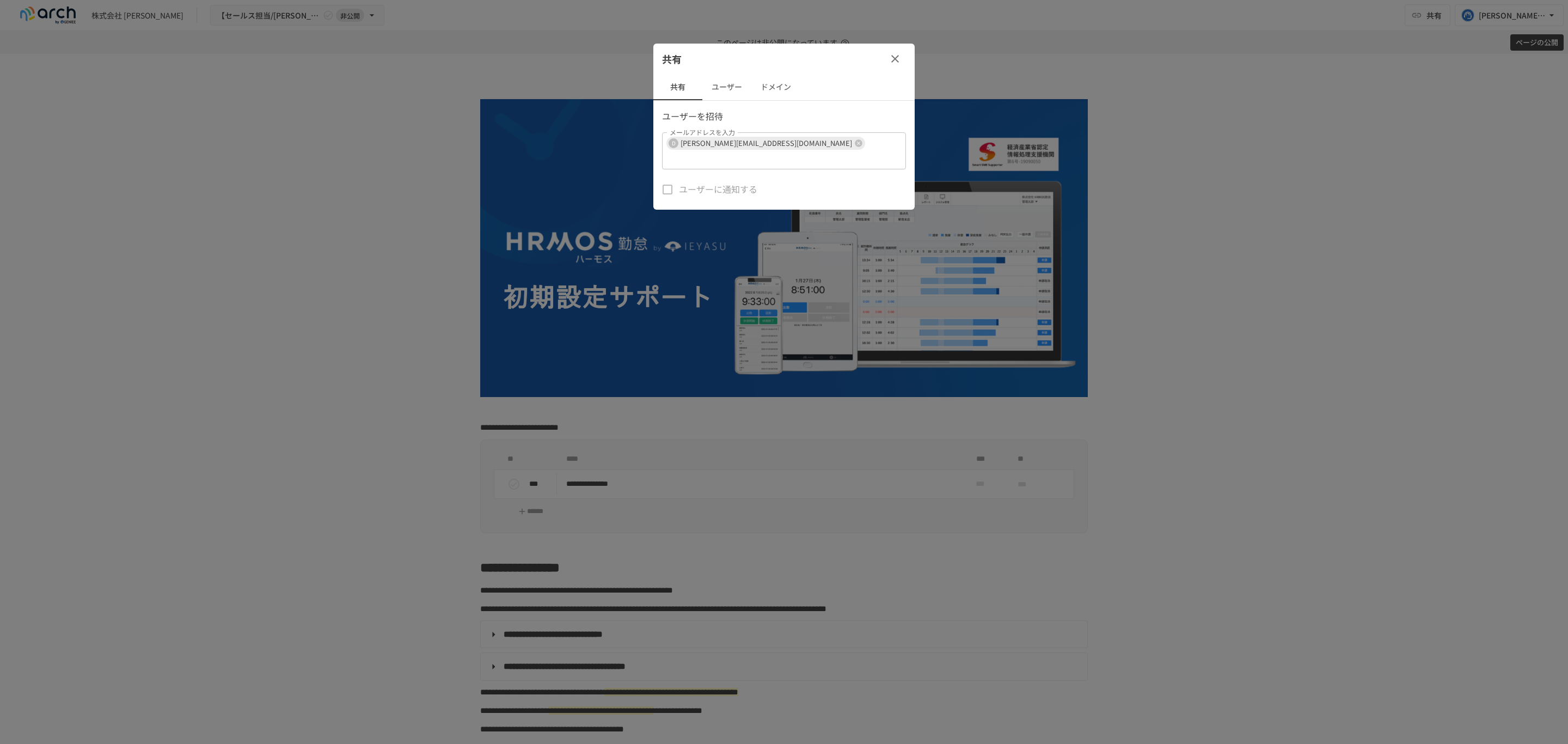 click on "ユーザーに通知する" at bounding box center (707, 190) 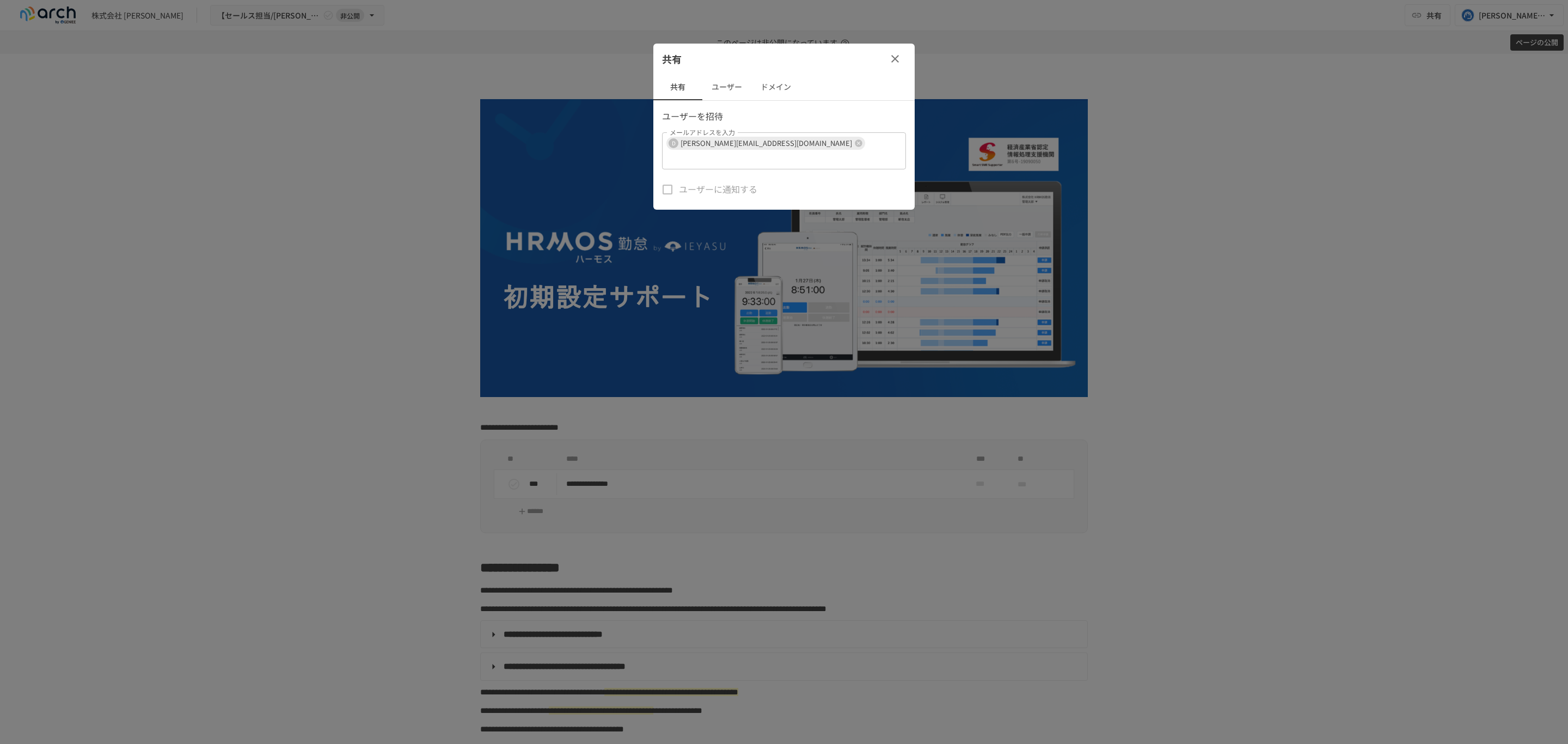 click on "ユーザーに通知する" at bounding box center (707, 190) 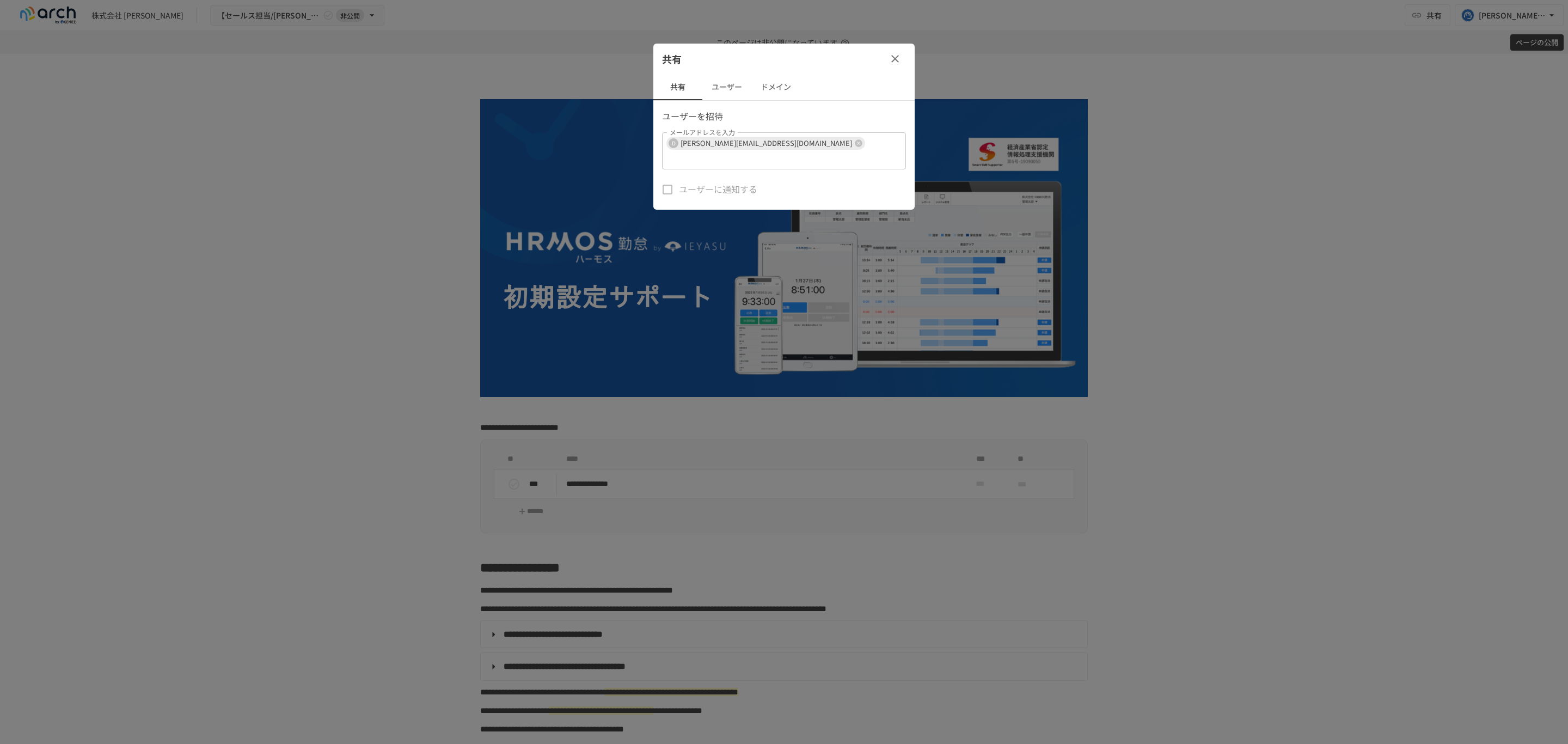 click on "ユーザーに通知する" at bounding box center [707, 190] 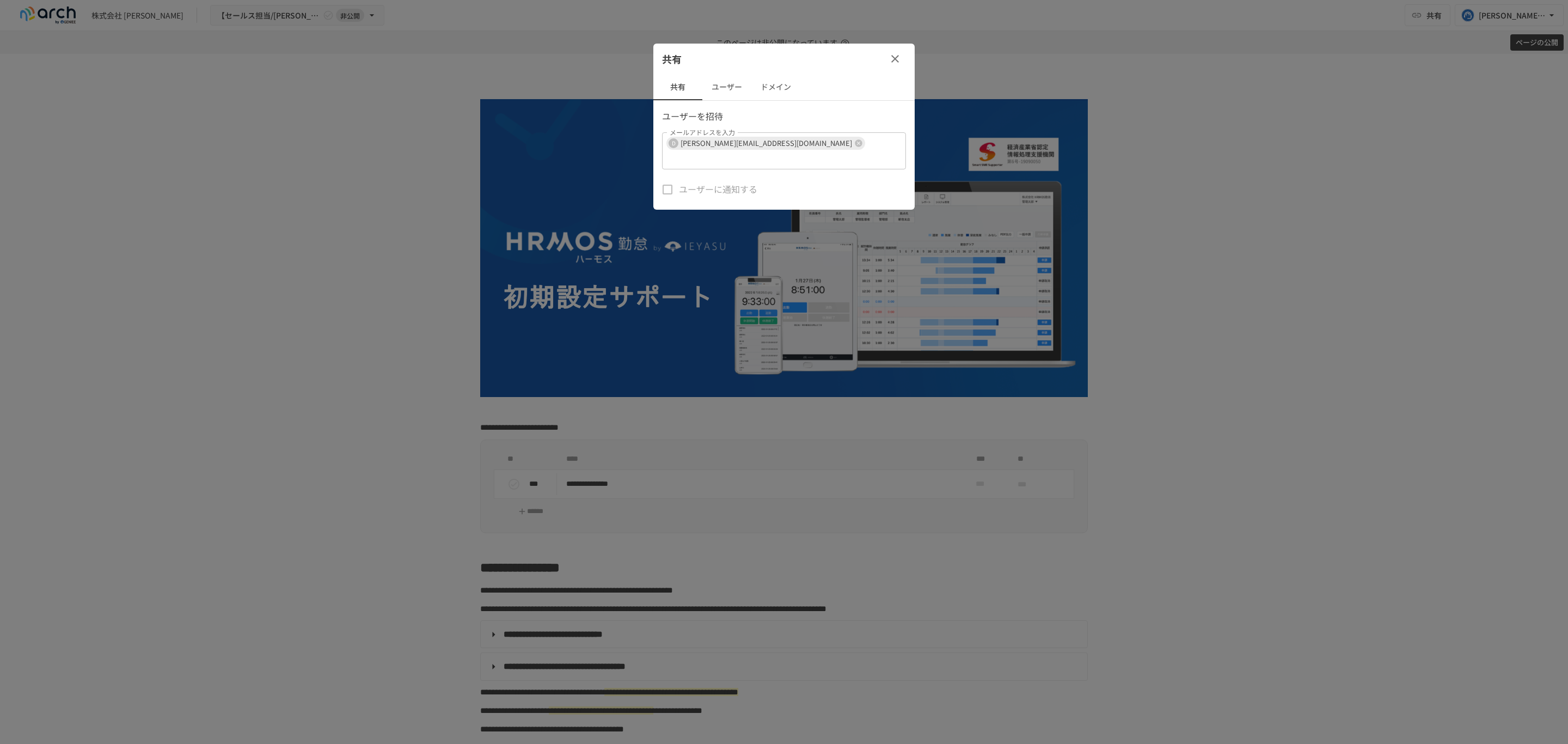 click on "ユーザーに通知する" at bounding box center [707, 190] 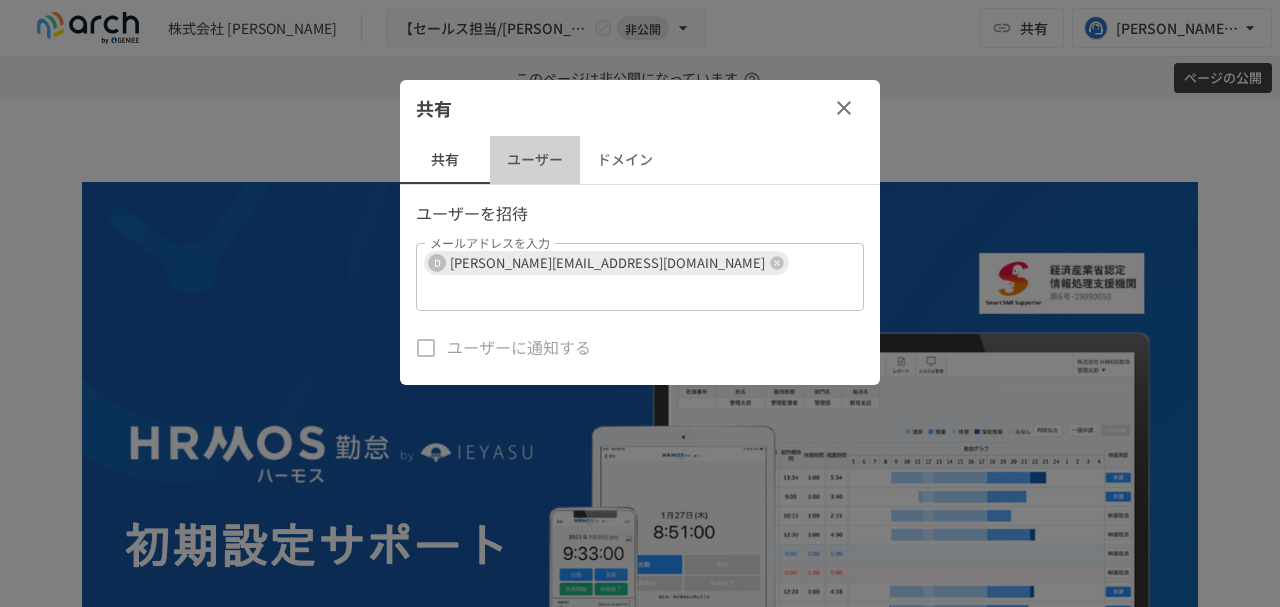 click on "ユーザー" at bounding box center [535, 160] 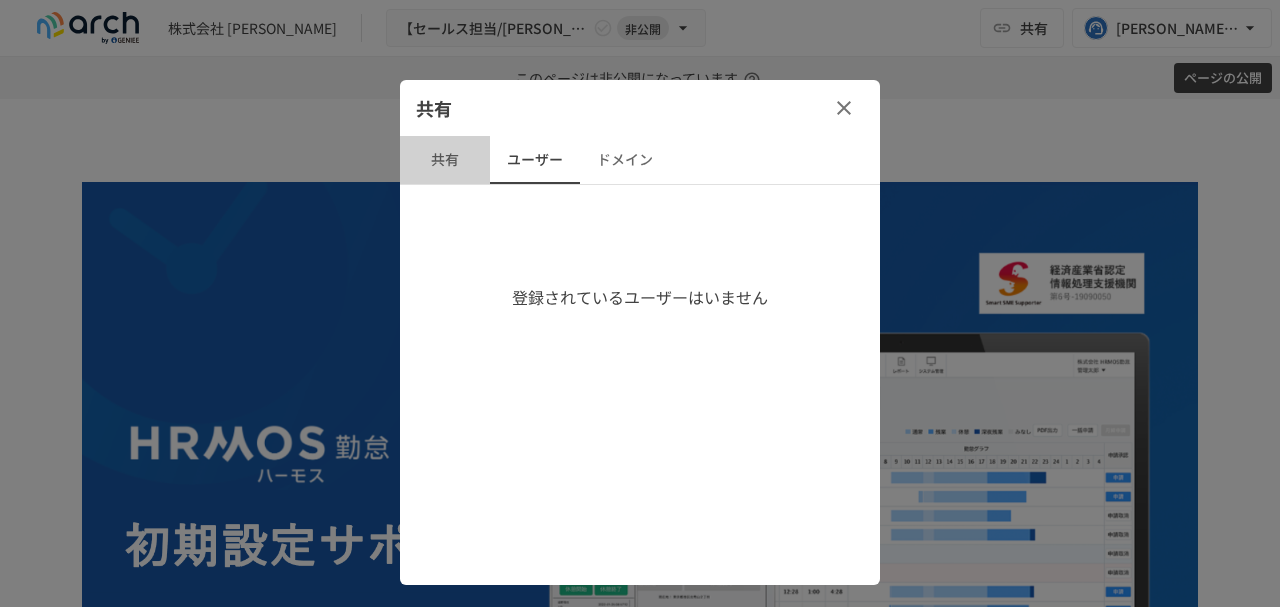 click on "共有" at bounding box center [445, 160] 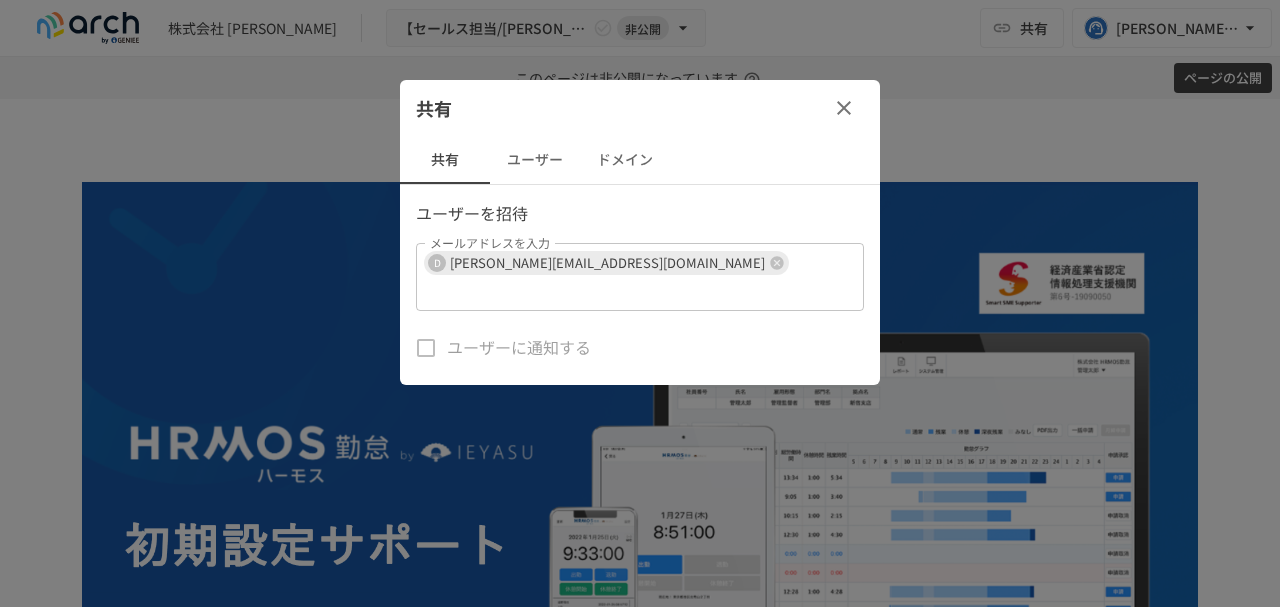 click on "ドメイン" at bounding box center [625, 160] 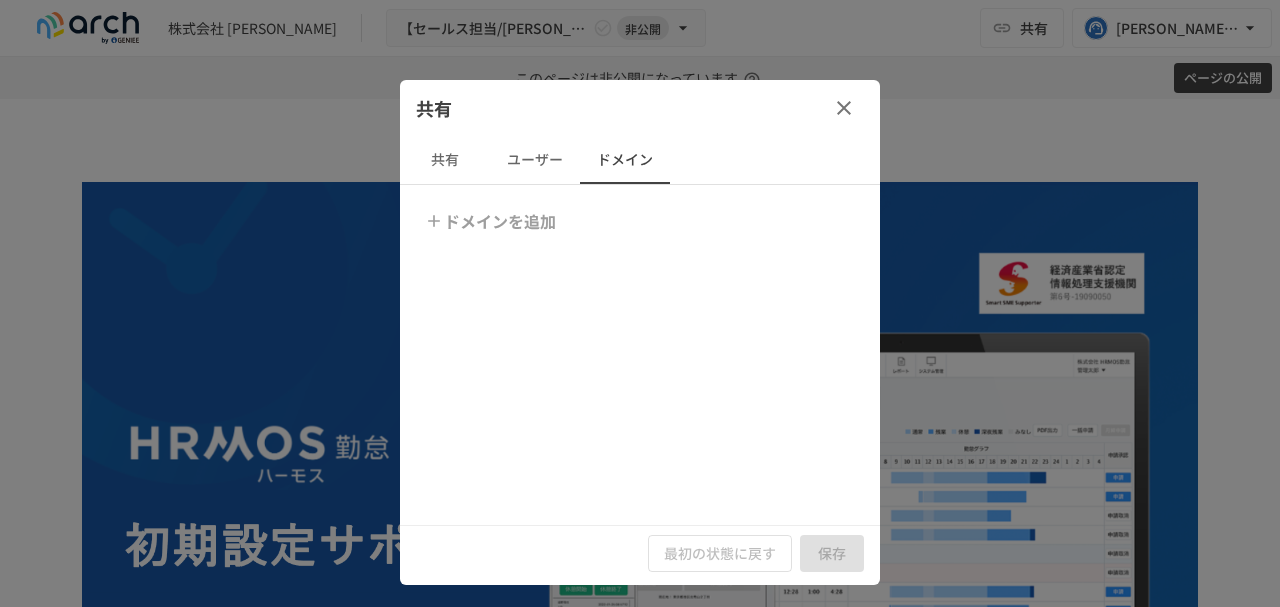 click on "共有" at bounding box center [445, 160] 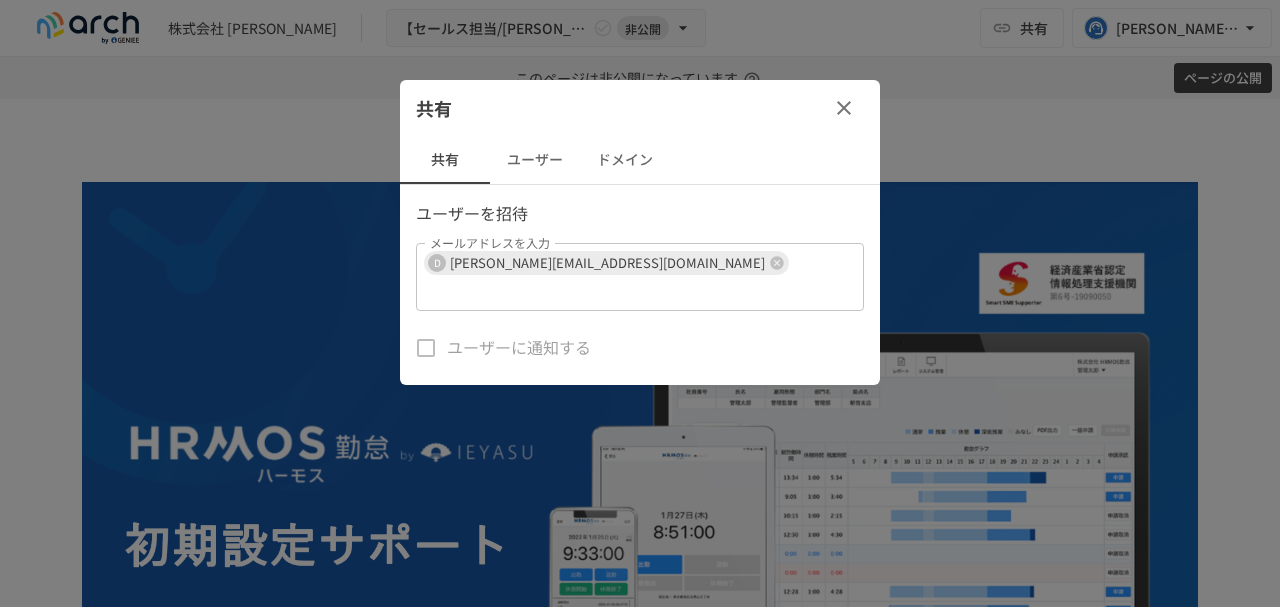 click on "ドメイン" at bounding box center (625, 160) 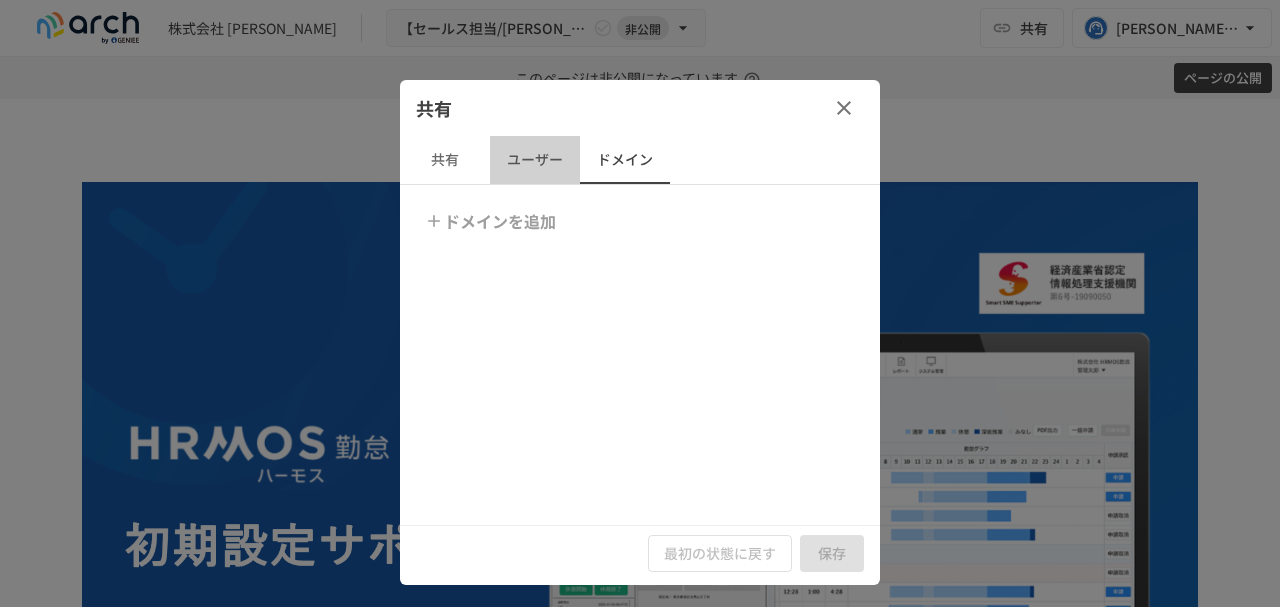 click on "ユーザー" at bounding box center [535, 160] 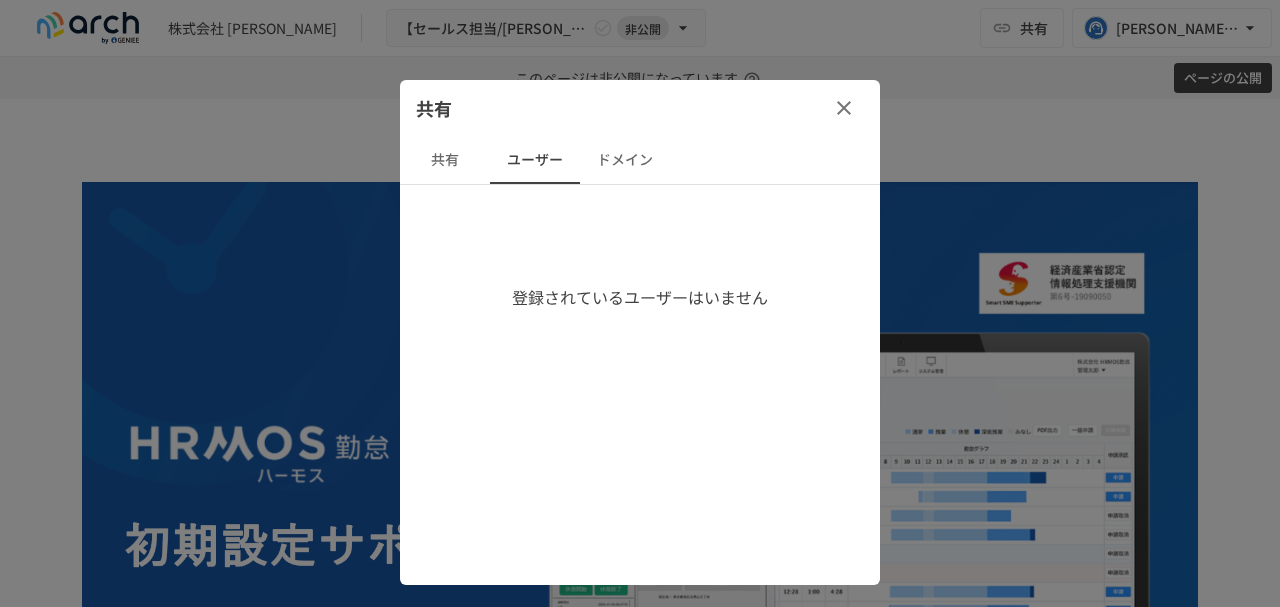 drag, startPoint x: 840, startPoint y: 116, endPoint x: 868, endPoint y: 94, distance: 35.608986 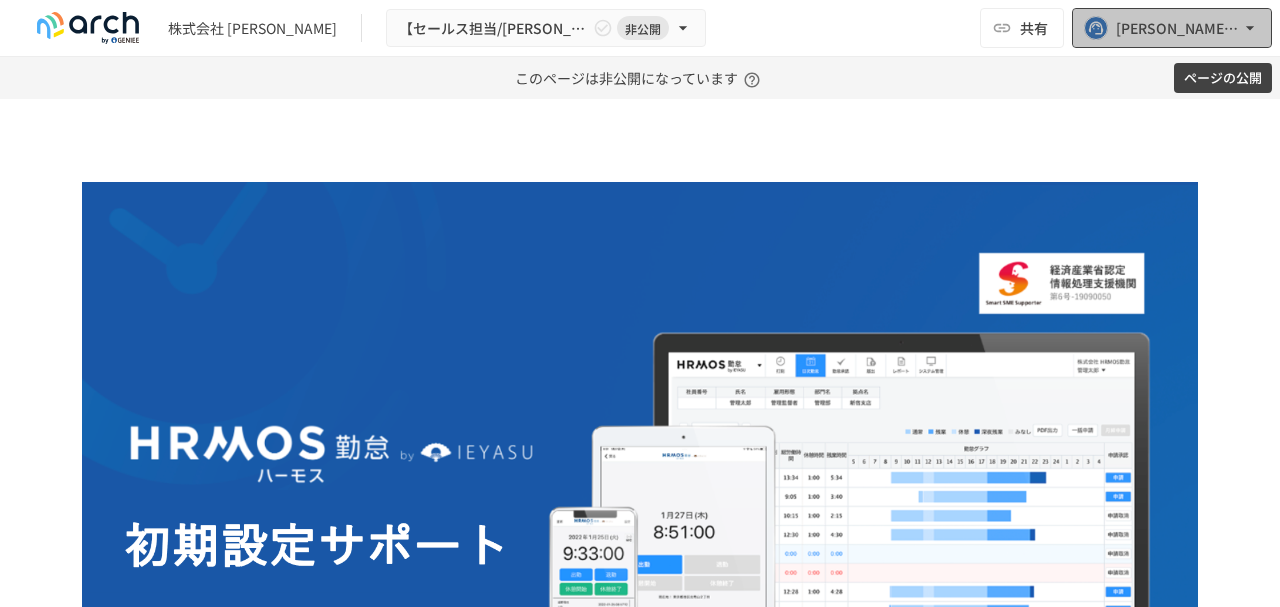 click on "[PERSON_NAME][EMAIL_ADDRESS][DOMAIN_NAME]" at bounding box center (1178, 28) 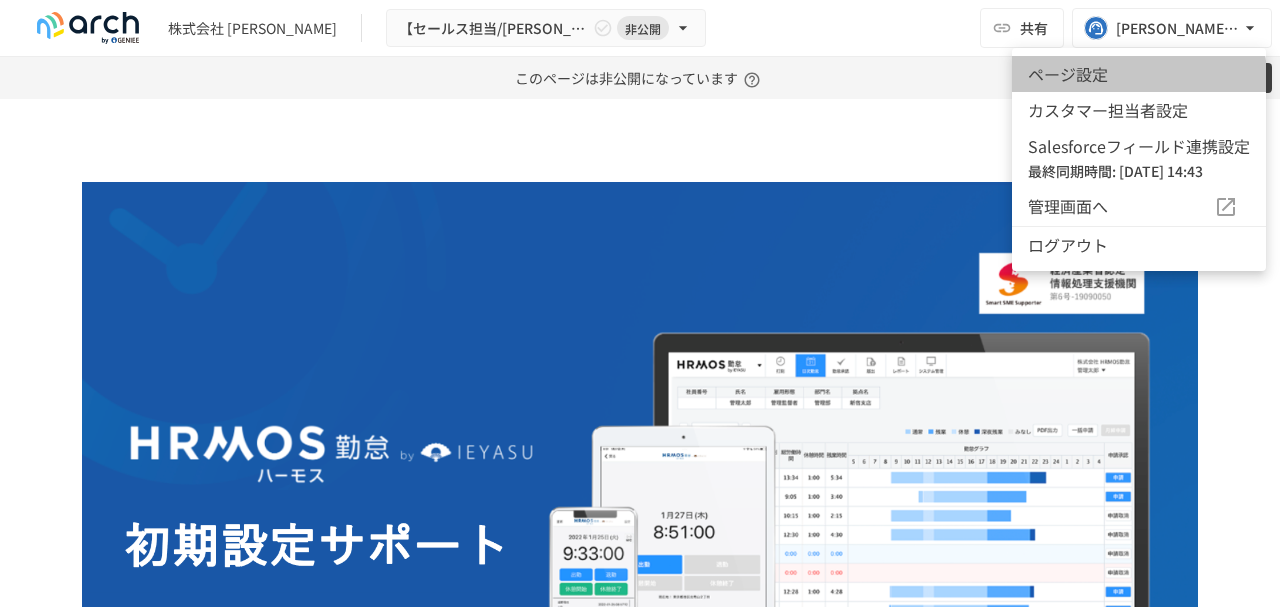 click on "ページ設定" at bounding box center [1139, 74] 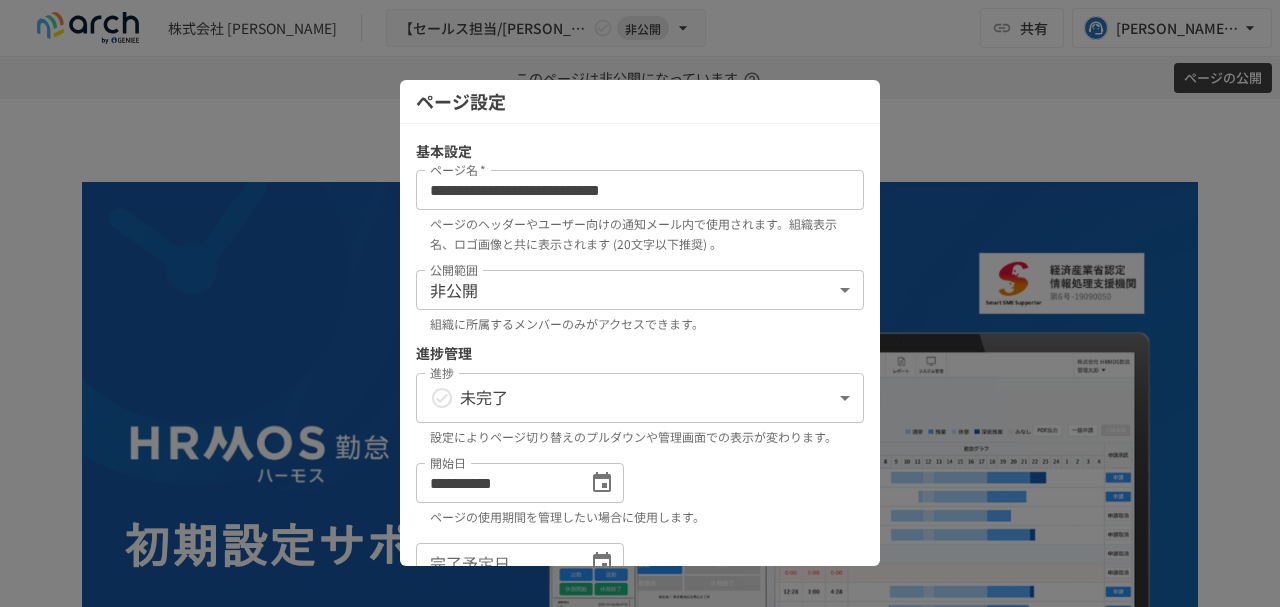 click on "**********" at bounding box center [640, 303] 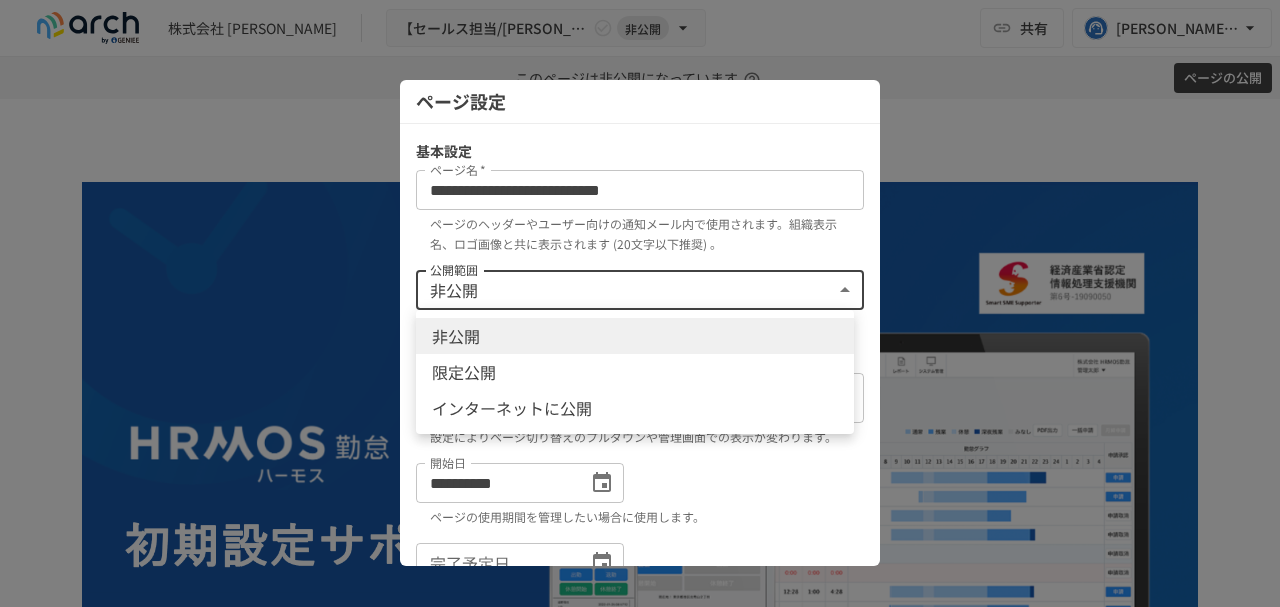 click on "限定公開" at bounding box center (635, 372) 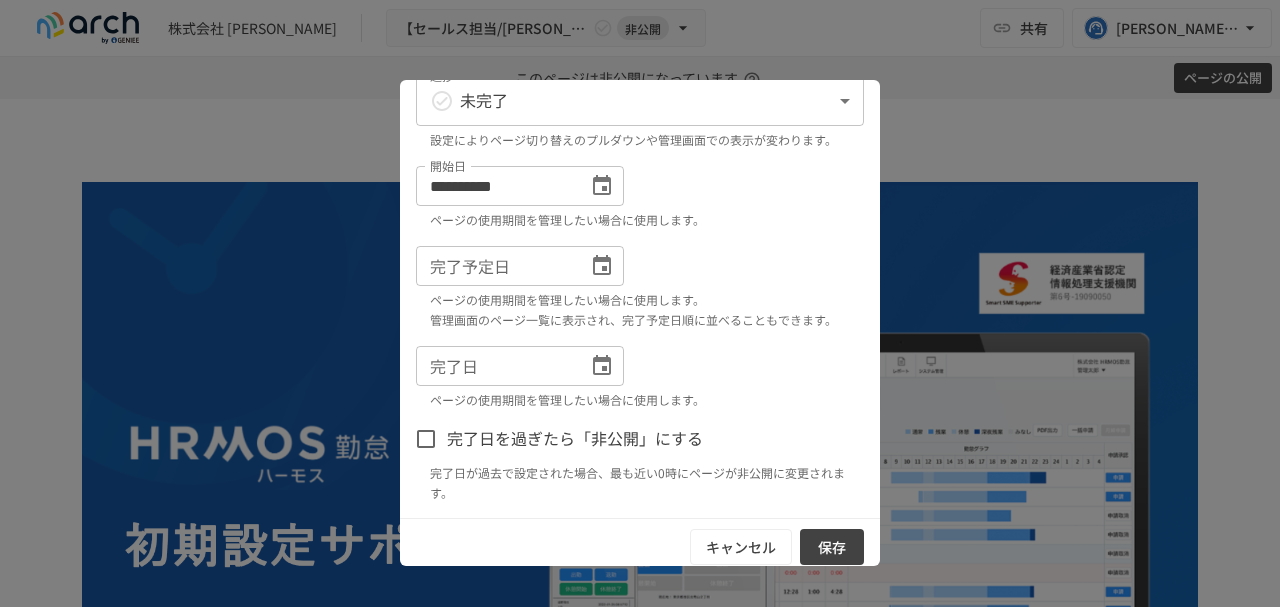 scroll, scrollTop: 305, scrollLeft: 0, axis: vertical 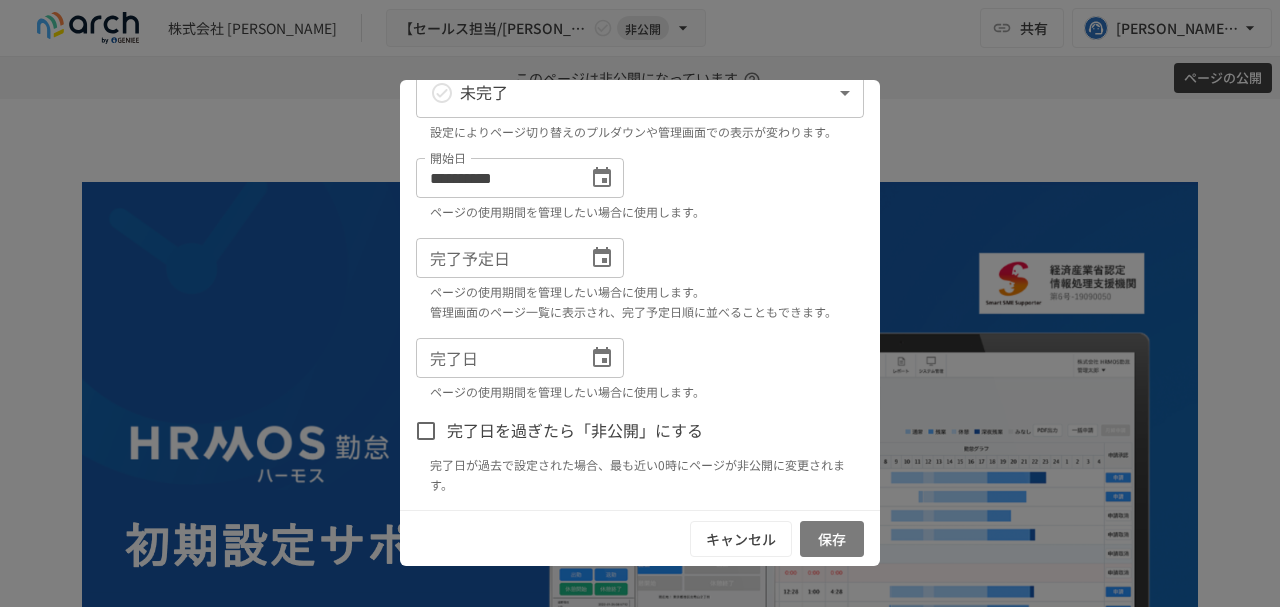 drag, startPoint x: 810, startPoint y: 538, endPoint x: 796, endPoint y: 490, distance: 50 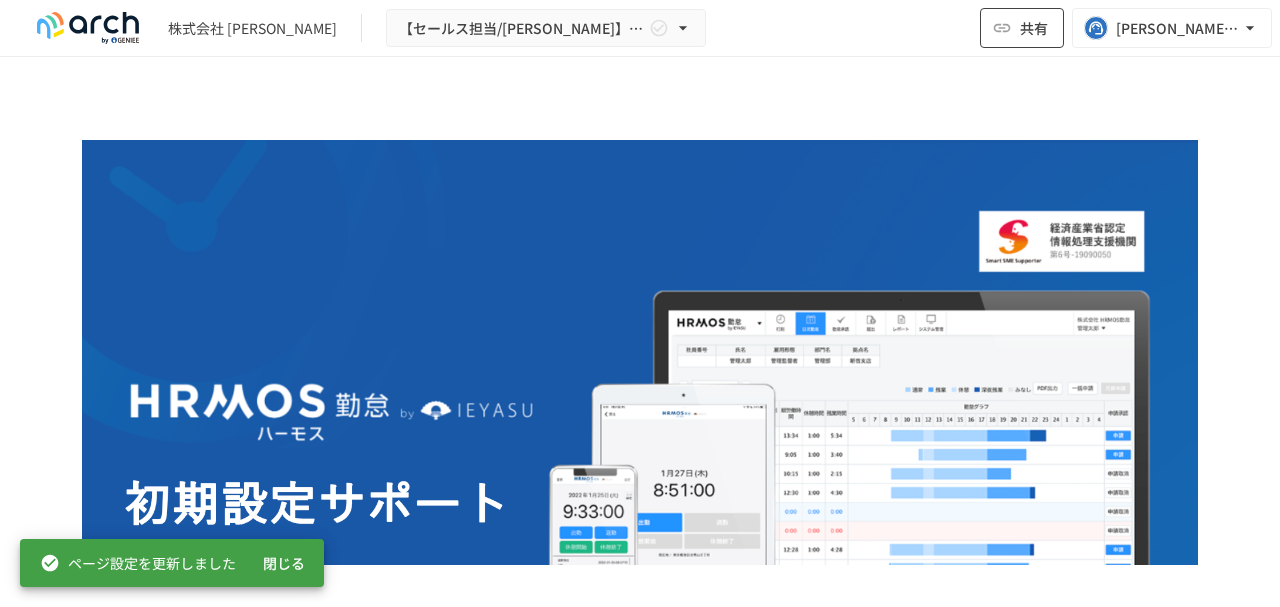 click on "共有" at bounding box center [1034, 28] 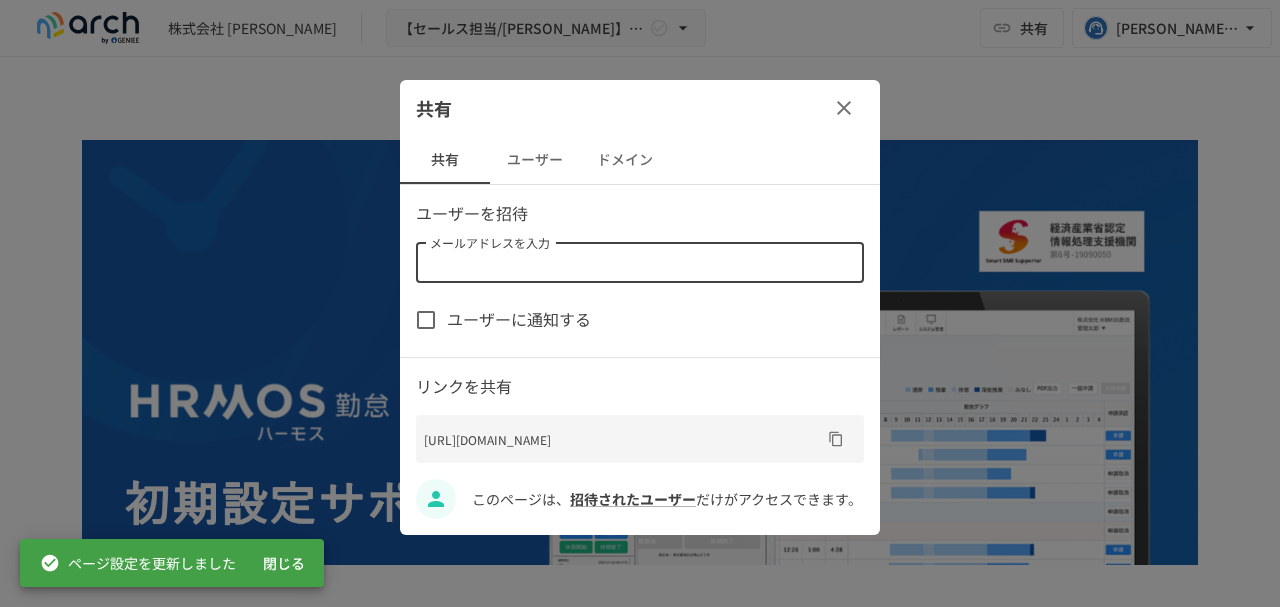 click on "メールアドレスを入力" at bounding box center [638, 263] 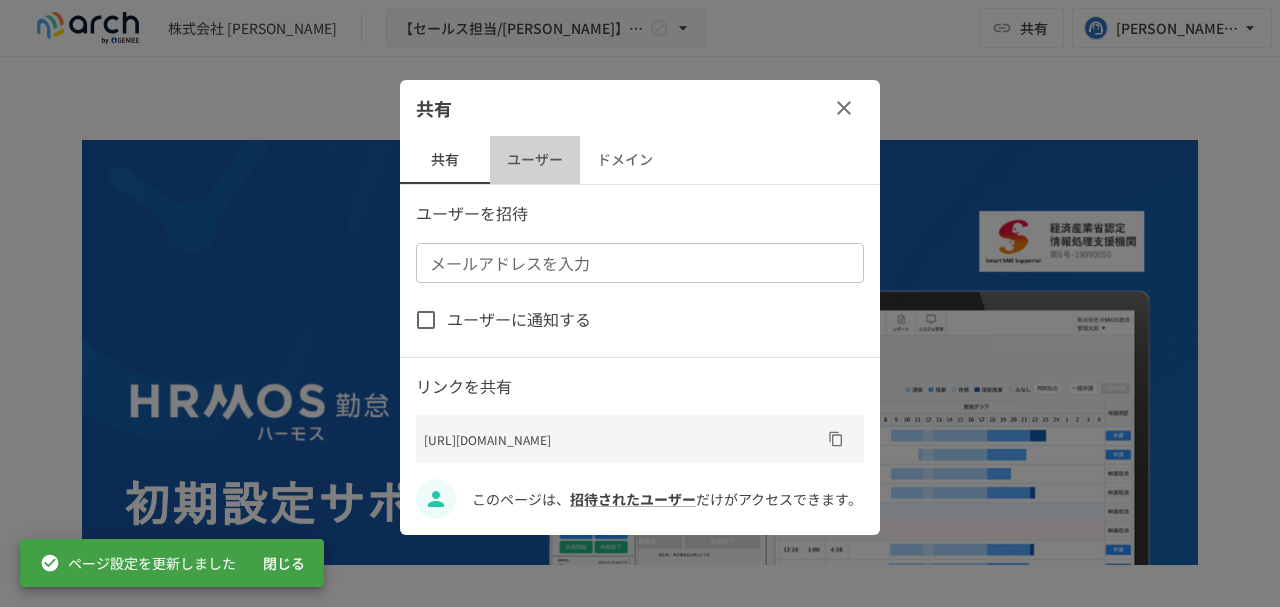 click on "ユーザー" at bounding box center (535, 160) 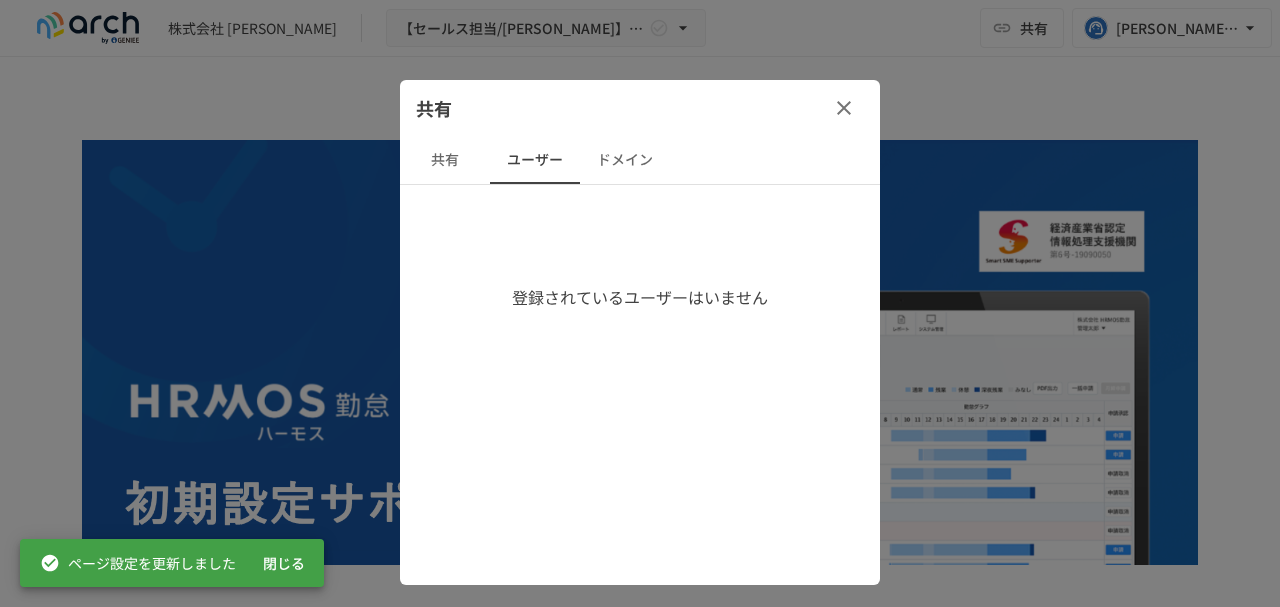 click on "ドメイン" at bounding box center [625, 160] 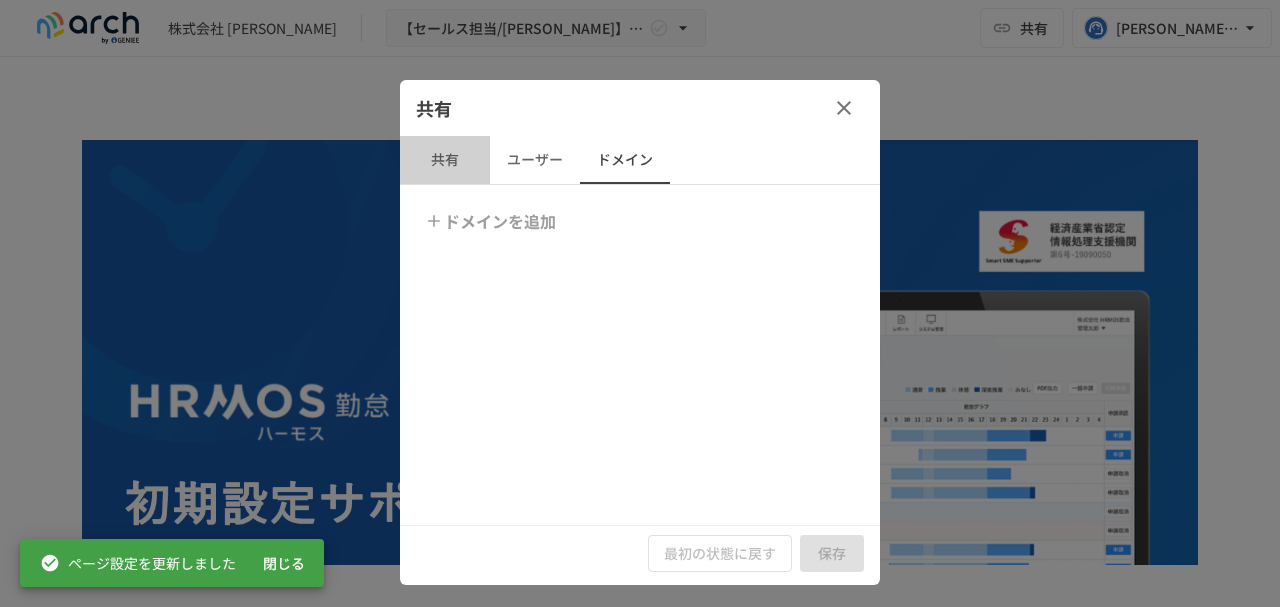 click on "共有" at bounding box center (445, 160) 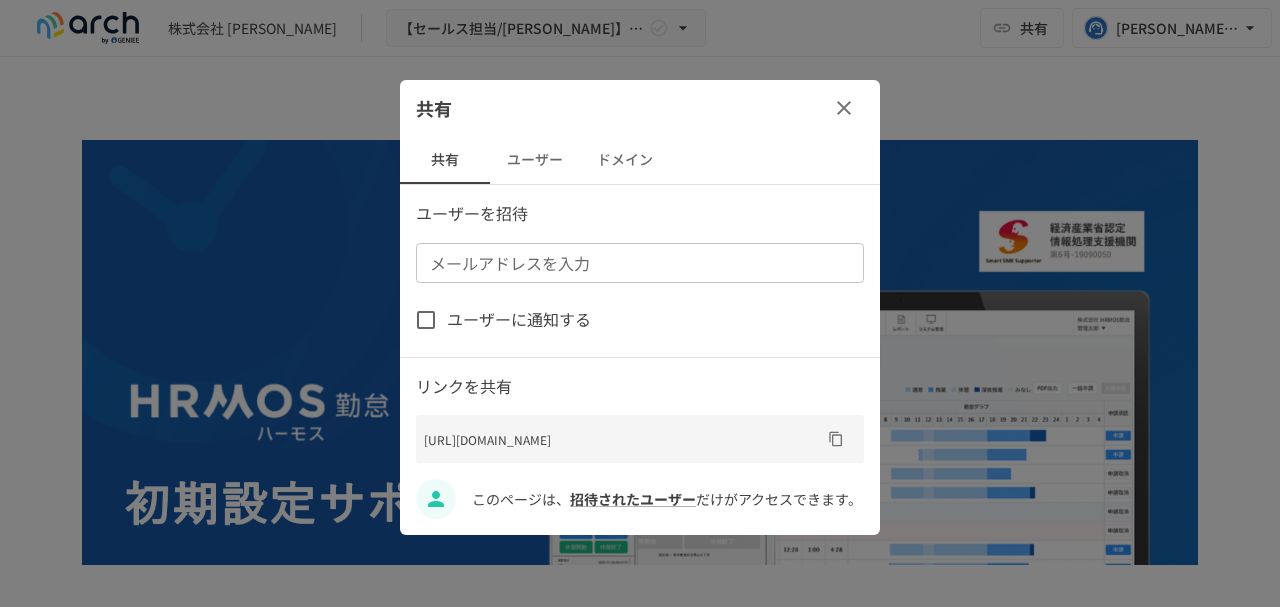 click on "メールアドレスを入力" at bounding box center [638, 263] 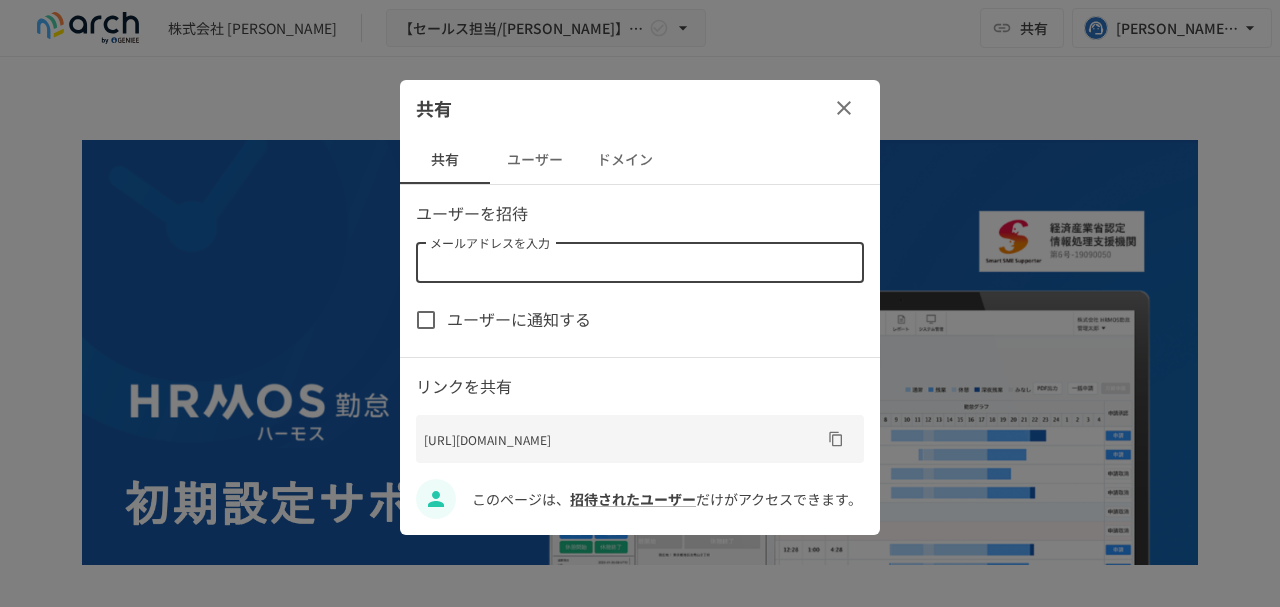 paste on "**********" 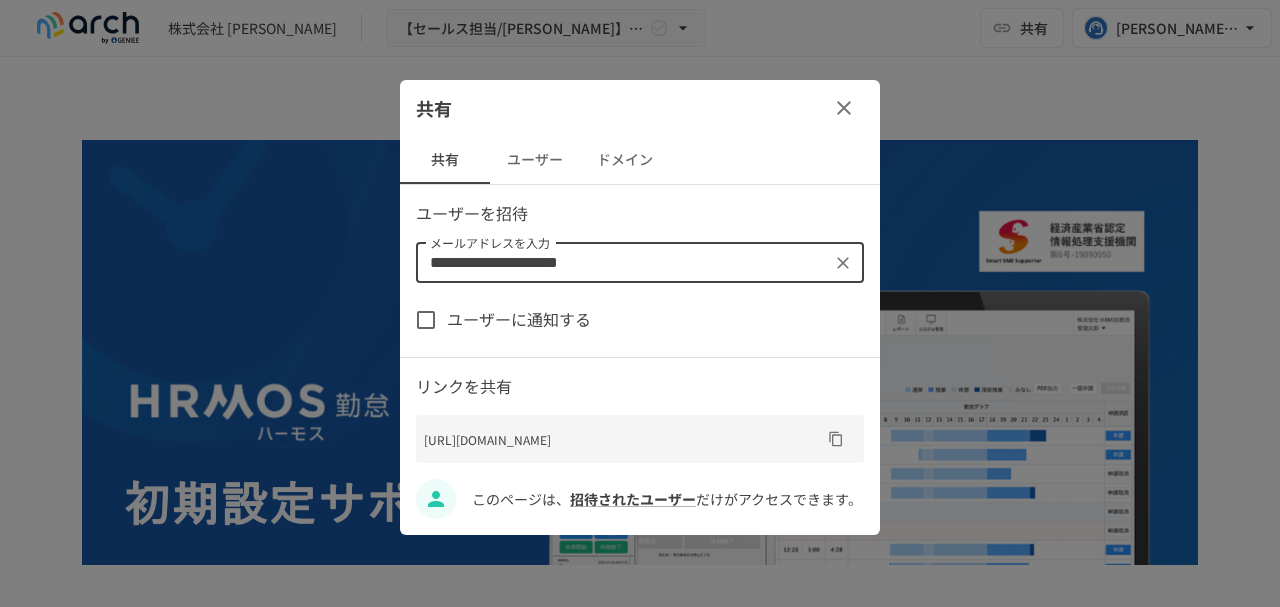 type on "**********" 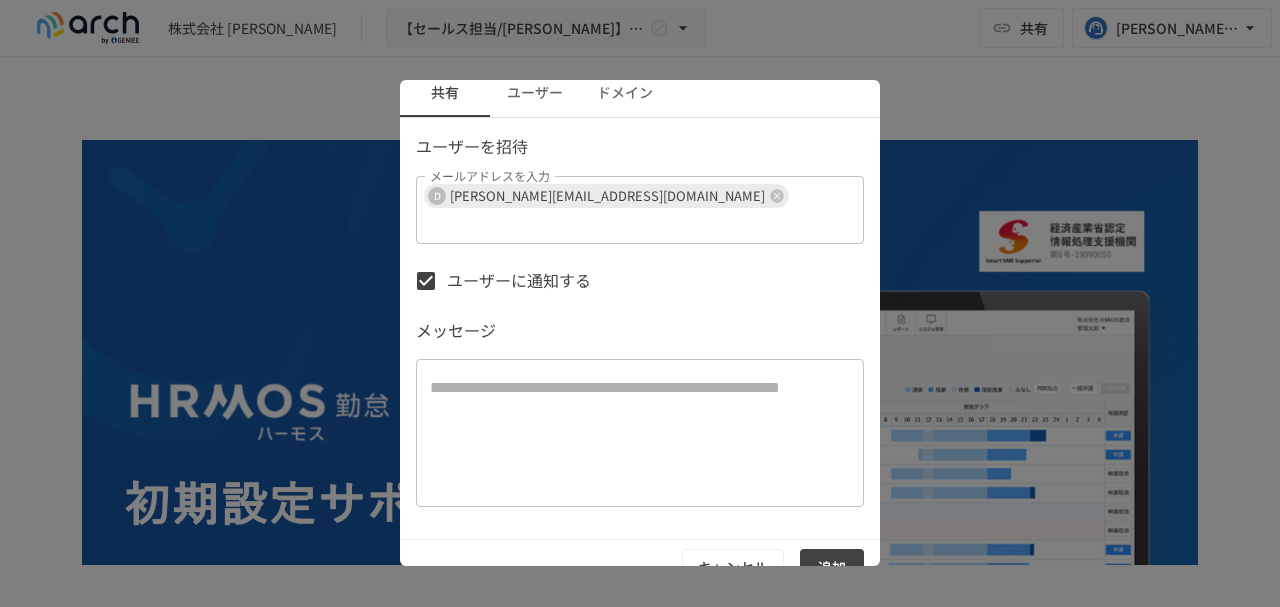 scroll, scrollTop: 68, scrollLeft: 0, axis: vertical 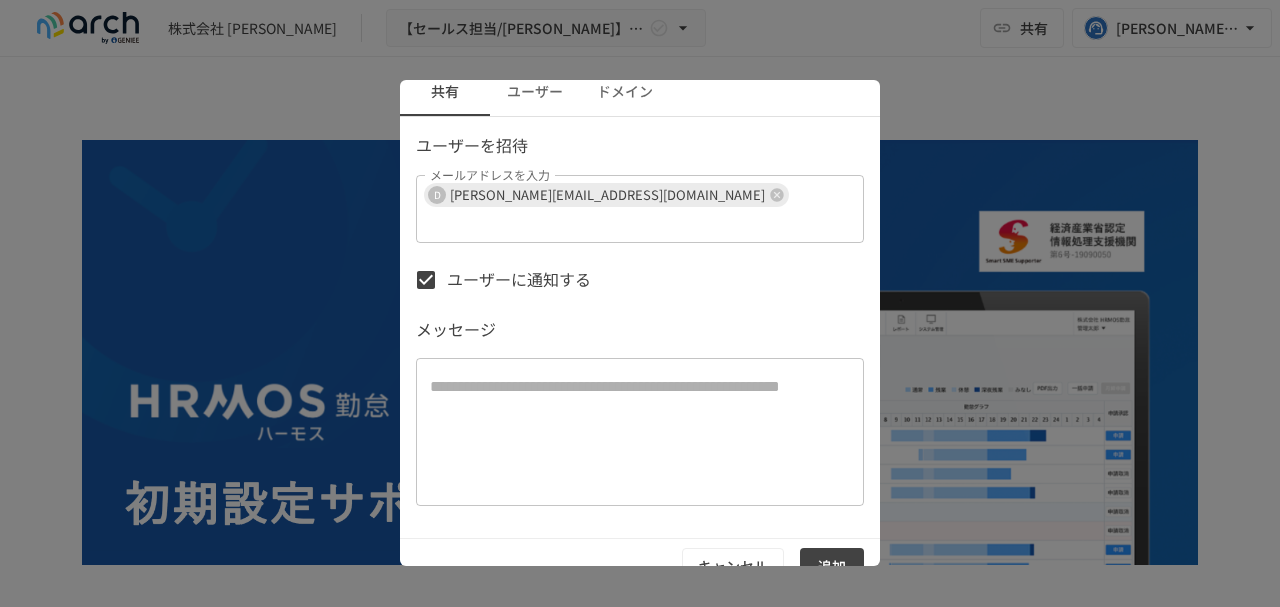 click on "追加" at bounding box center (832, 566) 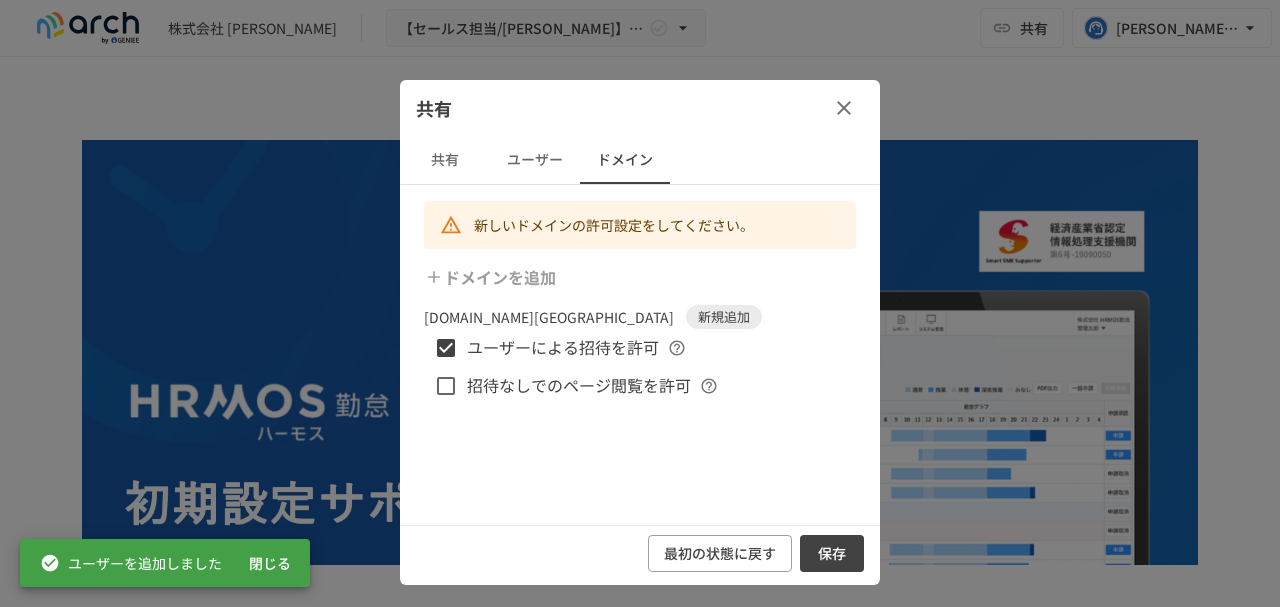 click on "保存" at bounding box center [832, 553] 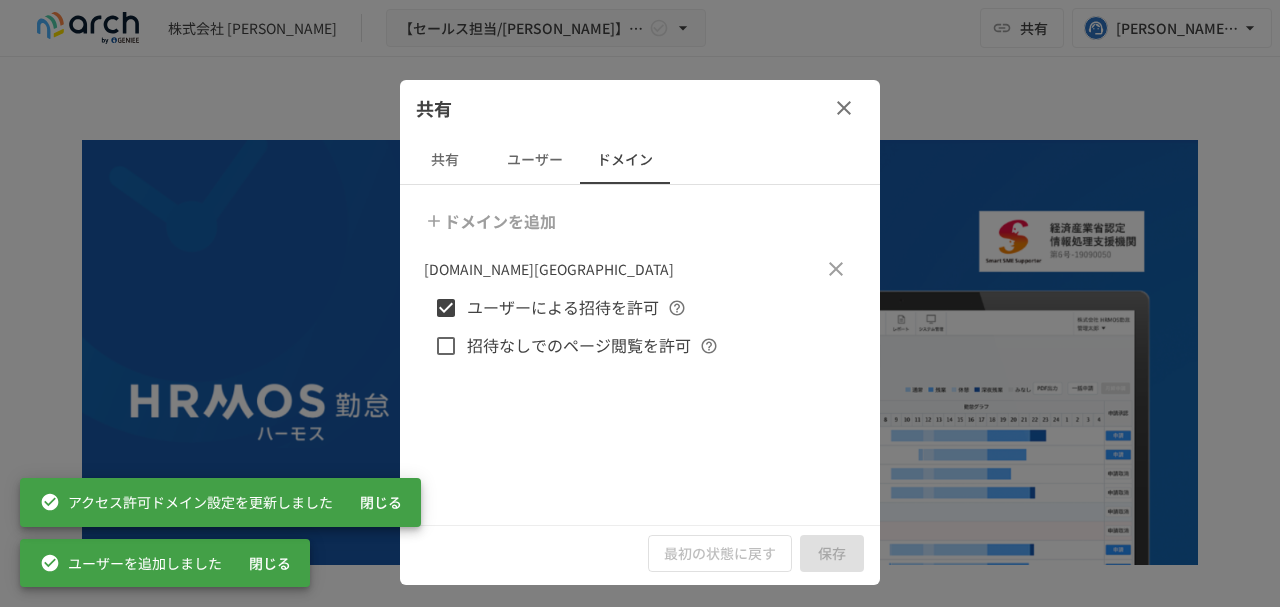 click on "ユーザー" at bounding box center [535, 160] 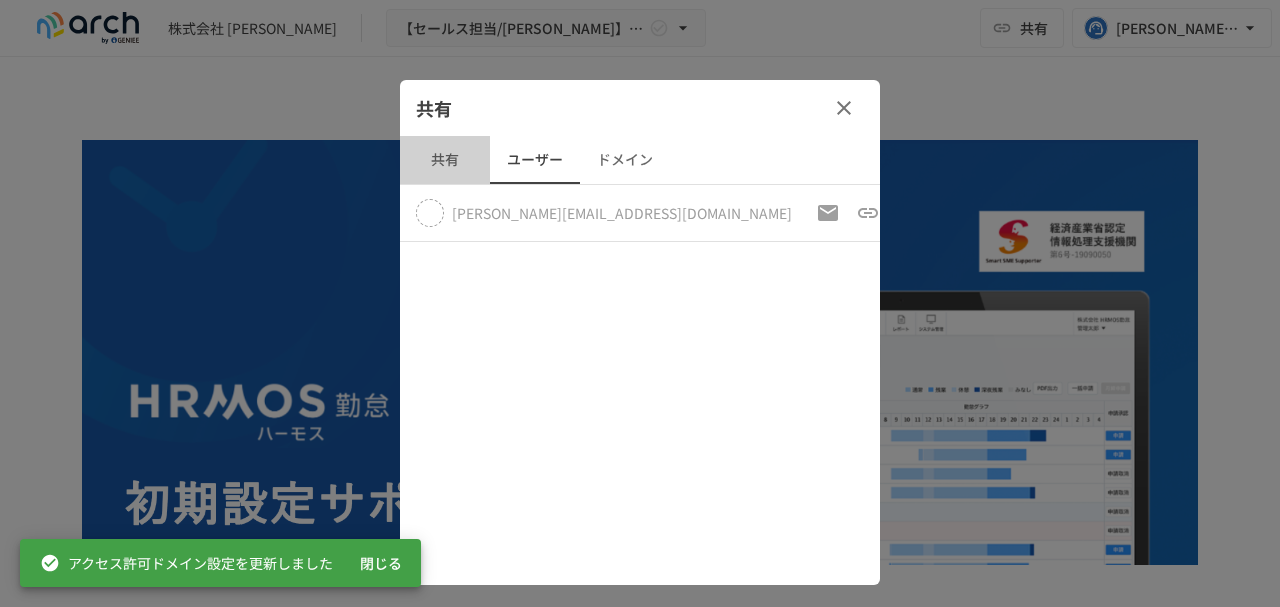 click on "共有" at bounding box center [445, 160] 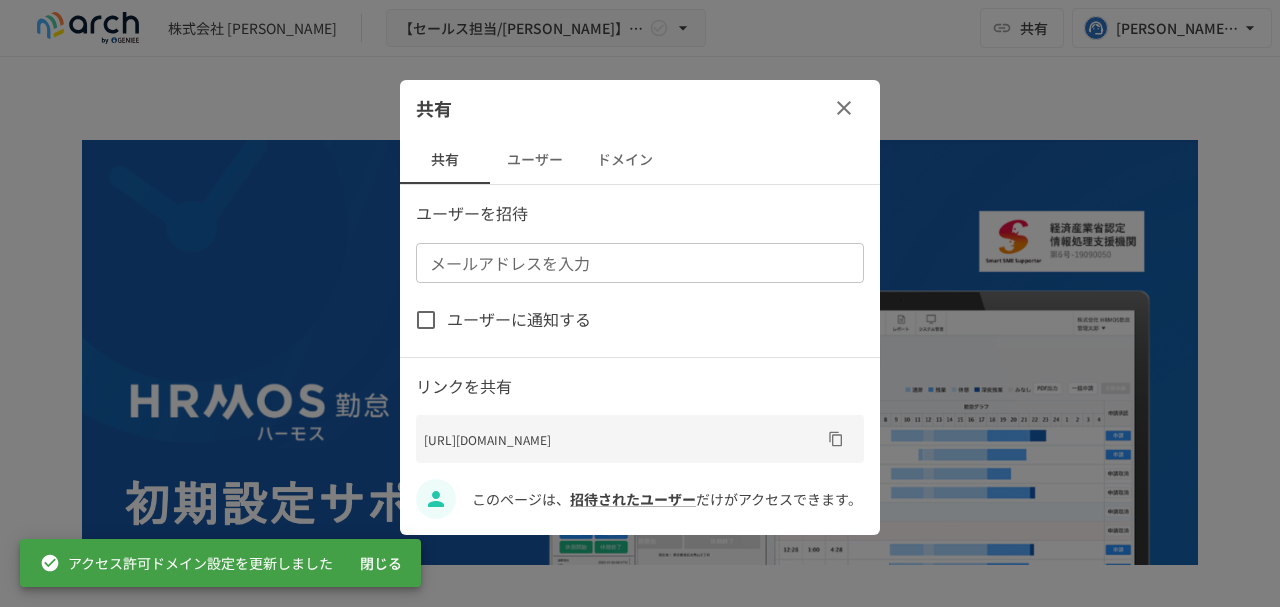 click on "共有 共有 ユーザー ドメイン ユーザーを招待 メールアドレスを入力 メールアドレスを入力 ユーザーに通知する リンクを共有 https://ws.arch-hc.com/w/zG0BzwDq/c/rZdKkCjDu4dvk86eJ9apE5/p/128742818458508 このページは、 招待されたユーザー だけがアクセスできます。" at bounding box center (640, 307) 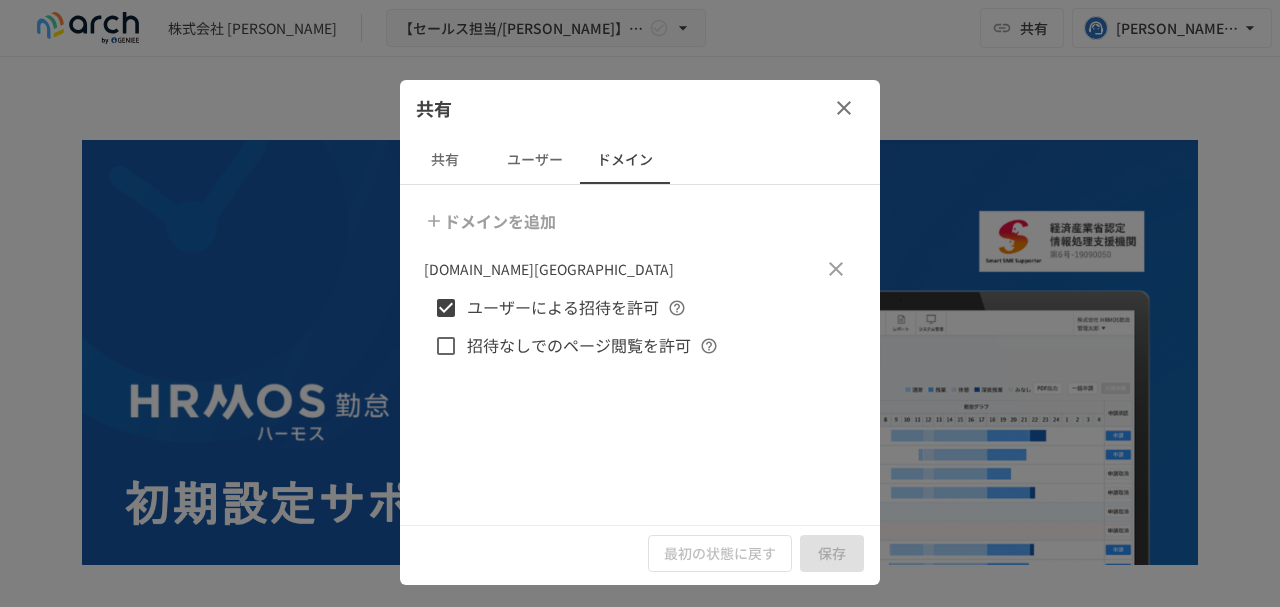 click 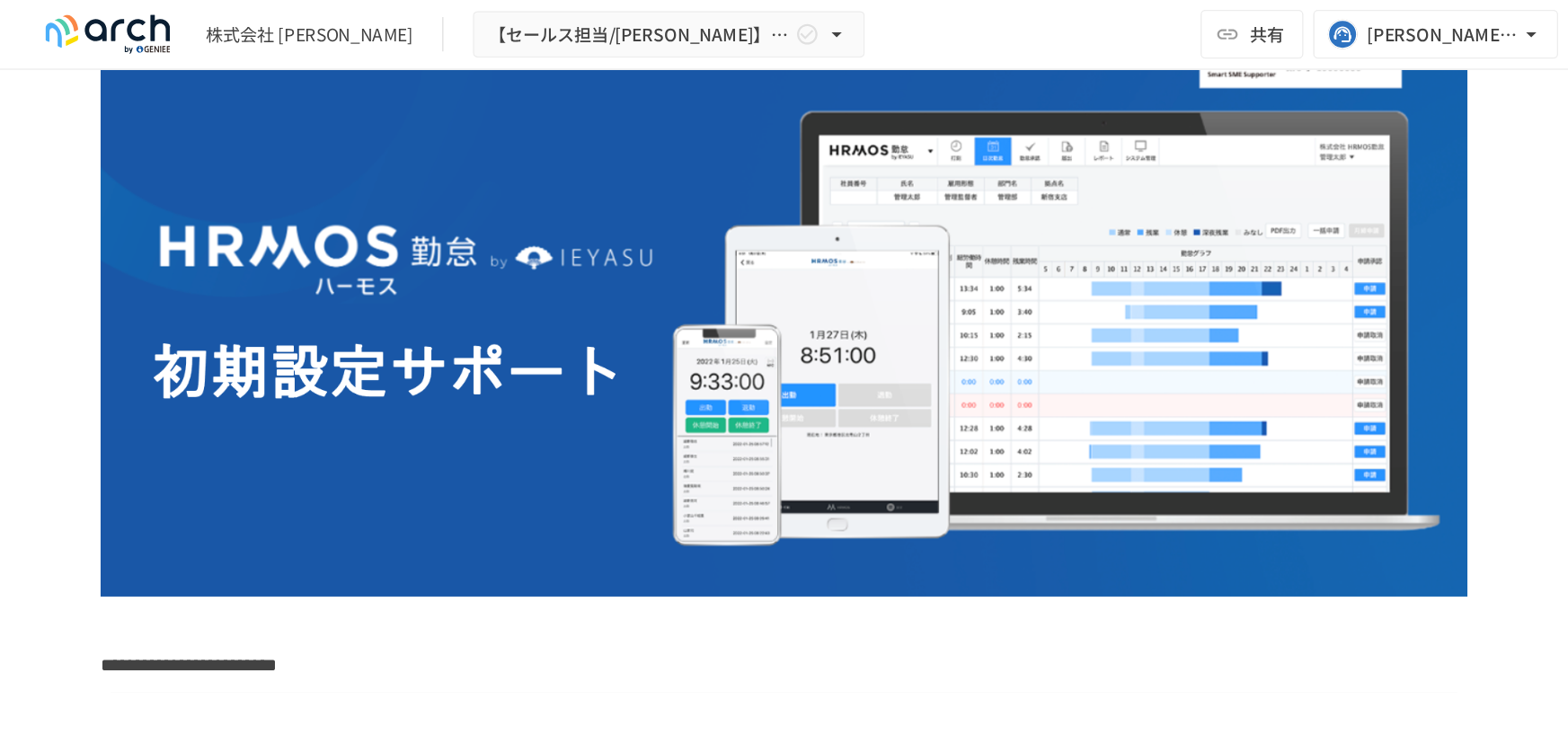 scroll, scrollTop: 359, scrollLeft: 0, axis: vertical 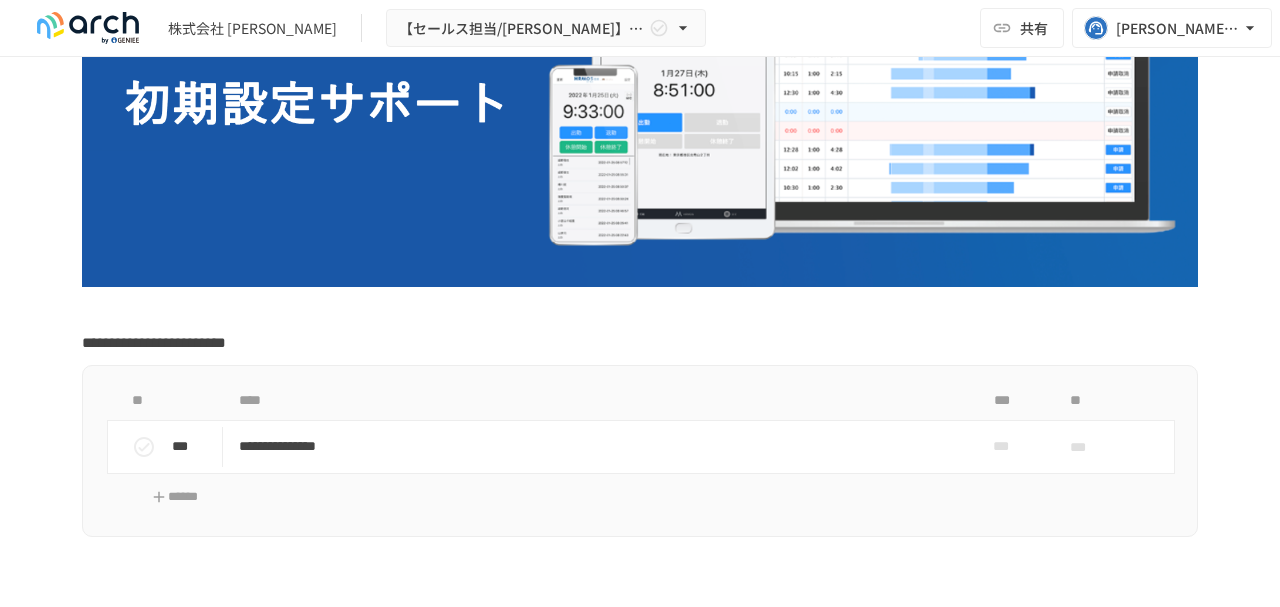 type 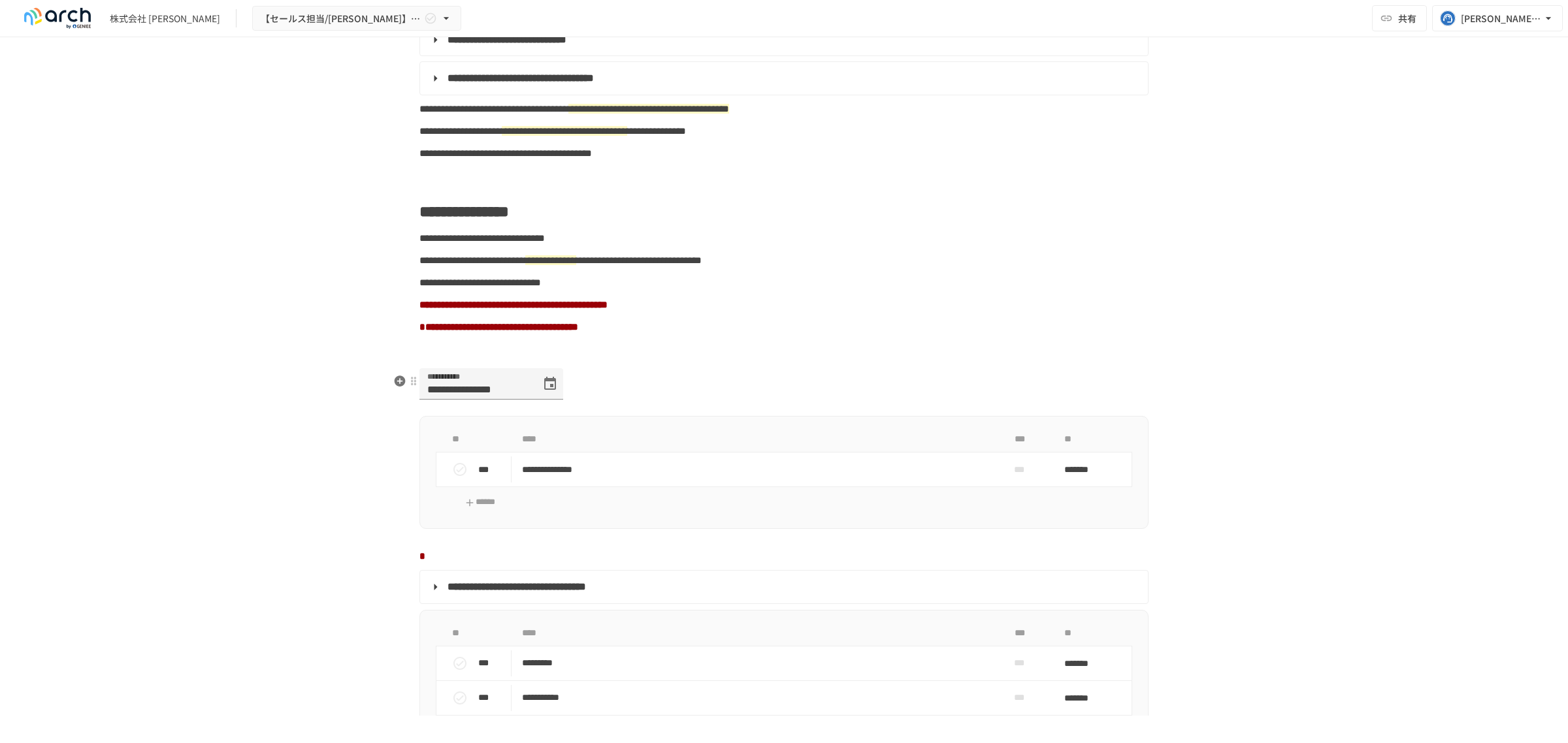scroll, scrollTop: 702, scrollLeft: 0, axis: vertical 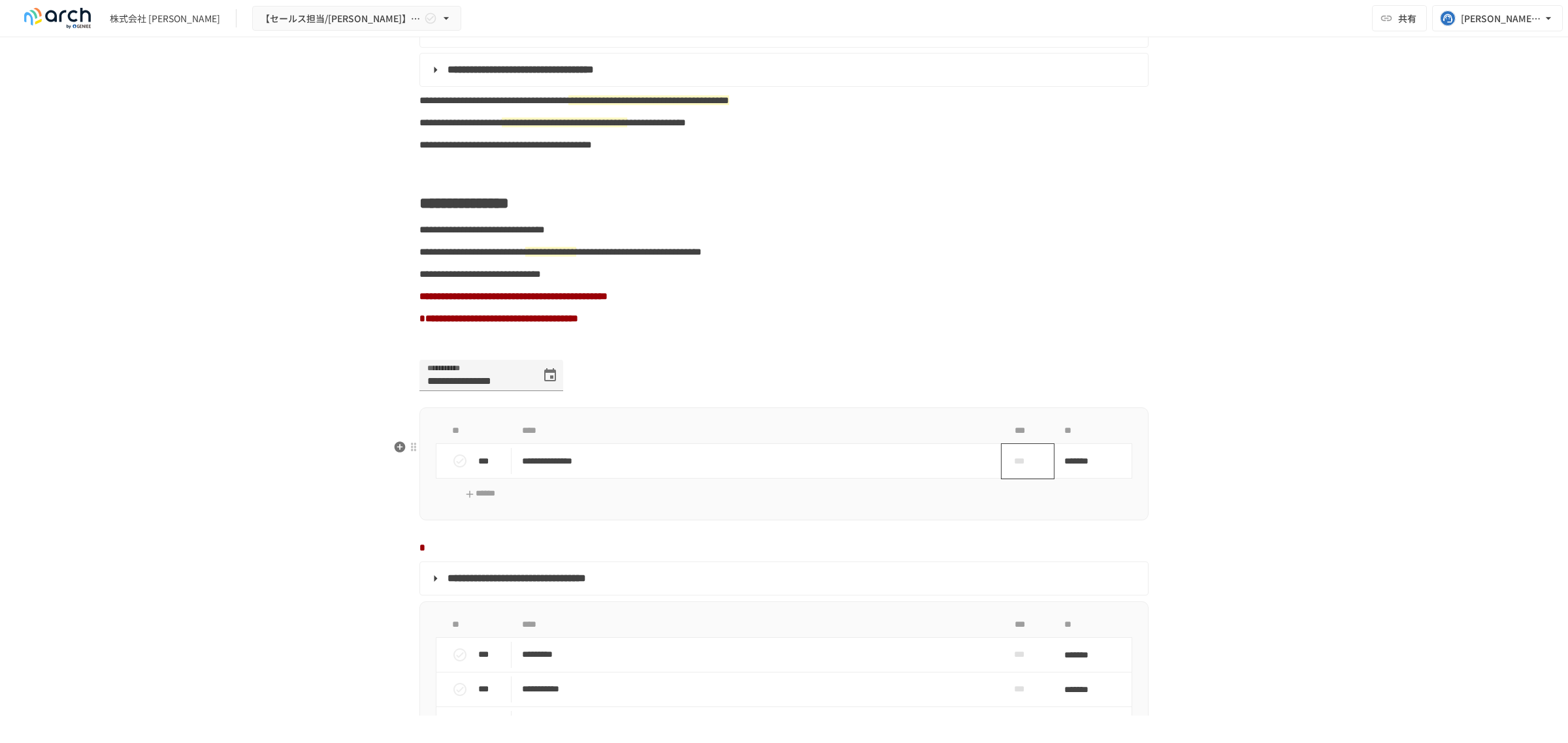 click on "***" at bounding box center [1022, 461] 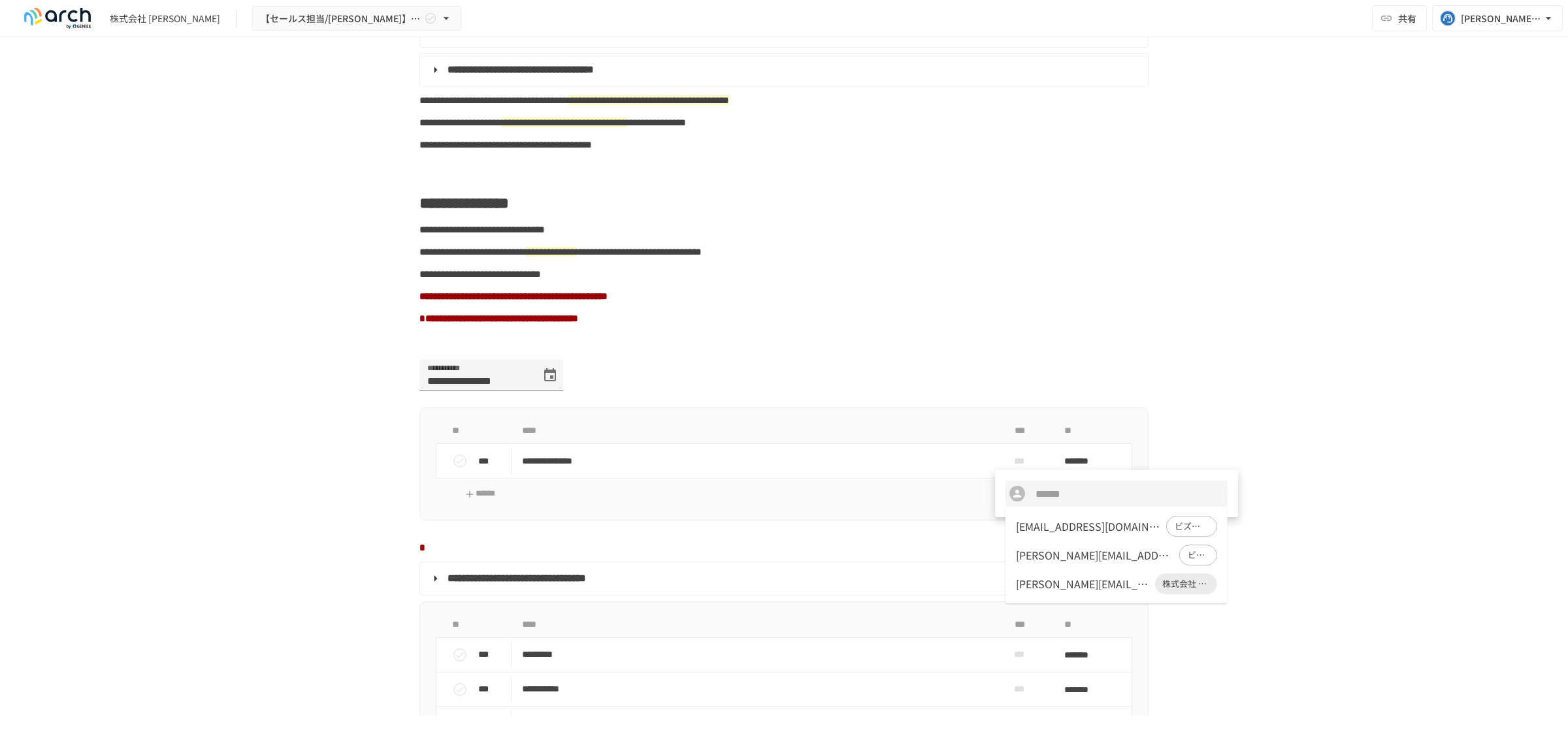click on "d.nakai@koyo-osaka.jp" at bounding box center [1083, 584] 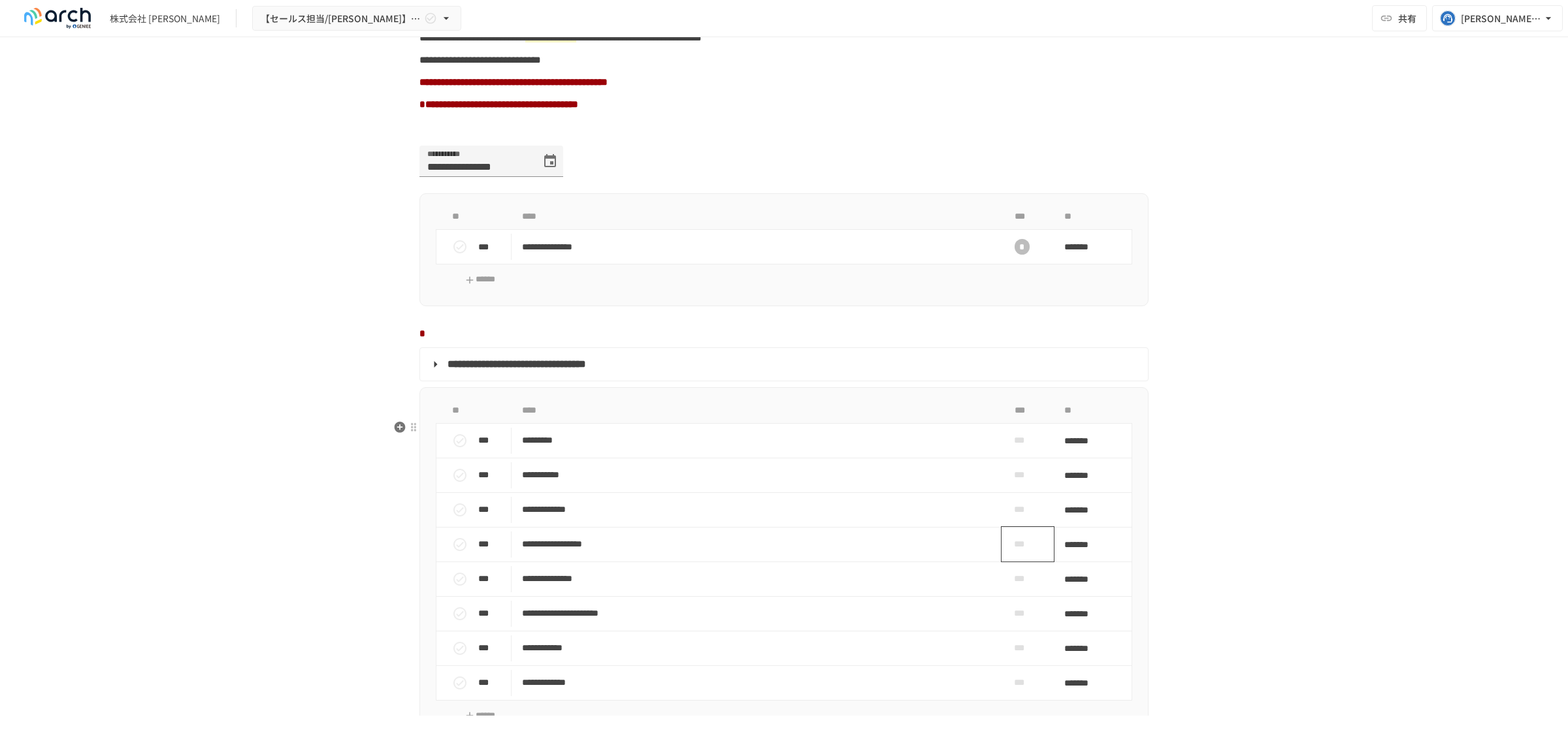 scroll, scrollTop: 947, scrollLeft: 0, axis: vertical 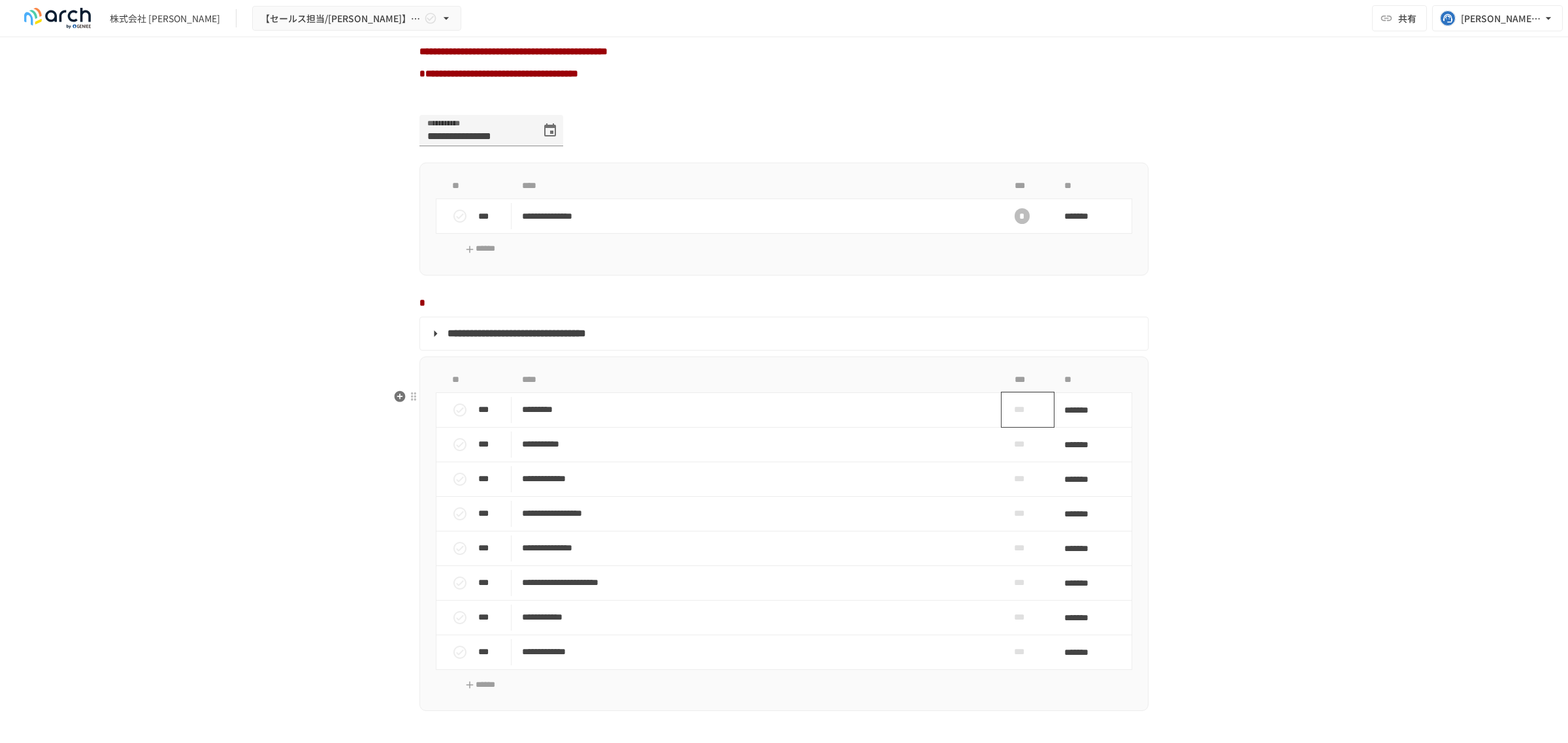 click on "***" at bounding box center [1022, 409] 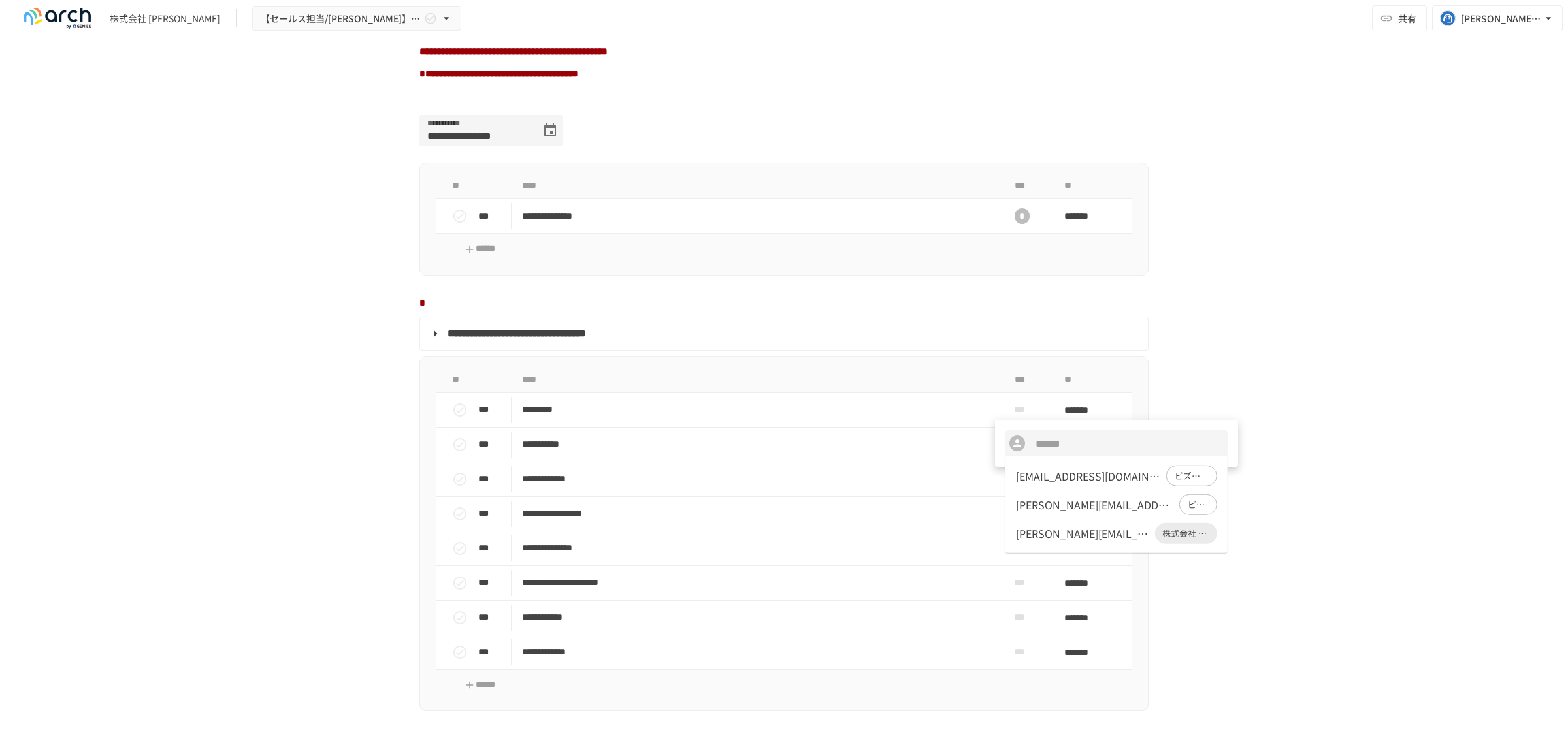 click on "d.nakai@koyo-osaka.jp" at bounding box center [1083, 533] 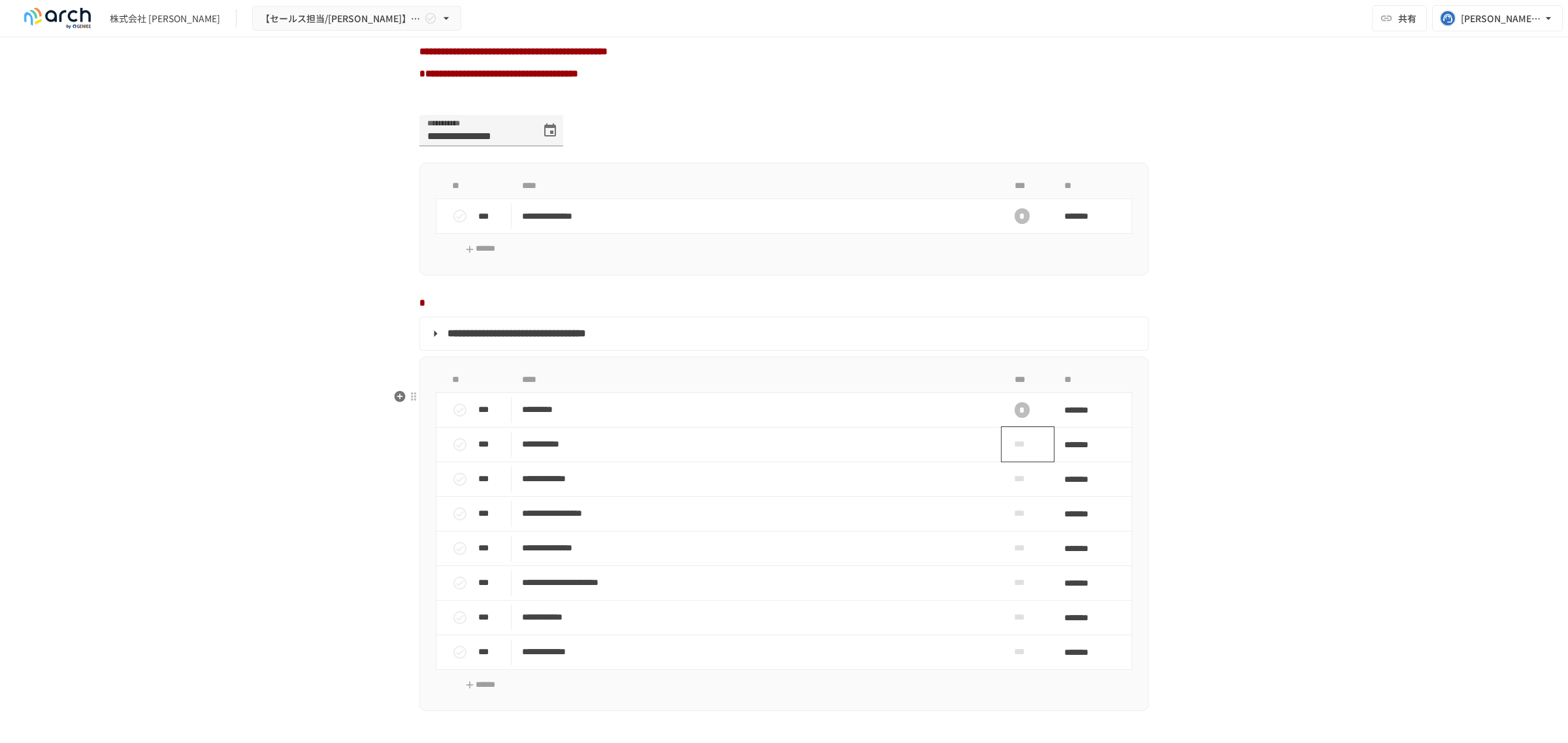 click on "***" at bounding box center (1022, 444) 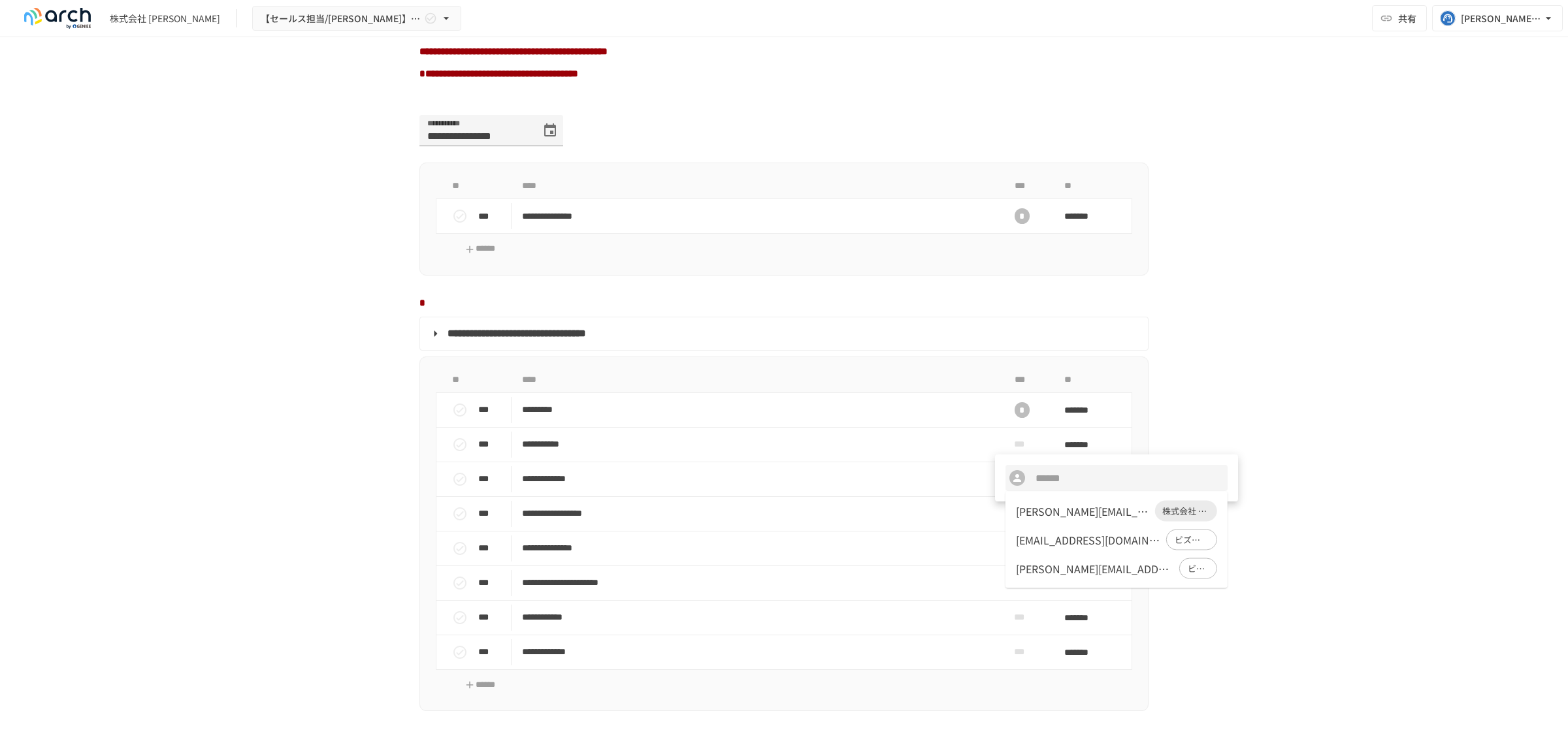 click on "[PERSON_NAME][EMAIL_ADDRESS][DOMAIN_NAME]" at bounding box center [1095, 569] 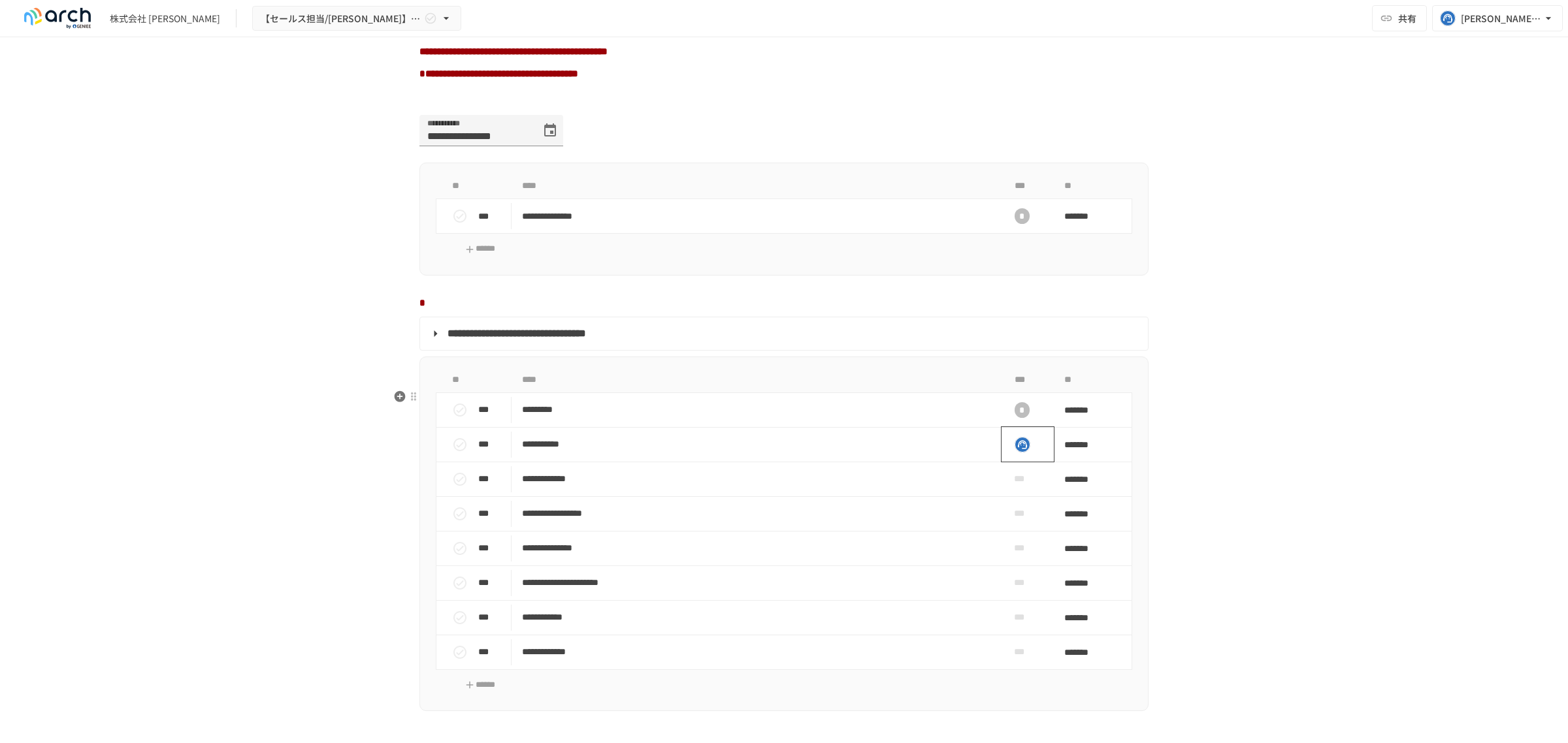 click 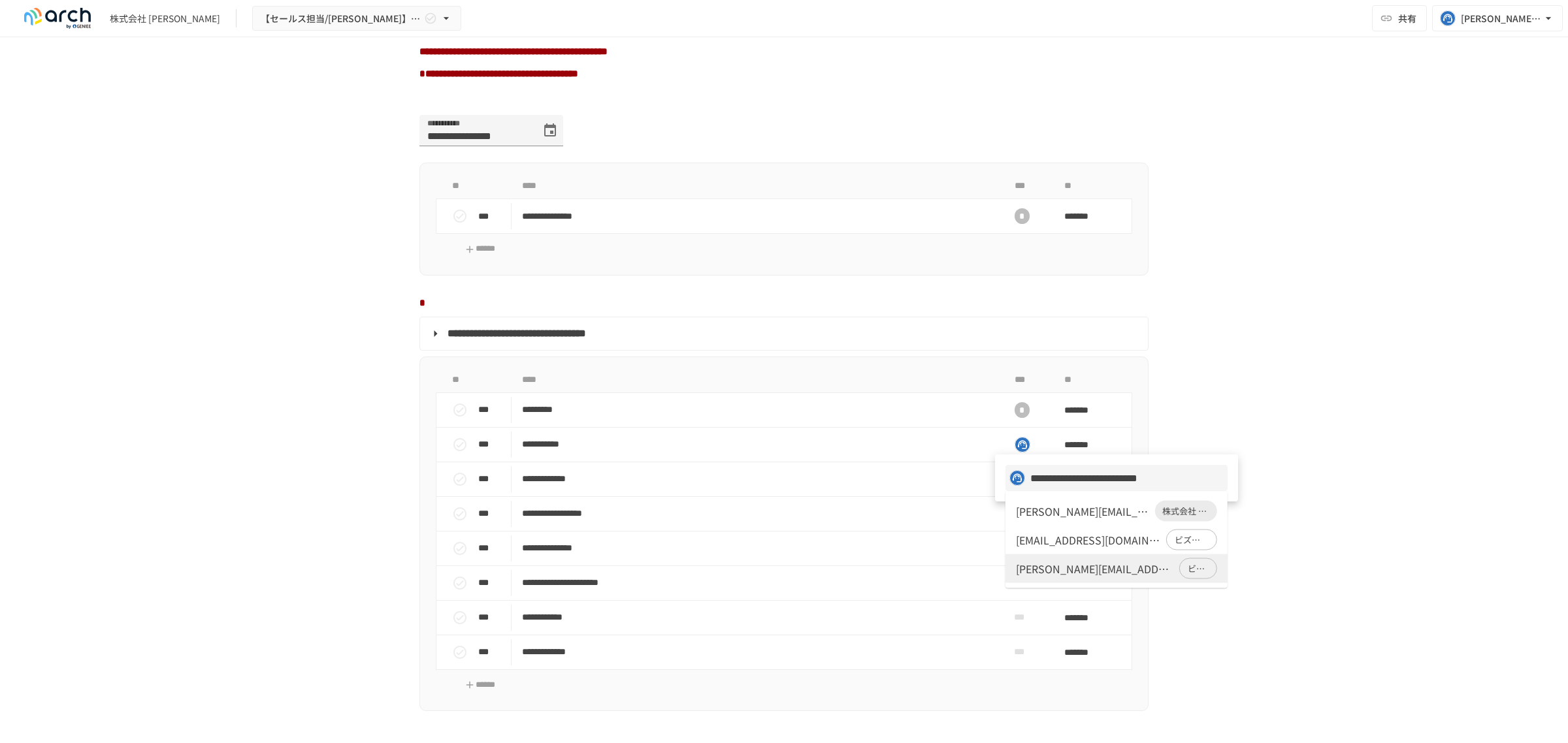click on "d.nakai@koyo-osaka.jp" at bounding box center (1083, 511) 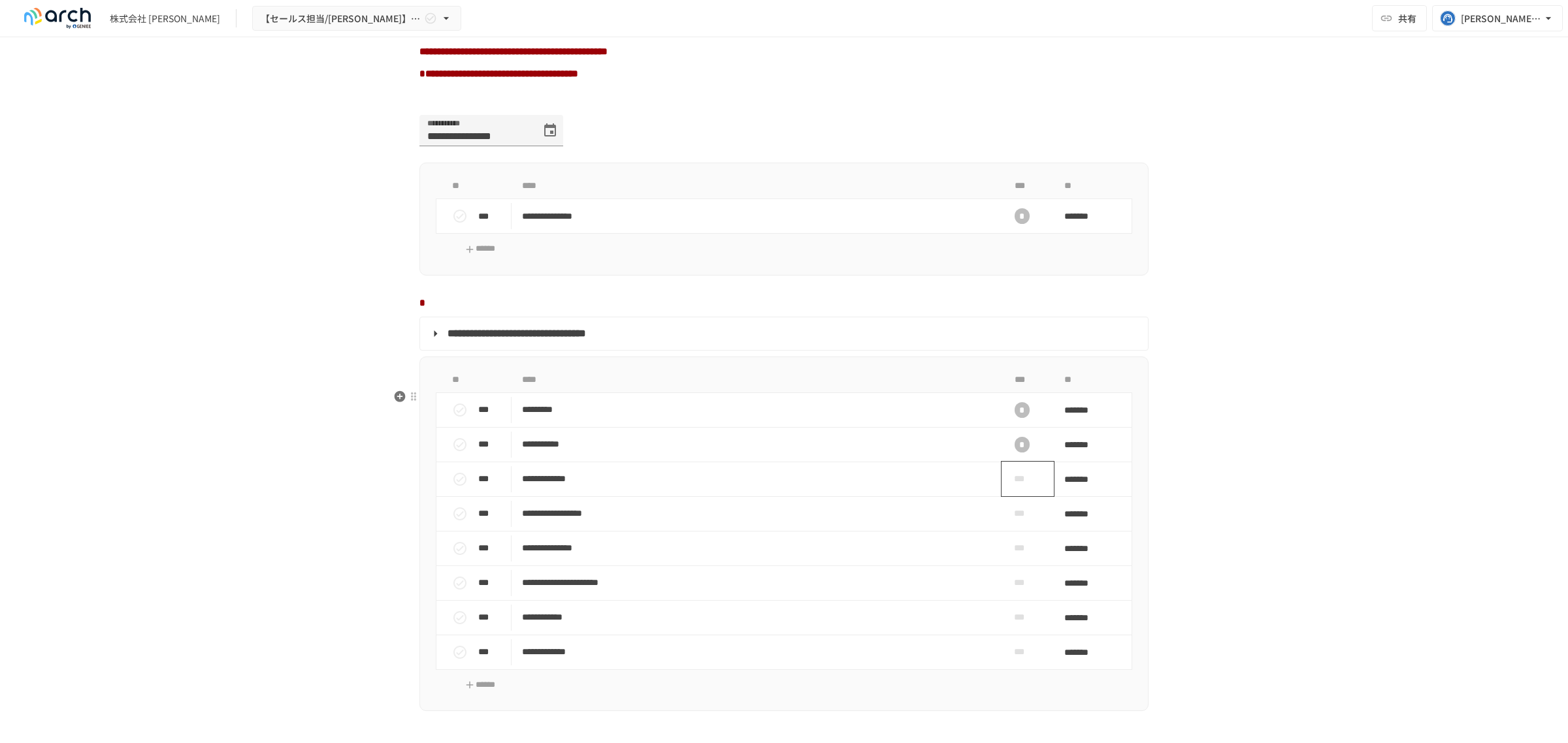 click on "***" at bounding box center [1022, 479] 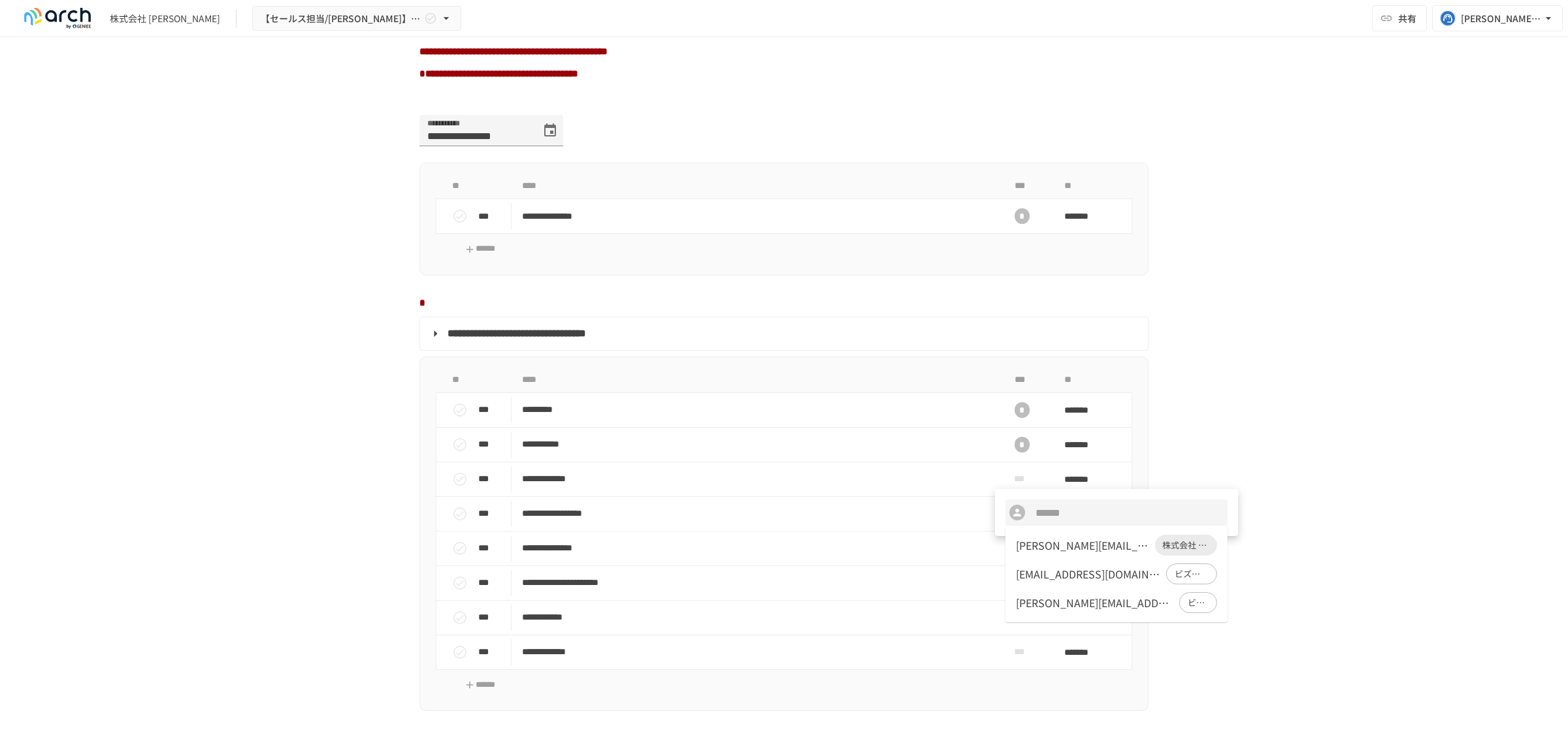 click on "d.nakai@koyo-osaka.jp 株式会社 光陽" at bounding box center (1117, 545) 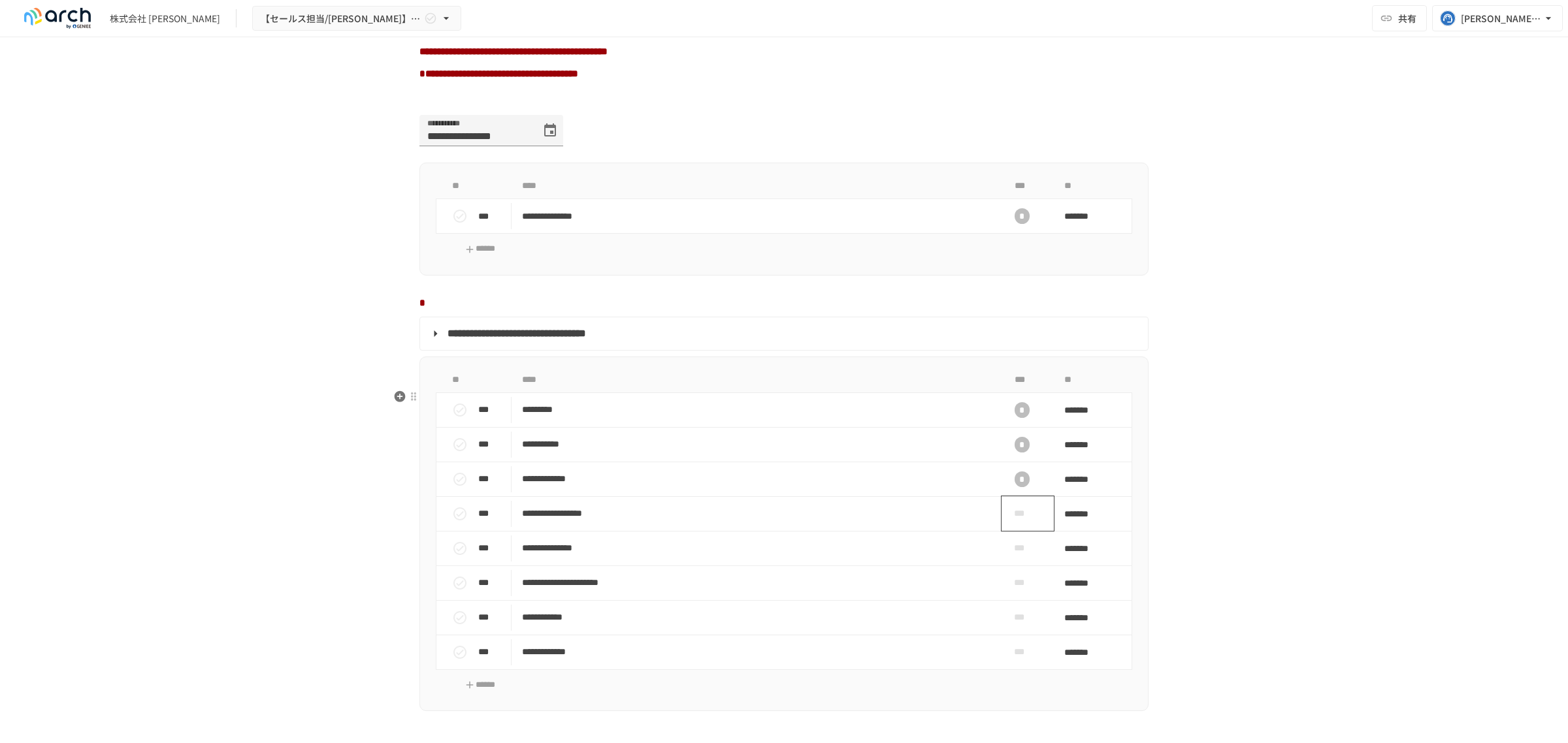 click on "***" at bounding box center [1022, 513] 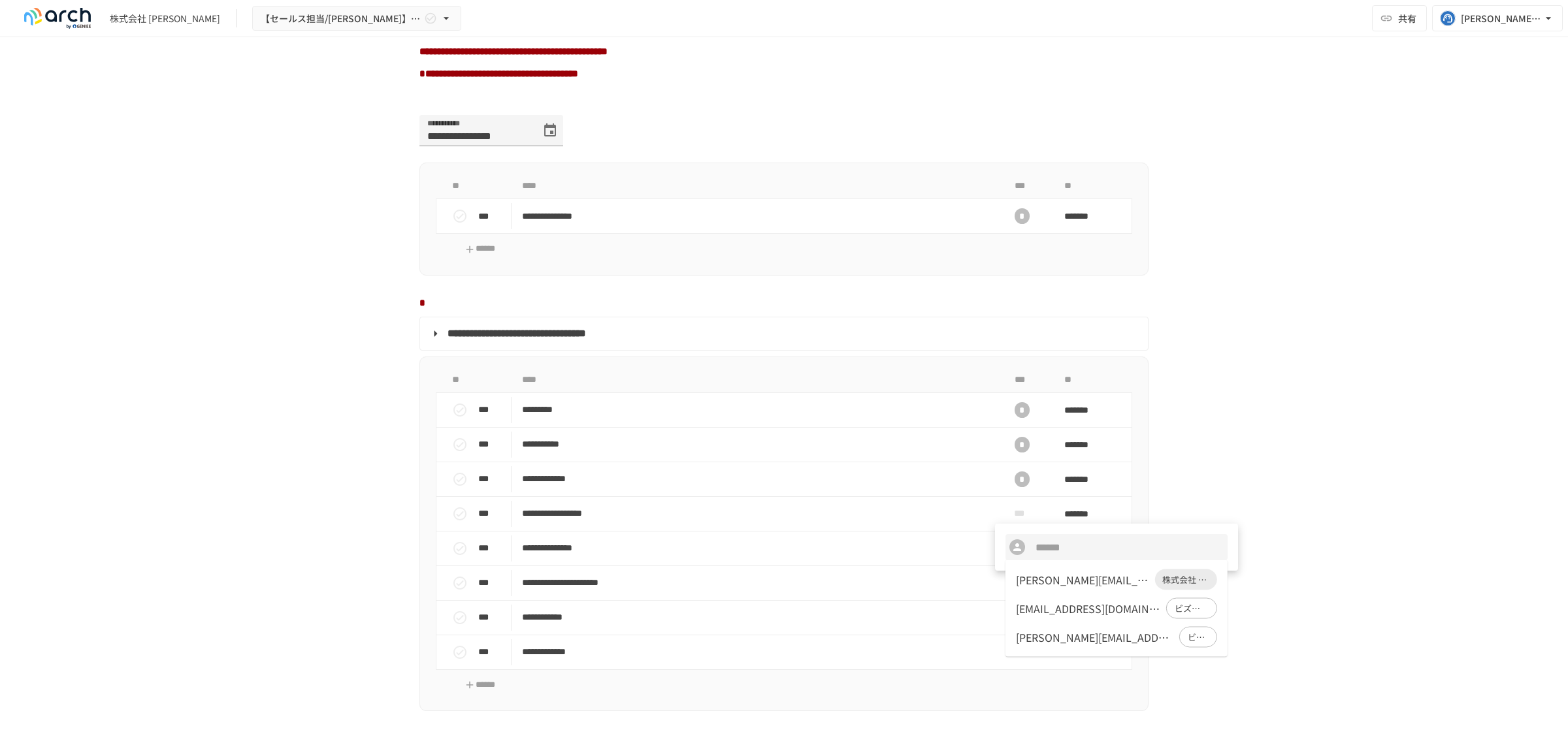 click on "d.nakai@koyo-osaka.jp 株式会社 光陽" at bounding box center [1117, 580] 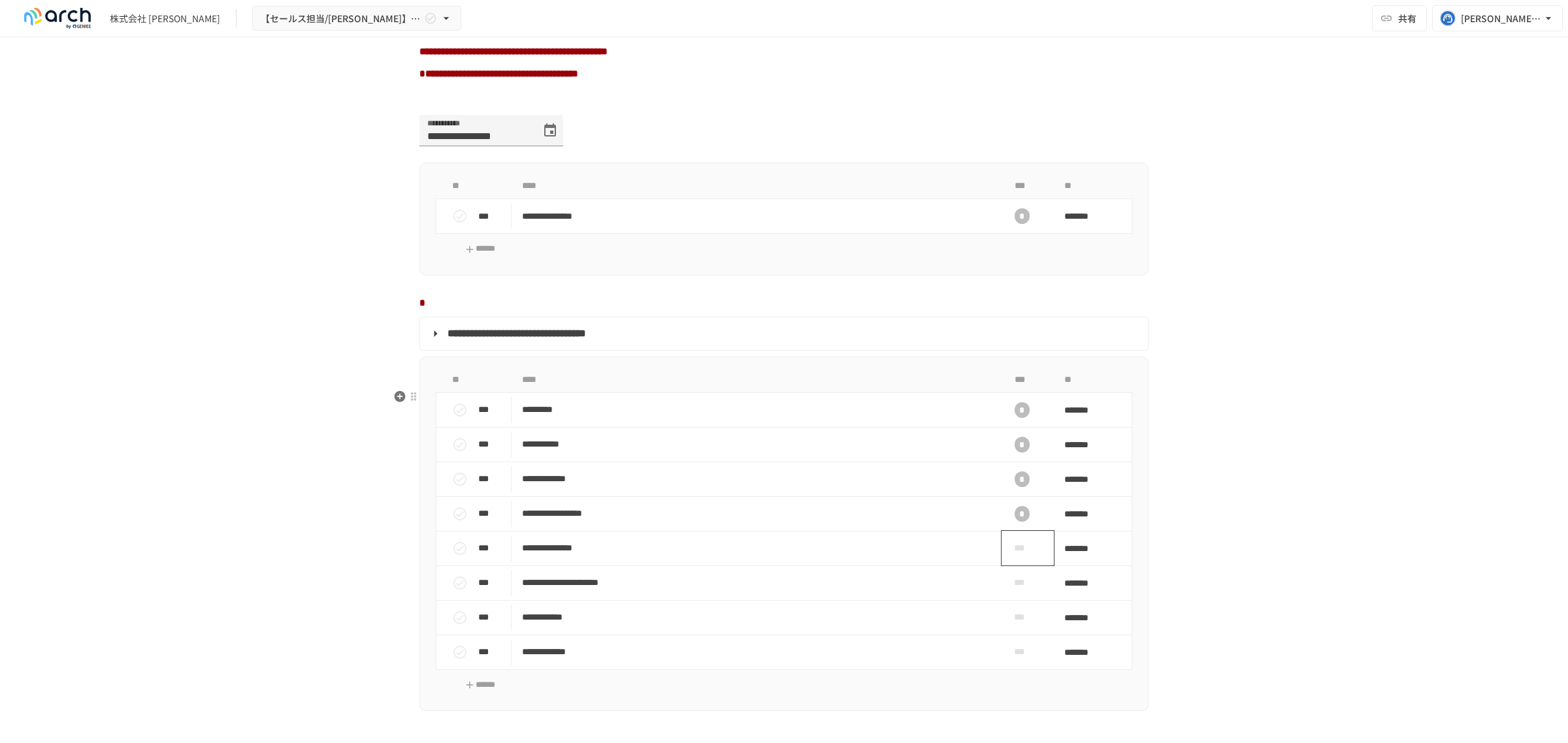 click on "***" at bounding box center (1022, 548) 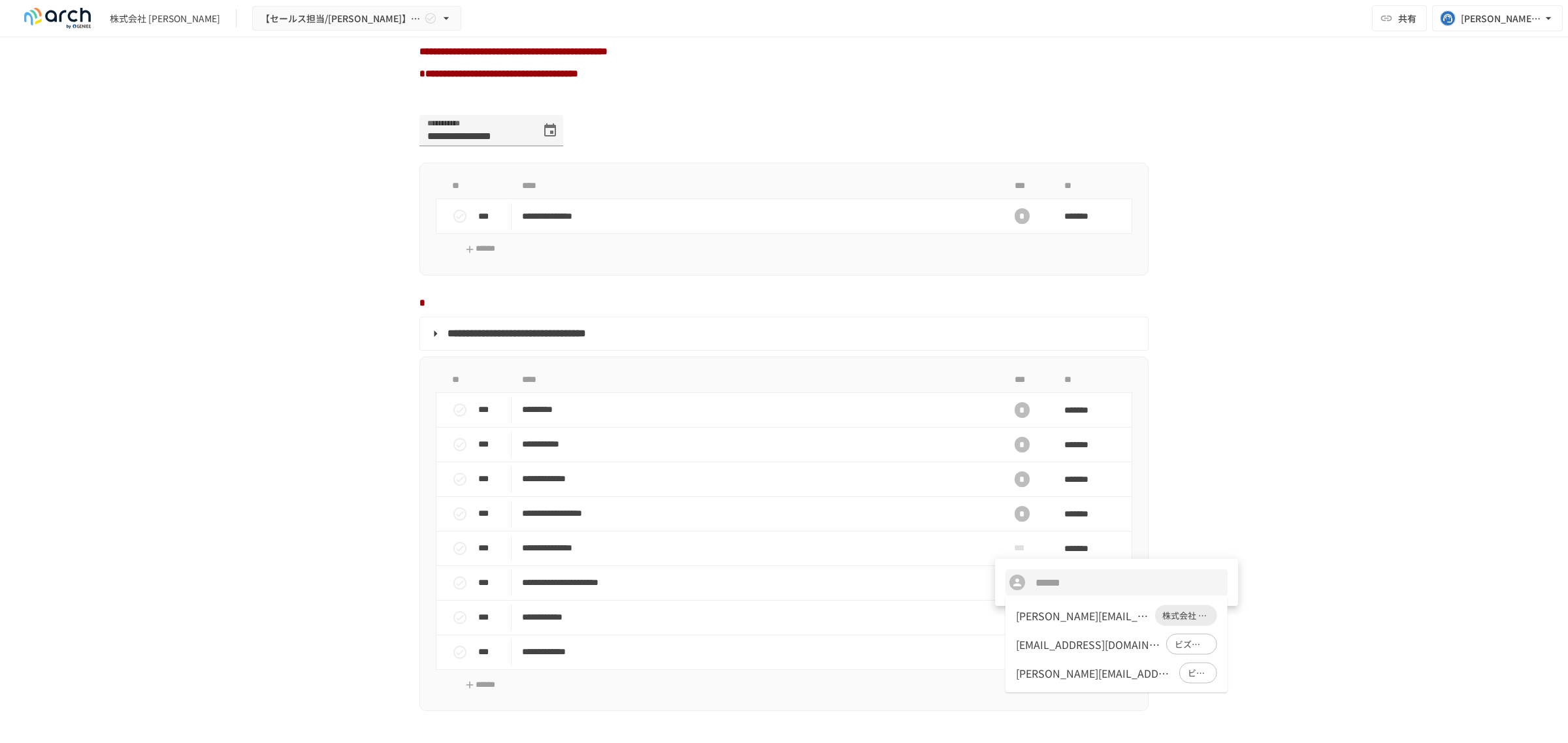 click on "d.nakai@koyo-osaka.jp 株式会社 光陽" at bounding box center (1117, 616) 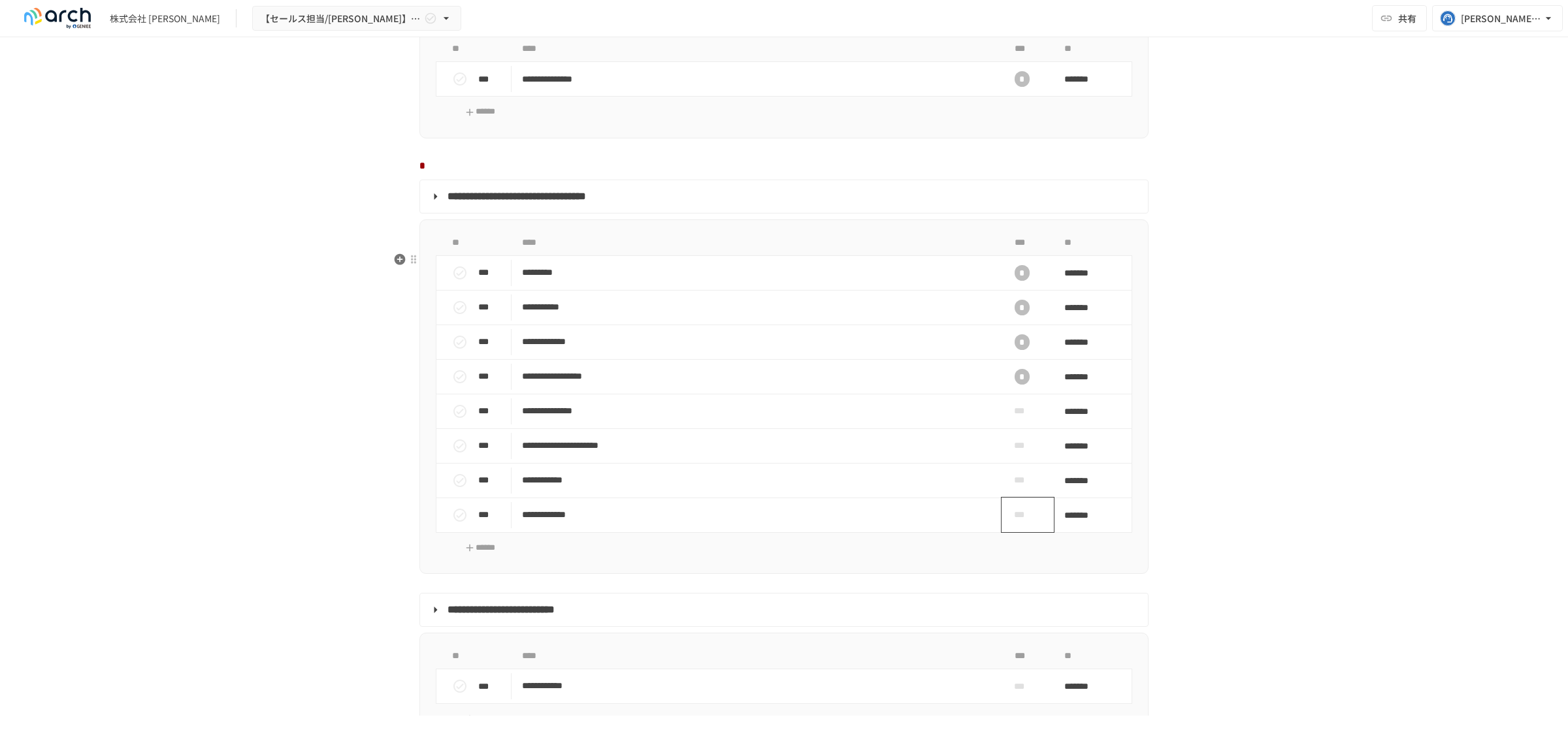 scroll, scrollTop: 1110, scrollLeft: 0, axis: vertical 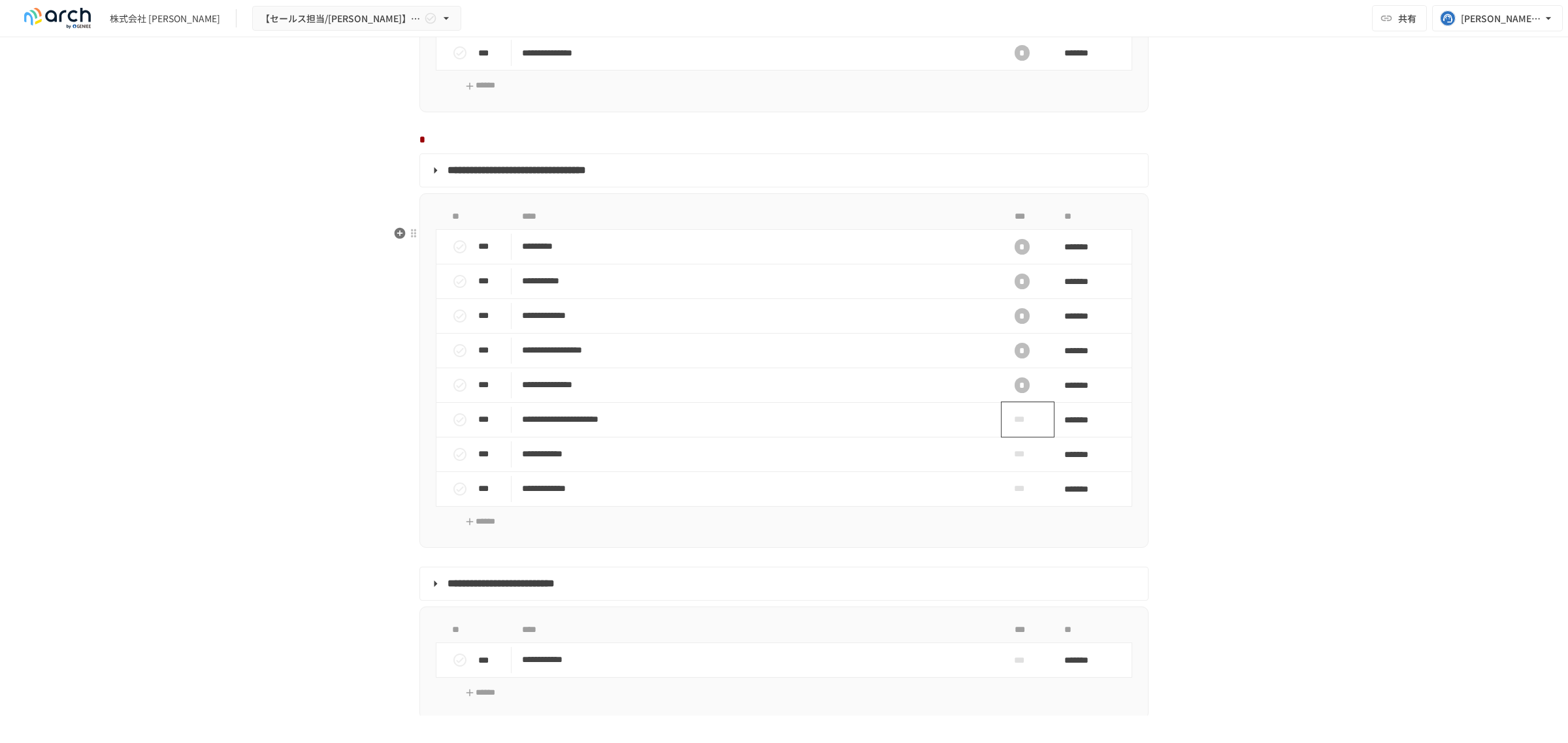 click on "***" at bounding box center (1022, 419) 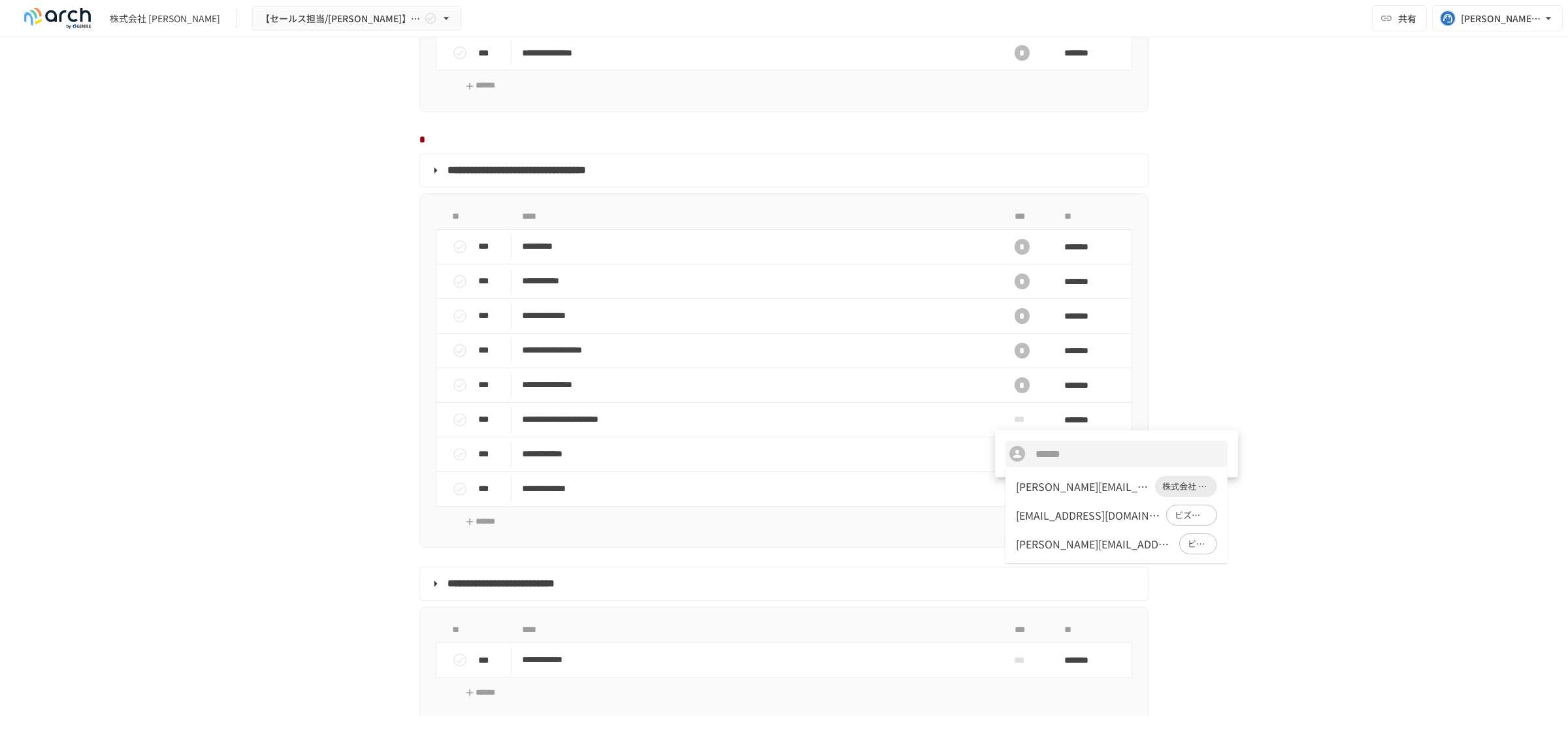 click on "d.nakai@koyo-osaka.jp" at bounding box center [1083, 486] 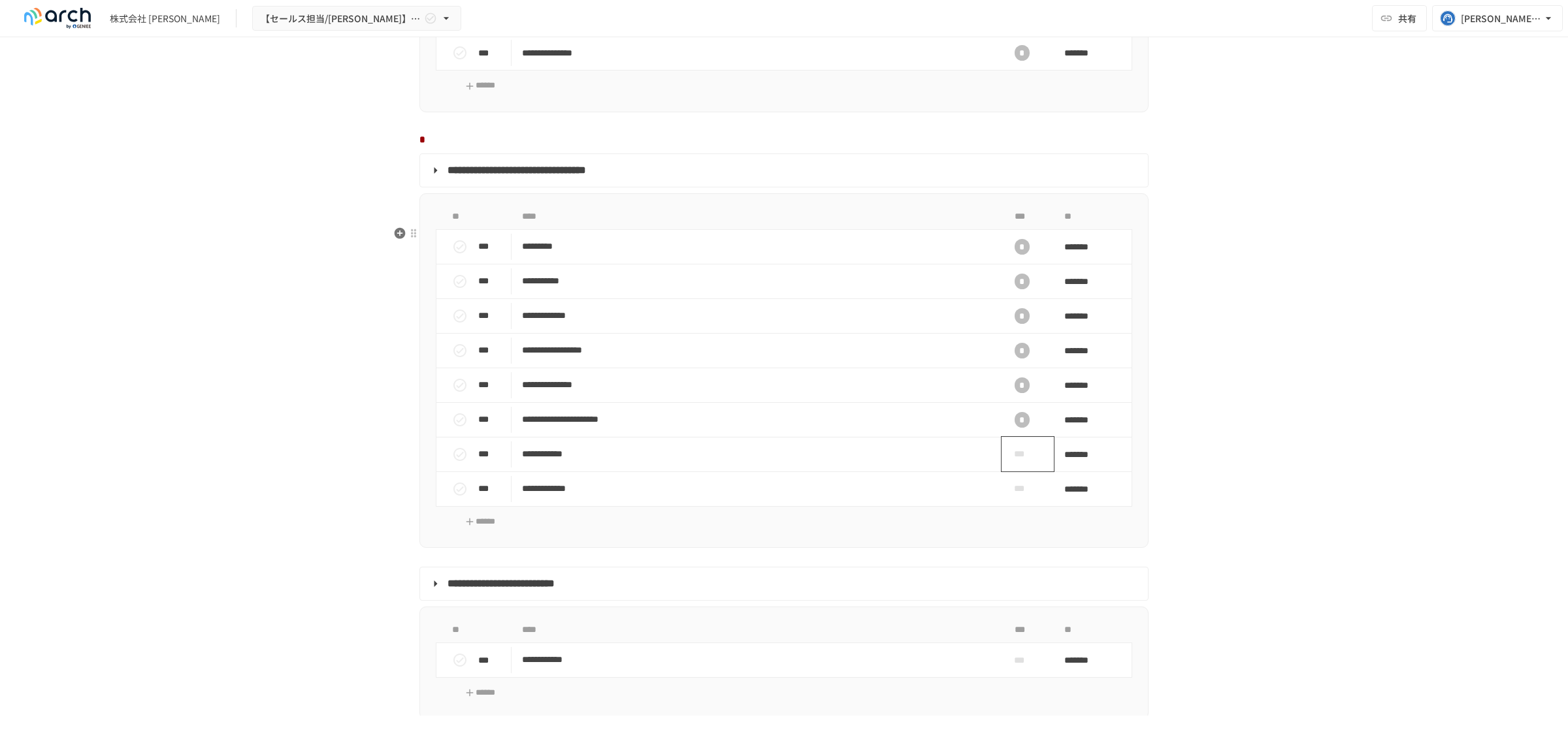 click on "***" at bounding box center (1022, 454) 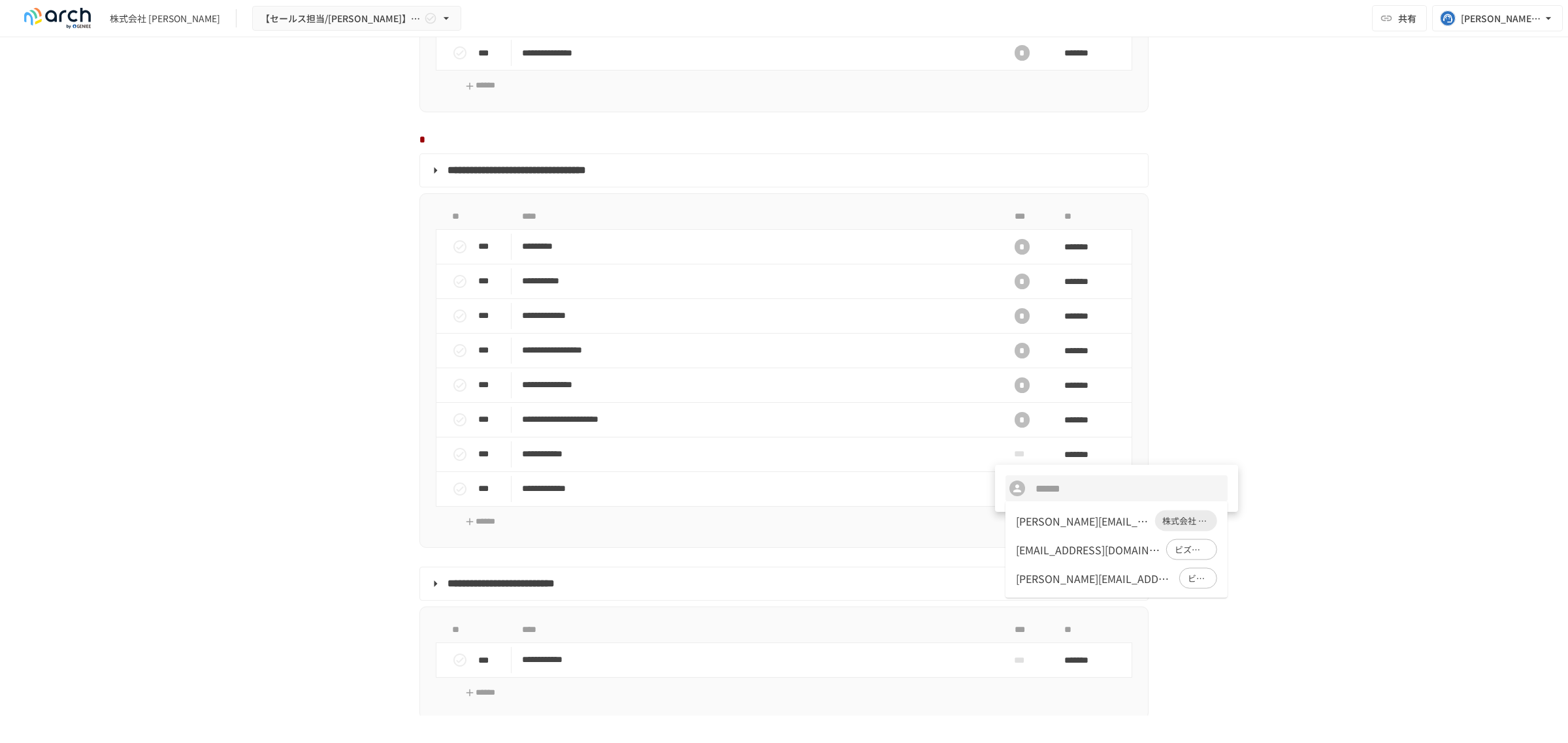 click on "d.nakai@koyo-osaka.jp" at bounding box center [1083, 521] 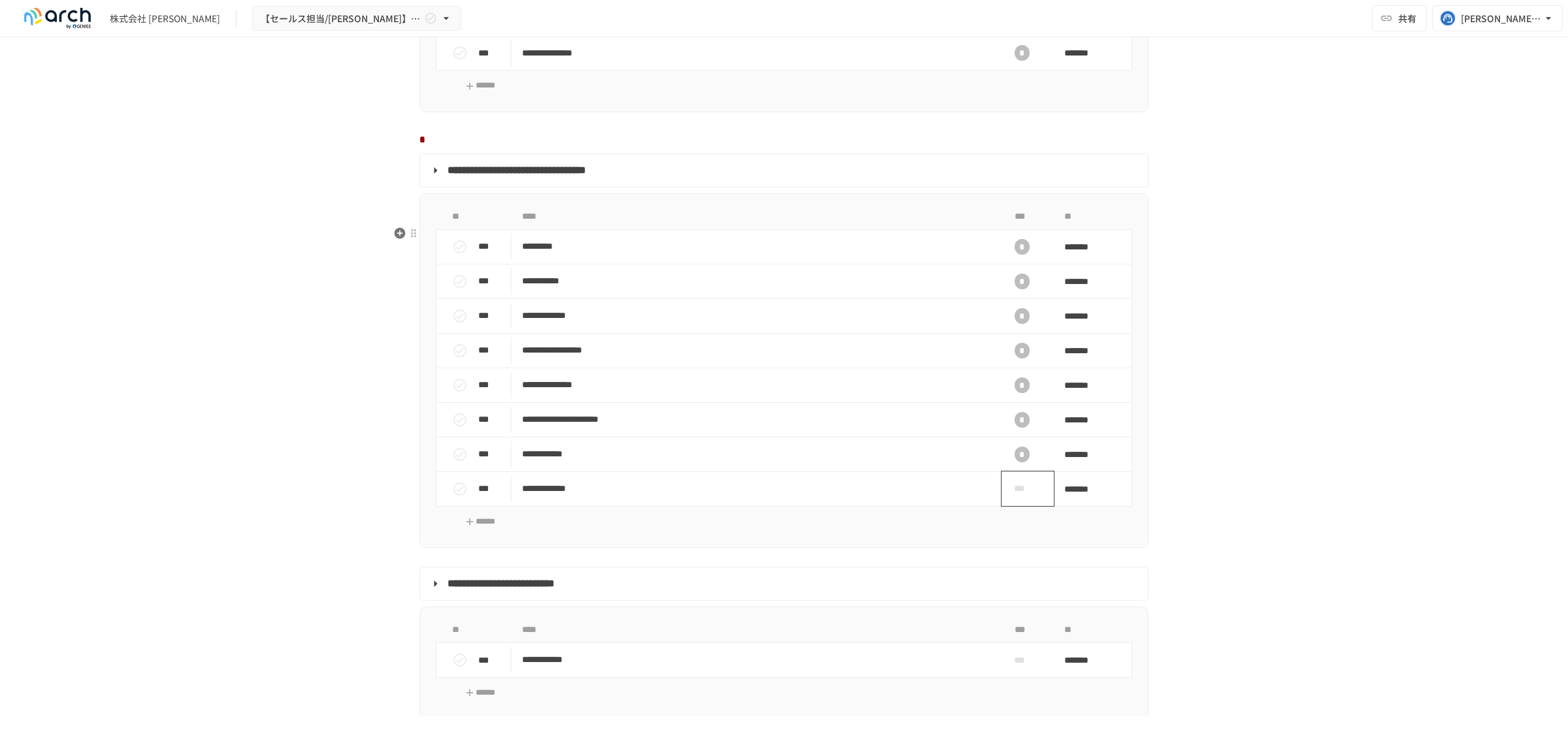 click on "***" at bounding box center [1022, 488] 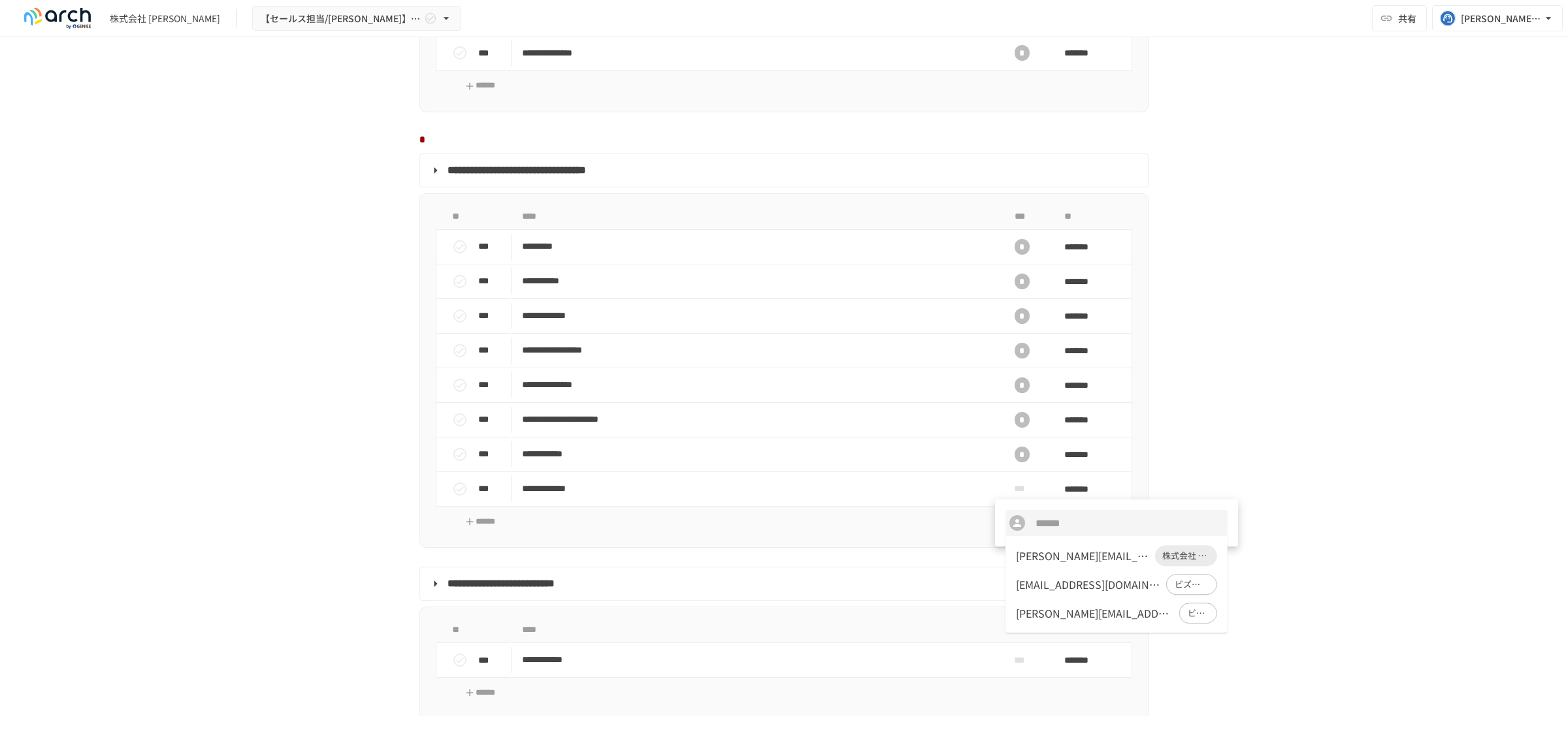 click on "d.nakai@koyo-osaka.jp" at bounding box center (1083, 556) 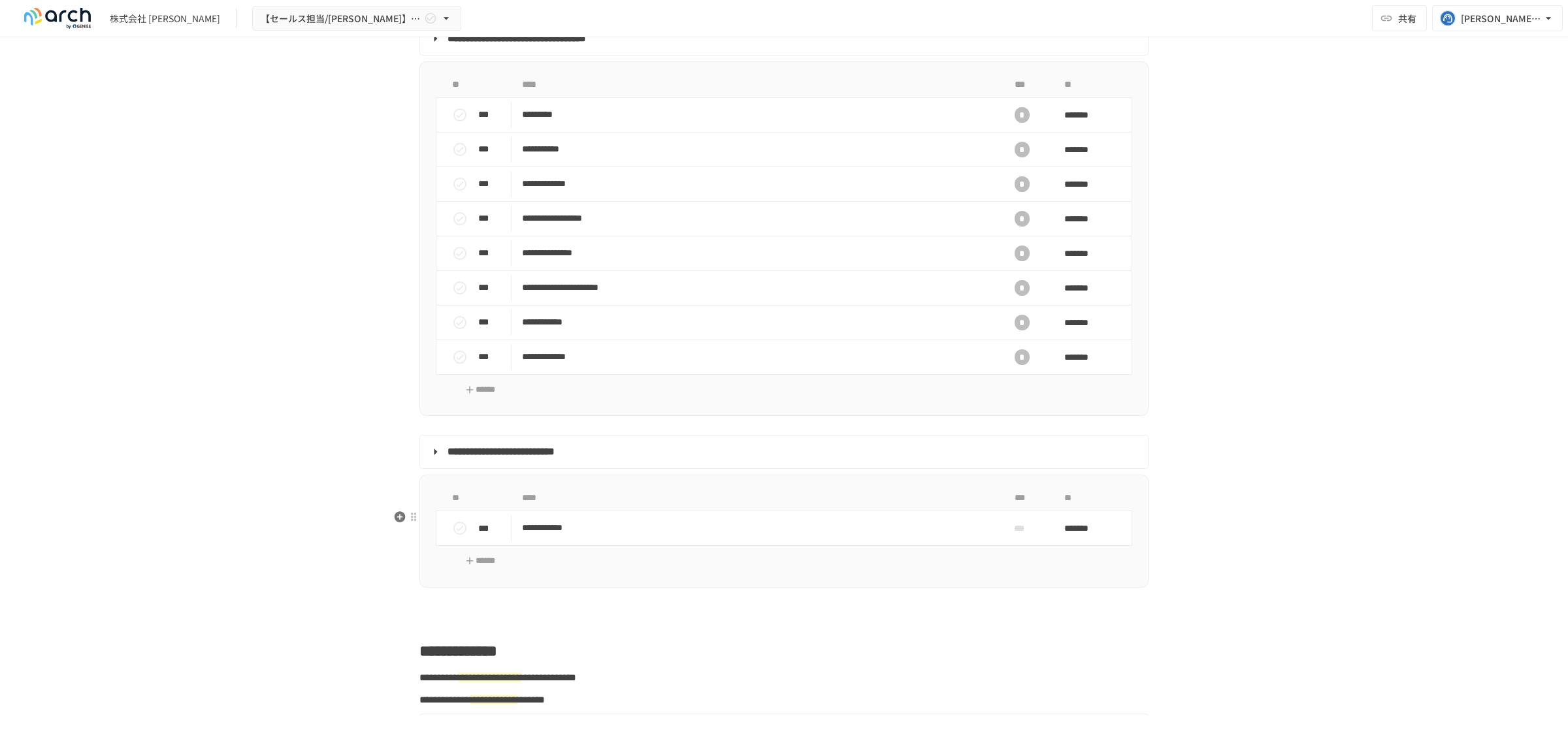 scroll, scrollTop: 1273, scrollLeft: 0, axis: vertical 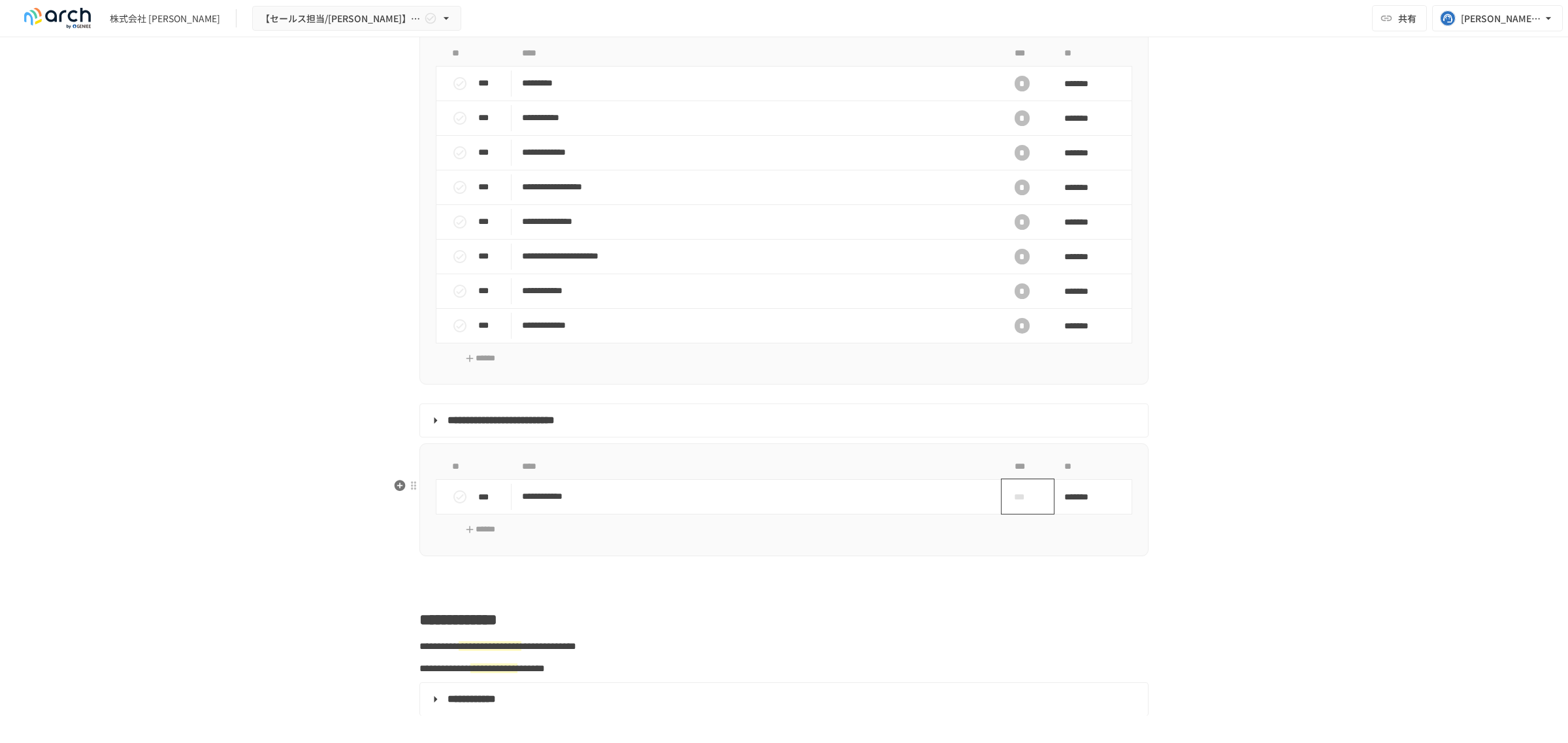 click on "***" at bounding box center (1022, 497) 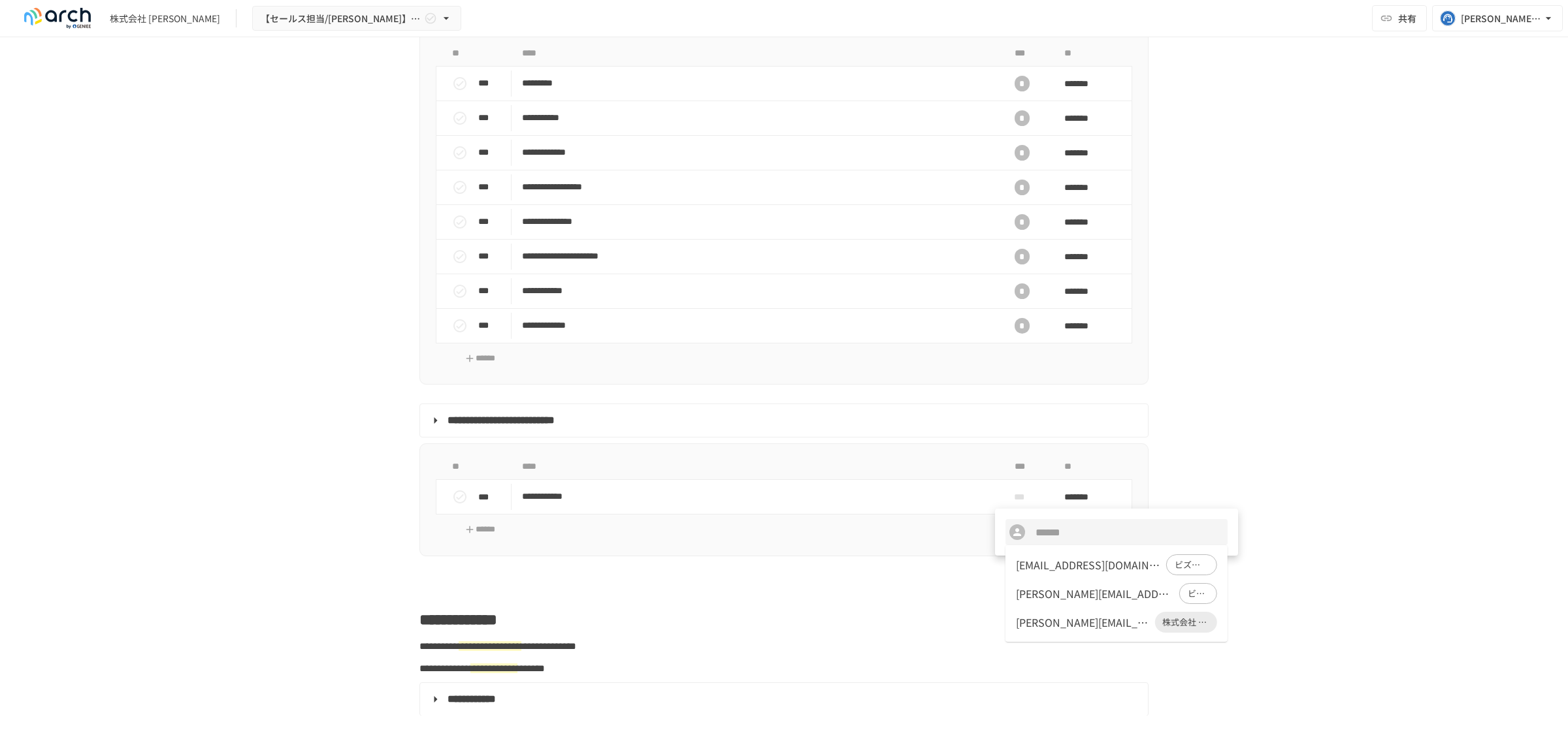 click on "yoko.noguchi@bizreach.co.jp" at bounding box center [1088, 565] 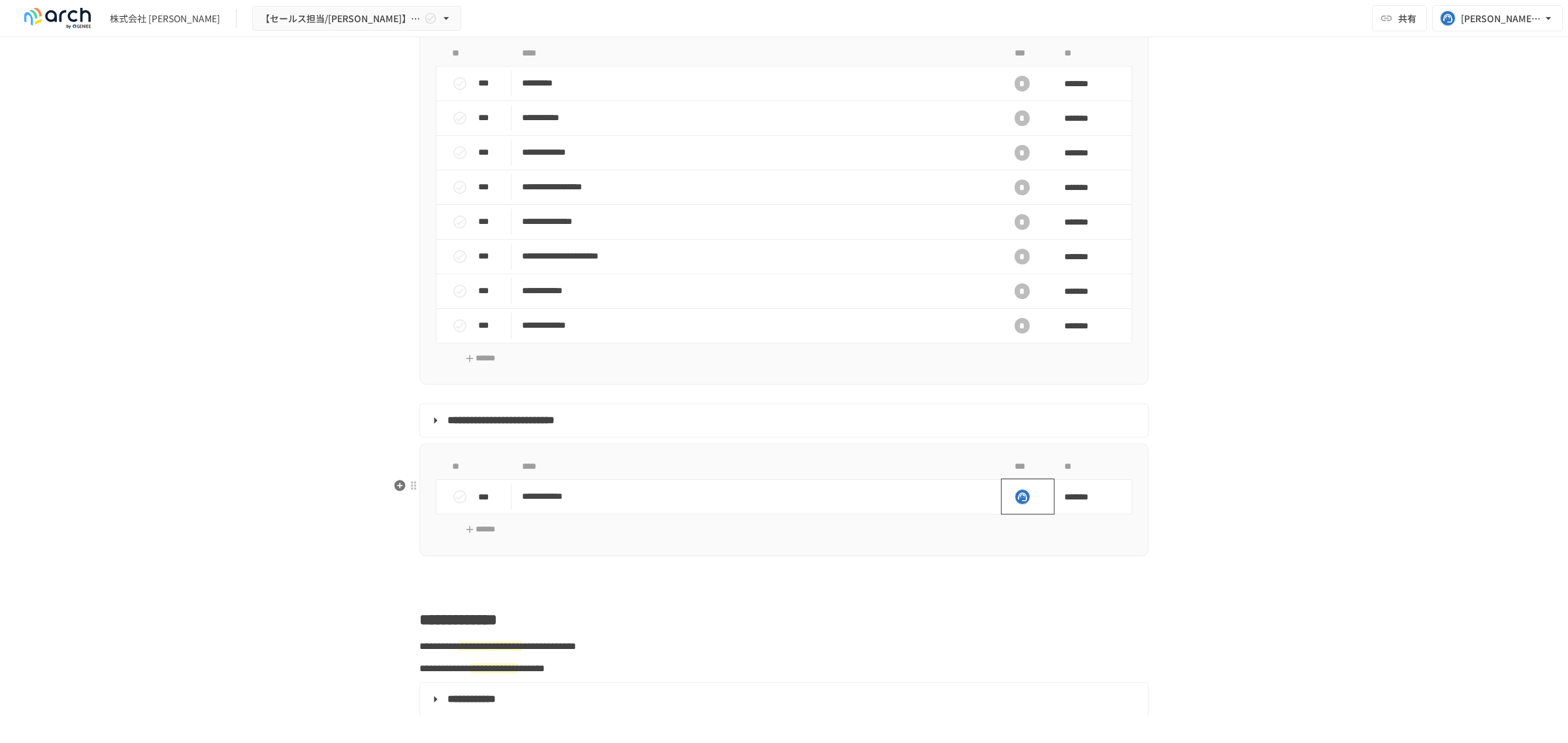 click 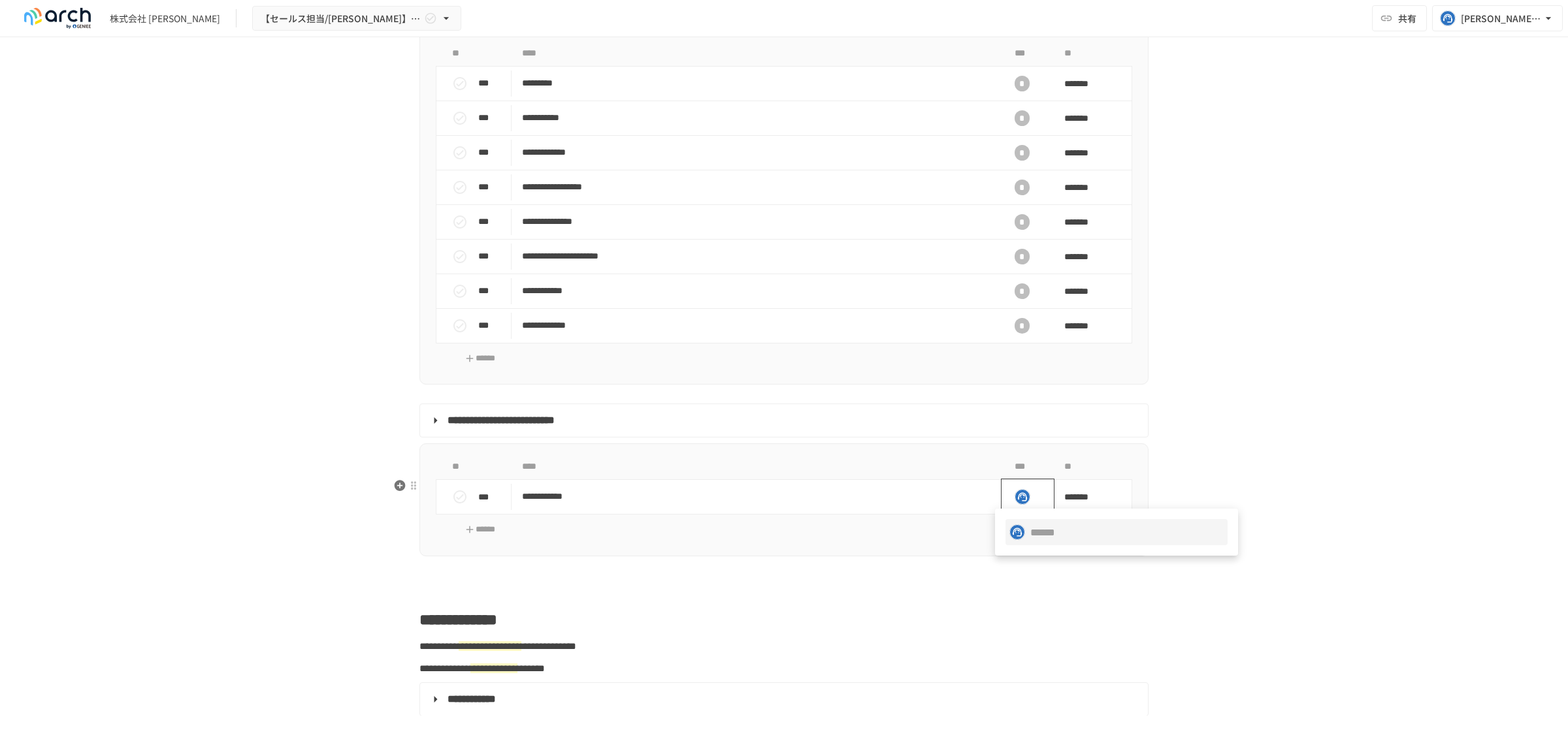 type on "**********" 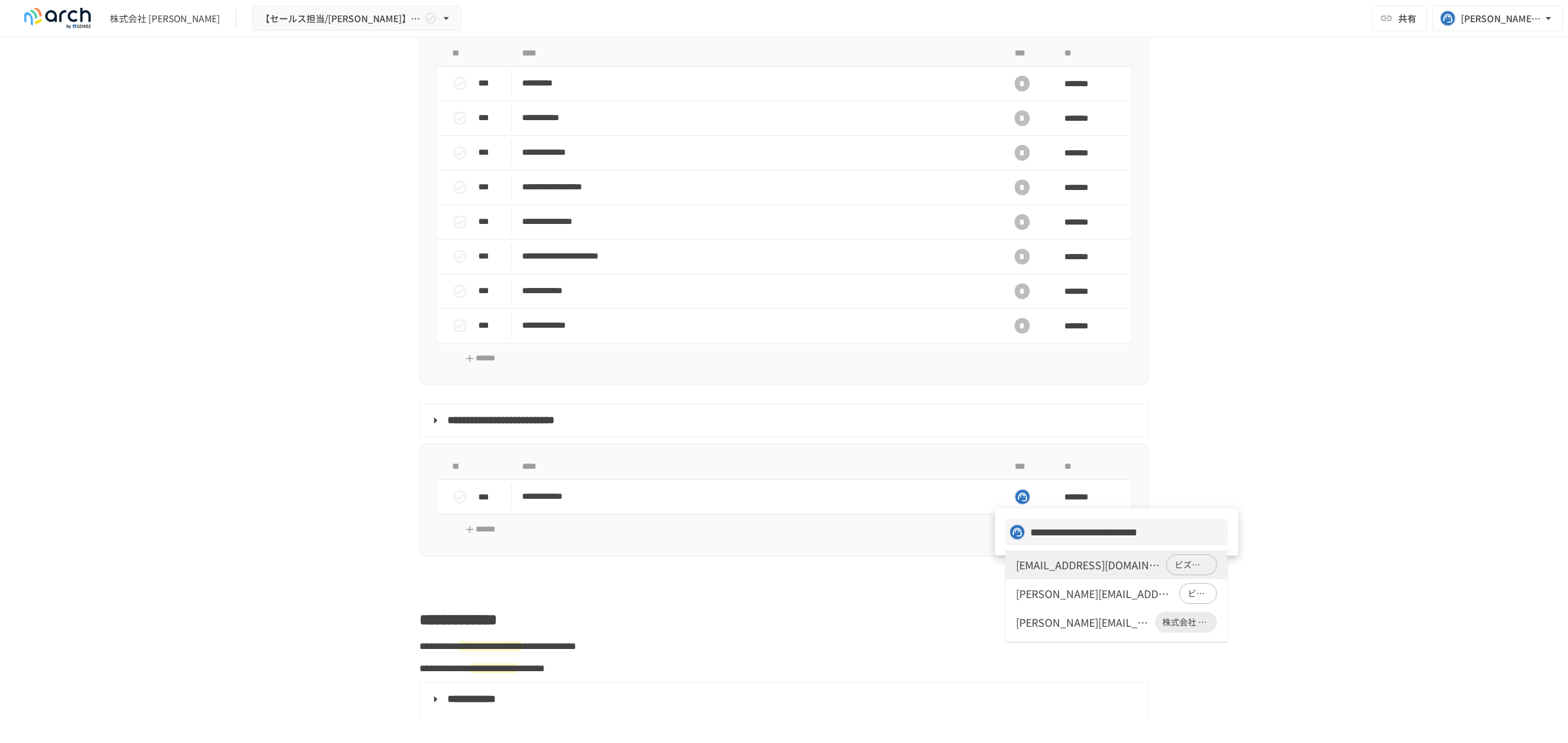 click on "d.nakai@koyo-osaka.jp 株式会社 光陽" at bounding box center (1117, 622) 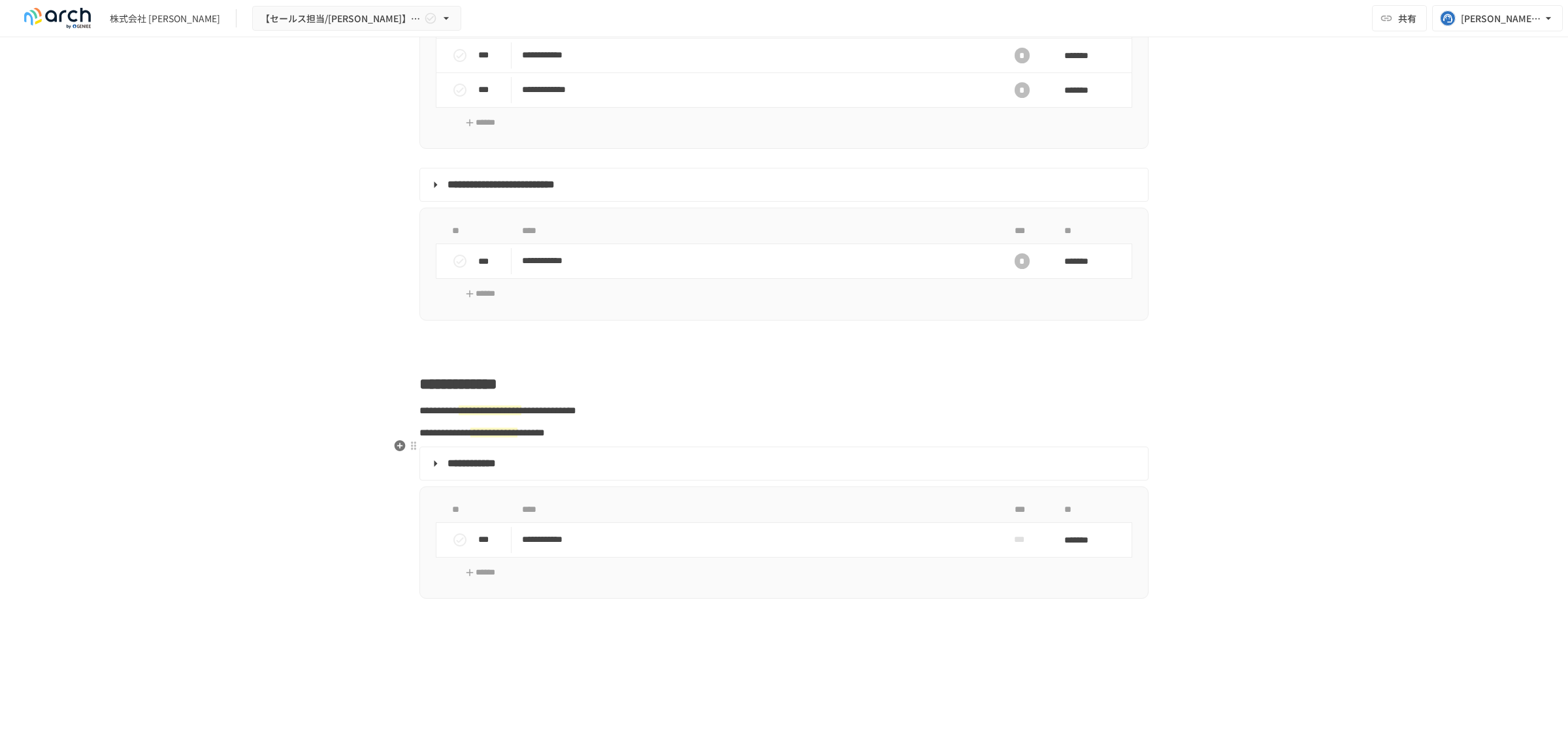 scroll, scrollTop: 1518, scrollLeft: 0, axis: vertical 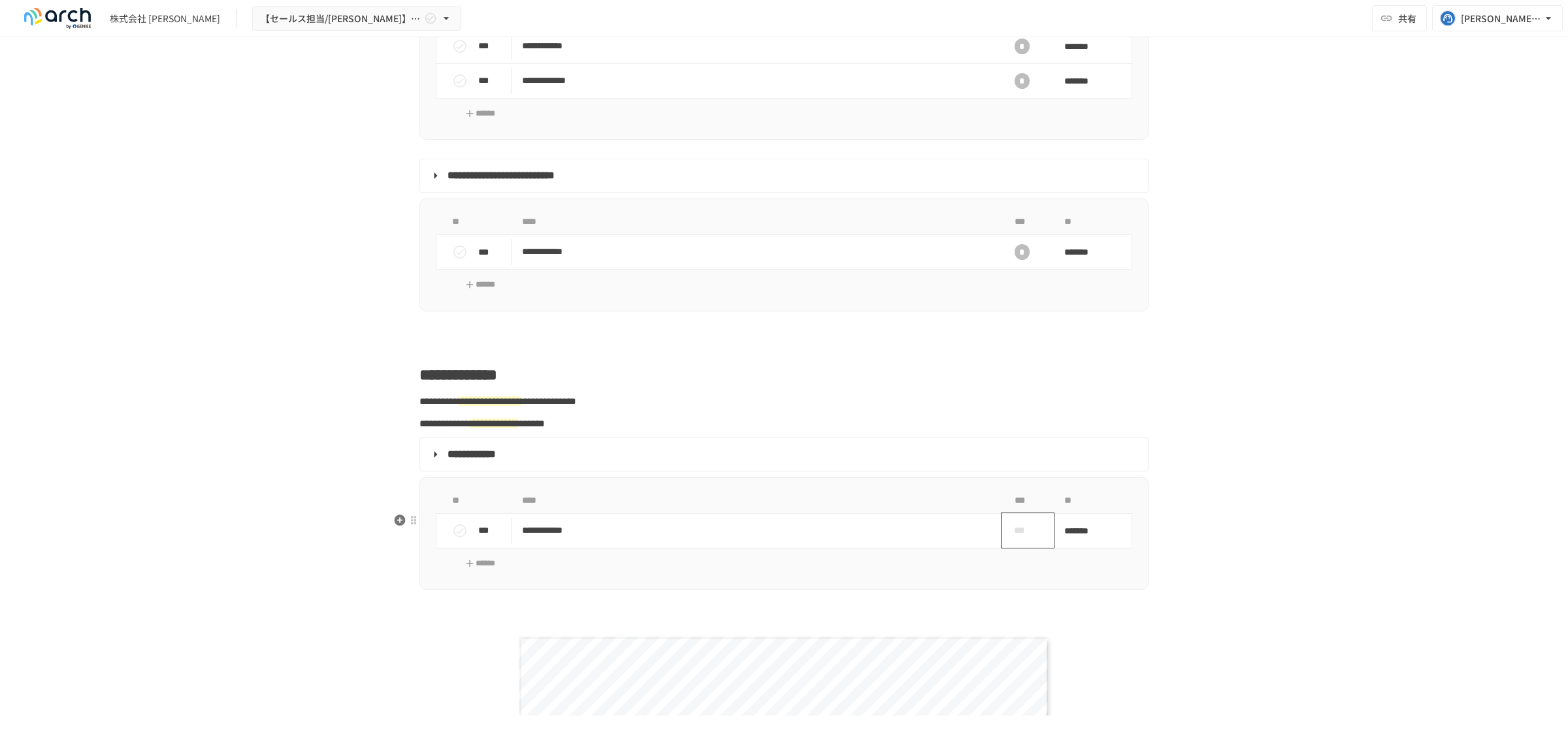 click on "***" at bounding box center (1022, 530) 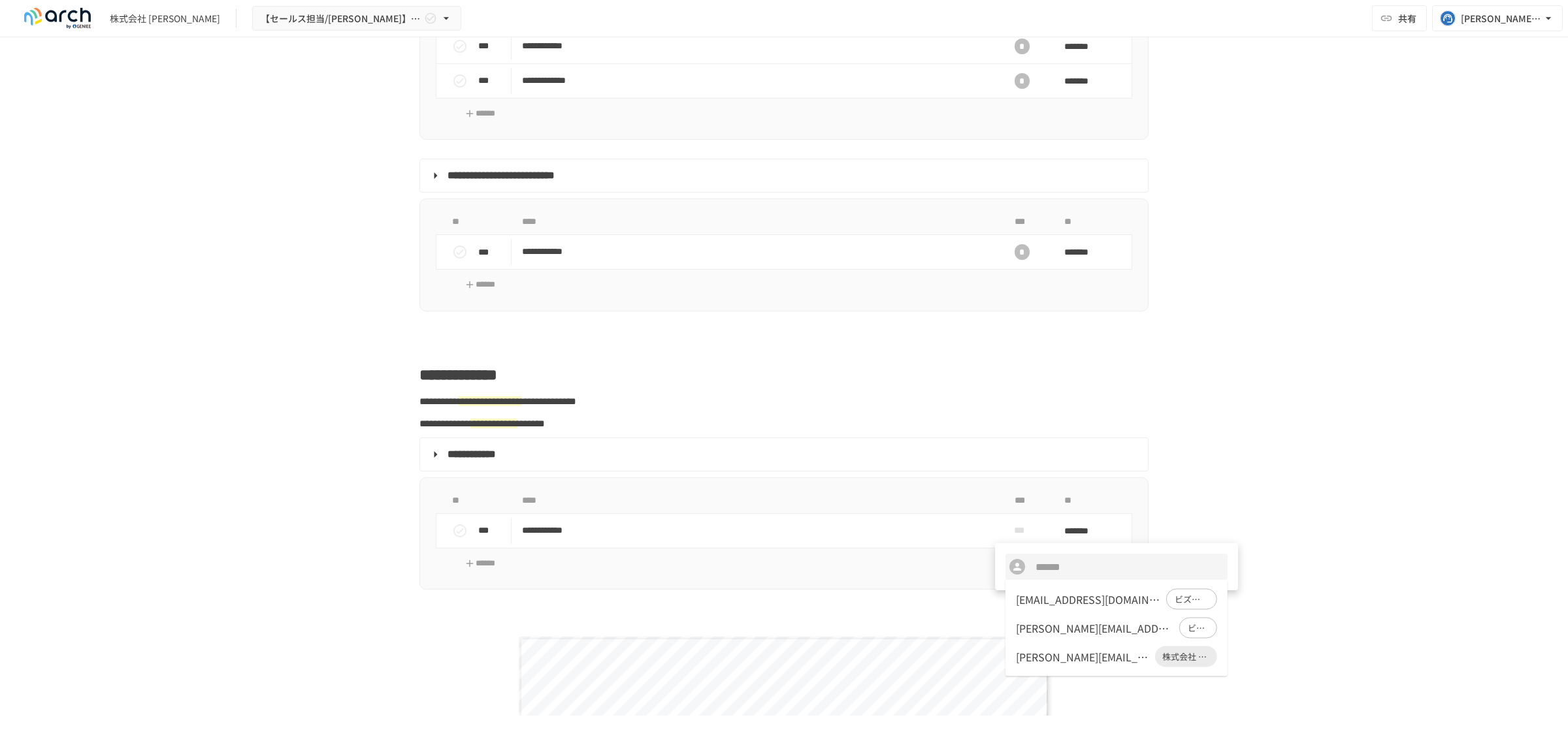 click on "d.nakai@koyo-osaka.jp" at bounding box center (1083, 657) 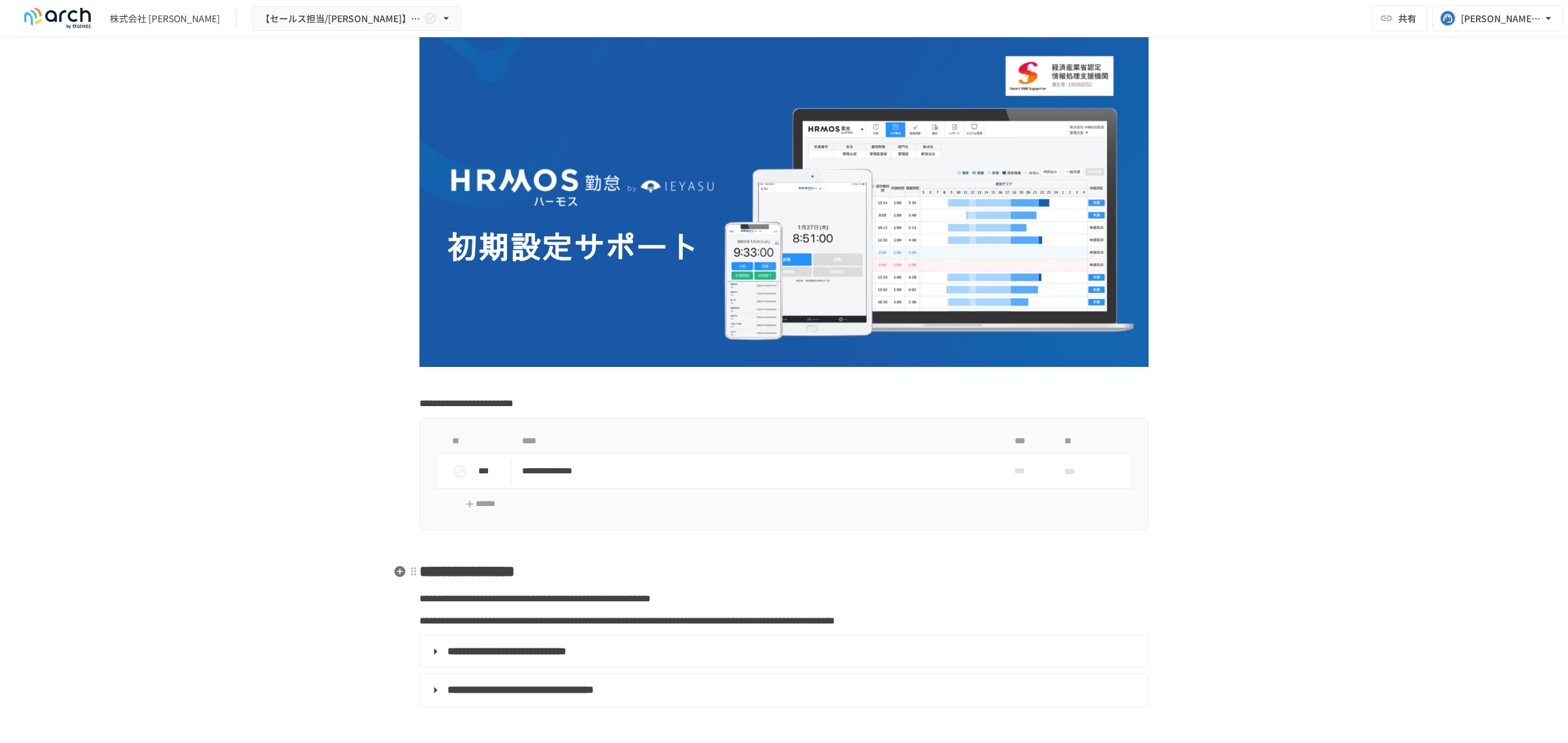 scroll, scrollTop: 0, scrollLeft: 0, axis: both 